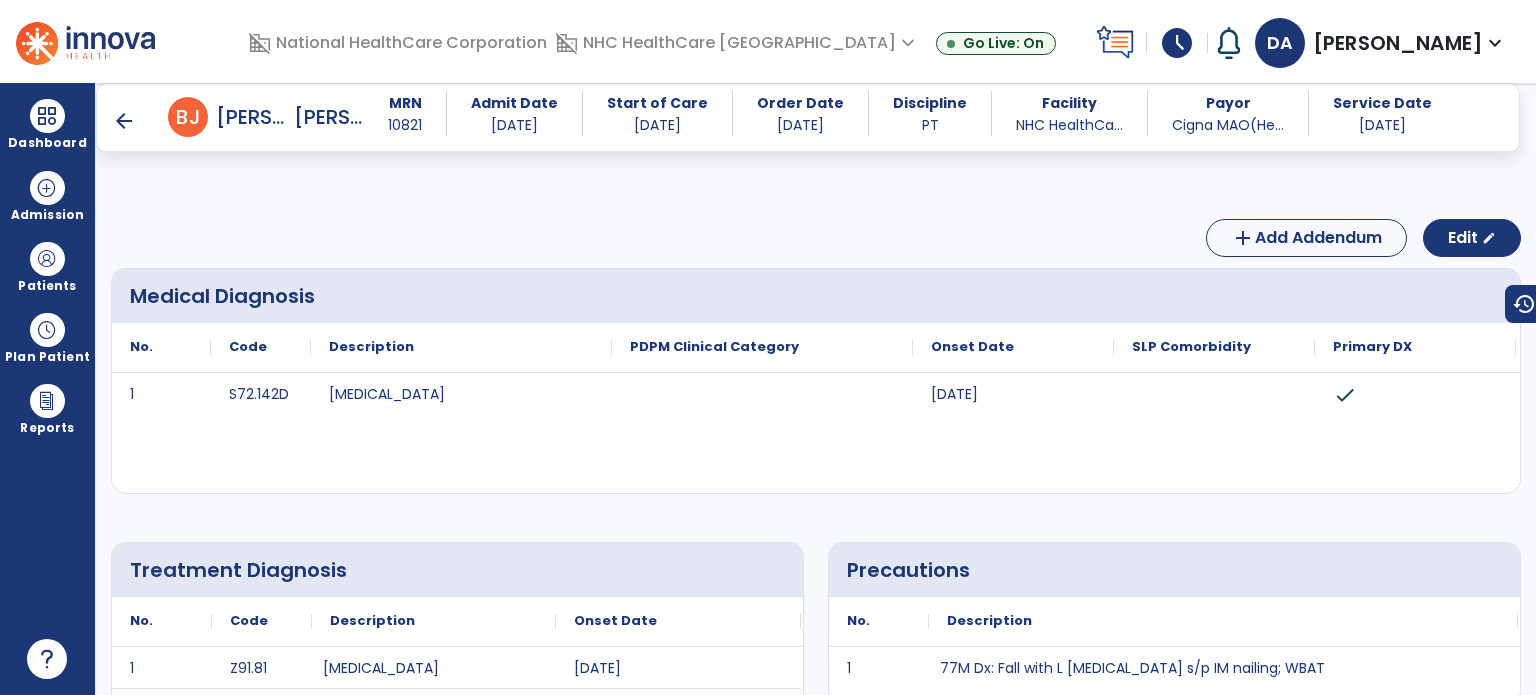 scroll, scrollTop: 0, scrollLeft: 0, axis: both 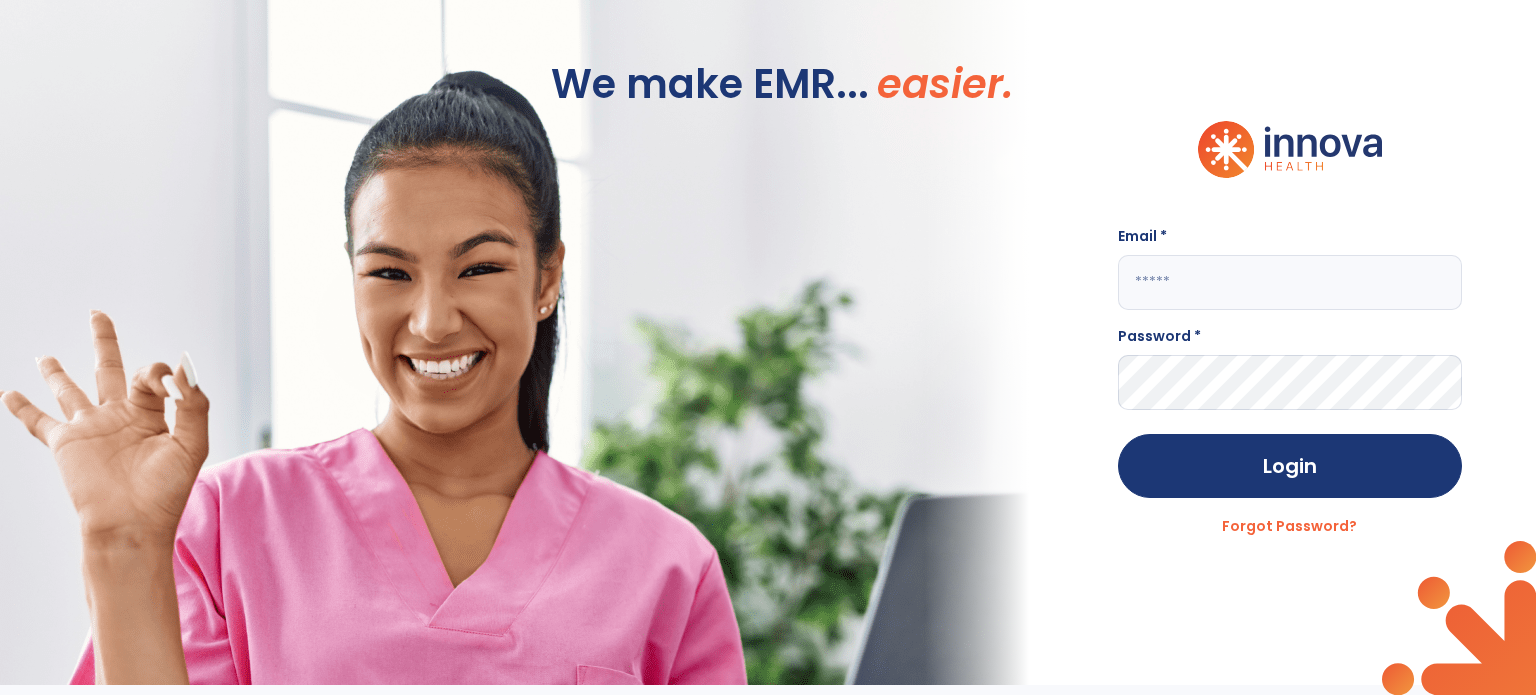 type on "**********" 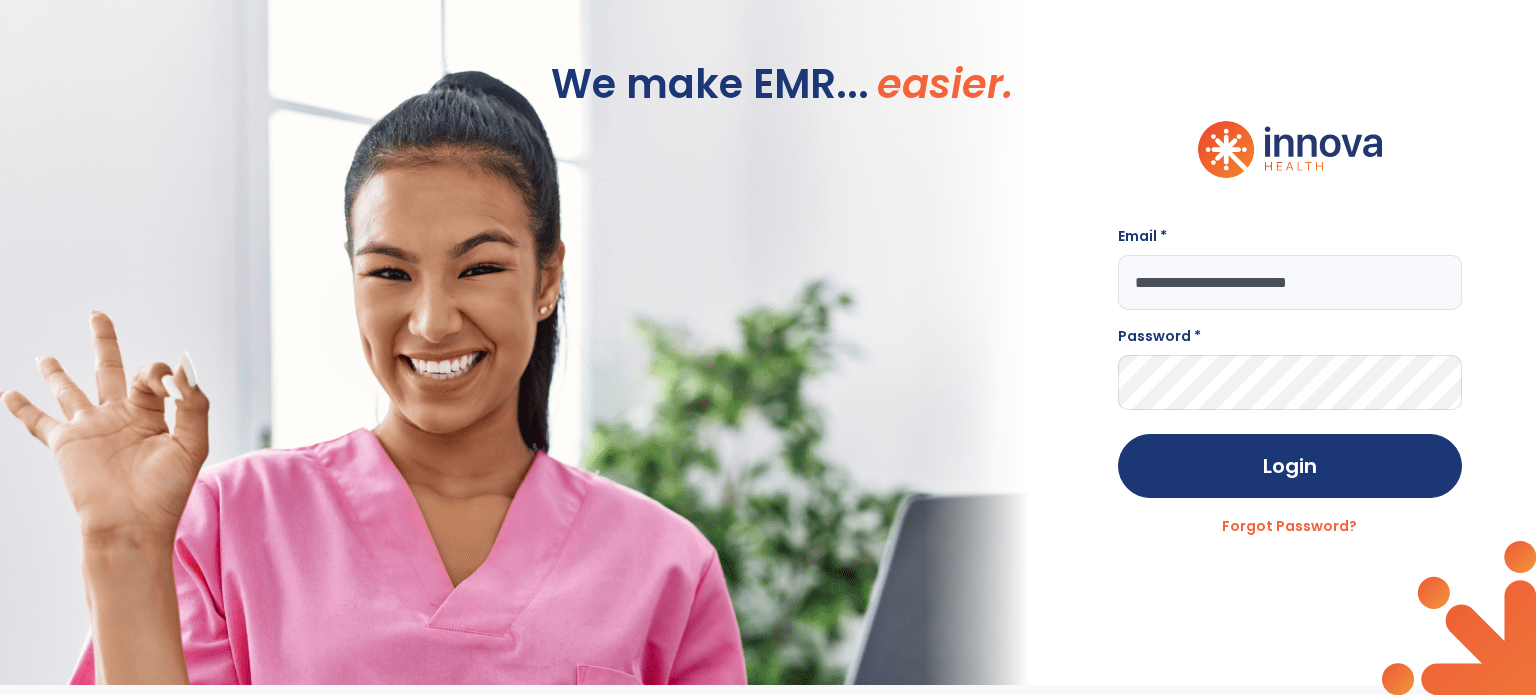 scroll, scrollTop: 0, scrollLeft: 0, axis: both 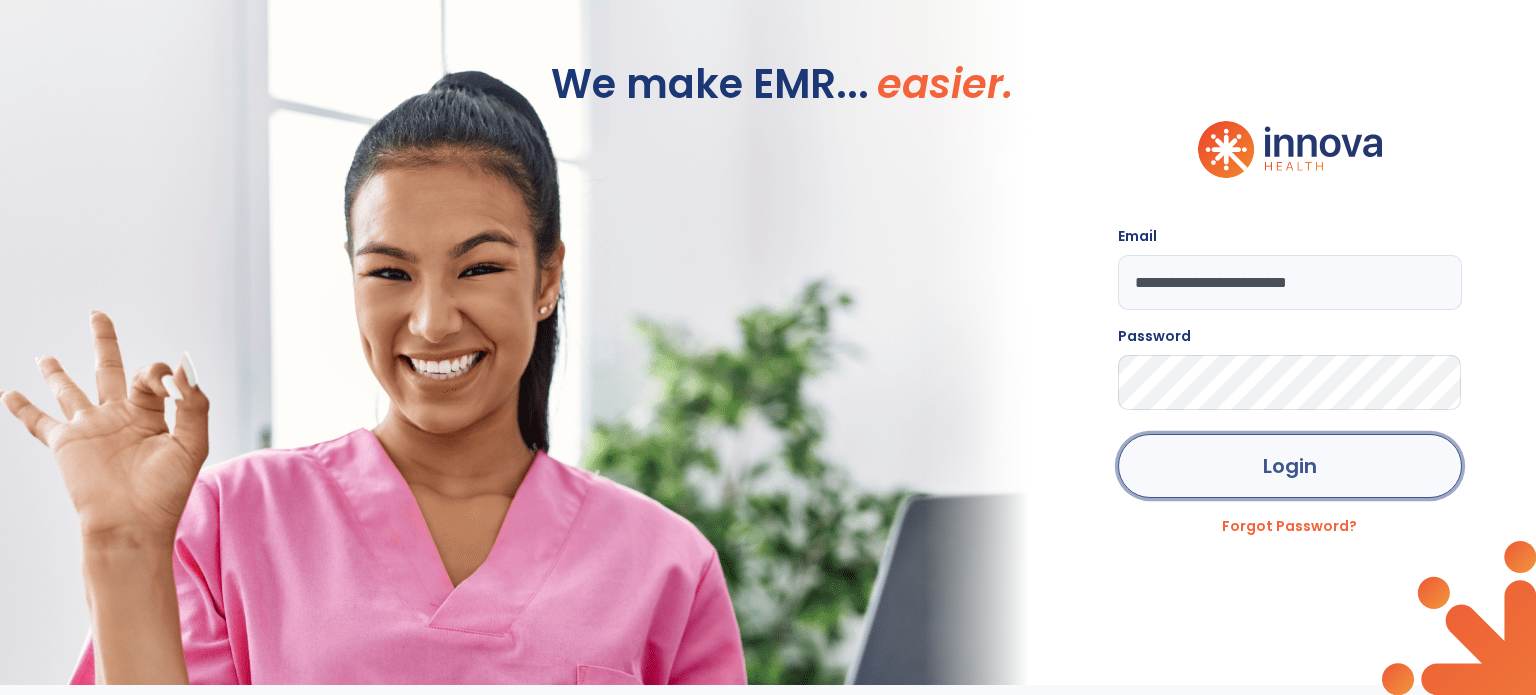 click on "Login" 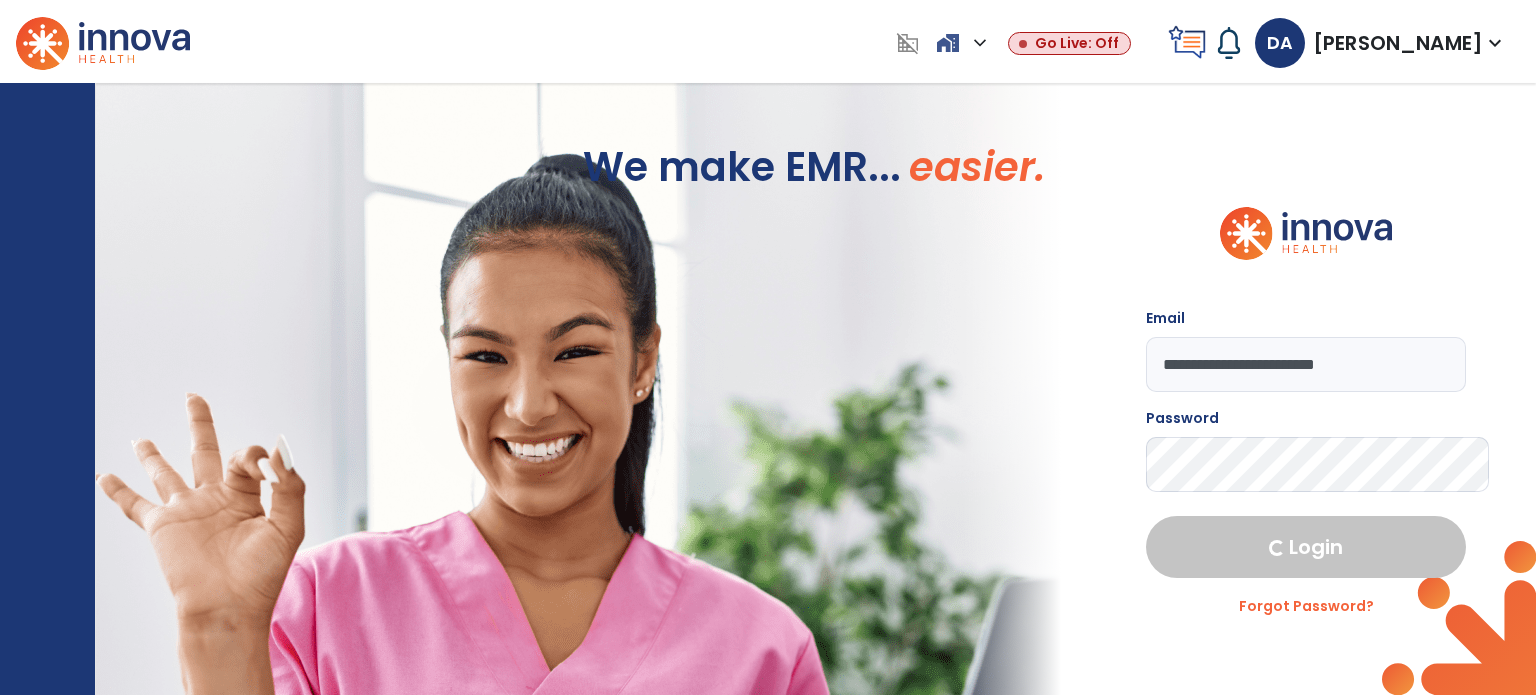 select on "****" 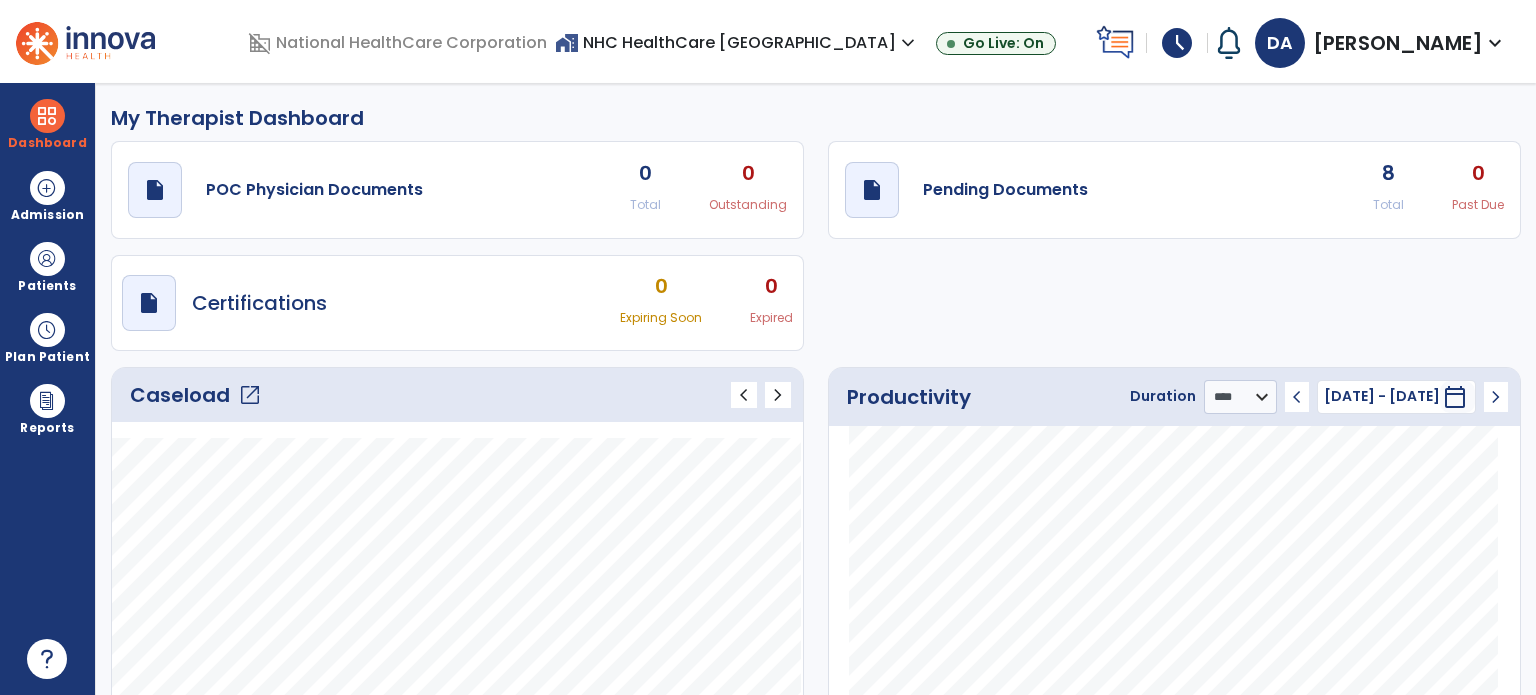 click on "open_in_new" 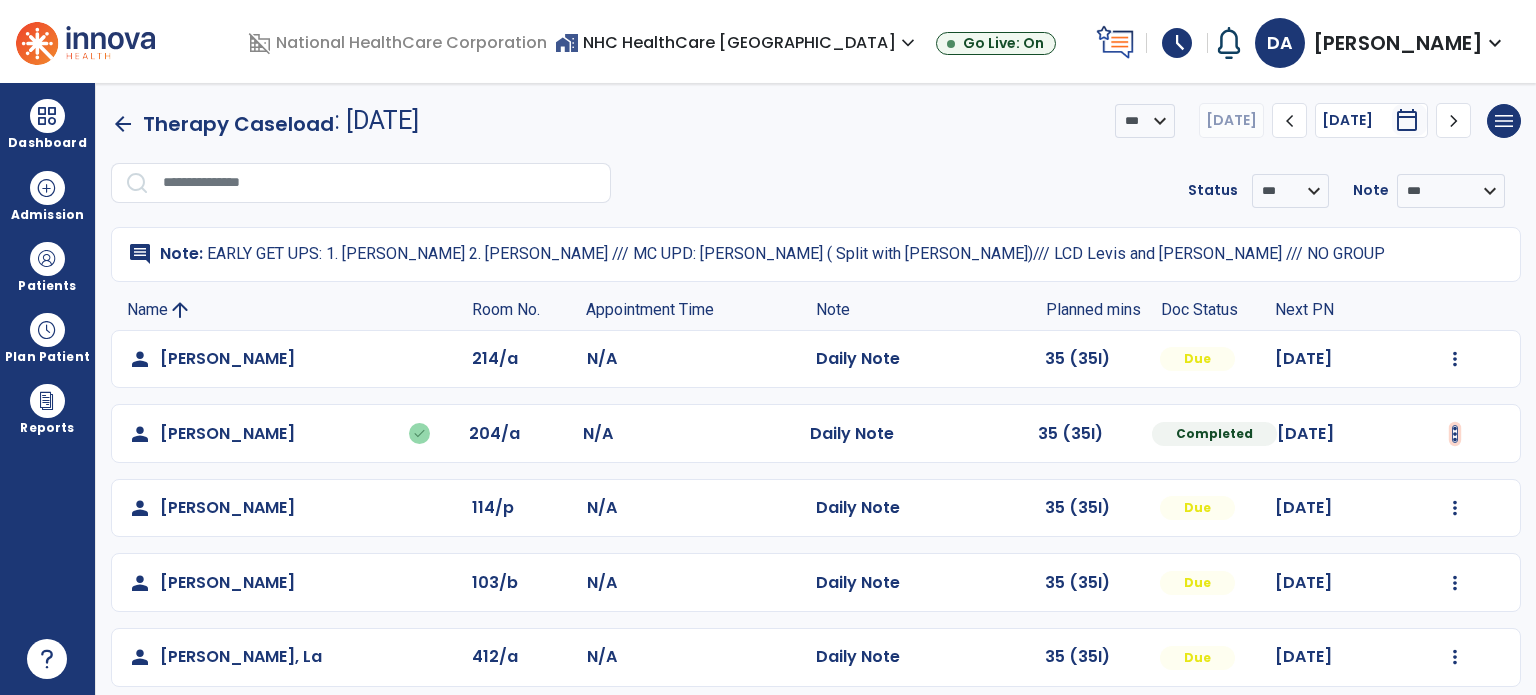 click at bounding box center (1455, 359) 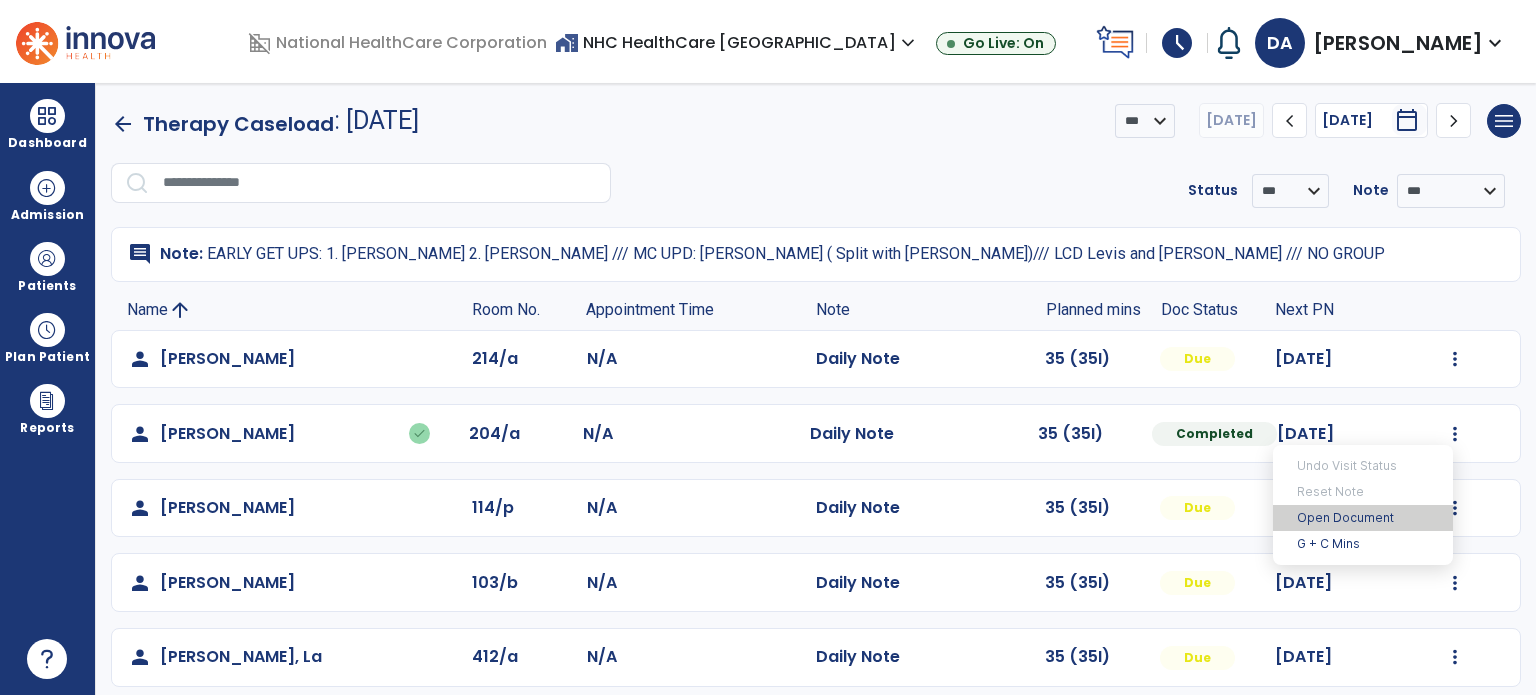 click on "Open Document" at bounding box center (1363, 518) 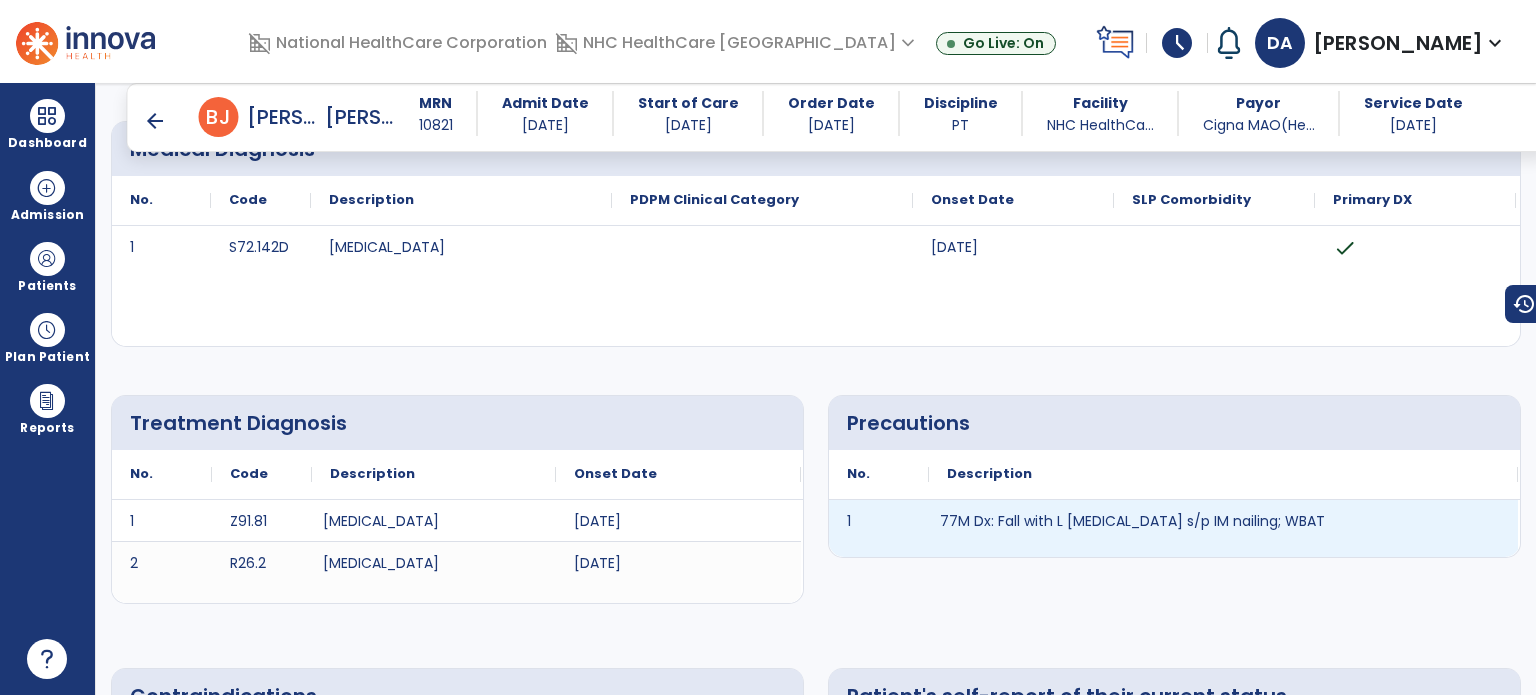 scroll, scrollTop: 40, scrollLeft: 0, axis: vertical 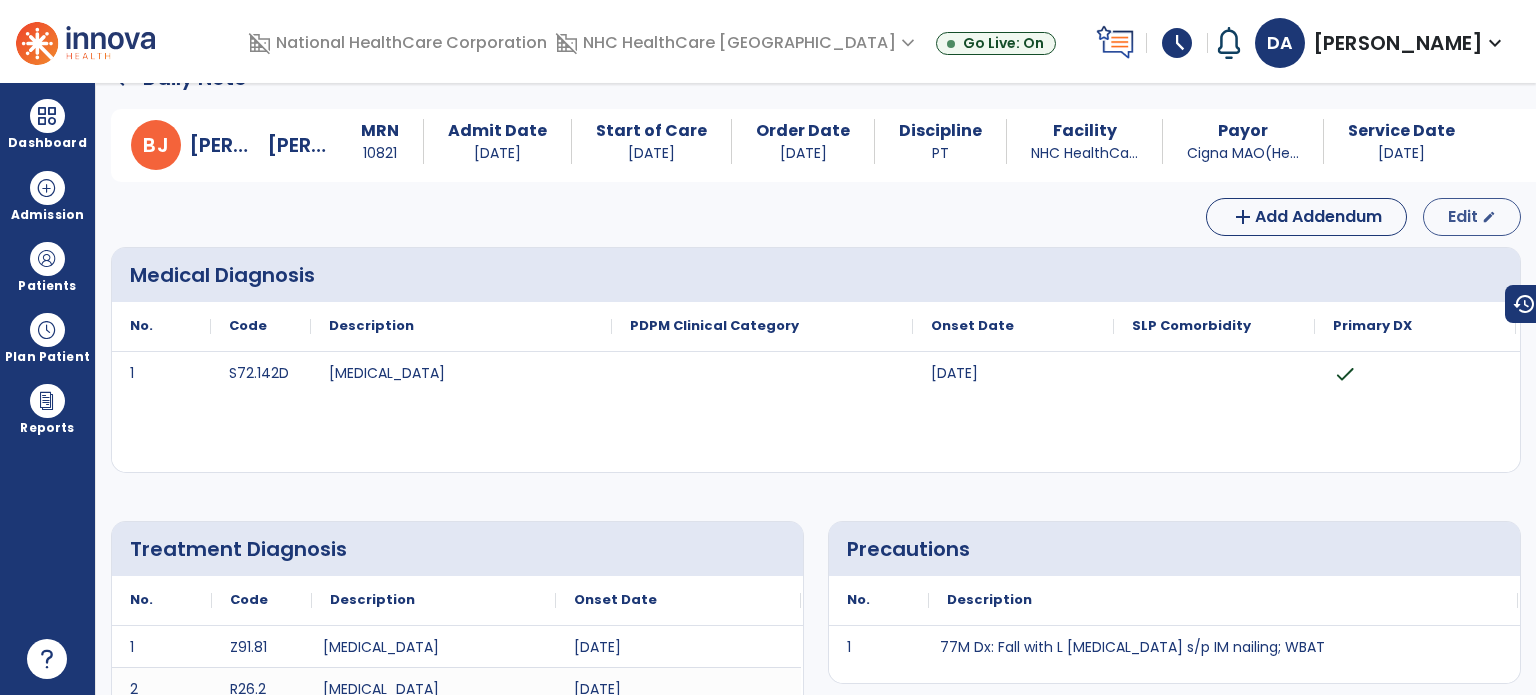 select on "*" 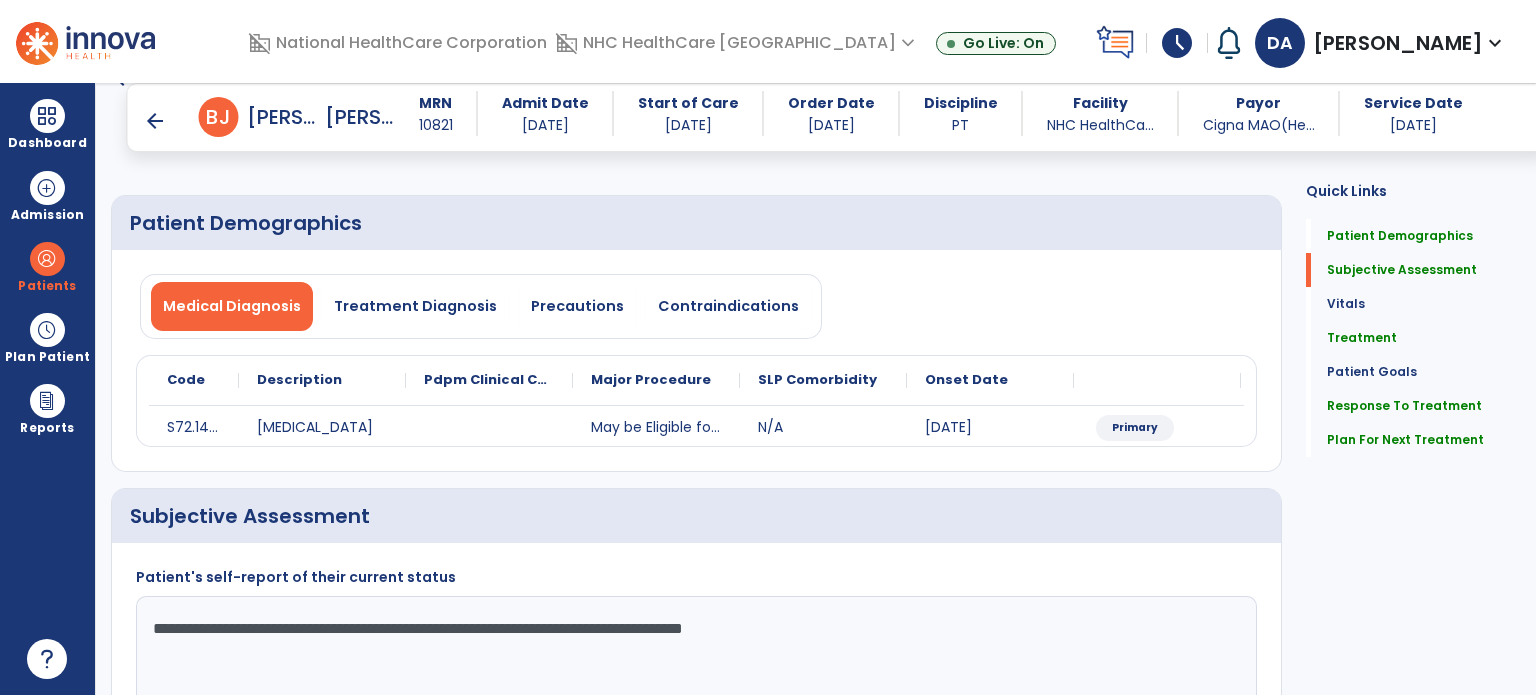 scroll, scrollTop: 330, scrollLeft: 0, axis: vertical 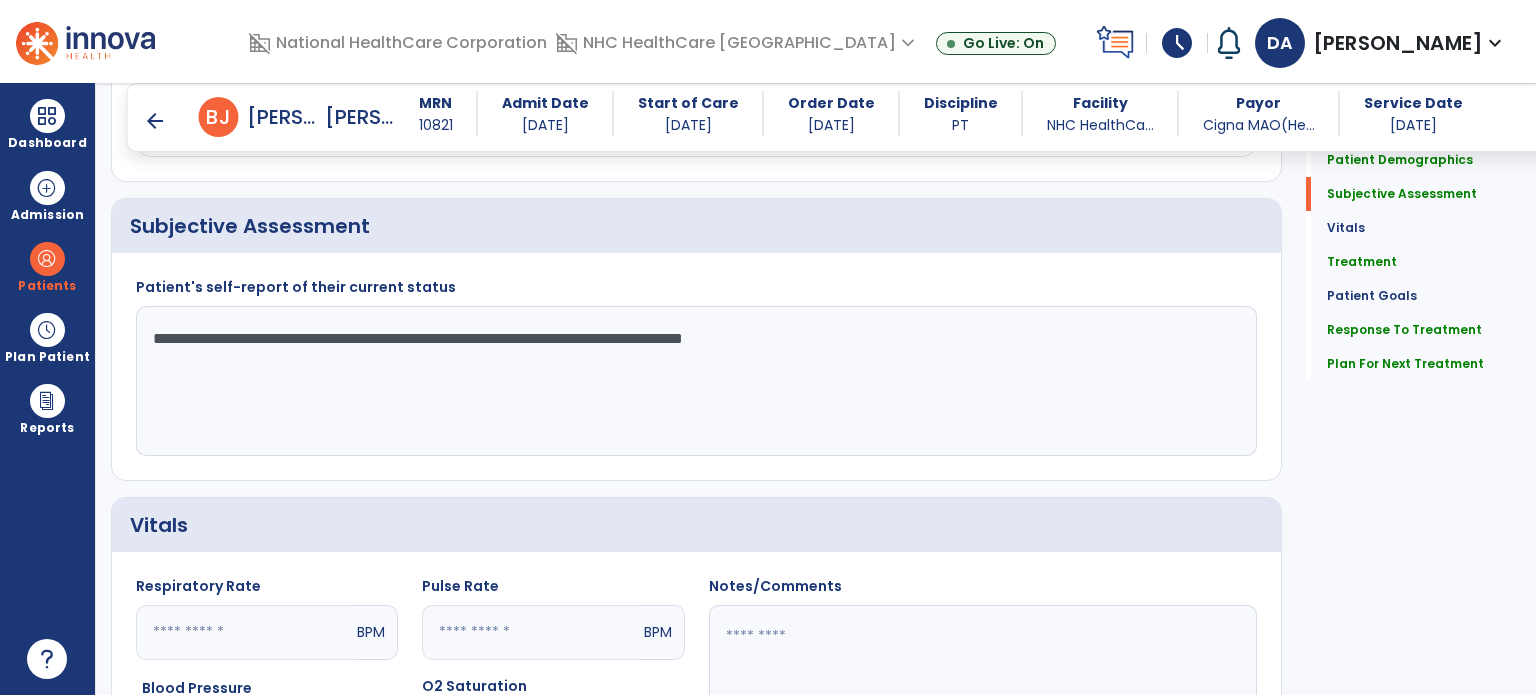 click on "**********" 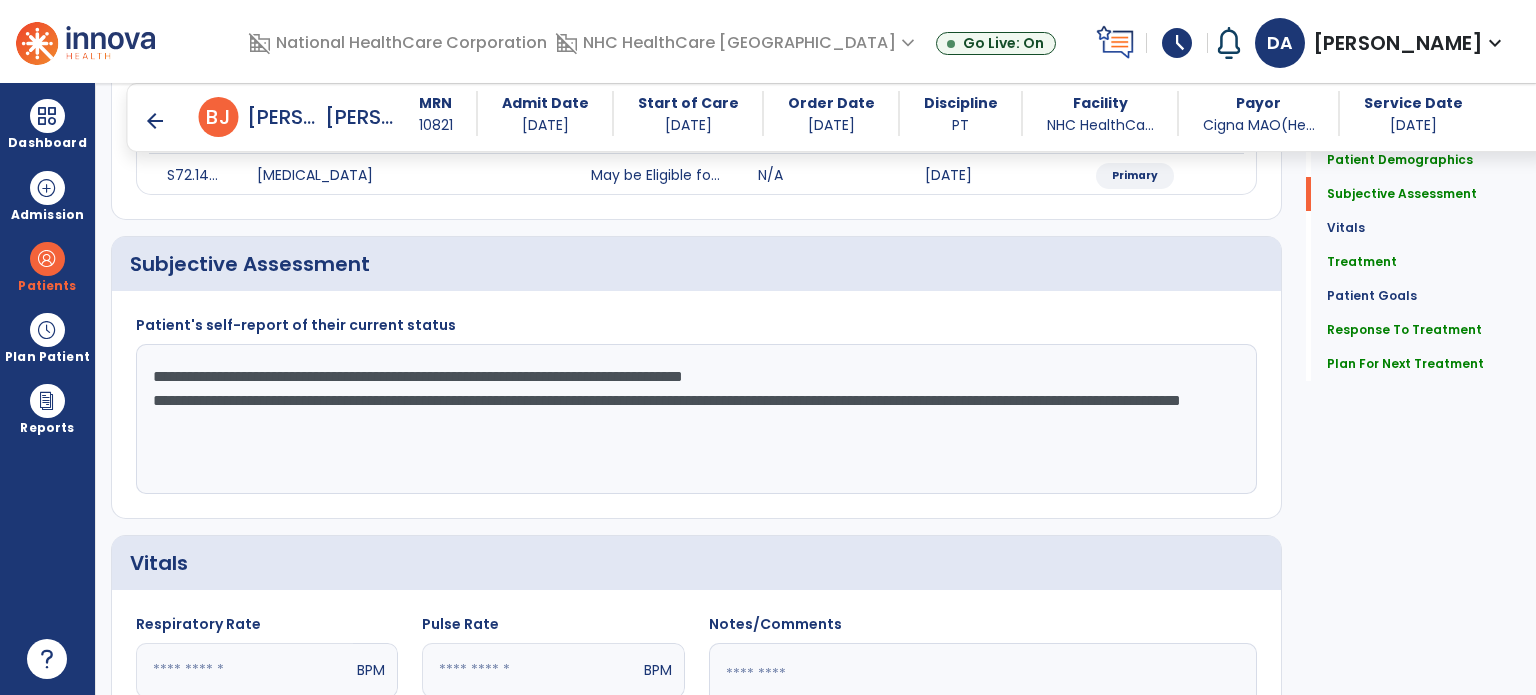 scroll, scrollTop: 291, scrollLeft: 0, axis: vertical 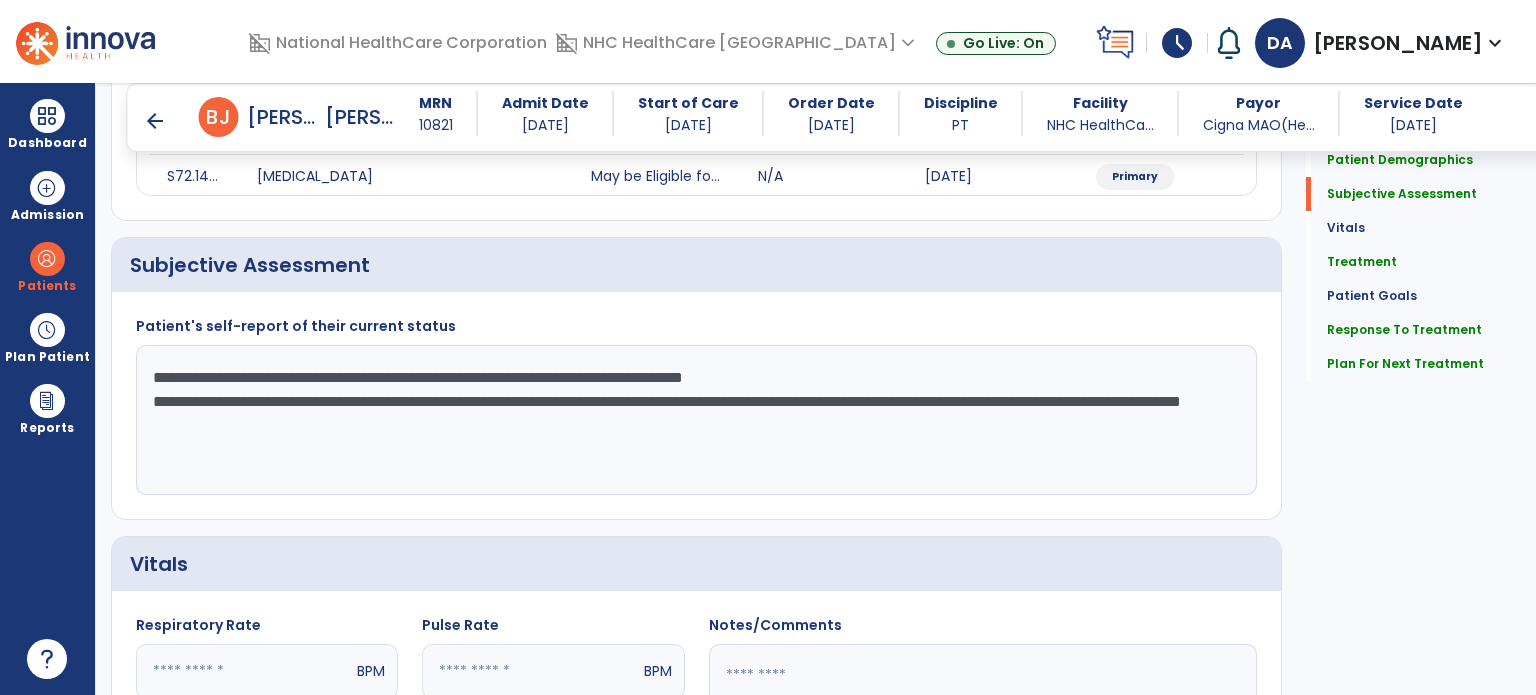 click on "**********" 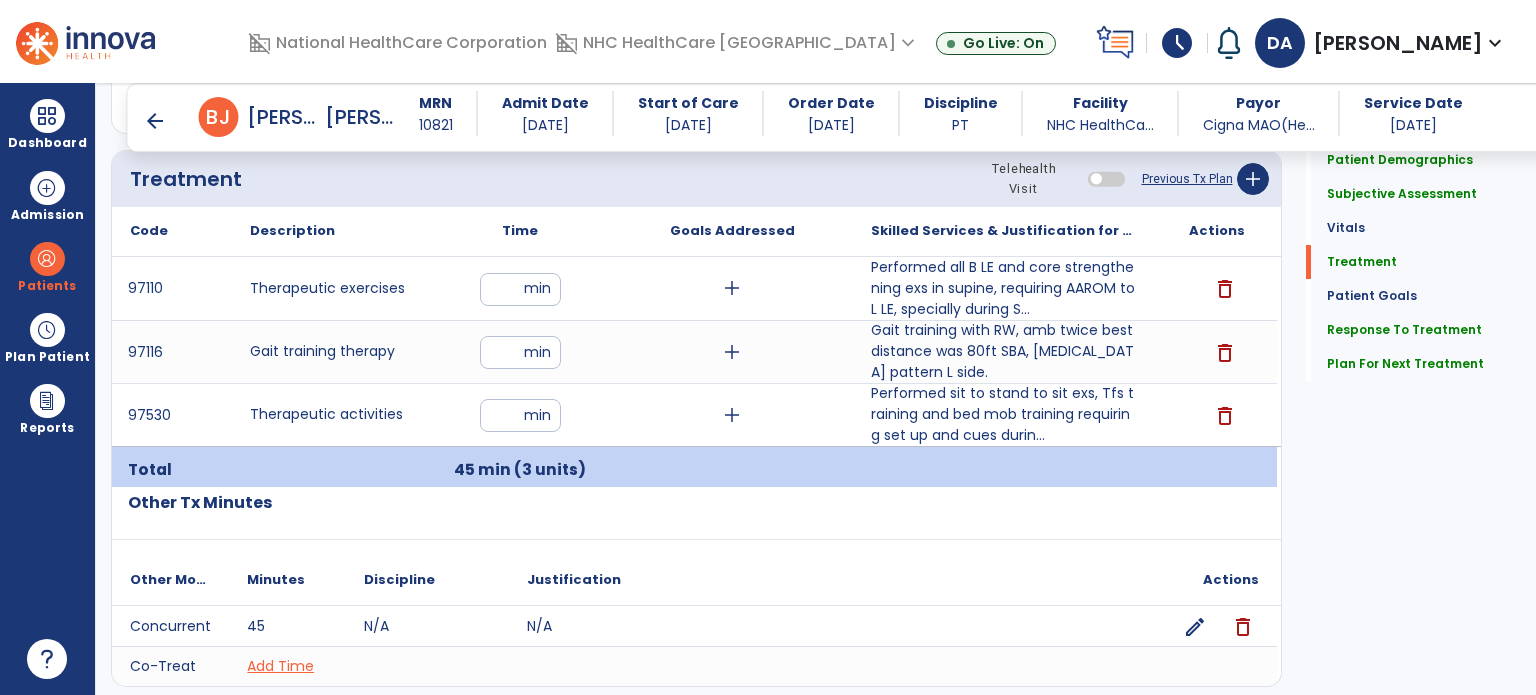 scroll, scrollTop: 1100, scrollLeft: 0, axis: vertical 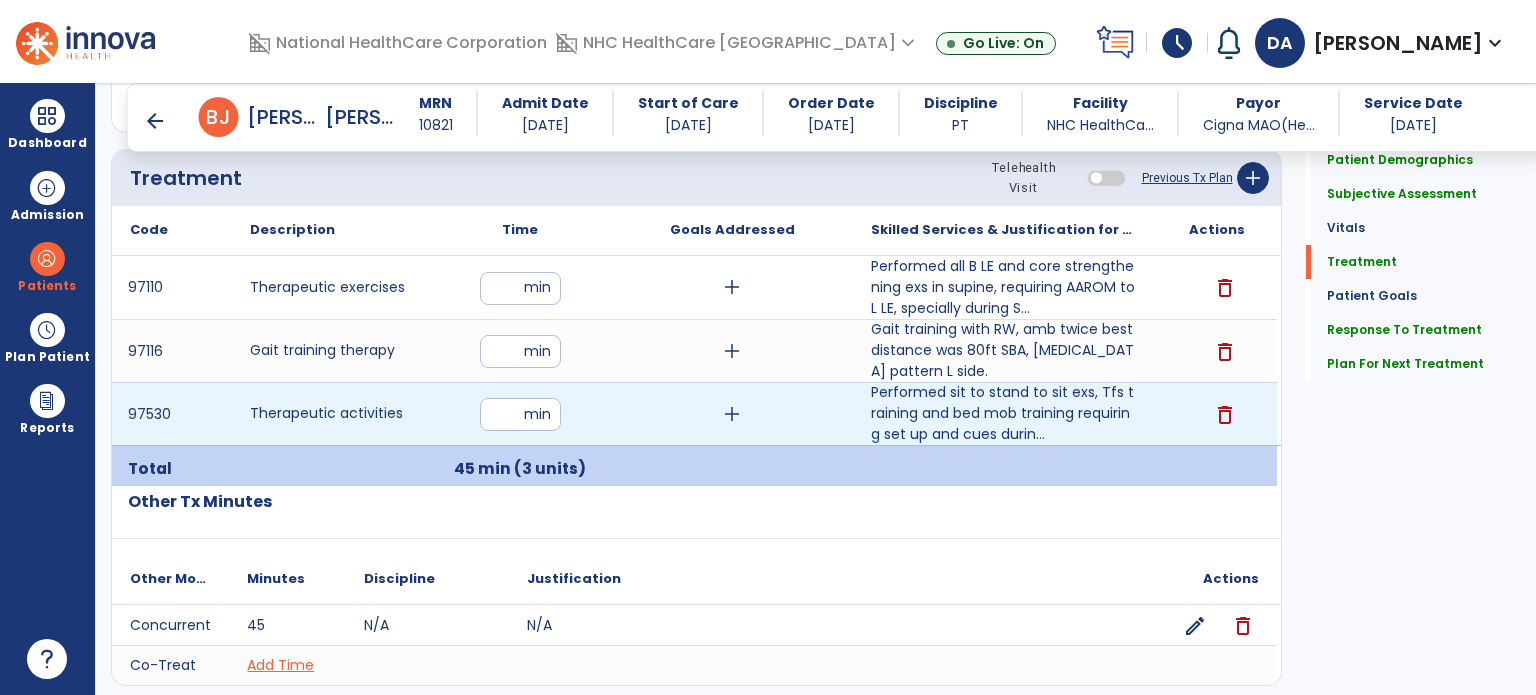 type on "**********" 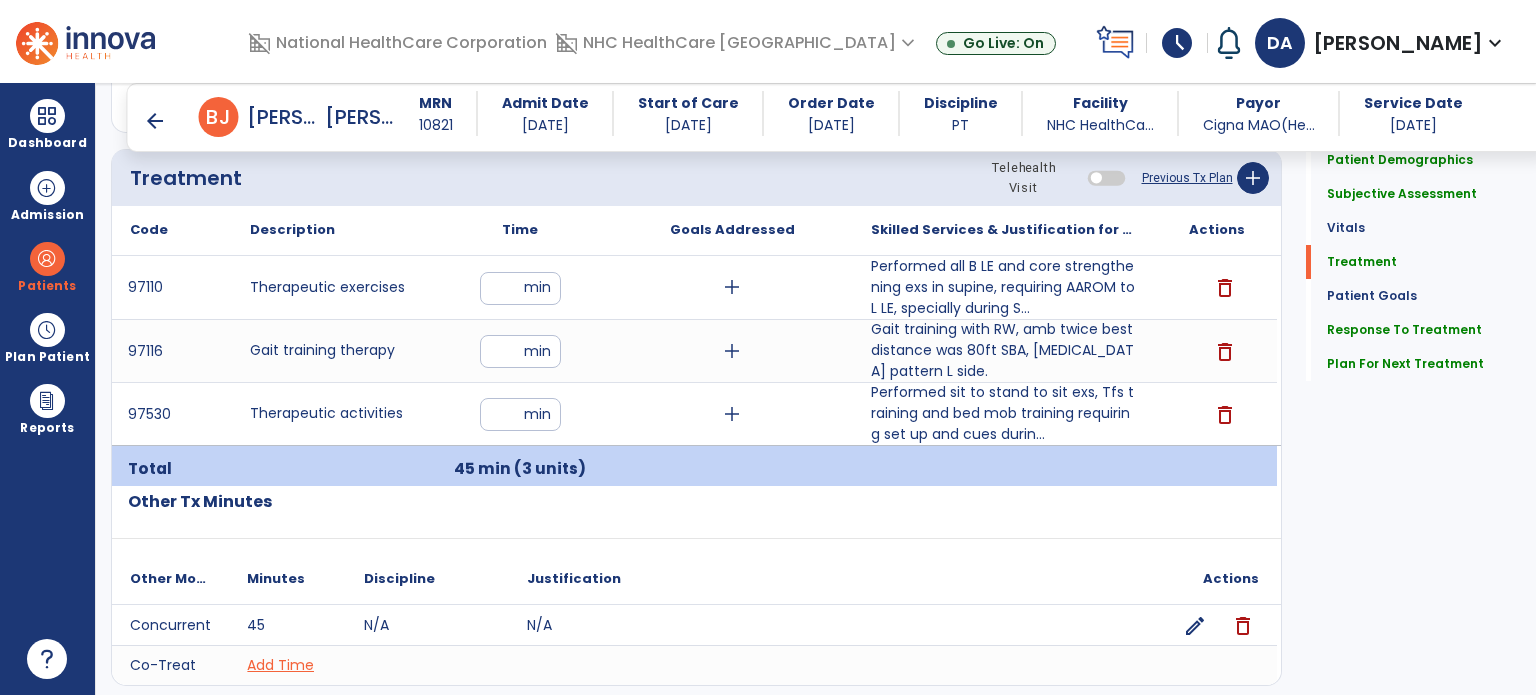 click on "Code
Description
Time" 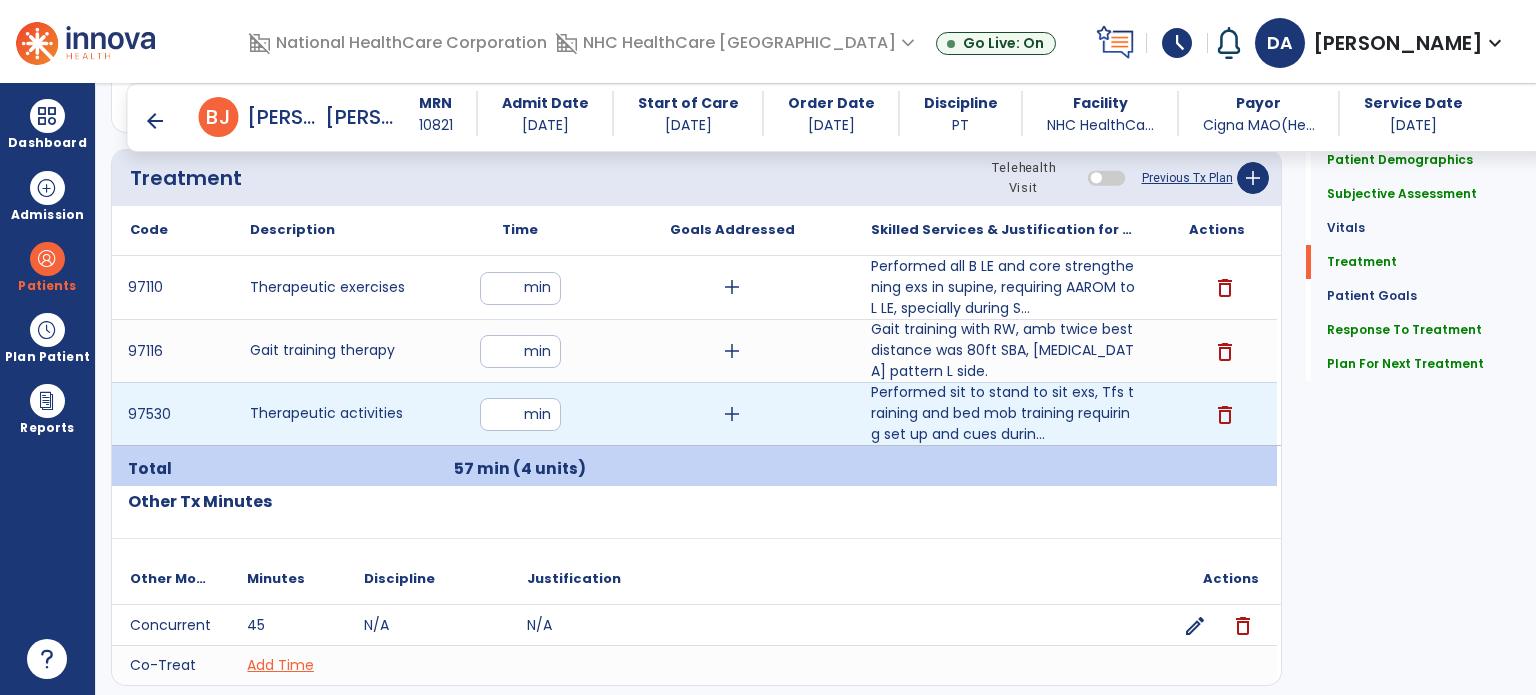 drag, startPoint x: 515, startPoint y: 411, endPoint x: 434, endPoint y: 408, distance: 81.055534 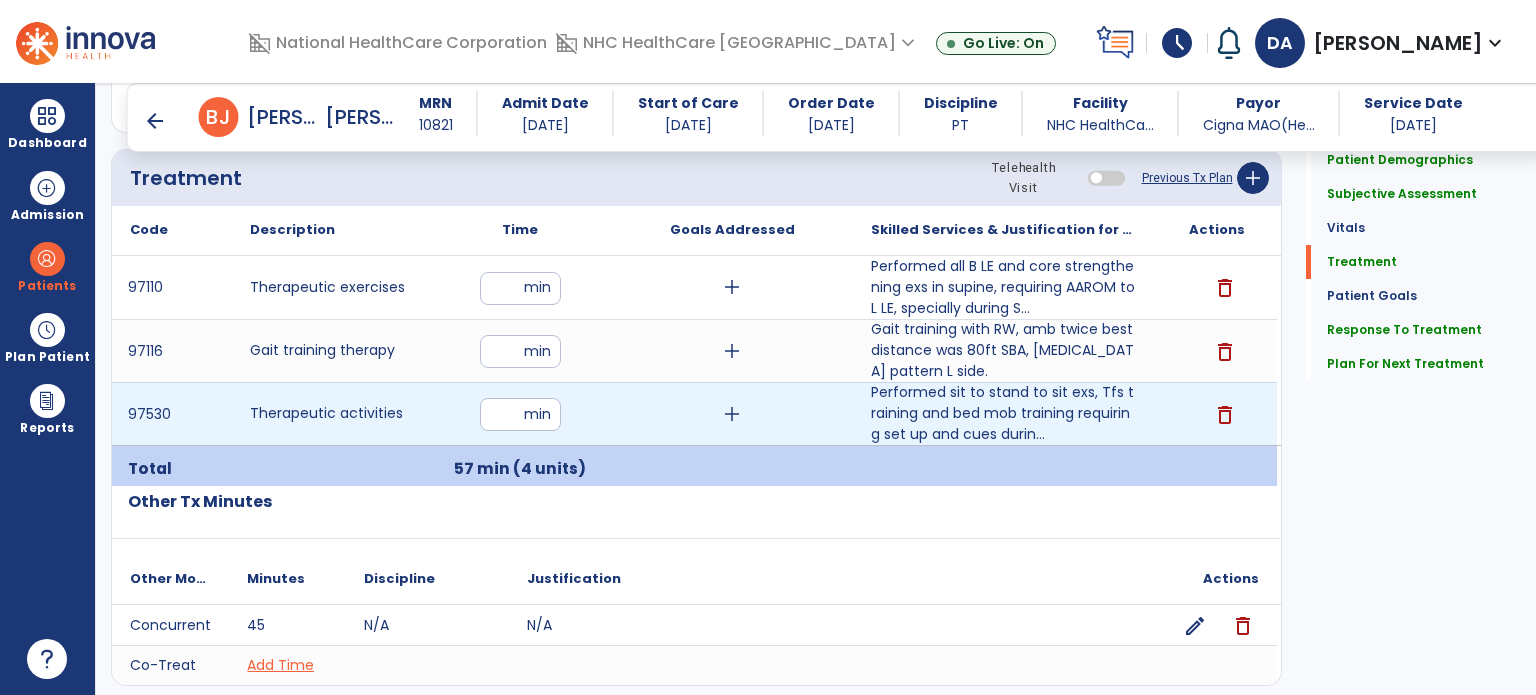 type on "**" 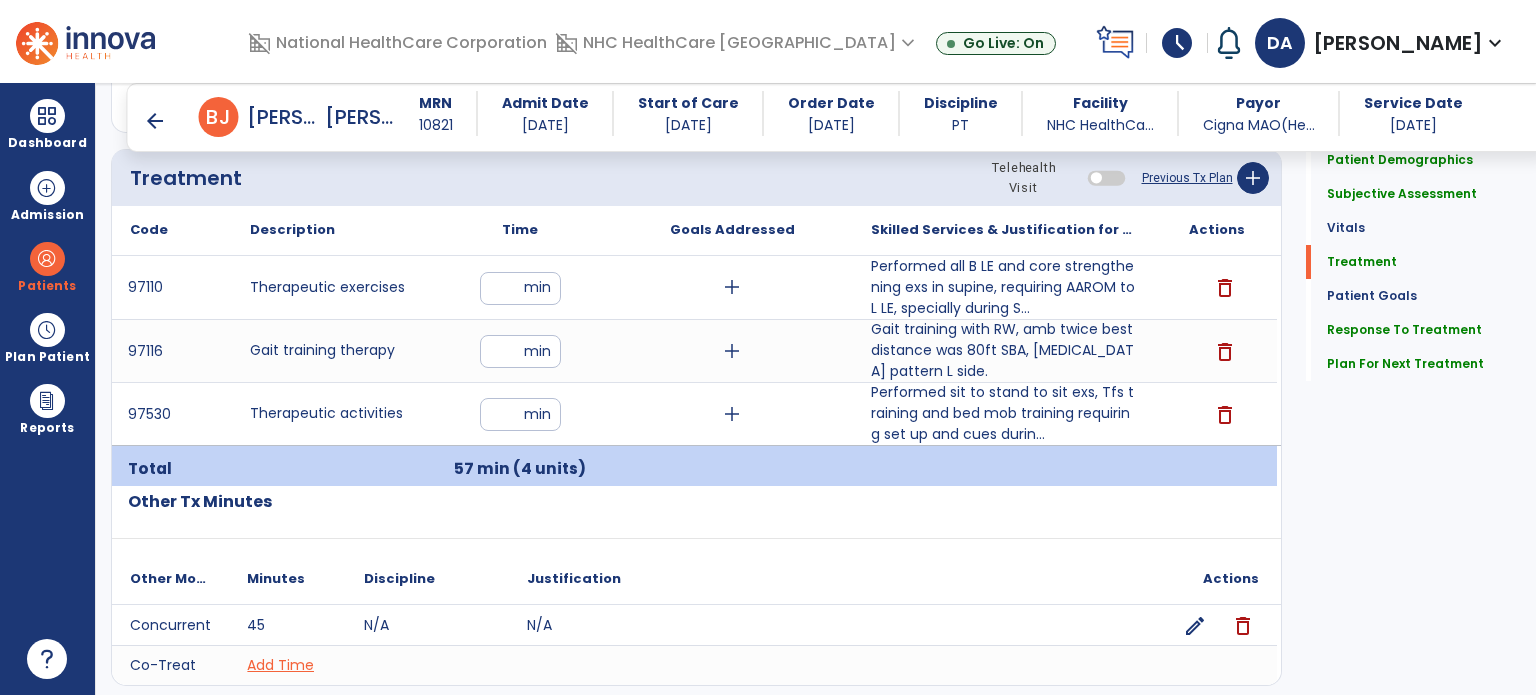 click on "Code
Description
Time" 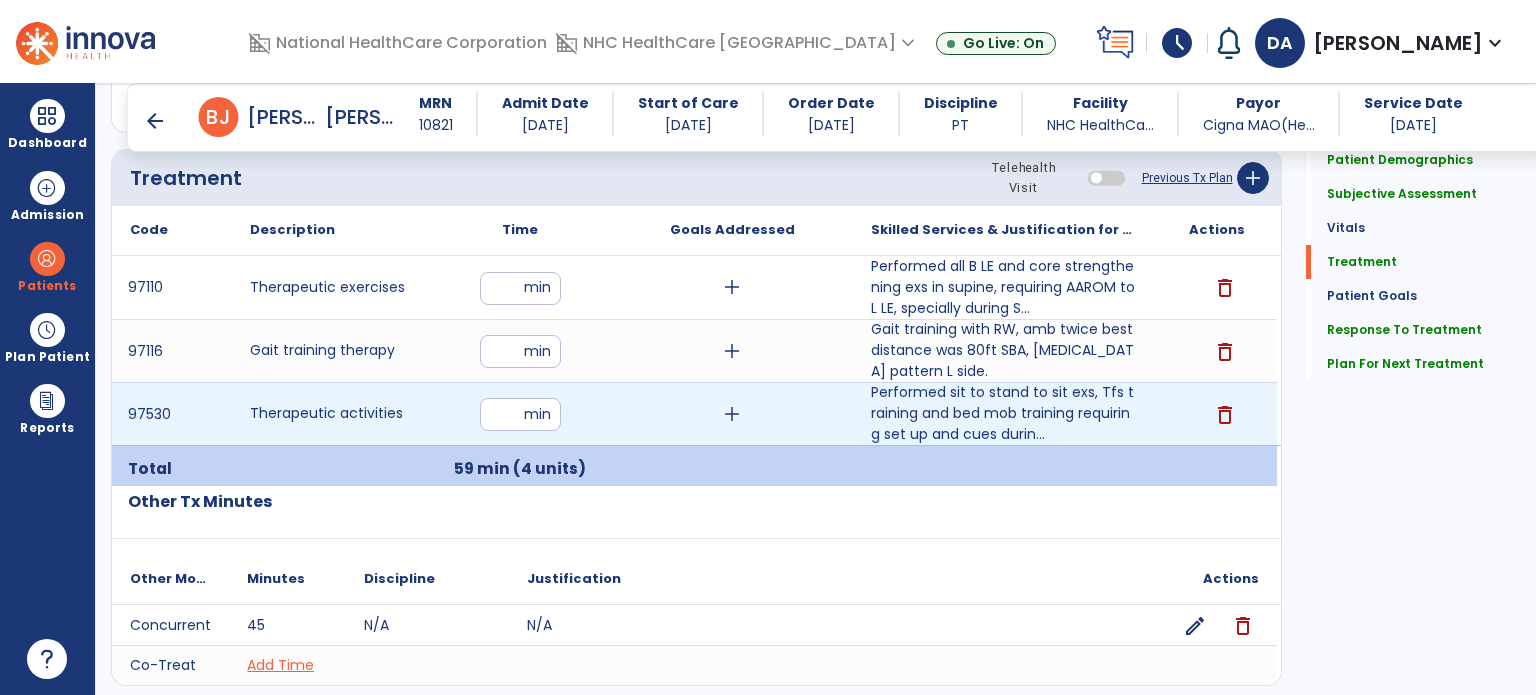 drag, startPoint x: 508, startPoint y: 414, endPoint x: 420, endPoint y: 422, distance: 88.362885 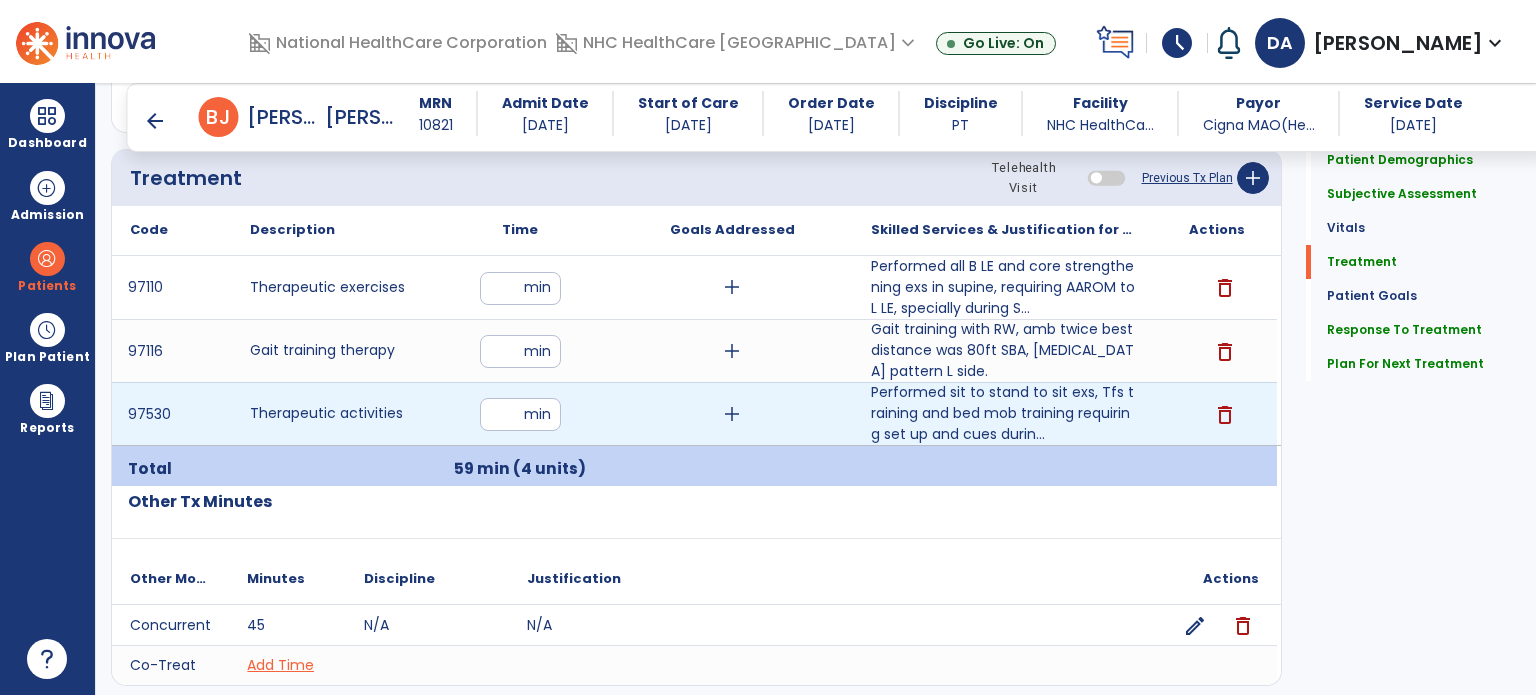 type on "**" 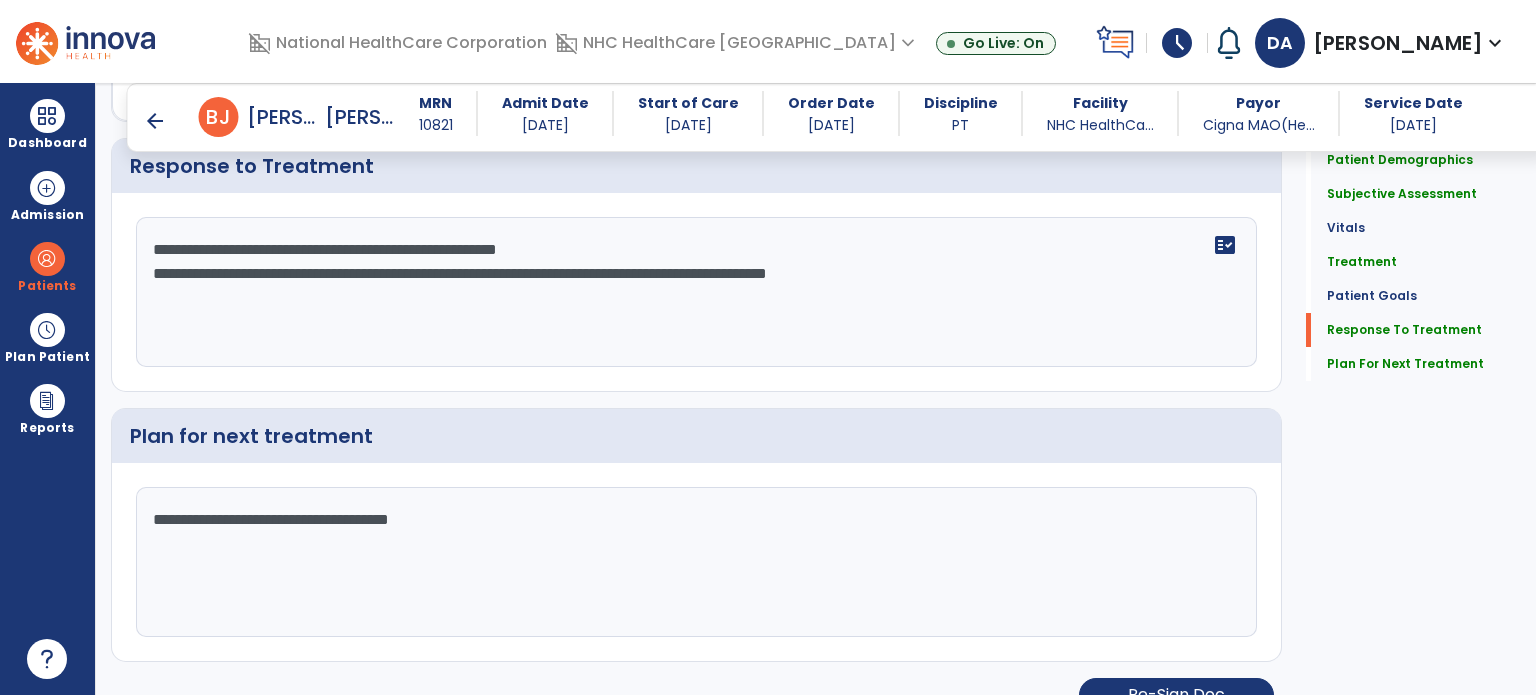 scroll, scrollTop: 2679, scrollLeft: 0, axis: vertical 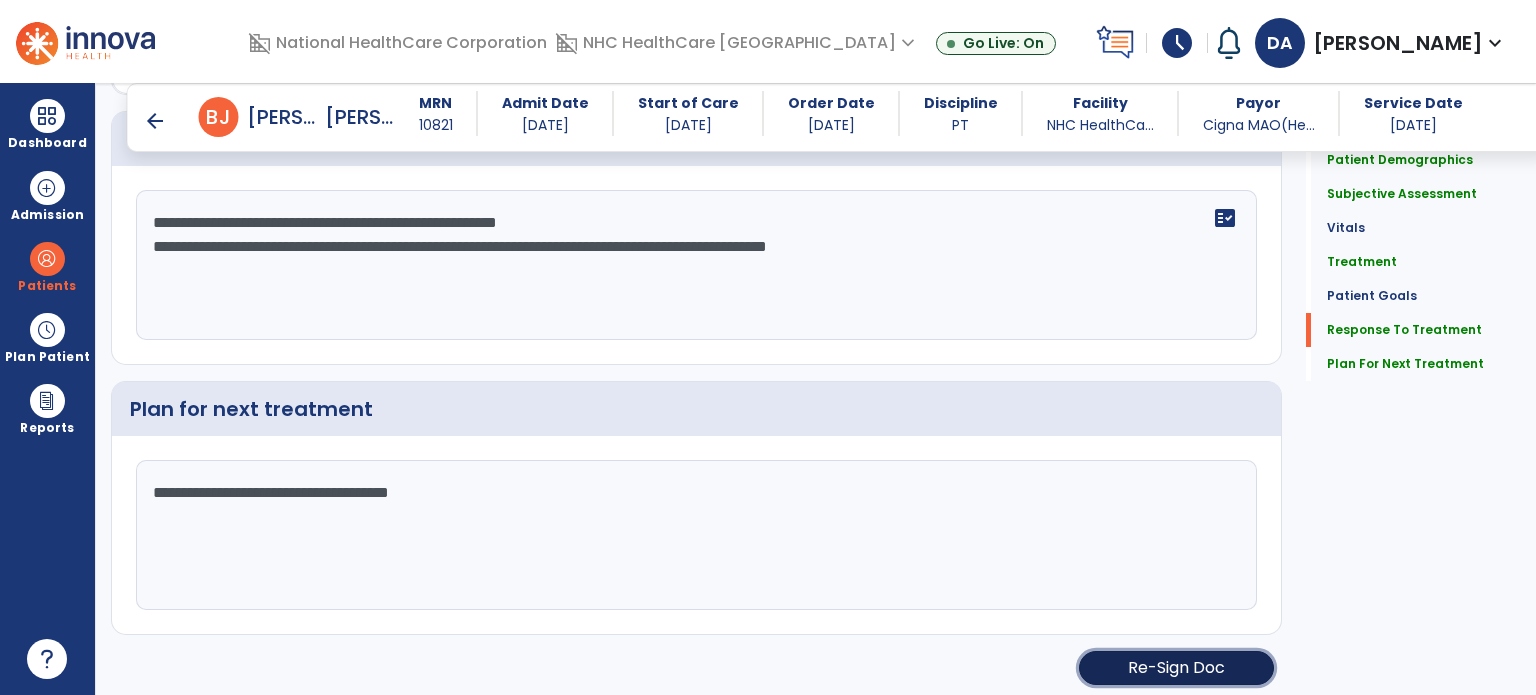 click on "Re-Sign Doc" 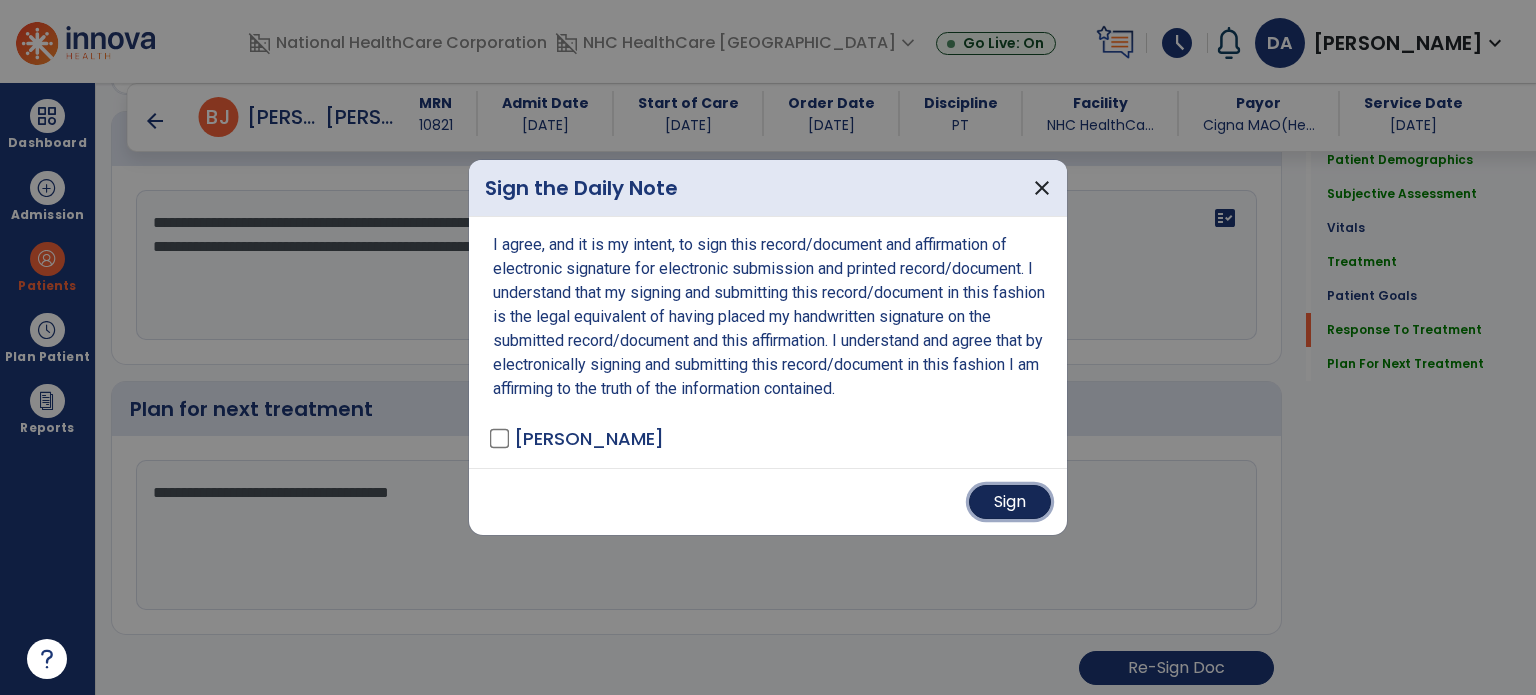 click on "Sign" at bounding box center (1010, 502) 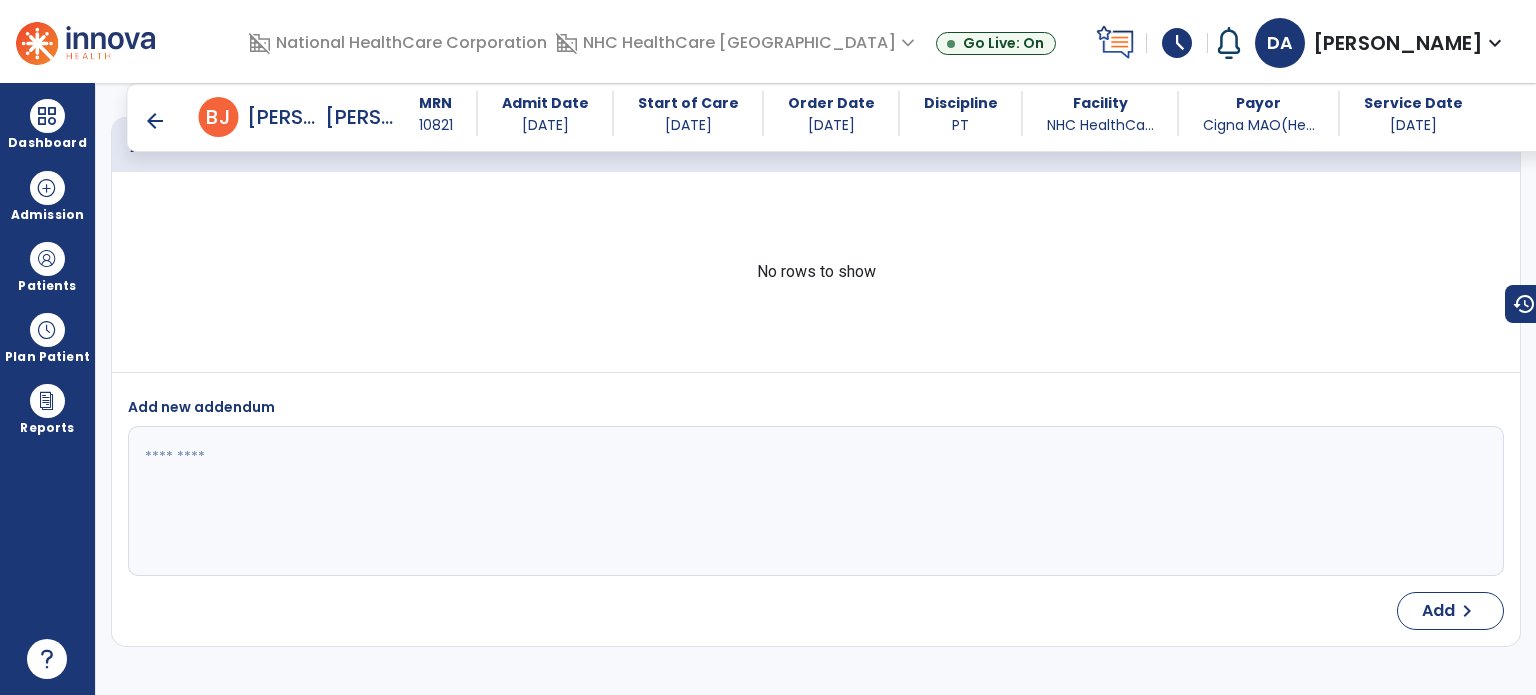 scroll, scrollTop: 3768, scrollLeft: 0, axis: vertical 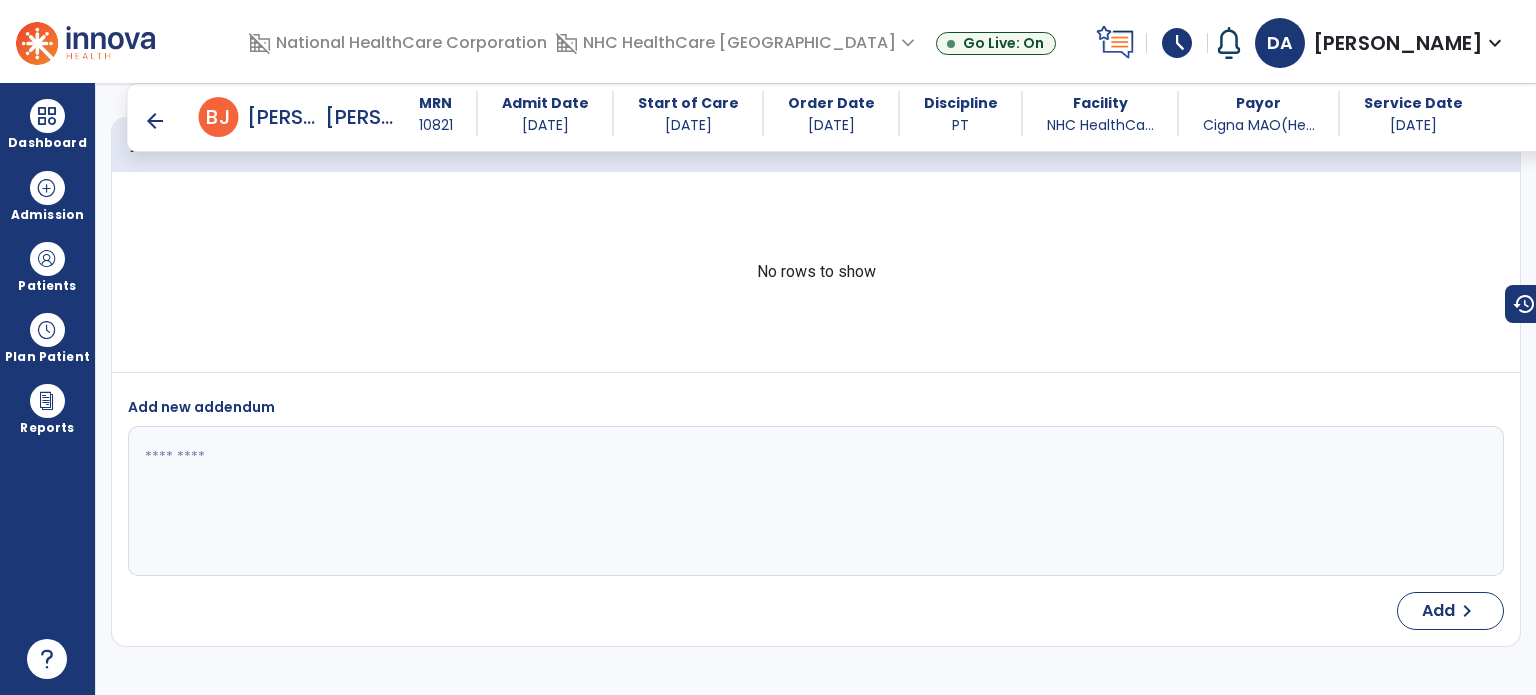 drag, startPoint x: 85, startPoint y: 74, endPoint x: 4, endPoint y: 15, distance: 100.20978 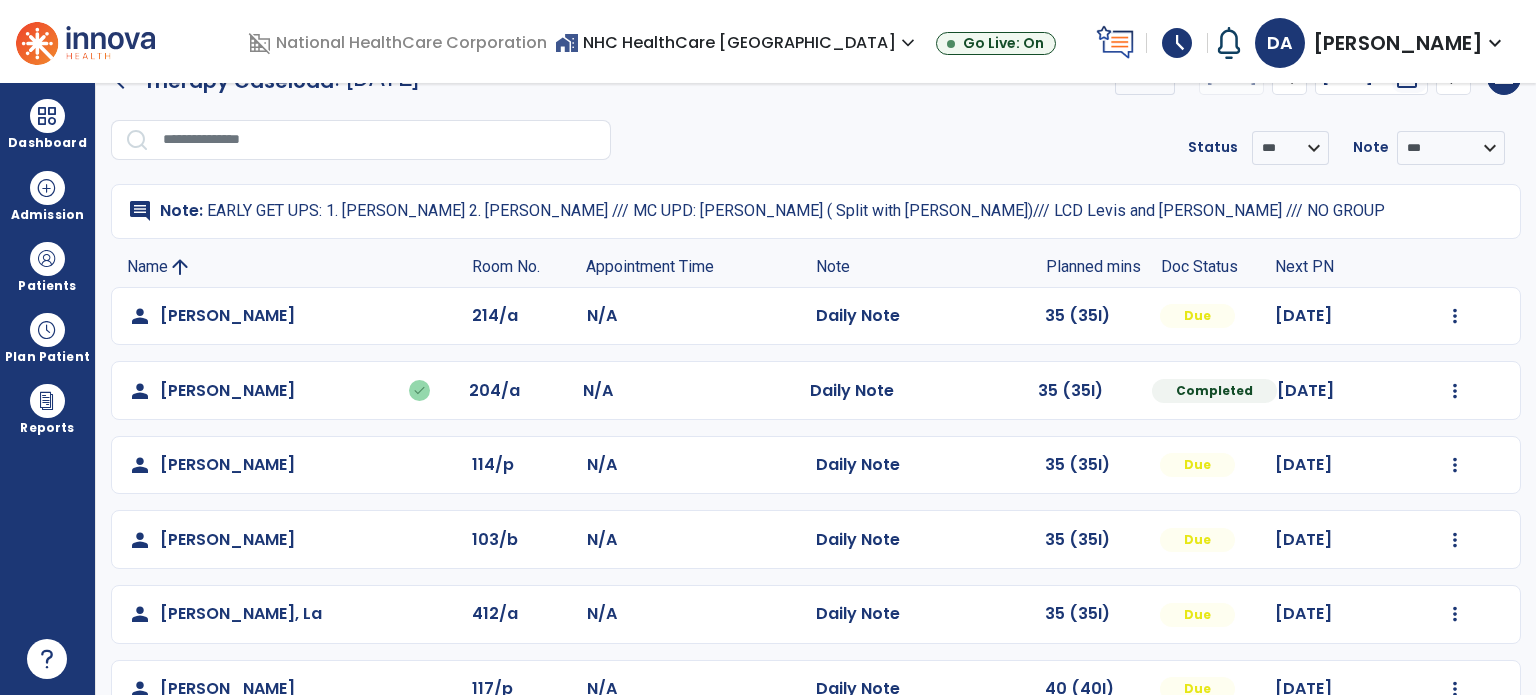 scroll, scrollTop: 160, scrollLeft: 0, axis: vertical 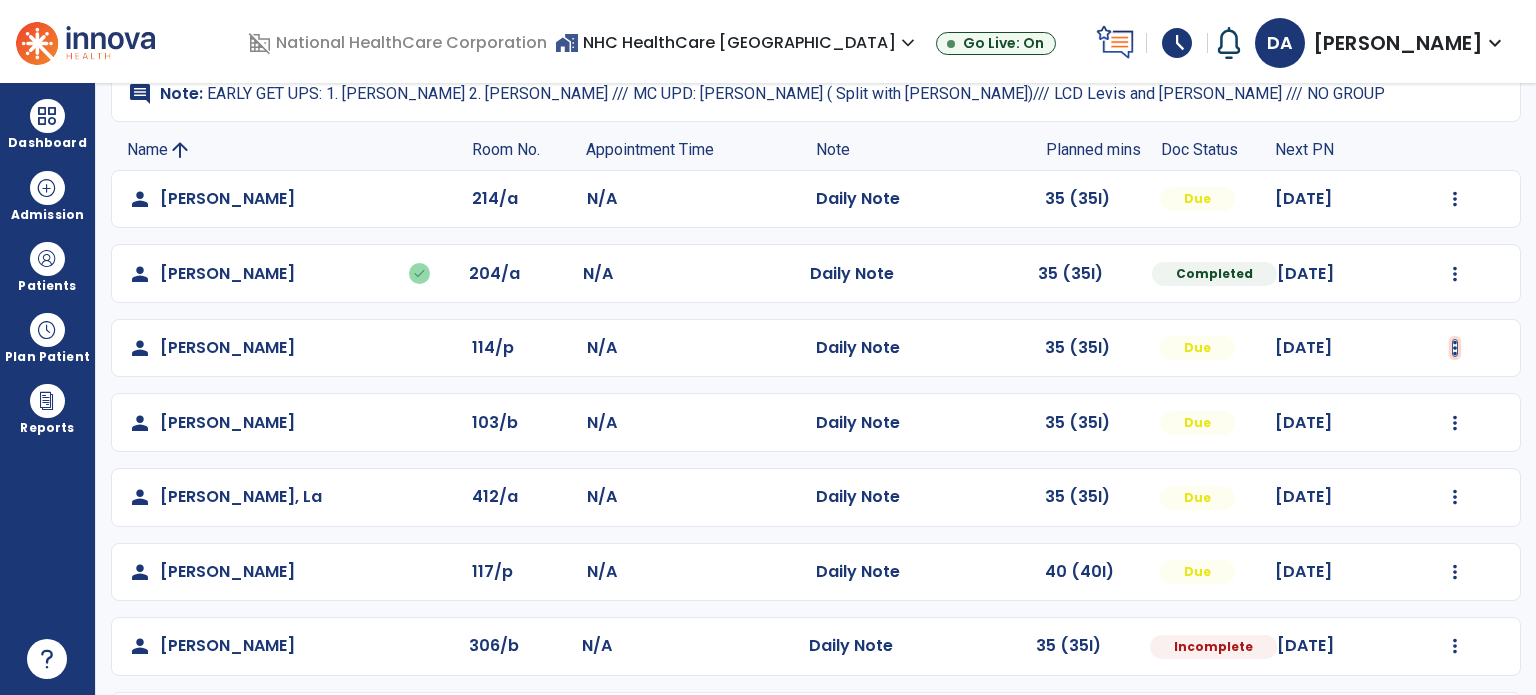 click at bounding box center (1455, 199) 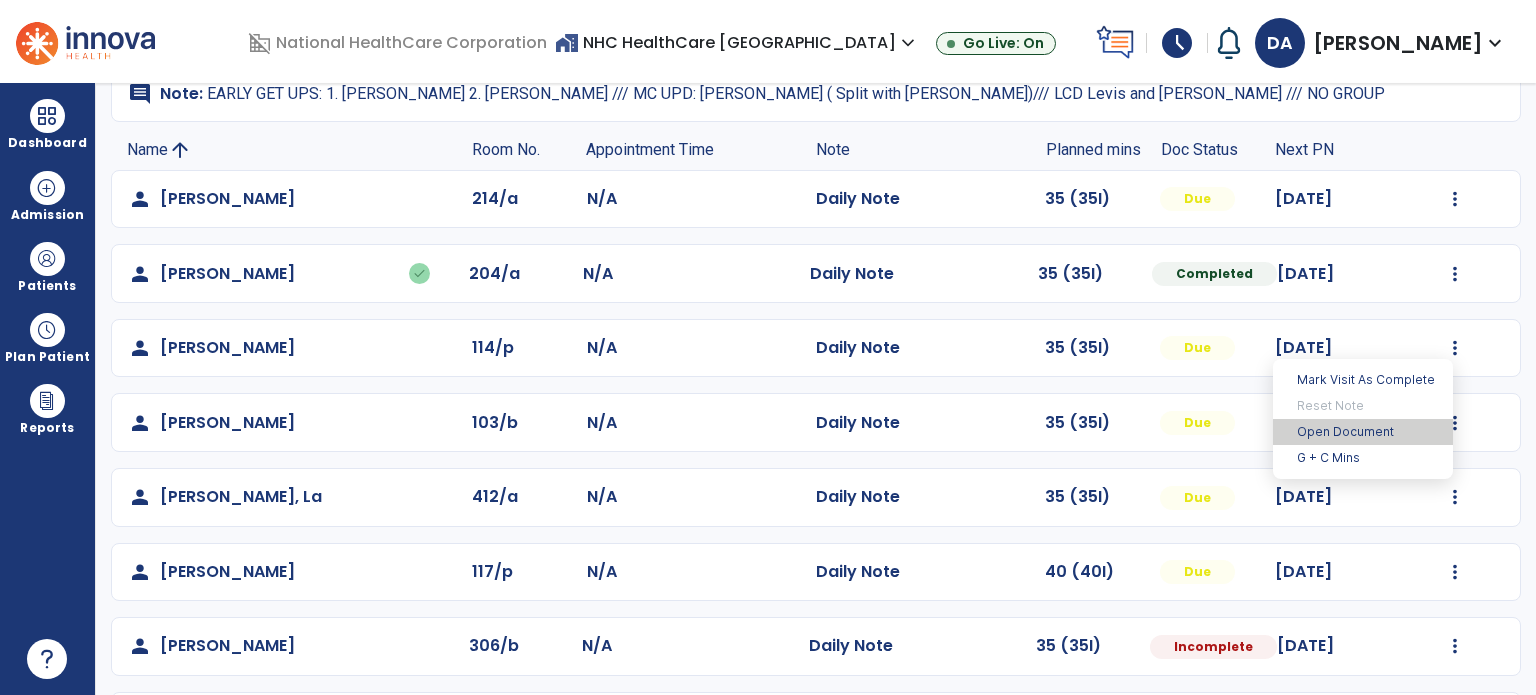 click on "Open Document" at bounding box center (1363, 432) 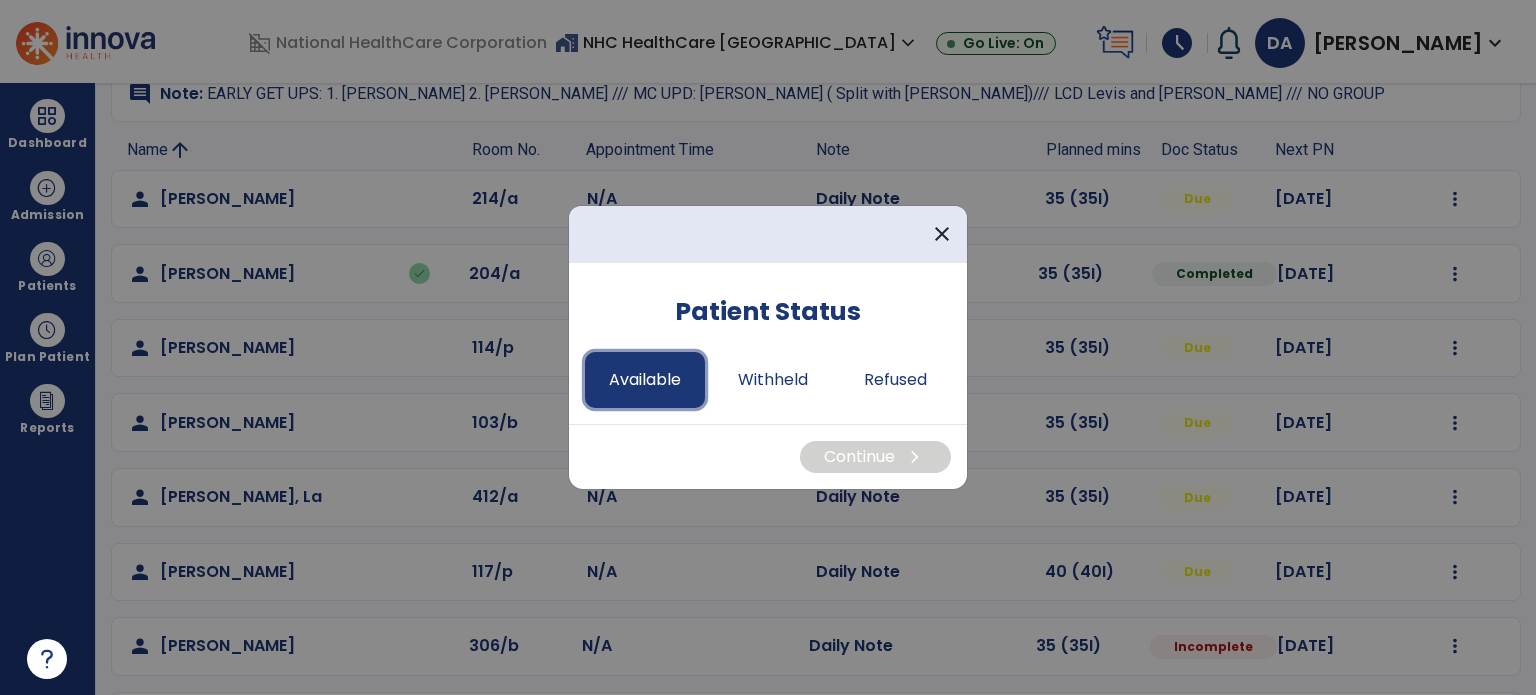 click on "Available" at bounding box center [645, 380] 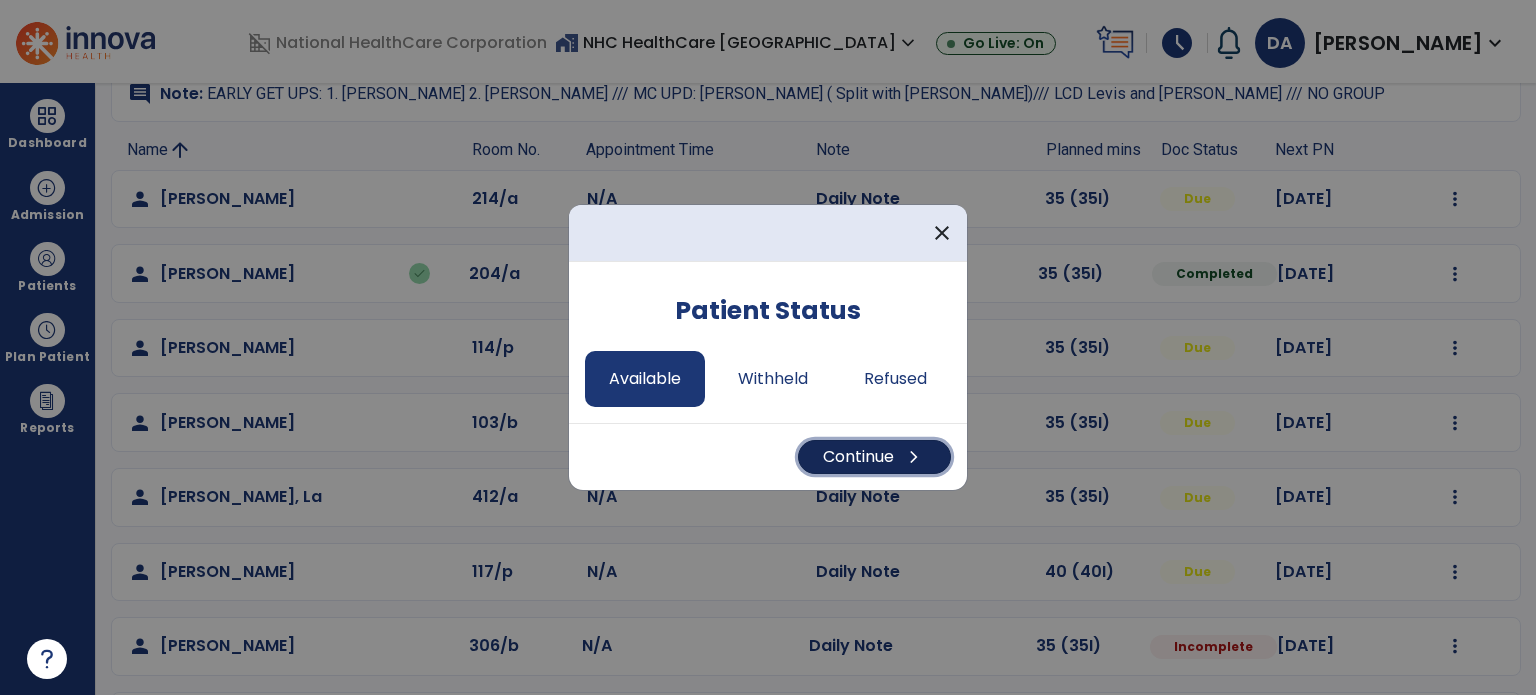 click on "Continue   chevron_right" at bounding box center [874, 457] 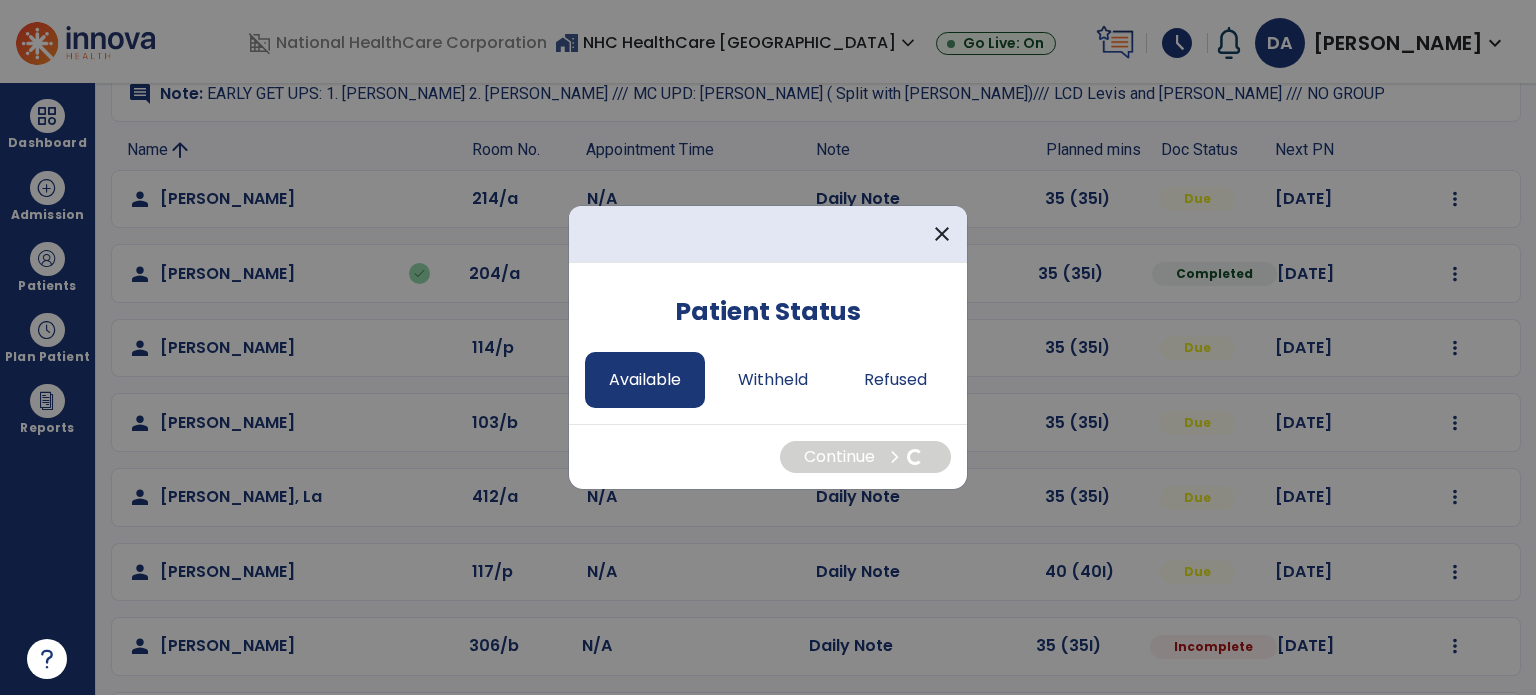 select on "*" 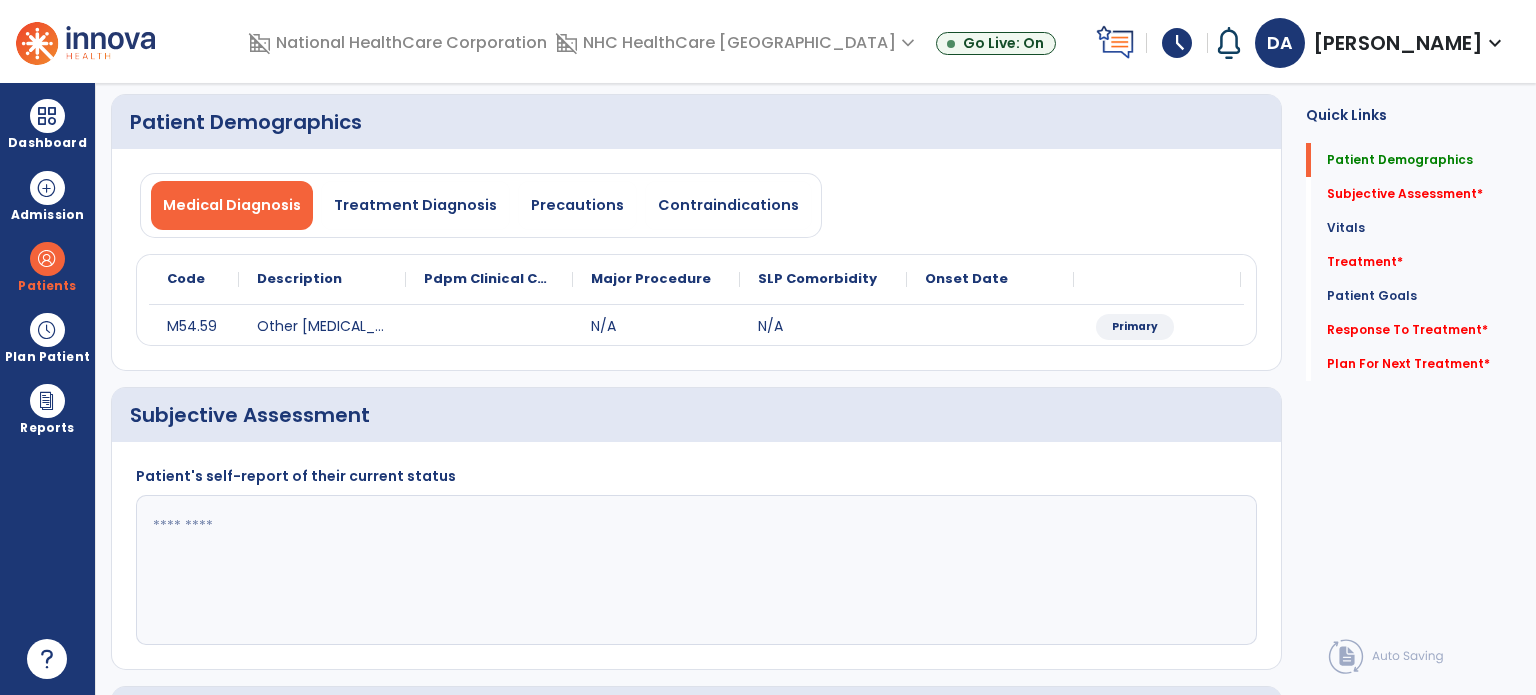click 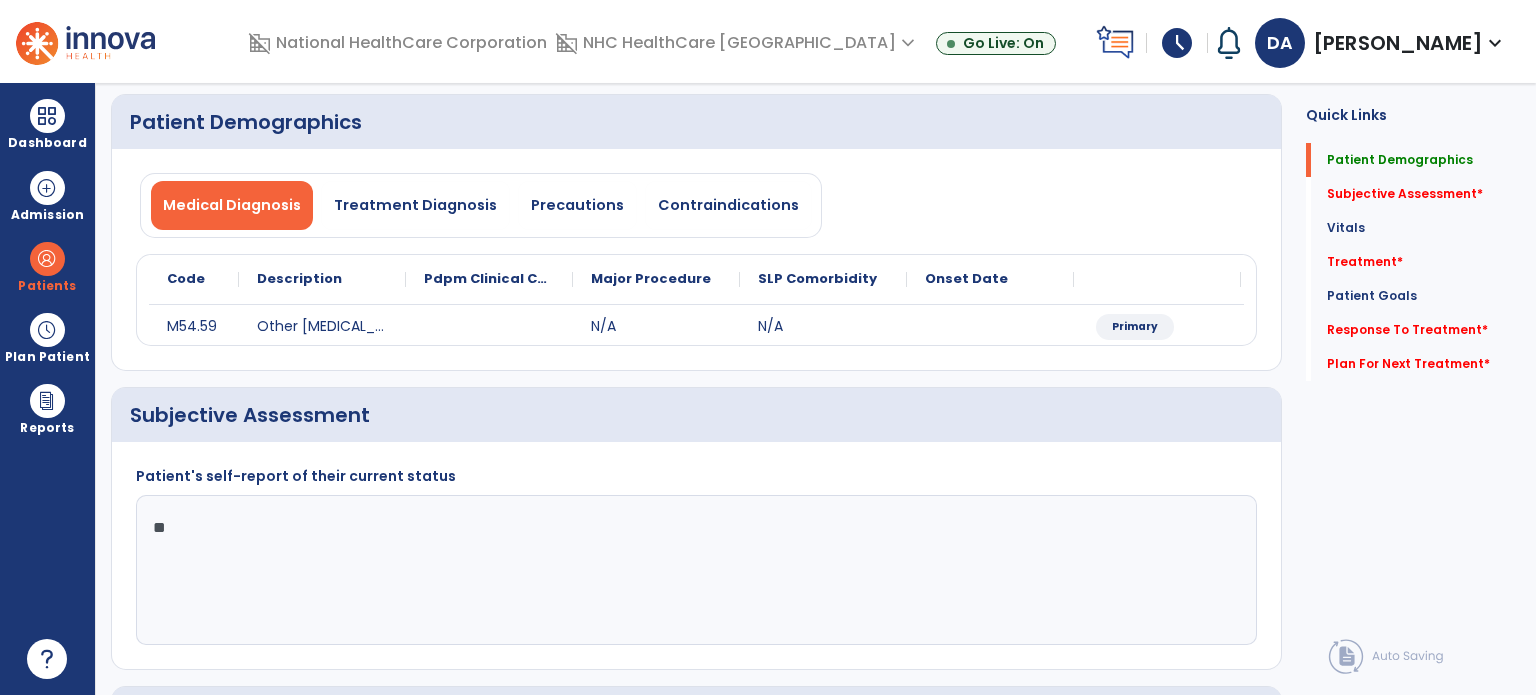 type on "*" 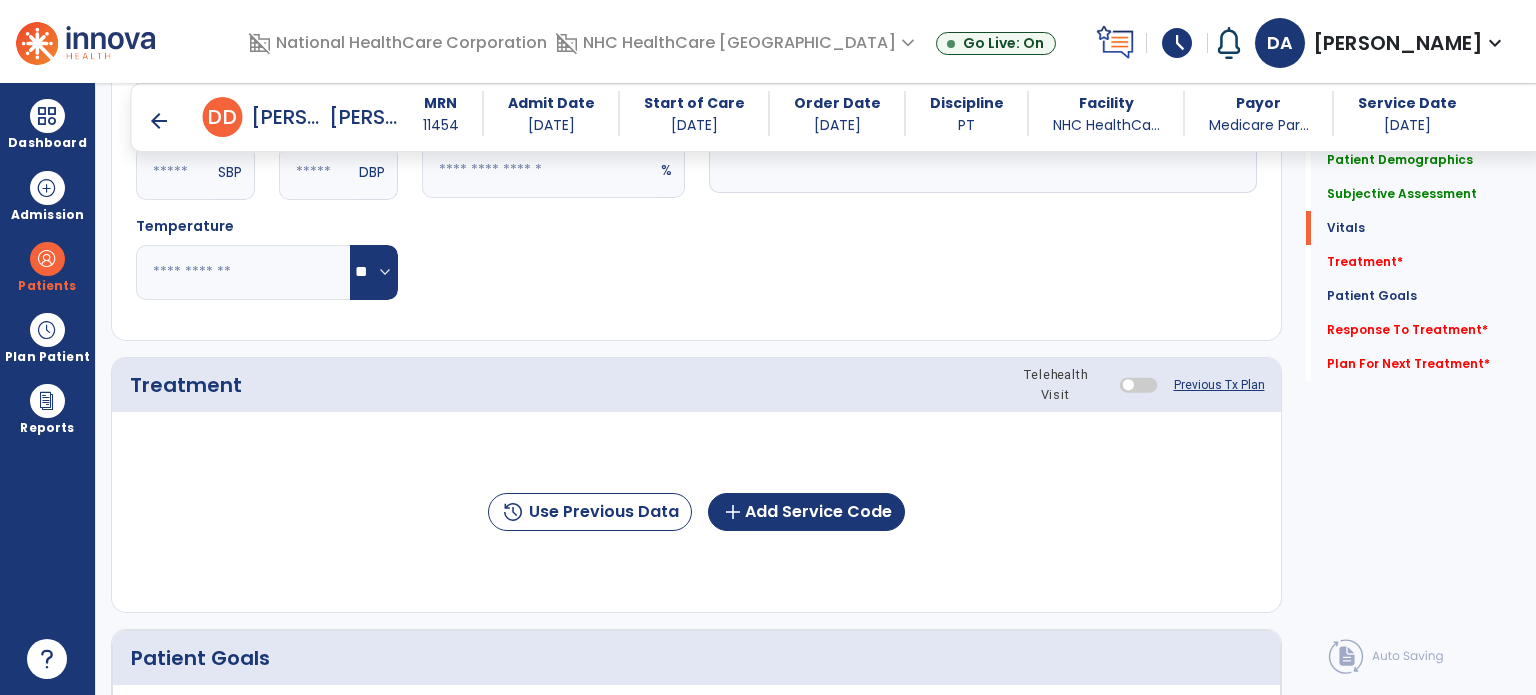 scroll, scrollTop: 894, scrollLeft: 0, axis: vertical 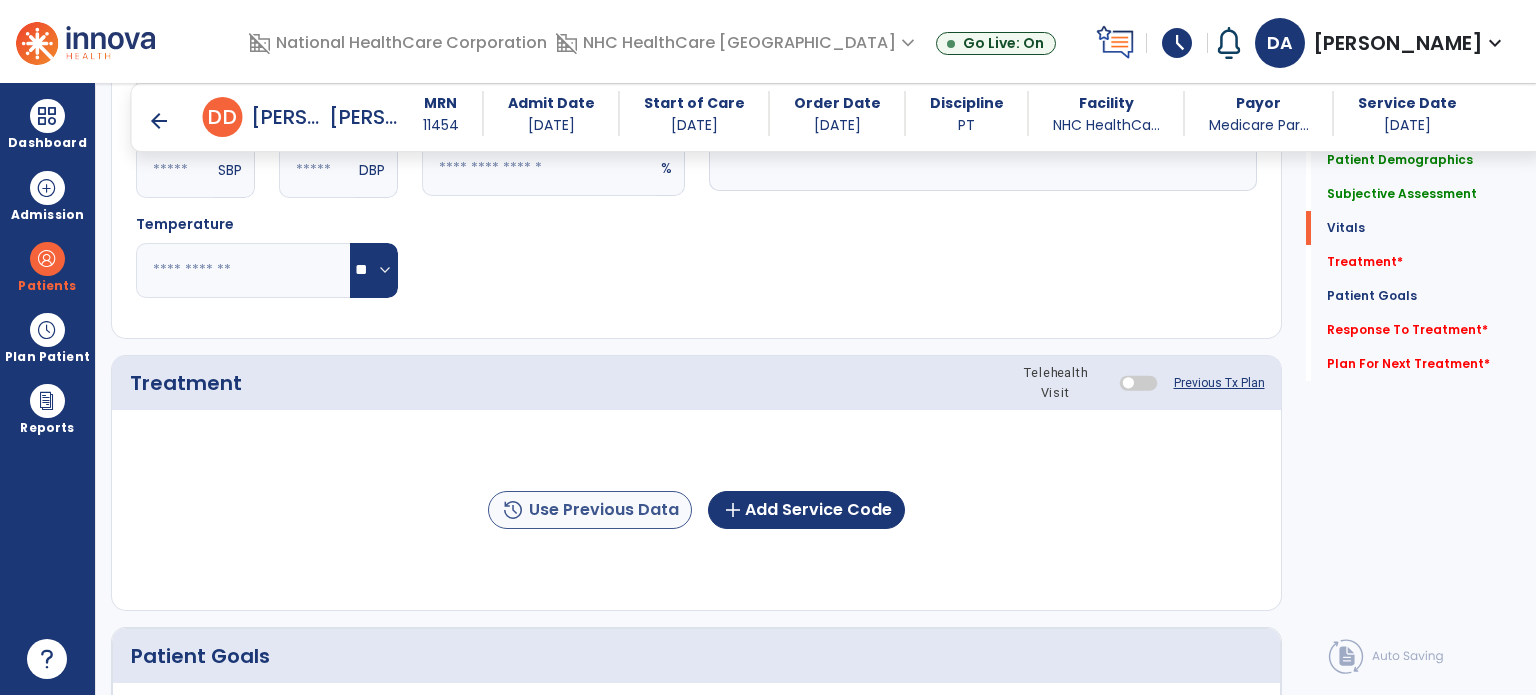 type on "**********" 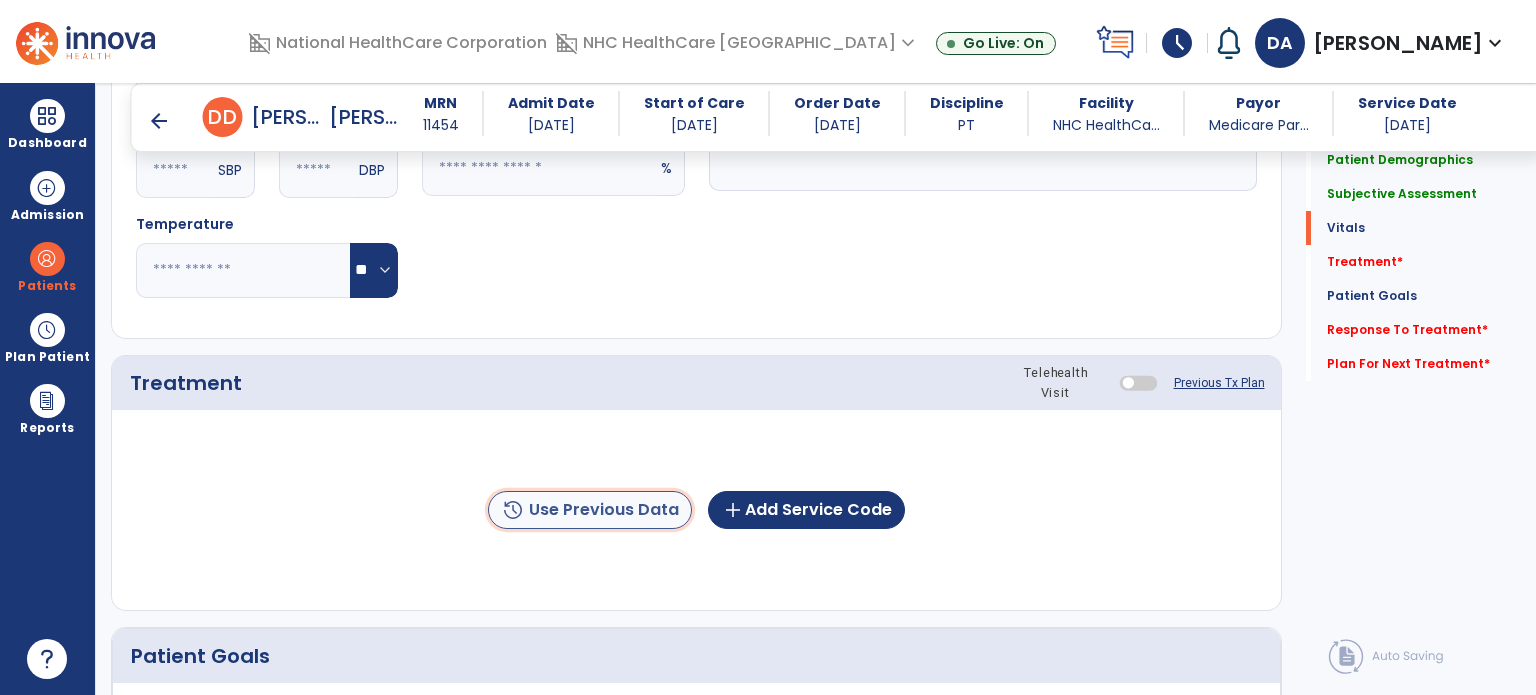 click on "history  Use Previous Data" 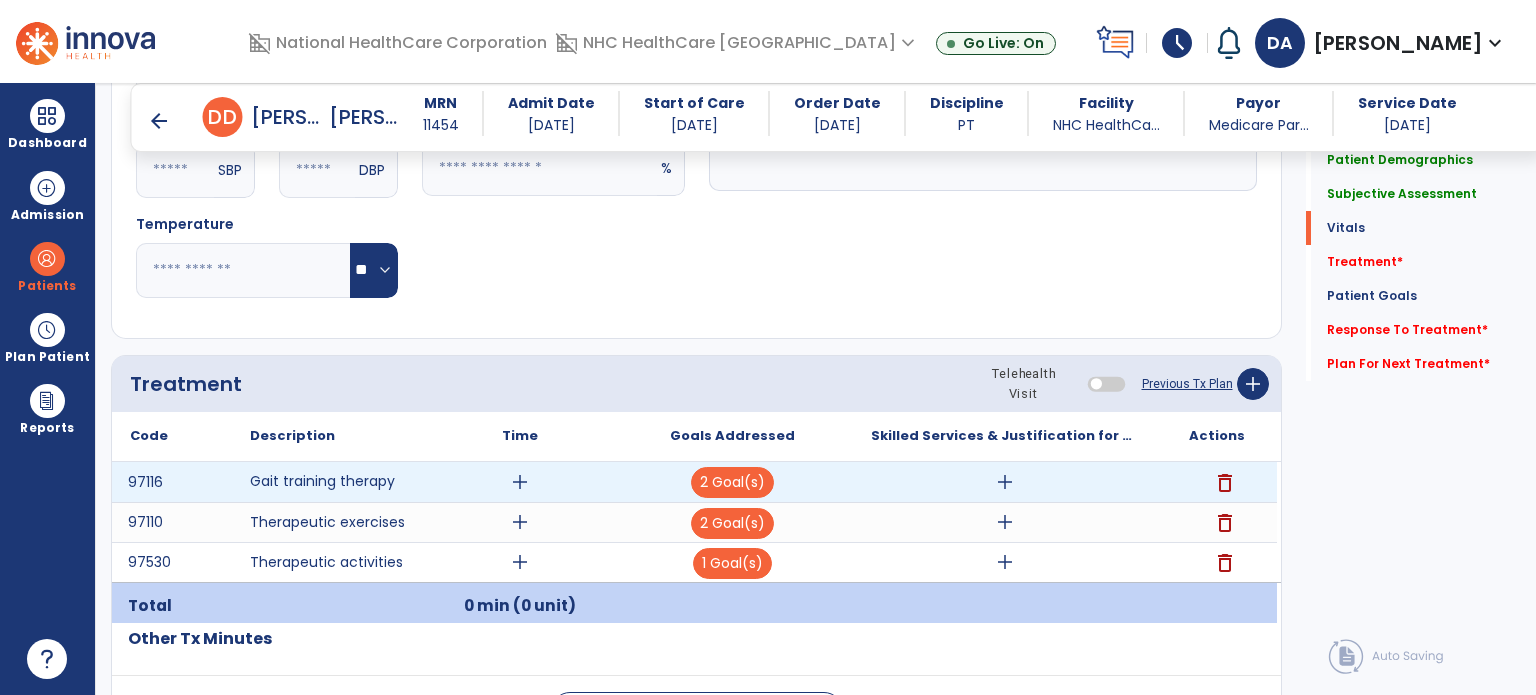 click on "add" at bounding box center [520, 482] 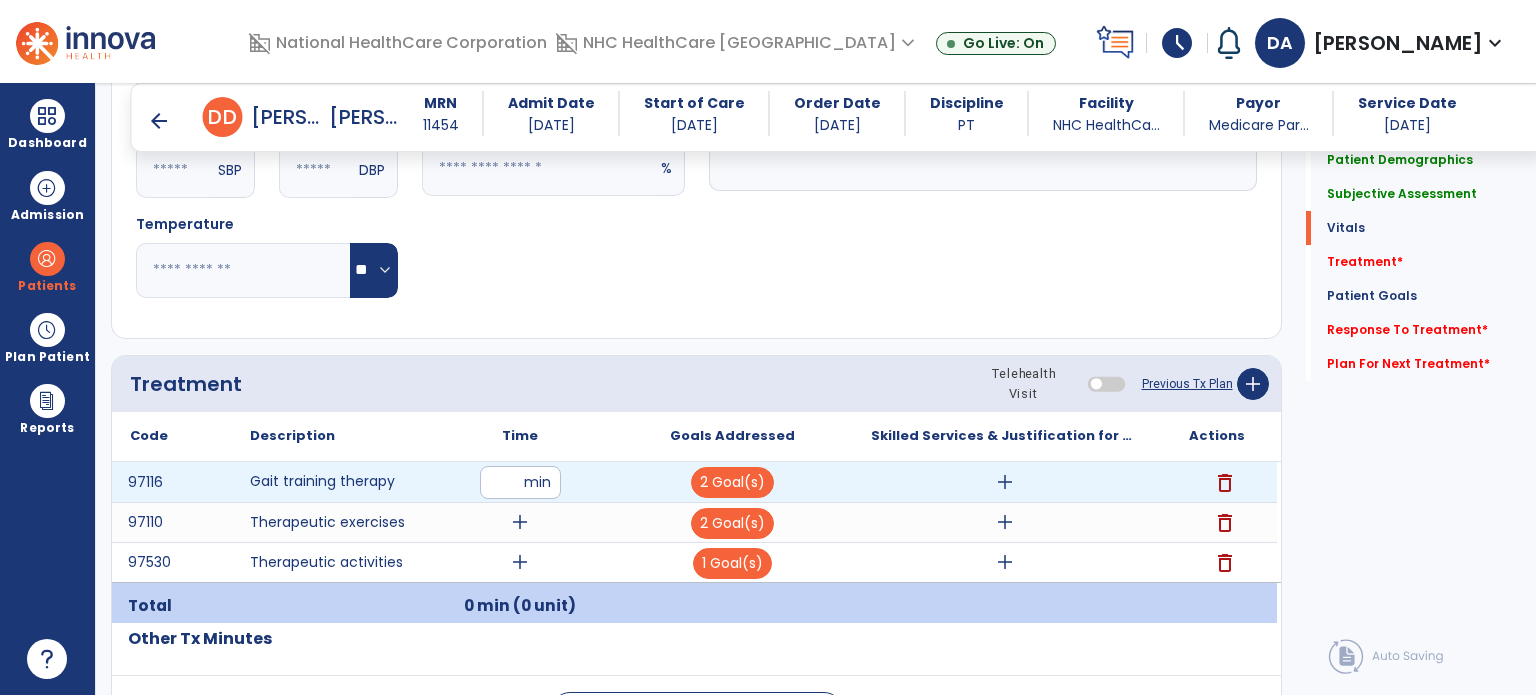 type on "**" 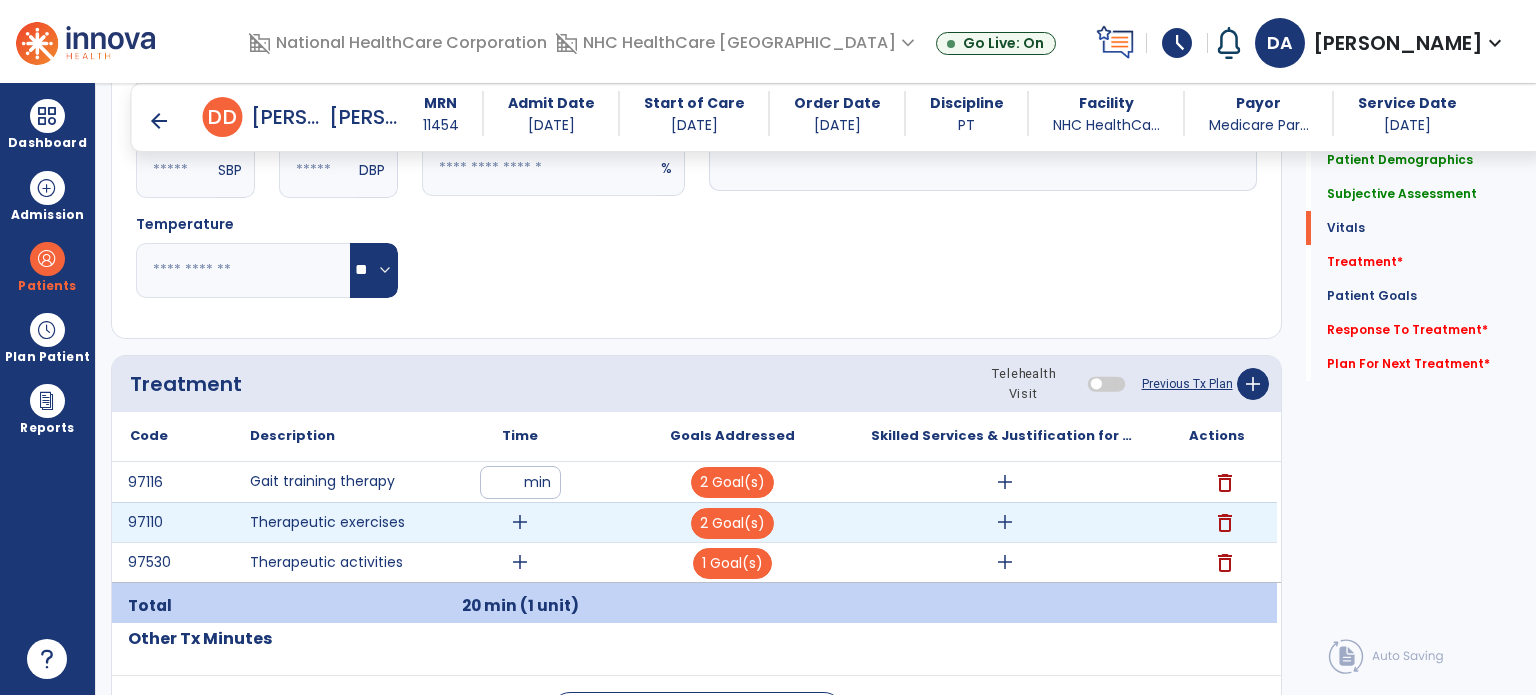 click on "add" at bounding box center [520, 522] 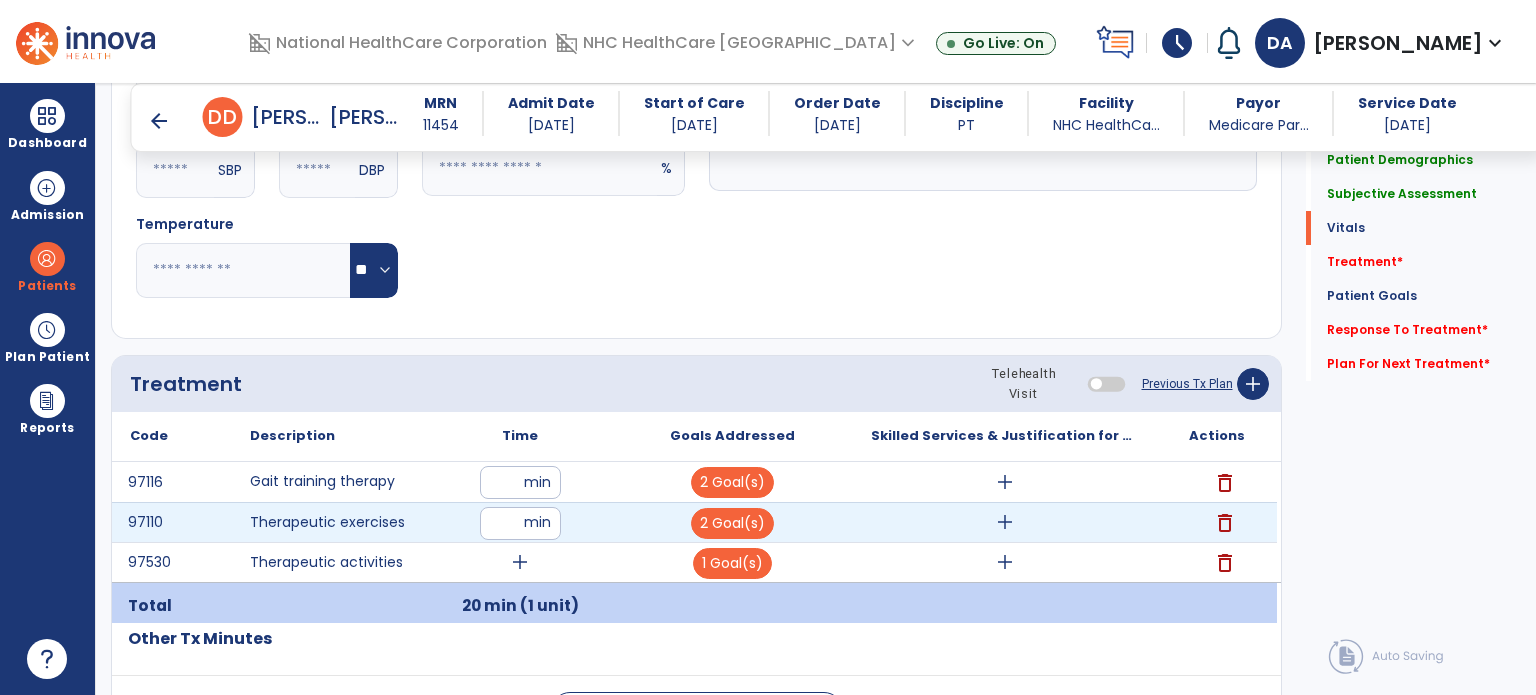 type on "**" 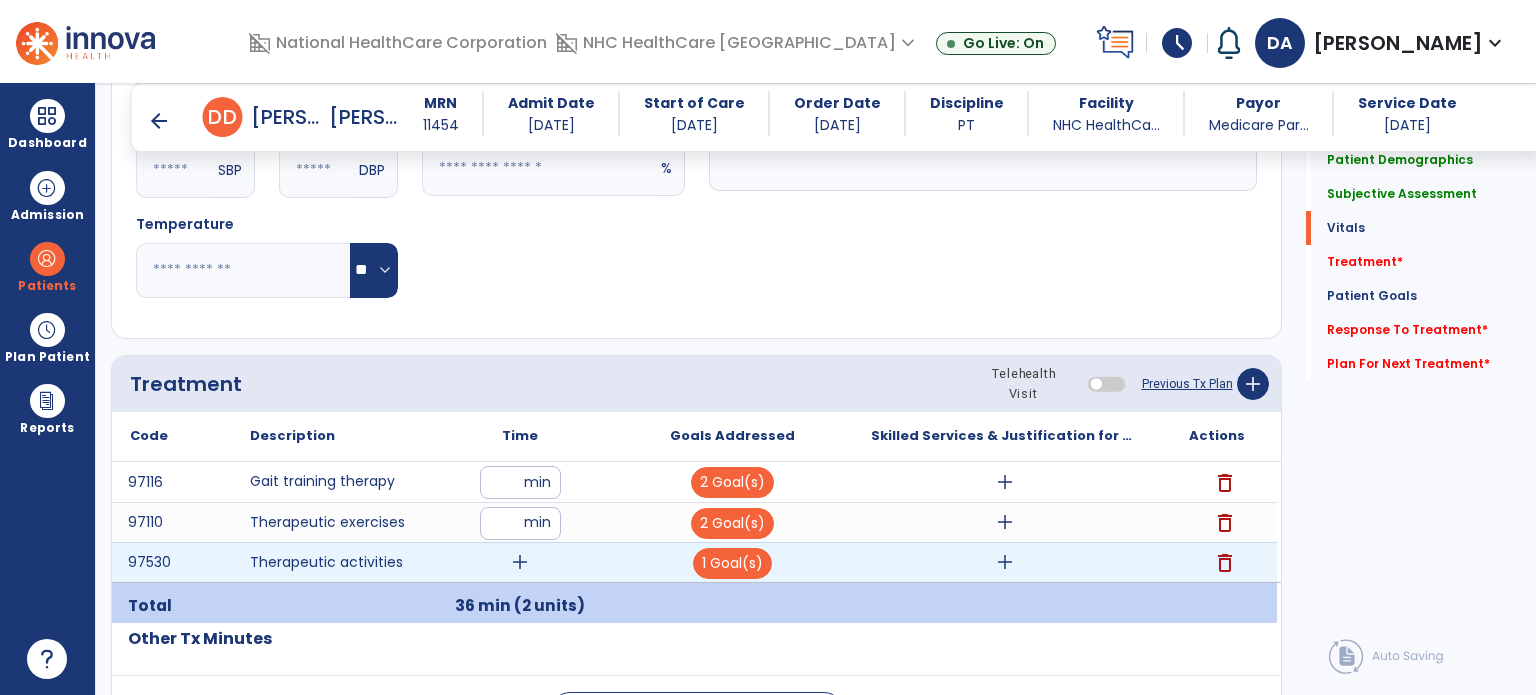 click on "add" at bounding box center (520, 562) 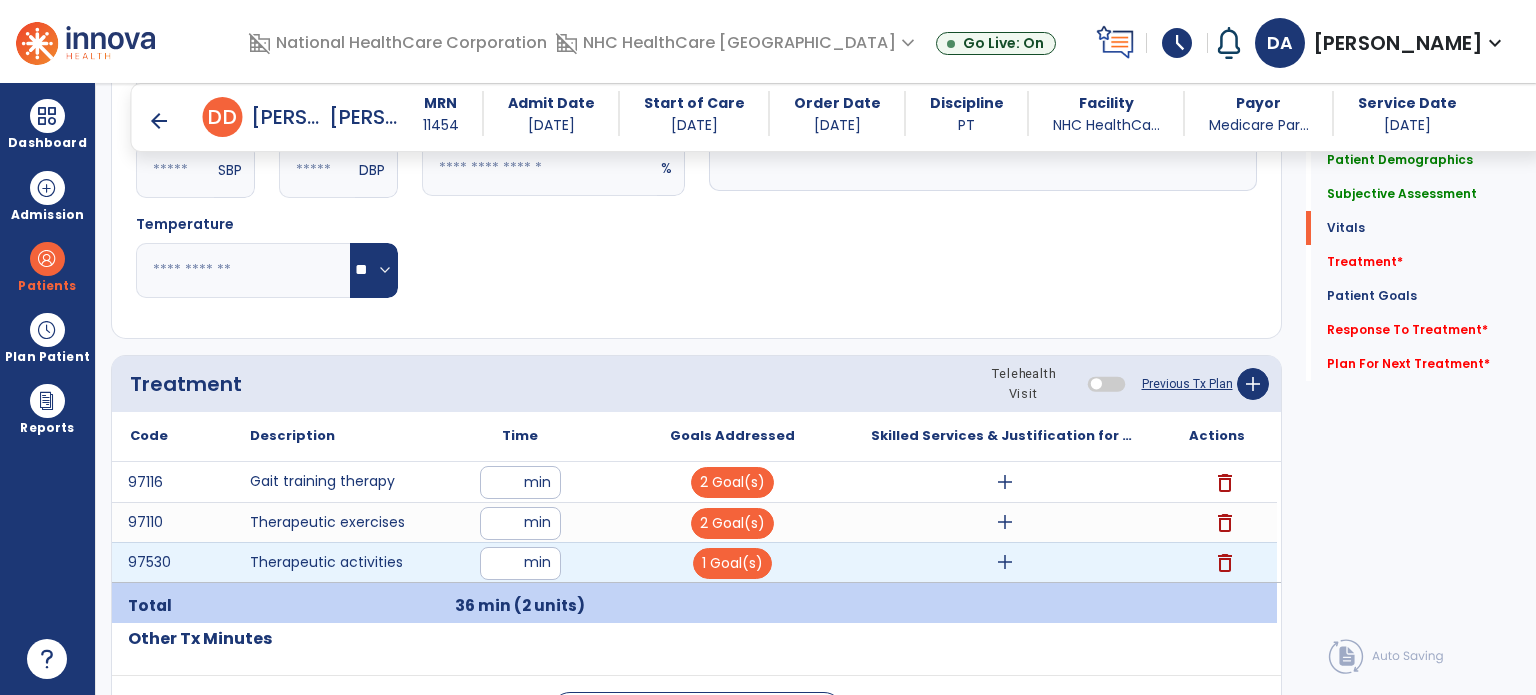 type on "**" 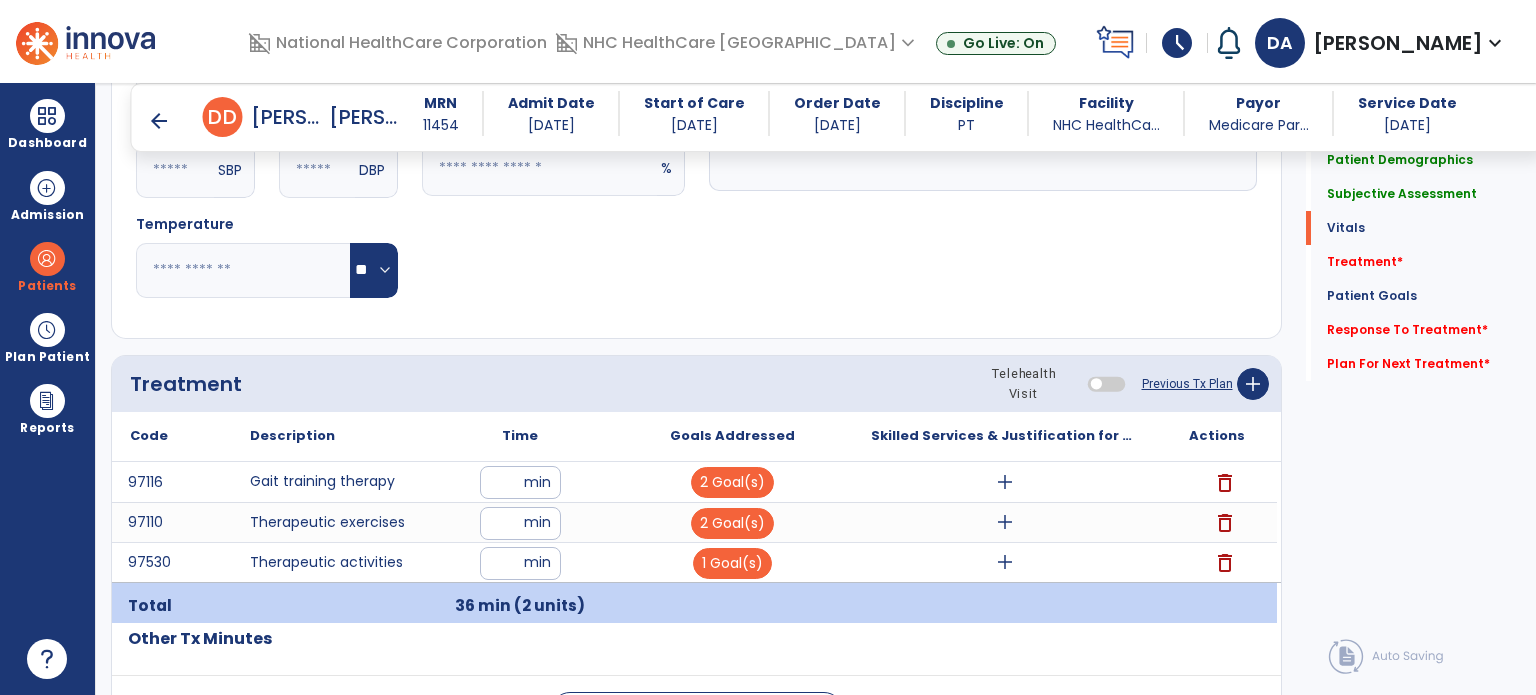 click on "Code
Description
Time" 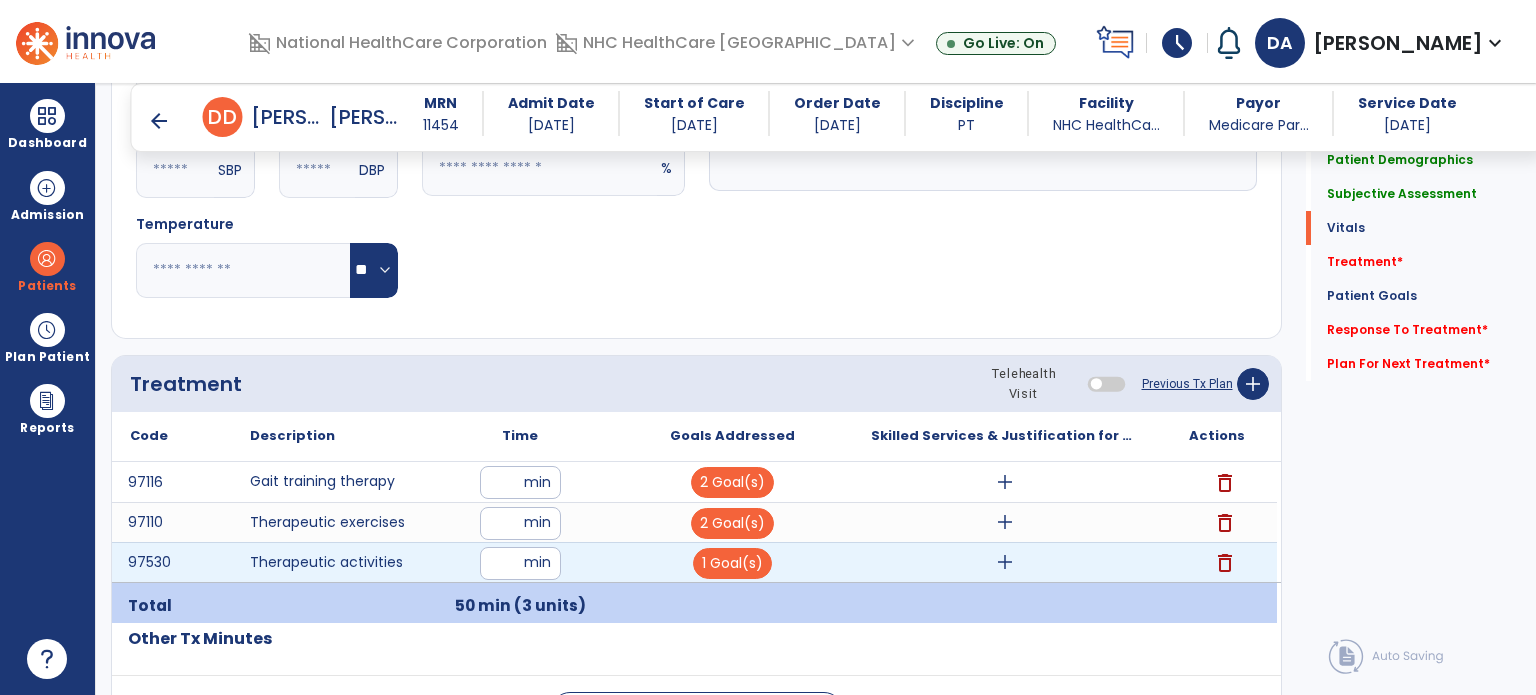 drag, startPoint x: 509, startPoint y: 559, endPoint x: 402, endPoint y: 553, distance: 107.16809 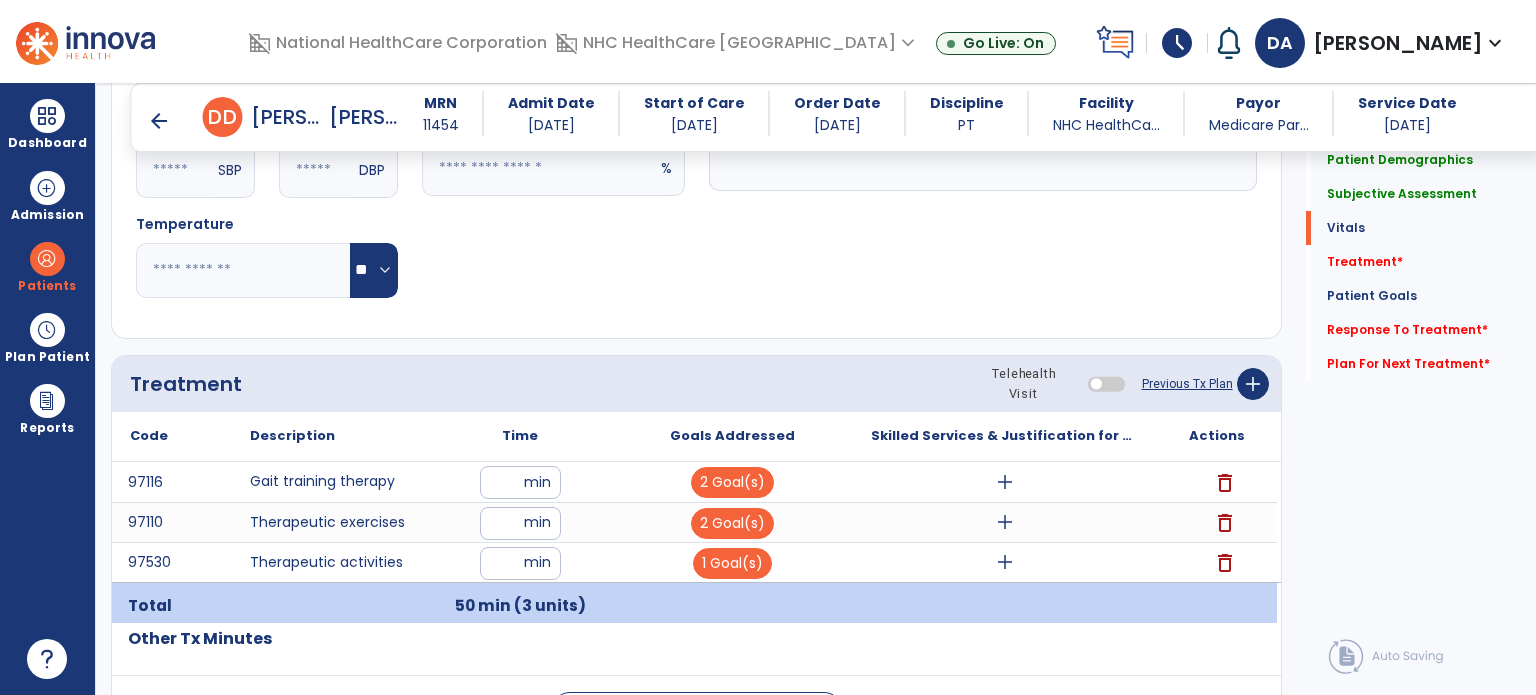 click on "Code
Description
Time" 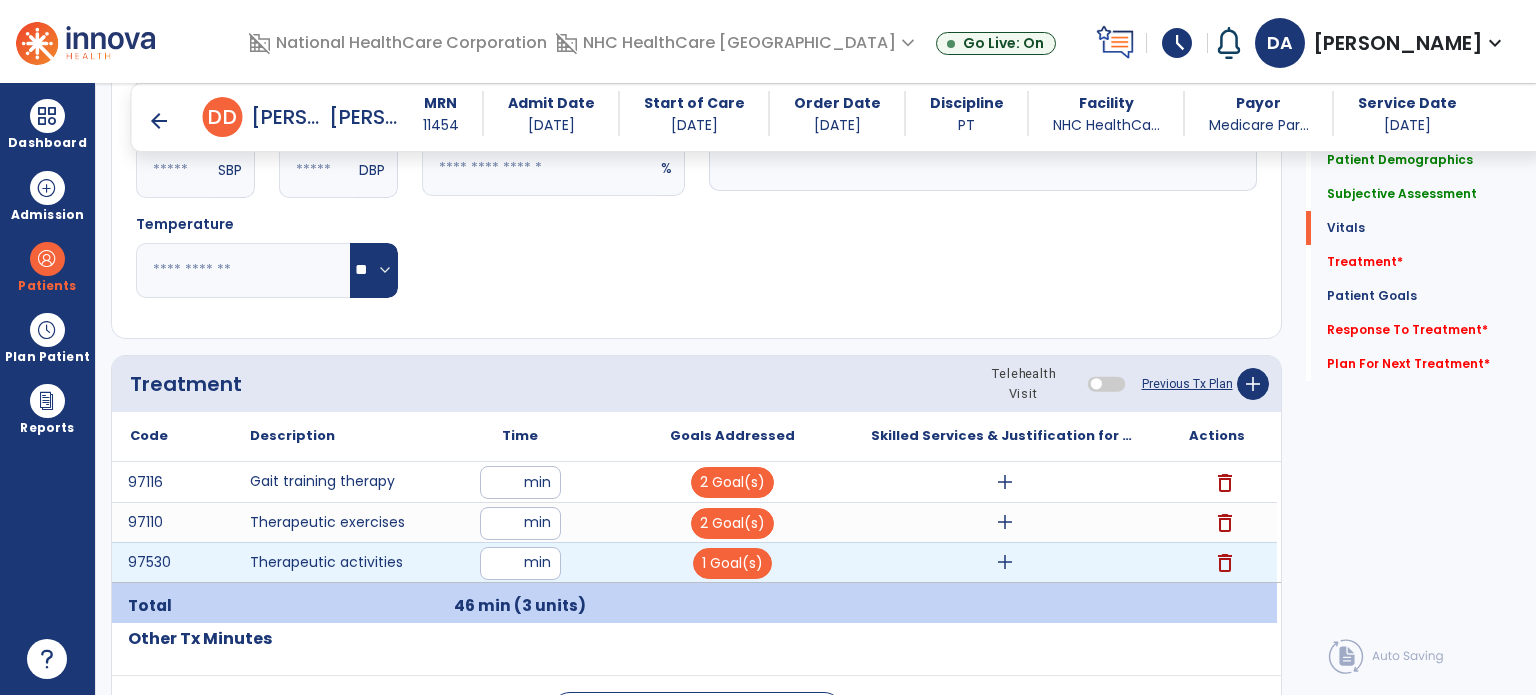 click on "add" at bounding box center [1005, 562] 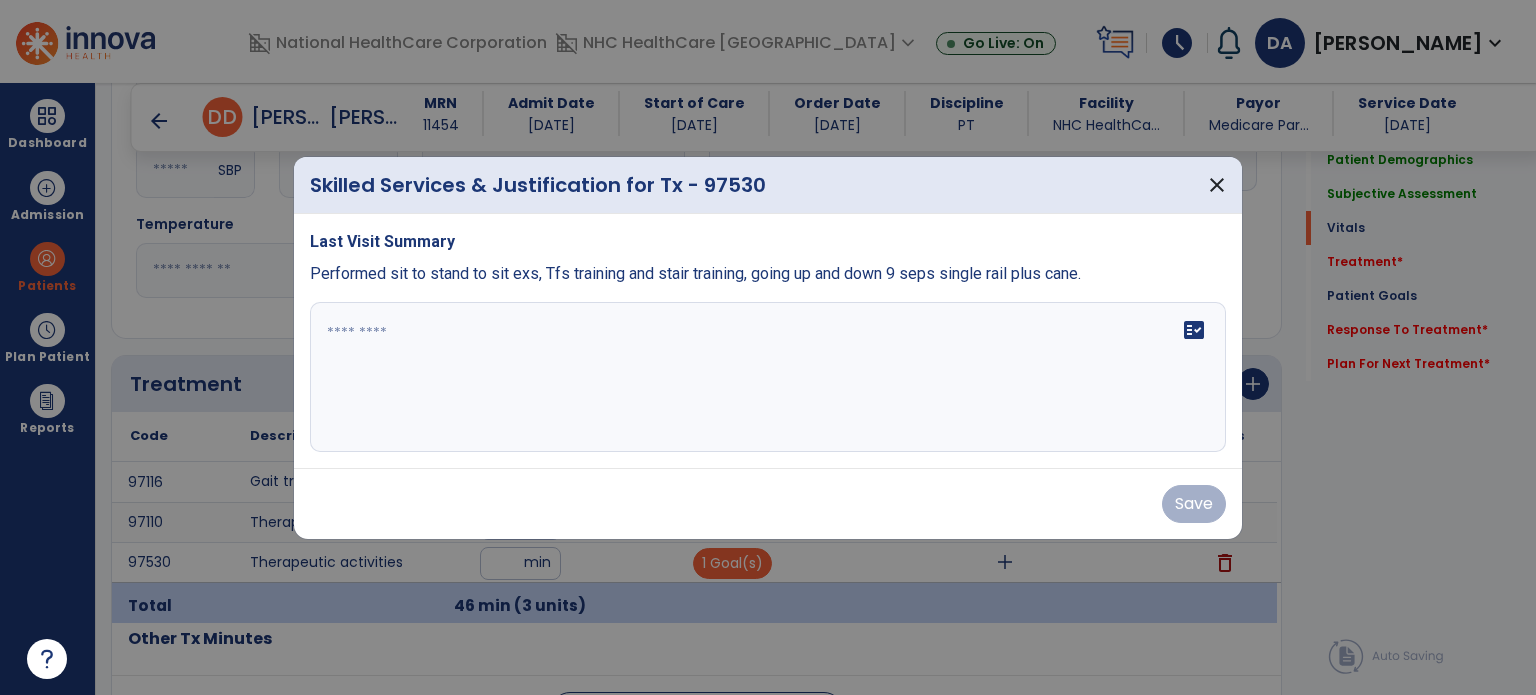 click on "fact_check" at bounding box center (768, 377) 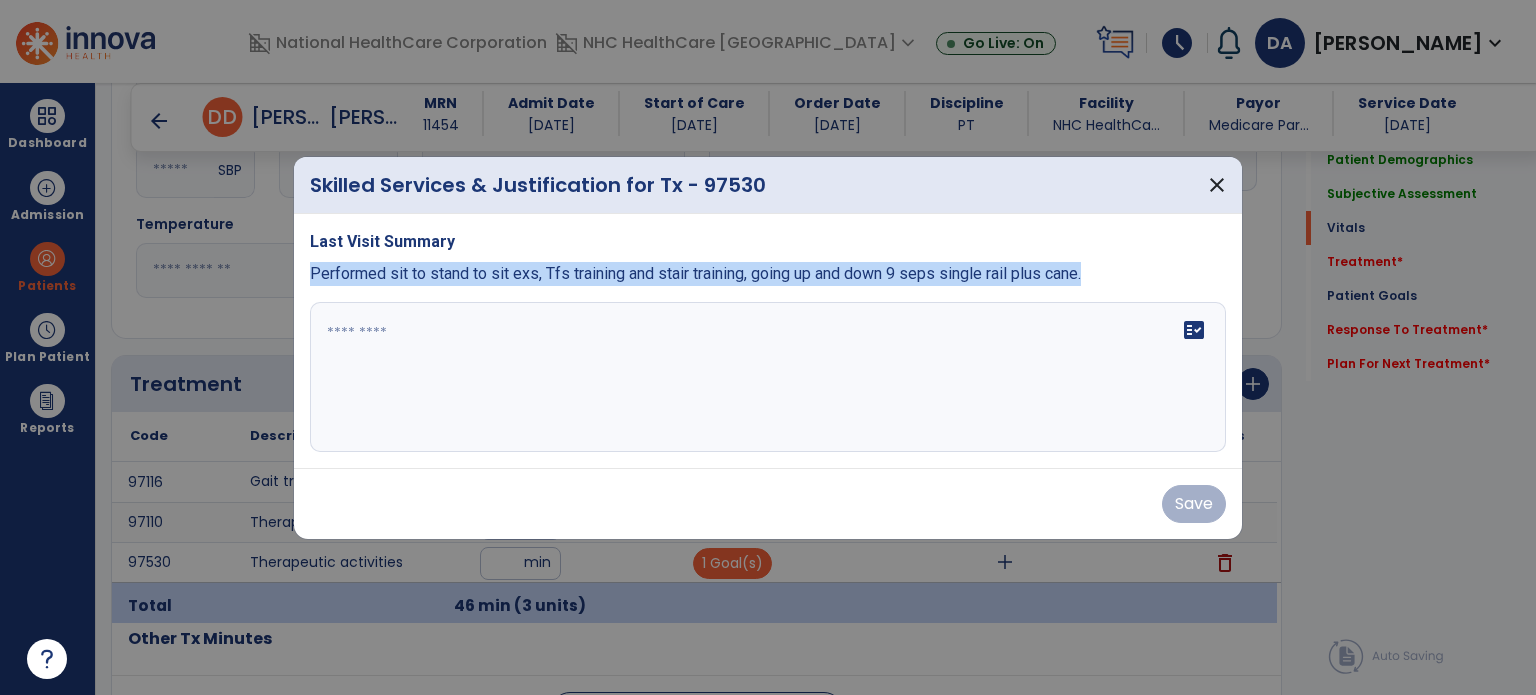 drag, startPoint x: 1092, startPoint y: 281, endPoint x: 306, endPoint y: 283, distance: 786.00256 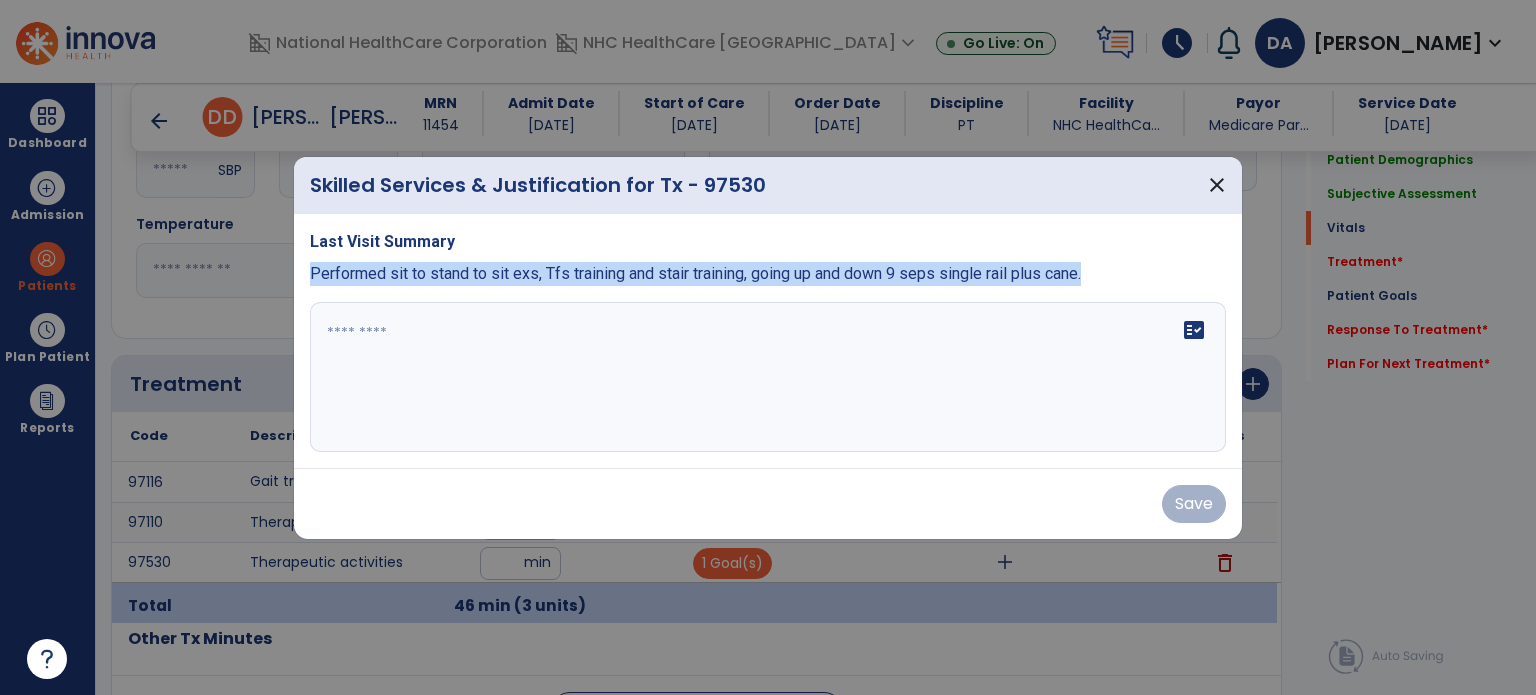 click on "Last Visit Summary Performed sit to stand to sit exs, Tfs training and stair training, going up and down 9 seps single rail plus cane.    fact_check" at bounding box center (768, 341) 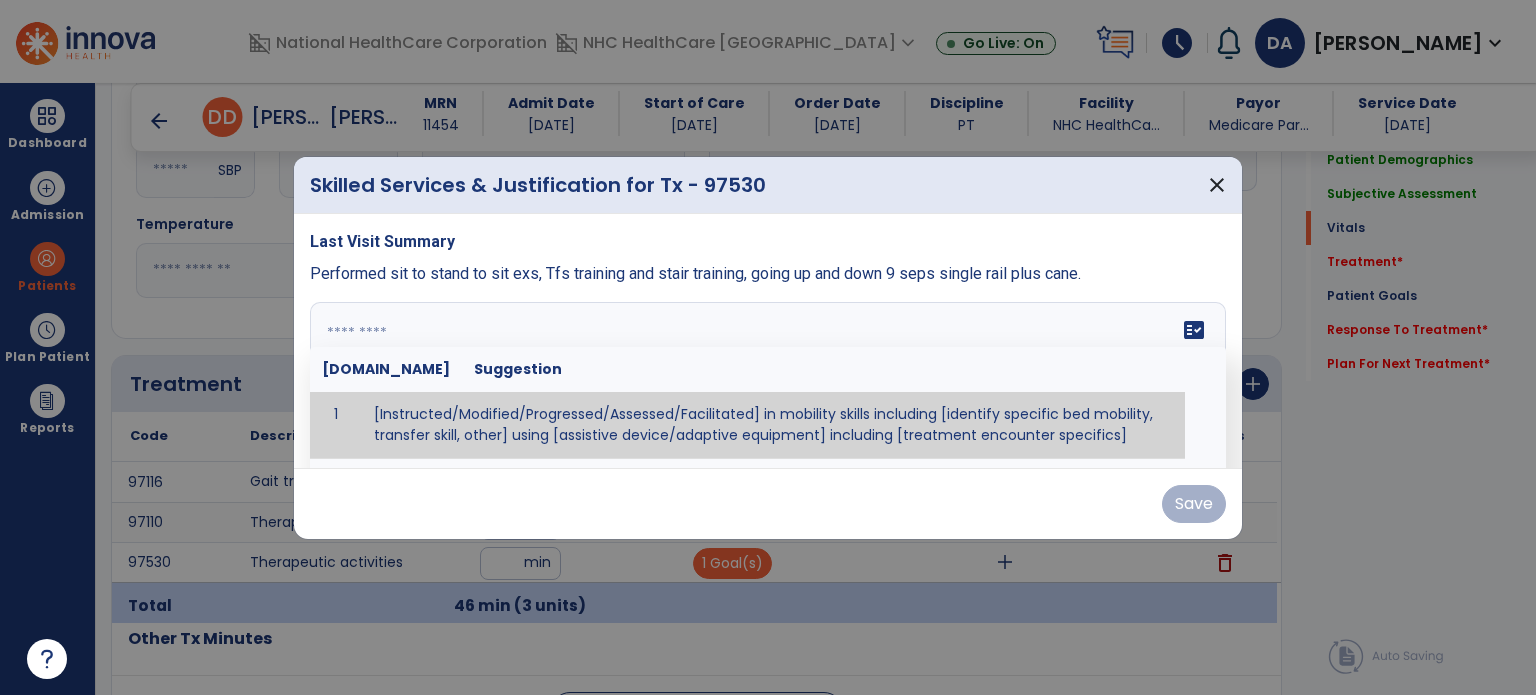 click at bounding box center (766, 377) 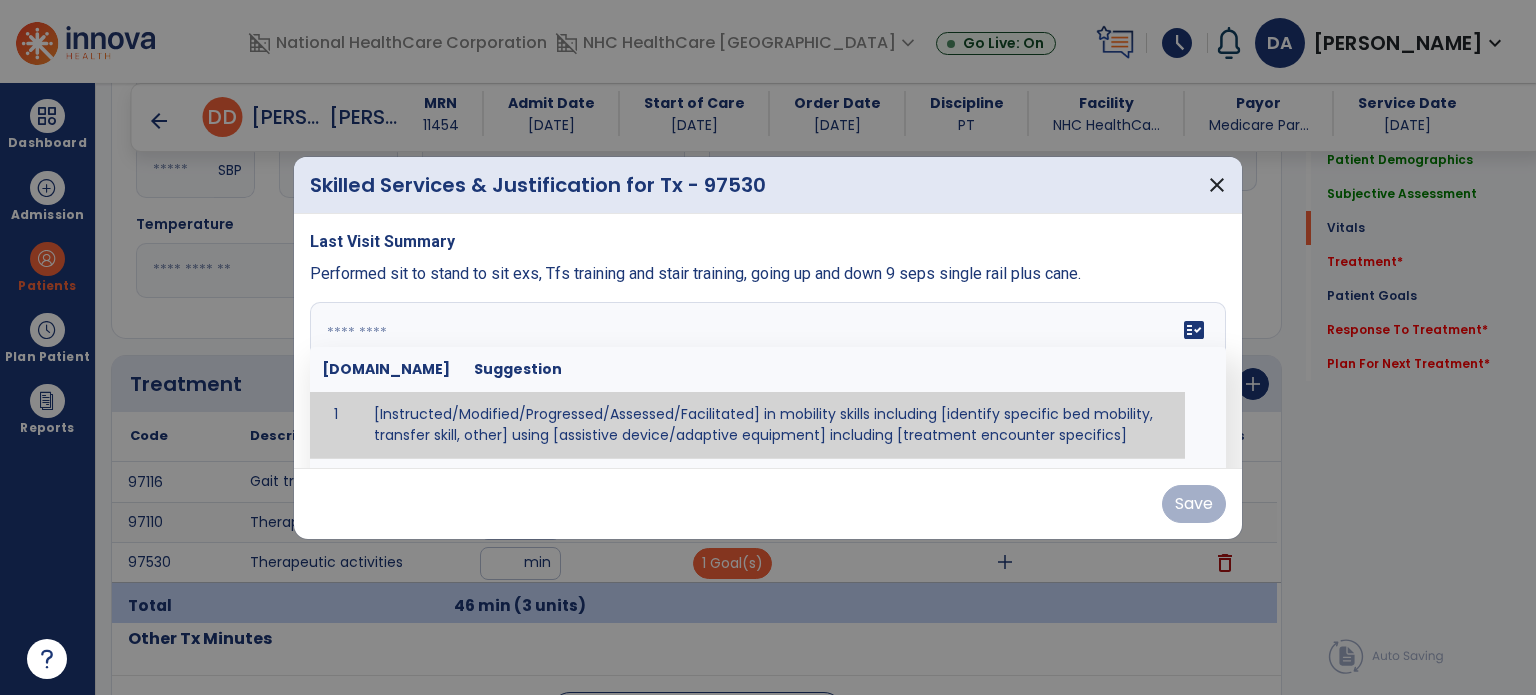 paste on "**********" 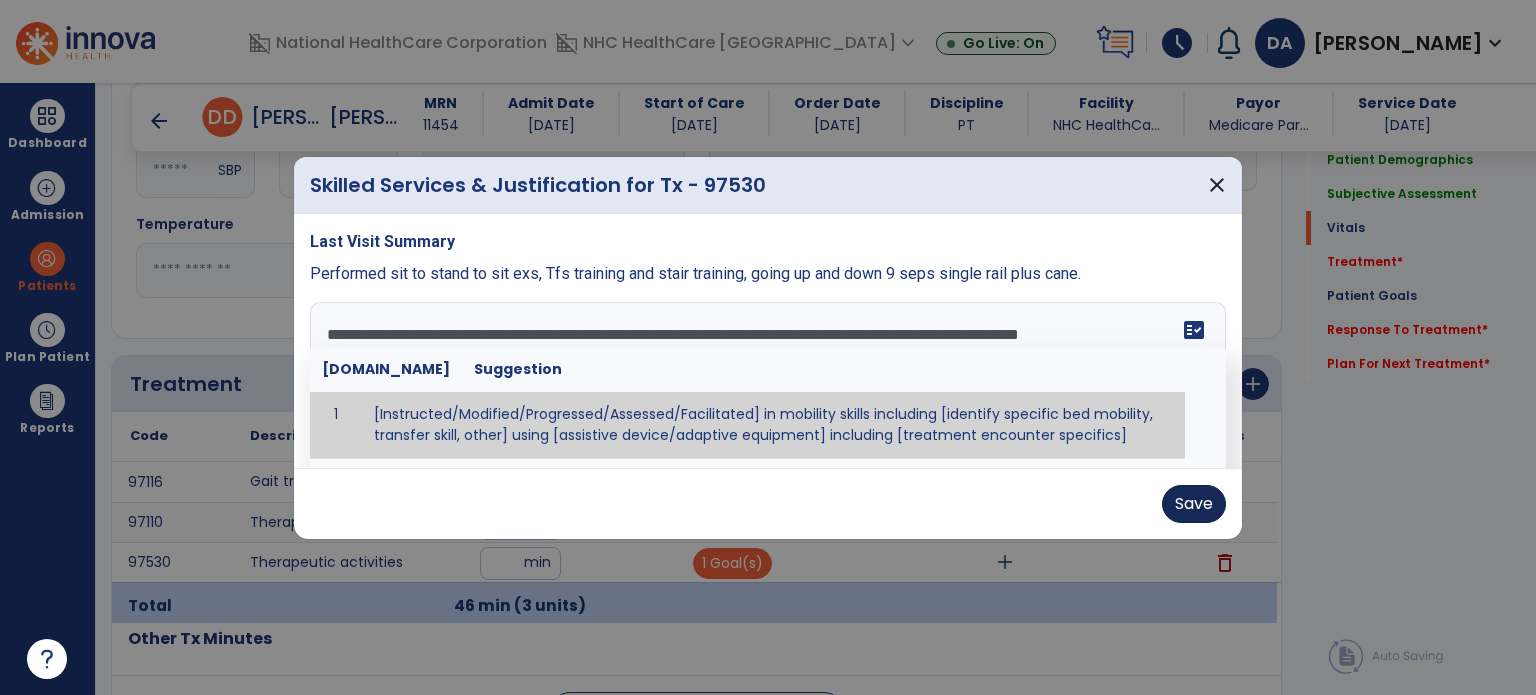 type on "**********" 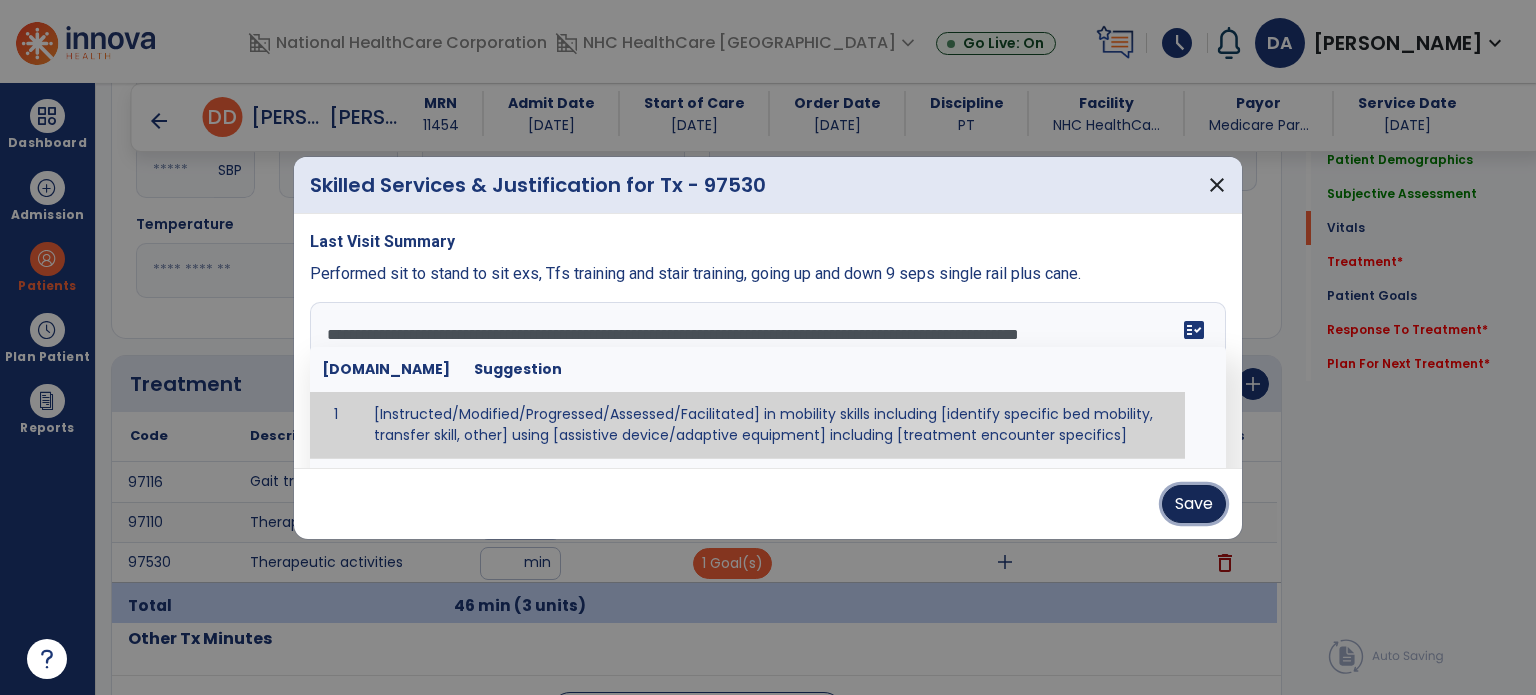 click on "Save" at bounding box center (1194, 504) 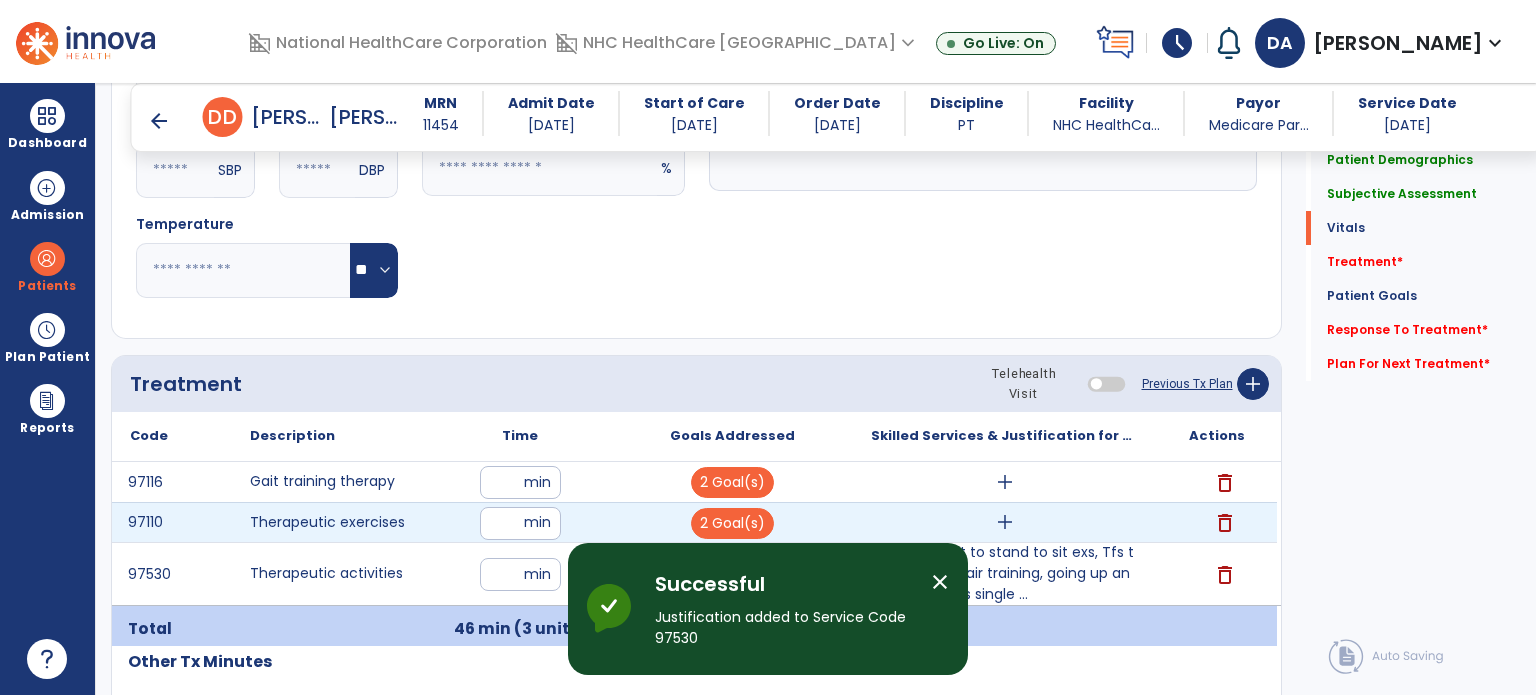click on "add" at bounding box center (1005, 522) 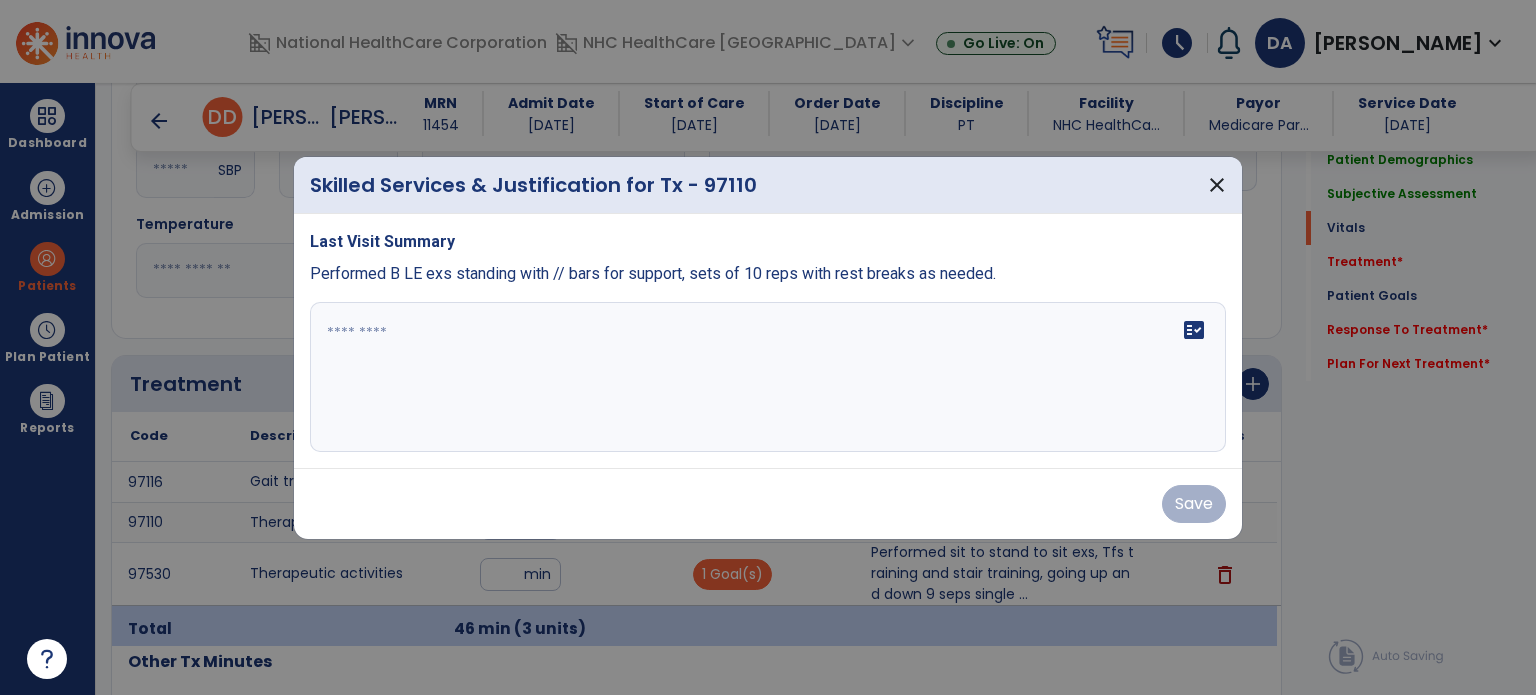 click on "fact_check" at bounding box center (768, 377) 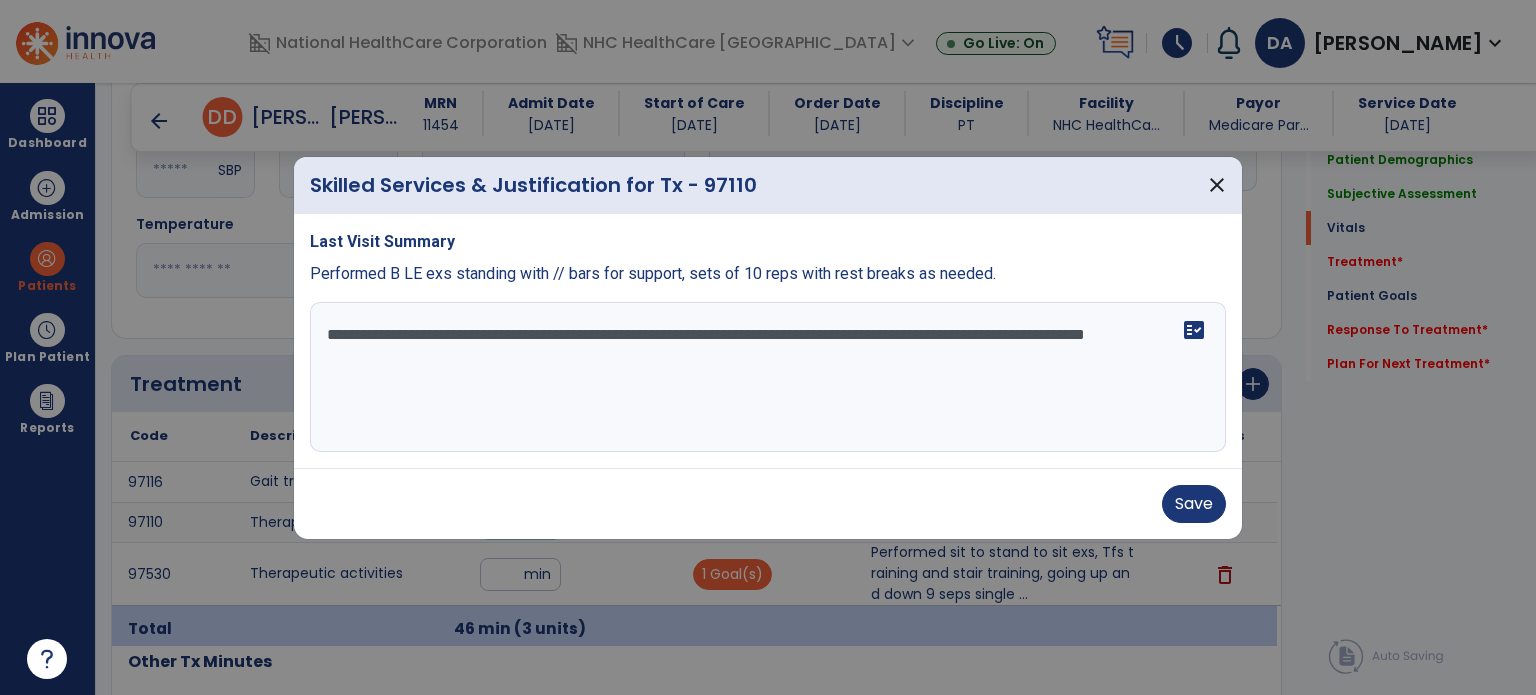type on "**********" 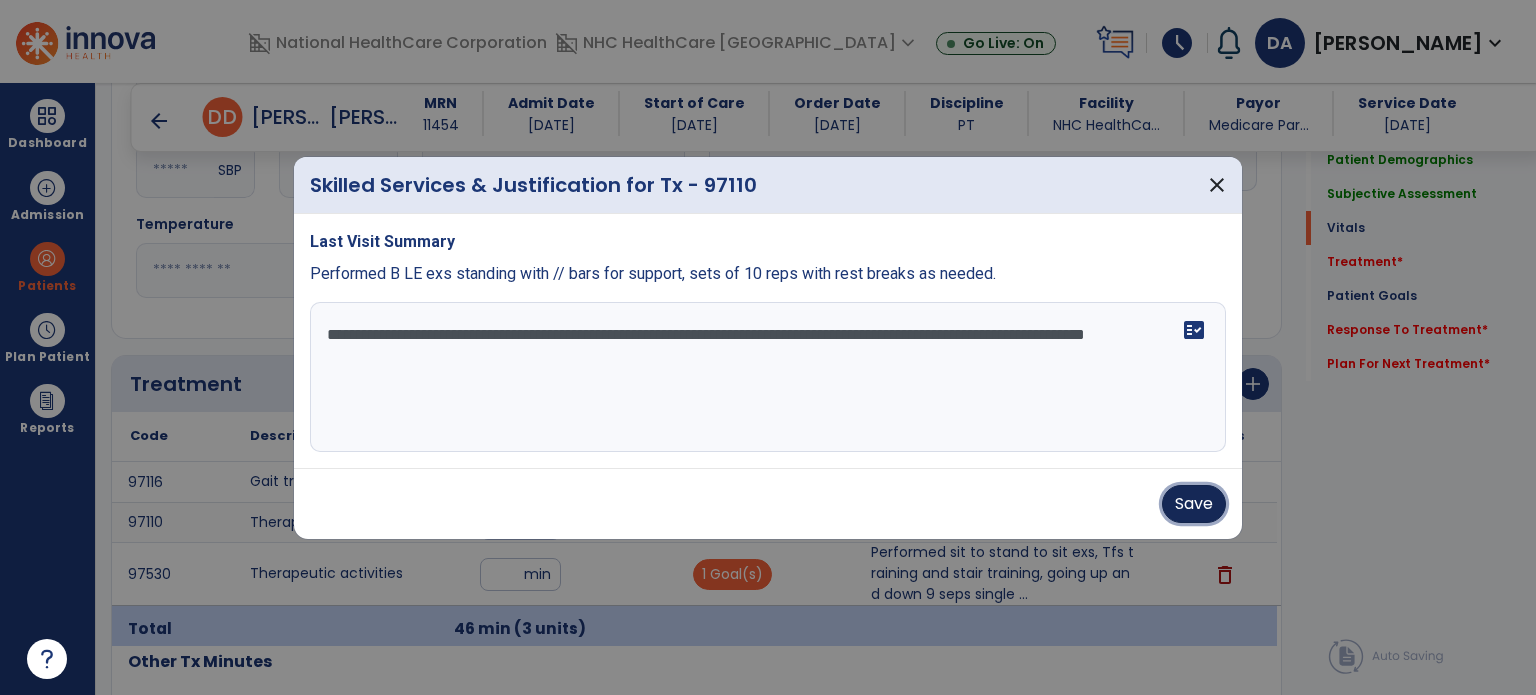 click on "Save" at bounding box center (1194, 504) 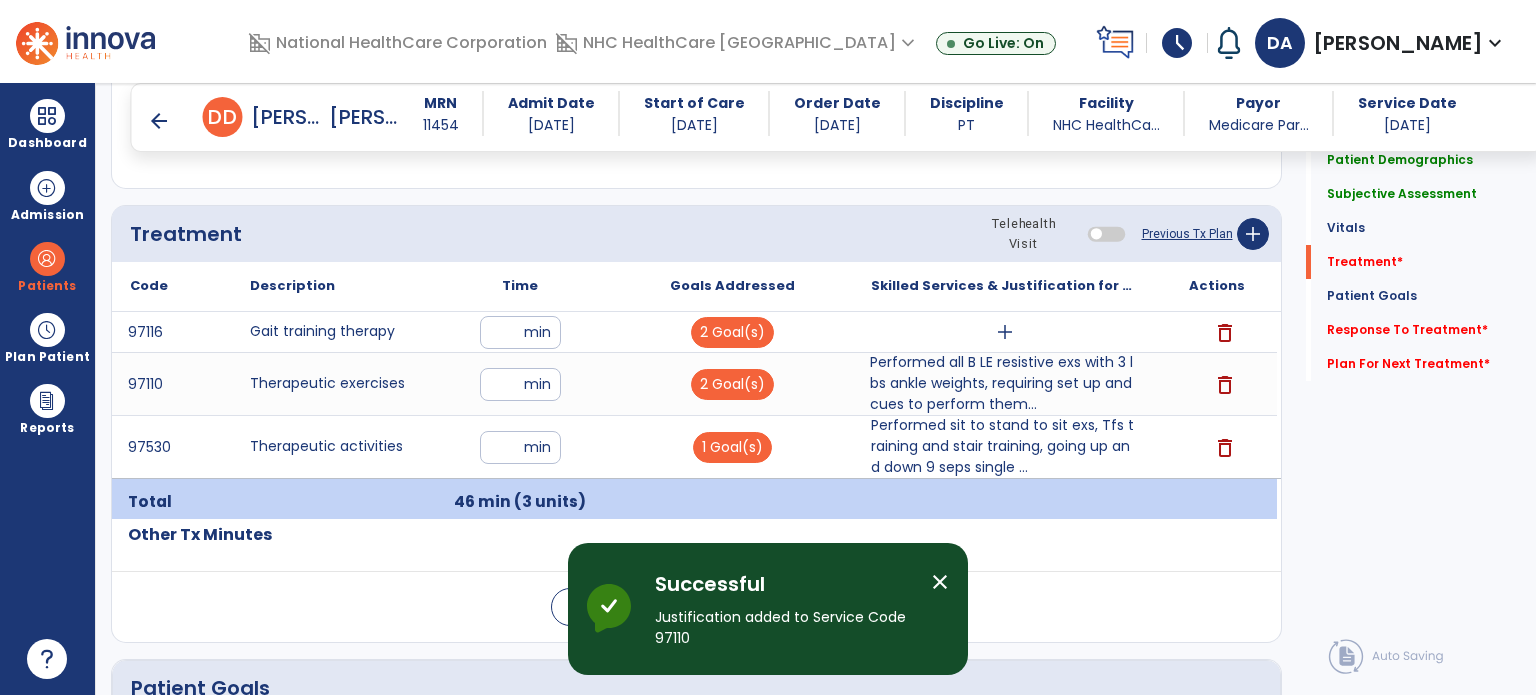 scroll, scrollTop: 1044, scrollLeft: 0, axis: vertical 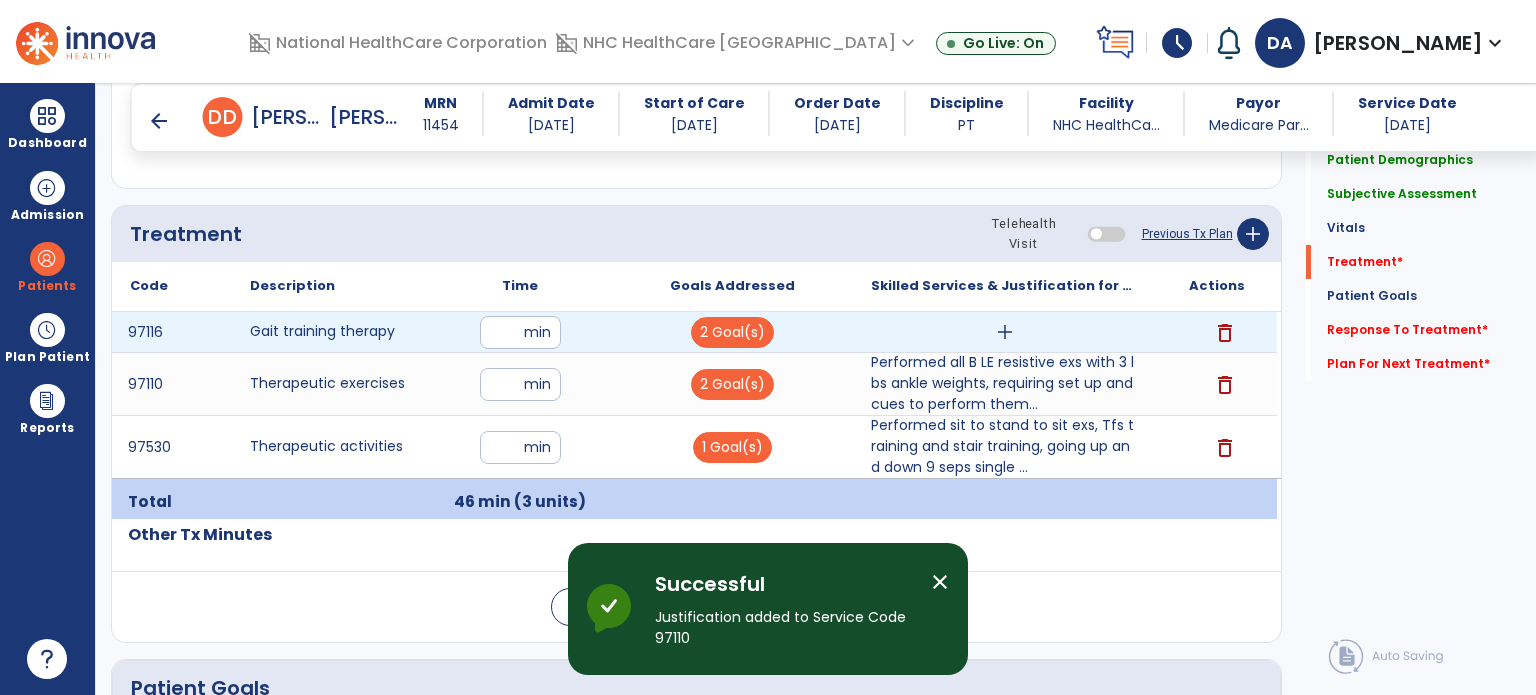 click on "add" at bounding box center [1005, 332] 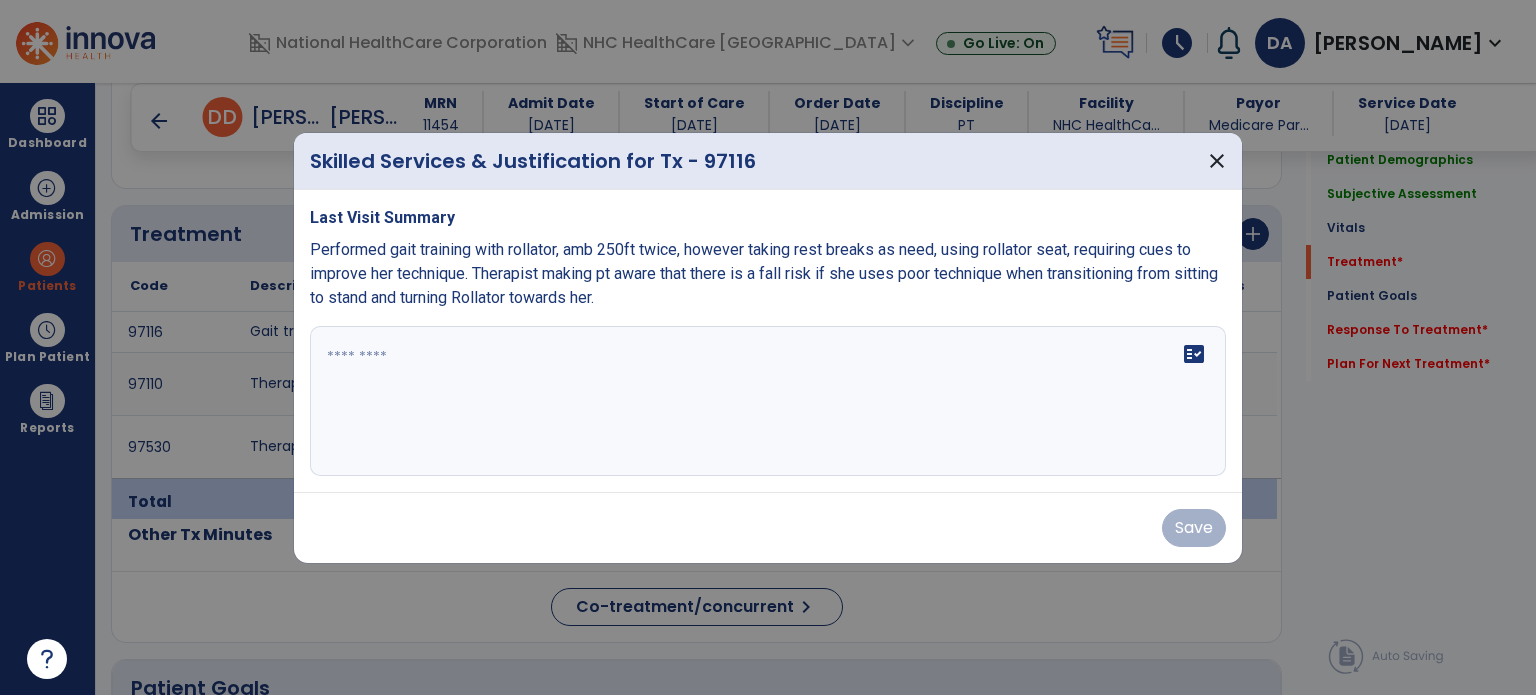 click at bounding box center [768, 401] 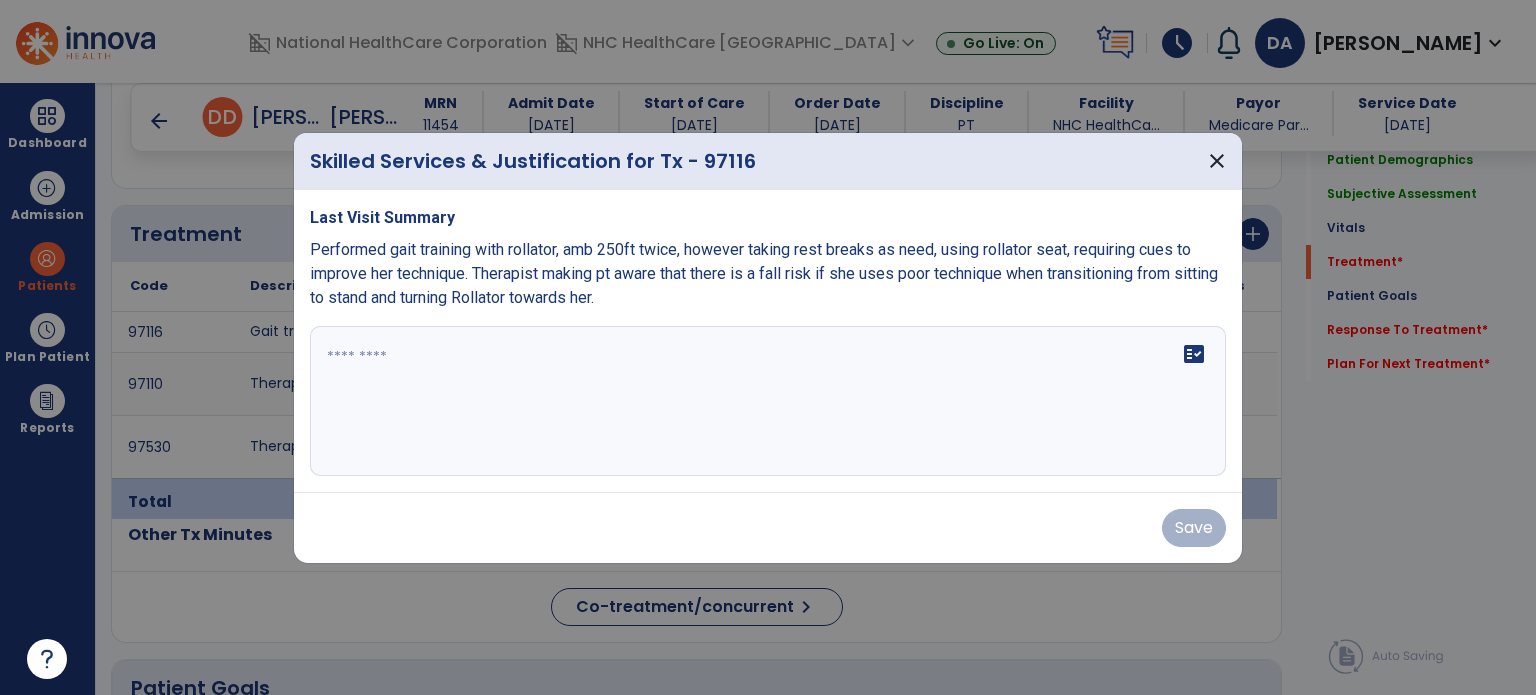 click on "Performed gait training with rollator, amb 250ft twice, however taking rest breaks as need, using rollator seat, requiring cues to improve her technique. Therapist making pt aware that there is a fall risk if she uses poor technique when transitioning from sitting to stand and turning Rollator towards her." at bounding box center [764, 273] 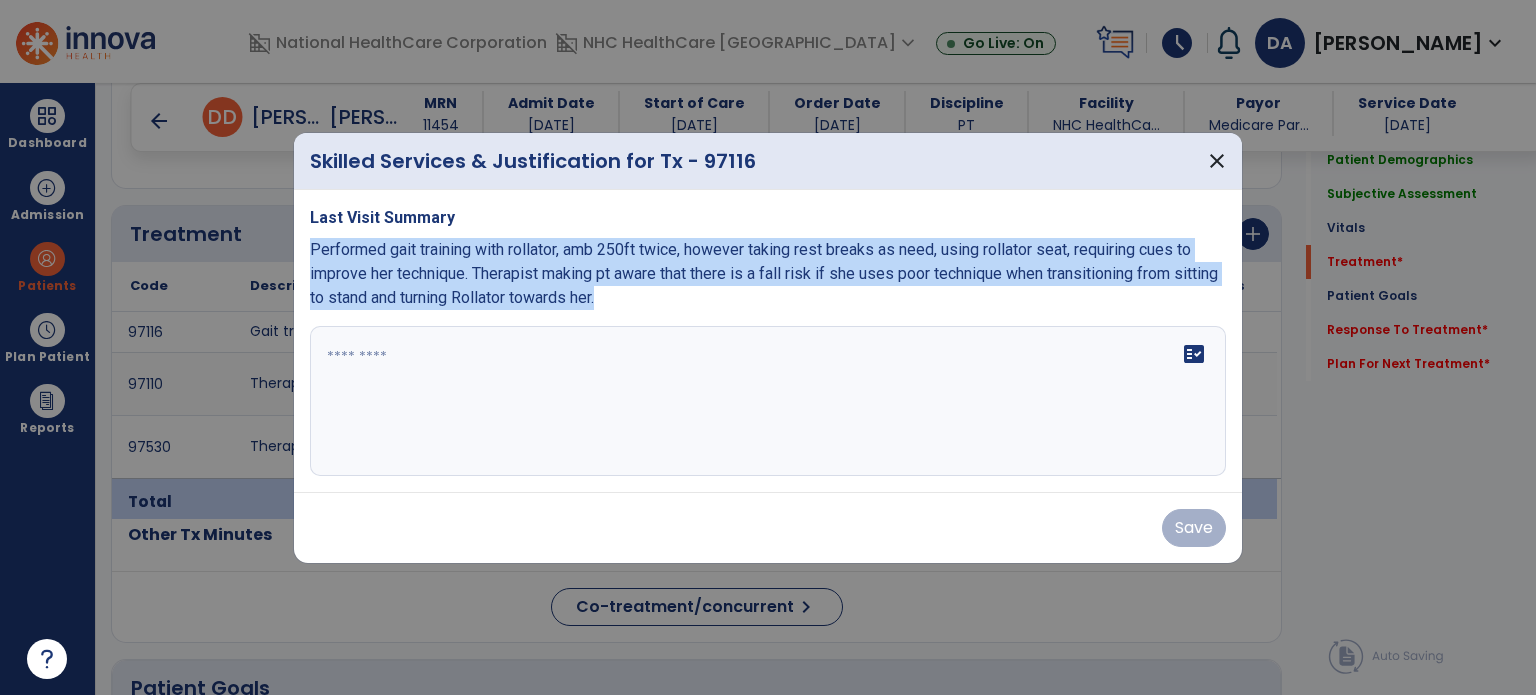 drag, startPoint x: 657, startPoint y: 297, endPoint x: 309, endPoint y: 249, distance: 351.29474 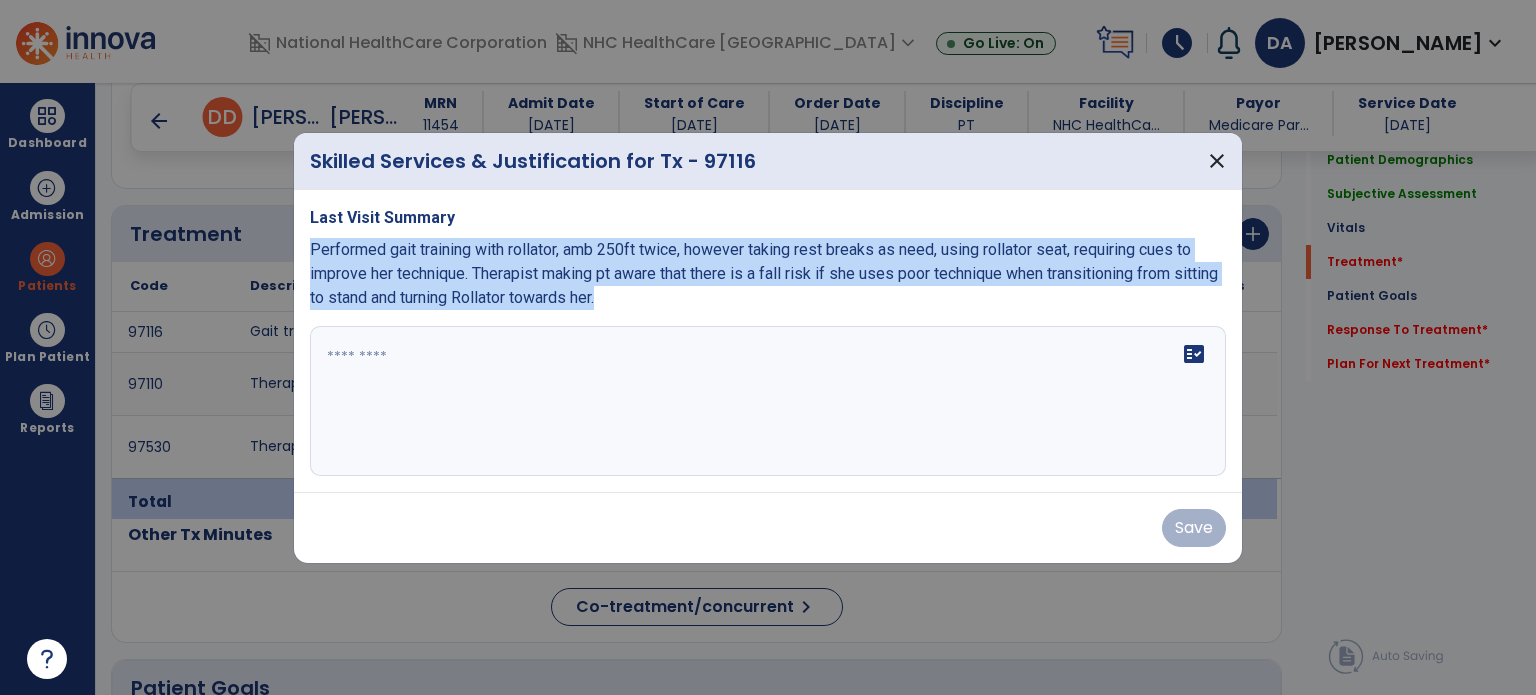 click on "Performed gait training with rollator, amb 250ft twice, however taking rest breaks as need, using rollator seat, requiring cues to improve her technique. Therapist making pt aware that there is a fall risk if she uses poor technique when transitioning from sitting to stand and turning Rollator towards her." at bounding box center (768, 274) 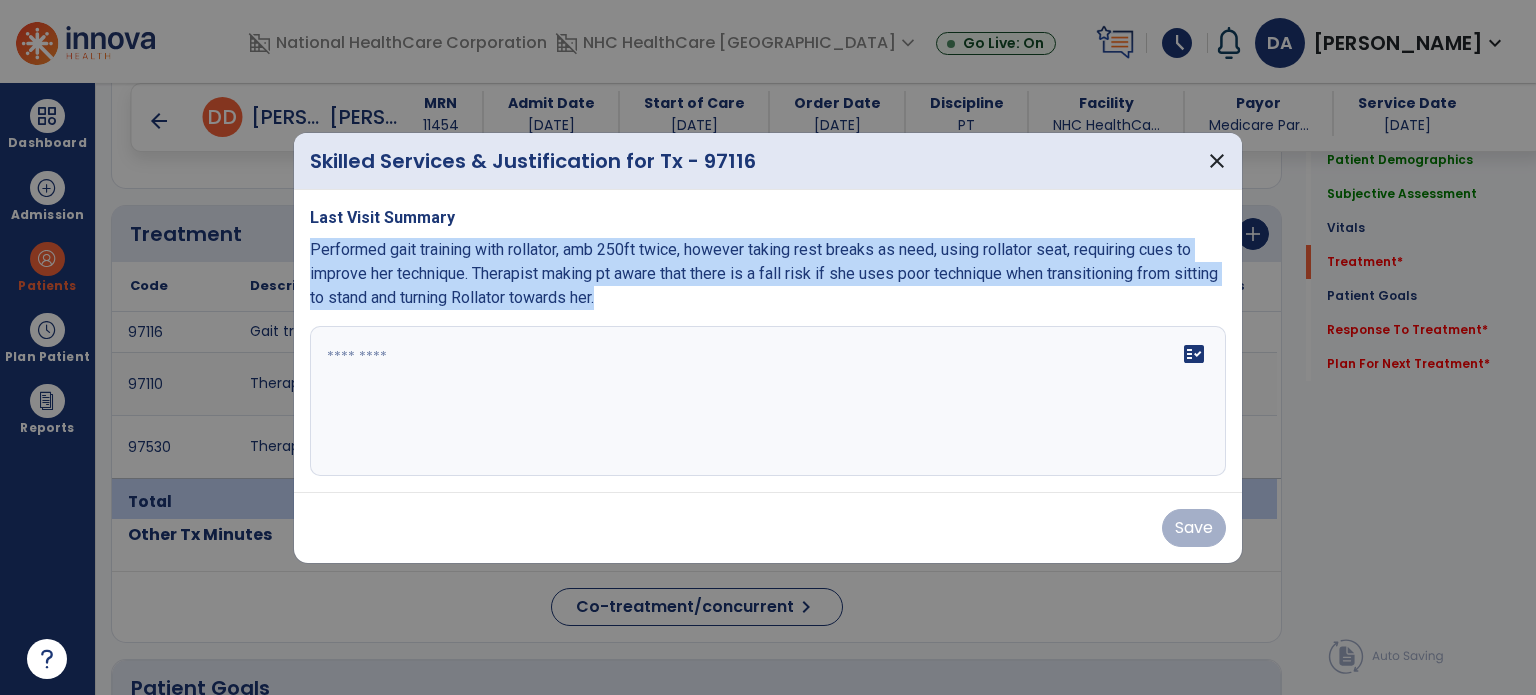 copy on "Performed gait training with rollator, amb 250ft twice, however taking rest breaks as need, using rollator seat, requiring cues to improve her technique. Therapist making pt aware that there is a fall risk if she uses poor technique when transitioning from sitting to stand and turning Rollator towards her." 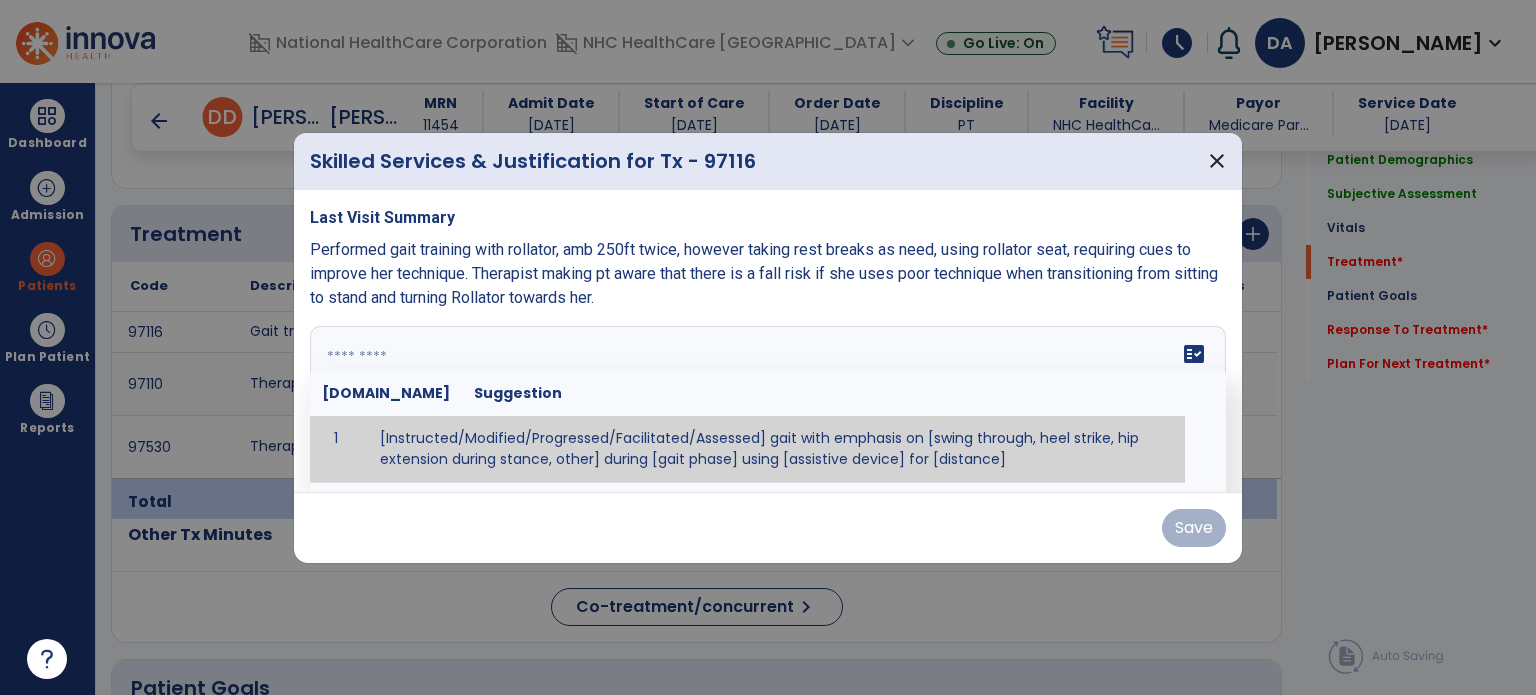 click at bounding box center [766, 401] 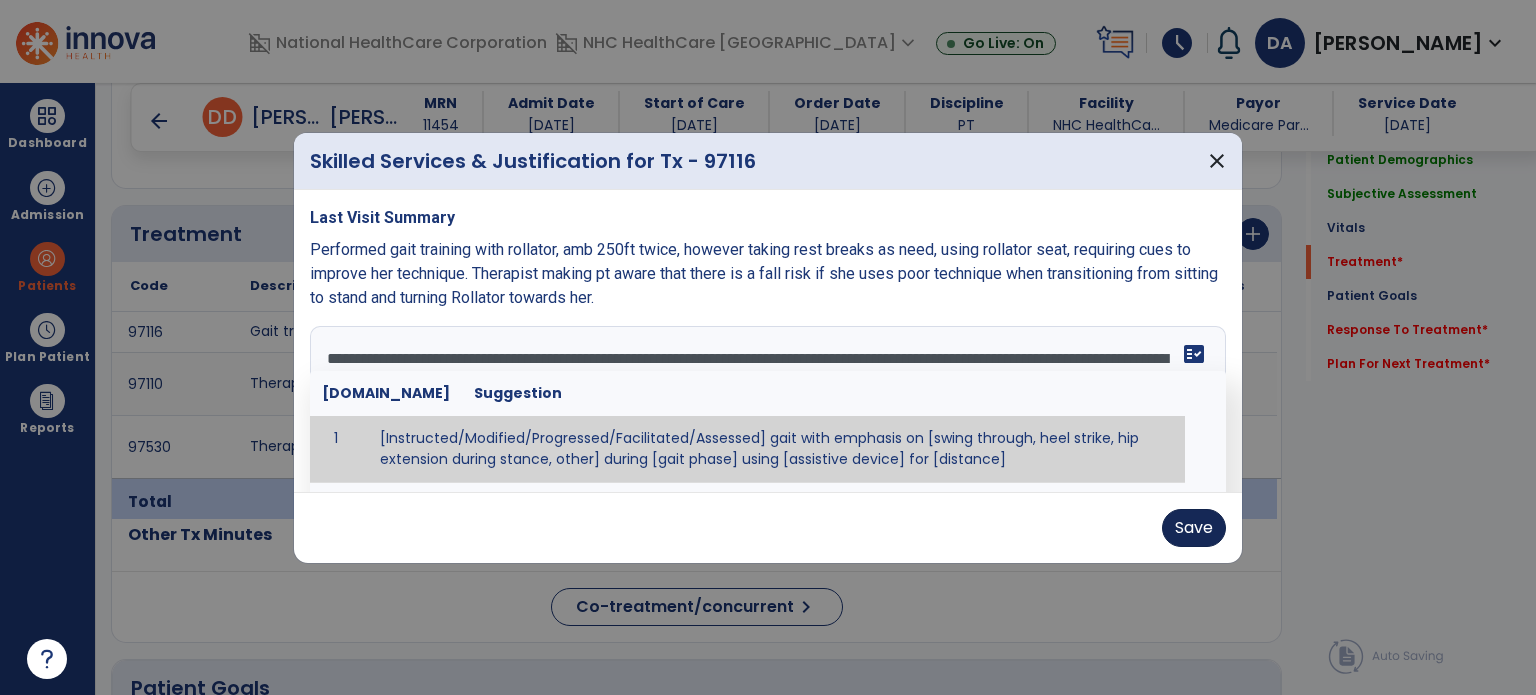 type on "**********" 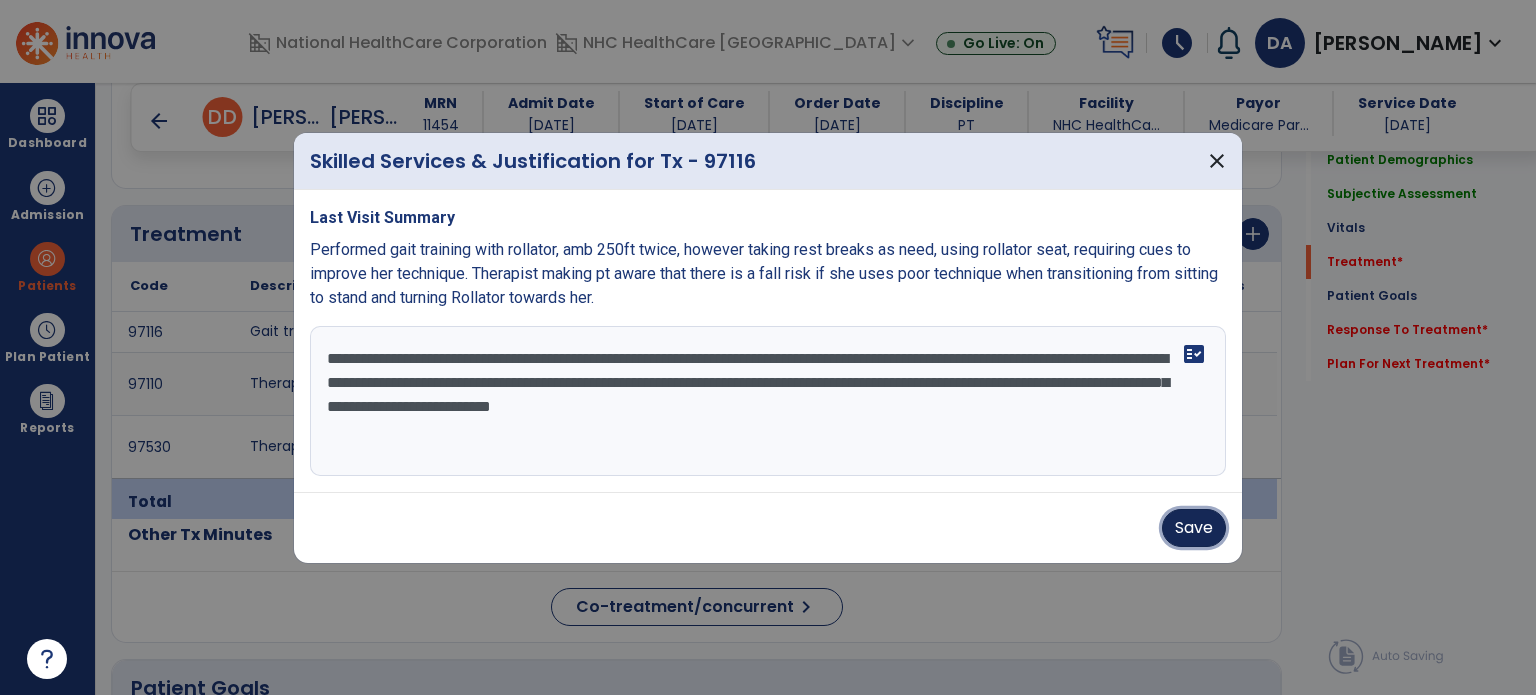 click on "Save" at bounding box center [1194, 528] 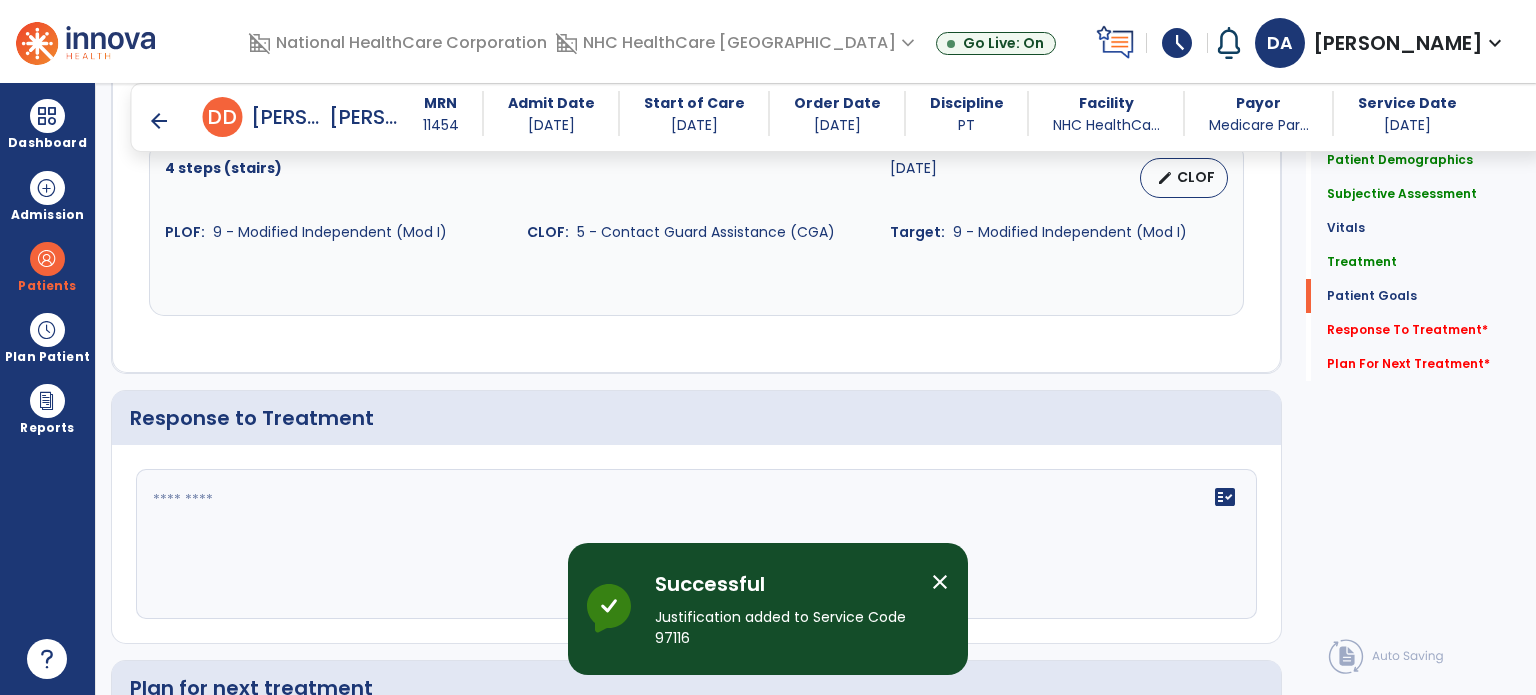 scroll, scrollTop: 2412, scrollLeft: 0, axis: vertical 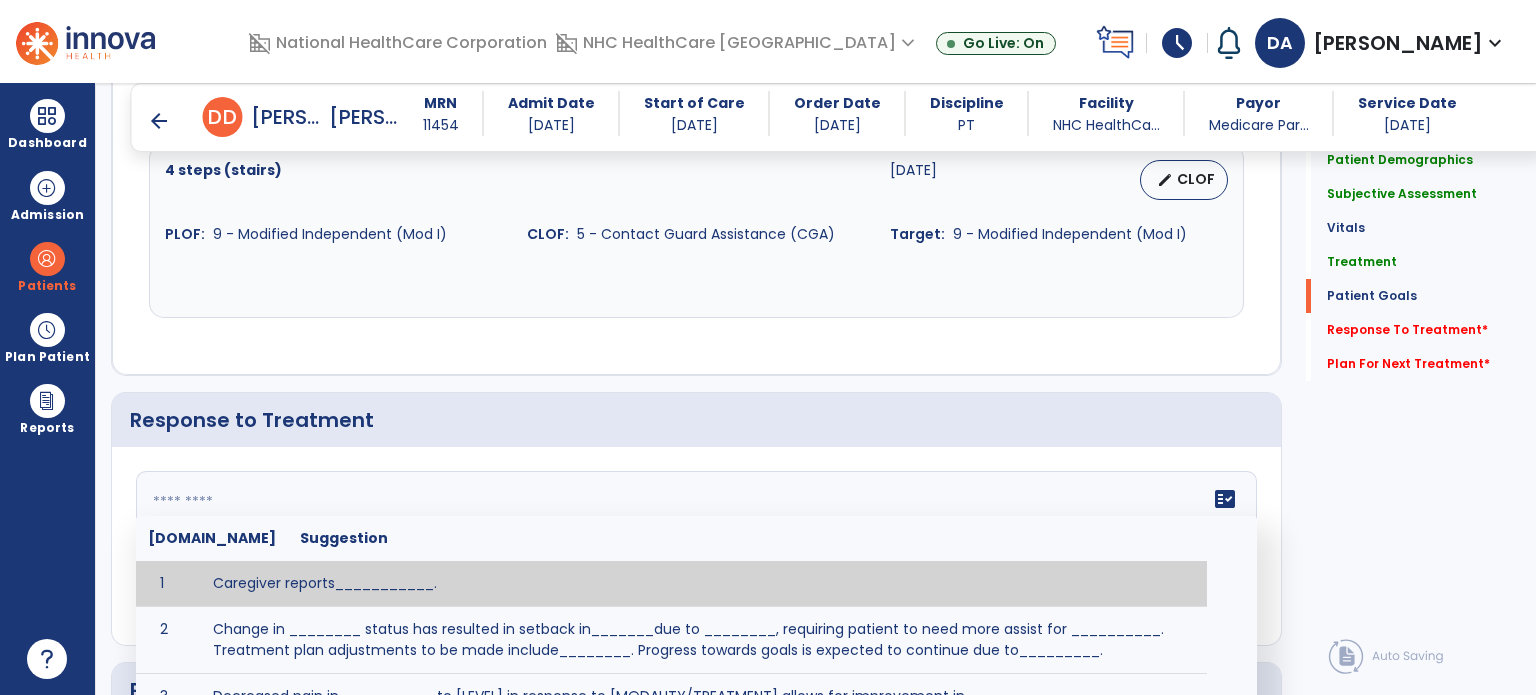 click on "fact_check  [DOMAIN_NAME] Suggestion 1 Caregiver reports___________. 2 Change in ________ status has resulted in setback in_______due to ________, requiring patient to need more assist for __________.   Treatment plan adjustments to be made include________.  Progress towards goals is expected to continue due to_________. 3 Decreased pain in __________ to [LEVEL] in response to [MODALITY/TREATMENT] allows for improvement in _________. 4 Functional gains in _______ have impacted the patient's ability to perform_________ with a reduction in assist levels to_________. 5 Functional progress this week has been significant due to__________. 6 Gains in ________ have improved the patient's ability to perform ______with decreased levels of assist to___________. 7 Improvement in ________allows patient to tolerate higher levels of challenges in_________. 8 Pain in [AREA] has decreased to [LEVEL] in response to [TREATMENT/MODALITY], allowing fore ease in completing__________. 9 10 11 12 13 14 15 16 17 18 19 20 21" 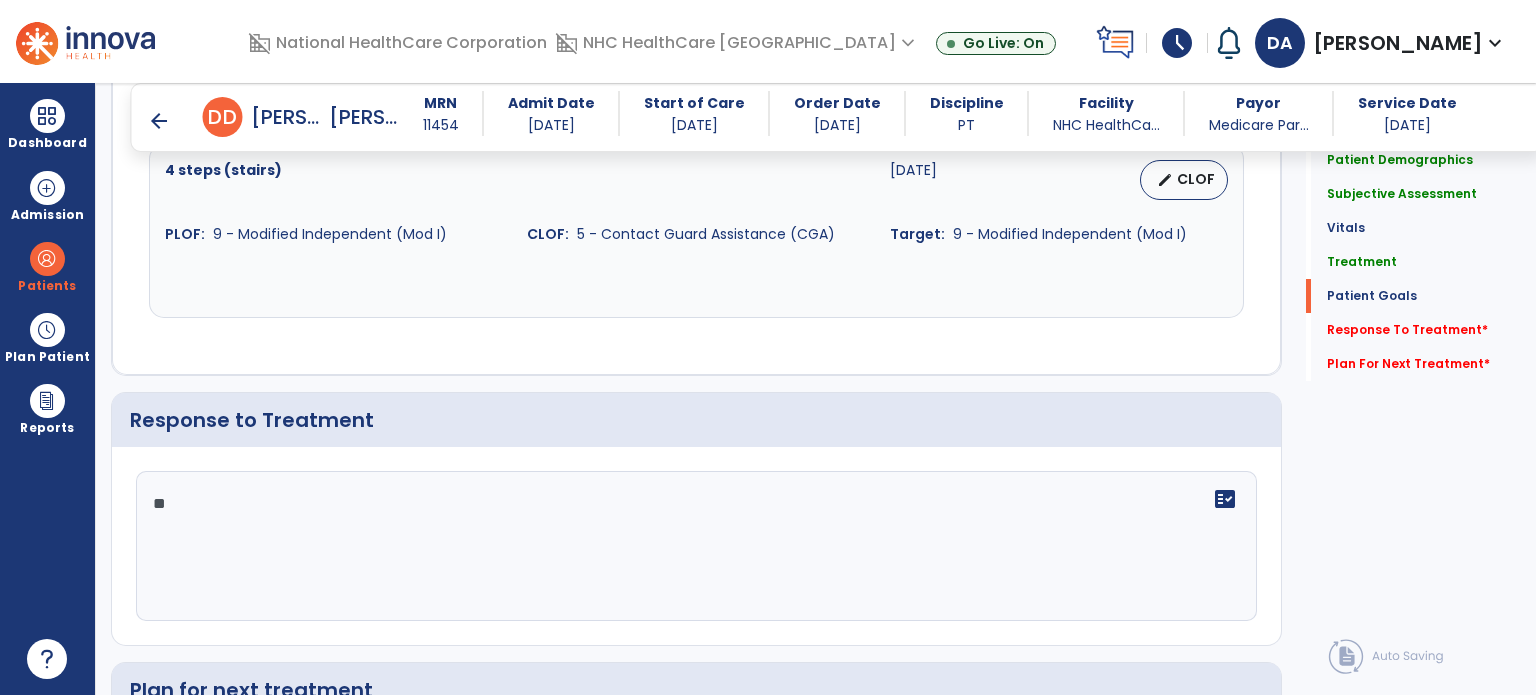 type on "*" 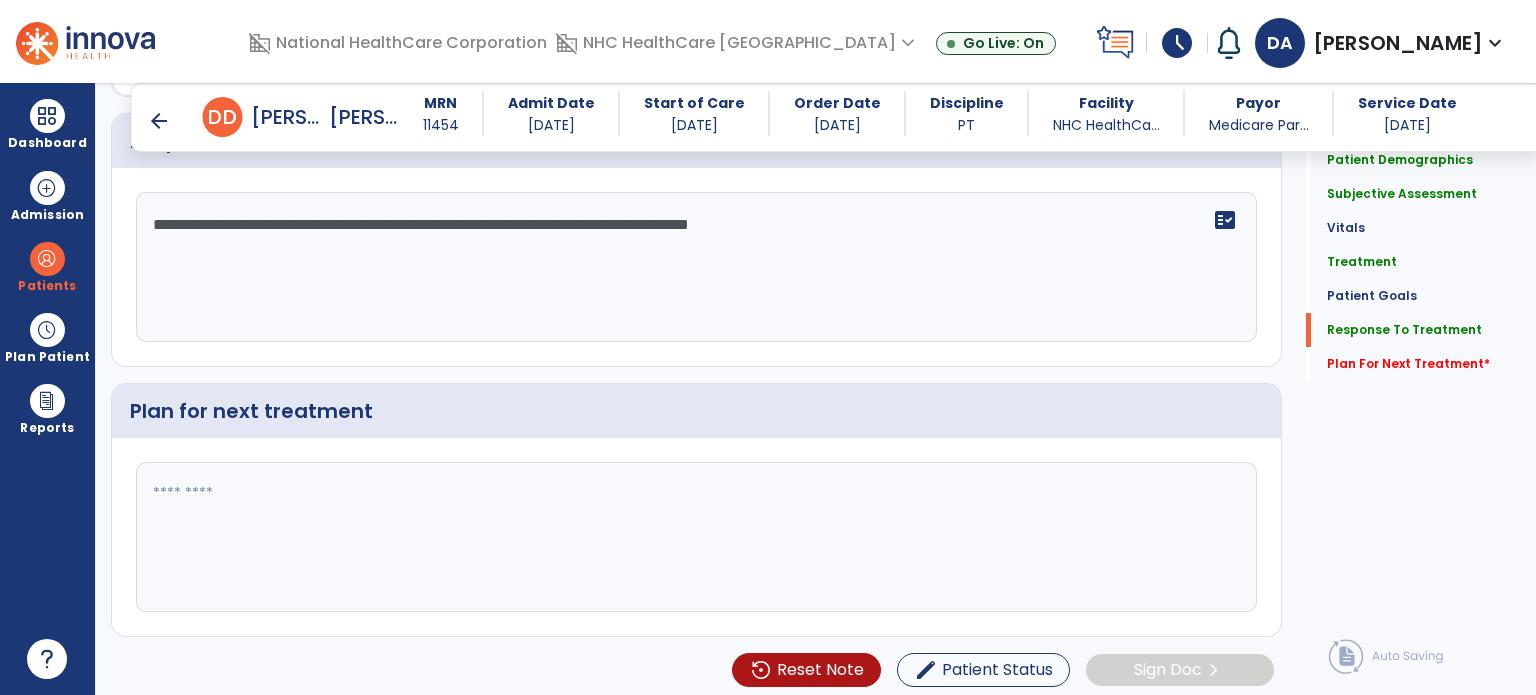 scroll, scrollTop: 2692, scrollLeft: 0, axis: vertical 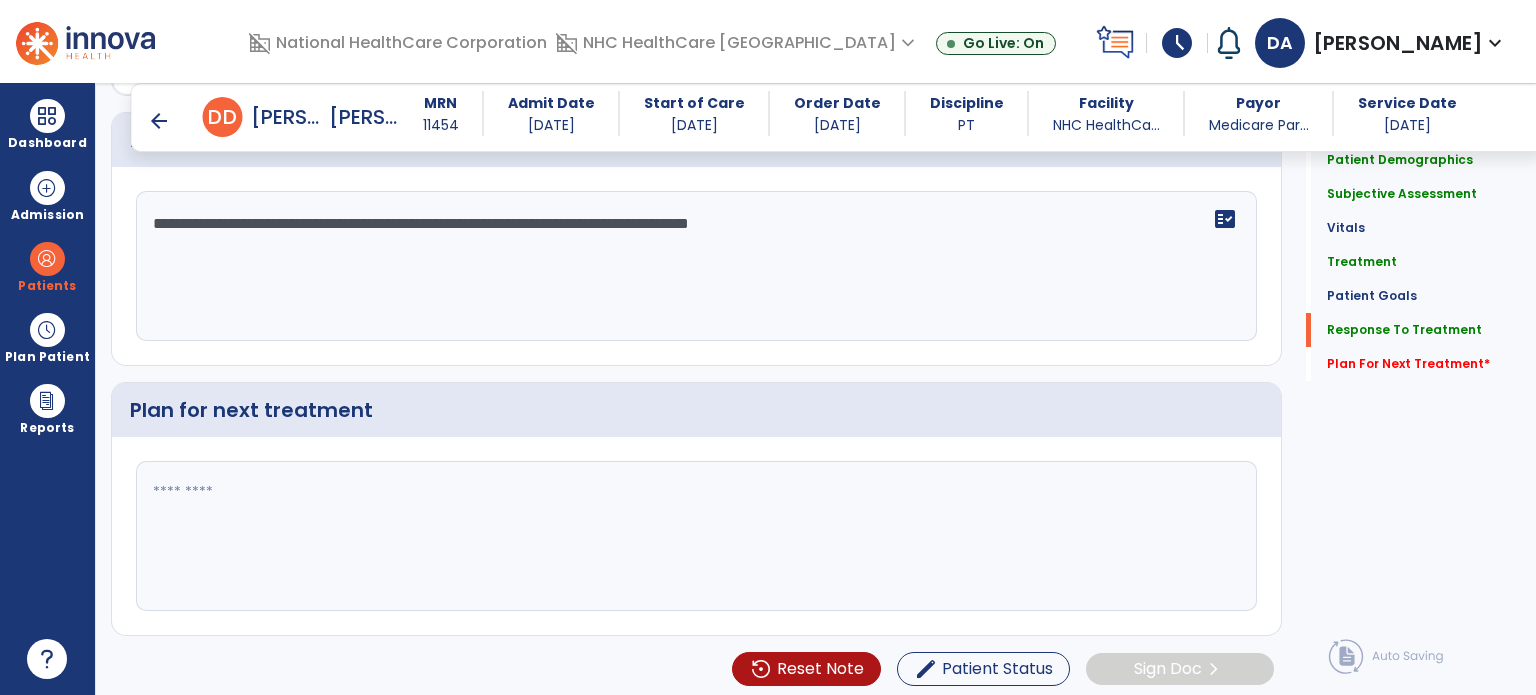 type on "**********" 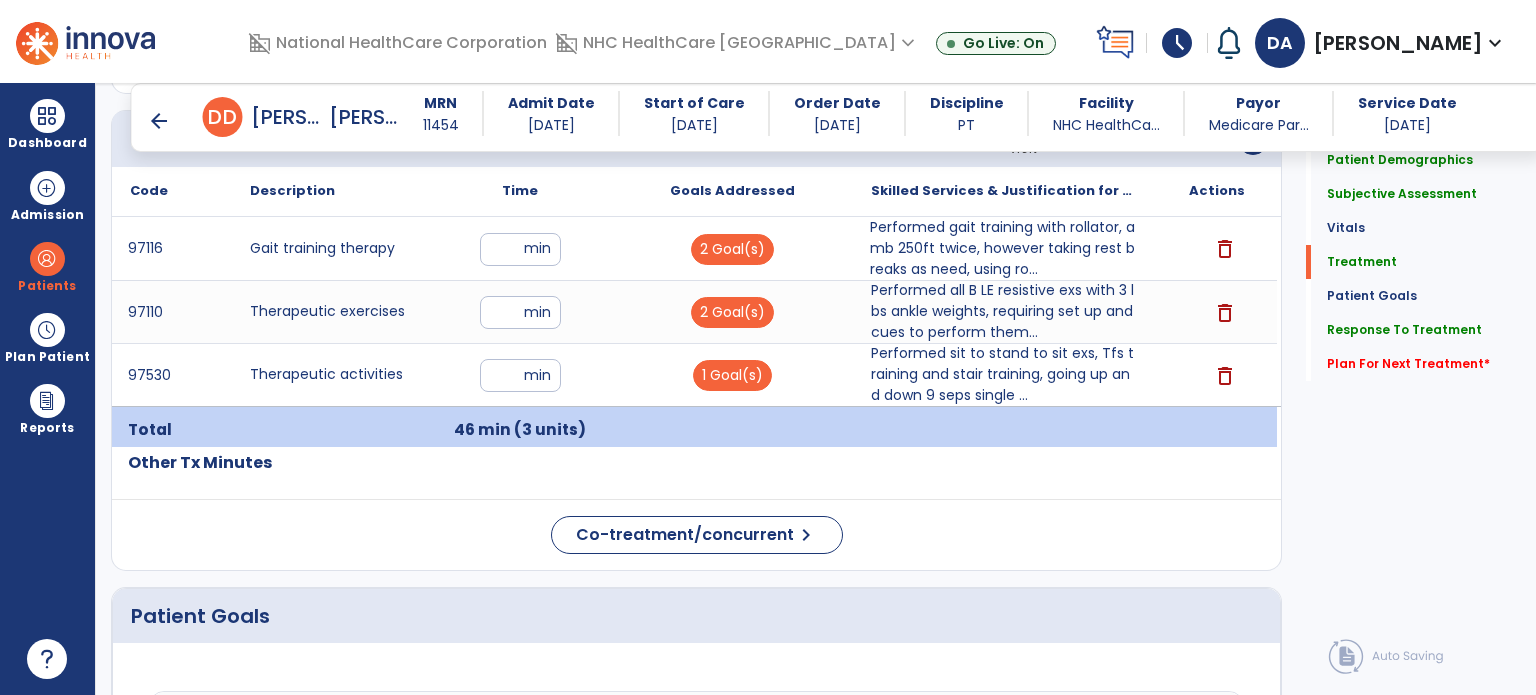 scroll, scrollTop: 1140, scrollLeft: 0, axis: vertical 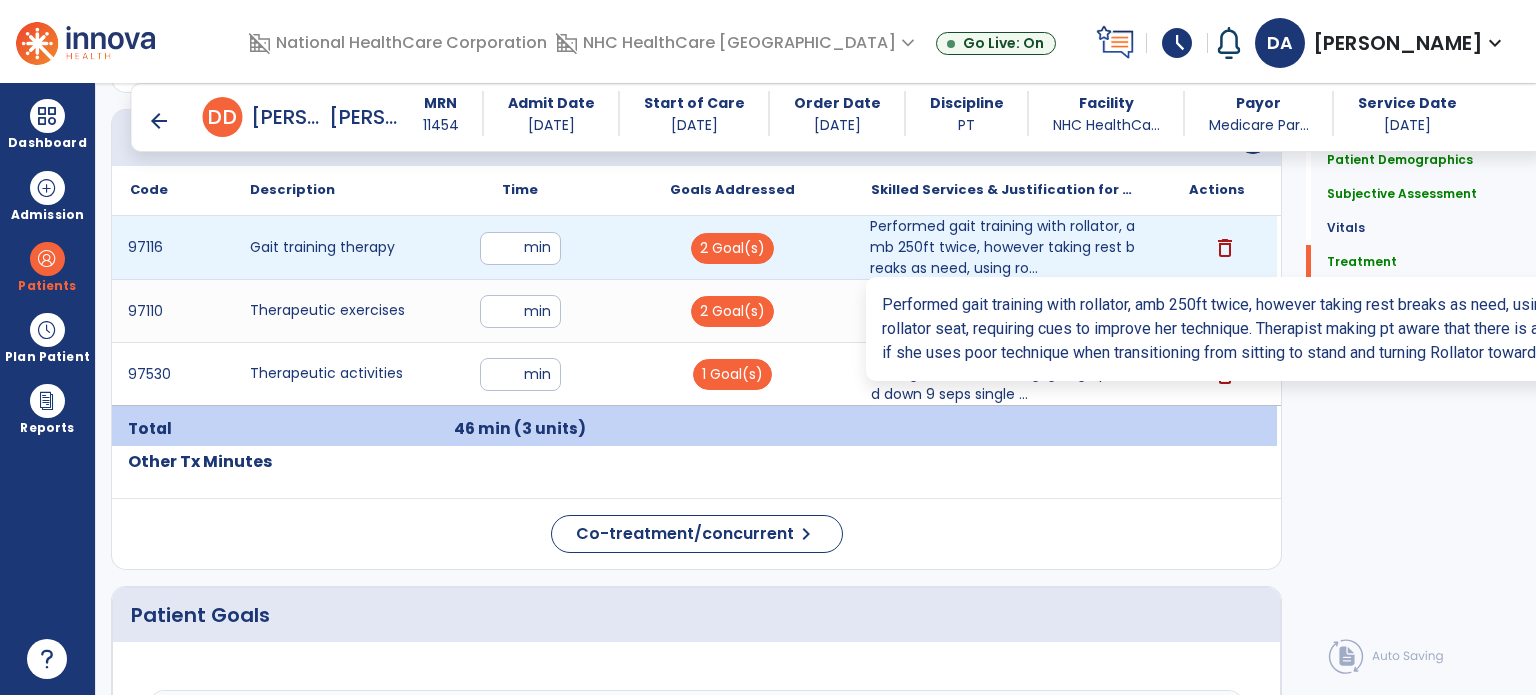 click on "Performed gait training with rollator, amb 250ft twice, however taking rest breaks as need, using ro..." at bounding box center (1004, 247) 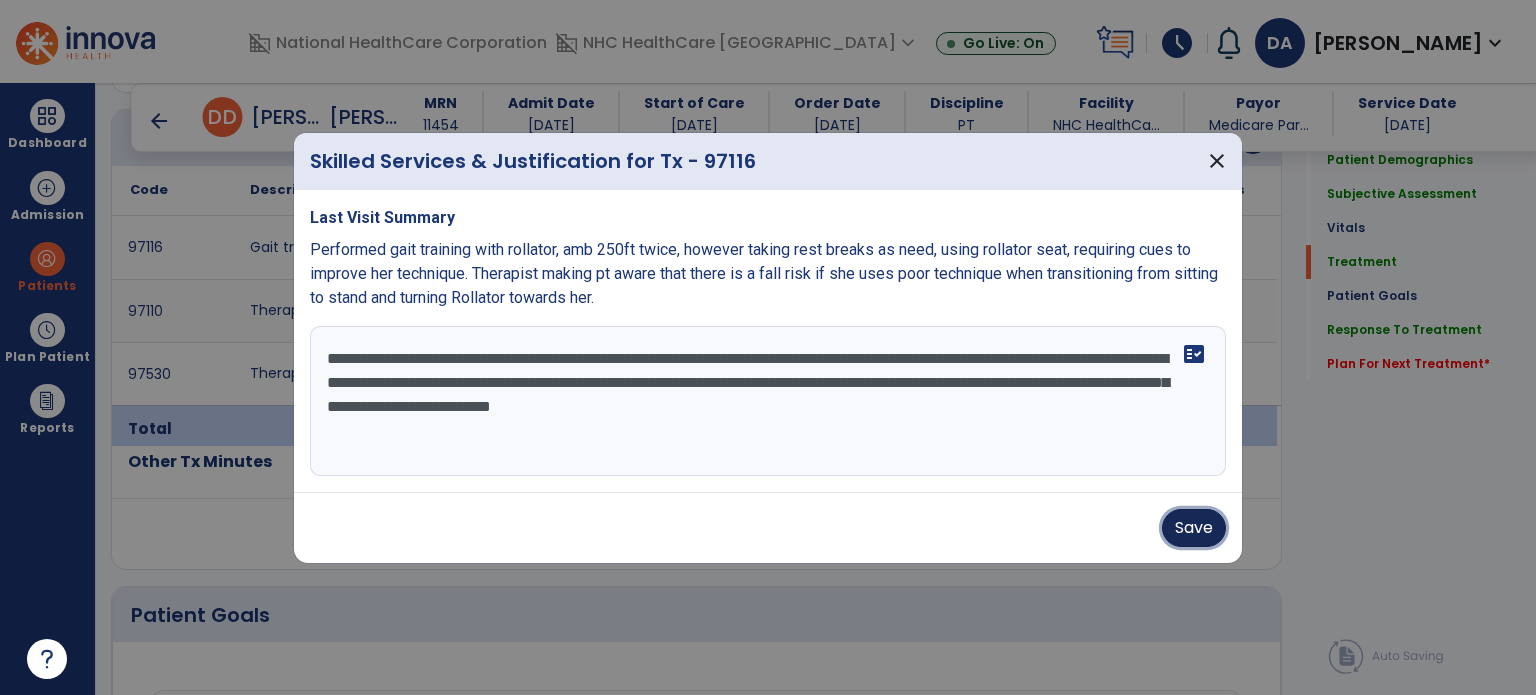 click on "Save" at bounding box center [1194, 528] 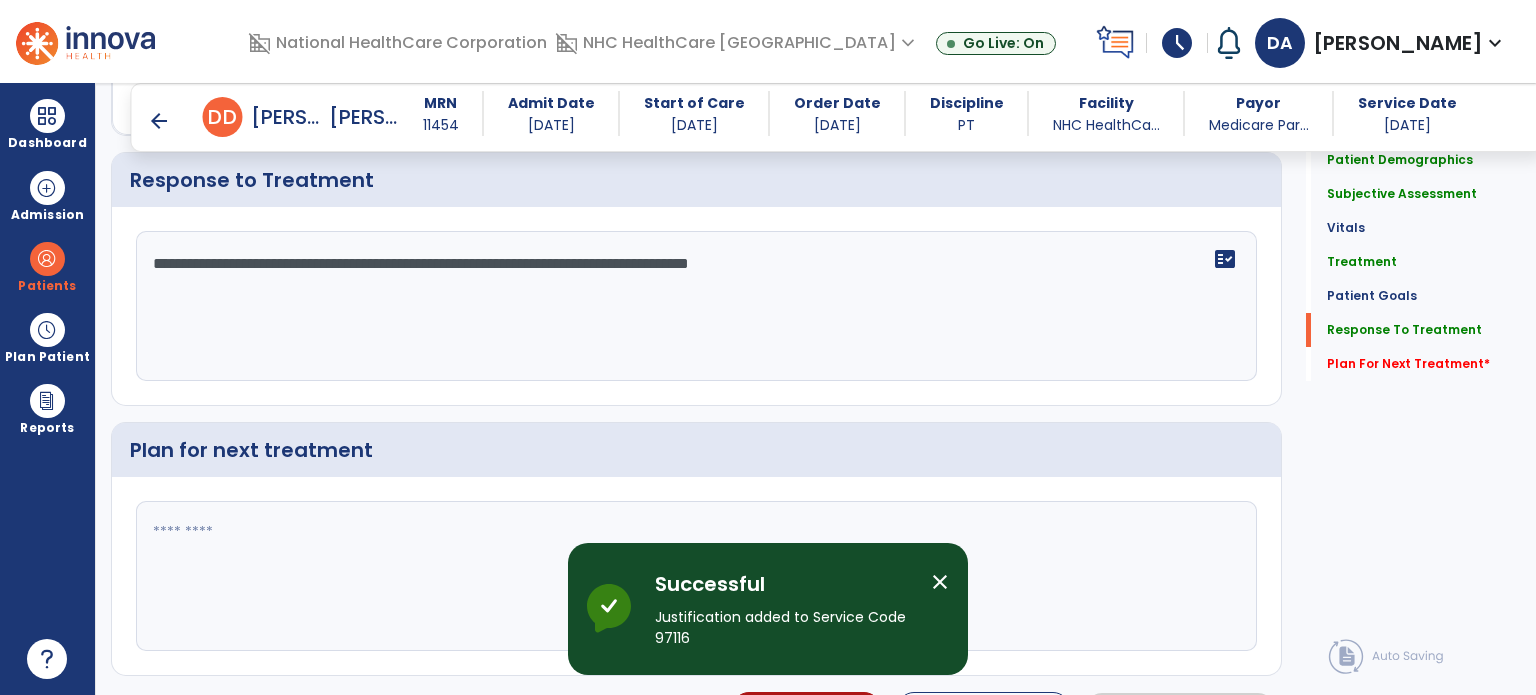 scroll, scrollTop: 2692, scrollLeft: 0, axis: vertical 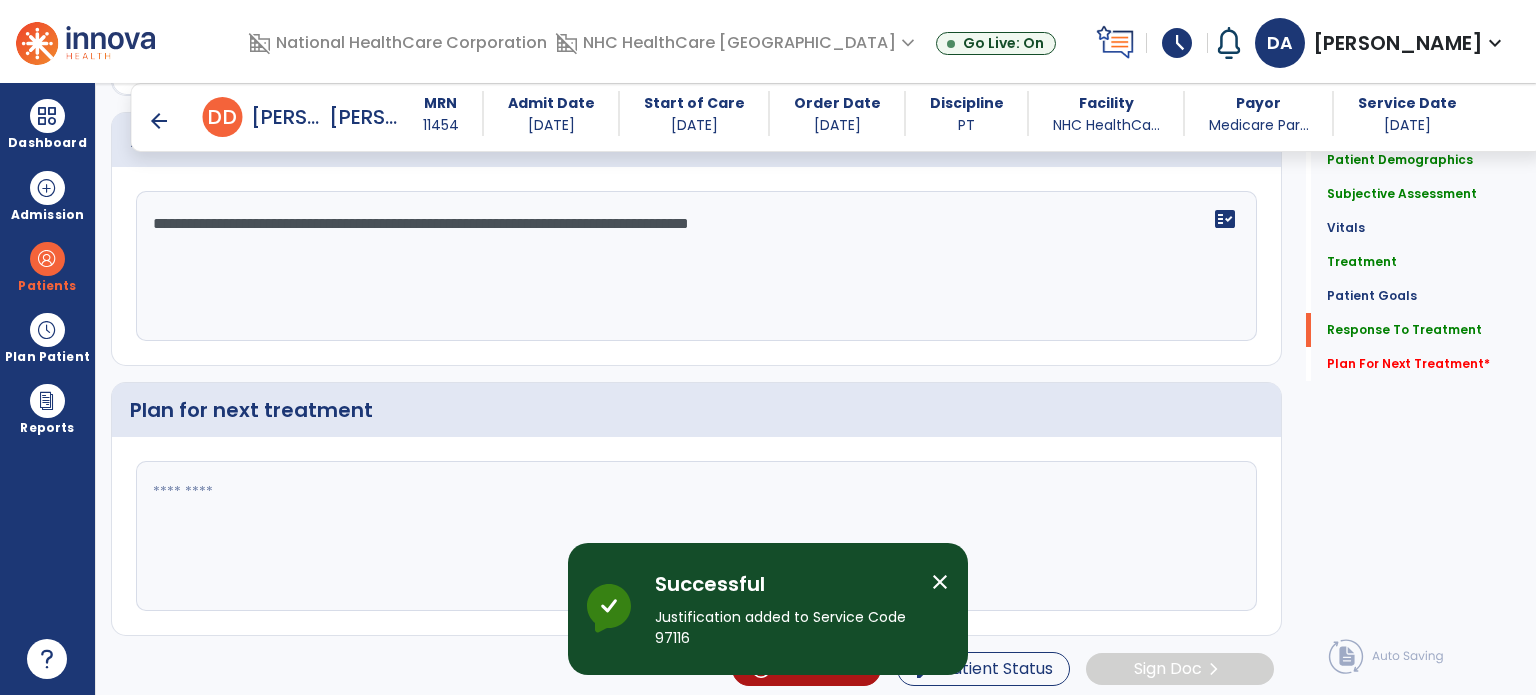 click 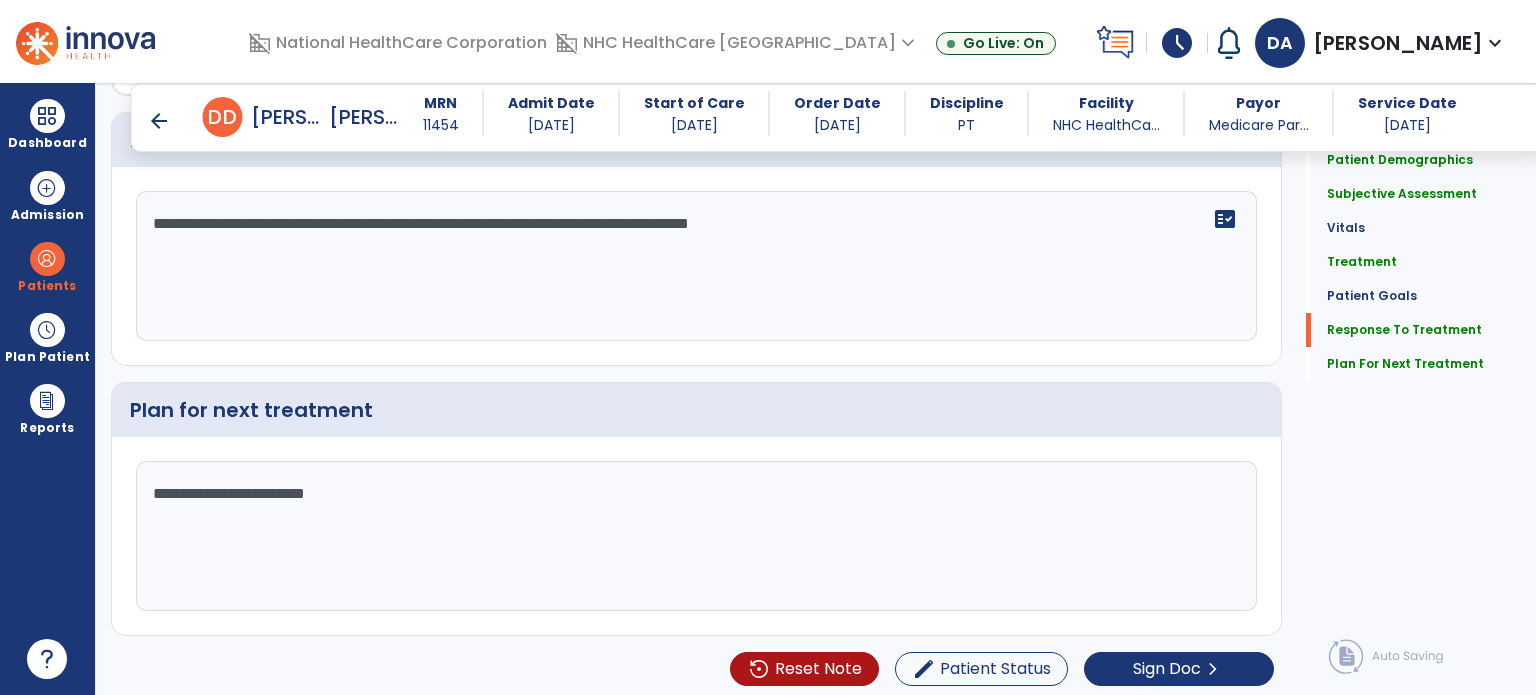 scroll, scrollTop: 2692, scrollLeft: 0, axis: vertical 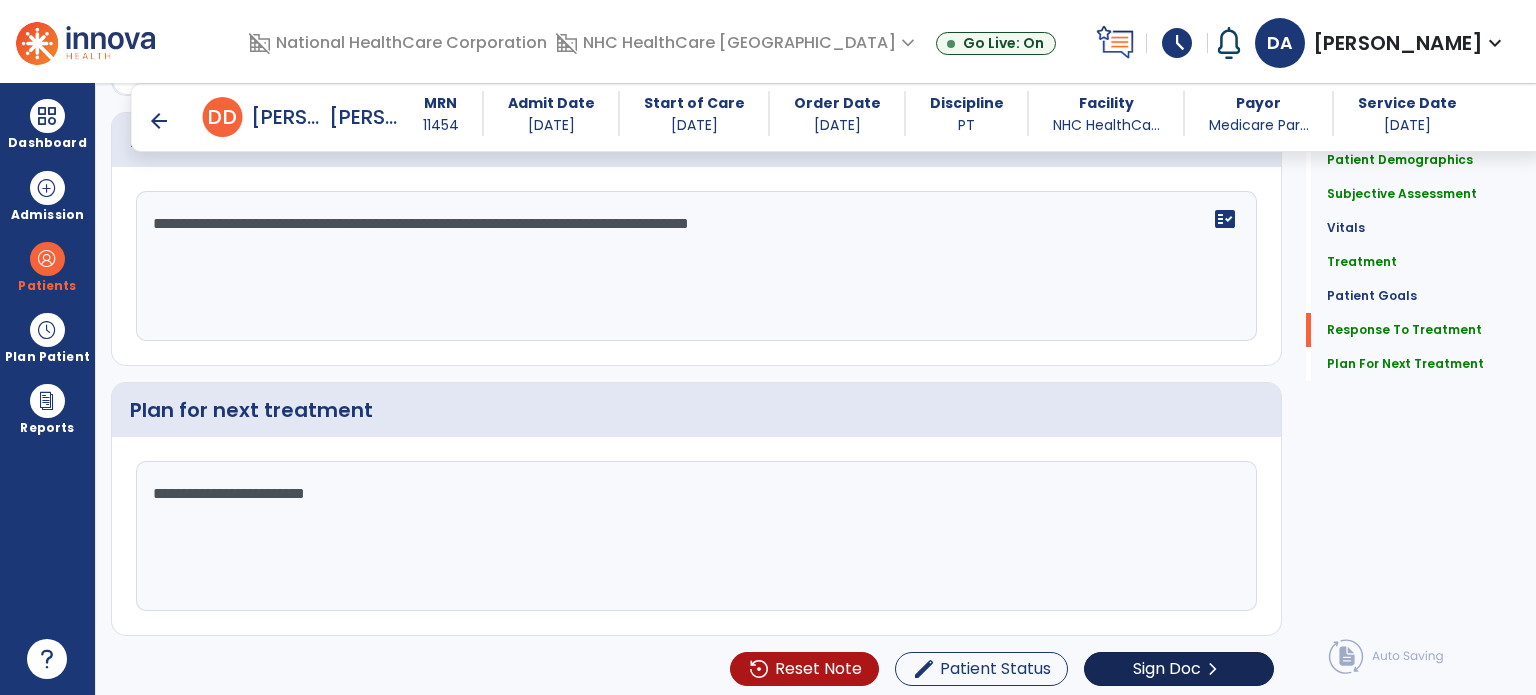 type on "**********" 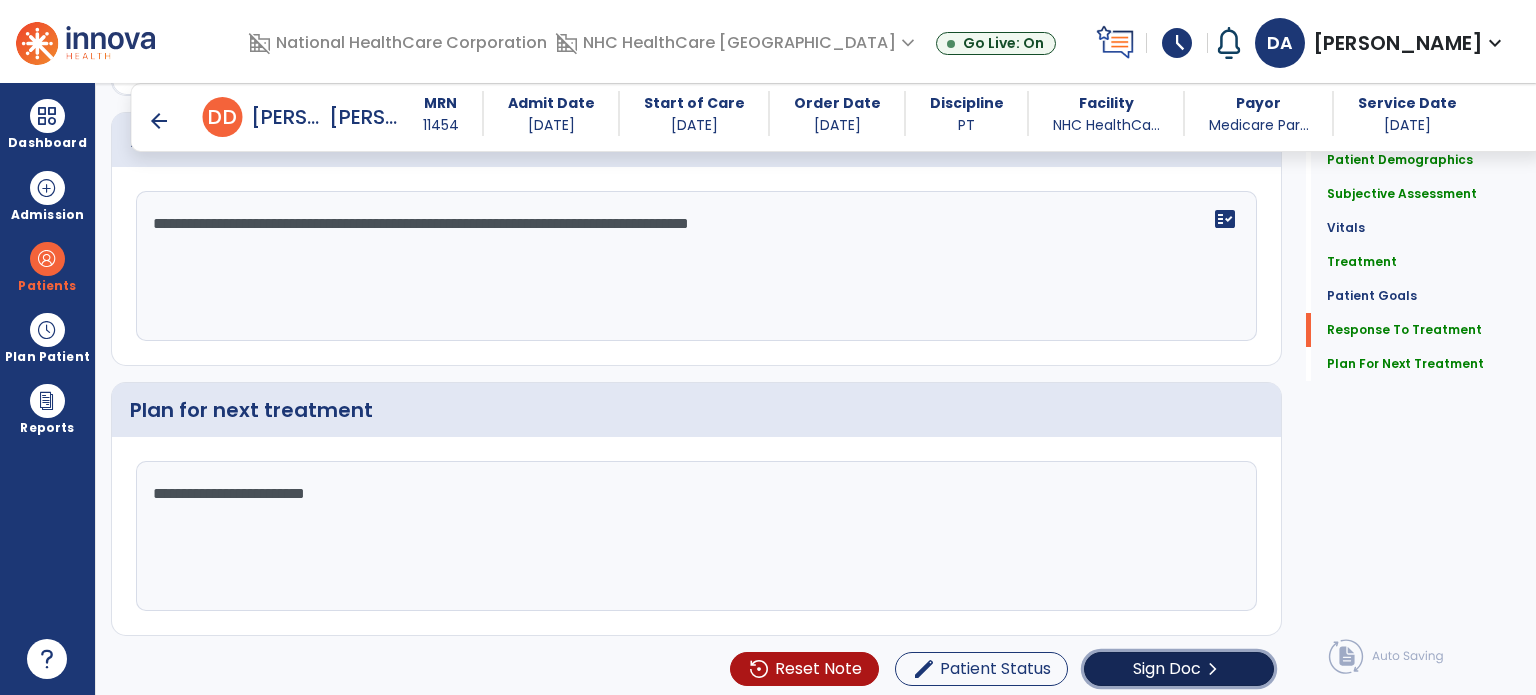click on "Sign Doc" 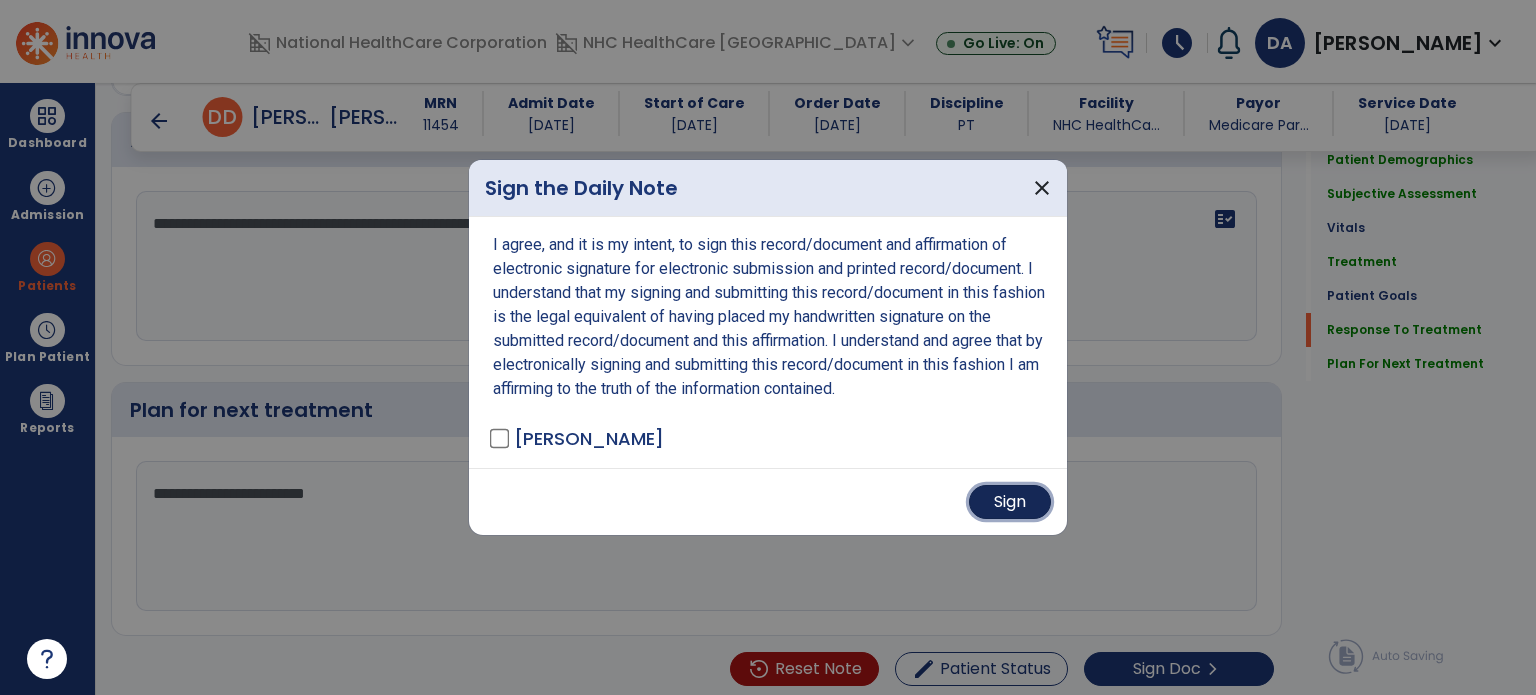 click on "Sign" at bounding box center (1010, 502) 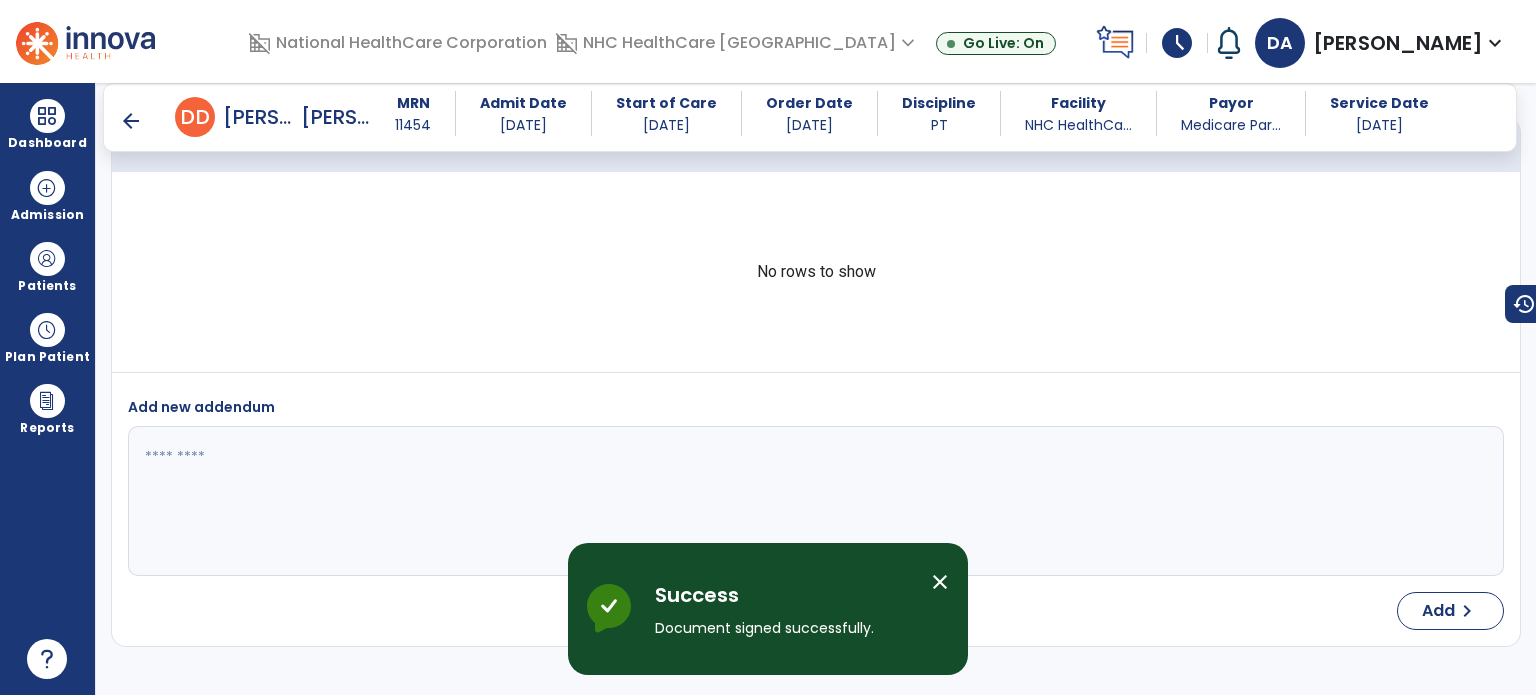 scroll, scrollTop: 3691, scrollLeft: 0, axis: vertical 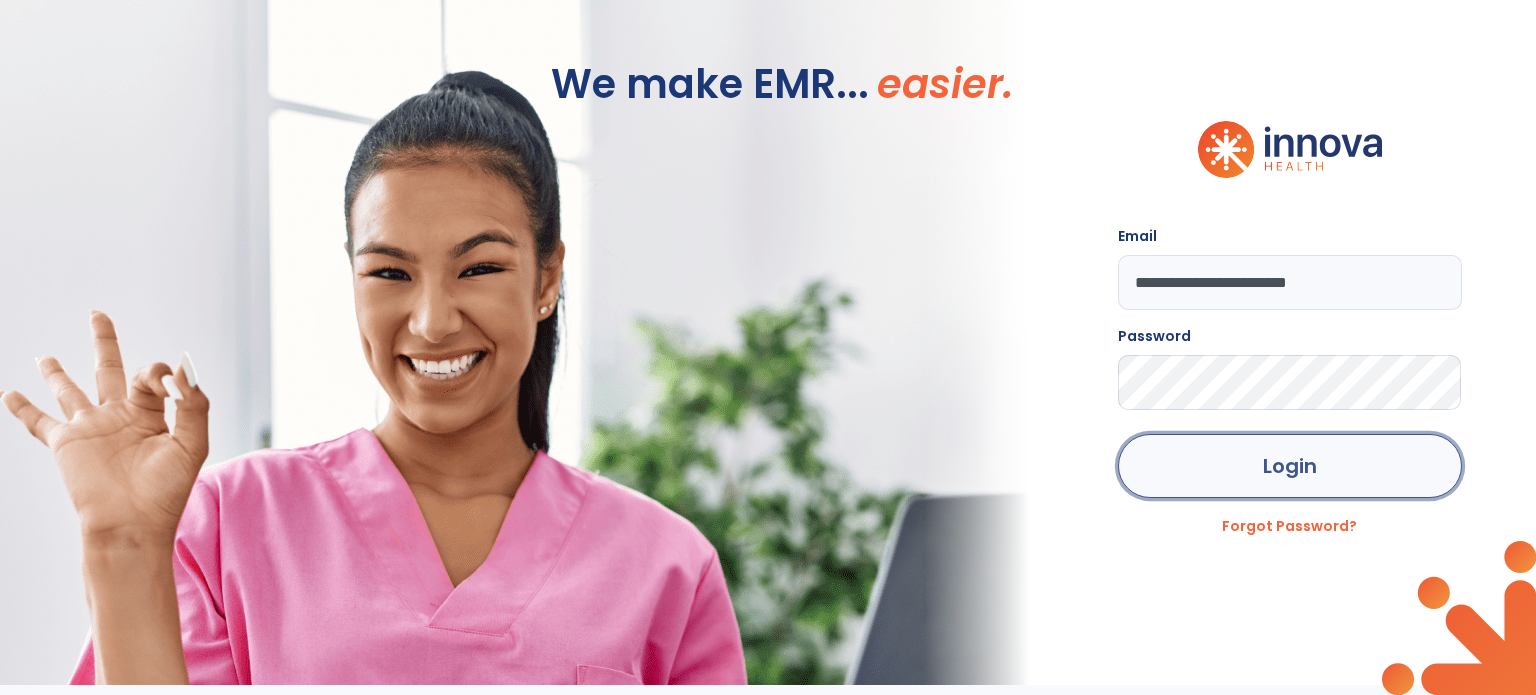 click on "Login" 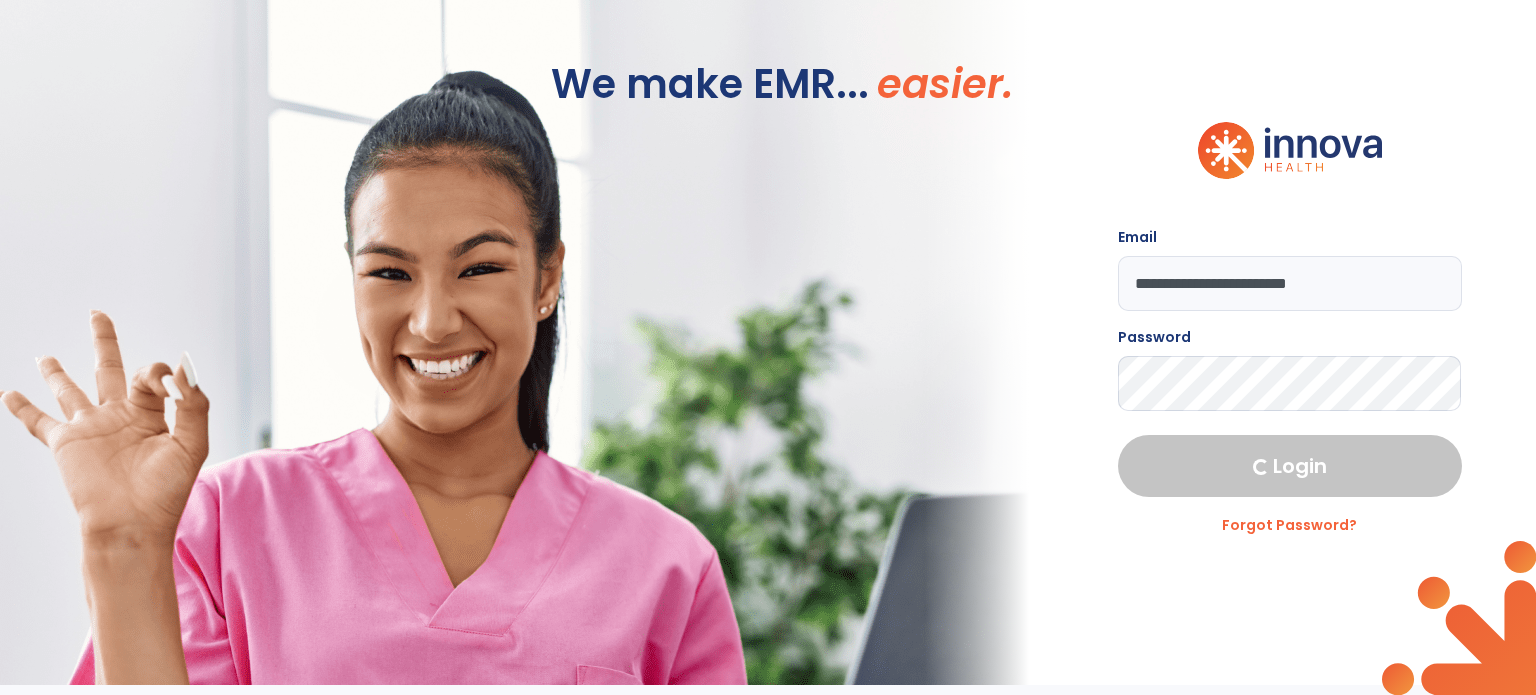 select on "****" 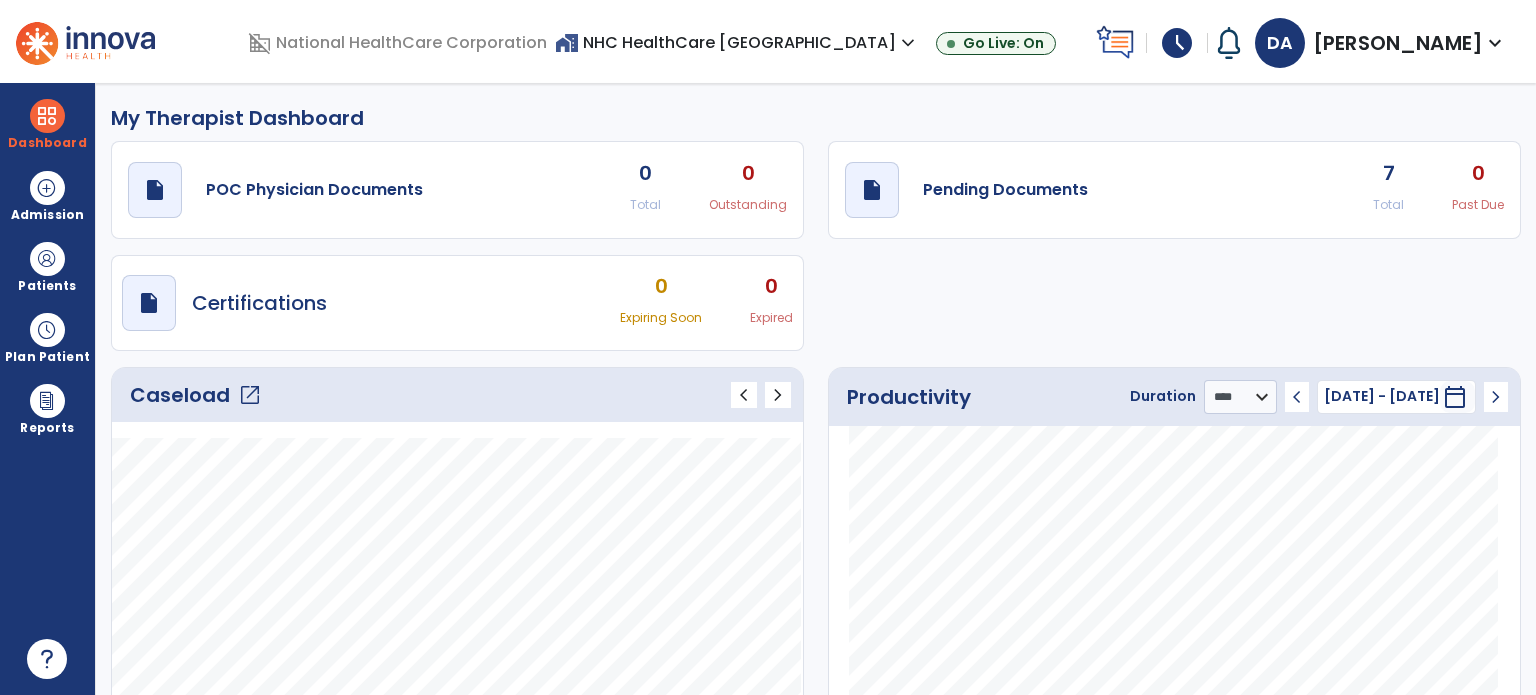 click on "open_in_new" 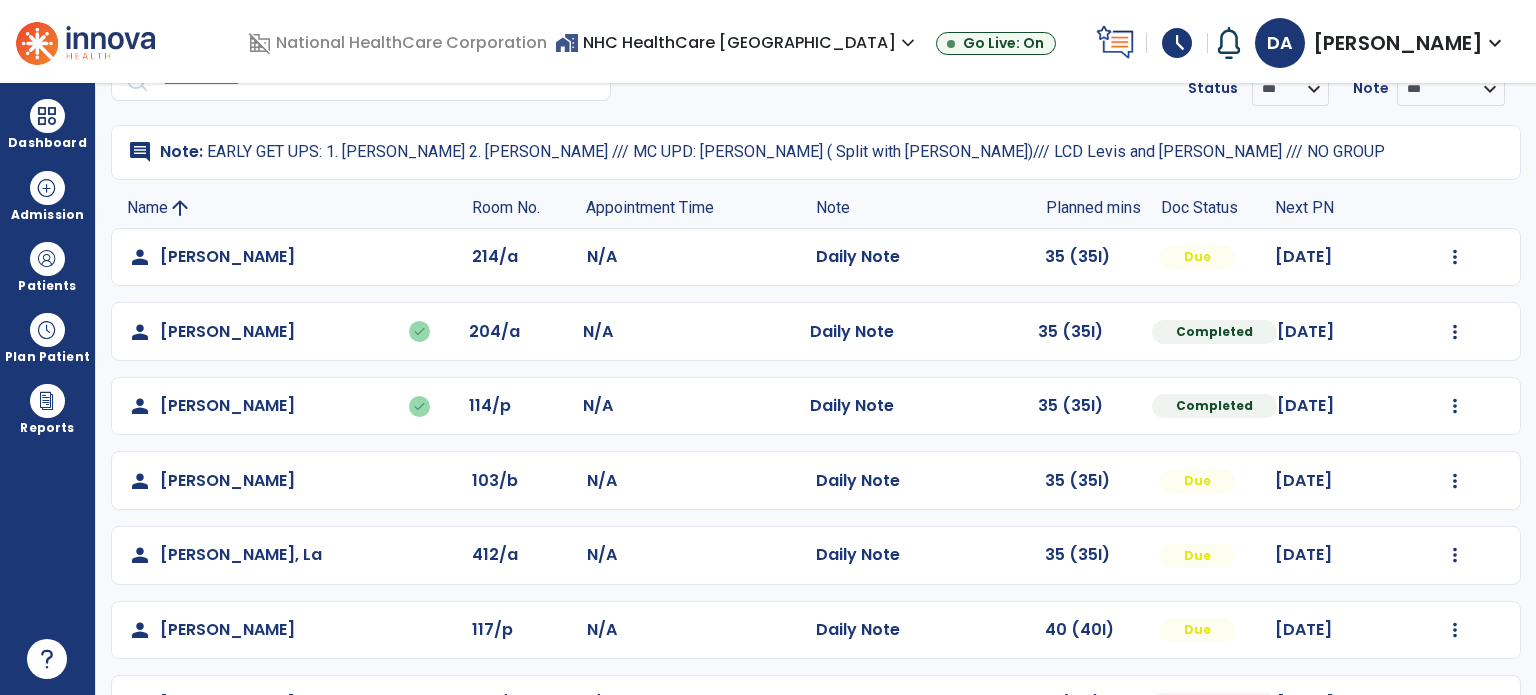 scroll, scrollTop: 103, scrollLeft: 0, axis: vertical 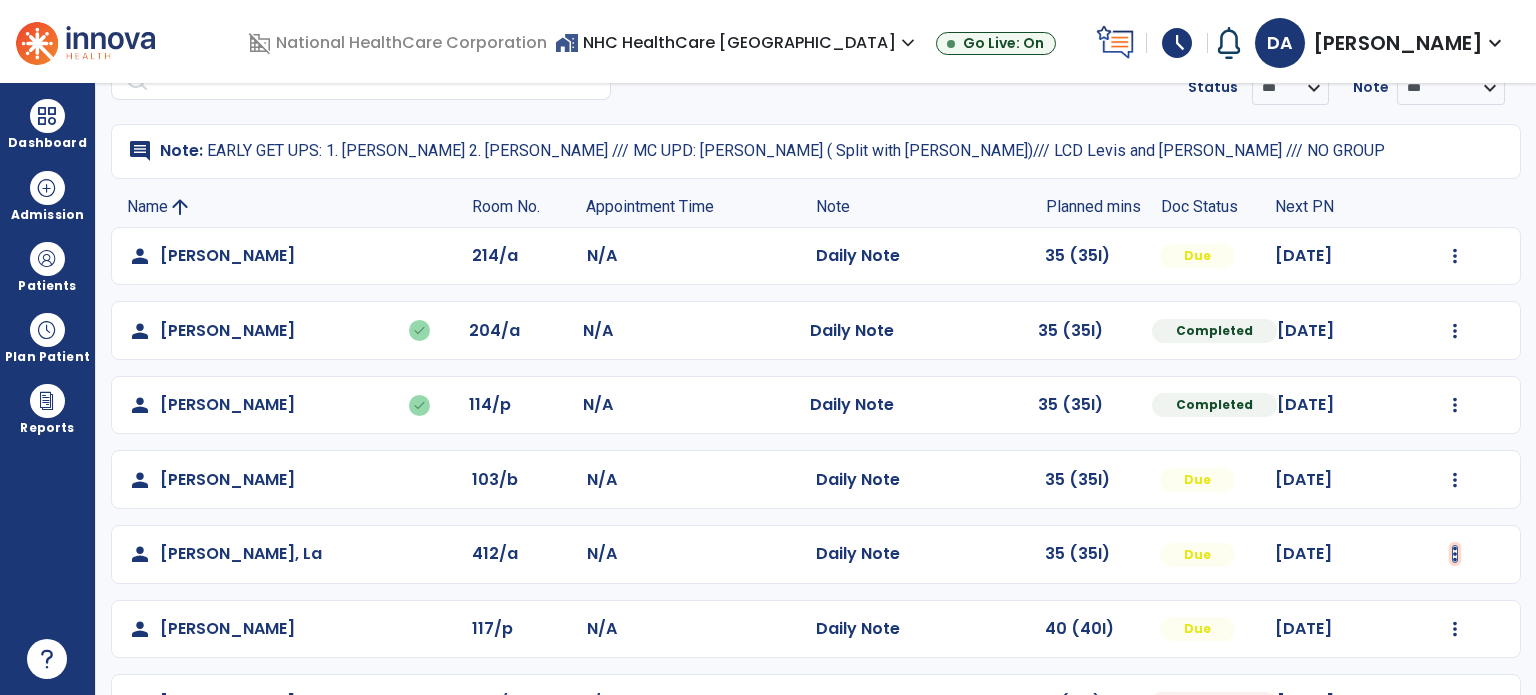 click at bounding box center (1455, 256) 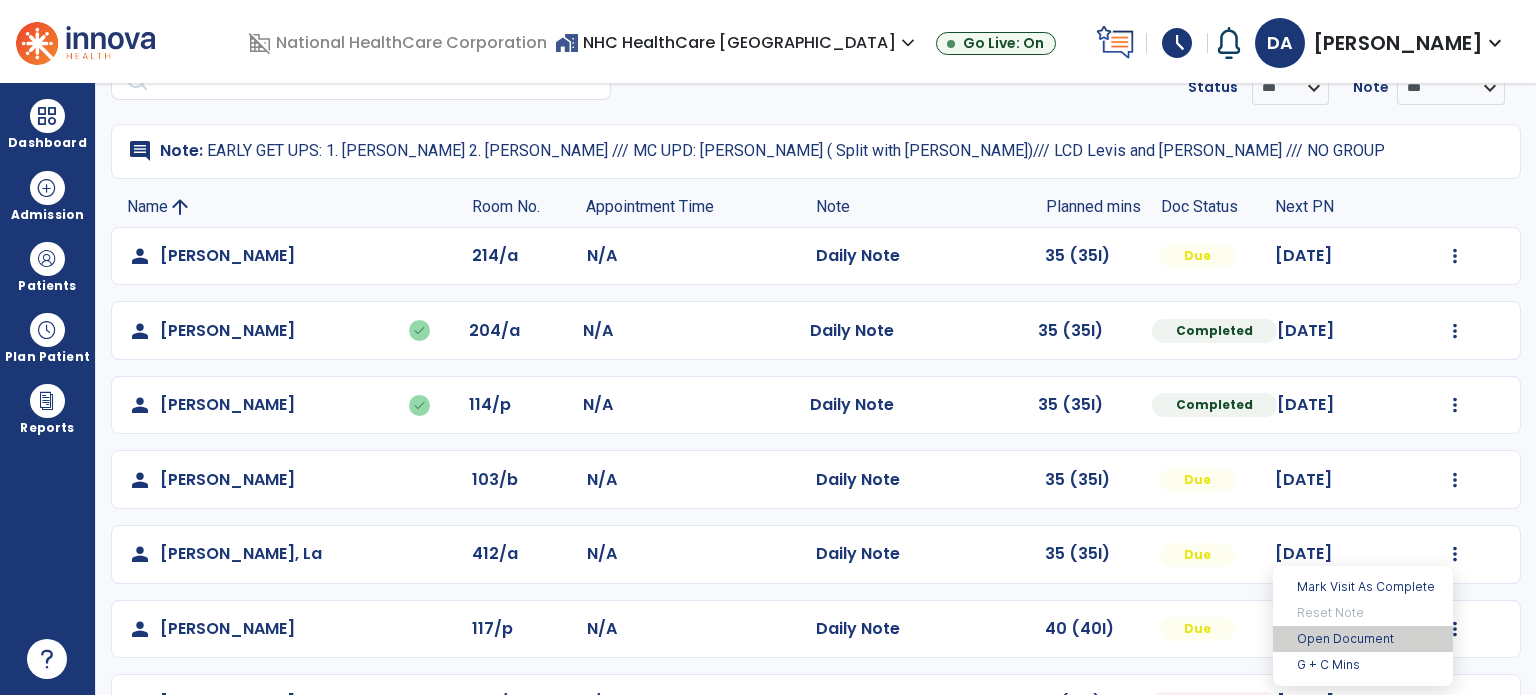 click on "Open Document" at bounding box center (1363, 639) 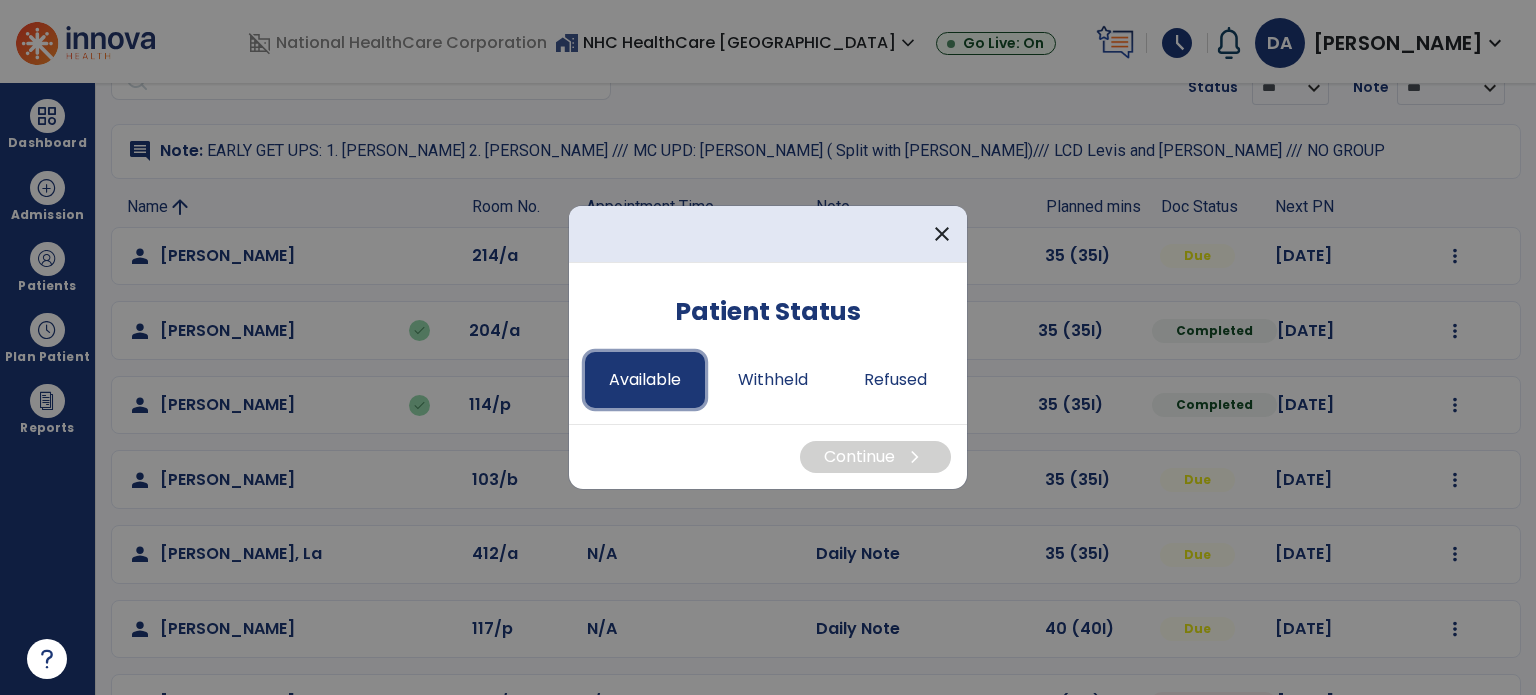 click on "Available" at bounding box center [645, 380] 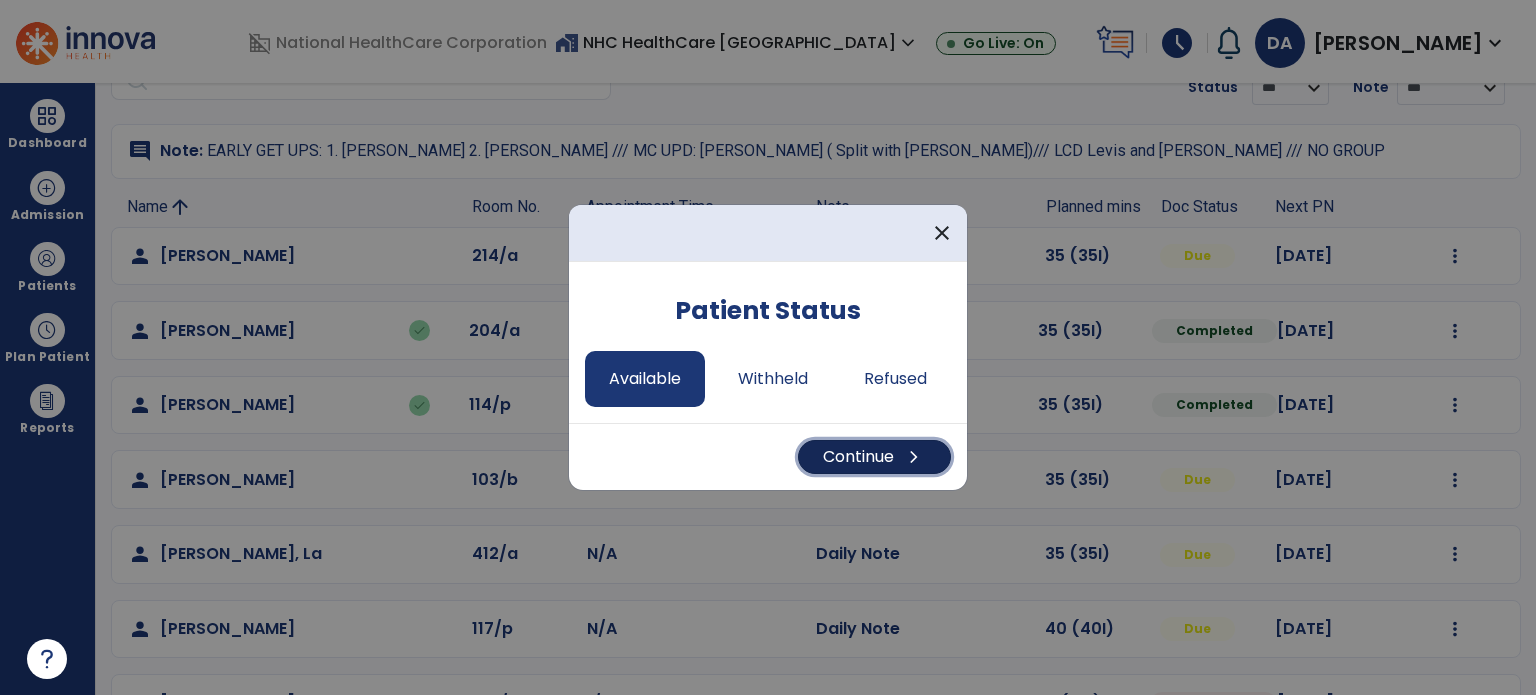 click on "chevron_right" at bounding box center (914, 457) 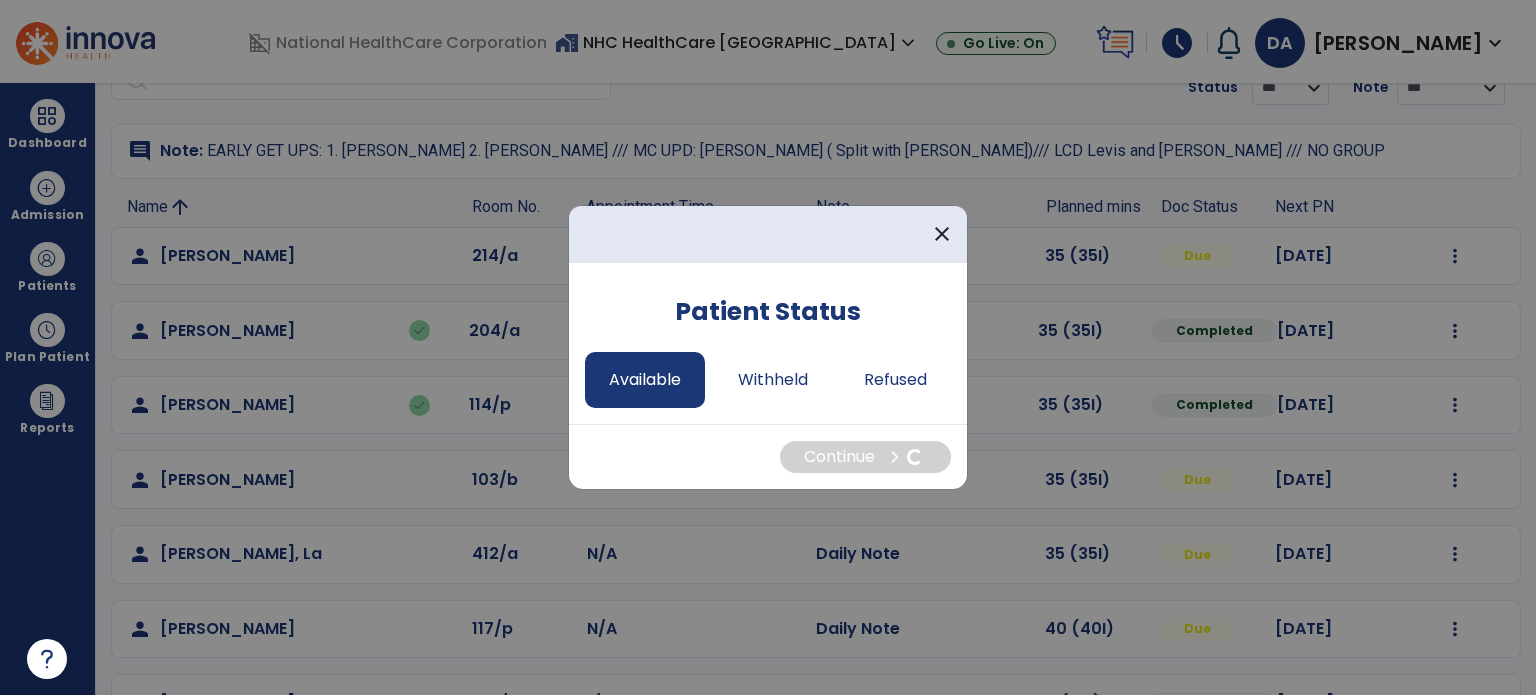select on "*" 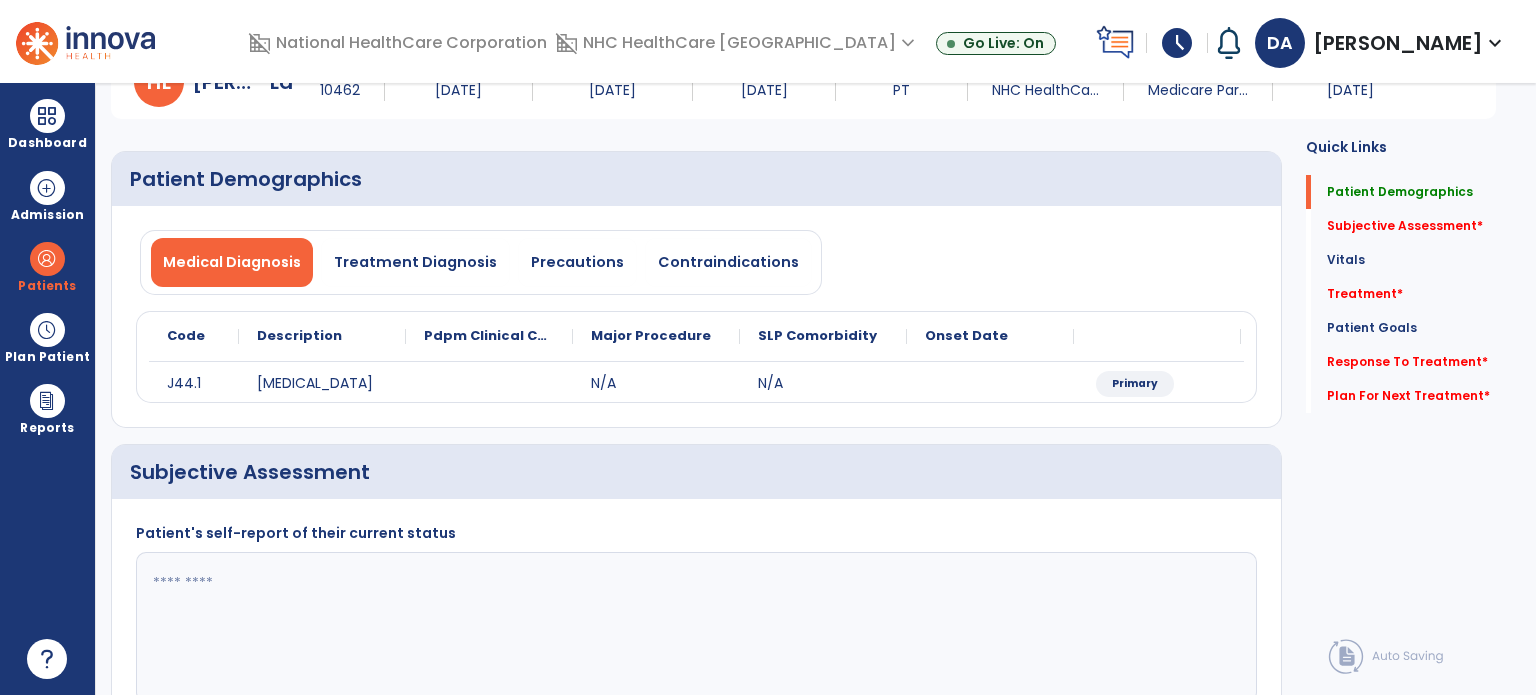 click 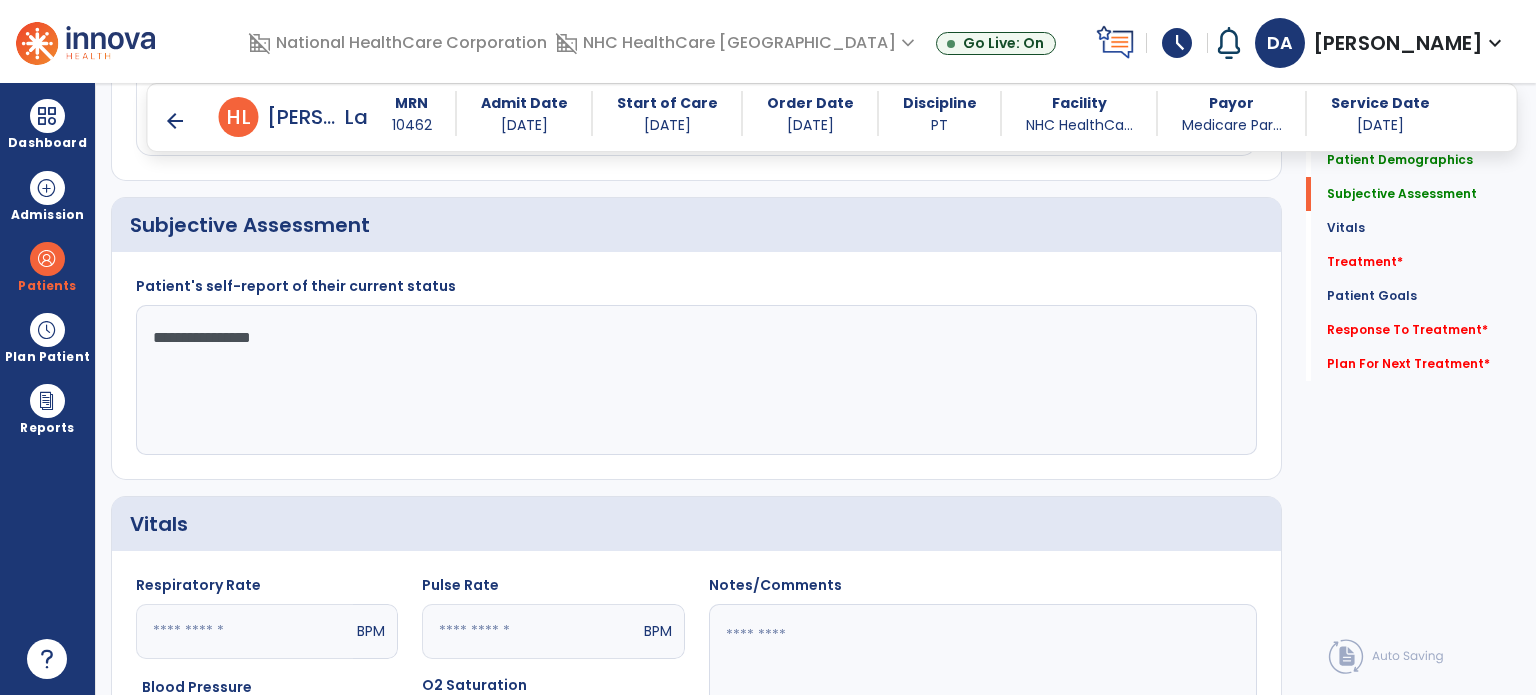 scroll, scrollTop: 371, scrollLeft: 0, axis: vertical 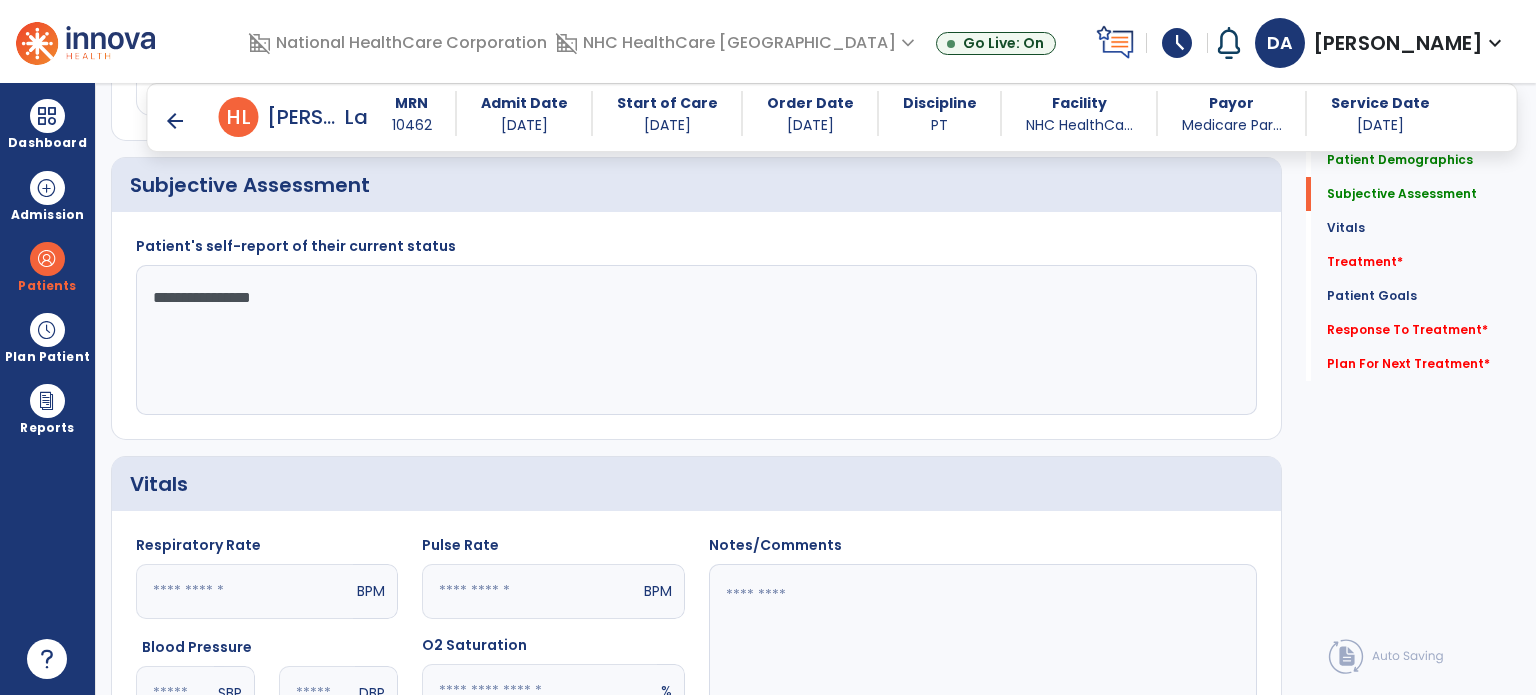 drag, startPoint x: 328, startPoint y: 299, endPoint x: 135, endPoint y: 286, distance: 193.43733 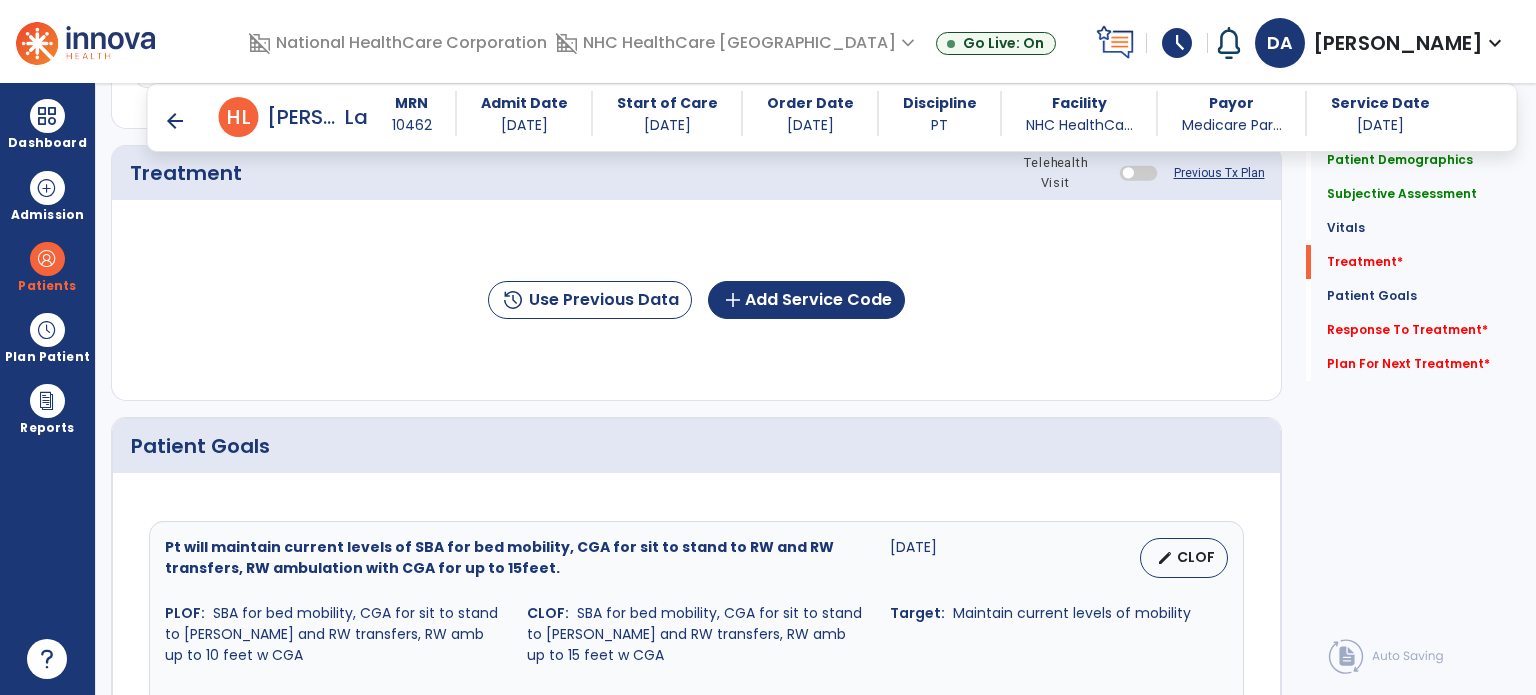 scroll, scrollTop: 1104, scrollLeft: 0, axis: vertical 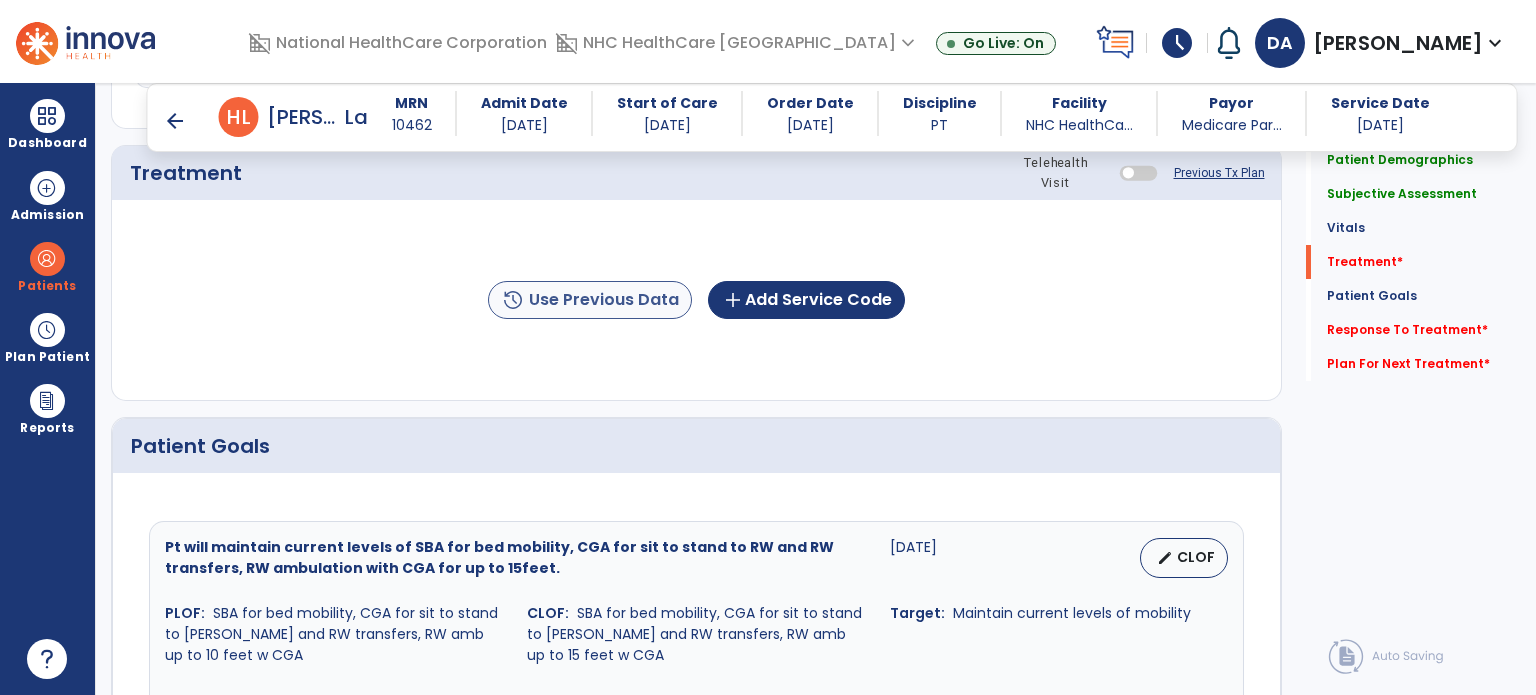 type on "**********" 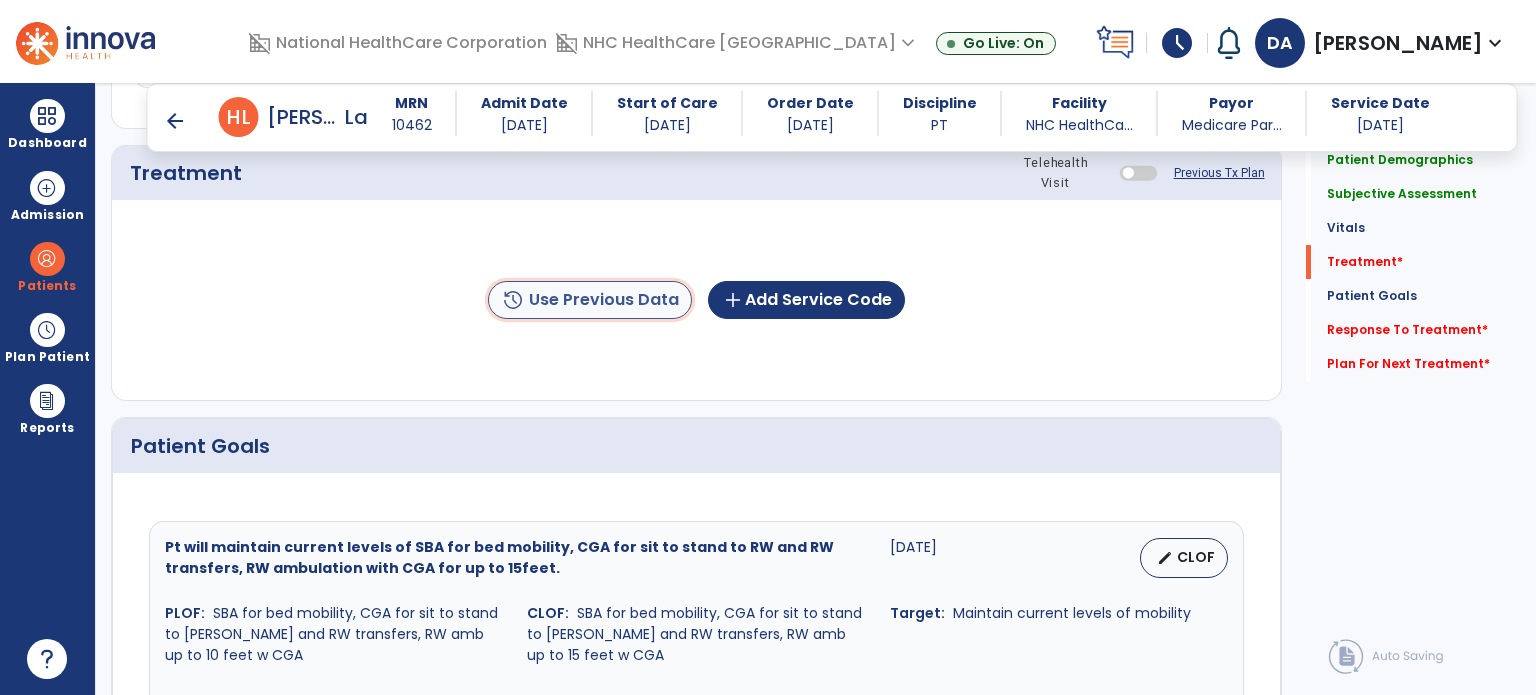 click on "history  Use Previous Data" 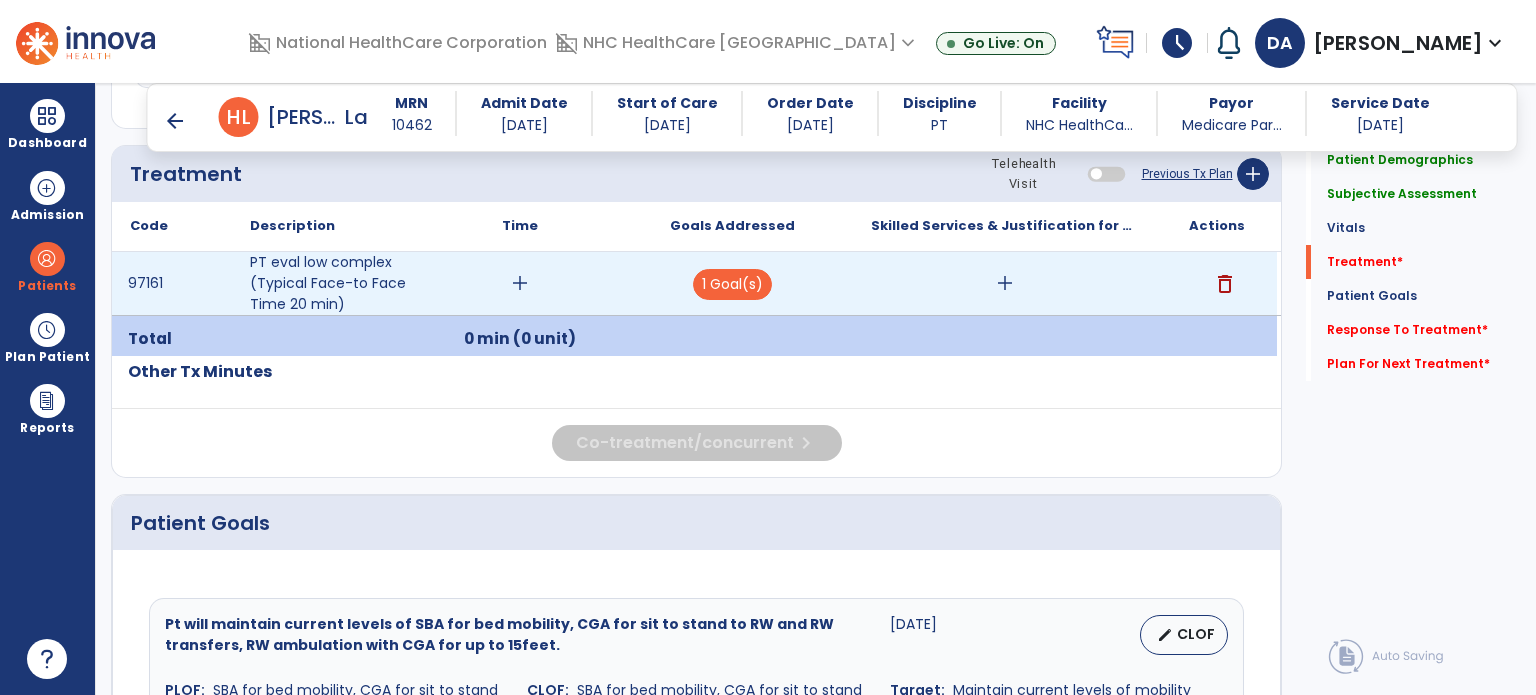 click on "delete" at bounding box center (1225, 284) 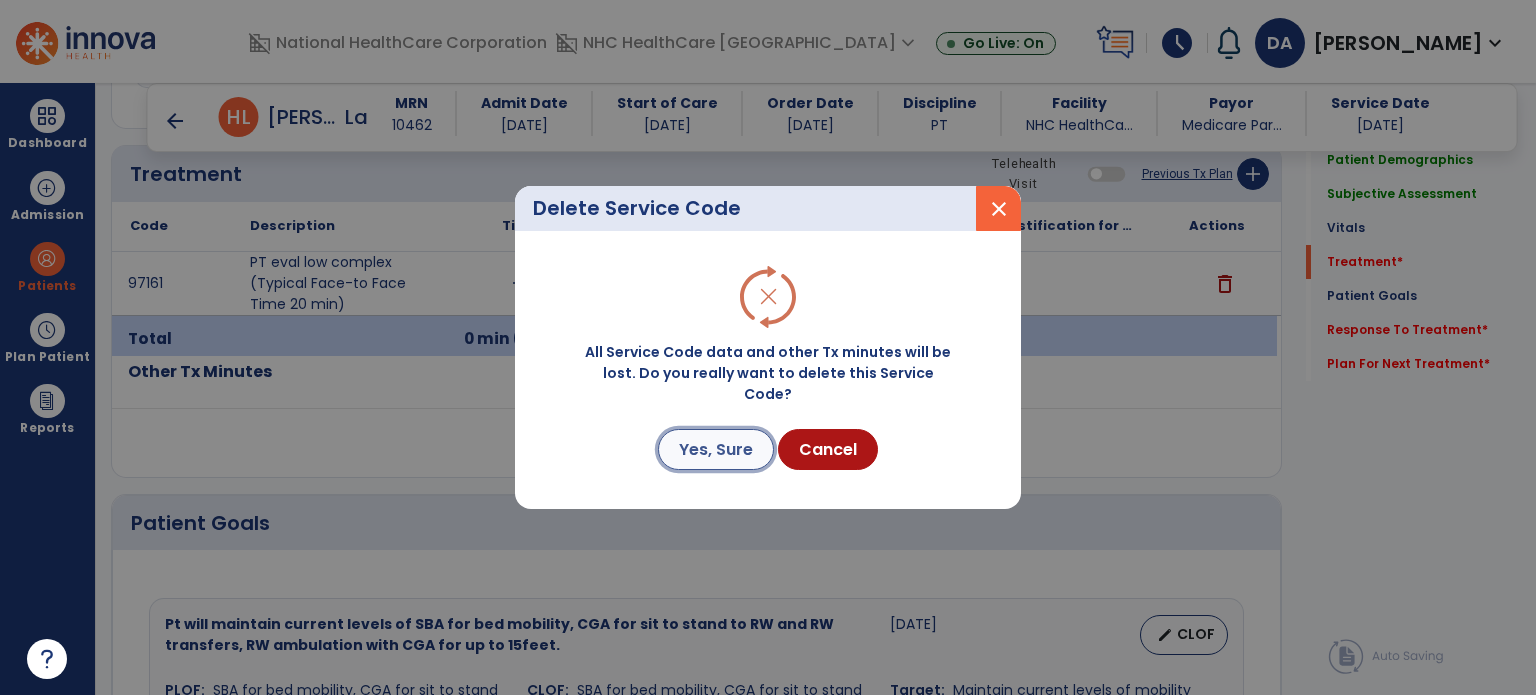 click on "Yes, Sure" at bounding box center (716, 449) 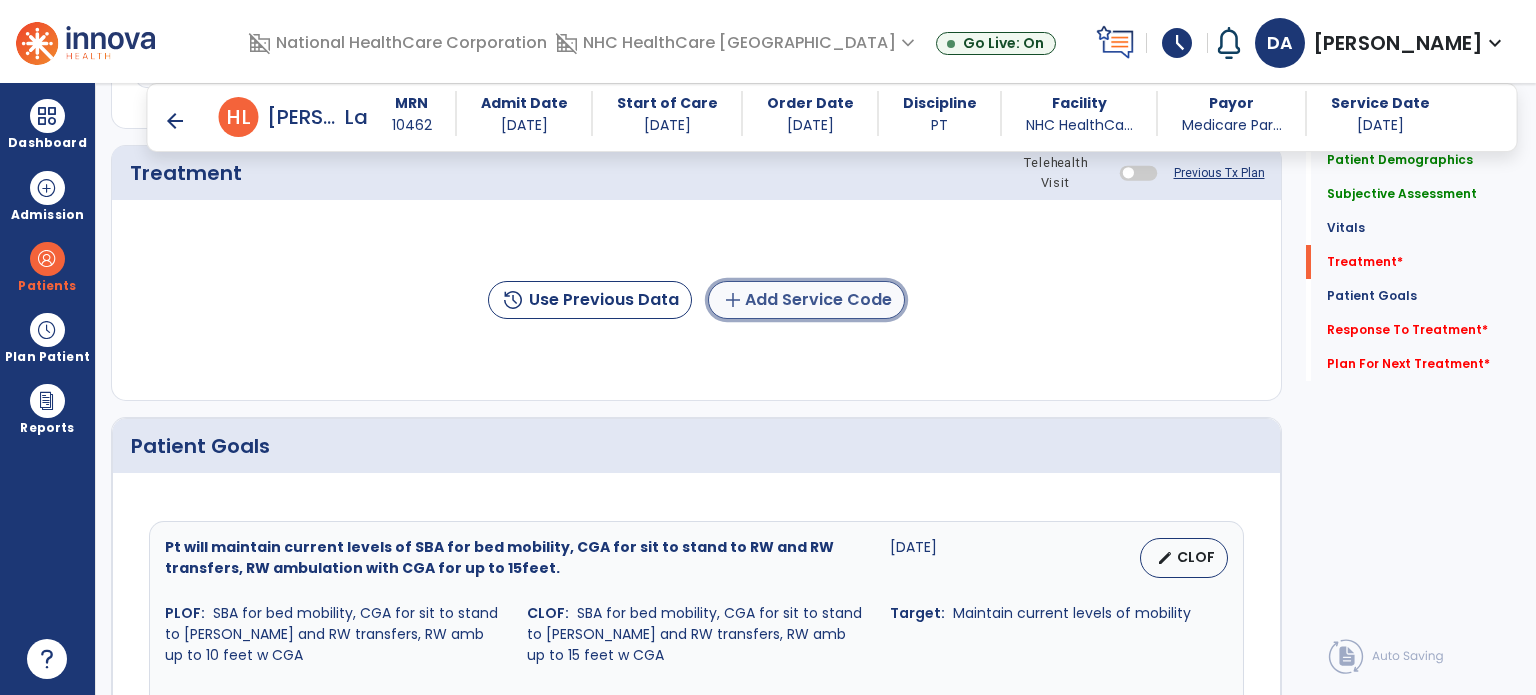 click on "add  Add Service Code" 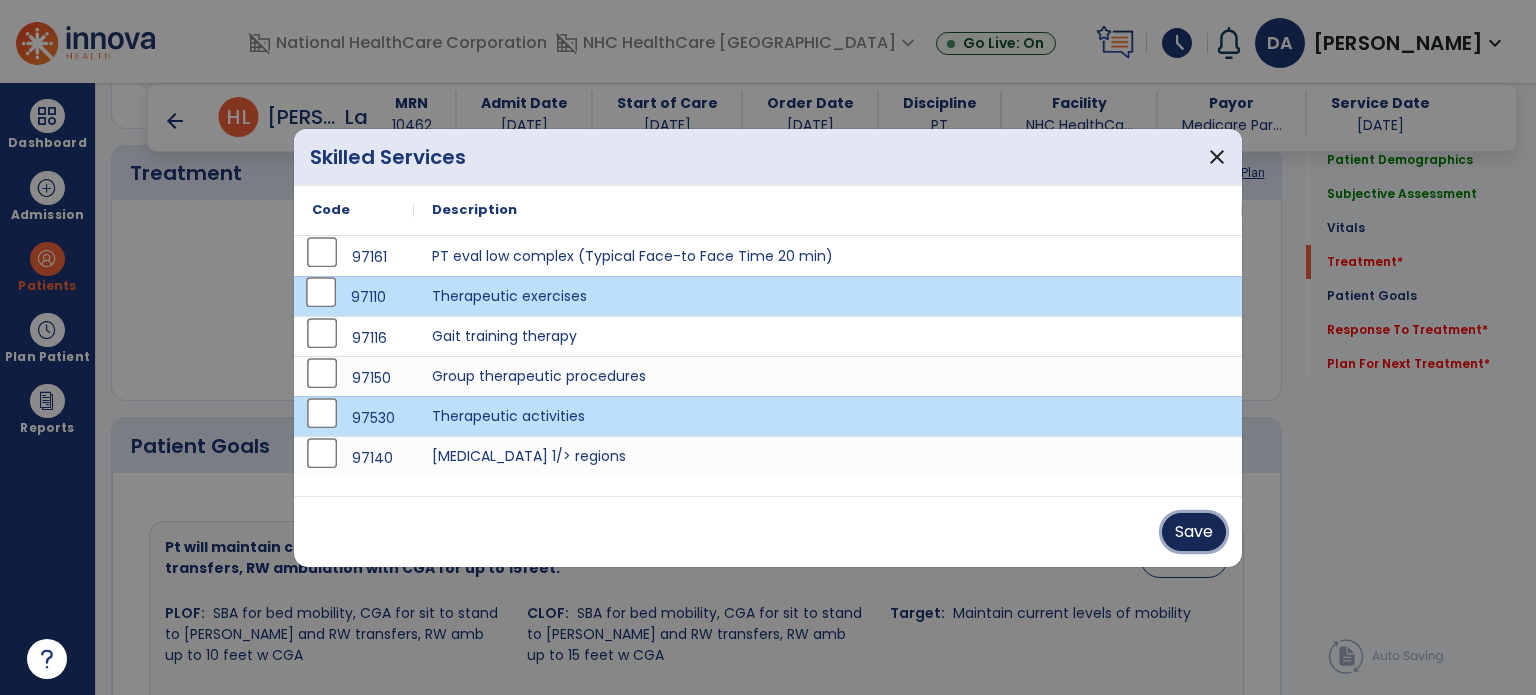 click on "Save" at bounding box center (1194, 532) 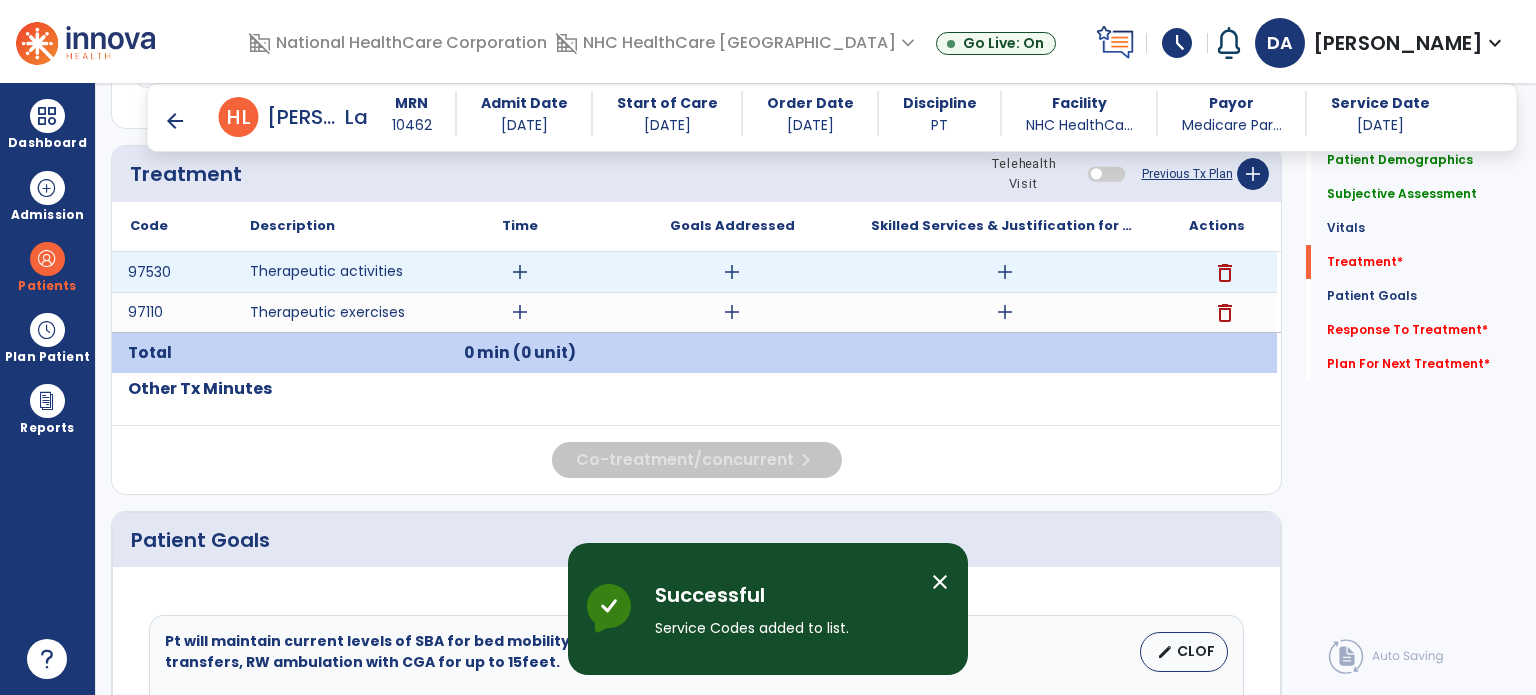 click on "add" at bounding box center (520, 272) 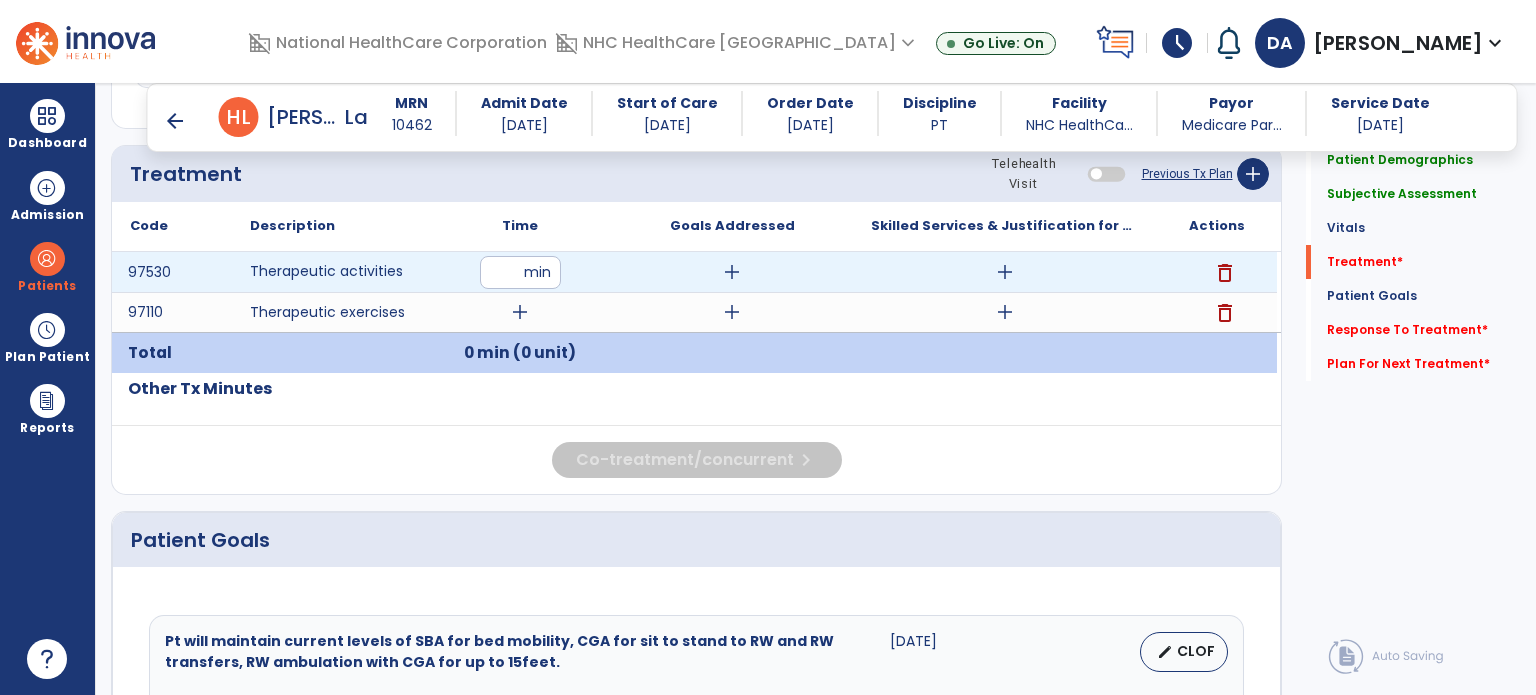 type on "**" 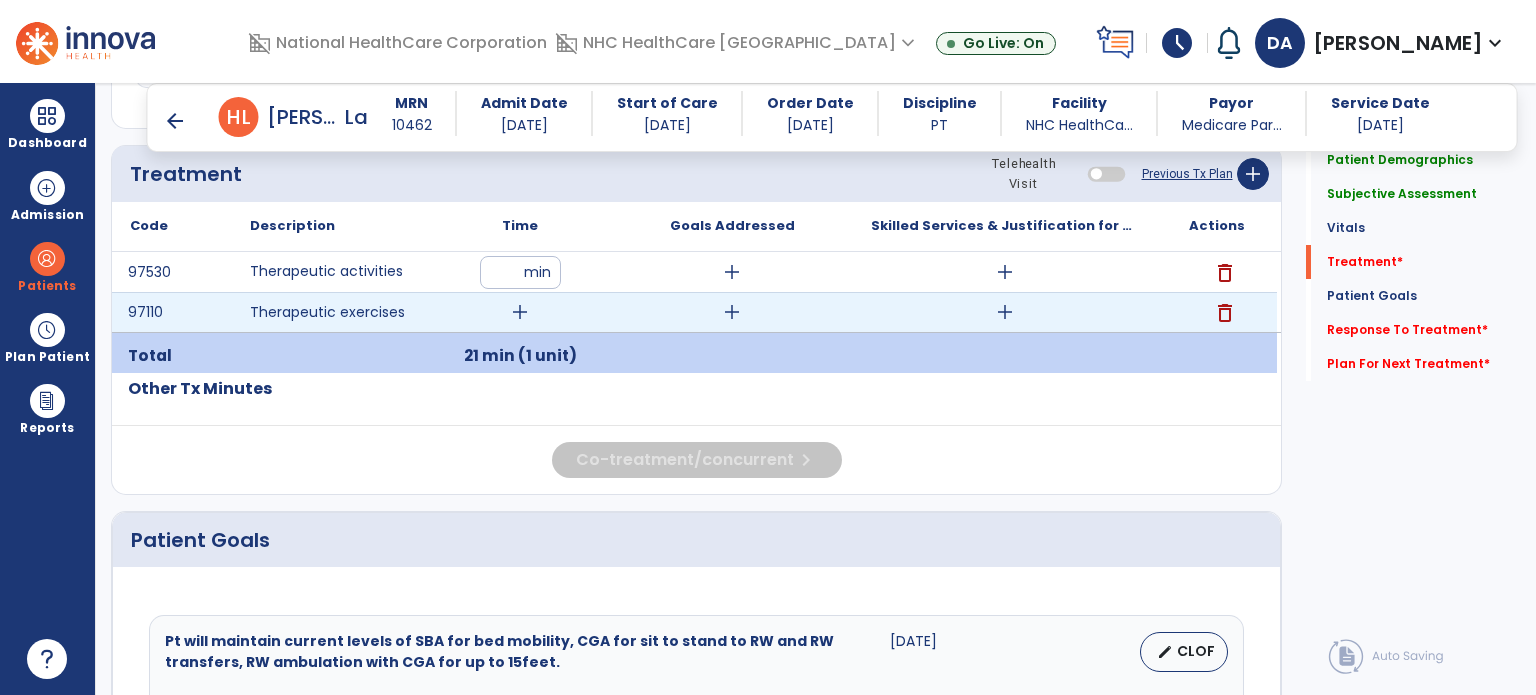 click on "add" at bounding box center [520, 312] 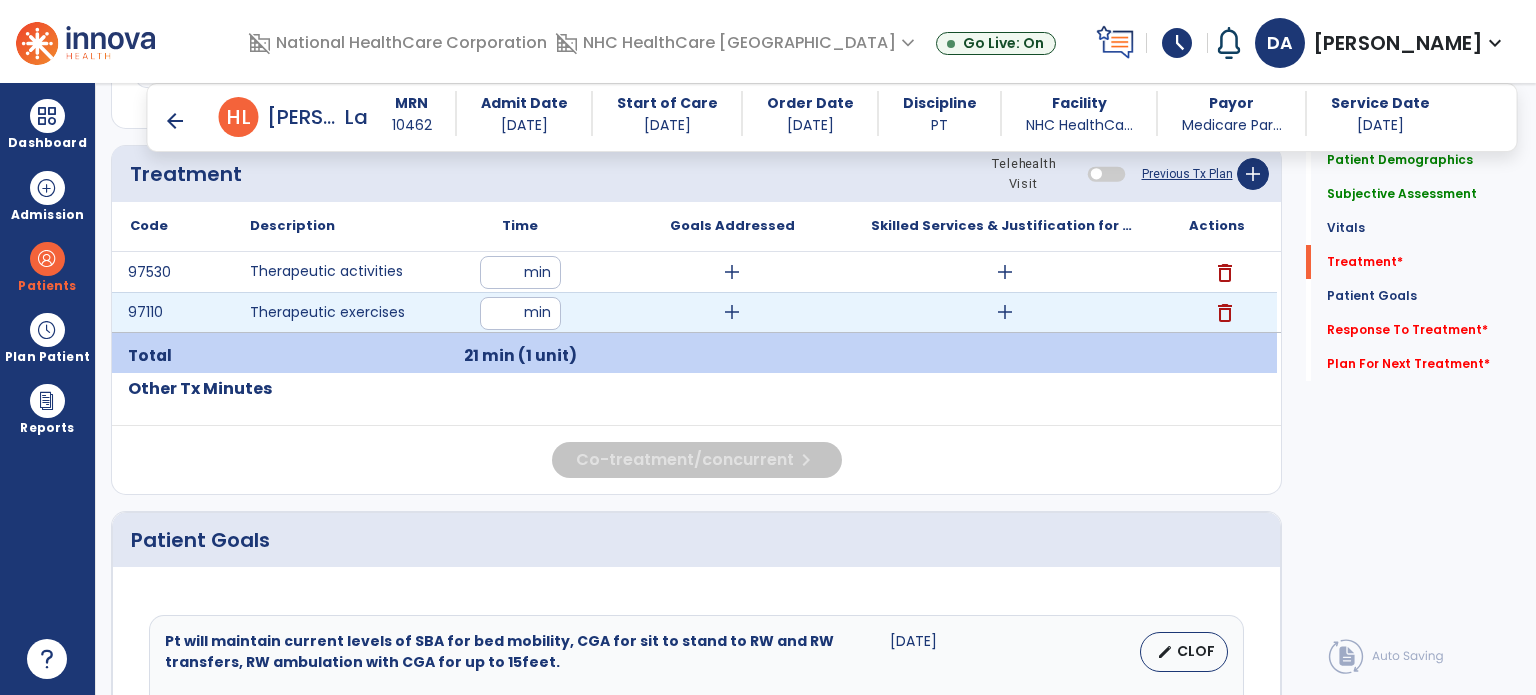 type on "**" 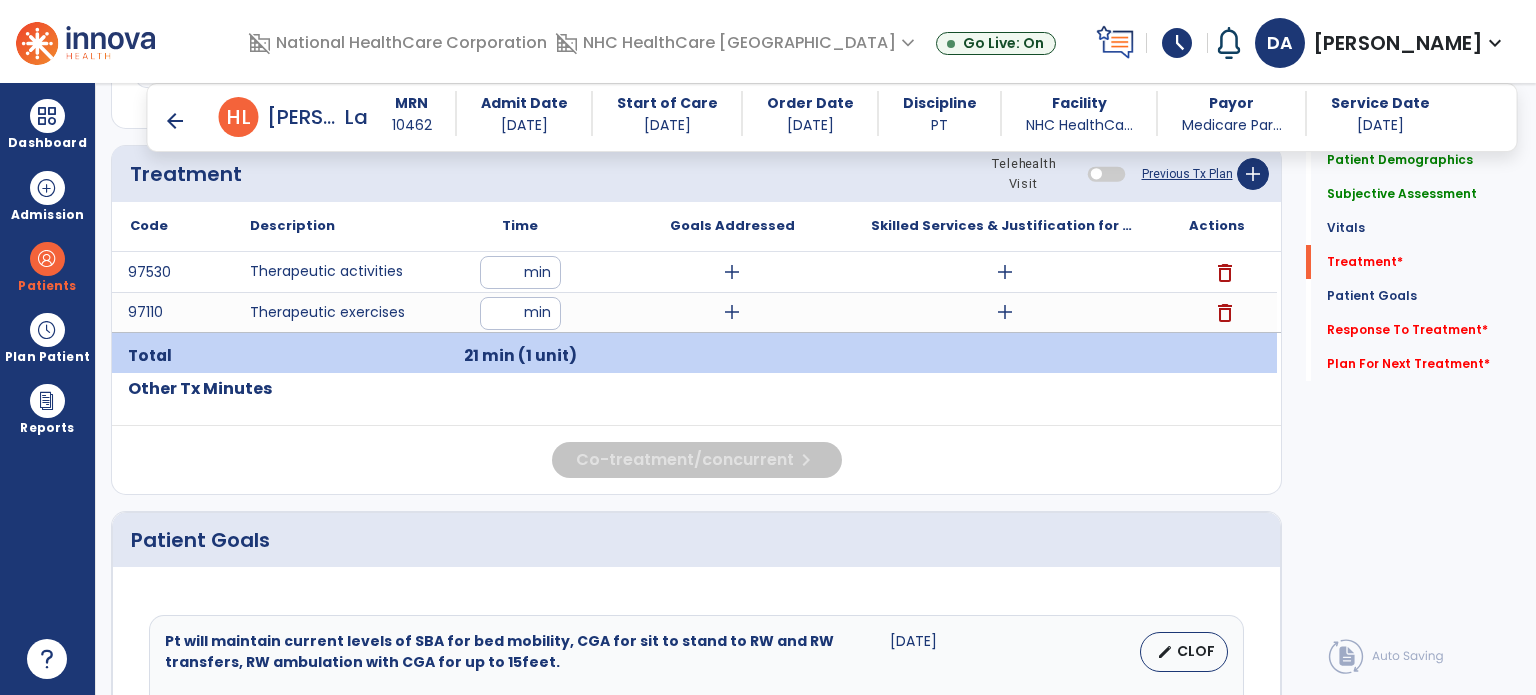 click on "Other Tx Minutes" 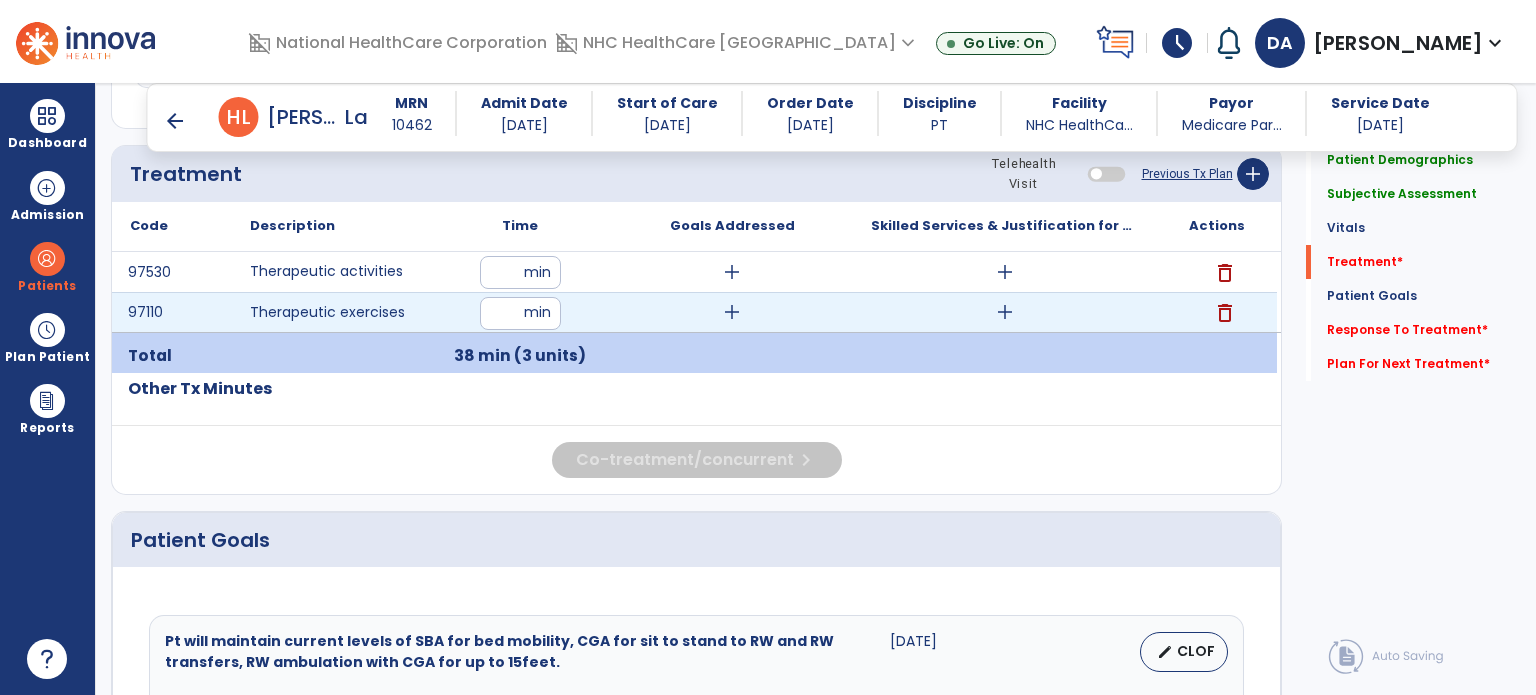 drag, startPoint x: 504, startPoint y: 308, endPoint x: 410, endPoint y: 307, distance: 94.00532 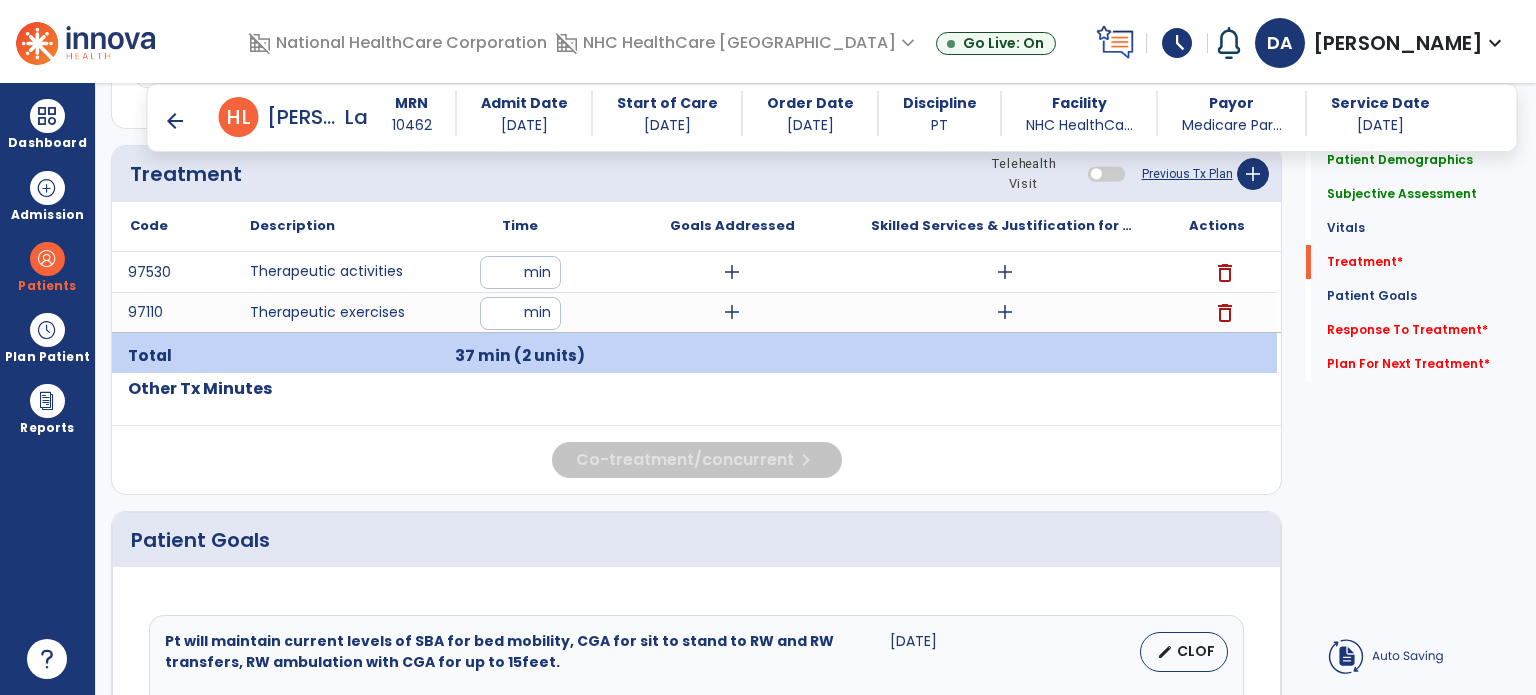 click on "Other Tx Minutes" 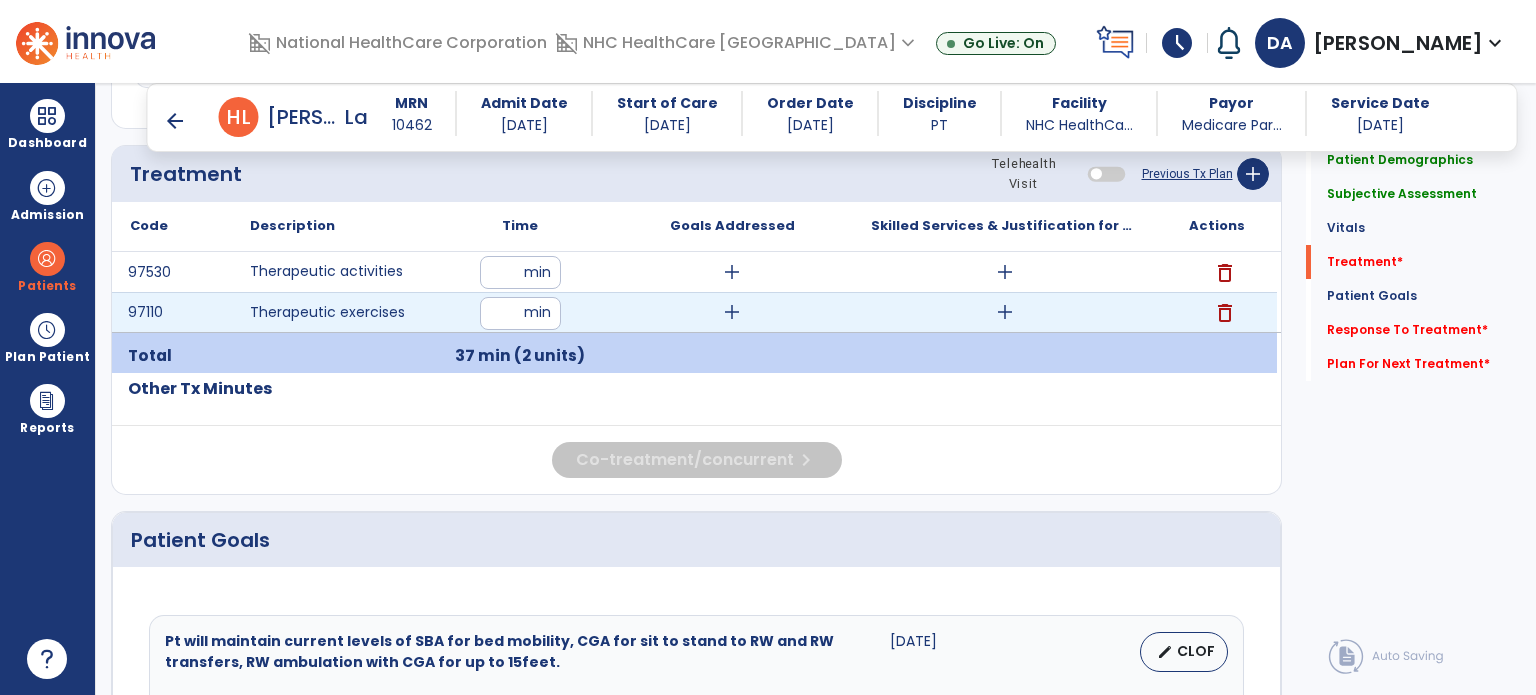 drag, startPoint x: 508, startPoint y: 320, endPoint x: 436, endPoint y: 316, distance: 72.11102 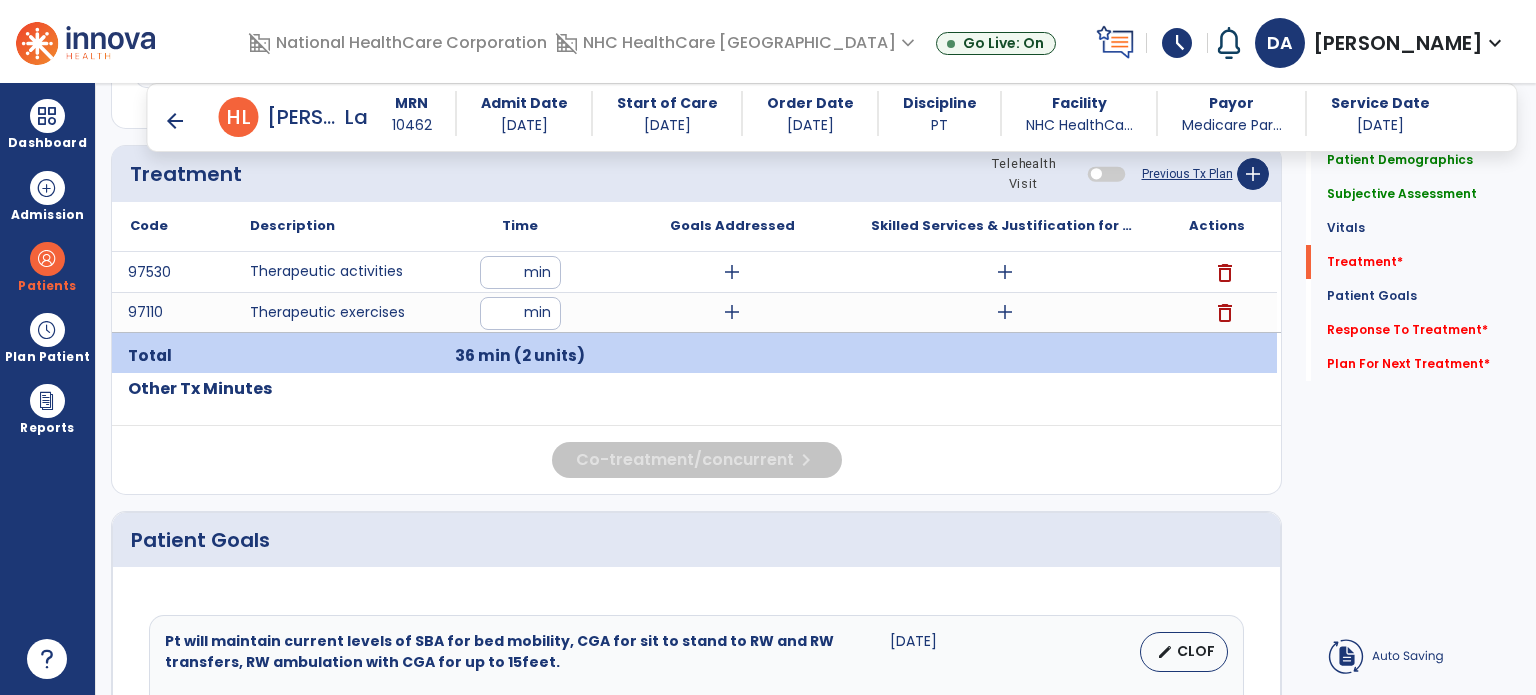 click on "Code
Description
Time" 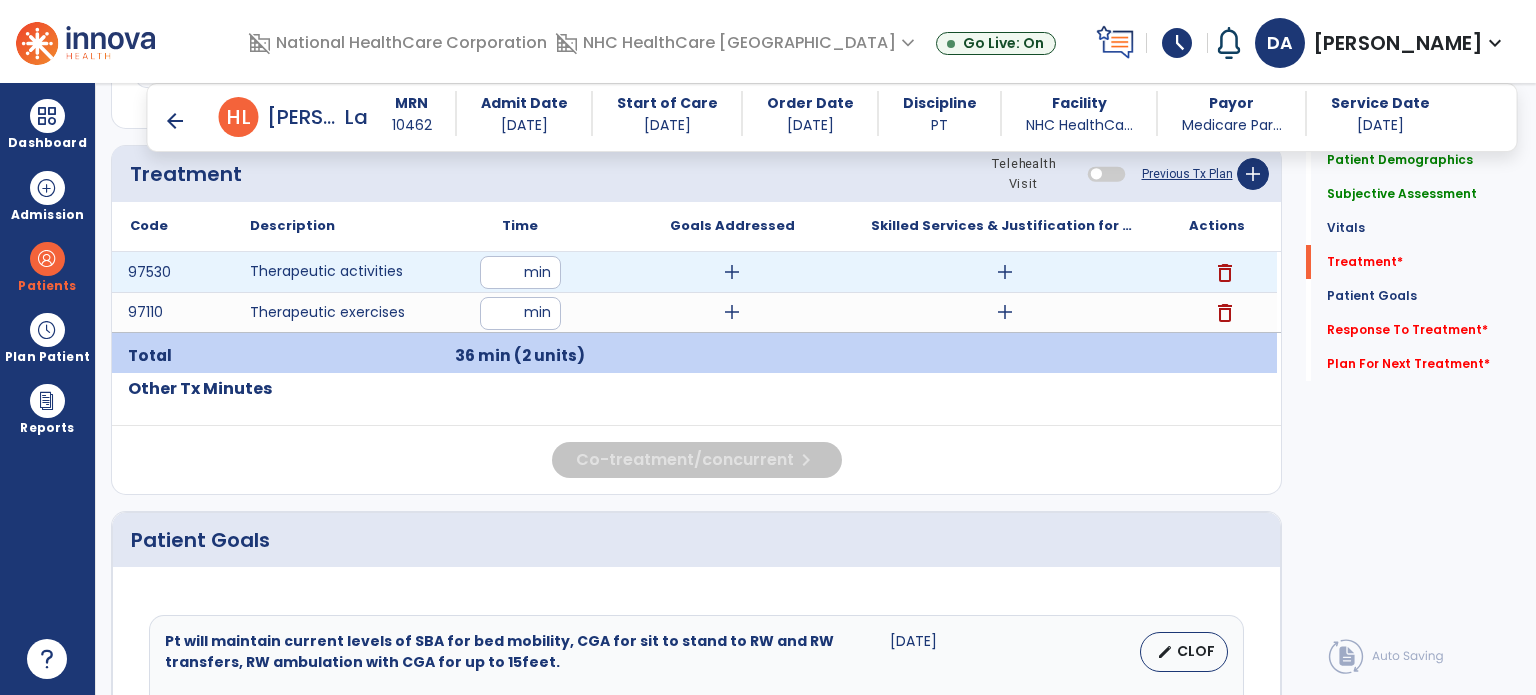 click on "add" at bounding box center (732, 272) 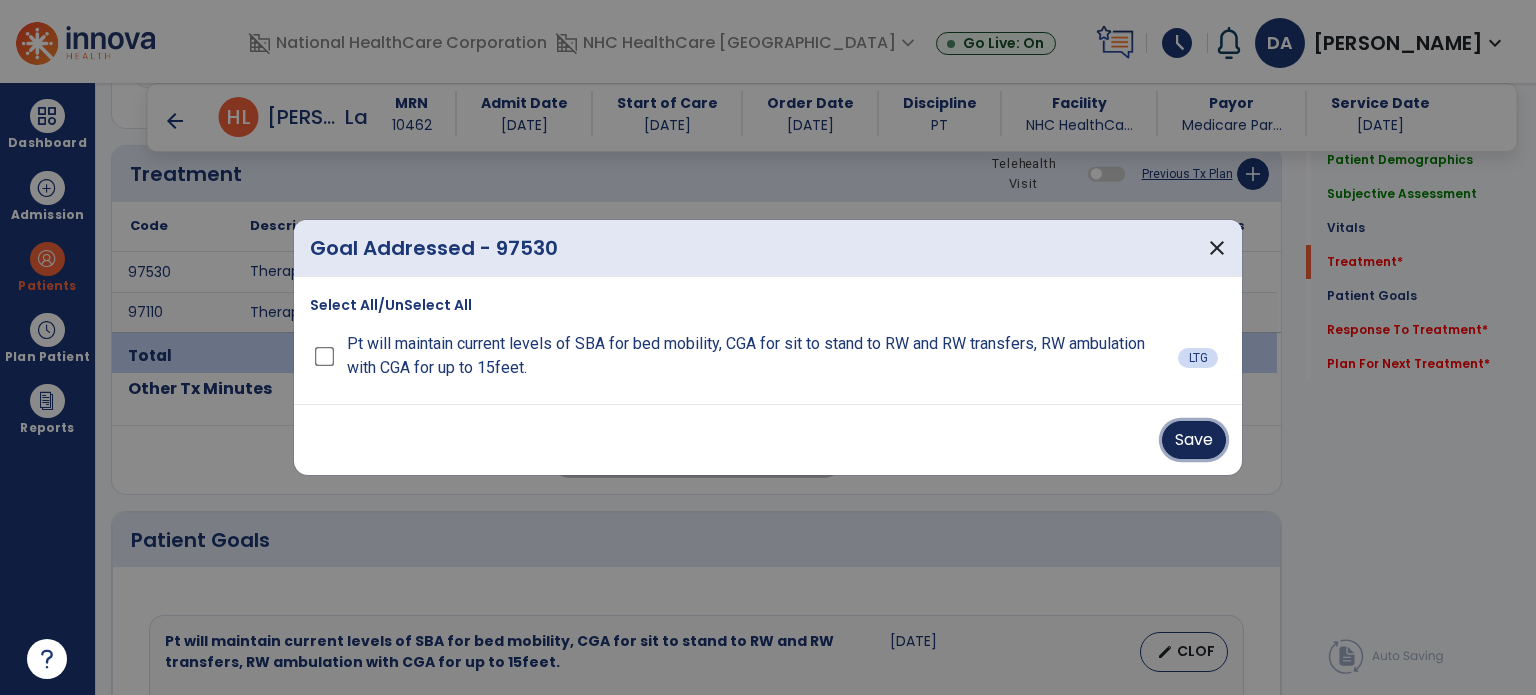 click on "Save" at bounding box center (1194, 440) 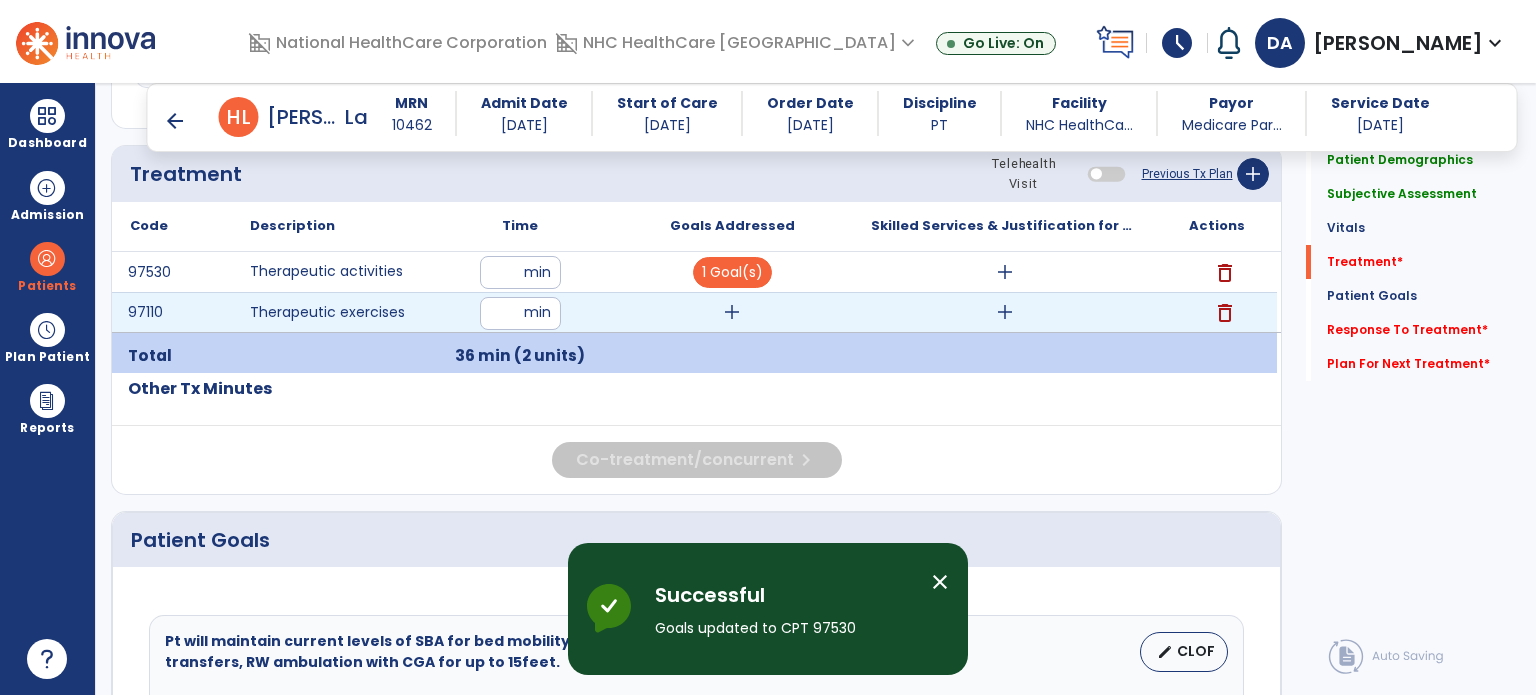 click on "add" at bounding box center [732, 312] 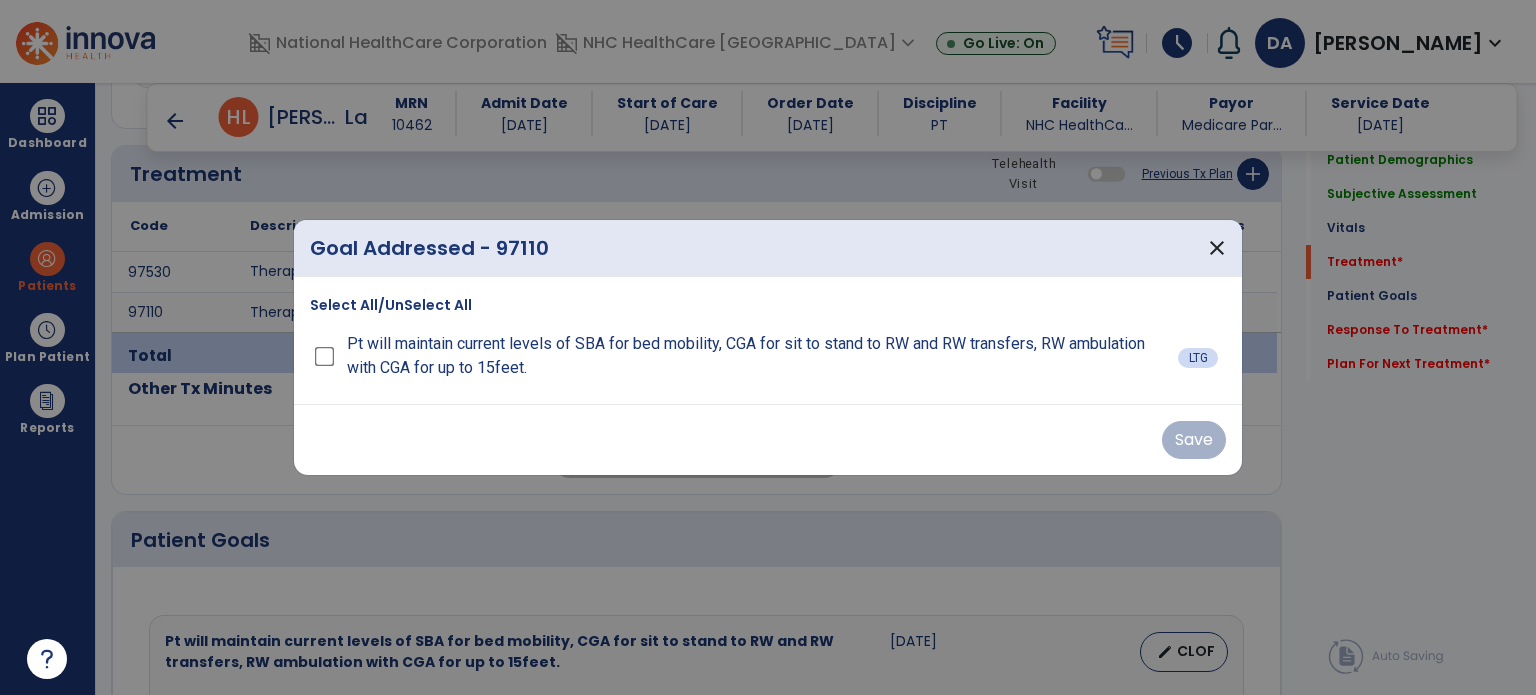click on "Pt will maintain current levels of SBA for bed mobility,  CGA for sit to stand to RW and RW transfers, RW ambulation with CGA for up to 15feet.  LTG" at bounding box center (768, 356) 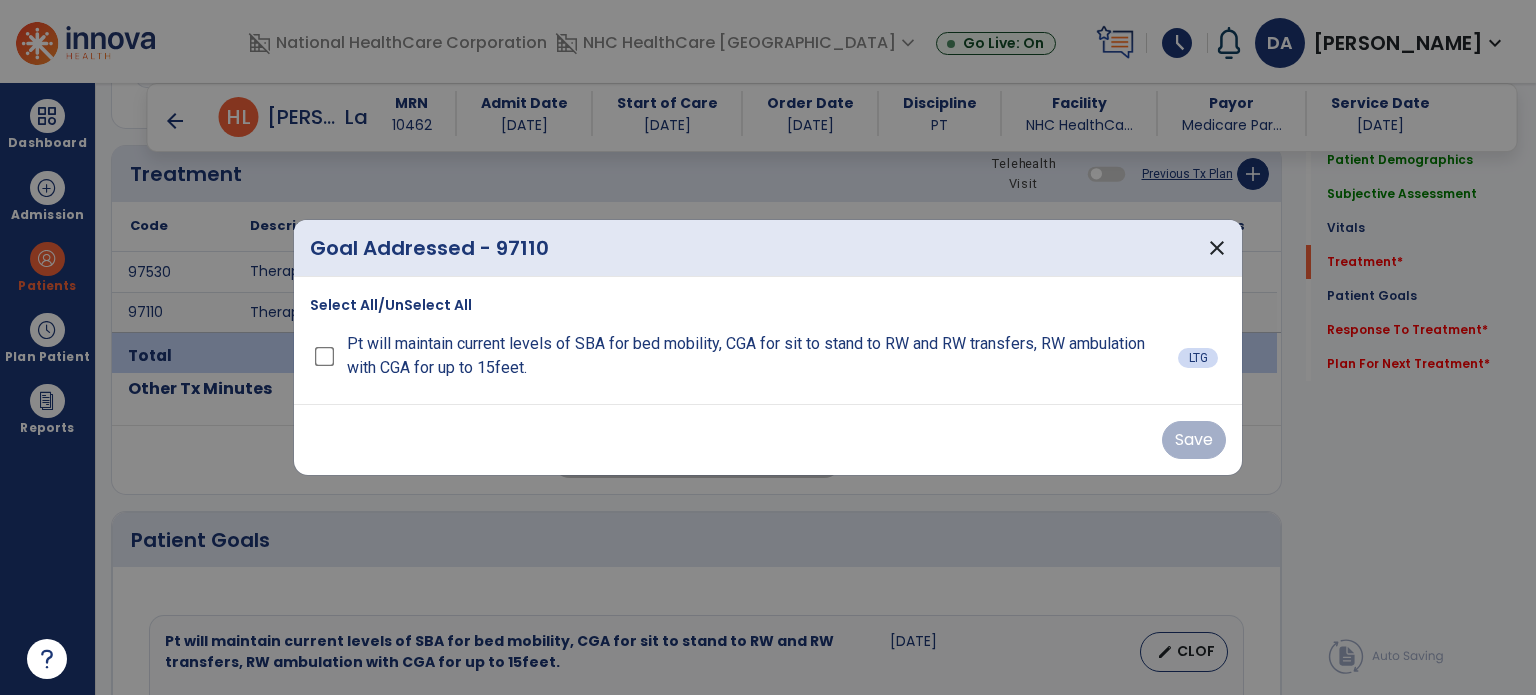 click on "Pt will maintain current levels of SBA for bed mobility,  CGA for sit to stand to RW and RW transfers, RW ambulation with CGA for up to 15feet.  LTG" at bounding box center [768, 356] 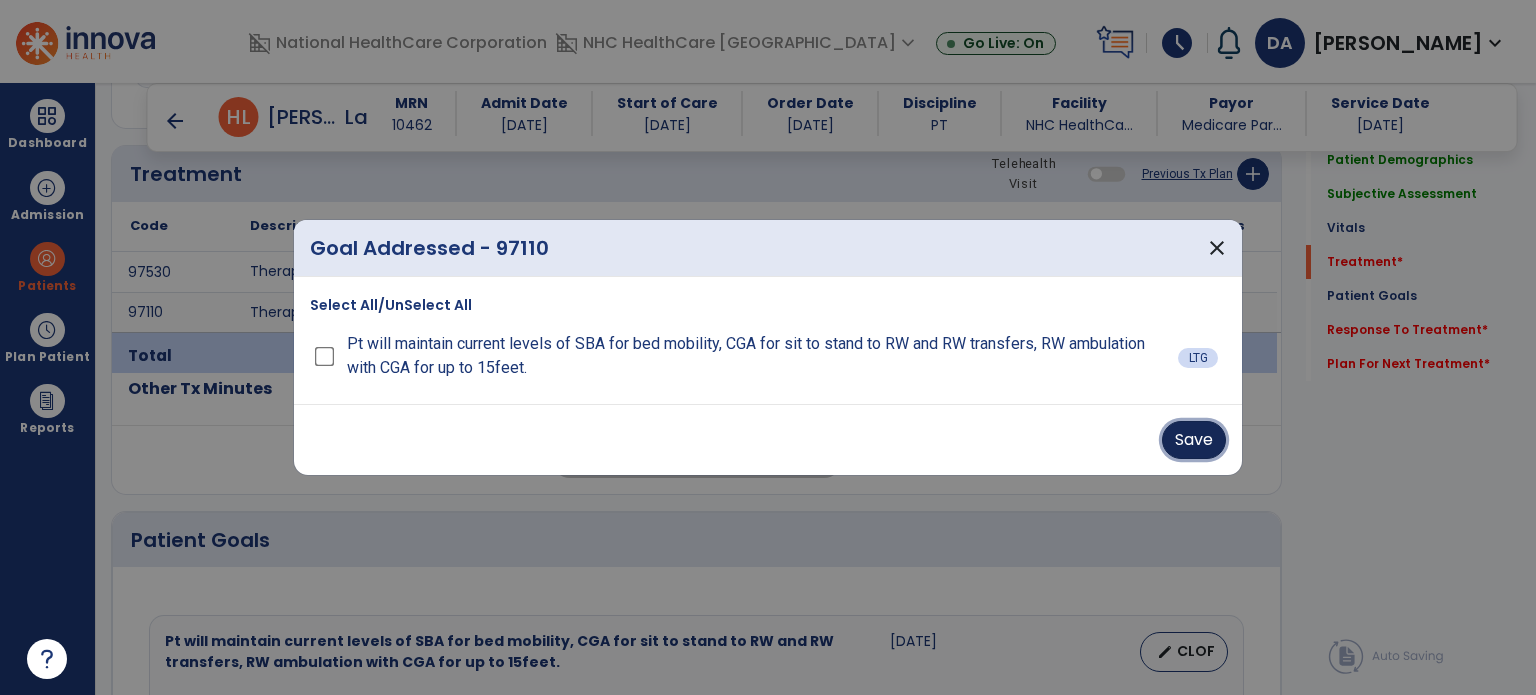 click on "Save" at bounding box center [1194, 440] 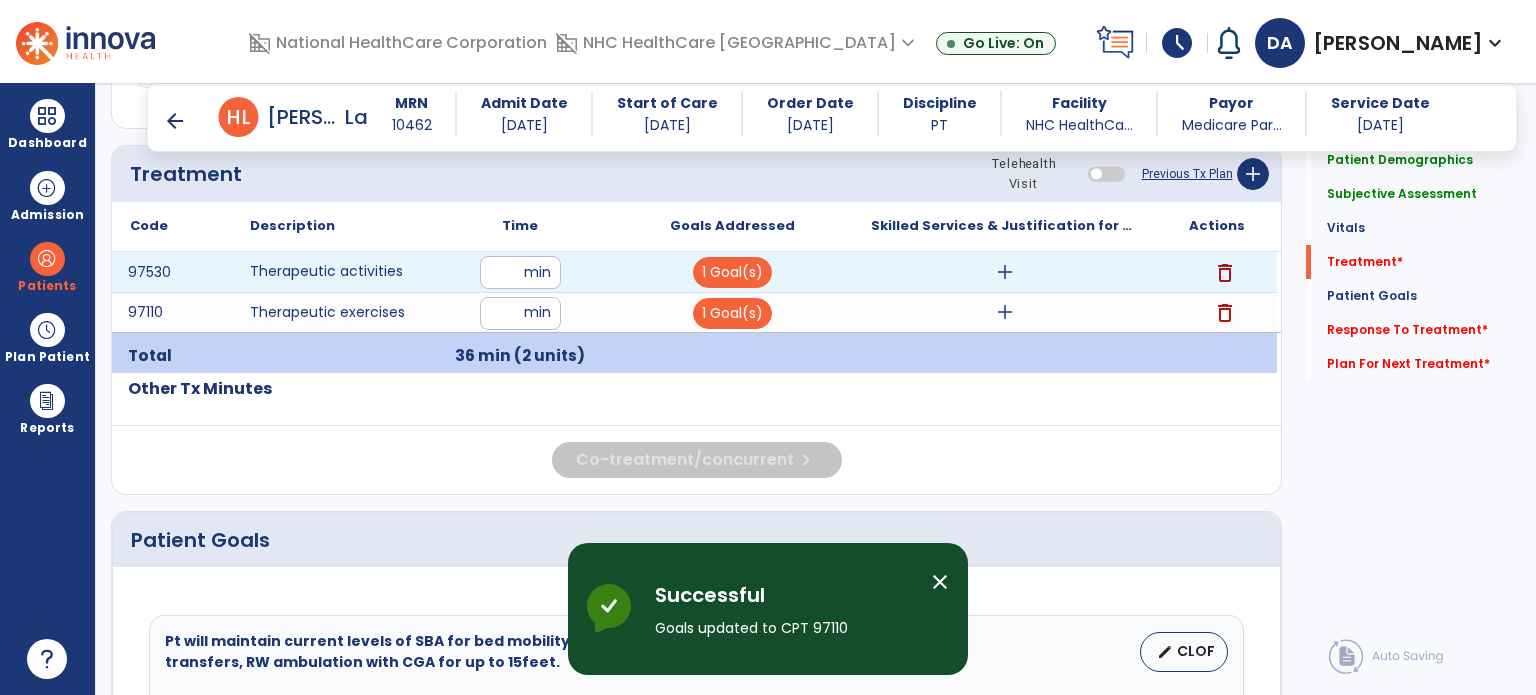 click on "add" at bounding box center [1004, 272] 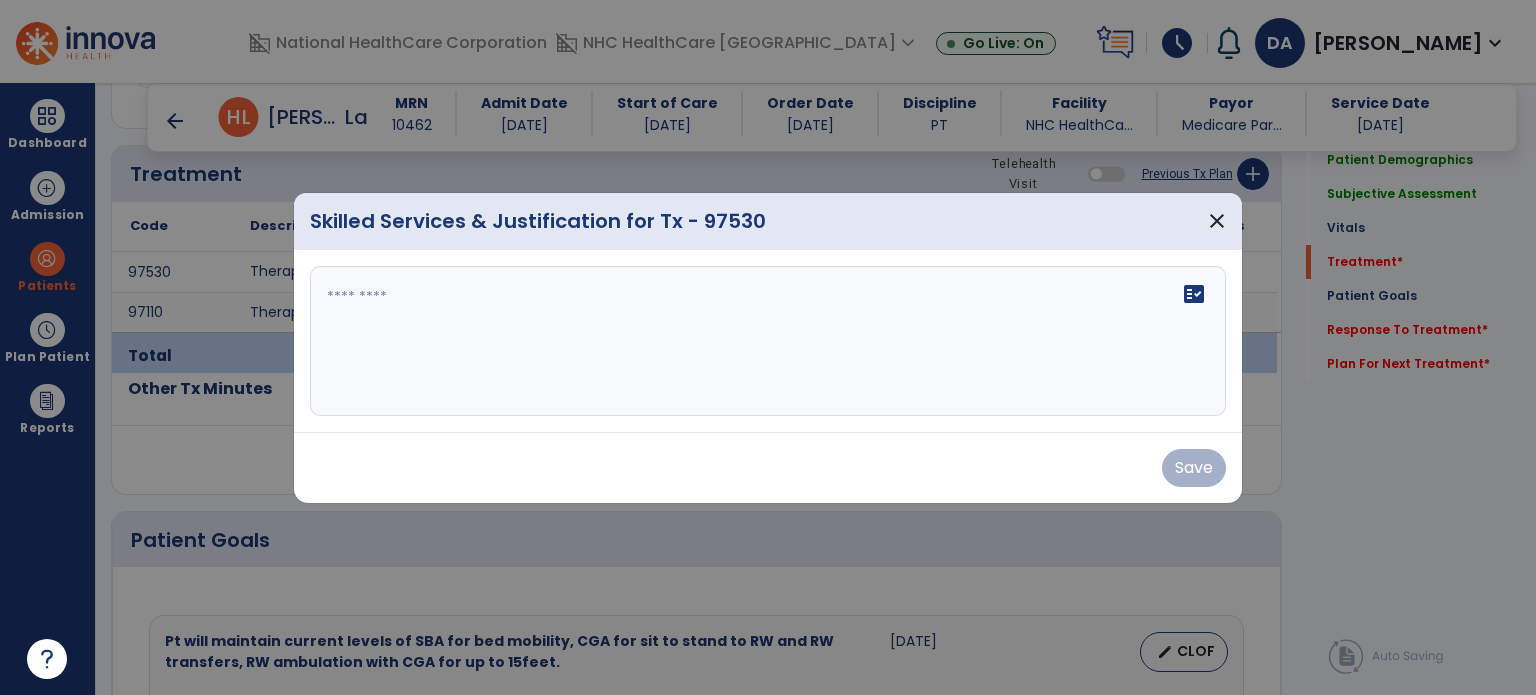 click at bounding box center [768, 341] 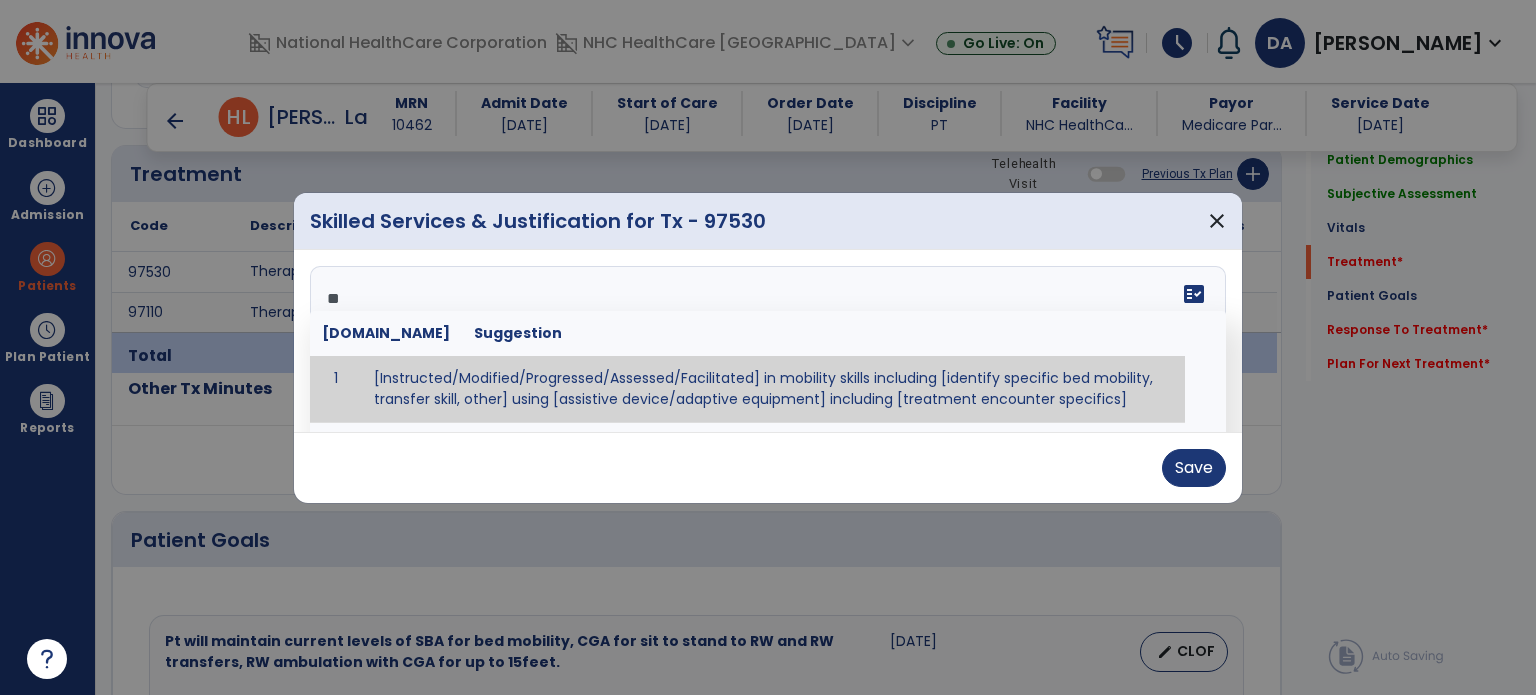 type on "*" 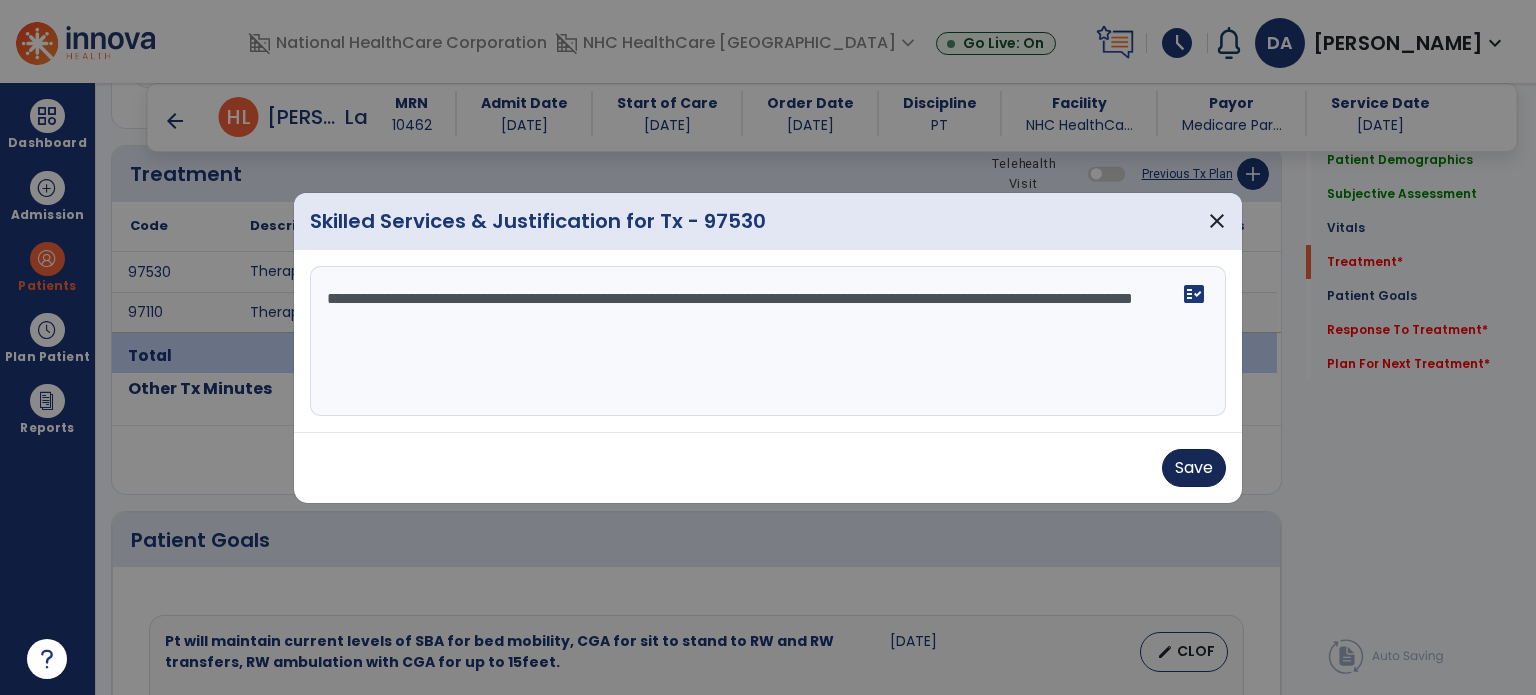 type on "**********" 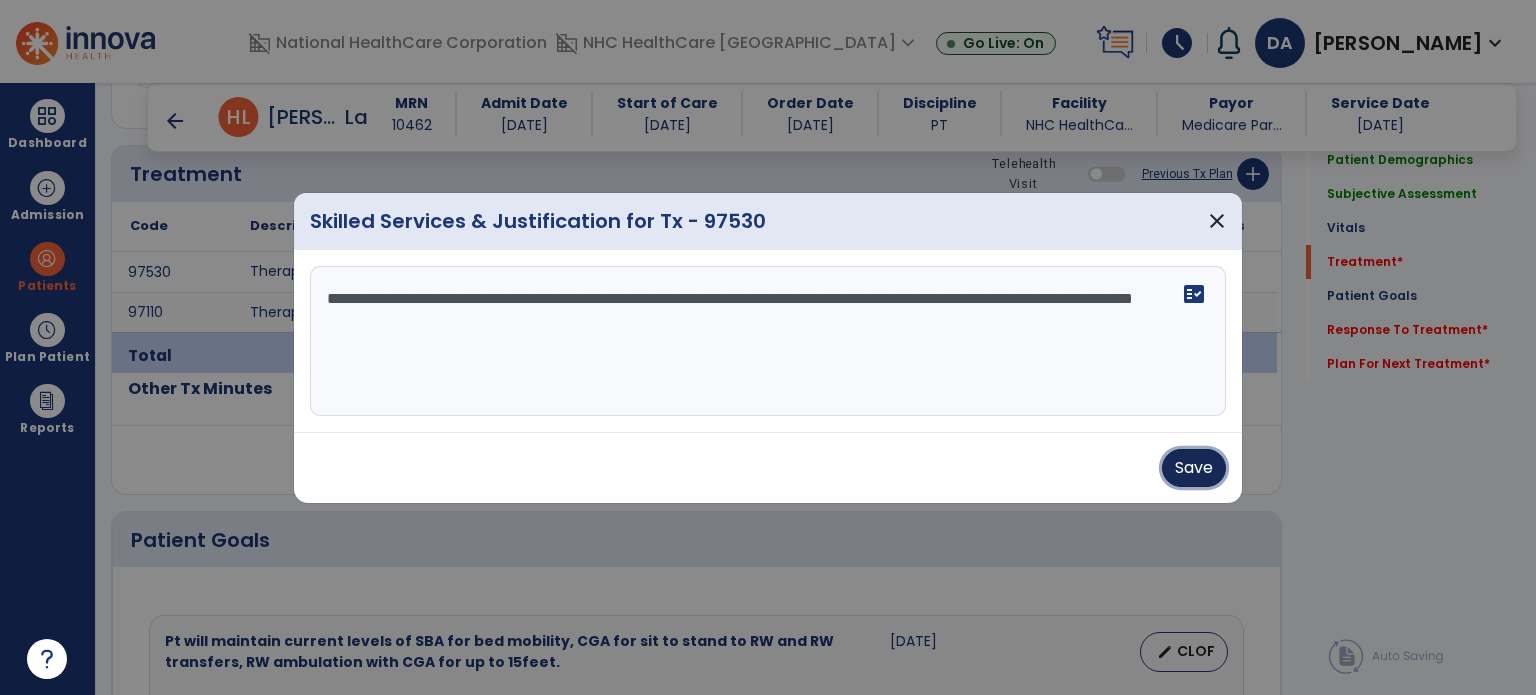 click on "Save" at bounding box center [1194, 468] 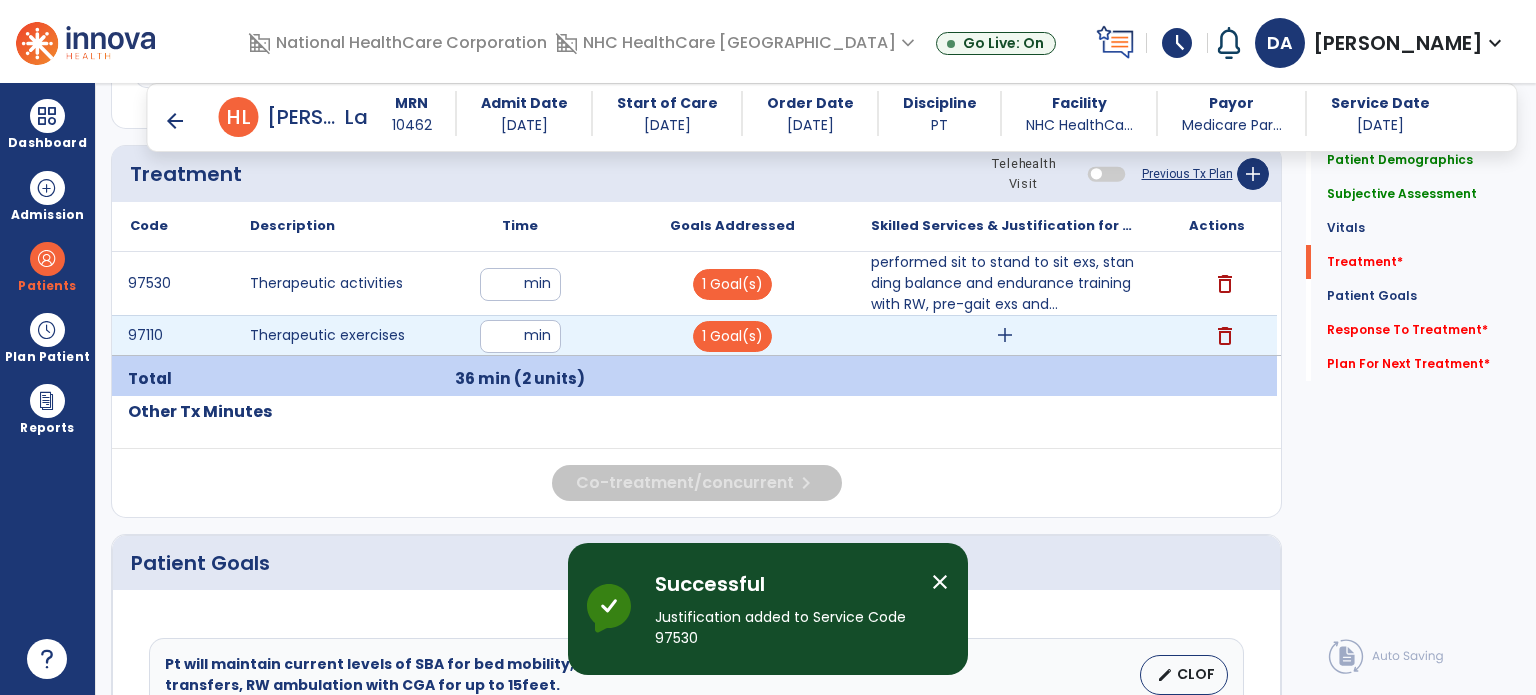 click on "add" at bounding box center [1005, 335] 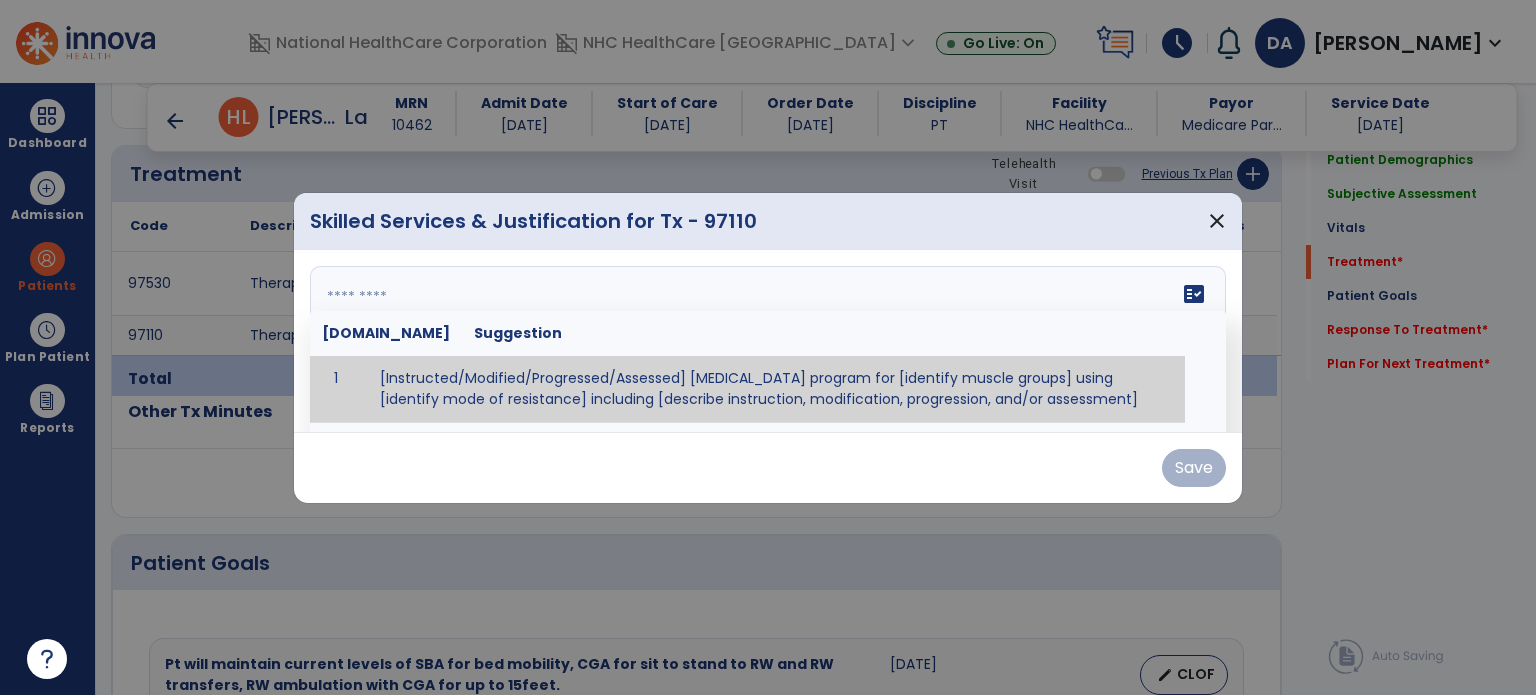 click on "fact_check  [DOMAIN_NAME] Suggestion 1 [Instructed/Modified/Progressed/Assessed] [MEDICAL_DATA] program for [identify muscle groups] using [identify mode of resistance] including [describe instruction, modification, progression, and/or assessment] 2 [Instructed/Modified/Progressed/Assessed] aerobic exercise program using [identify equipment/mode] including [describe instruction, modification,progression, and/or assessment] 3 [Instructed/Modified/Progressed/Assessed] [PROM/A/AROM/AROM] program for [identify joint movements] using [contract-relax, over-pressure, inhibitory techniques, other] 4 [Assessed/Tested] aerobic capacity with administration of [aerobic capacity test]" at bounding box center [768, 341] 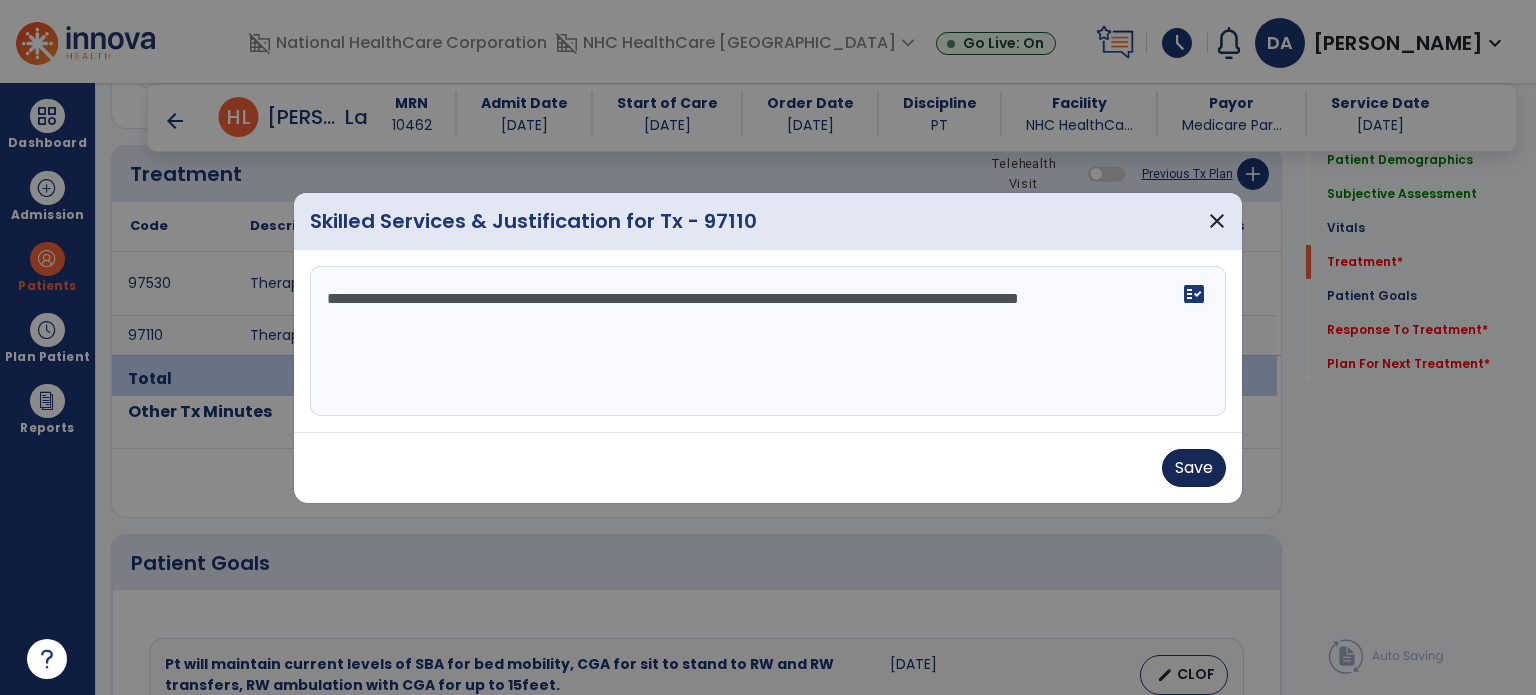 type on "**********" 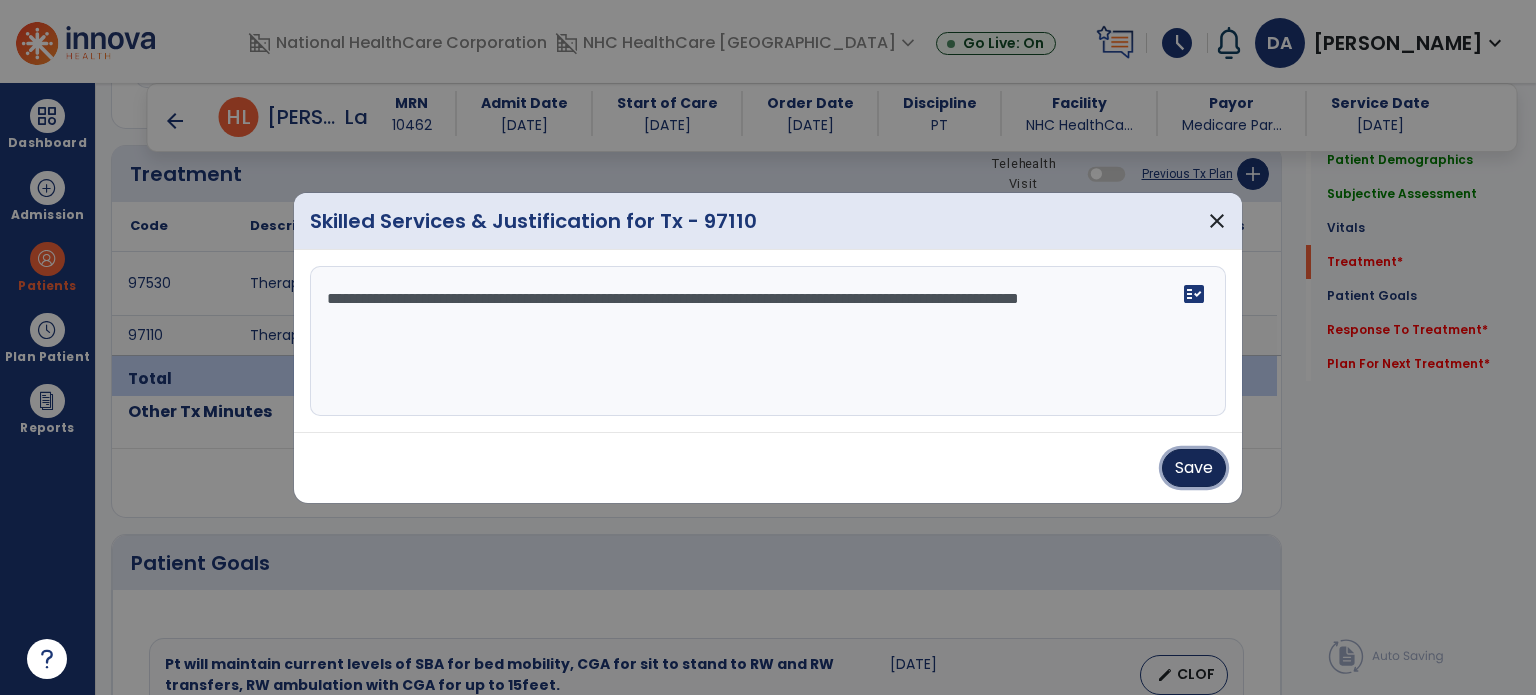 click on "Save" at bounding box center (1194, 468) 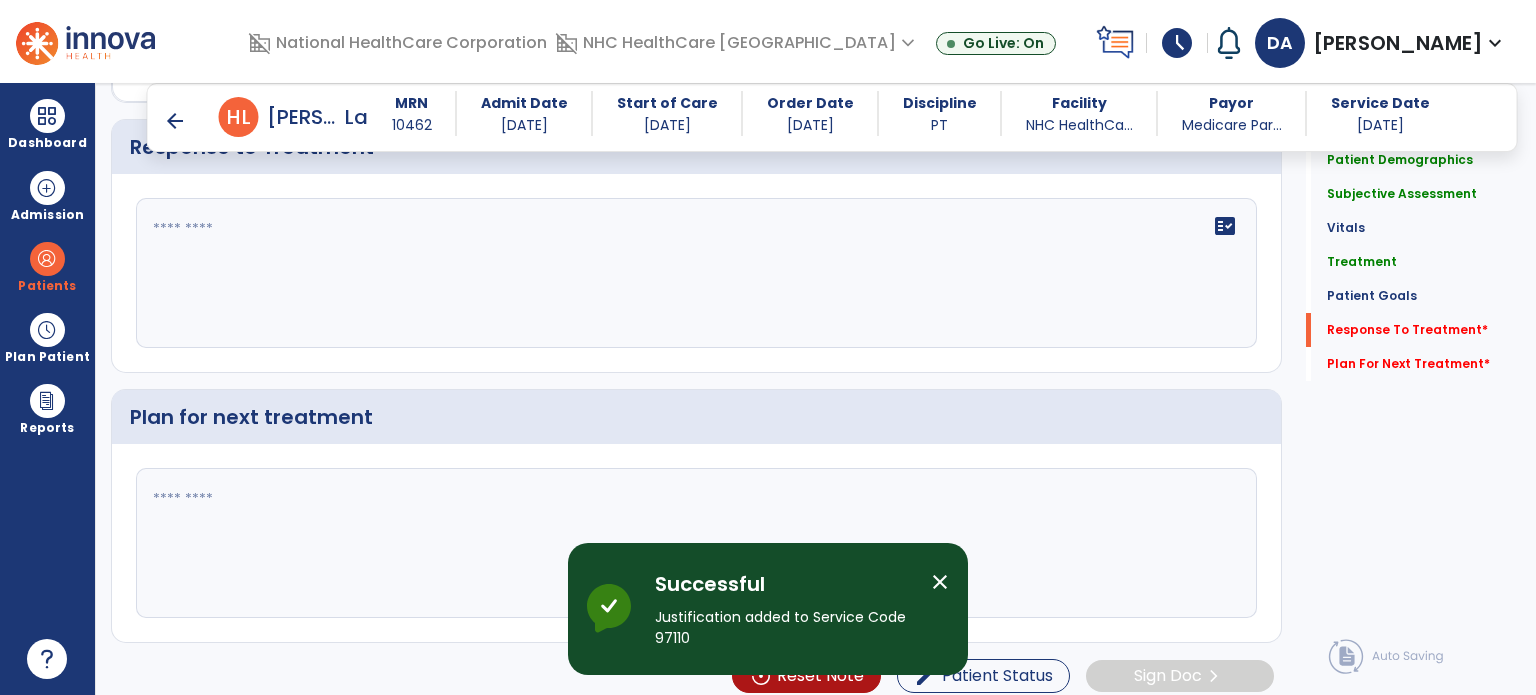 scroll, scrollTop: 1946, scrollLeft: 0, axis: vertical 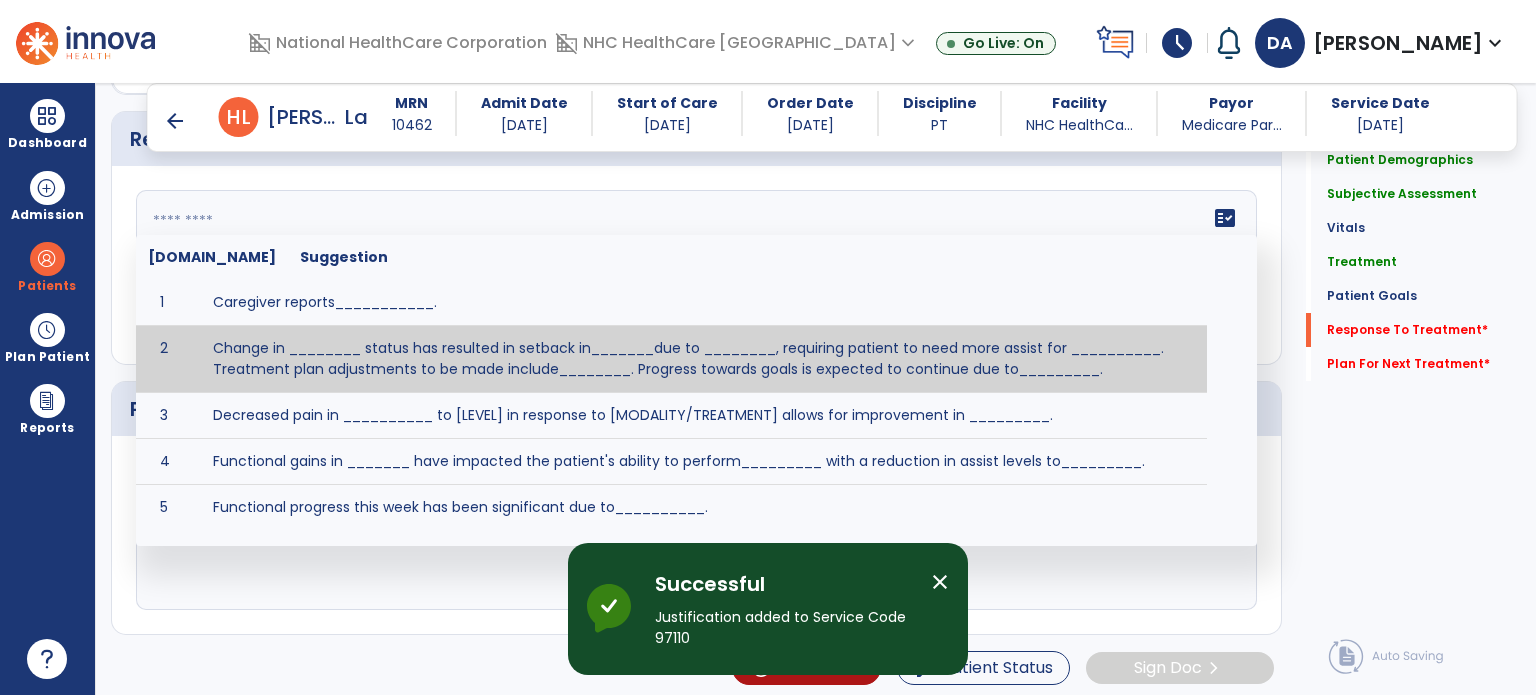 click on "fact_check  [DOMAIN_NAME] Suggestion 1 Caregiver reports___________. 2 Change in ________ status has resulted in setback in_______due to ________, requiring patient to need more assist for __________.   Treatment plan adjustments to be made include________.  Progress towards goals is expected to continue due to_________. 3 Decreased pain in __________ to [LEVEL] in response to [MODALITY/TREATMENT] allows for improvement in _________. 4 Functional gains in _______ have impacted the patient's ability to perform_________ with a reduction in assist levels to_________. 5 Functional progress this week has been significant due to__________. 6 Gains in ________ have improved the patient's ability to perform ______with decreased levels of assist to___________. 7 Improvement in ________allows patient to tolerate higher levels of challenges in_________. 8 Pain in [AREA] has decreased to [LEVEL] in response to [TREATMENT/MODALITY], allowing fore ease in completing__________. 9 10 11 12 13 14 15 16 17 18 19 20 21" 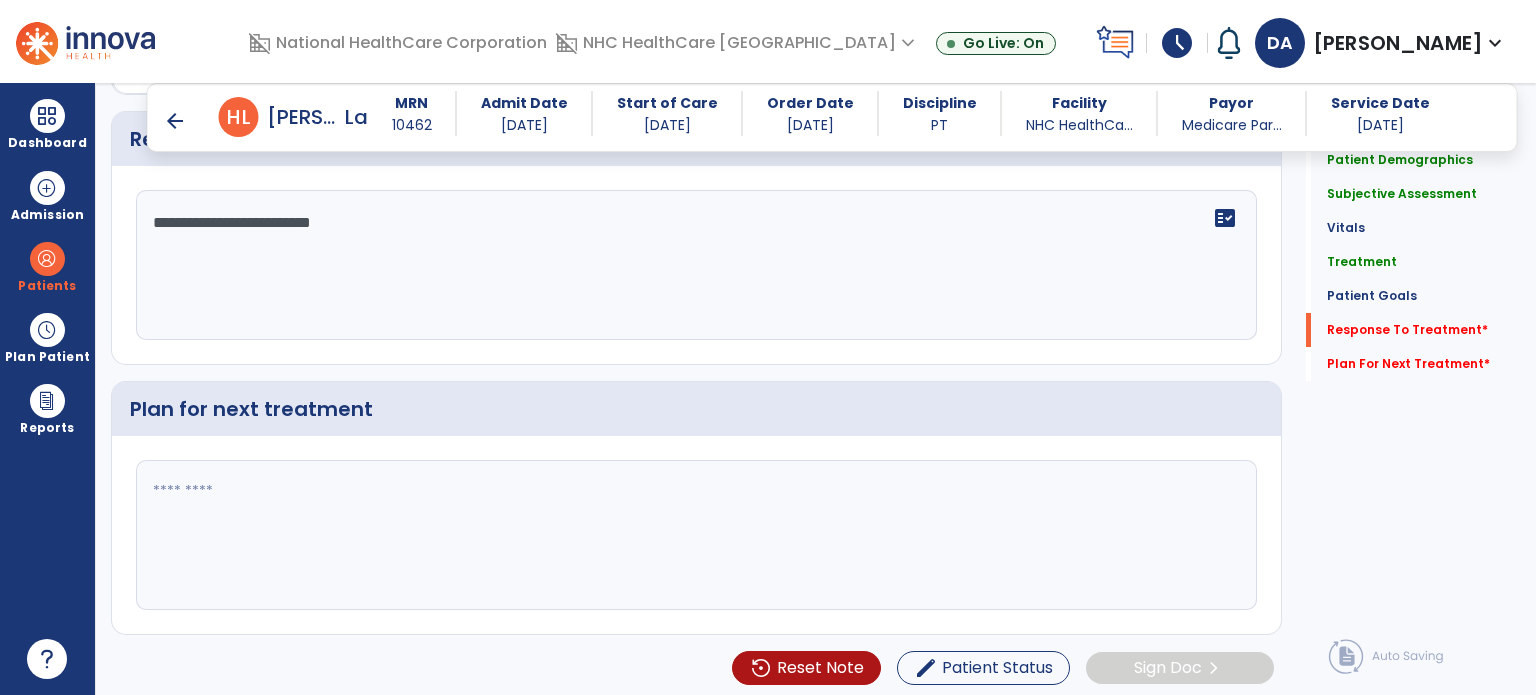 type on "**********" 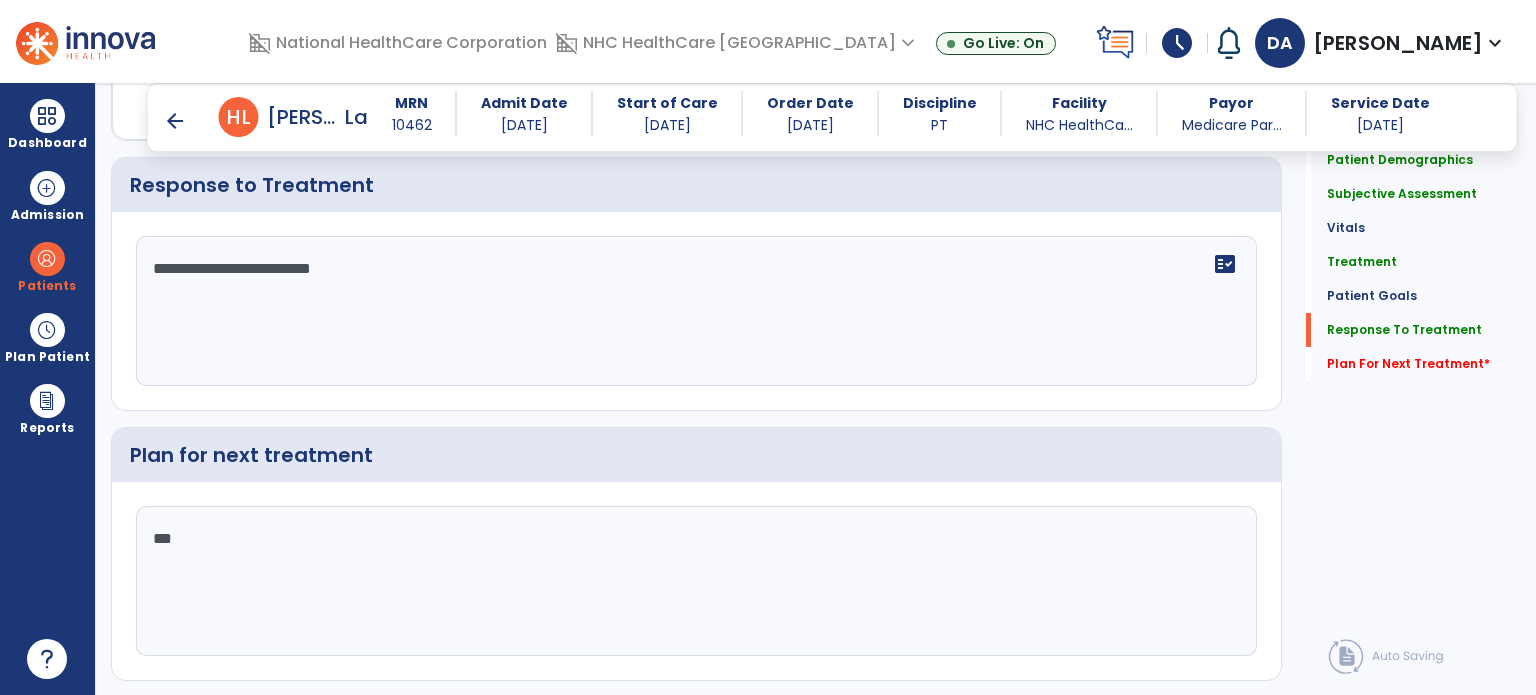 scroll, scrollTop: 1946, scrollLeft: 0, axis: vertical 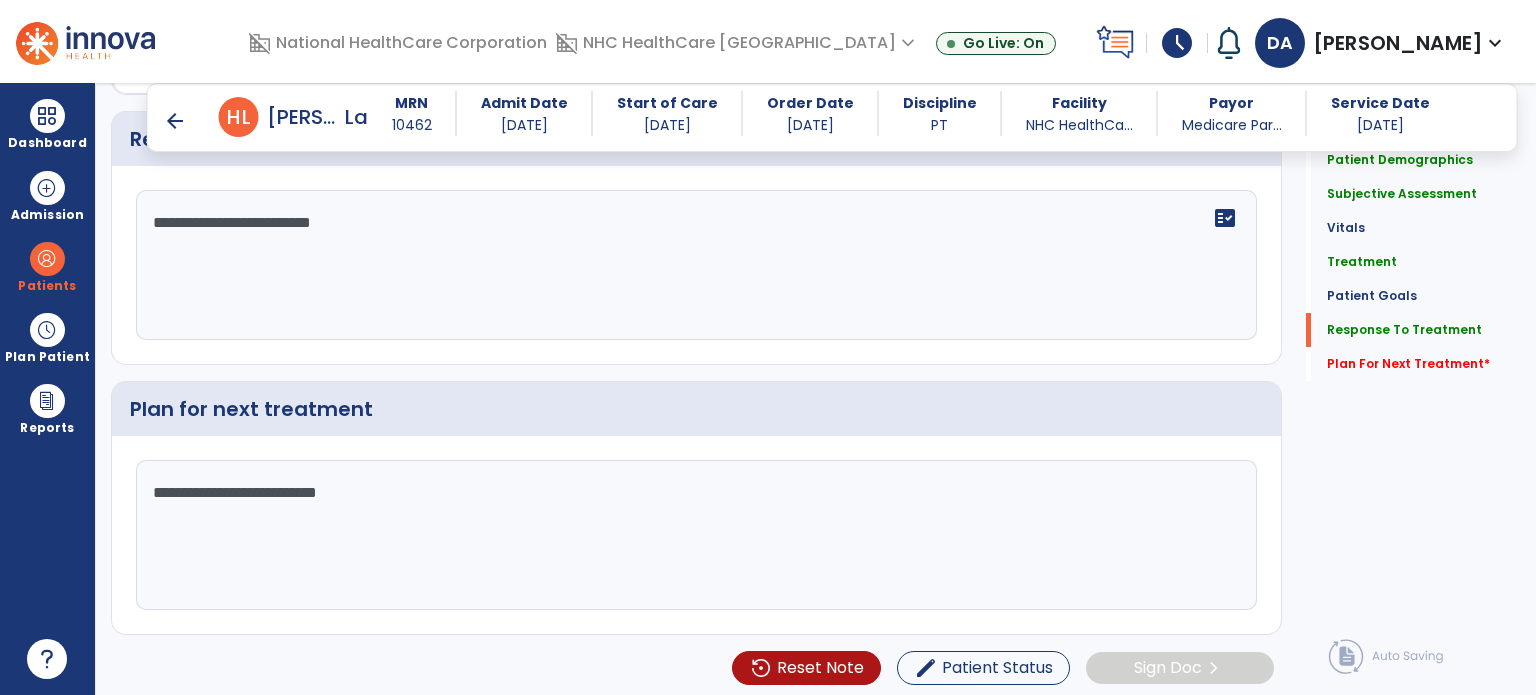 click on "**********" 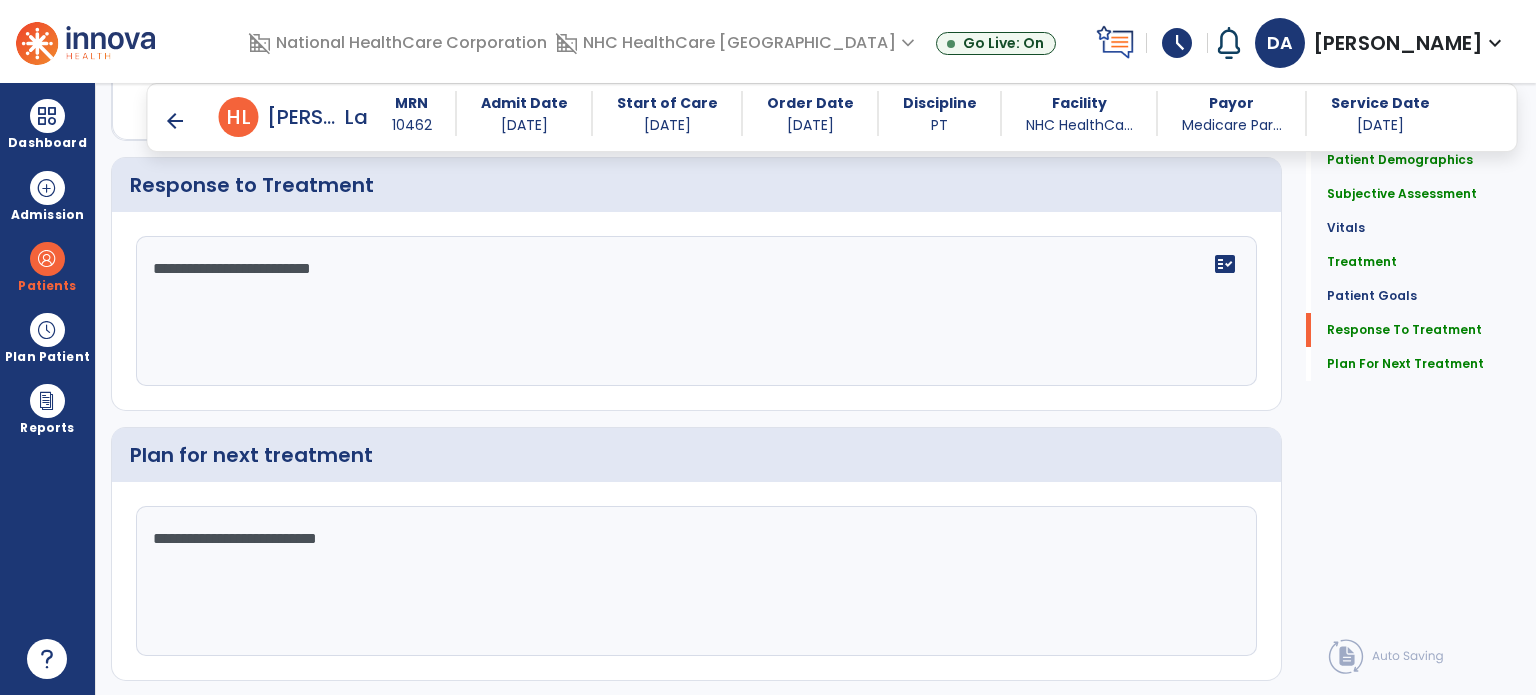 scroll, scrollTop: 1946, scrollLeft: 0, axis: vertical 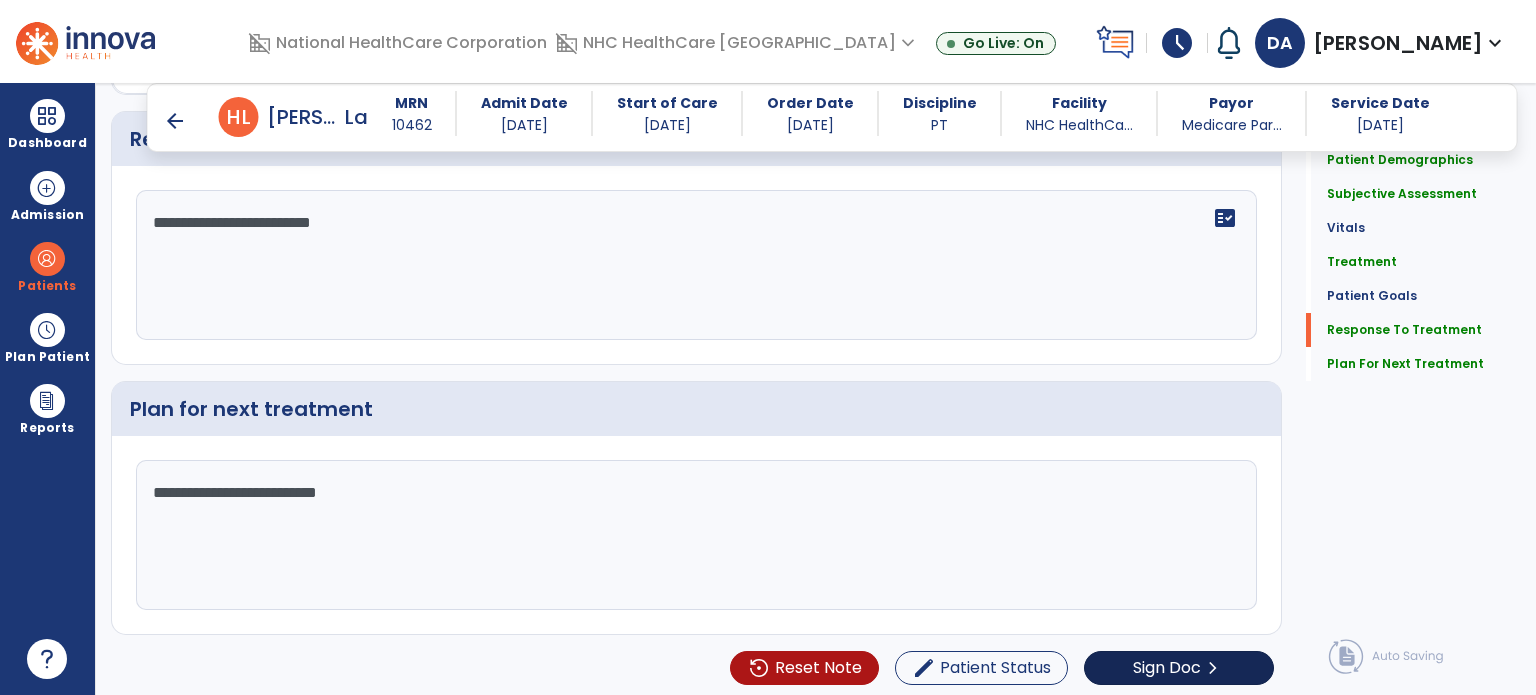 type on "**********" 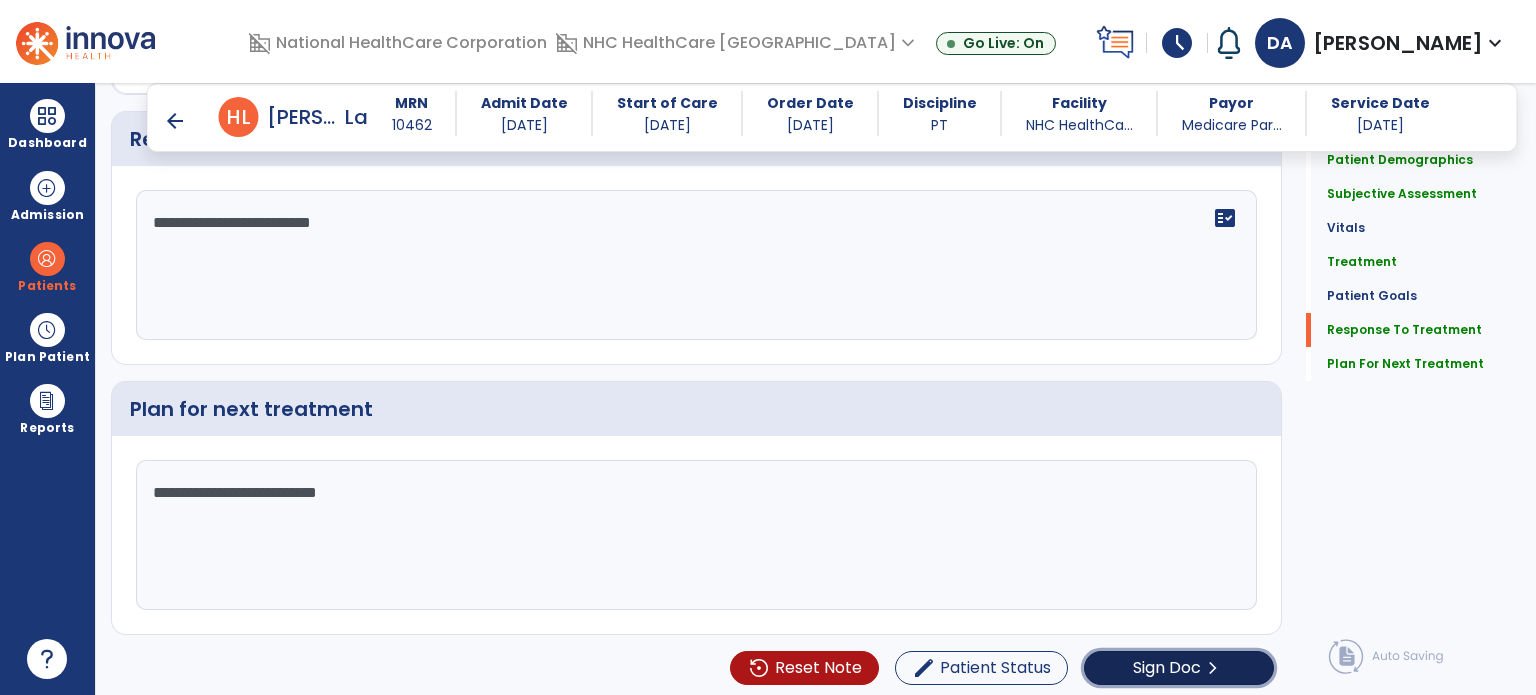 click on "Sign Doc" 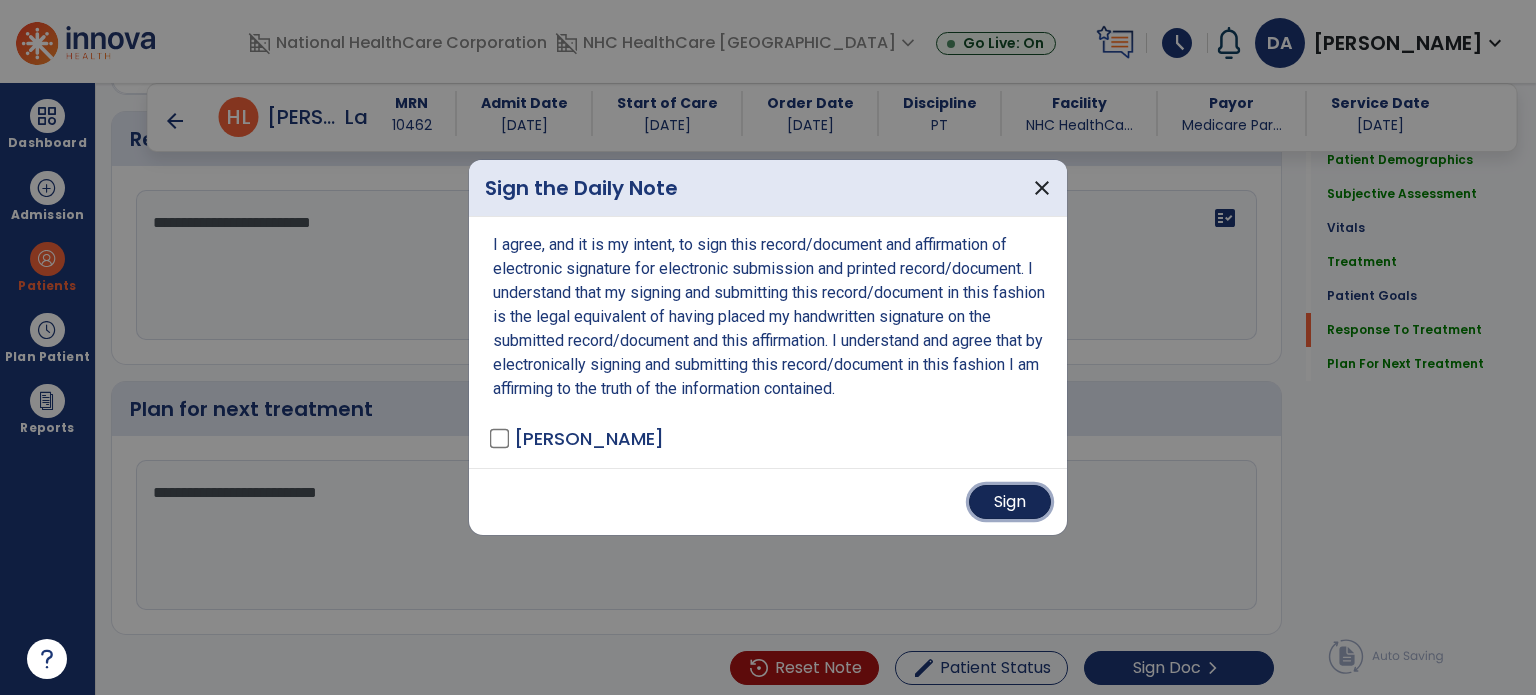 click on "Sign" at bounding box center [1010, 502] 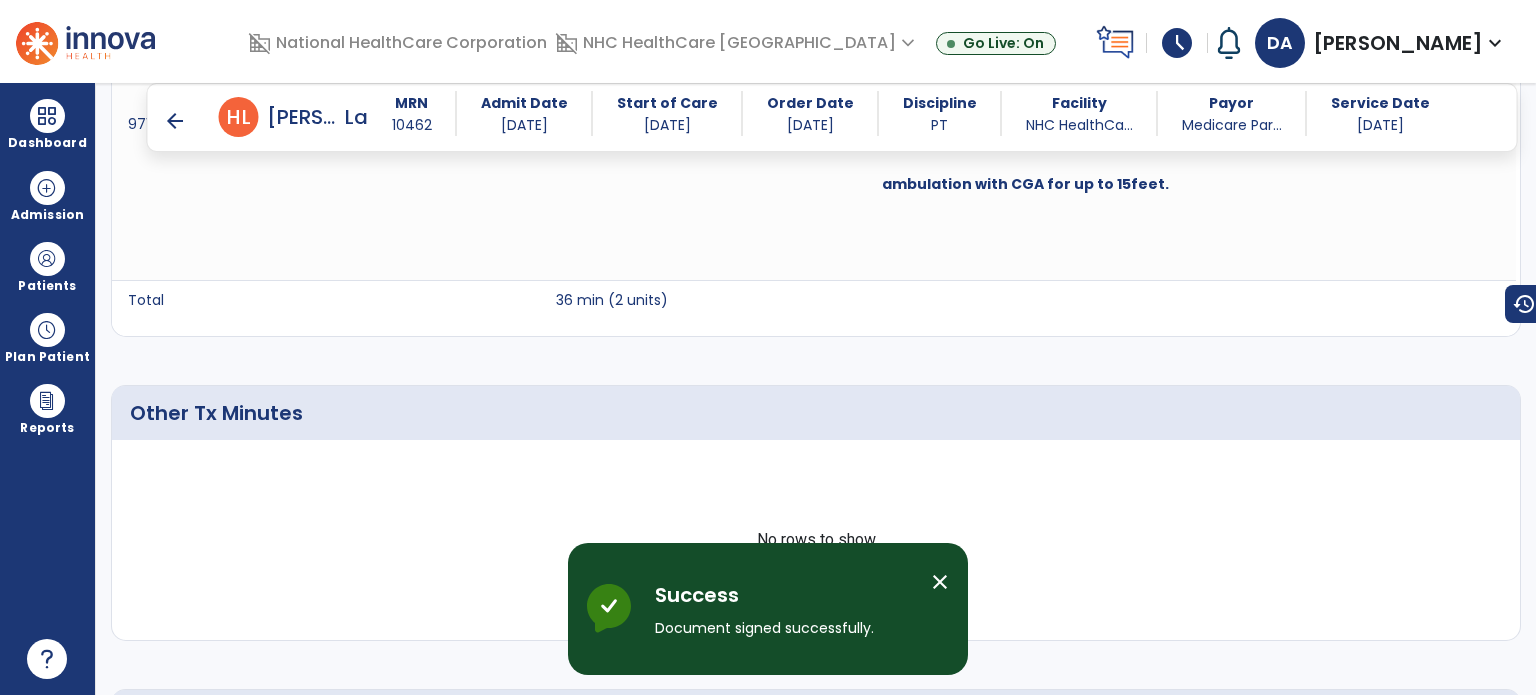 scroll, scrollTop: 1953, scrollLeft: 0, axis: vertical 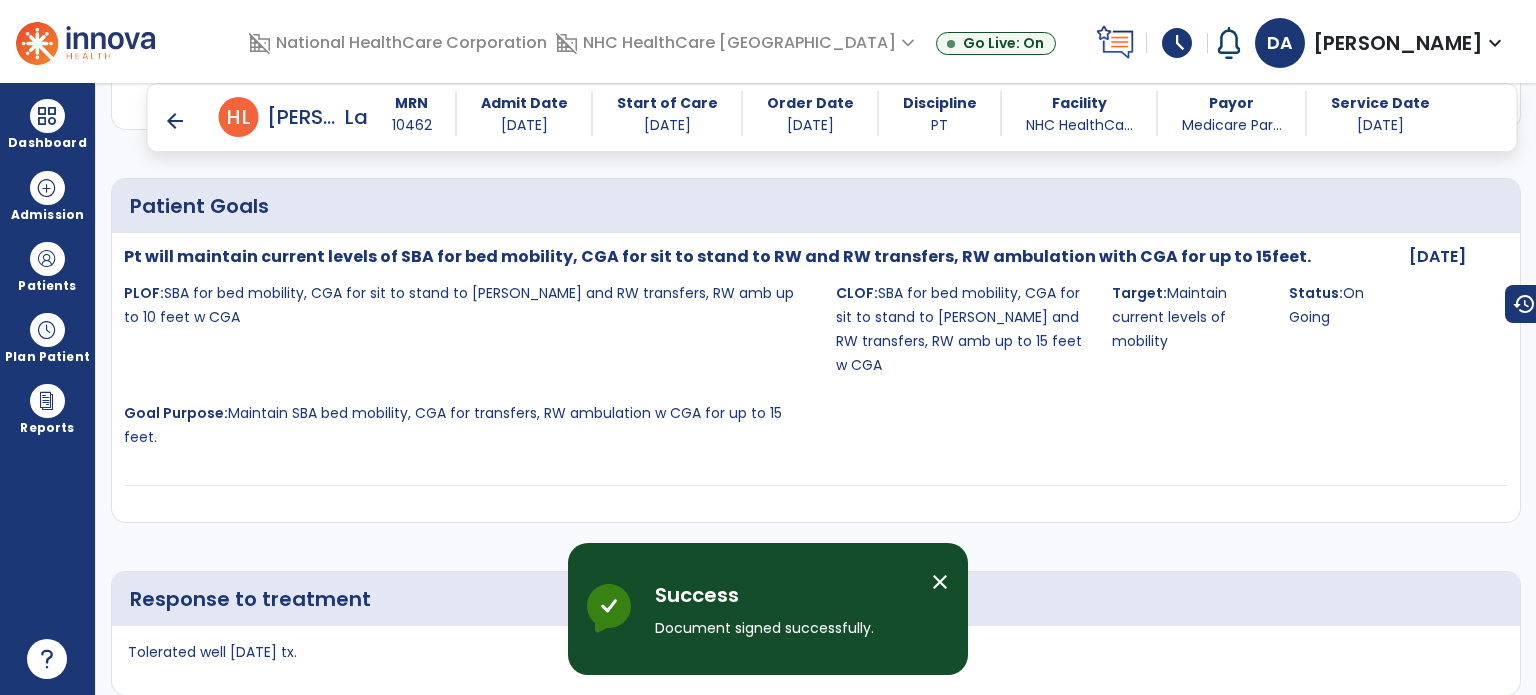 click on "arrow_back" at bounding box center [175, 121] 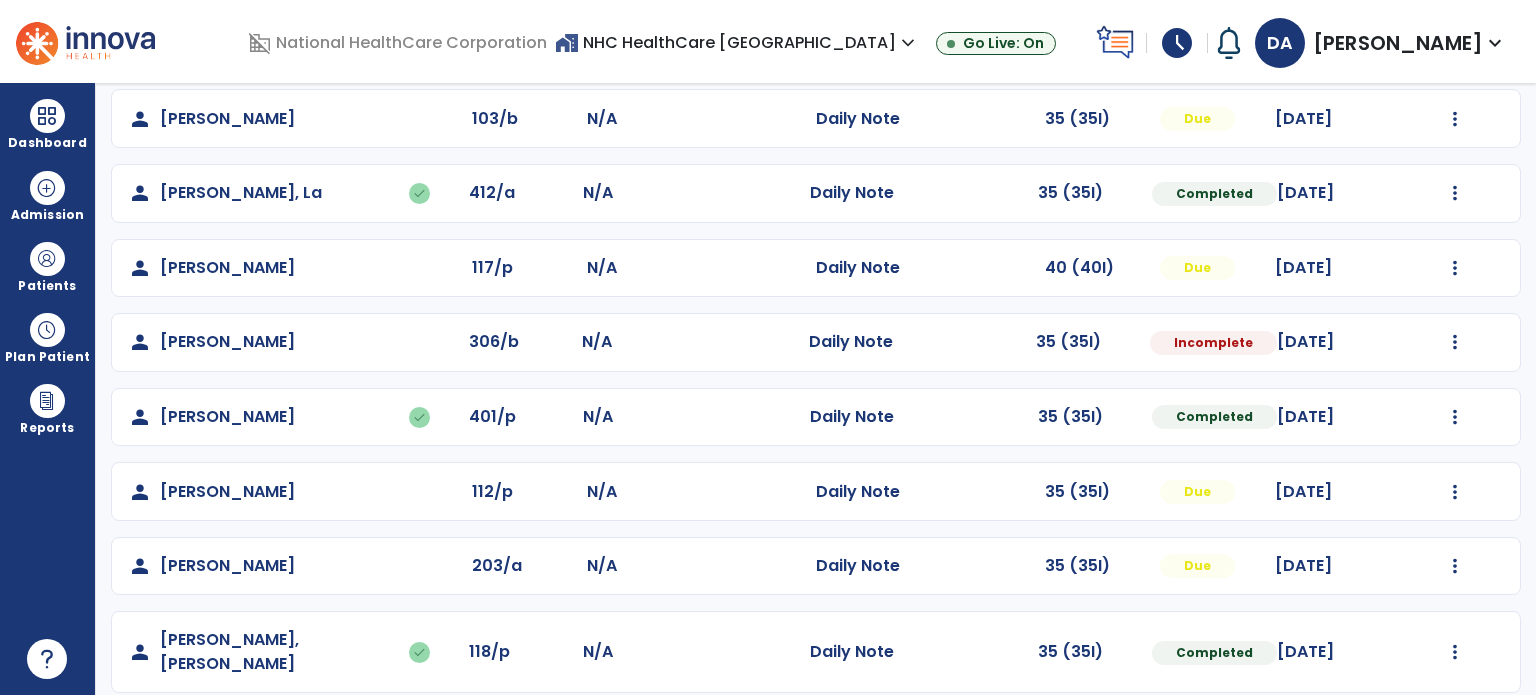 scroll, scrollTop: 464, scrollLeft: 0, axis: vertical 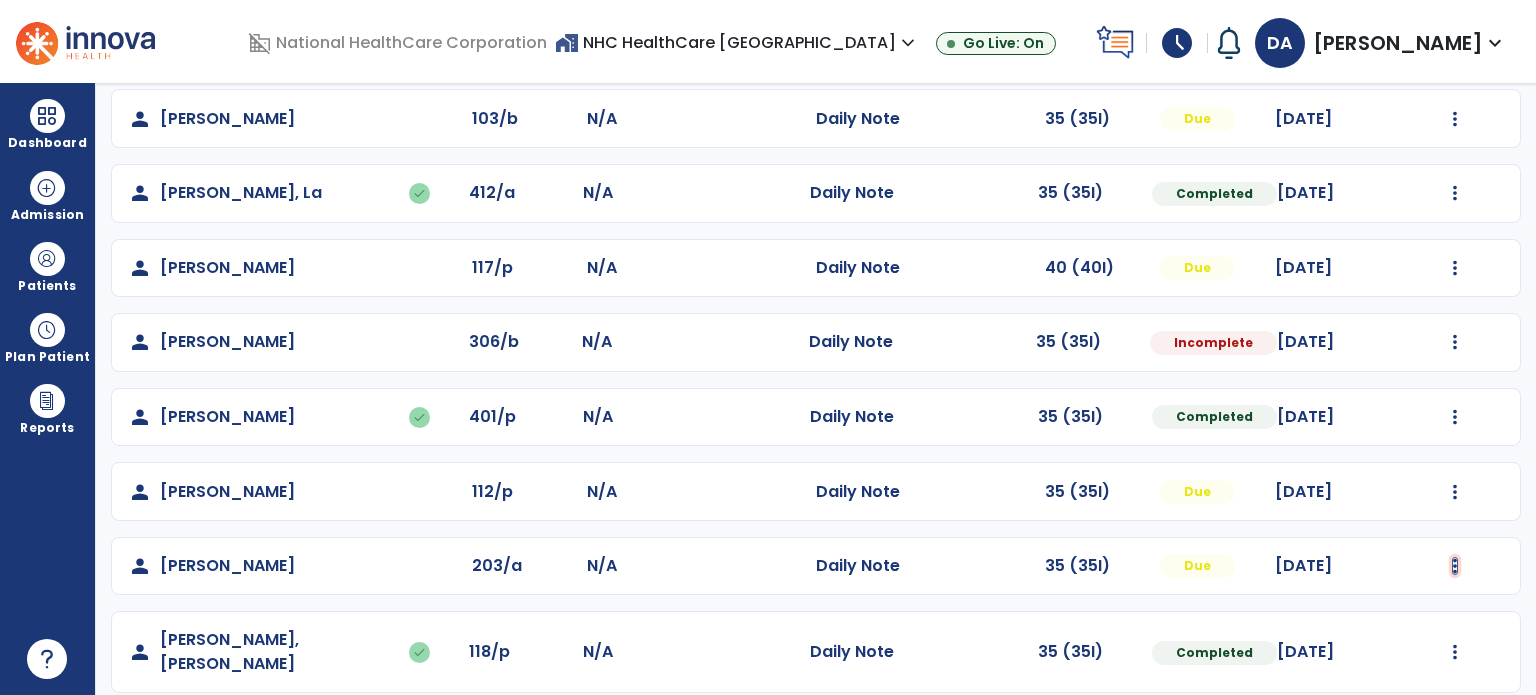click at bounding box center (1455, -105) 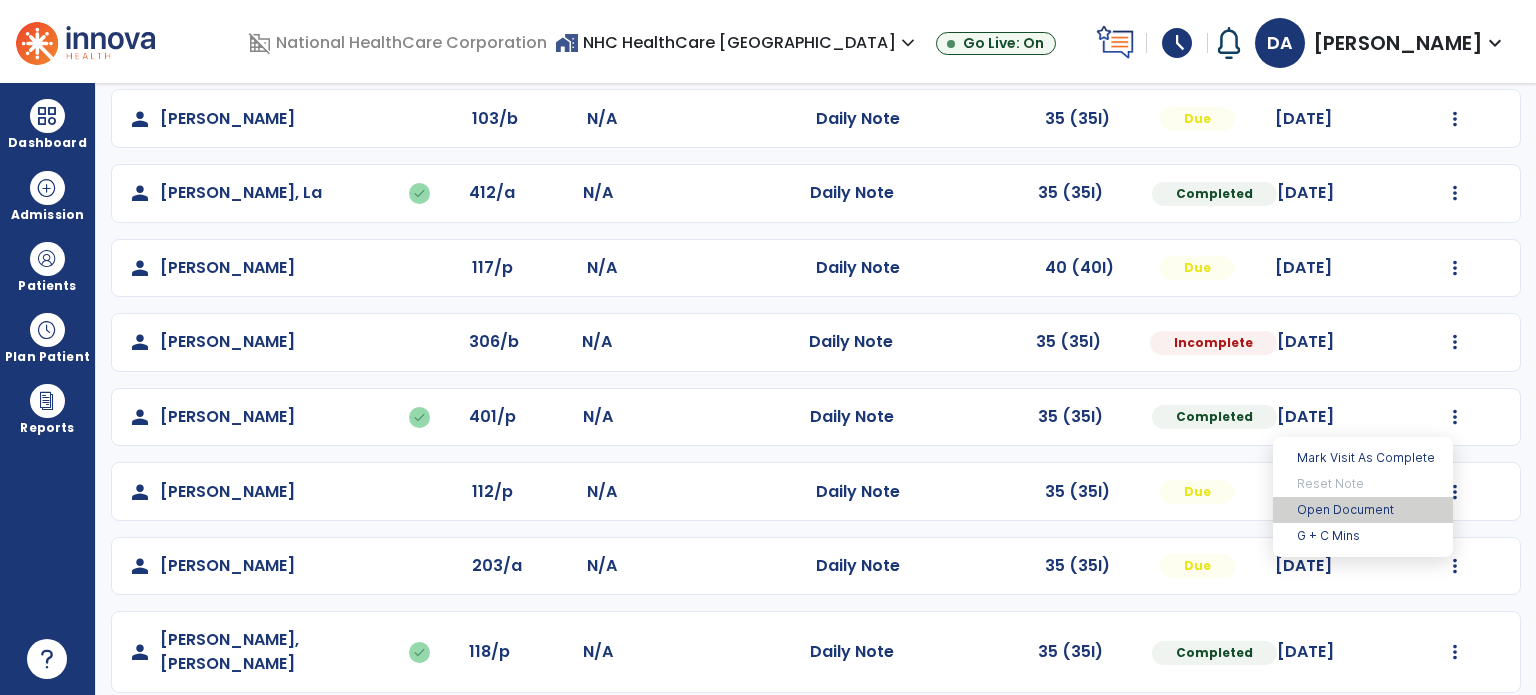 click on "Open Document" at bounding box center [1363, 510] 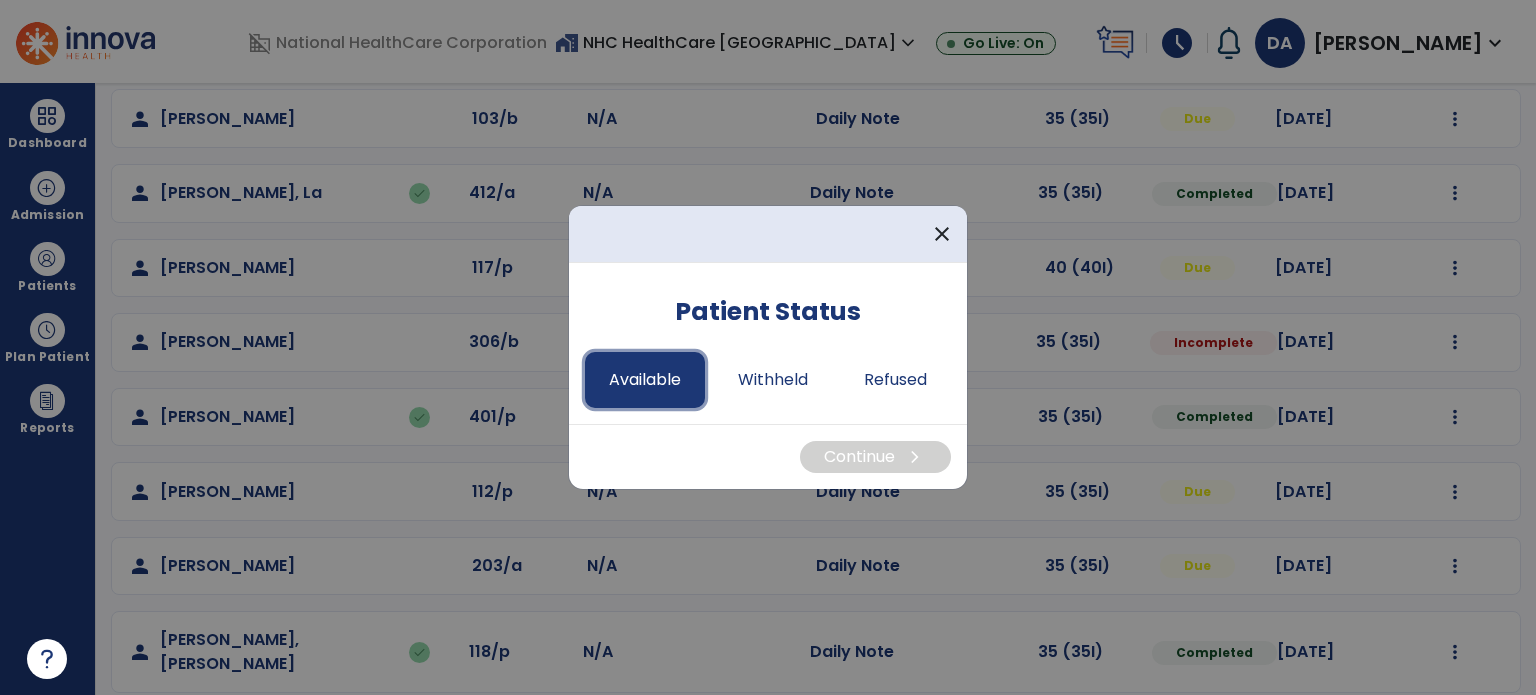 click on "Available" at bounding box center (645, 380) 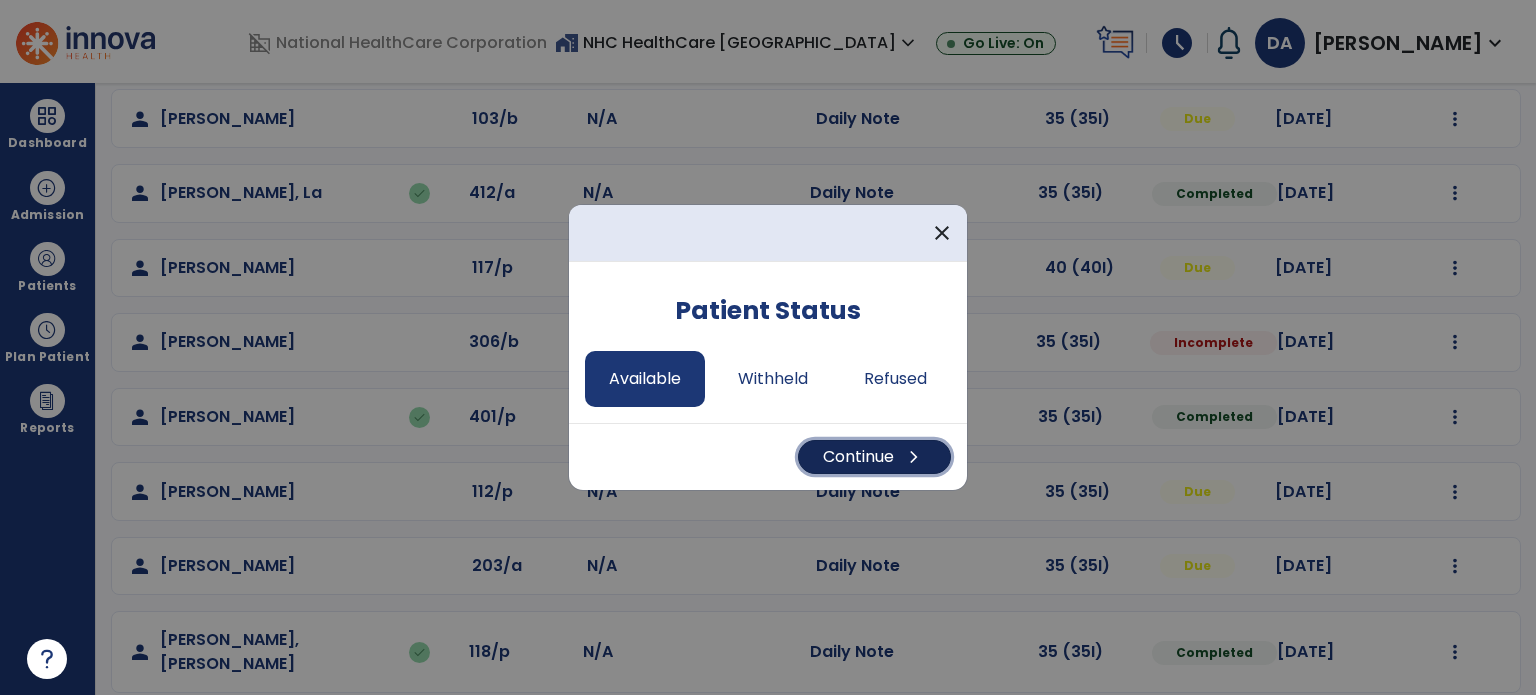 click on "Continue   chevron_right" at bounding box center (874, 457) 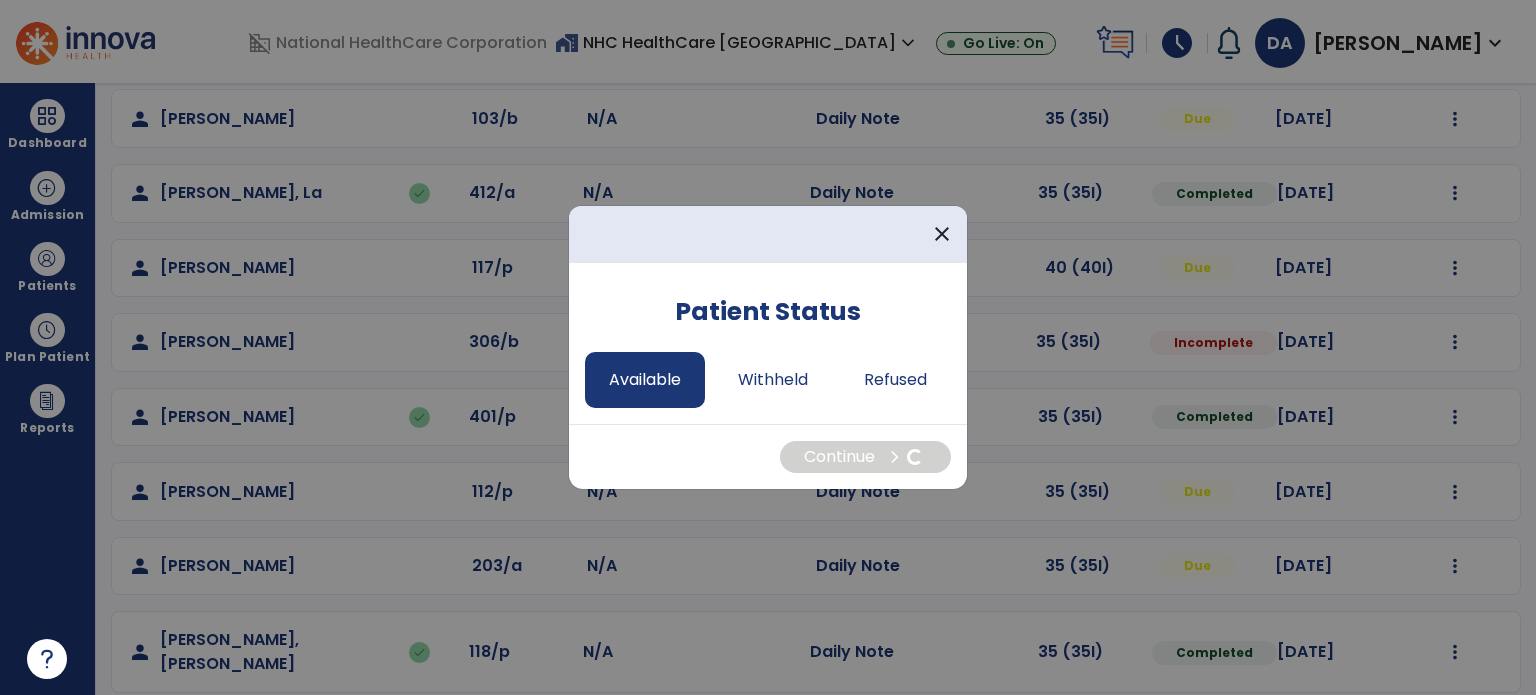 select on "*" 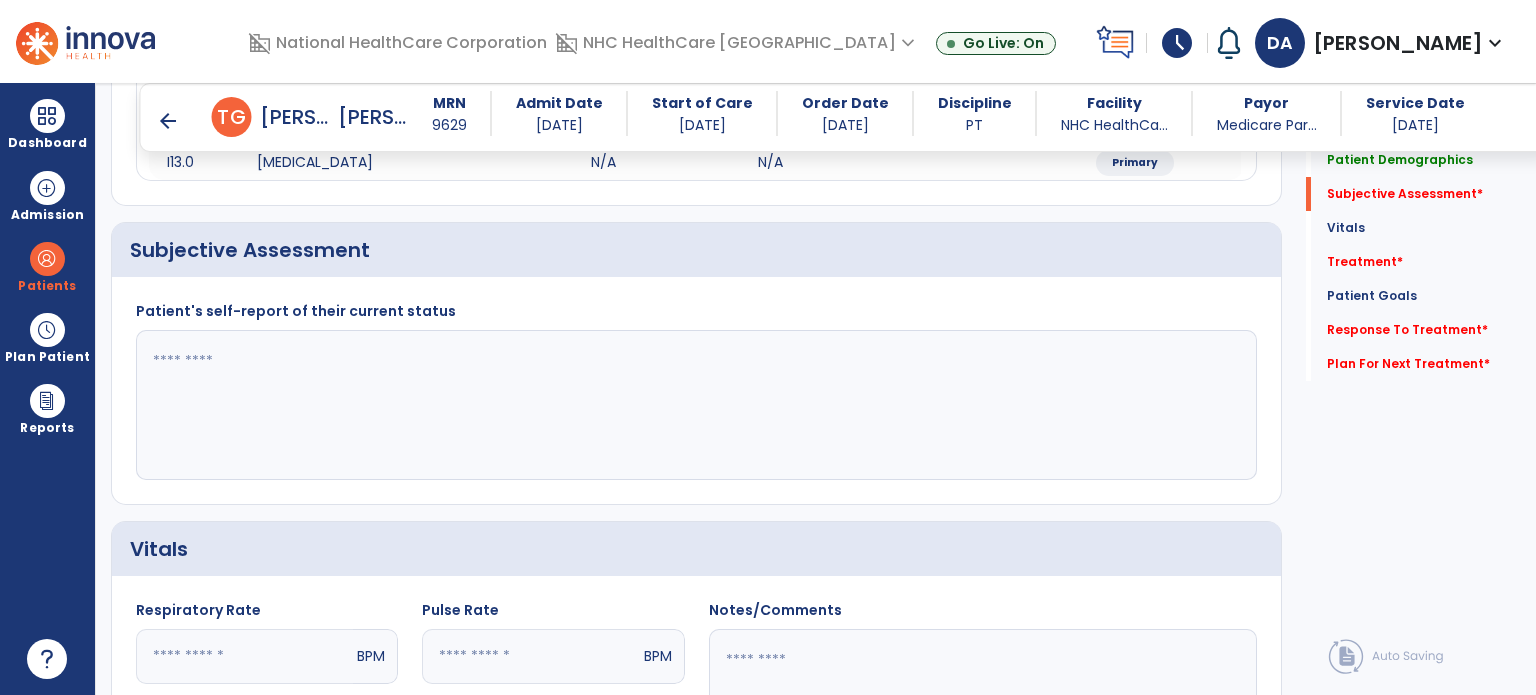 scroll, scrollTop: 344, scrollLeft: 0, axis: vertical 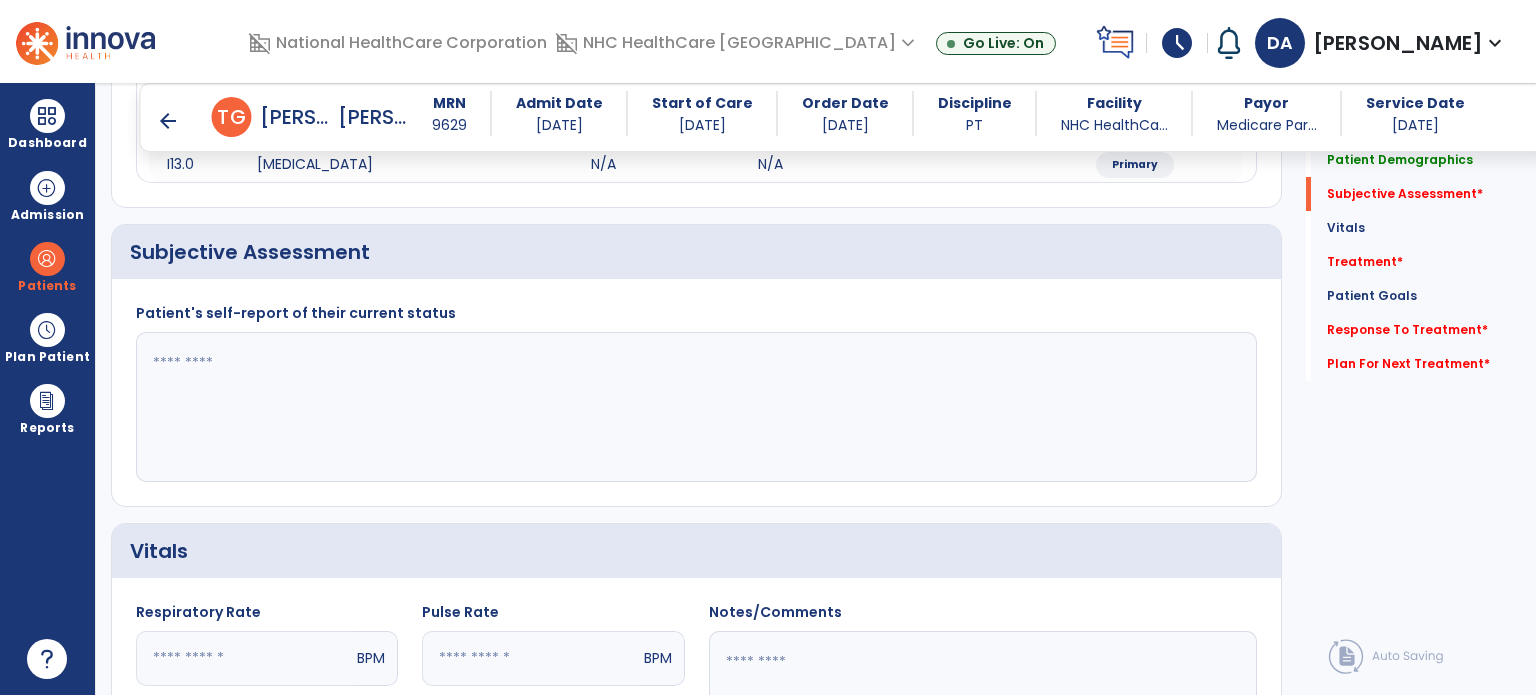 click 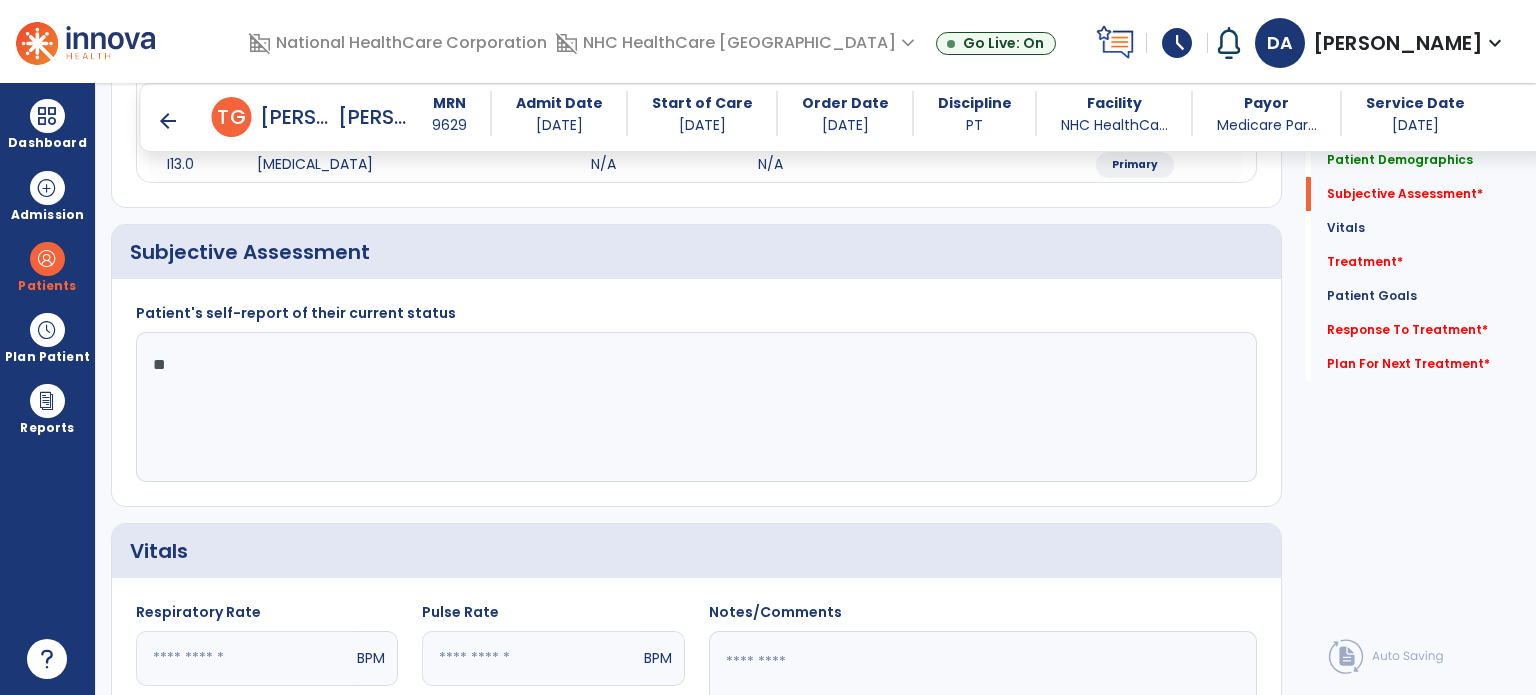 type on "*" 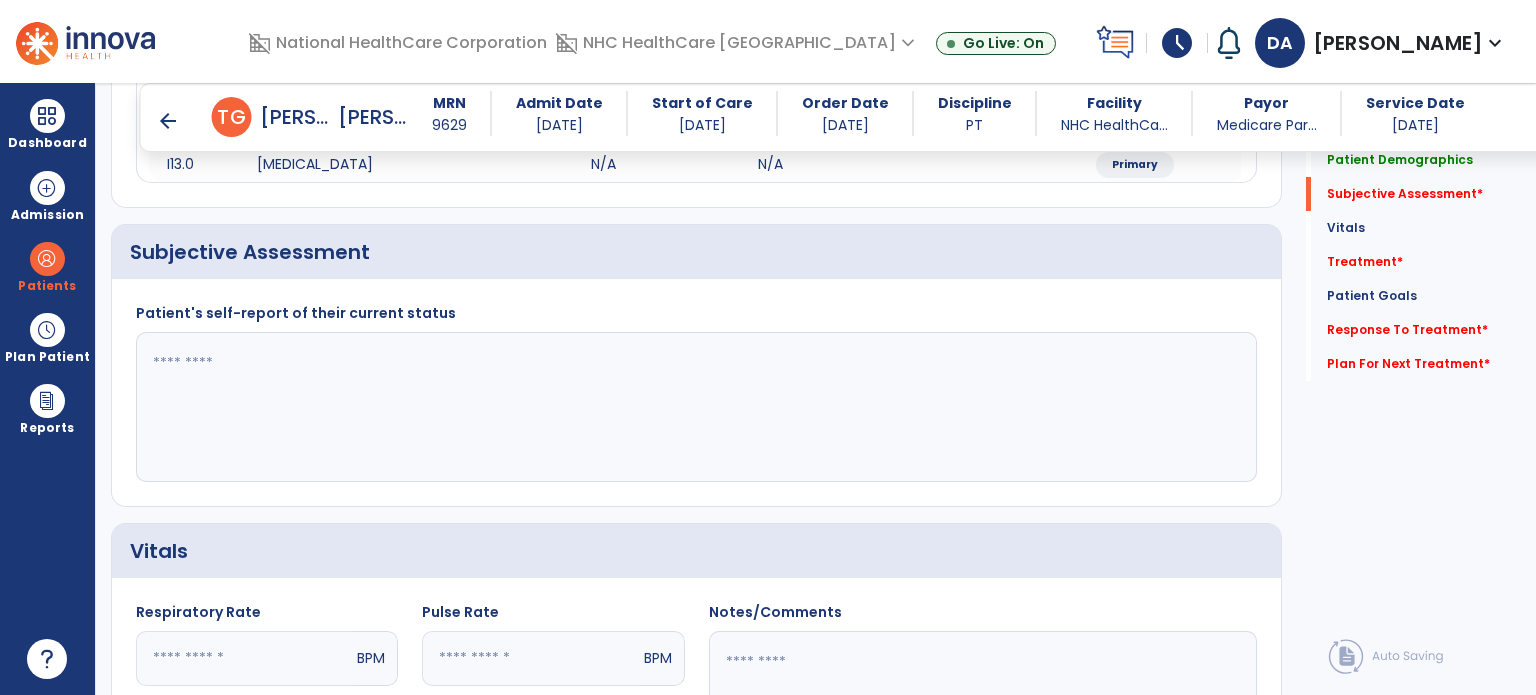 type on "*" 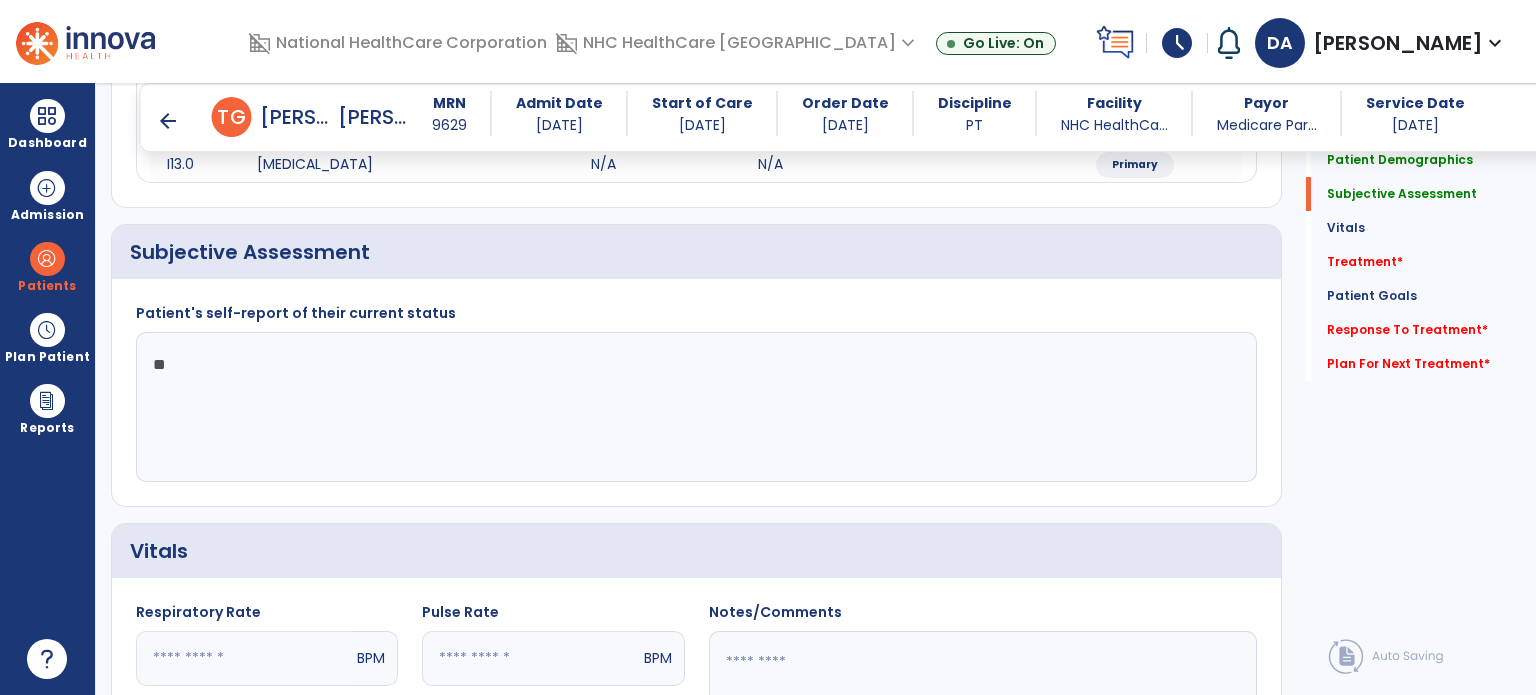 type on "*" 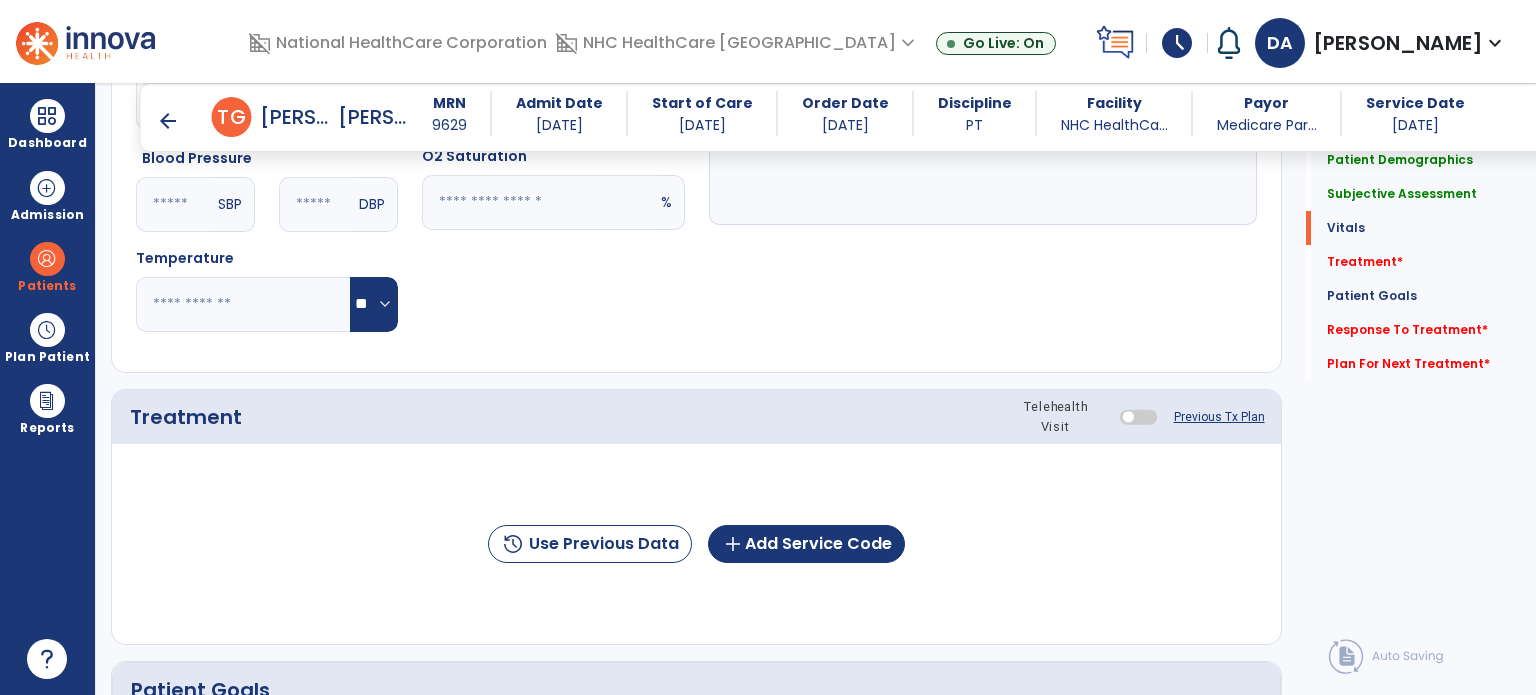 scroll, scrollTop: 916, scrollLeft: 0, axis: vertical 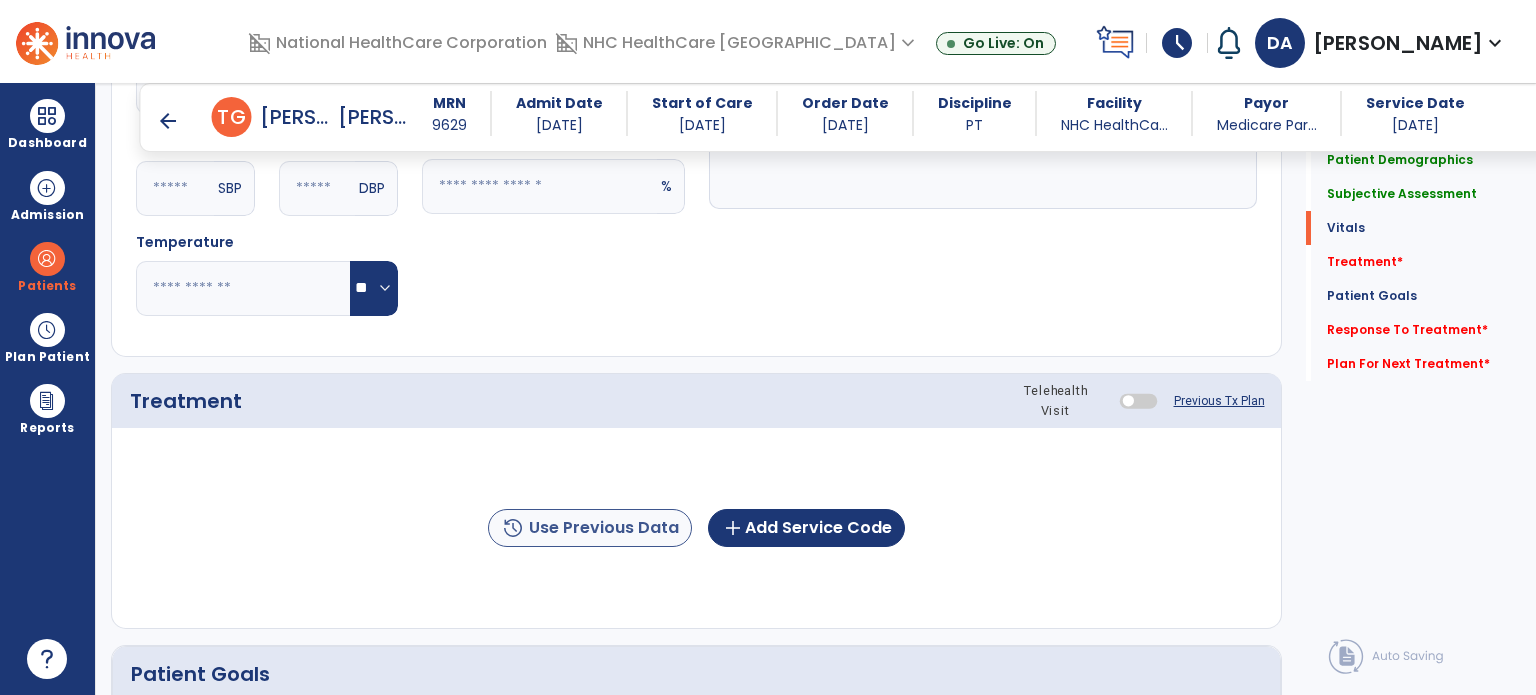 type on "**********" 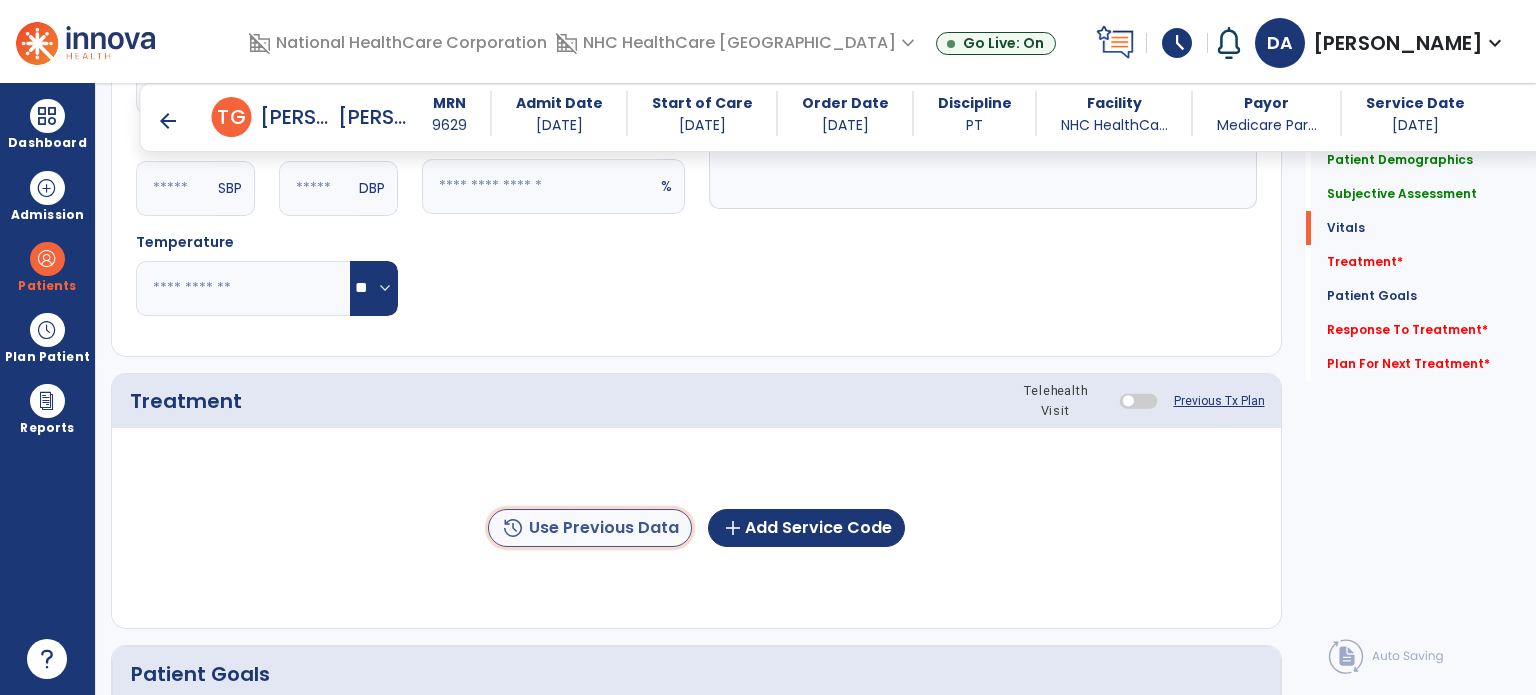 click on "history  Use Previous Data" 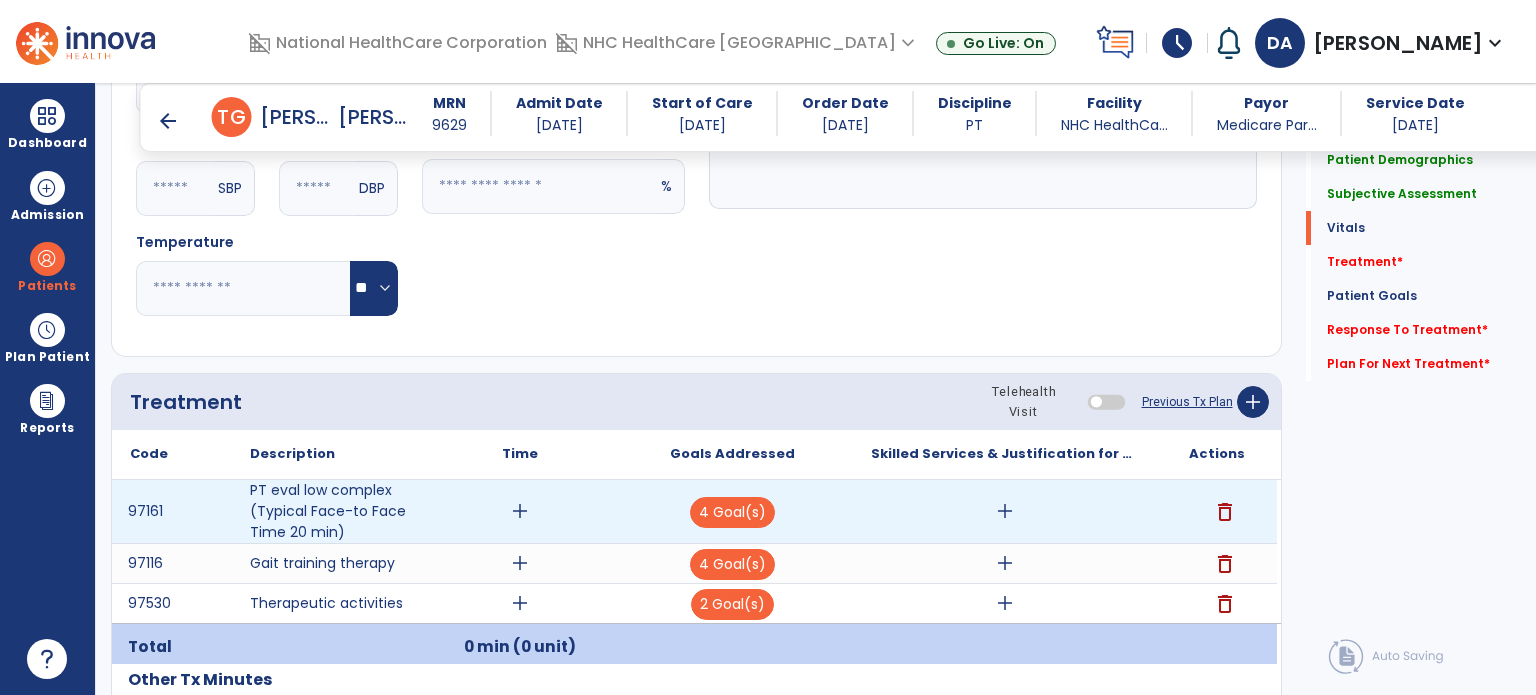 click on "delete" at bounding box center (1225, 512) 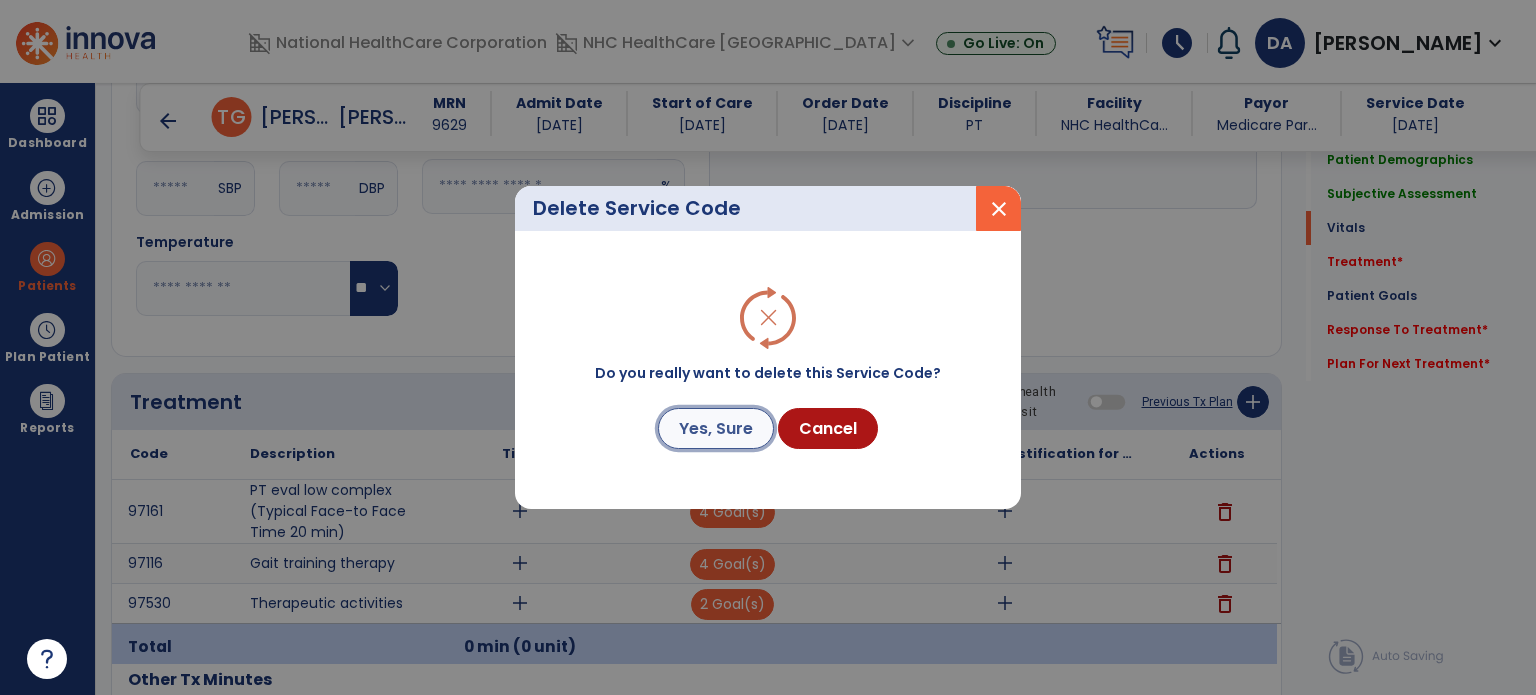 click on "Yes, Sure" at bounding box center [716, 428] 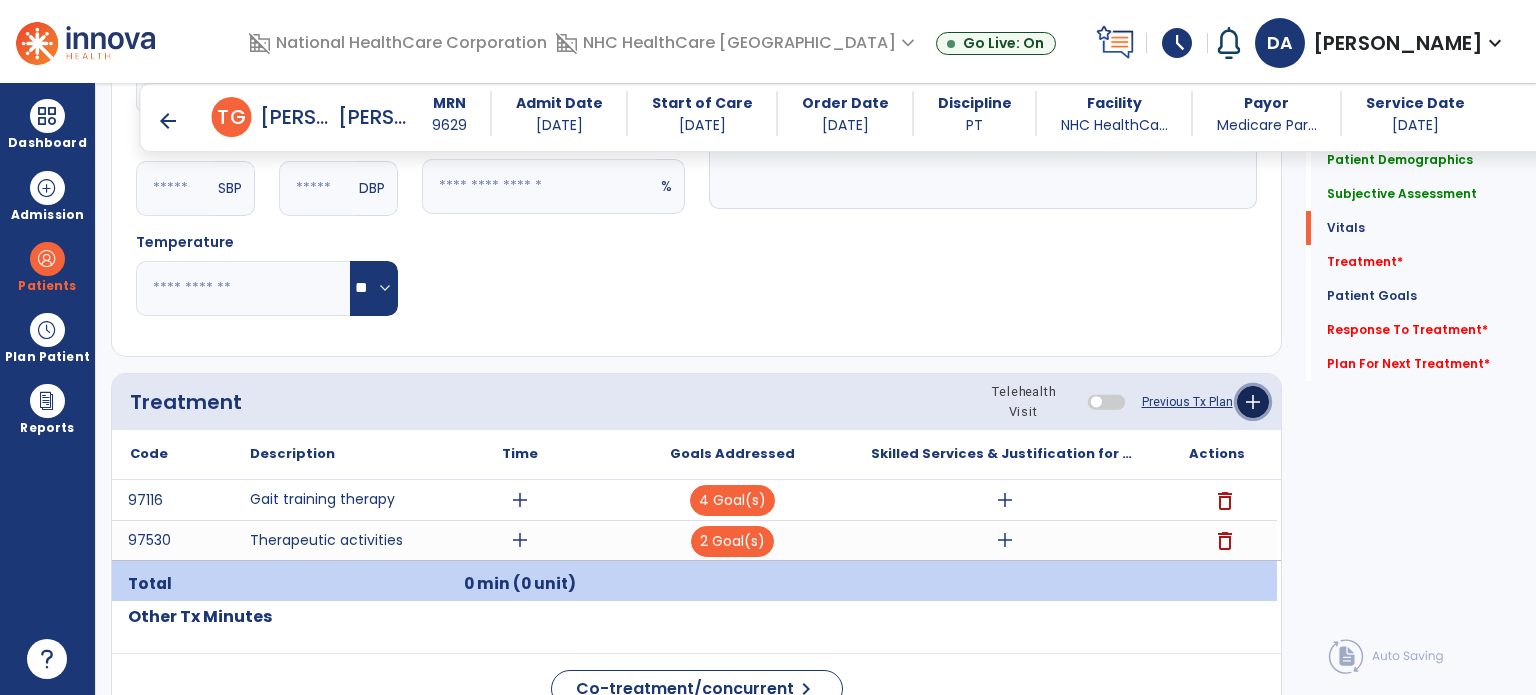 click on "add" 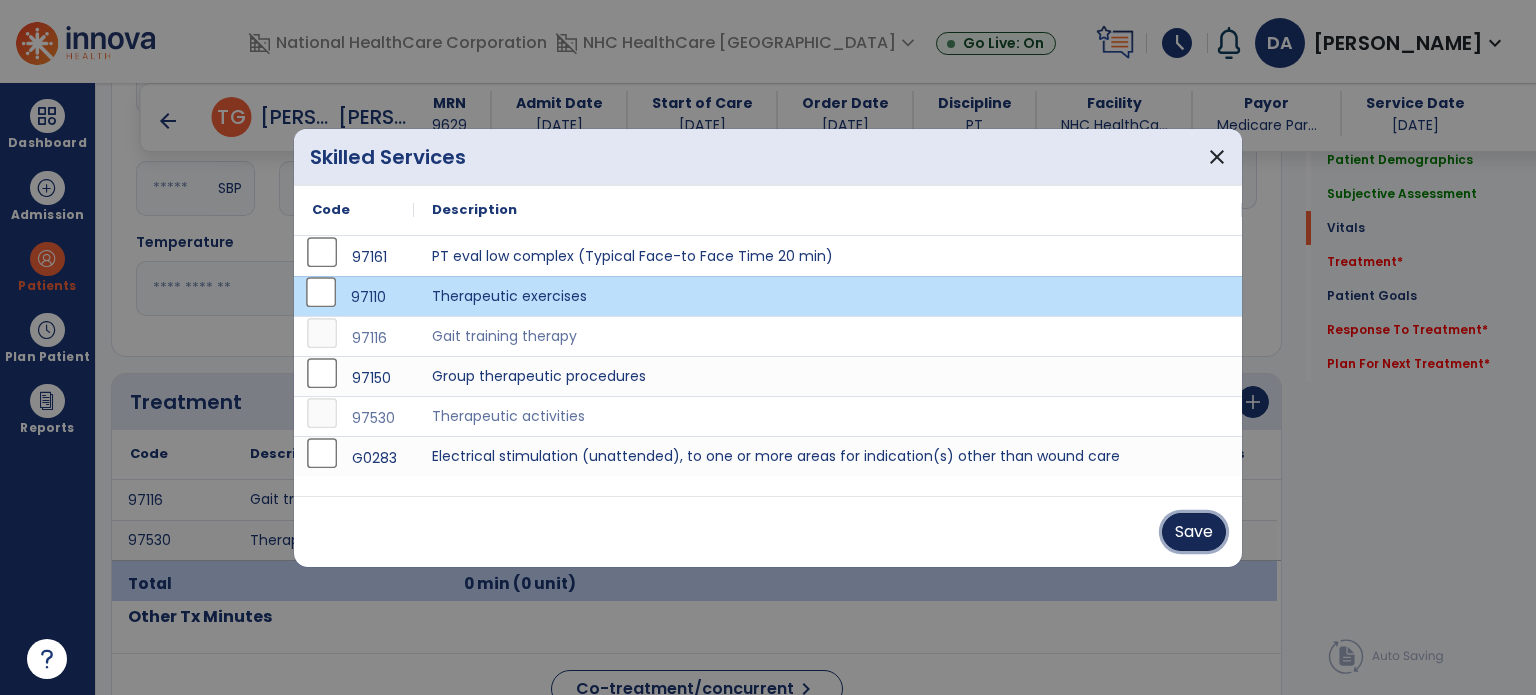 click on "Save" at bounding box center [1194, 532] 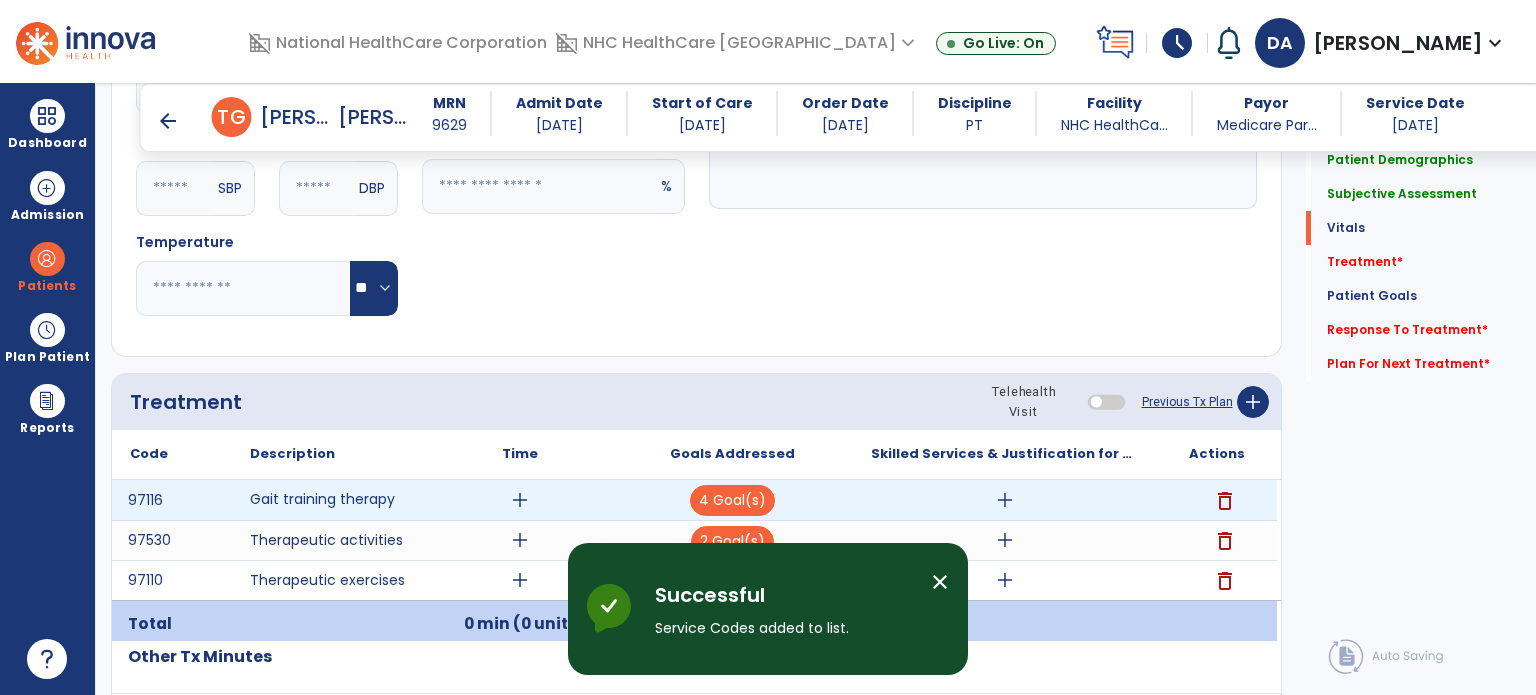 click on "add" at bounding box center (520, 500) 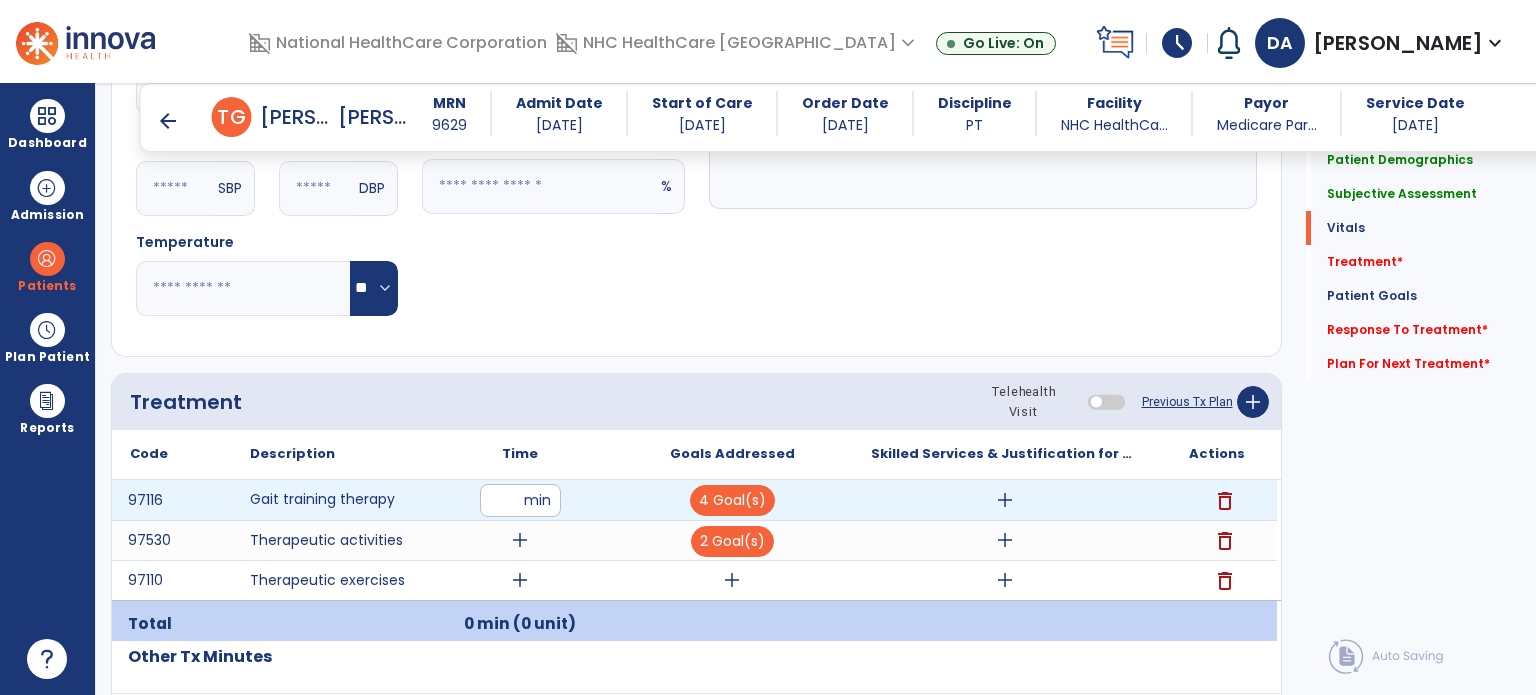 type on "**" 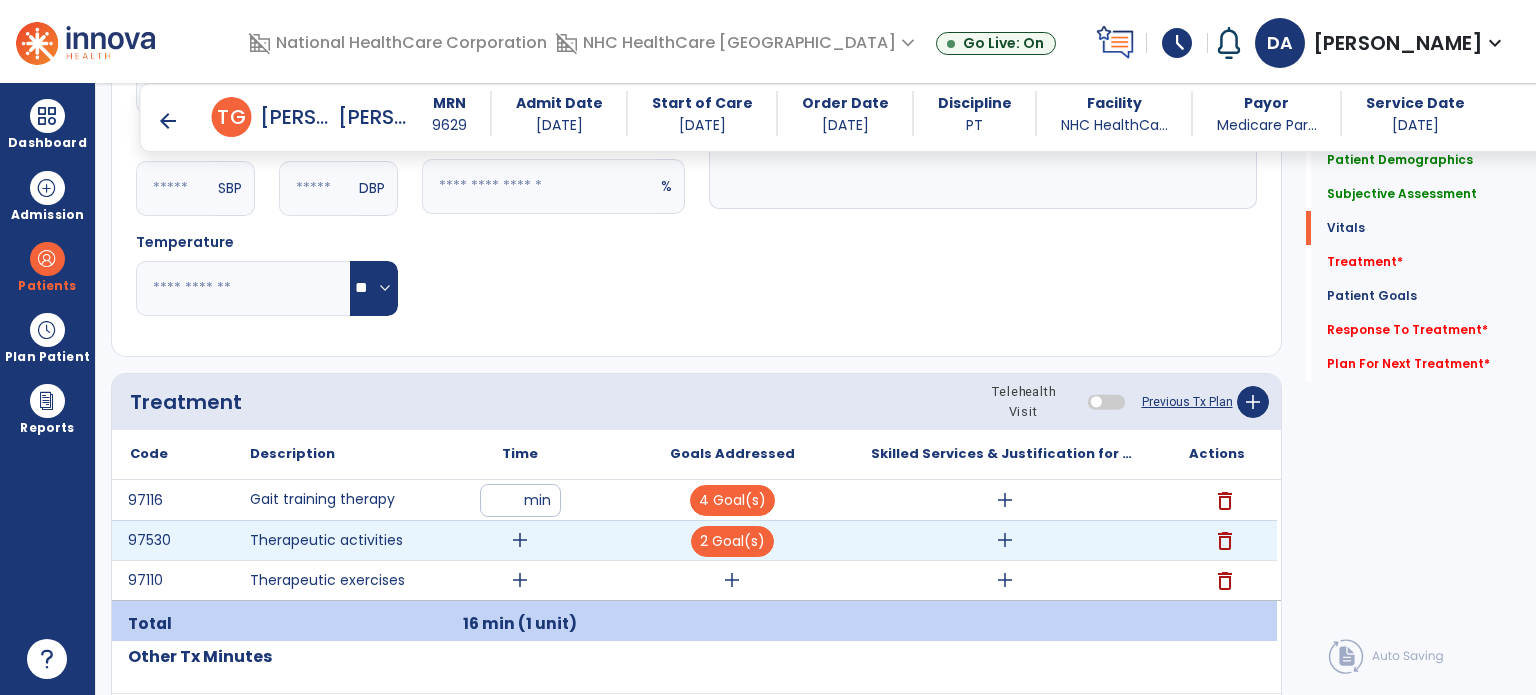 click on "add" at bounding box center (520, 540) 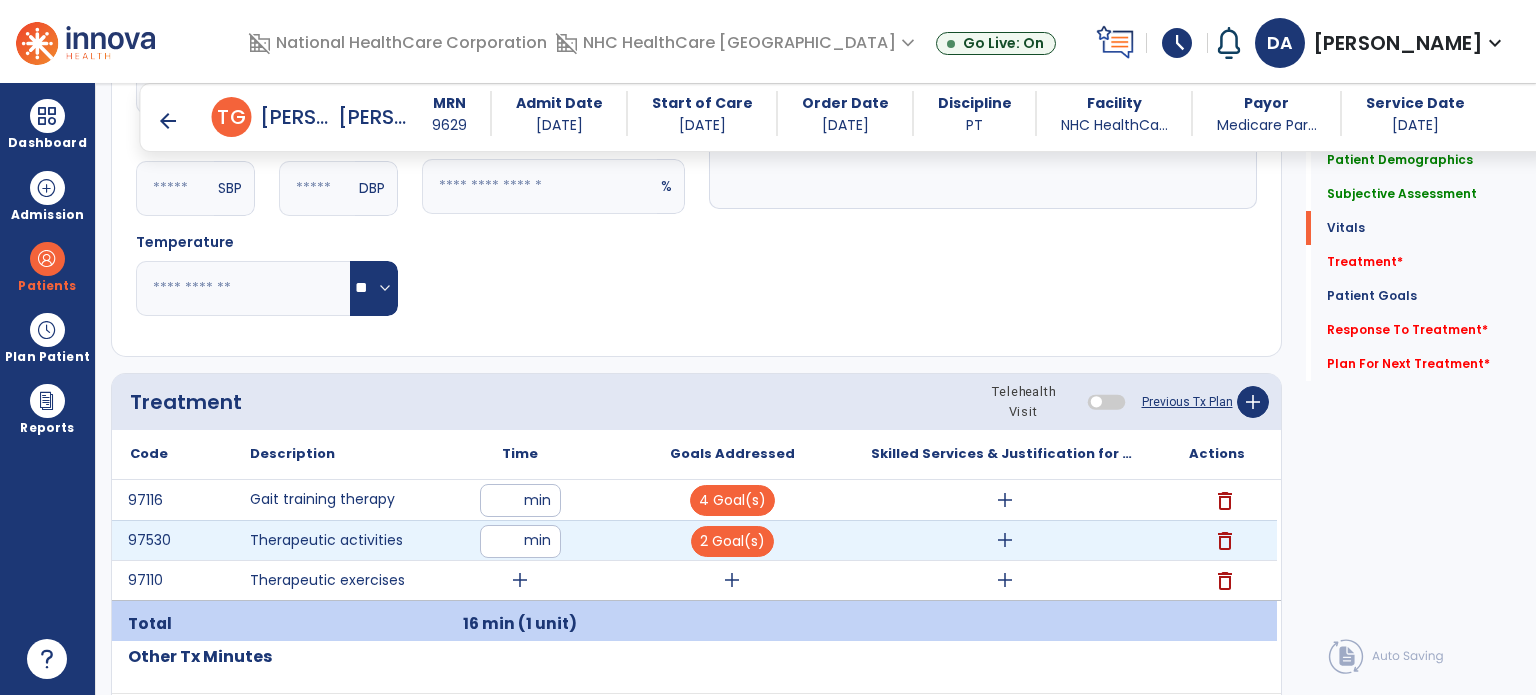 type on "**" 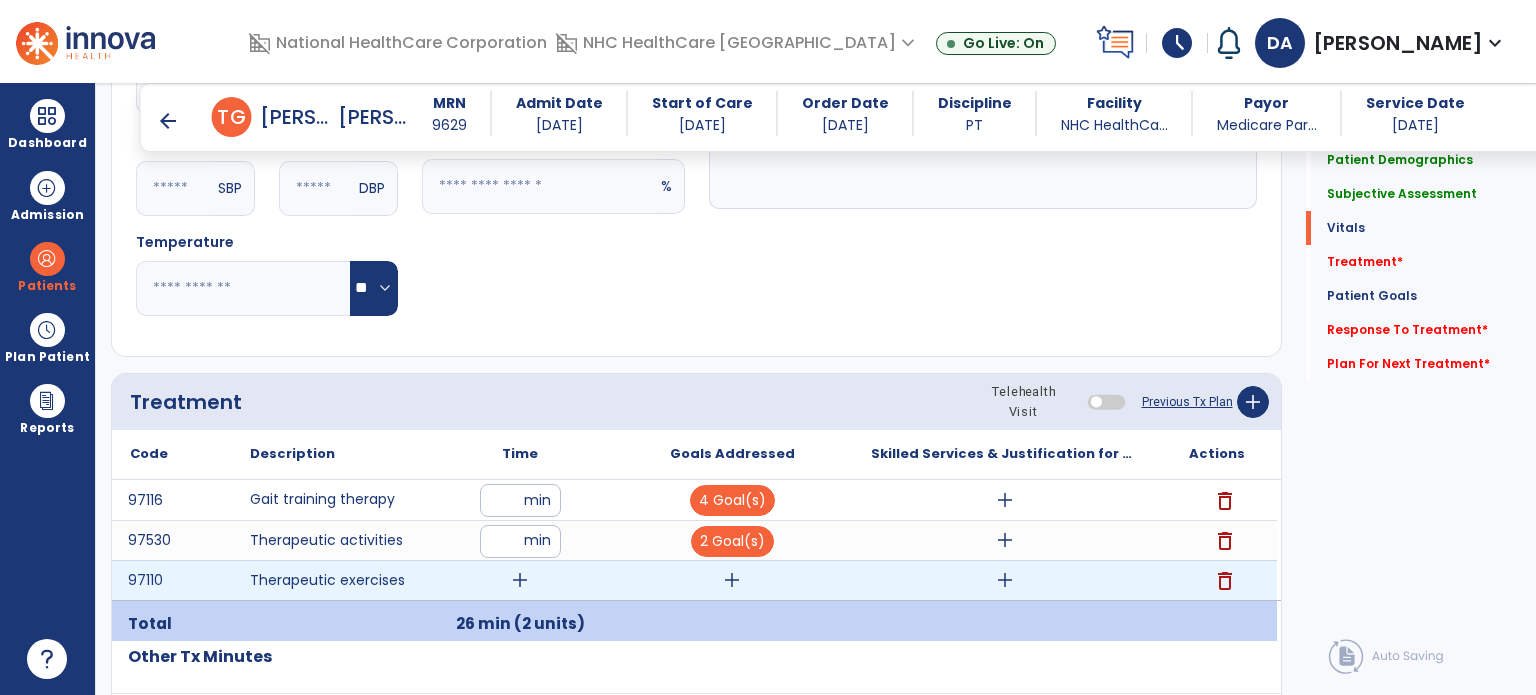 click on "add" at bounding box center (520, 580) 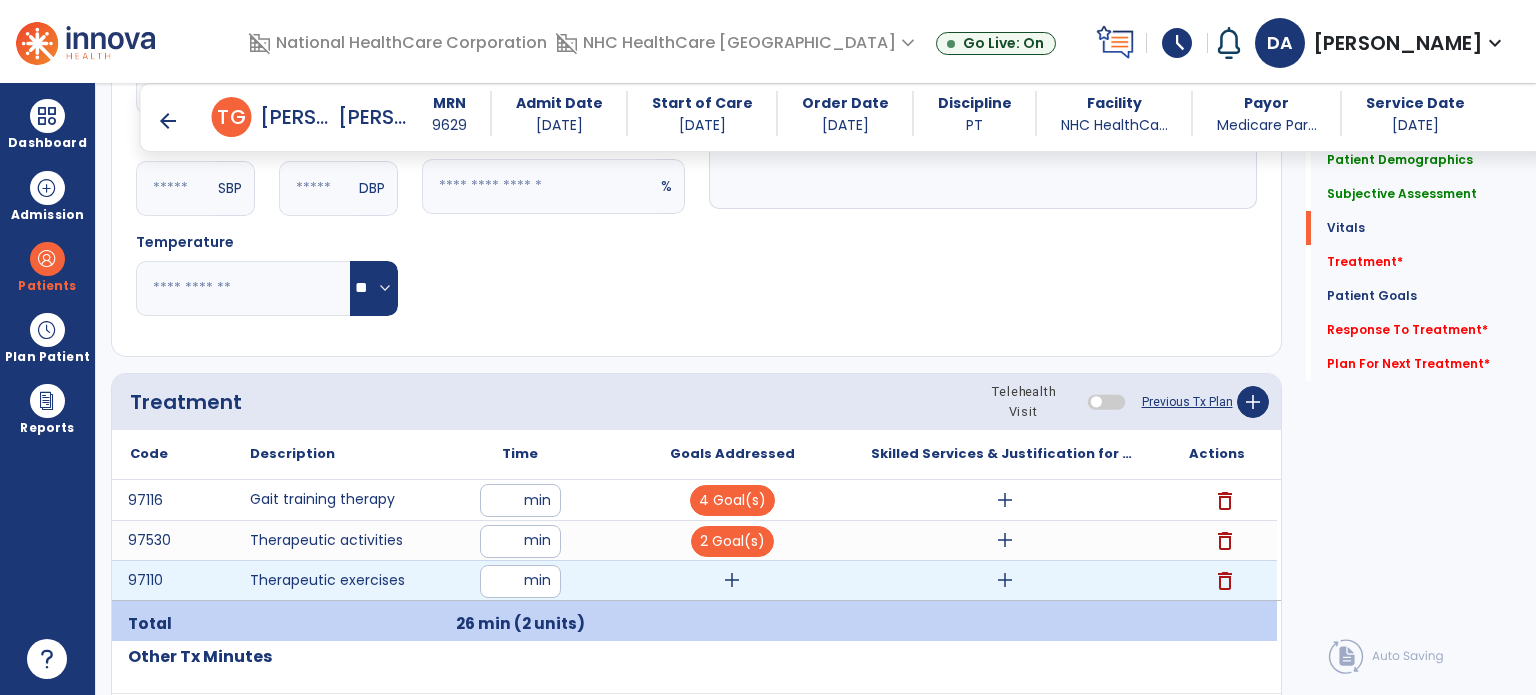click at bounding box center [520, 581] 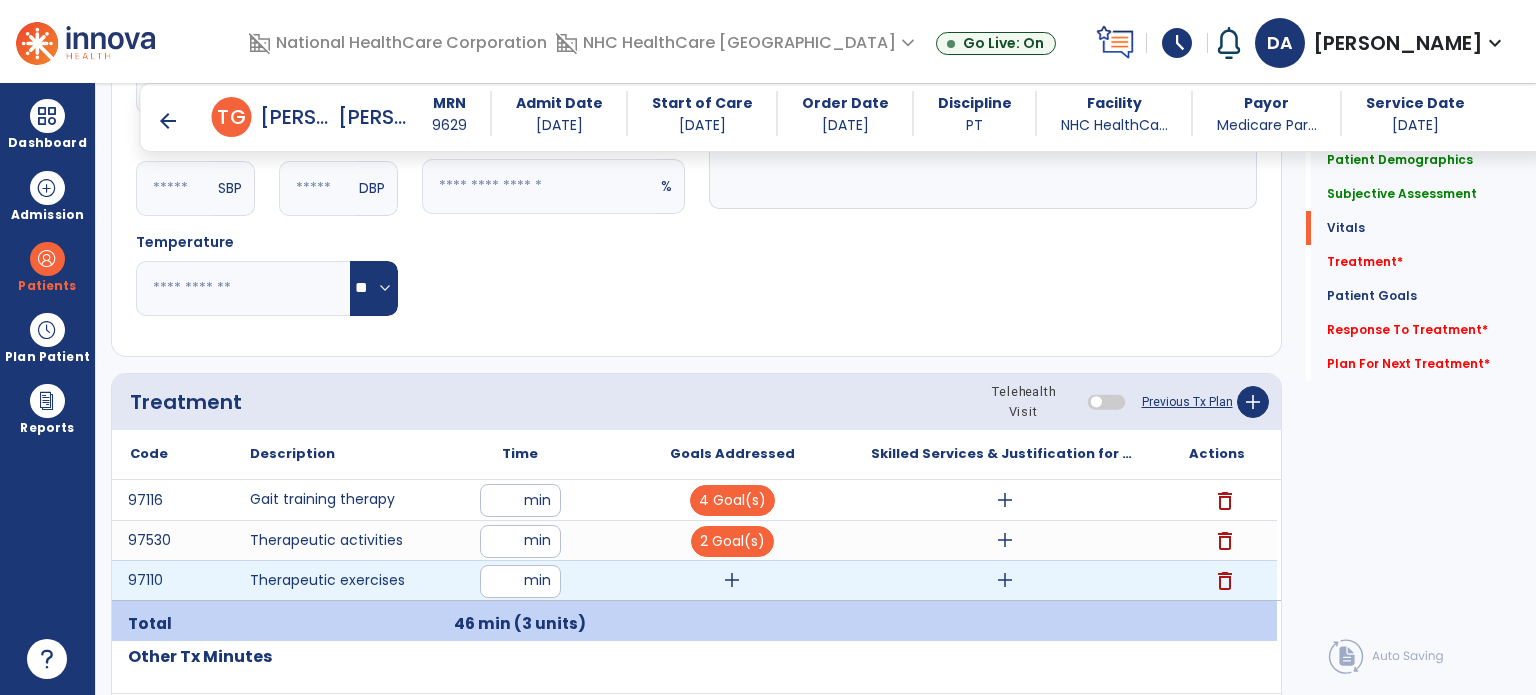 click on "add" at bounding box center [732, 580] 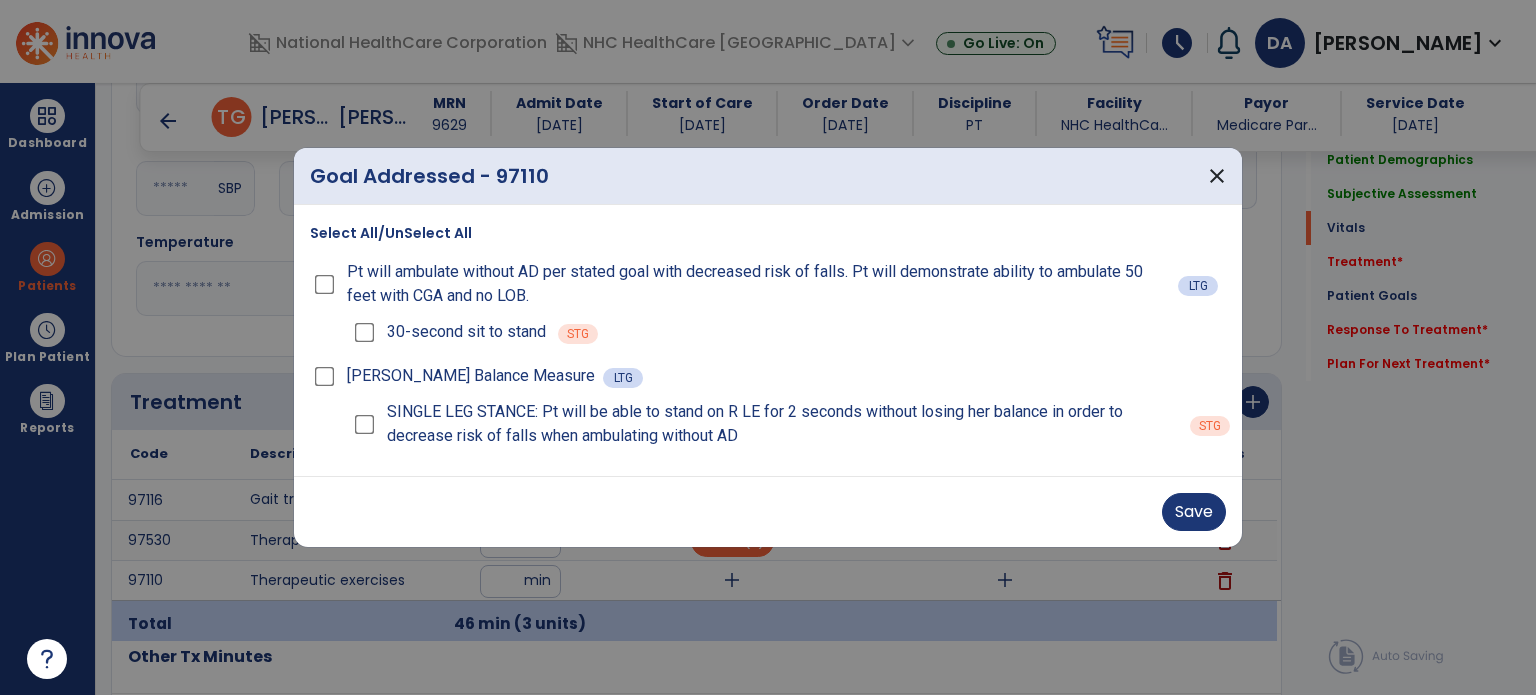 click on "Pt will ambulate without AD per stated goal with decreased risk of falls.  Pt will demonstrate ability to ambulate 50 feet with CGA and no LOB." at bounding box center (744, 284) 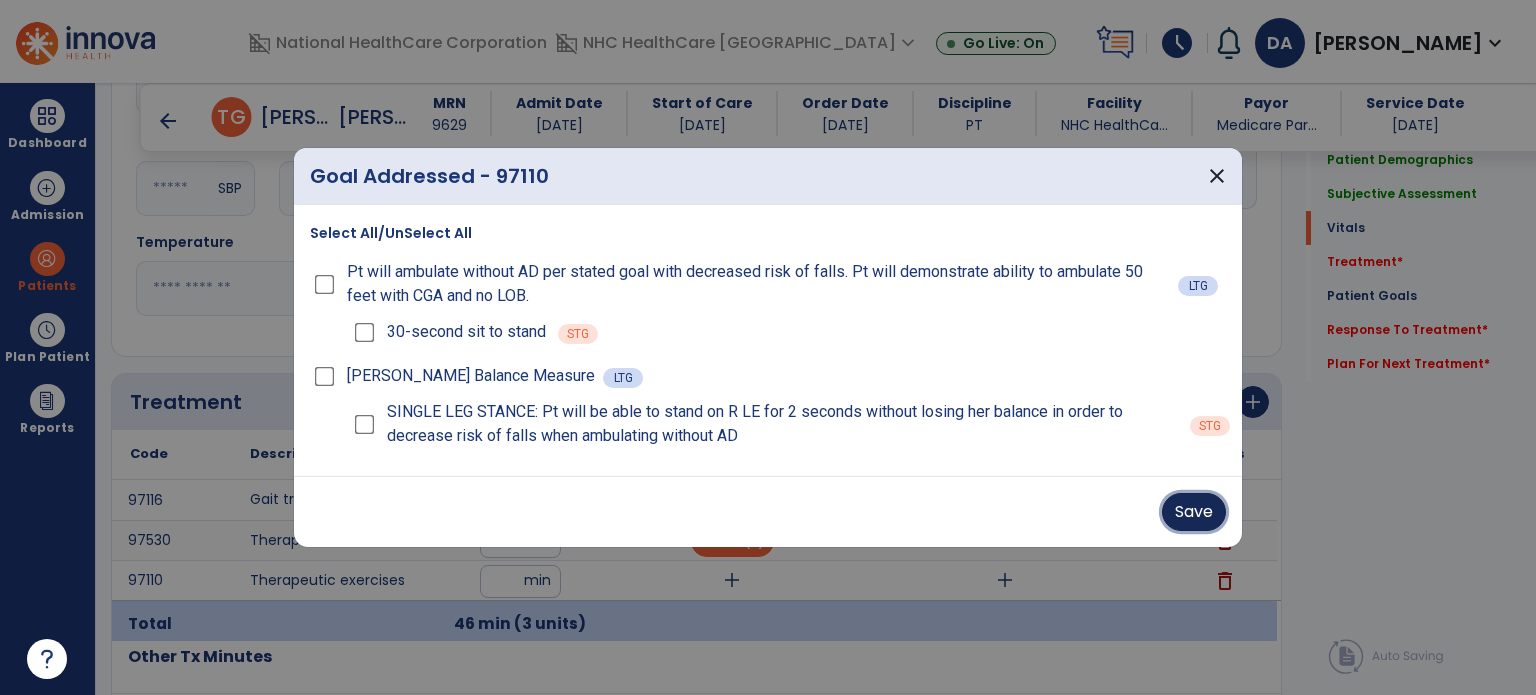 click on "Save" at bounding box center [1194, 512] 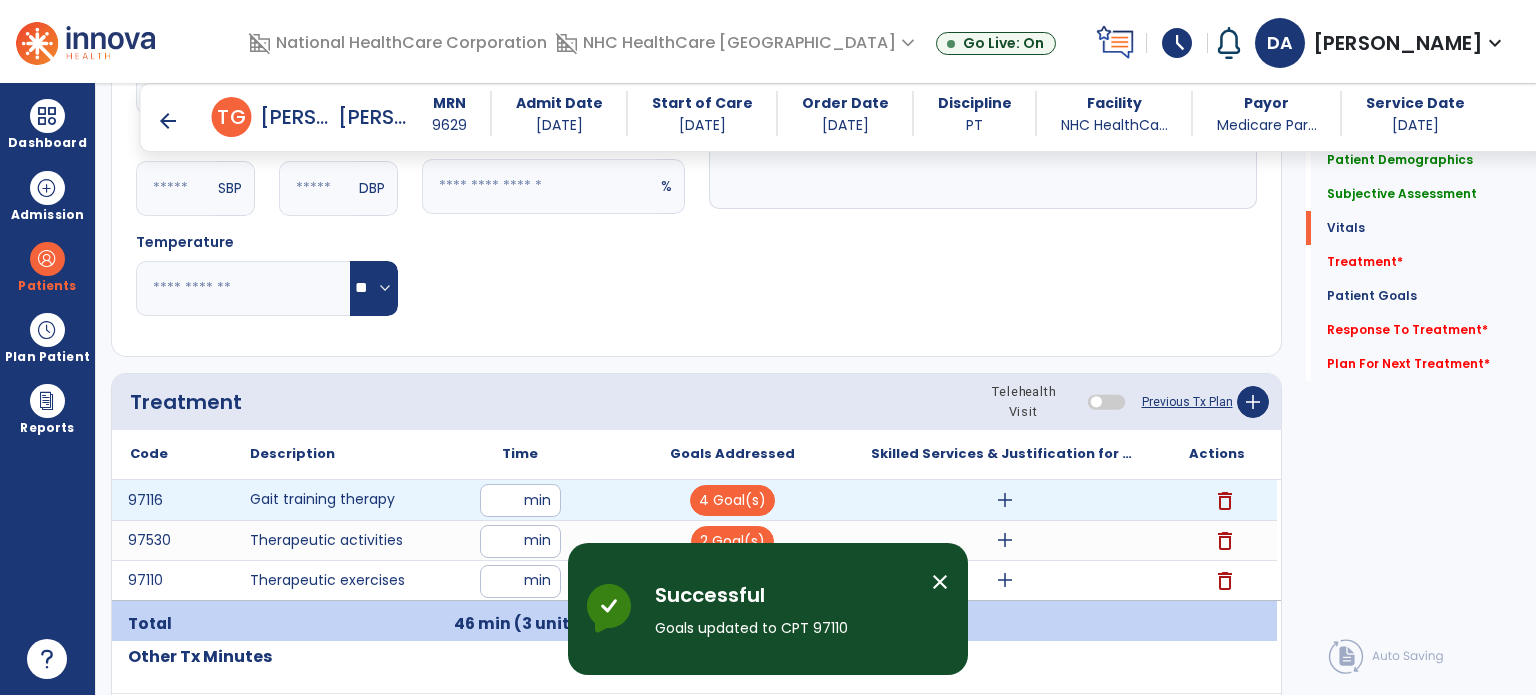 click on "add" at bounding box center (1005, 500) 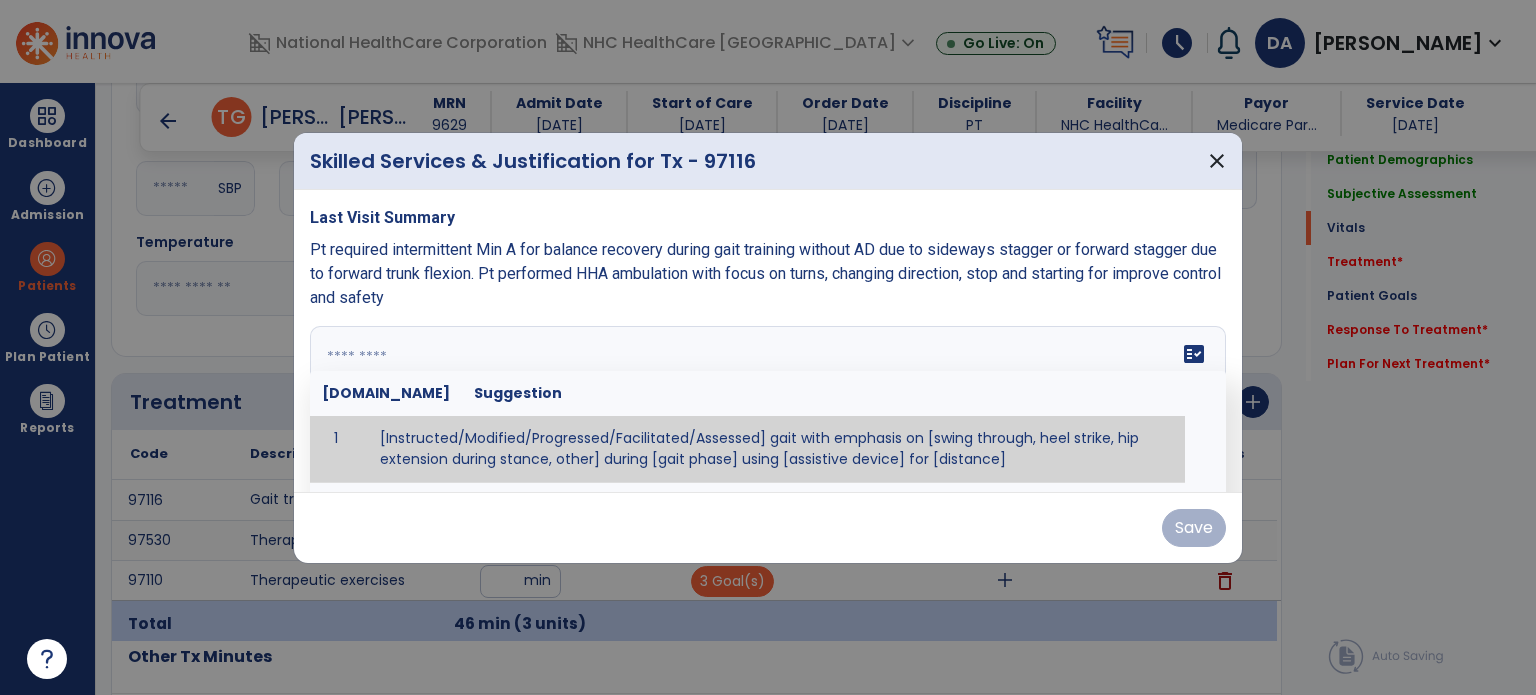 click on "fact_check  [DOMAIN_NAME] Suggestion 1 [Instructed/Modified/Progressed/Facilitated/Assessed] gait with emphasis on [swing through, heel strike, hip extension during stance, other] during [gait phase] using [assistive device] for [distance] 2 [Instructed/Modified/Progressed/Facilitated/Assessed] use of [assistive device] and [NWB, PWB, step-to gait pattern, step through gait pattern] 3 [Instructed/Modified/Progressed/Facilitated/Assessed] patient's ability to [ascend/descend # of steps, perform directional changes, walk on even/uneven surfaces, pick-up objects off floor, velocity changes, other] using [assistive device]. 4 [Instructed/Modified/Progressed/Facilitated/Assessed] pre-gait activities including [identify exercise] in order to prepare for gait training. 5" at bounding box center (768, 401) 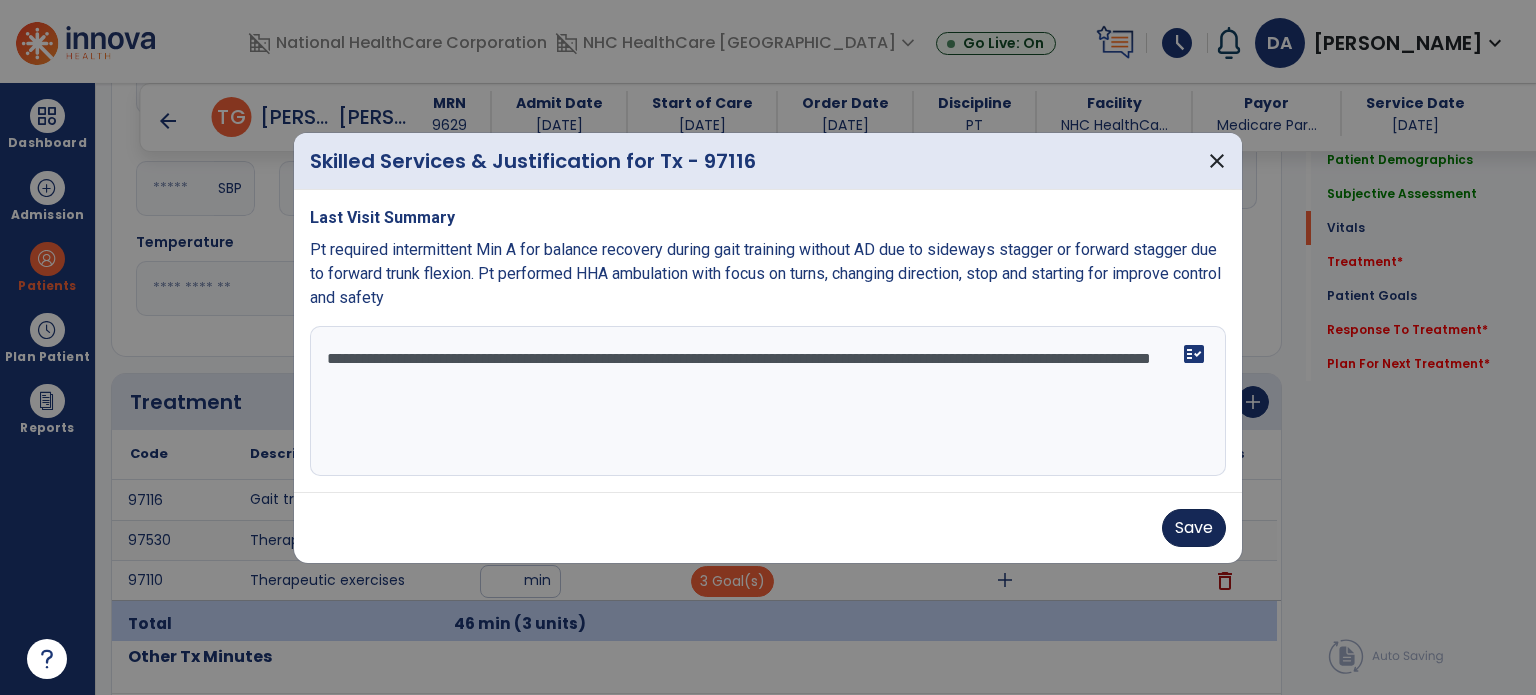 type on "**********" 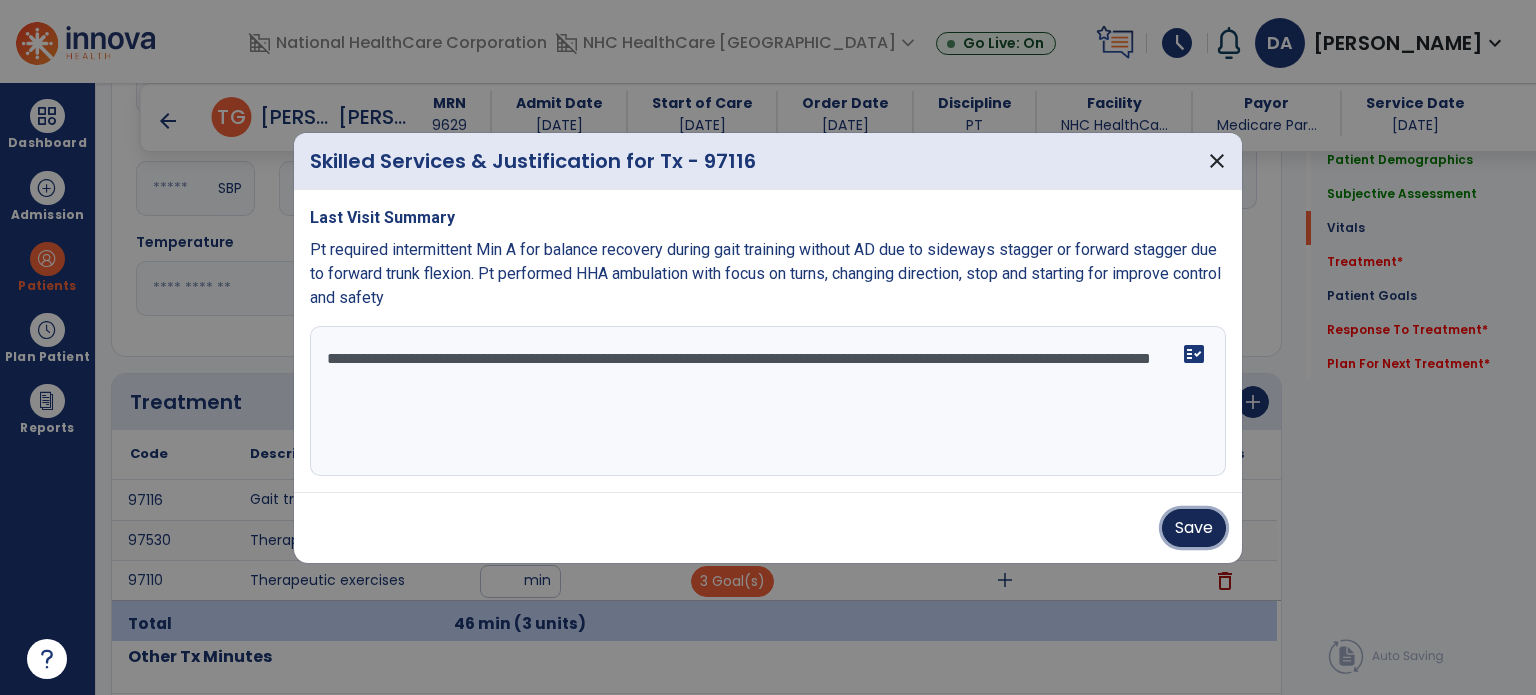 click on "Save" at bounding box center [1194, 528] 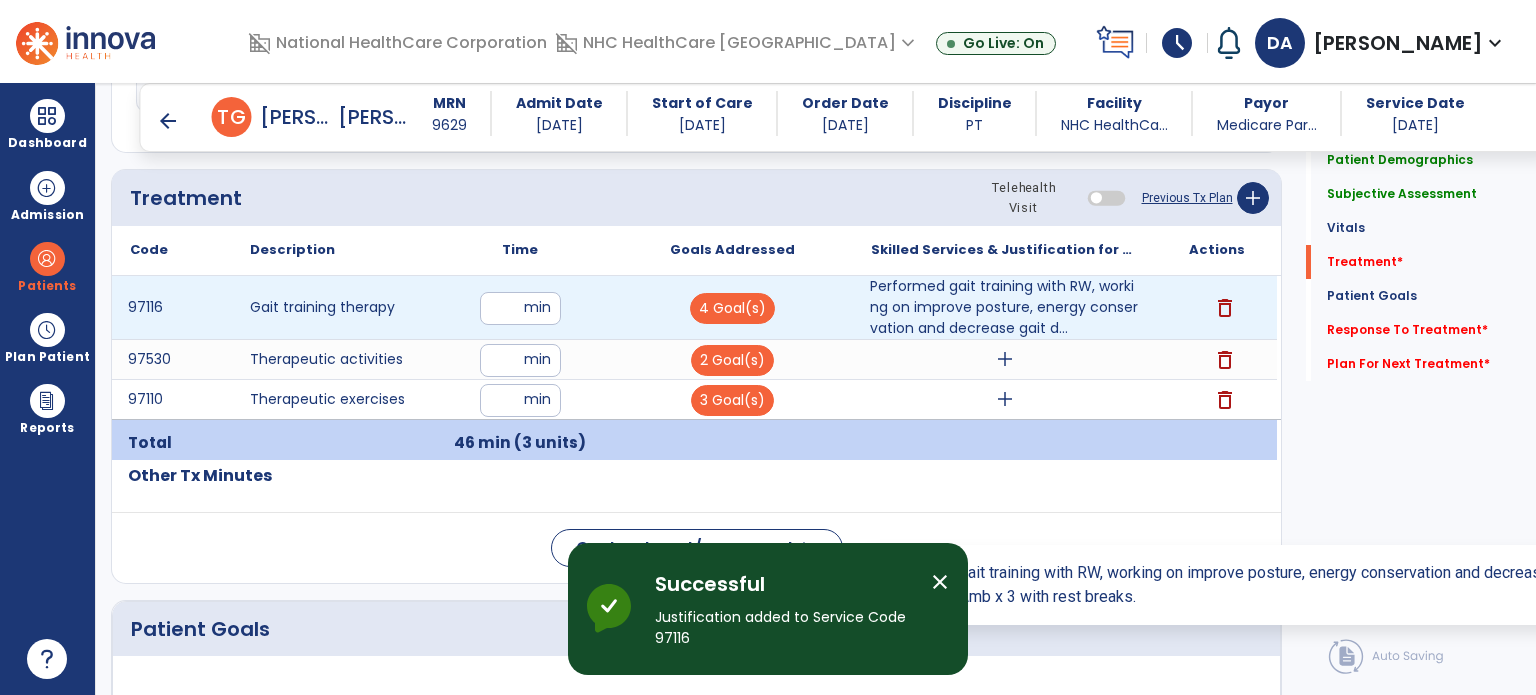 scroll, scrollTop: 1122, scrollLeft: 0, axis: vertical 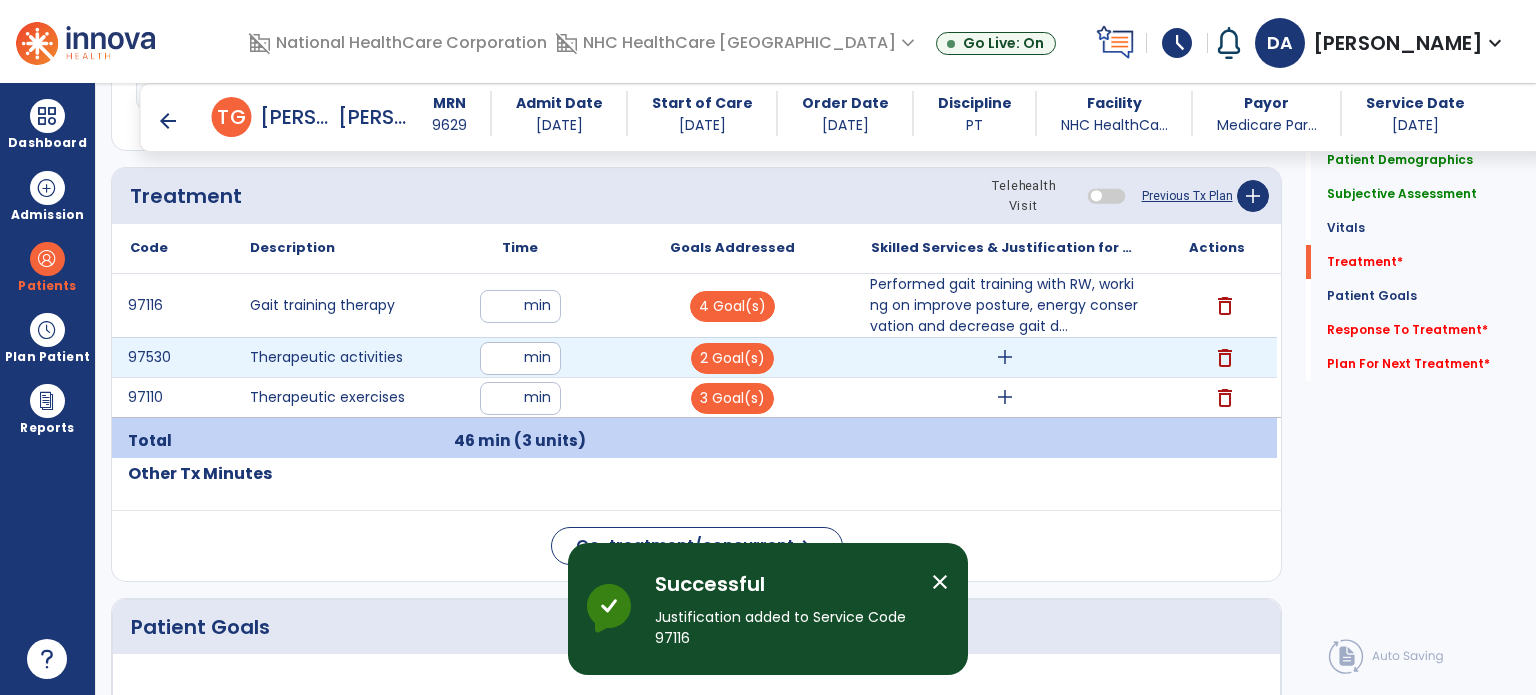 click on "add" at bounding box center (1005, 357) 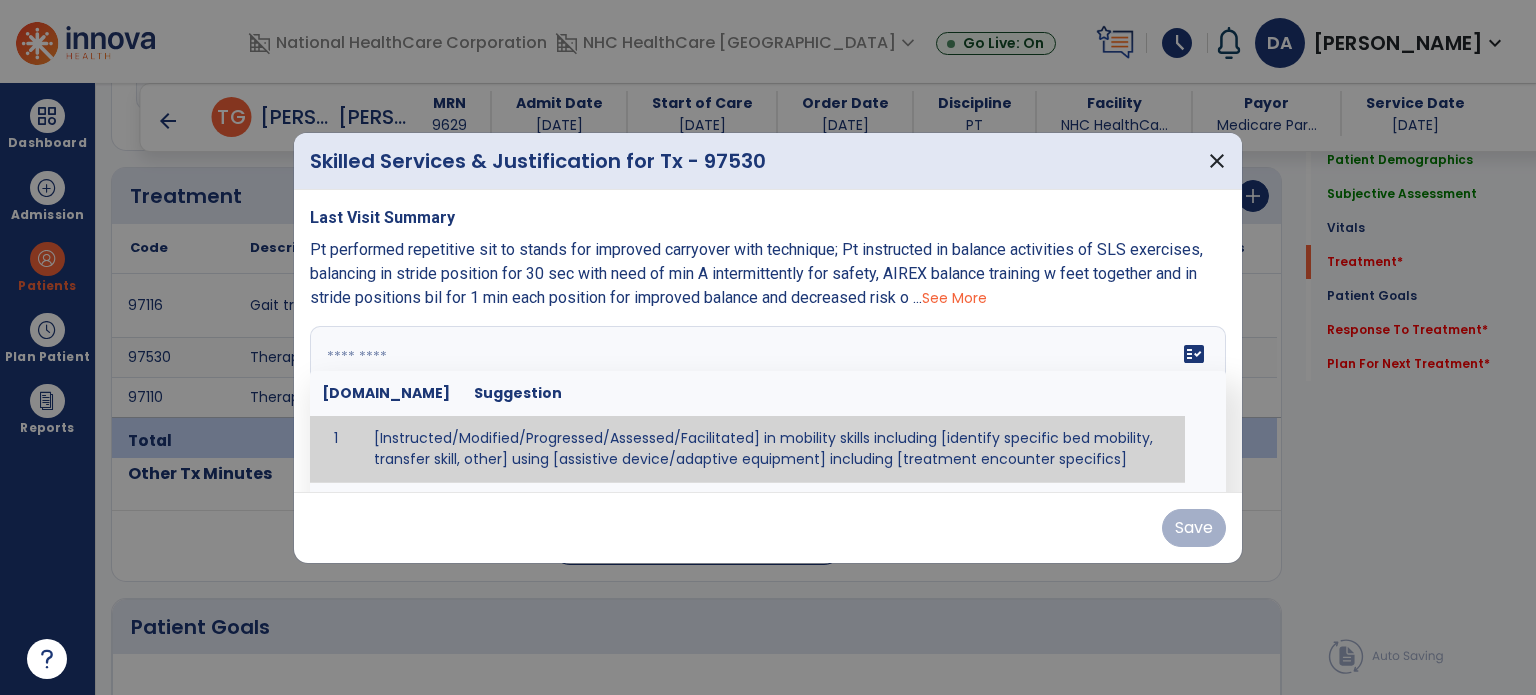 click at bounding box center [766, 401] 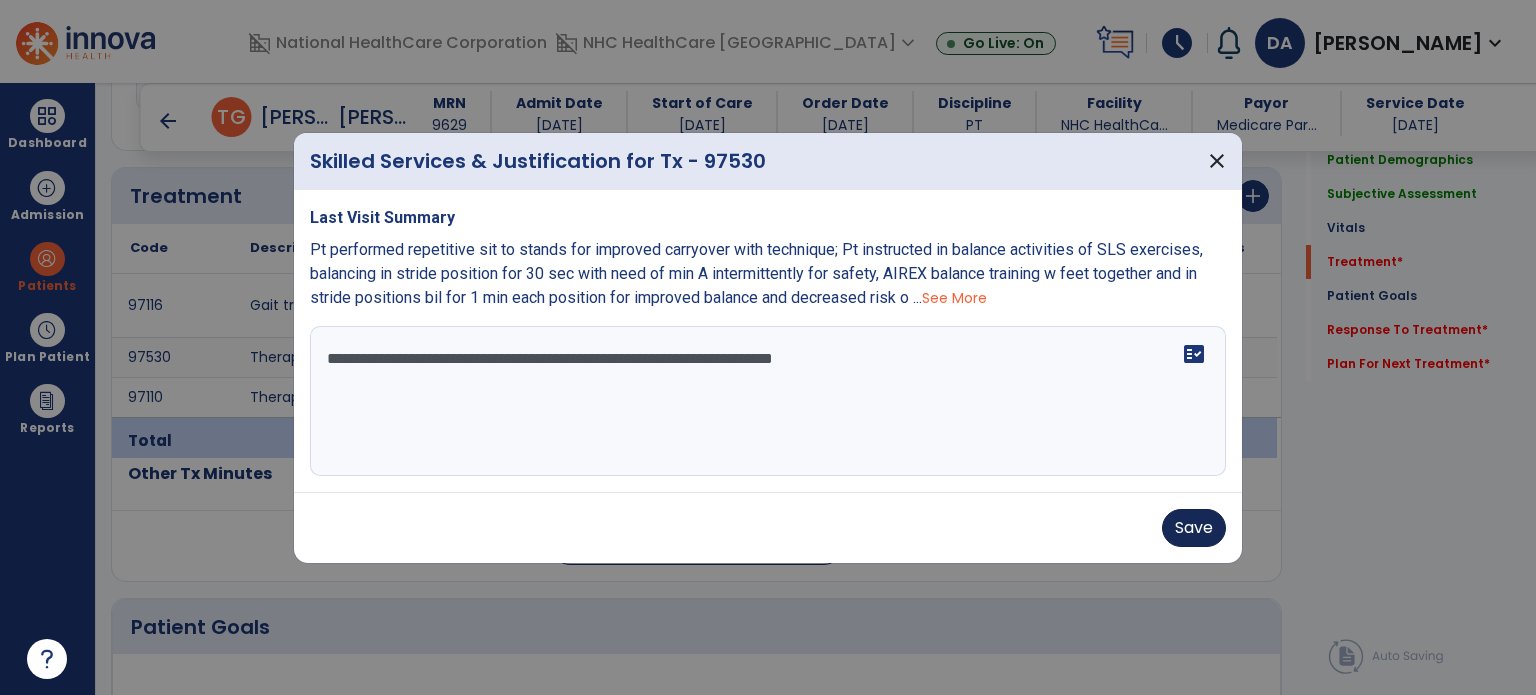 type on "**********" 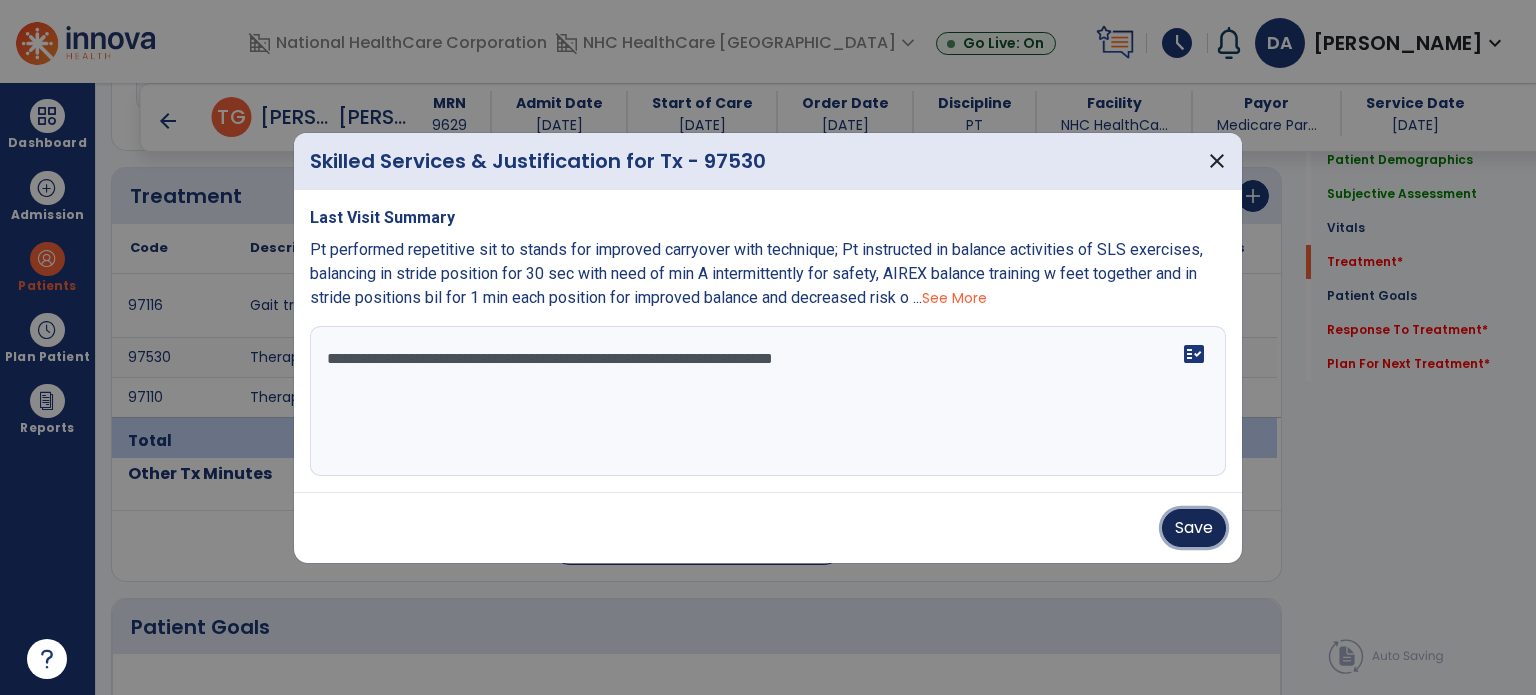 click on "Save" at bounding box center [1194, 528] 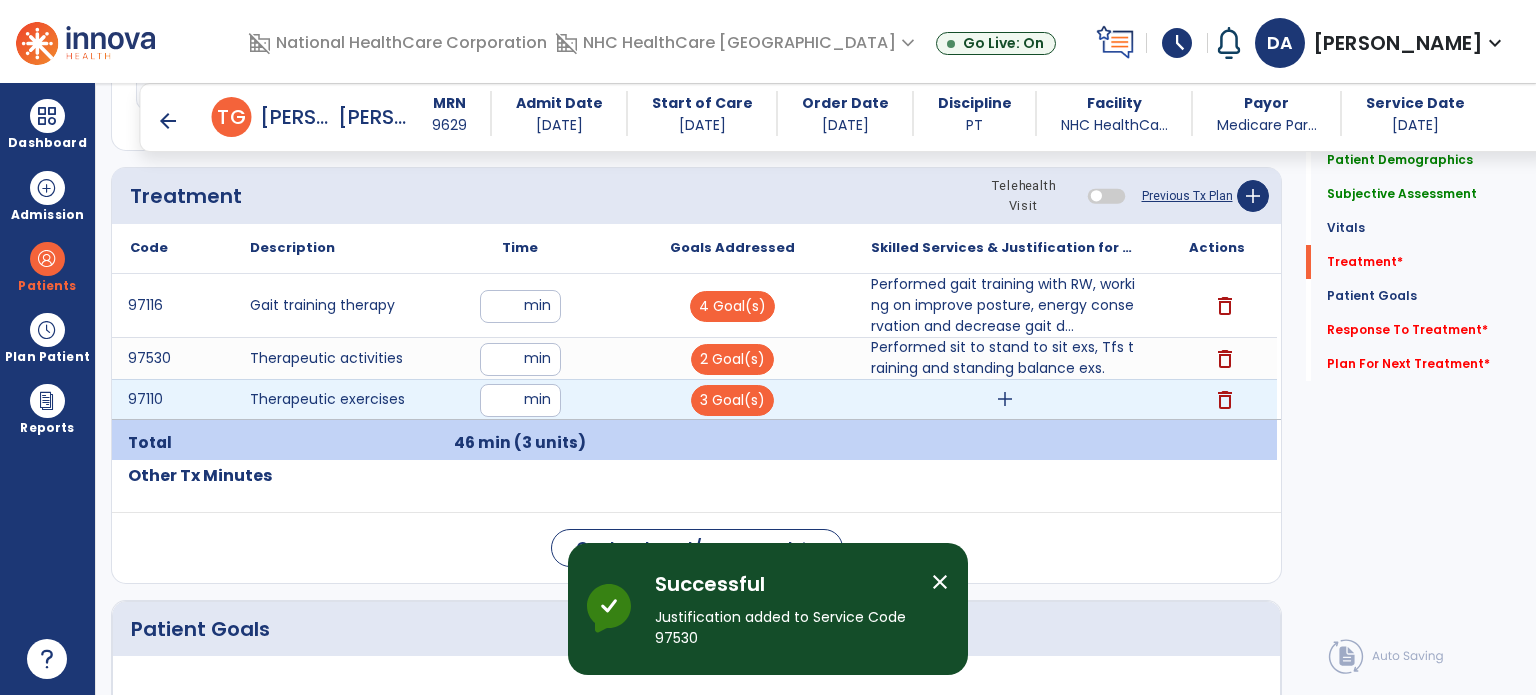 click on "add" at bounding box center (1005, 399) 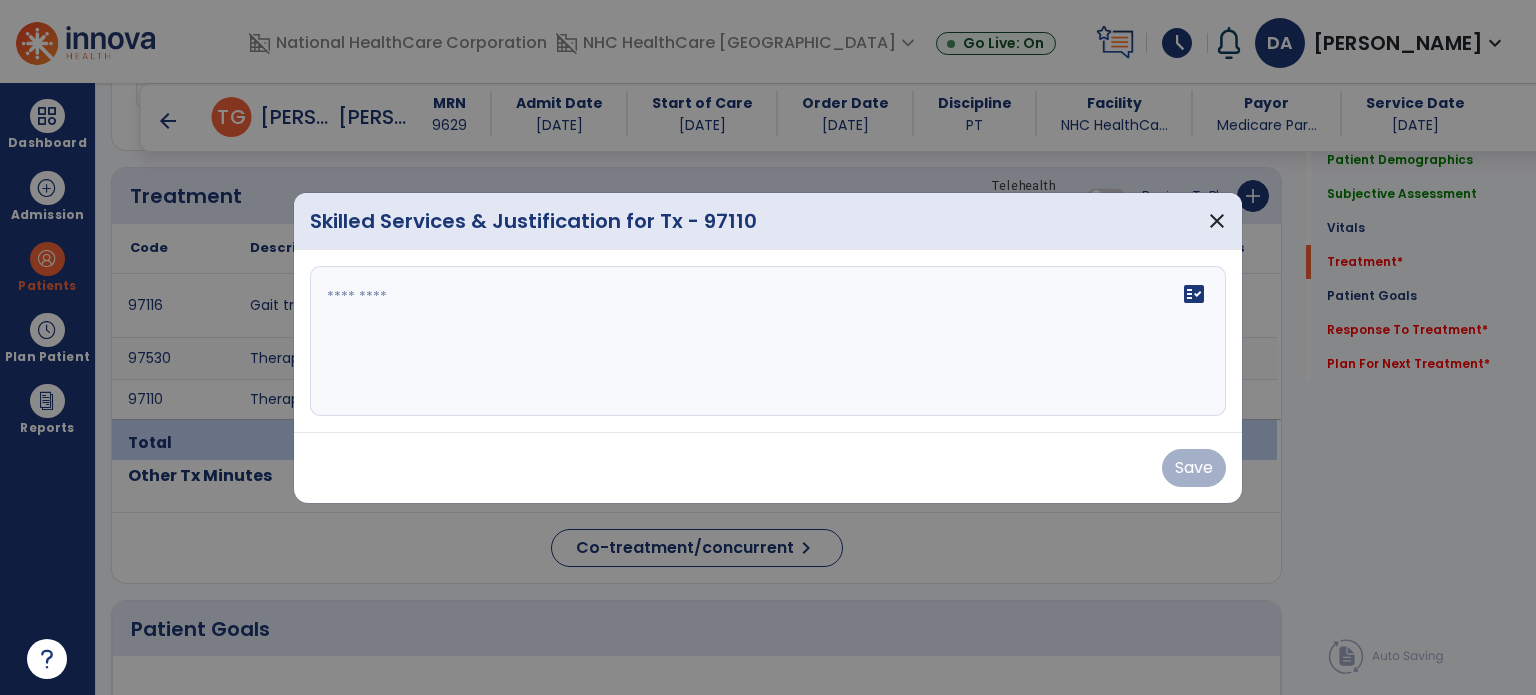 click on "fact_check" at bounding box center [768, 341] 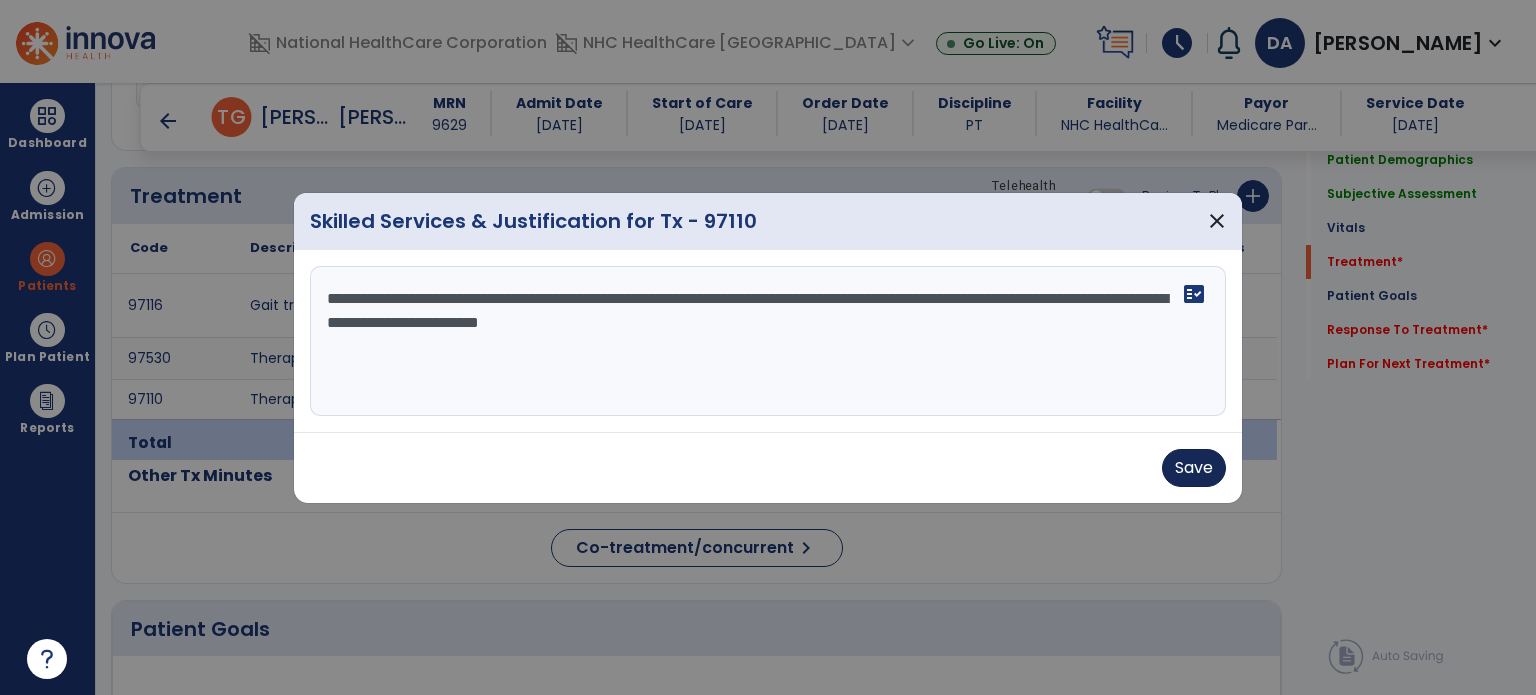 type on "**********" 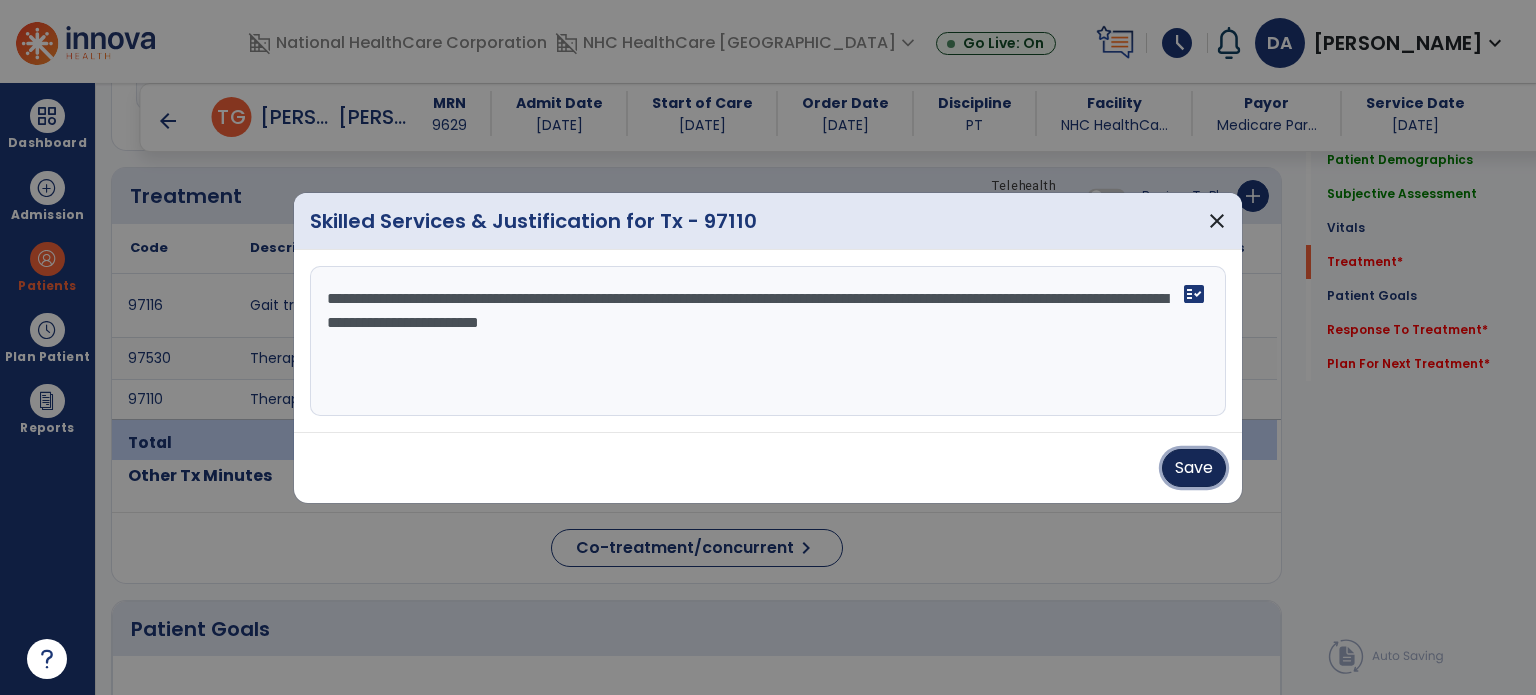 click on "Save" at bounding box center (1194, 468) 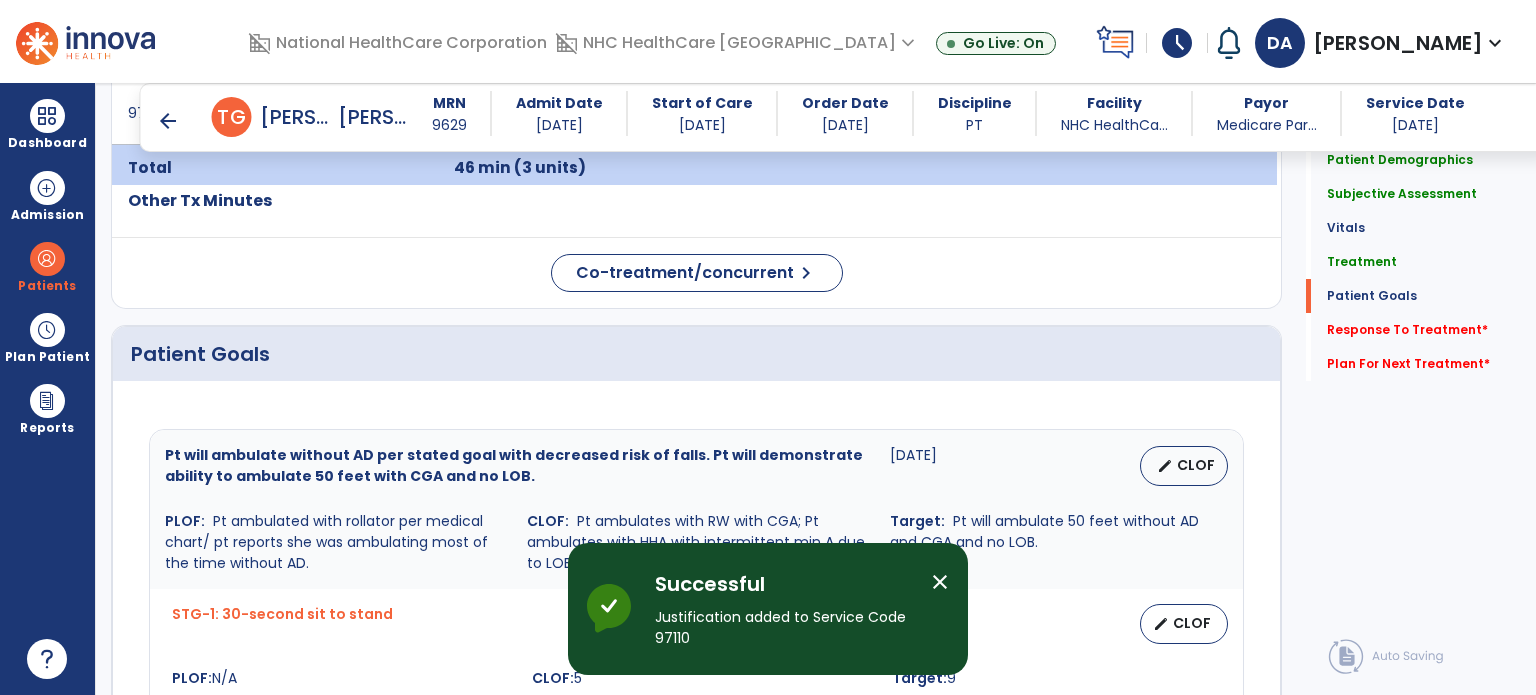 scroll, scrollTop: 1420, scrollLeft: 0, axis: vertical 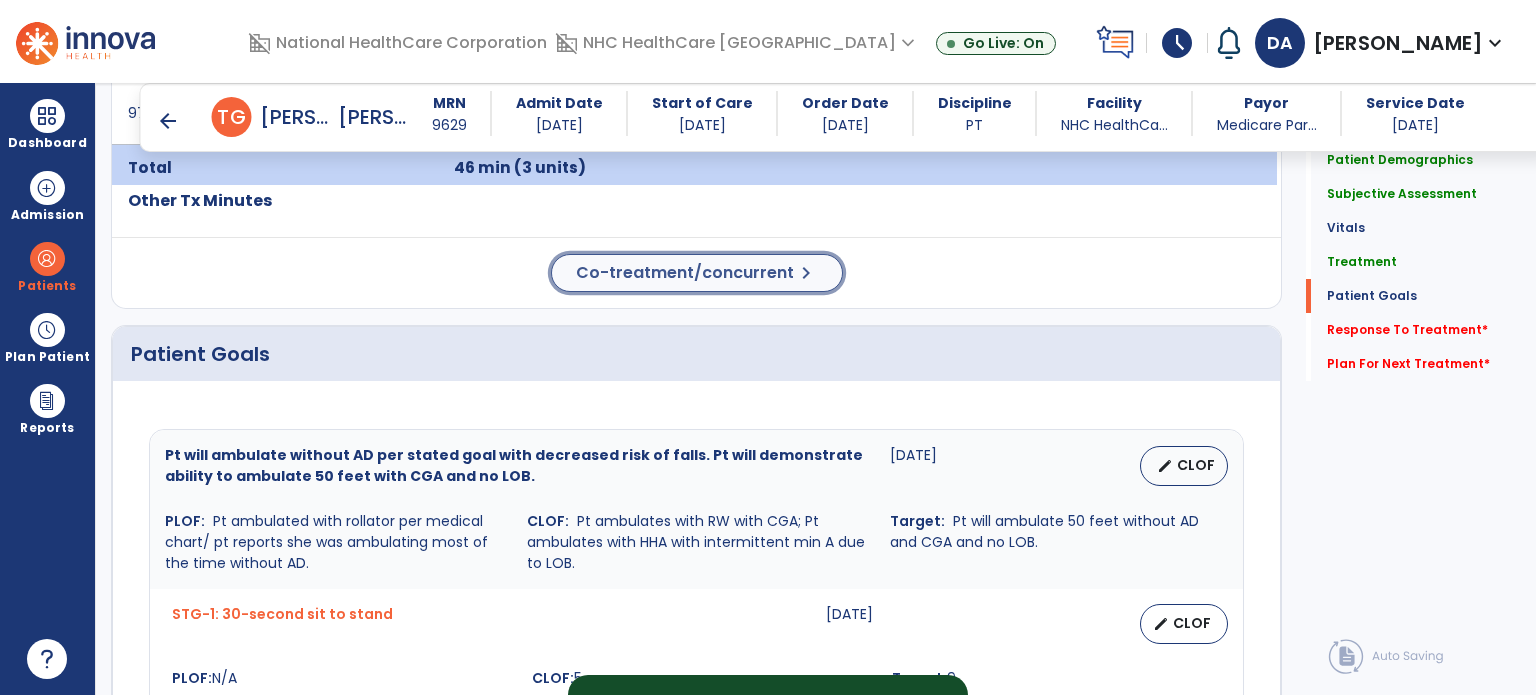 click on "Co-treatment/concurrent" 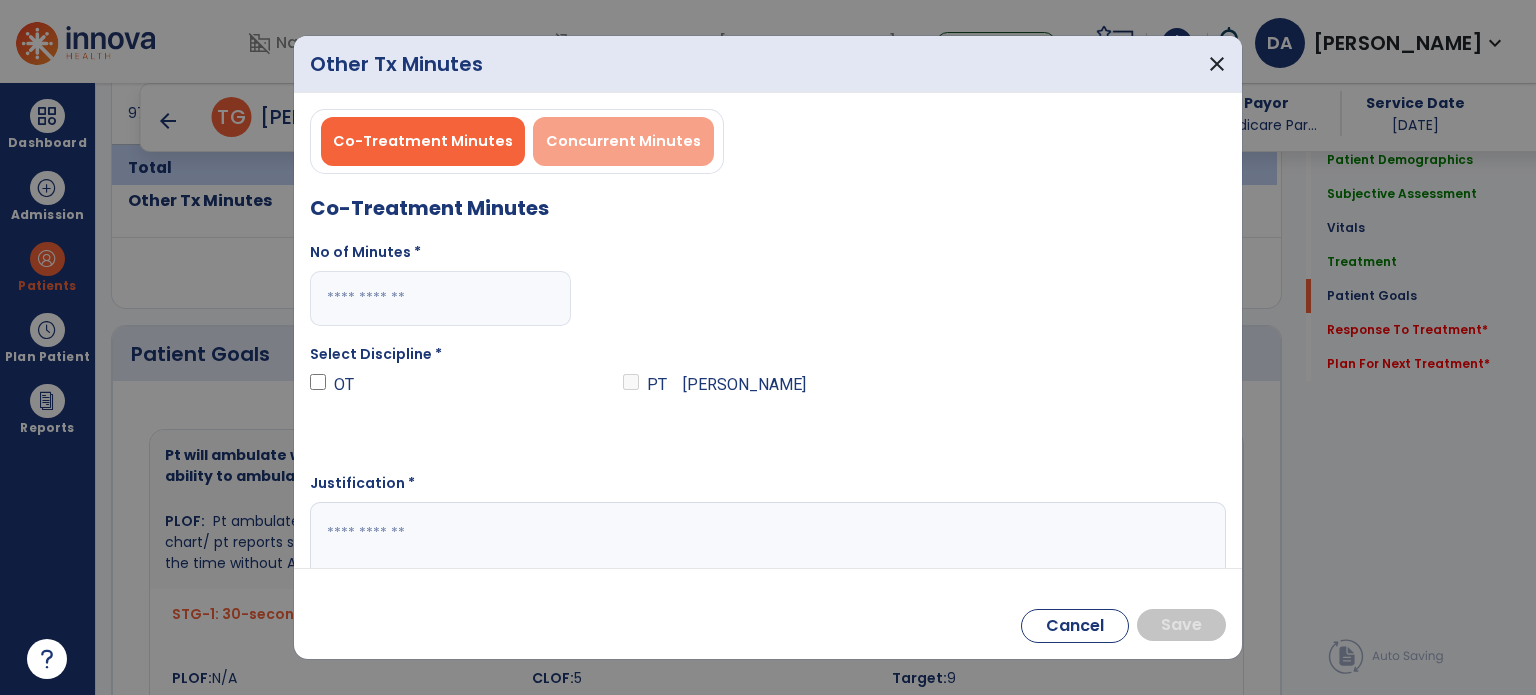 click on "Concurrent Minutes" at bounding box center [623, 141] 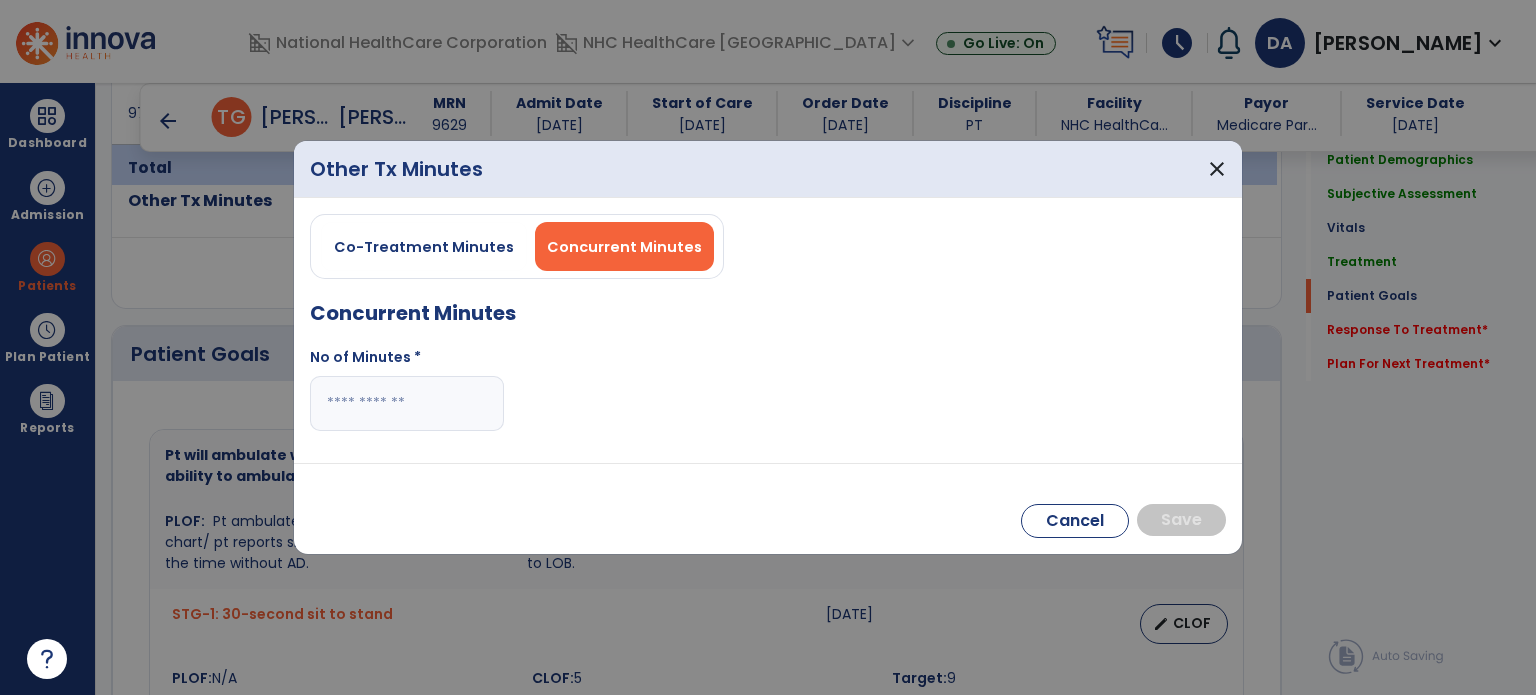 click at bounding box center (407, 403) 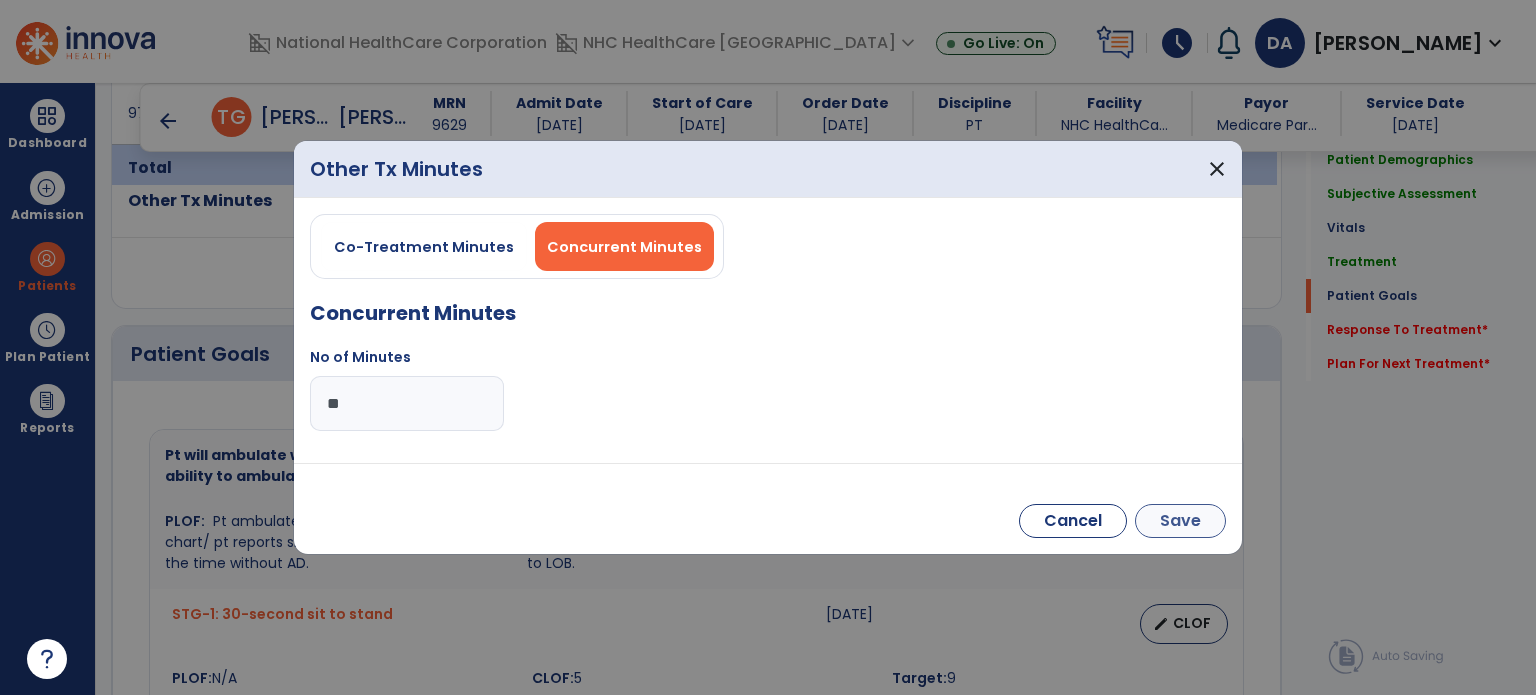 type on "**" 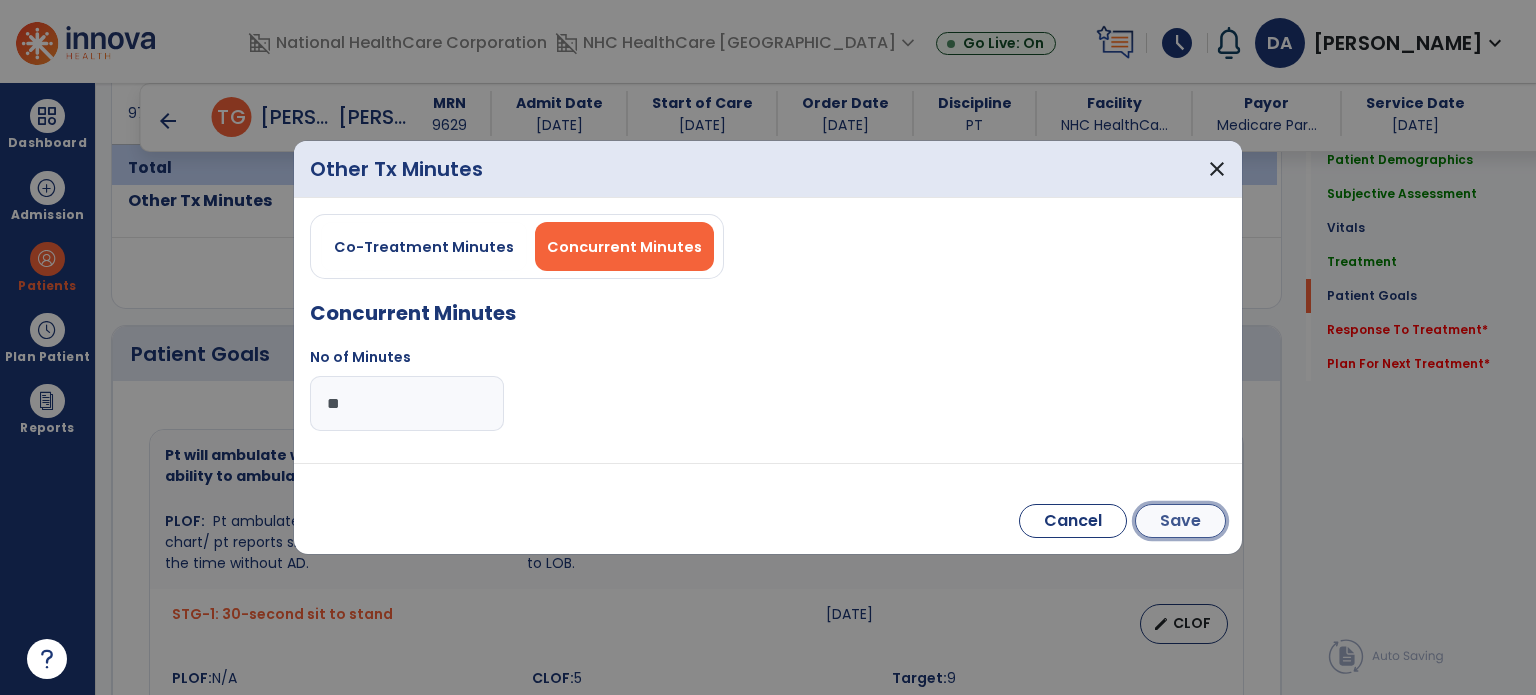 click on "Save" at bounding box center [1180, 521] 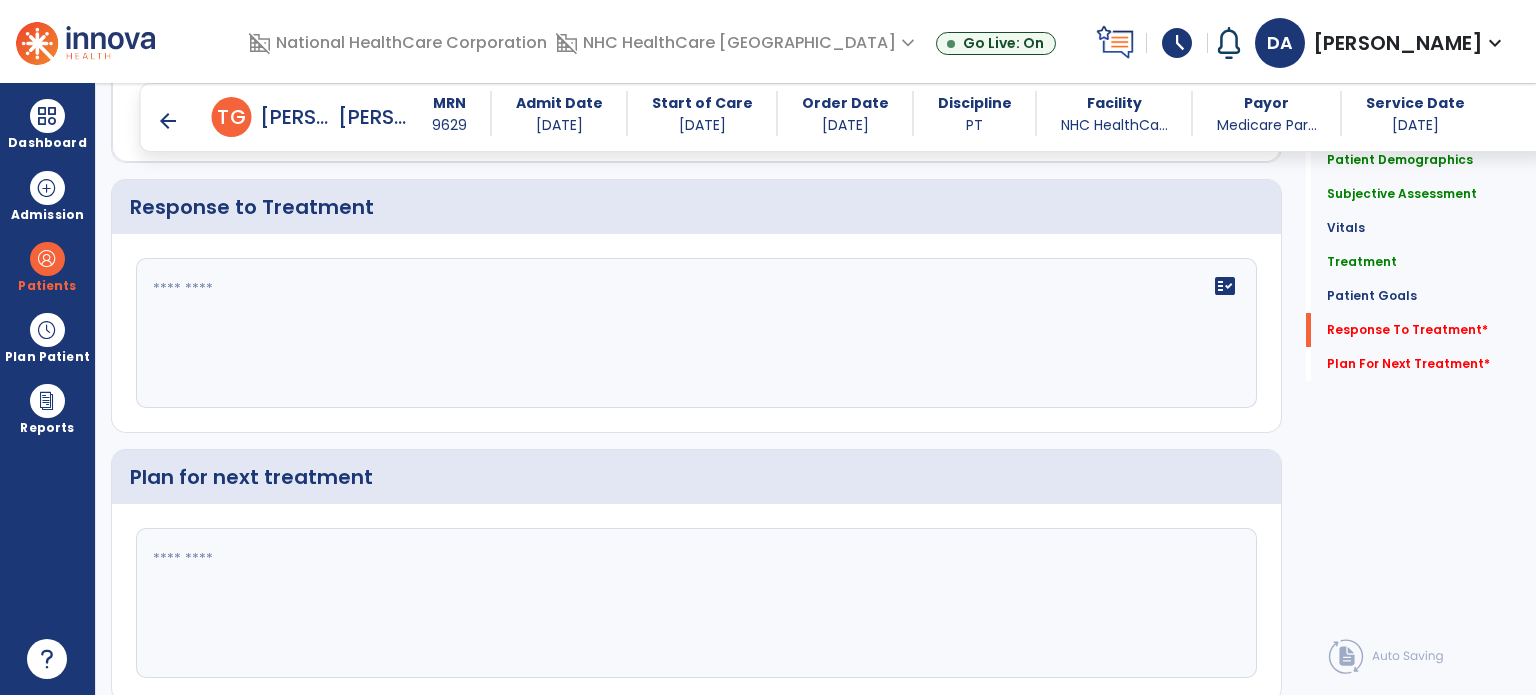 scroll, scrollTop: 2452, scrollLeft: 0, axis: vertical 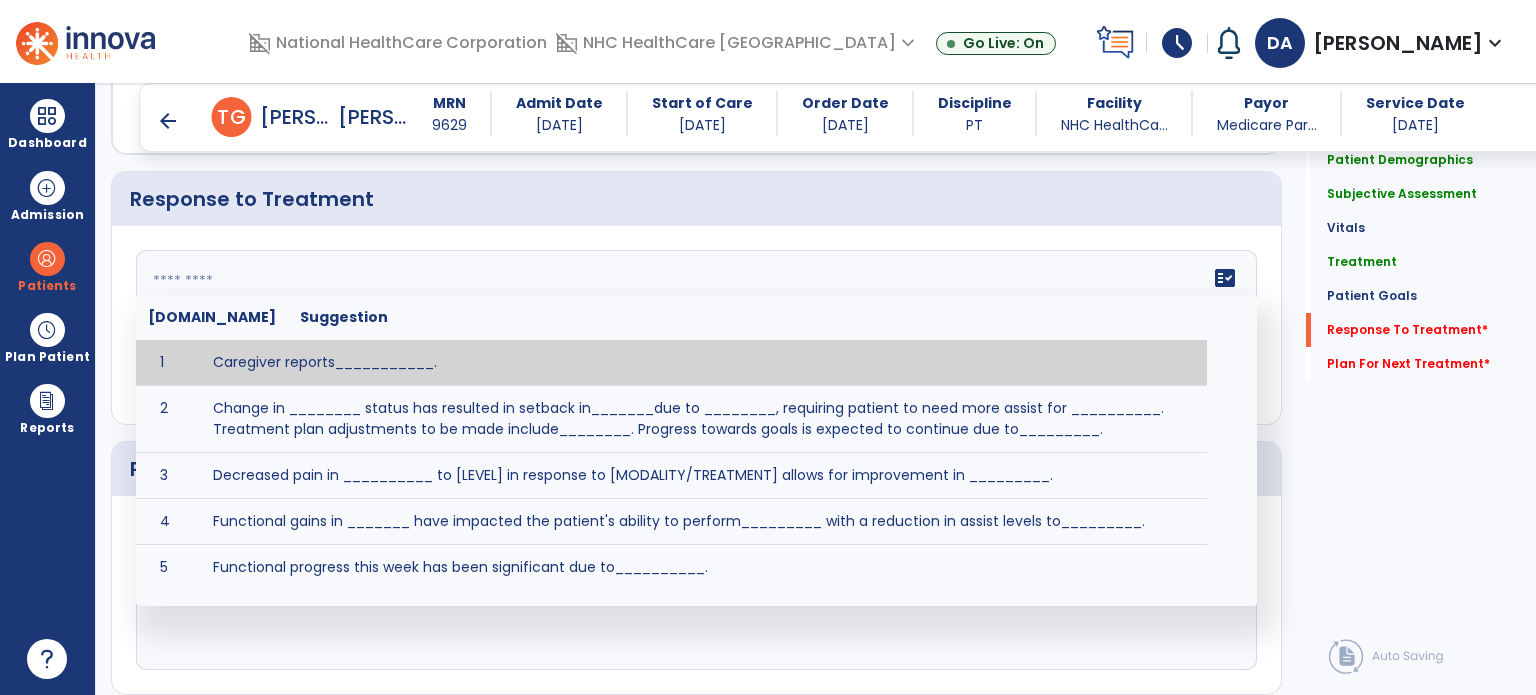 click on "fact_check  [DOMAIN_NAME] Suggestion 1 Caregiver reports___________. 2 Change in ________ status has resulted in setback in_______due to ________, requiring patient to need more assist for __________.   Treatment plan adjustments to be made include________.  Progress towards goals is expected to continue due to_________. 3 Decreased pain in __________ to [LEVEL] in response to [MODALITY/TREATMENT] allows for improvement in _________. 4 Functional gains in _______ have impacted the patient's ability to perform_________ with a reduction in assist levels to_________. 5 Functional progress this week has been significant due to__________. 6 Gains in ________ have improved the patient's ability to perform ______with decreased levels of assist to___________. 7 Improvement in ________allows patient to tolerate higher levels of challenges in_________. 8 Pain in [AREA] has decreased to [LEVEL] in response to [TREATMENT/MODALITY], allowing fore ease in completing__________. 9 10 11 12 13 14 15 16 17 18 19 20 21" 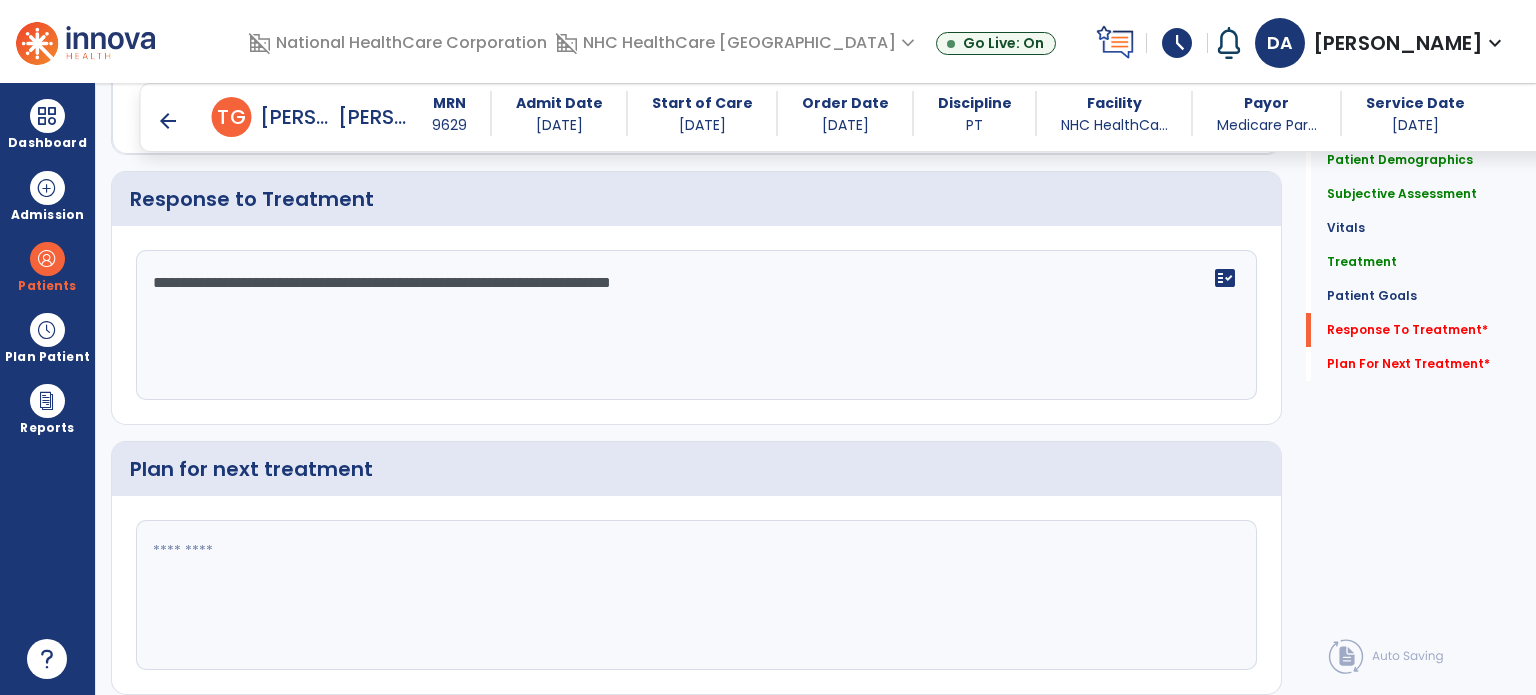 type on "**********" 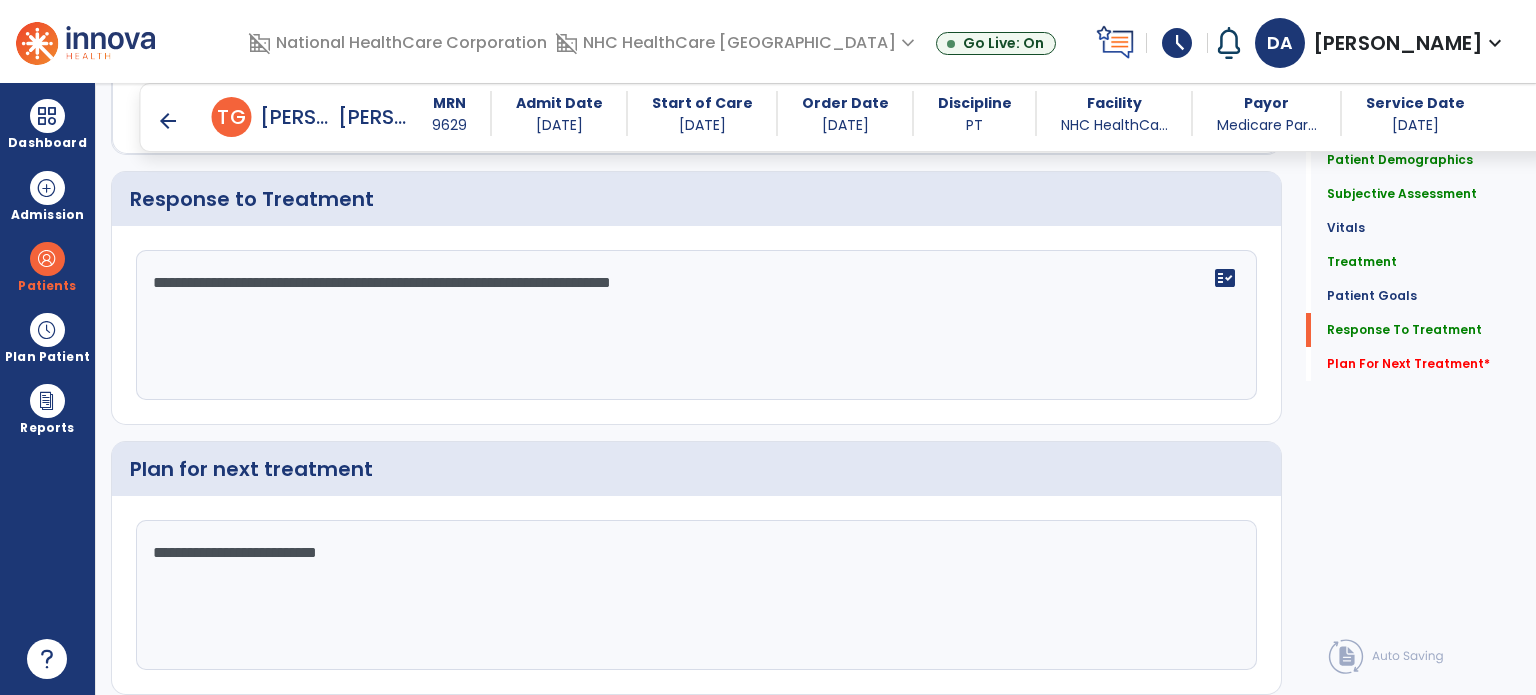 scroll, scrollTop: 2512, scrollLeft: 0, axis: vertical 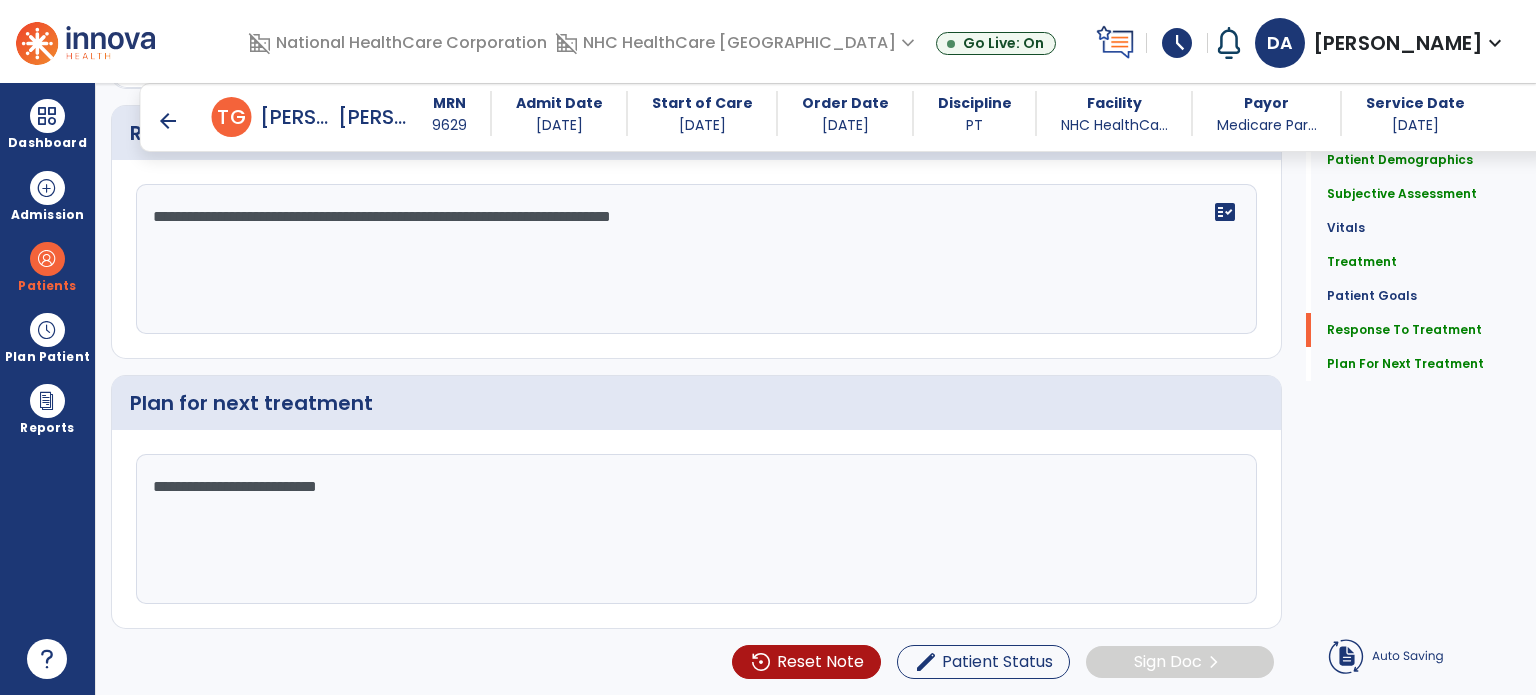 click on "**********" 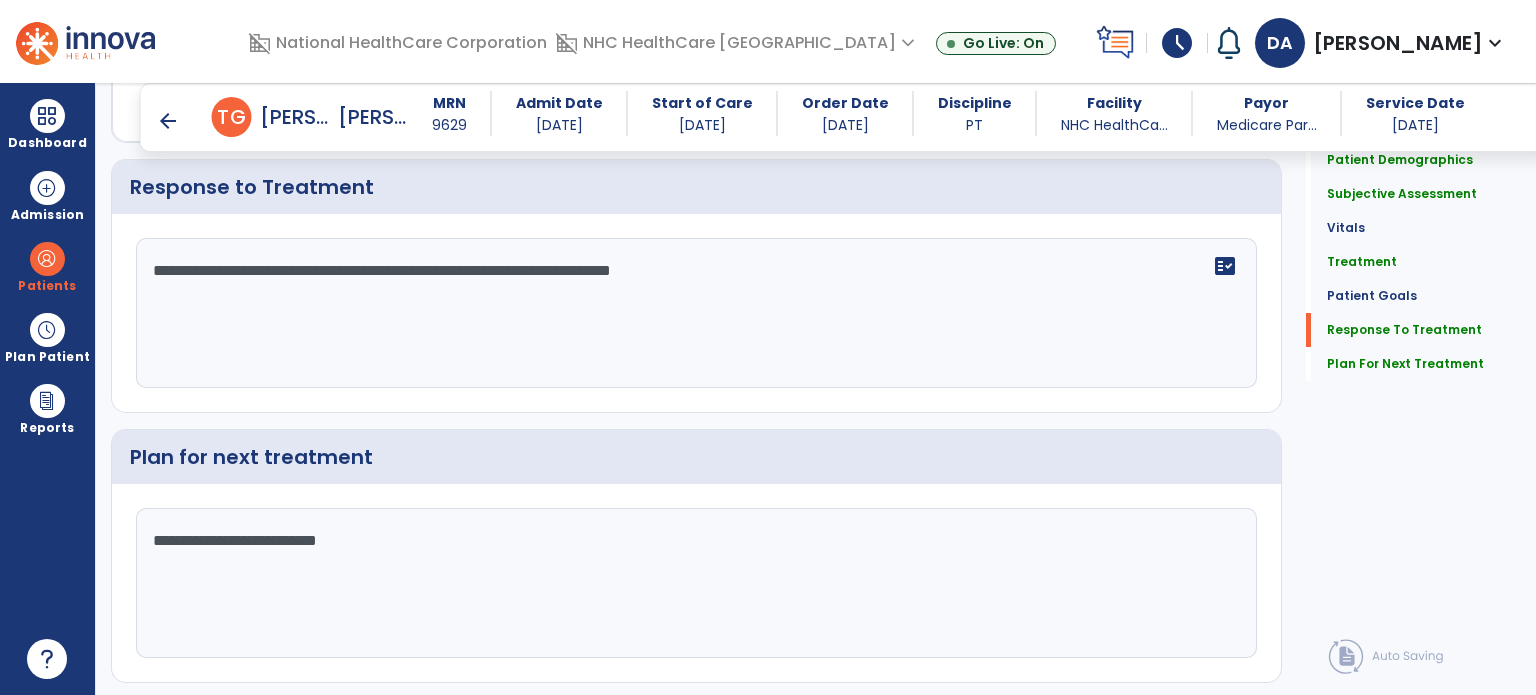scroll, scrollTop: 2512, scrollLeft: 0, axis: vertical 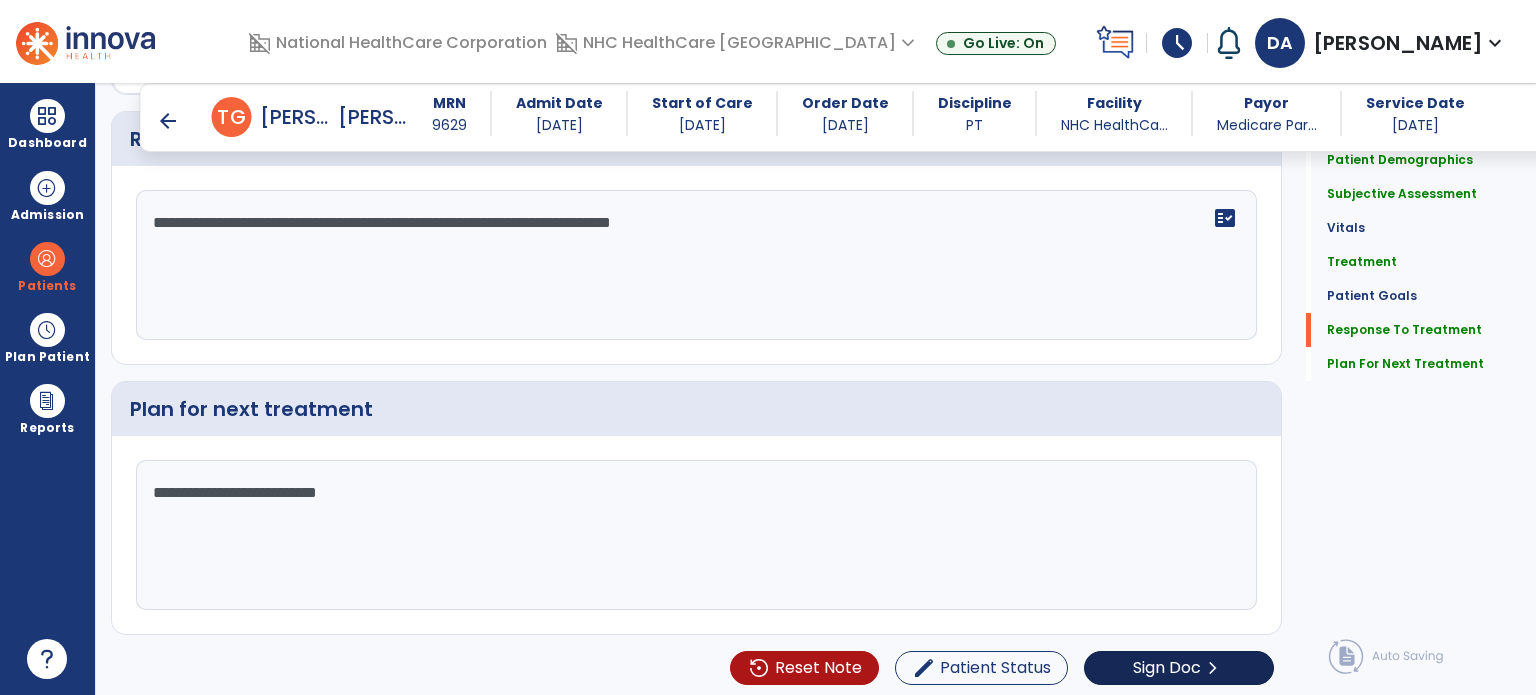 type on "**********" 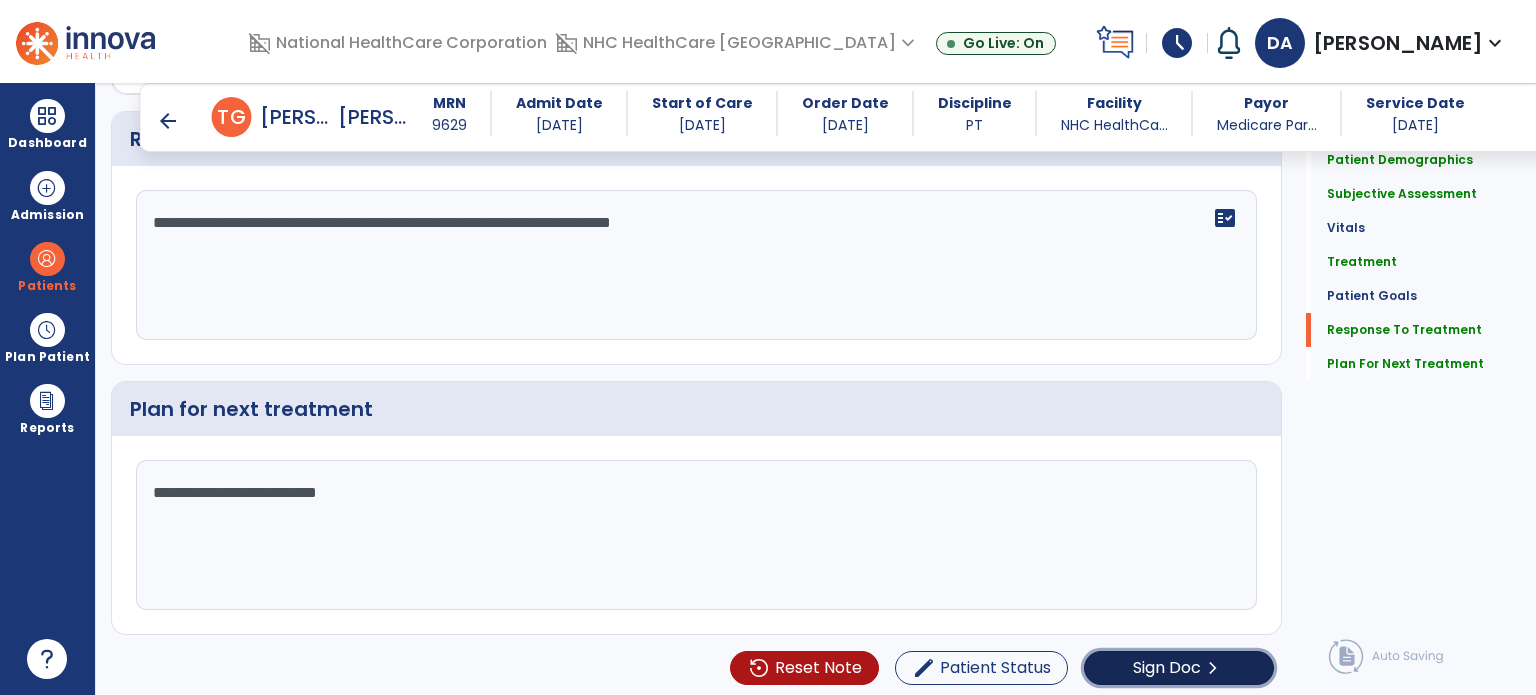 click on "Sign Doc" 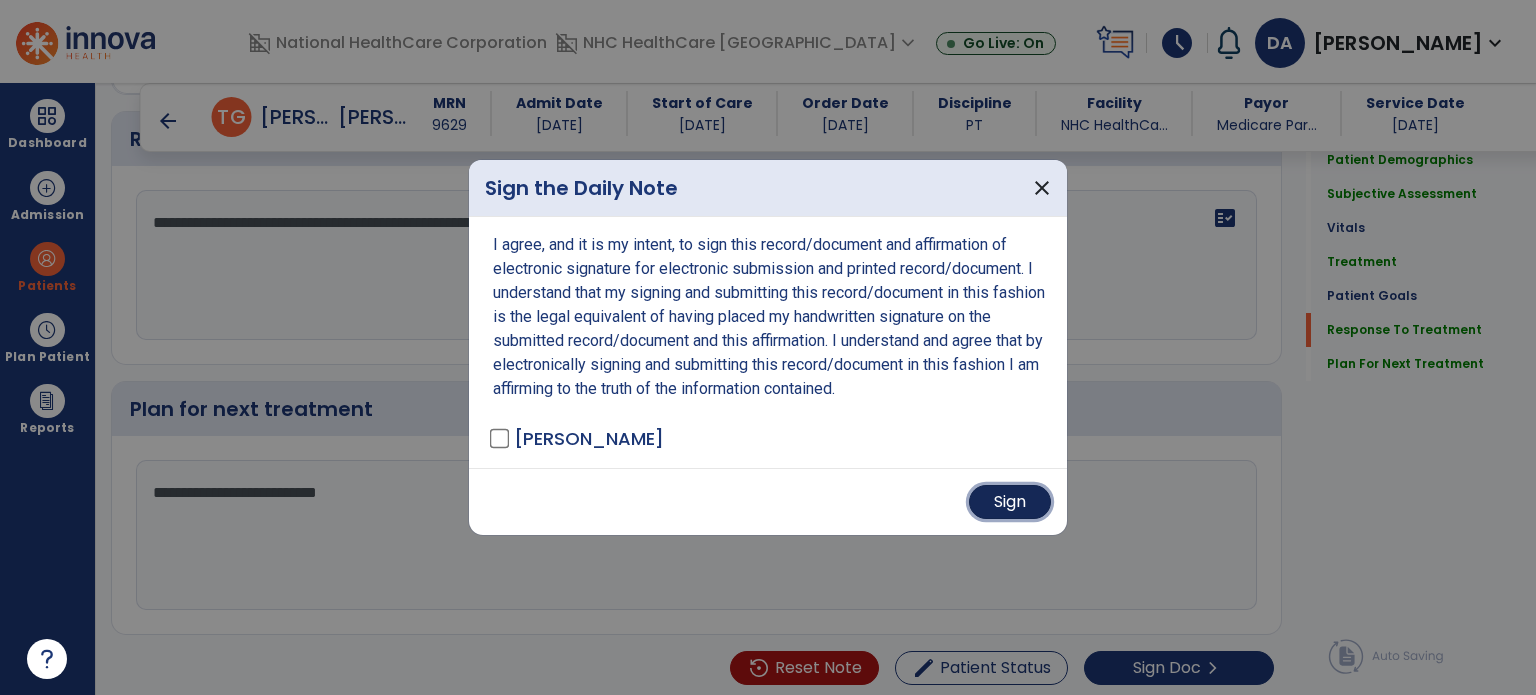 click on "Sign" at bounding box center [1010, 502] 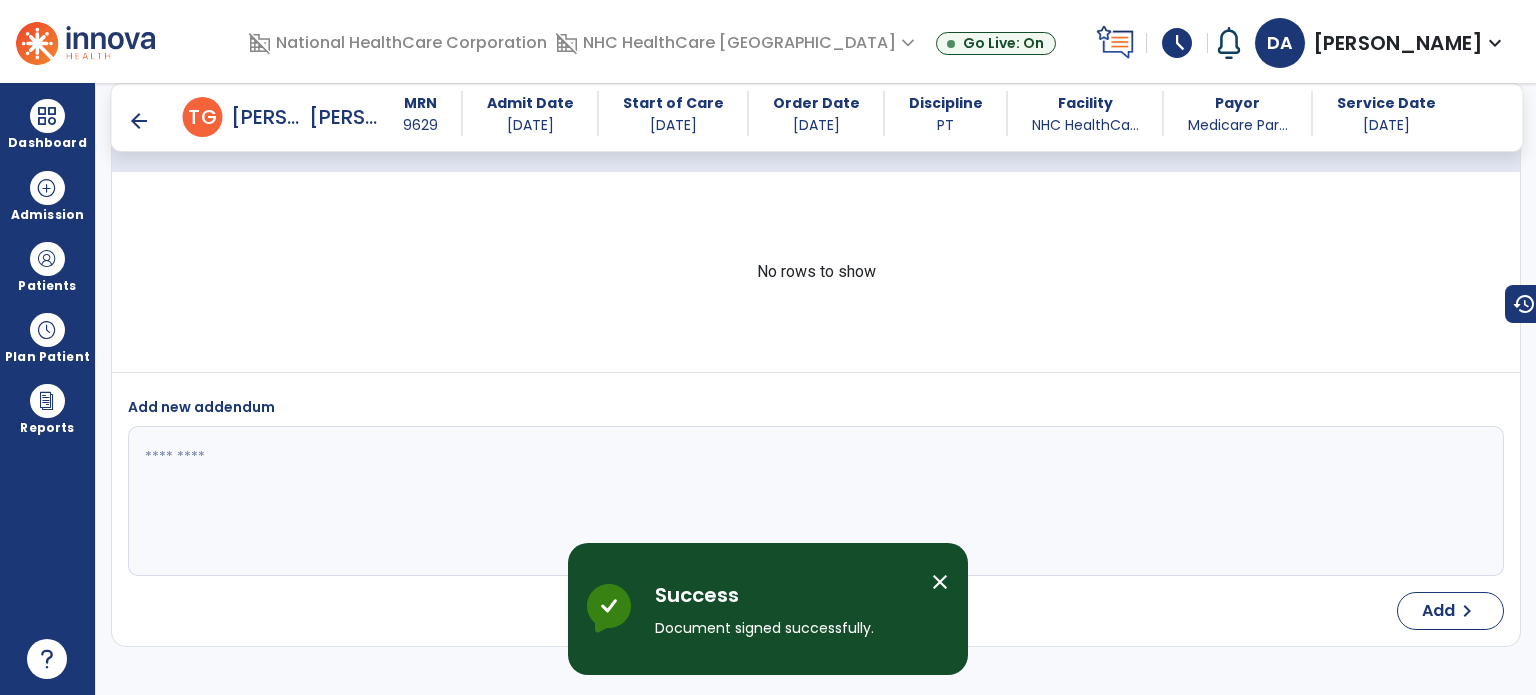 scroll, scrollTop: 3814, scrollLeft: 0, axis: vertical 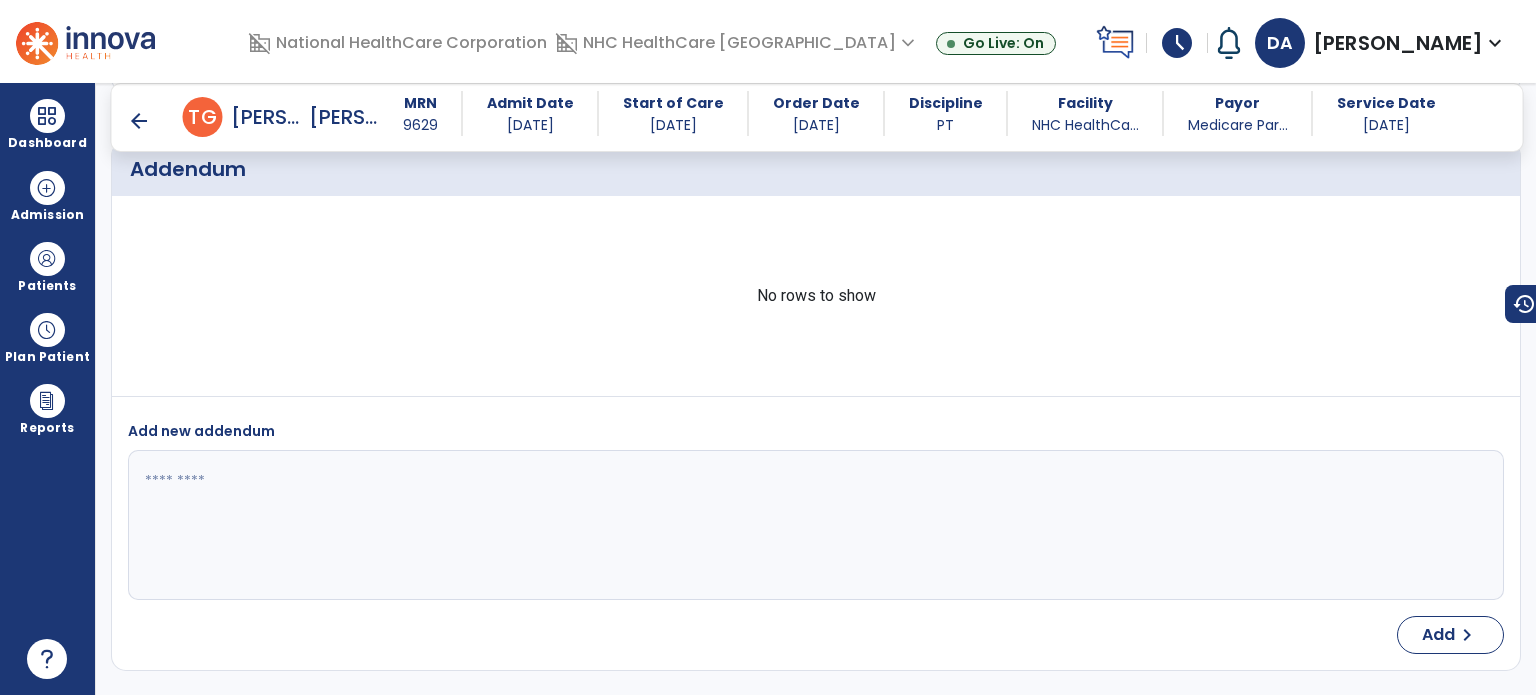 click on "arrow_back" at bounding box center [139, 121] 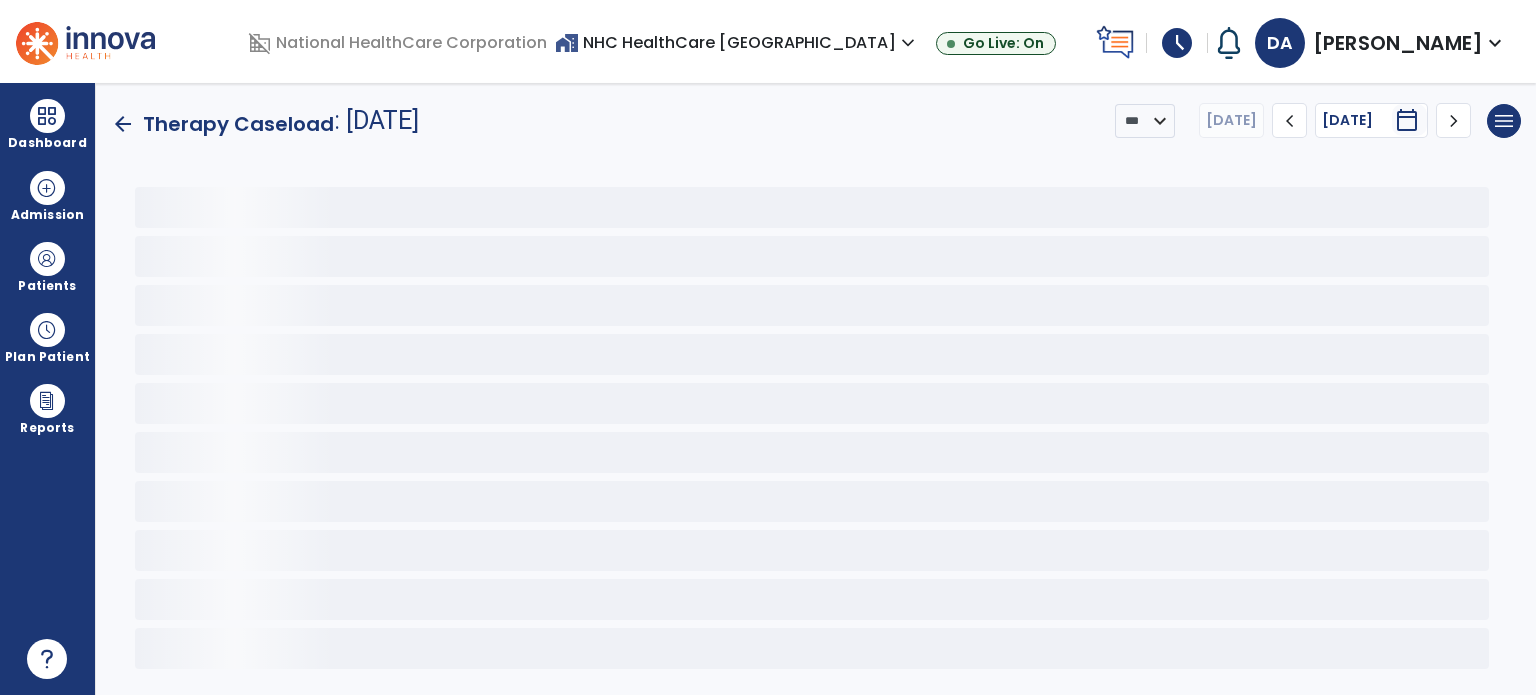 scroll, scrollTop: 0, scrollLeft: 0, axis: both 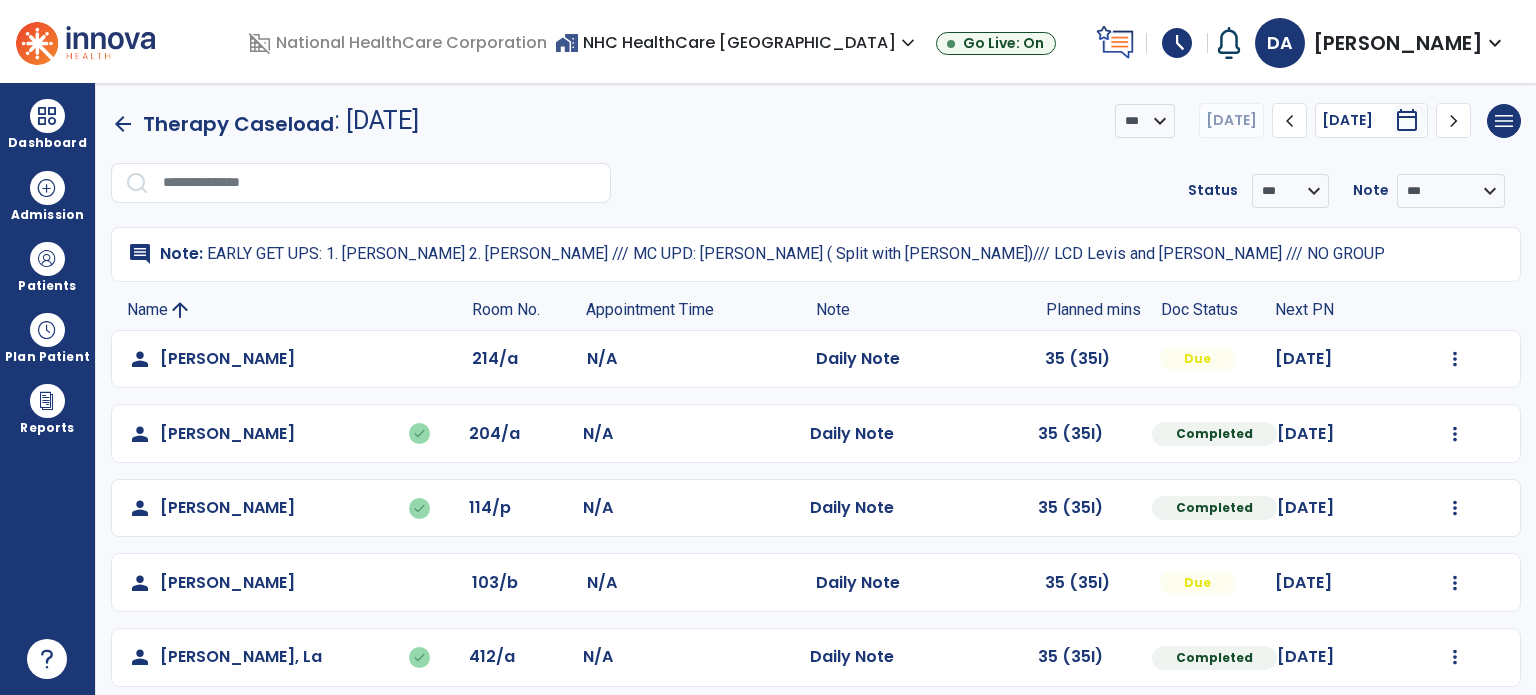 click on "chevron_right" 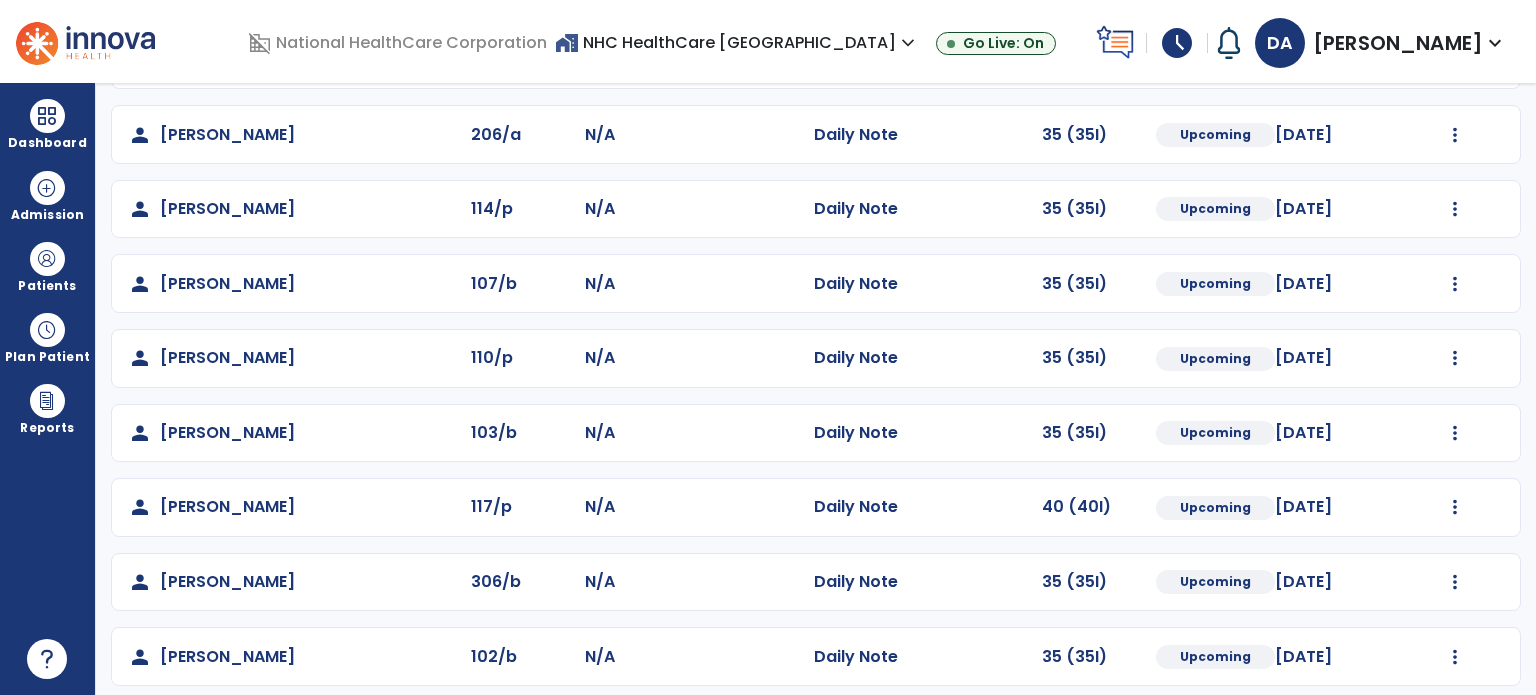 scroll, scrollTop: 0, scrollLeft: 0, axis: both 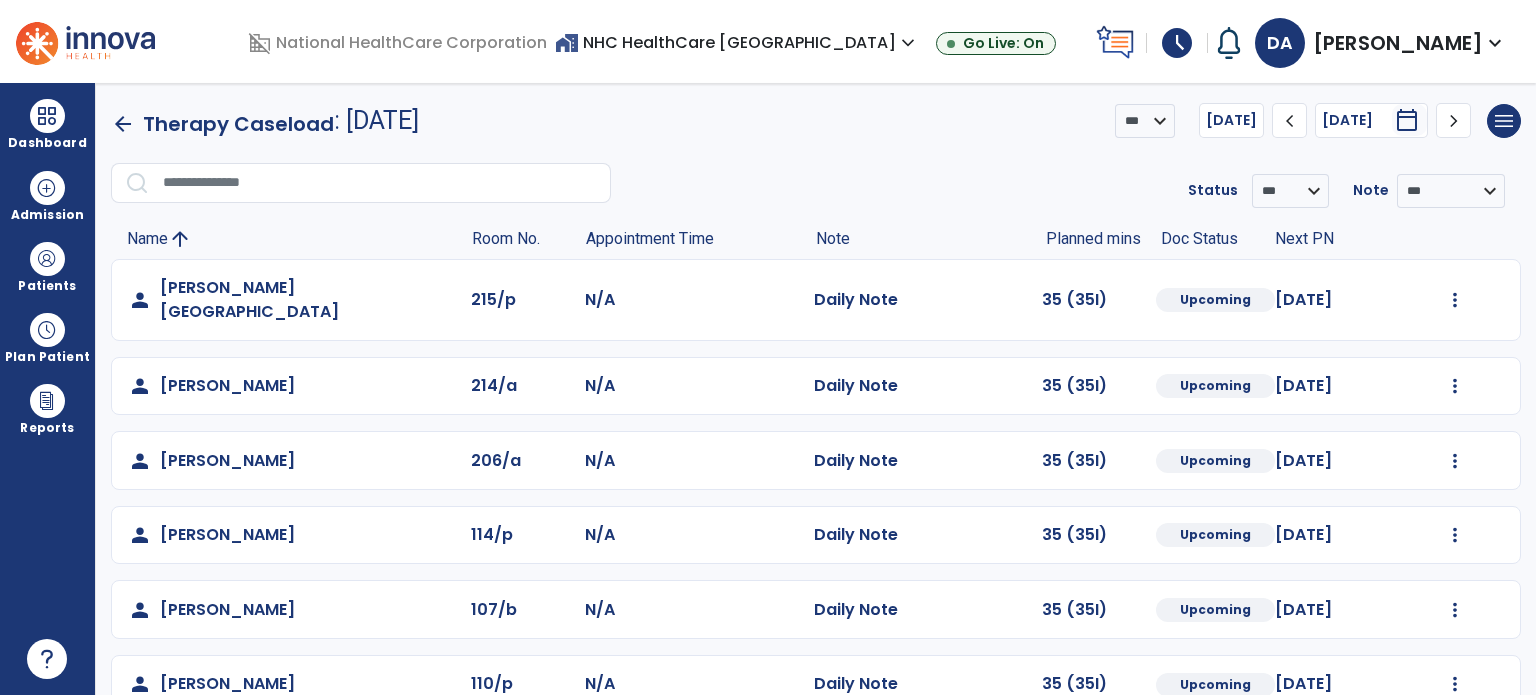 click on "chevron_left" 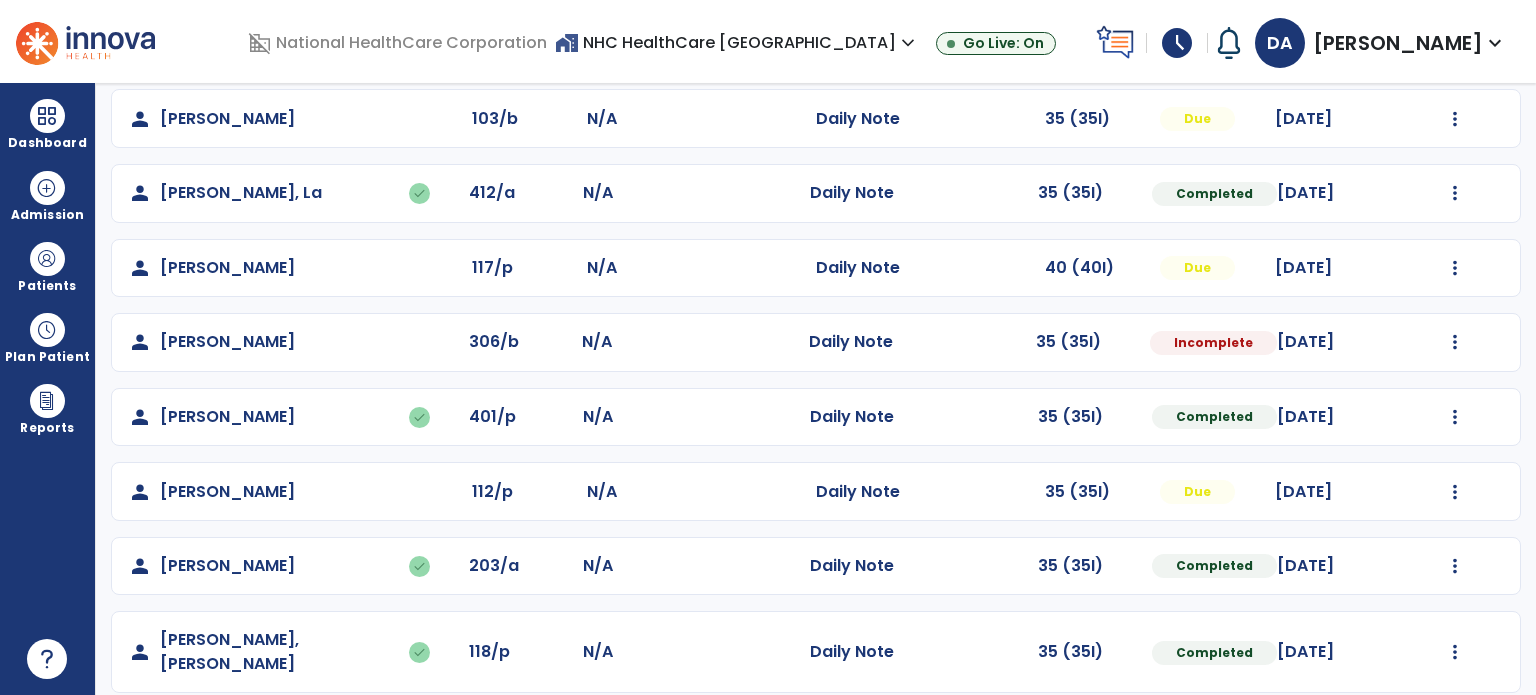 scroll, scrollTop: 432, scrollLeft: 0, axis: vertical 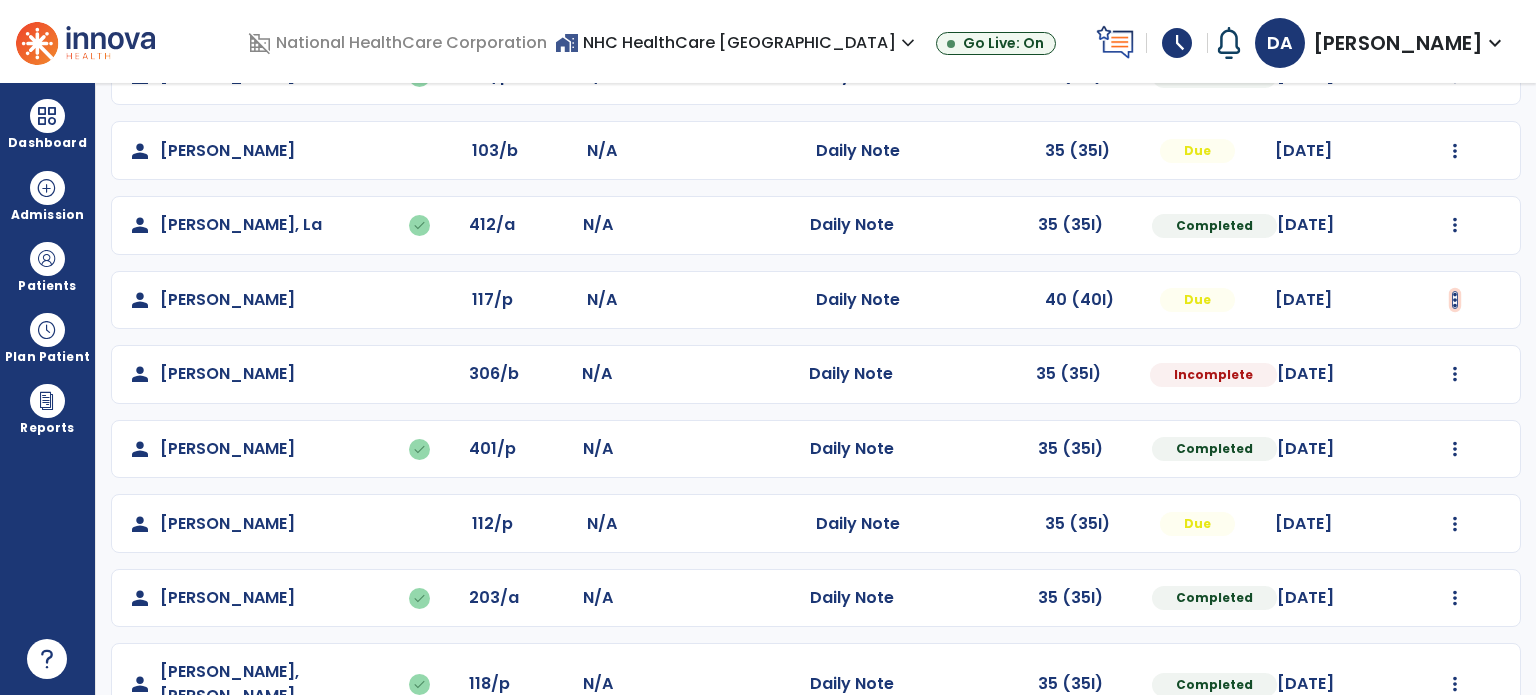 click at bounding box center [1455, -73] 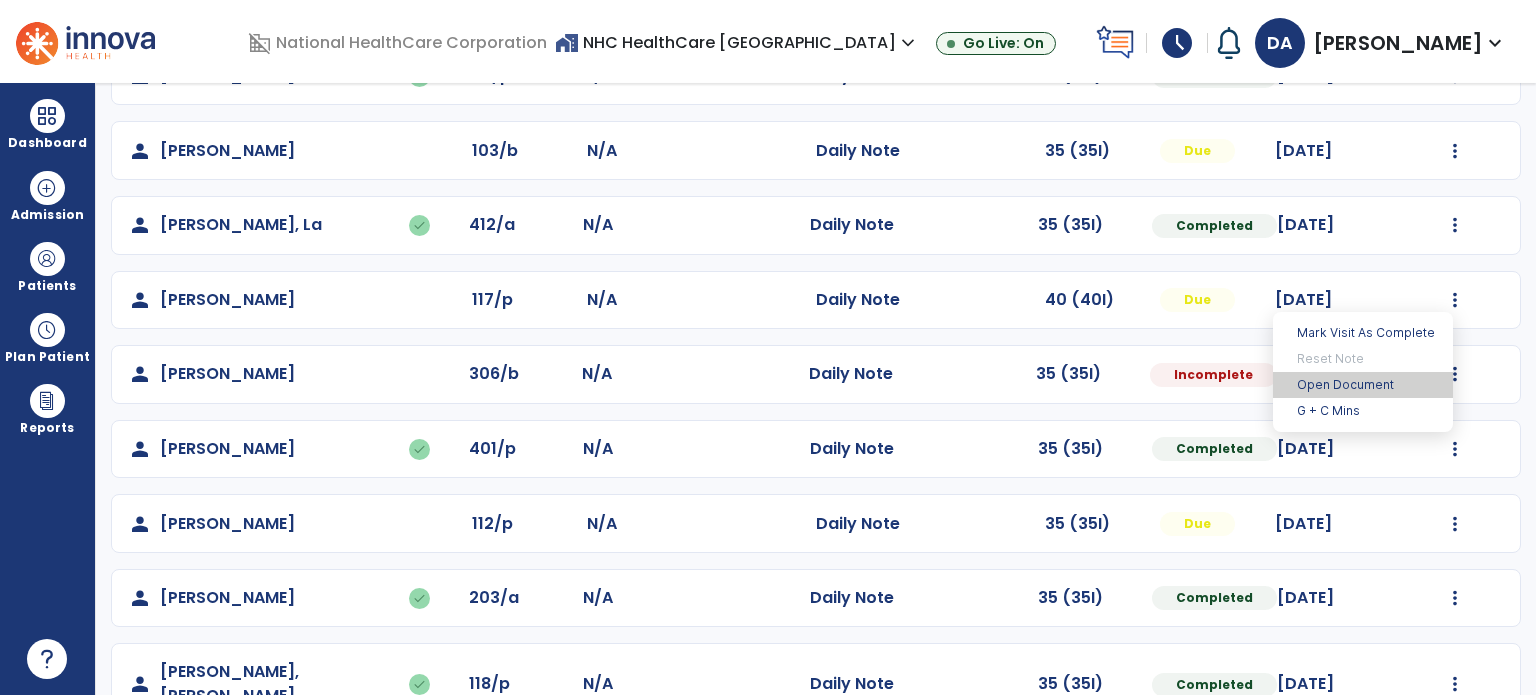click on "Open Document" at bounding box center [1363, 385] 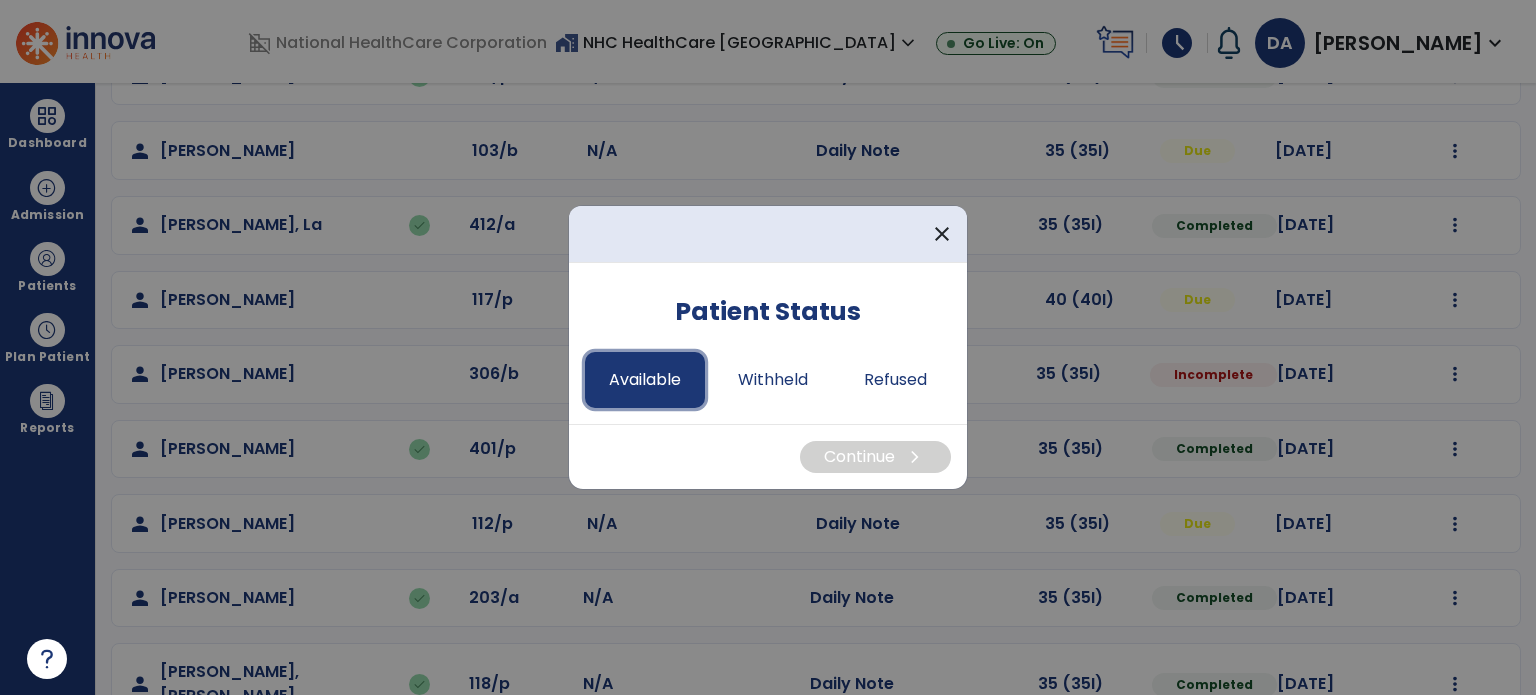 click on "Available" at bounding box center (645, 380) 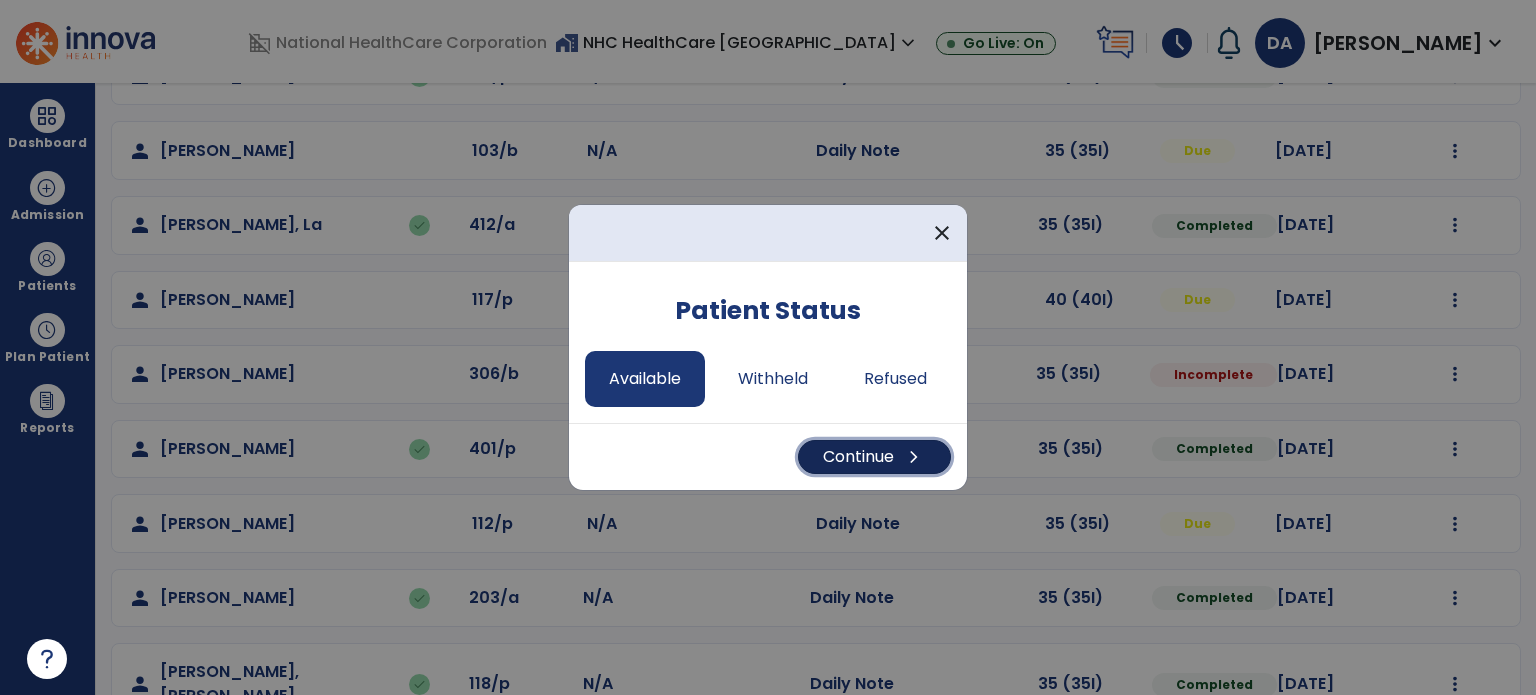 click on "Continue   chevron_right" at bounding box center [874, 457] 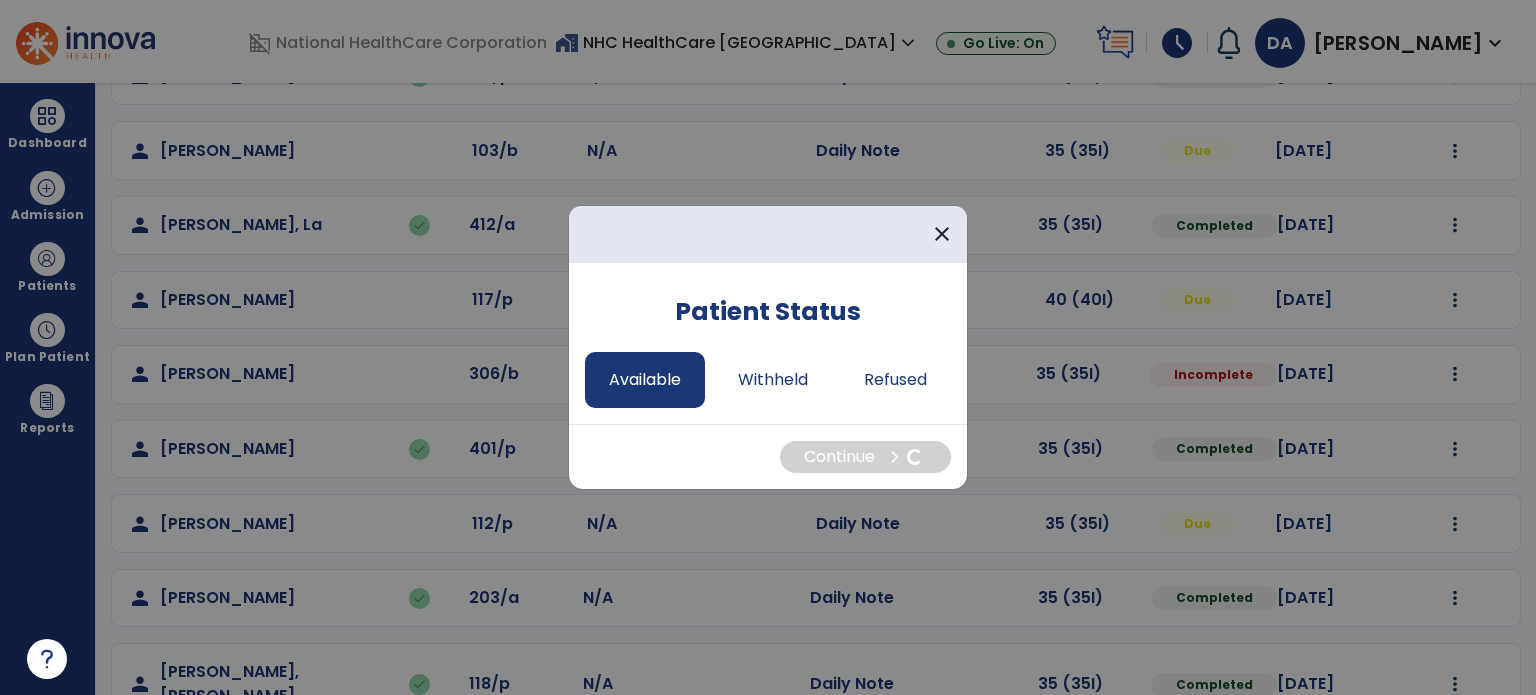 select on "*" 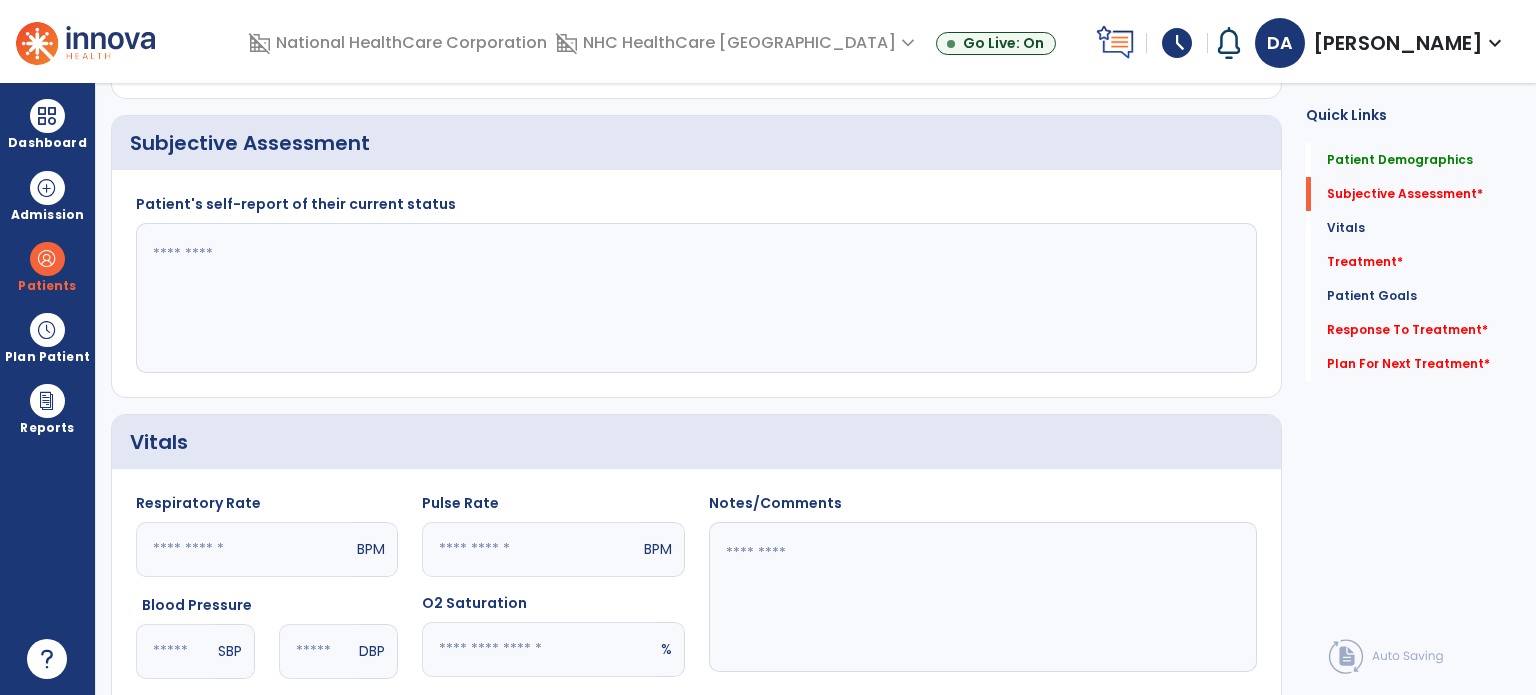 click 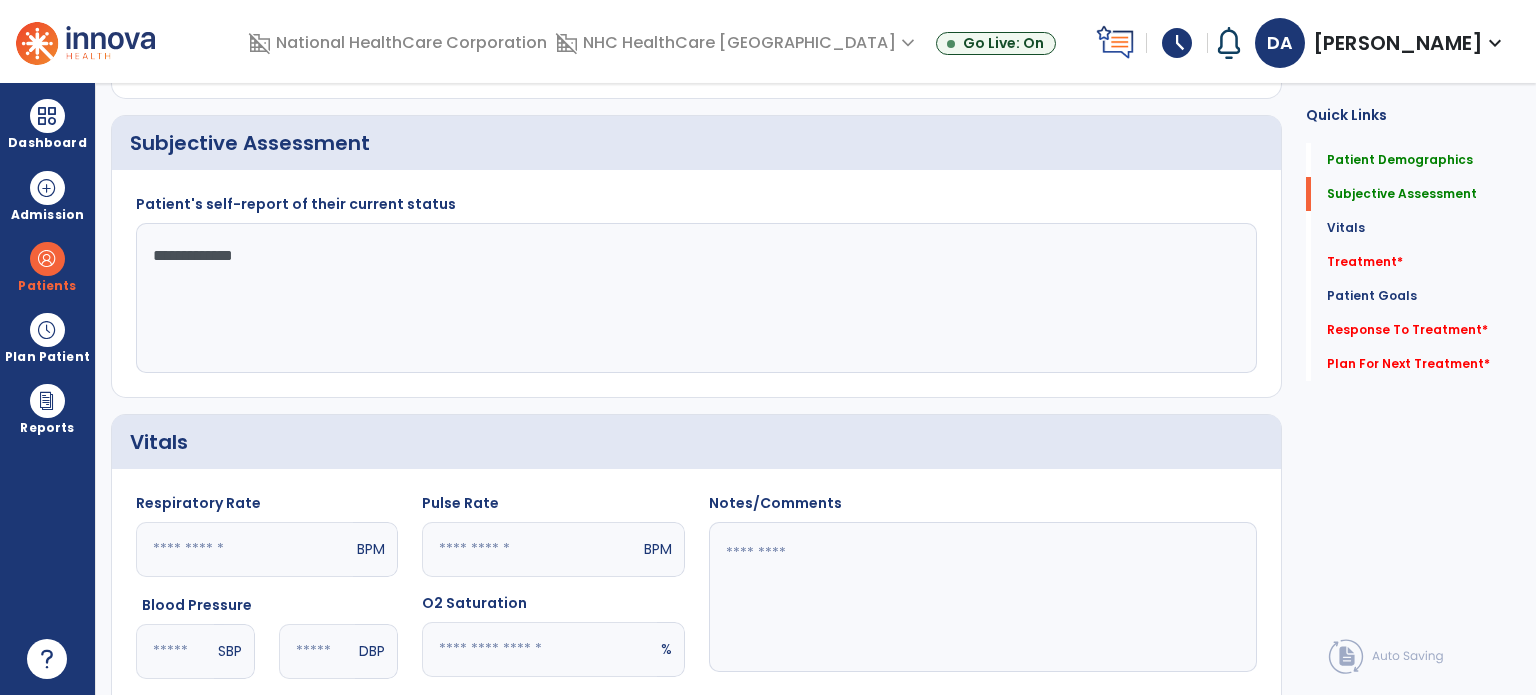 click on "**********" 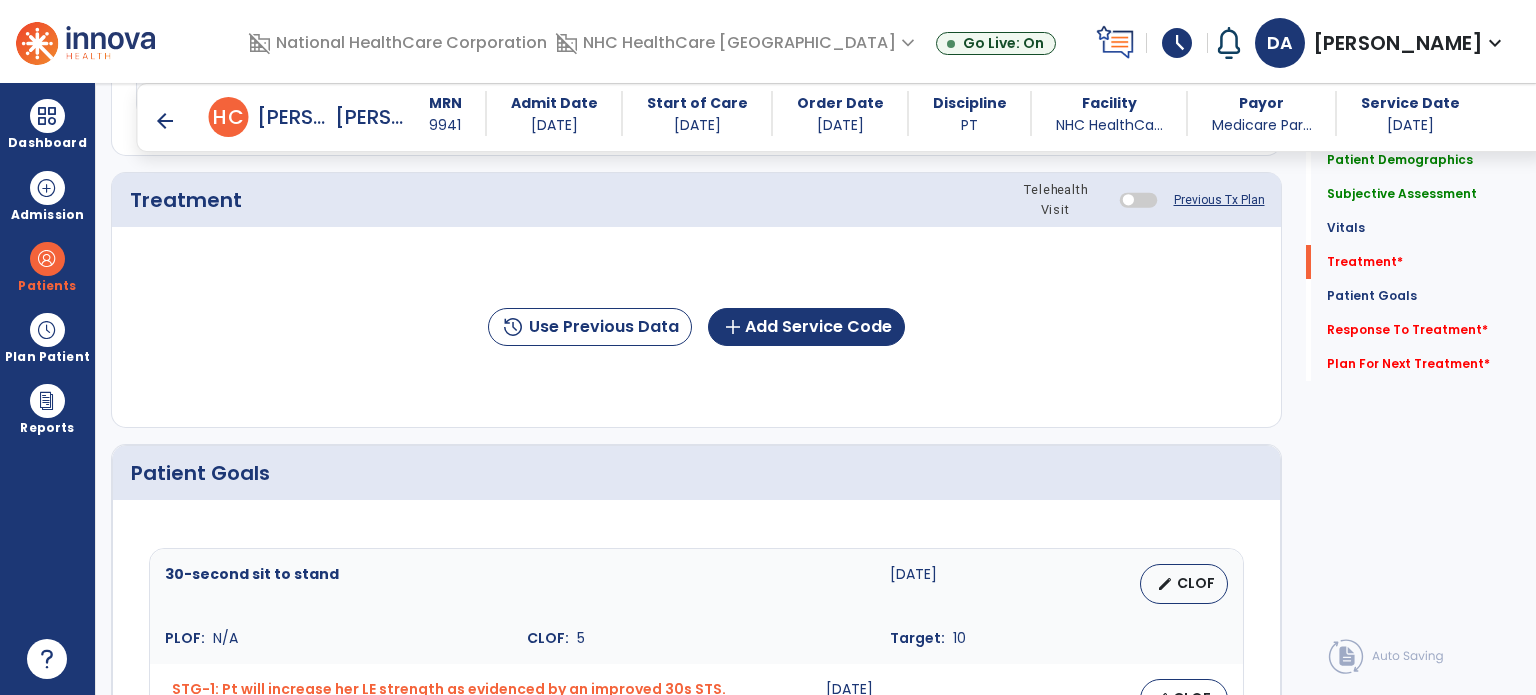 scroll, scrollTop: 1079, scrollLeft: 0, axis: vertical 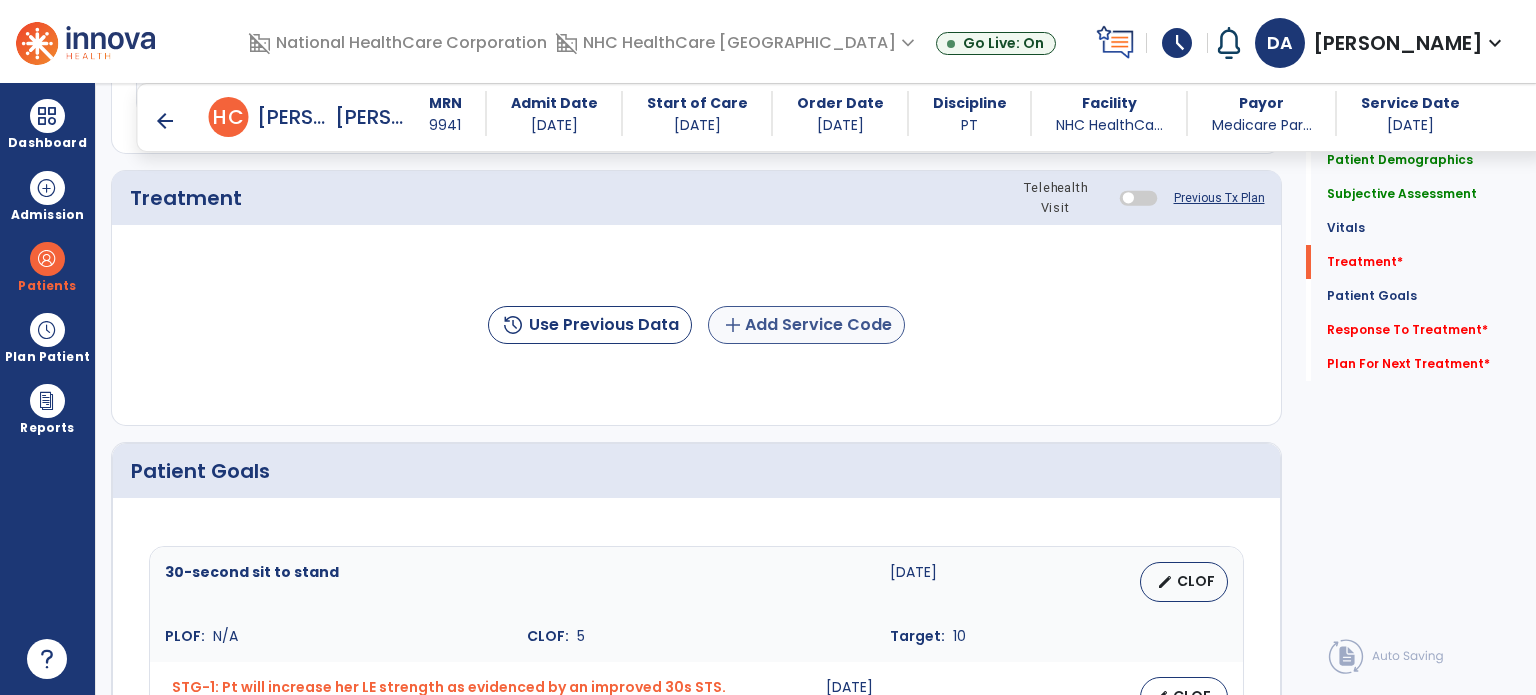 type on "**********" 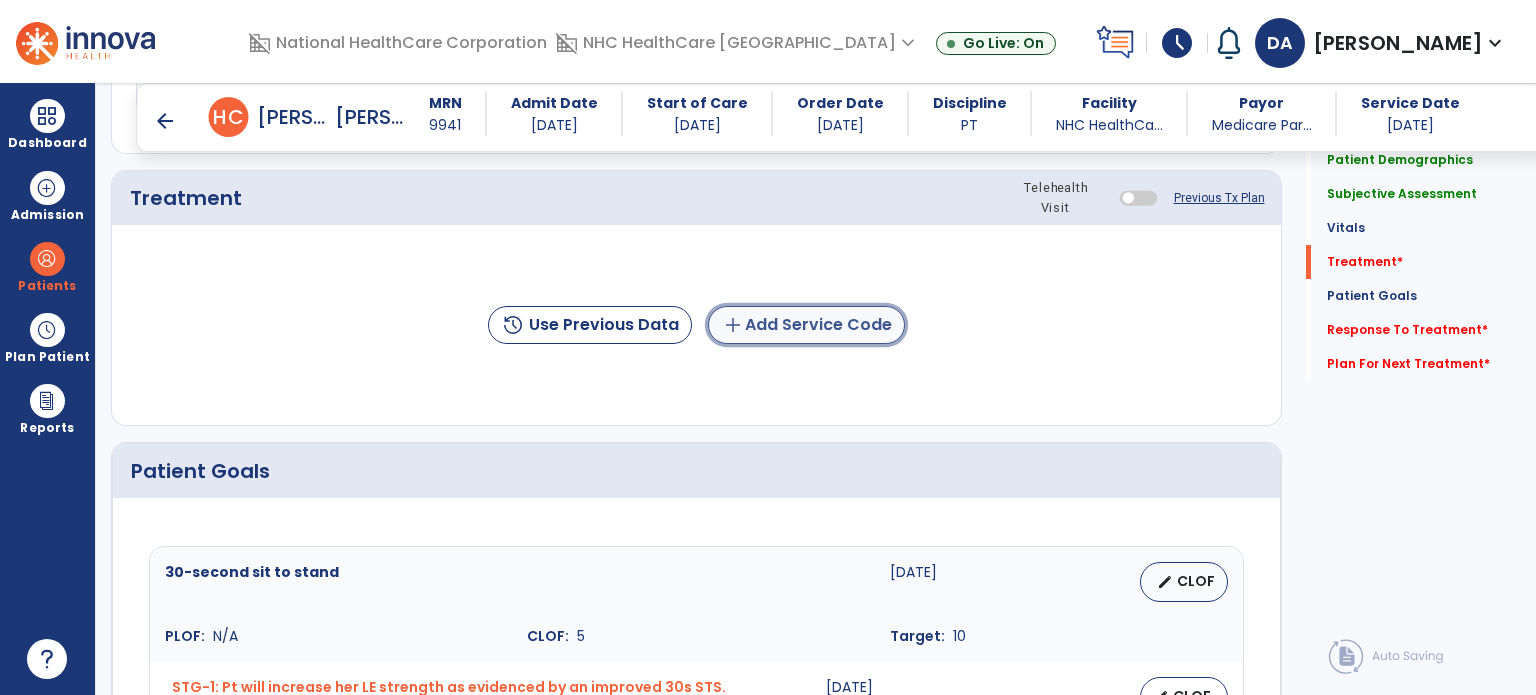 click on "add  Add Service Code" 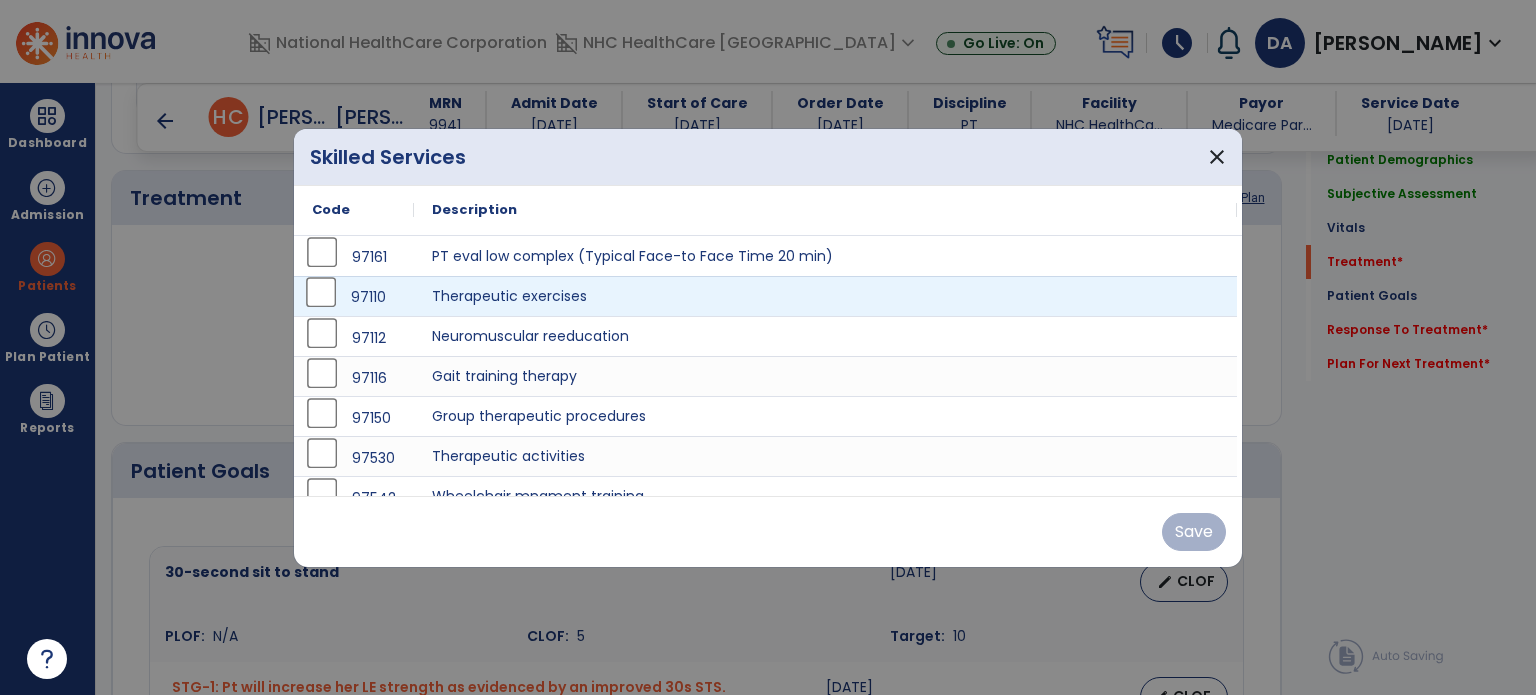 click on "97110" at bounding box center (354, 297) 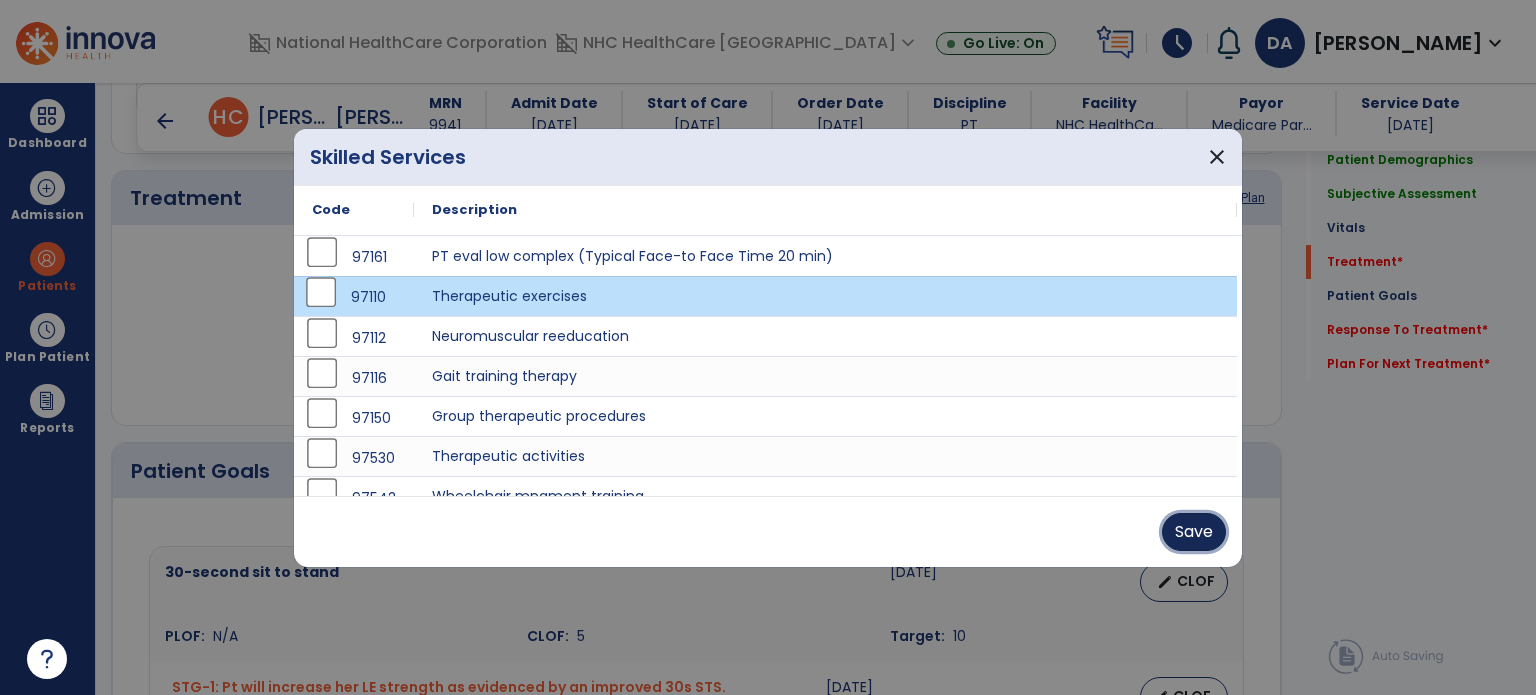 click on "Save" at bounding box center [1194, 532] 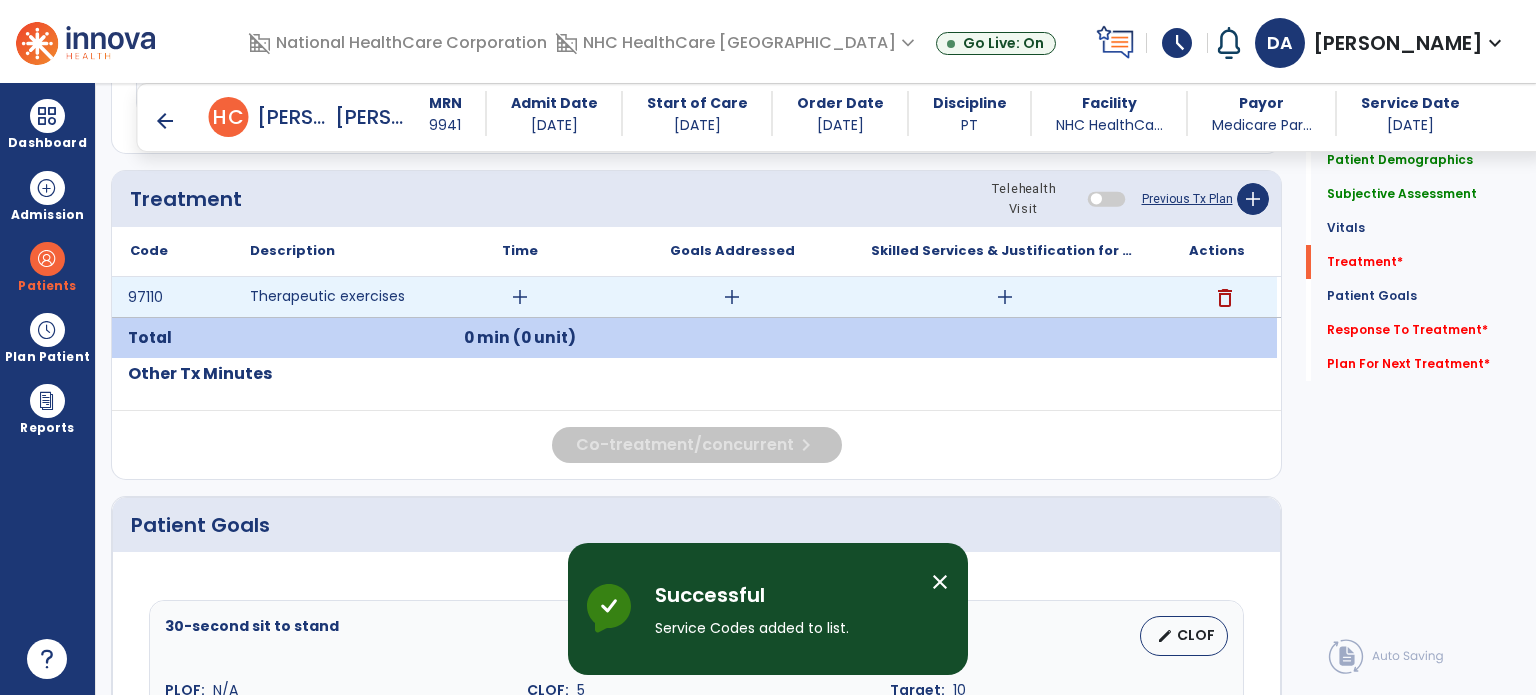 click on "add" at bounding box center (520, 297) 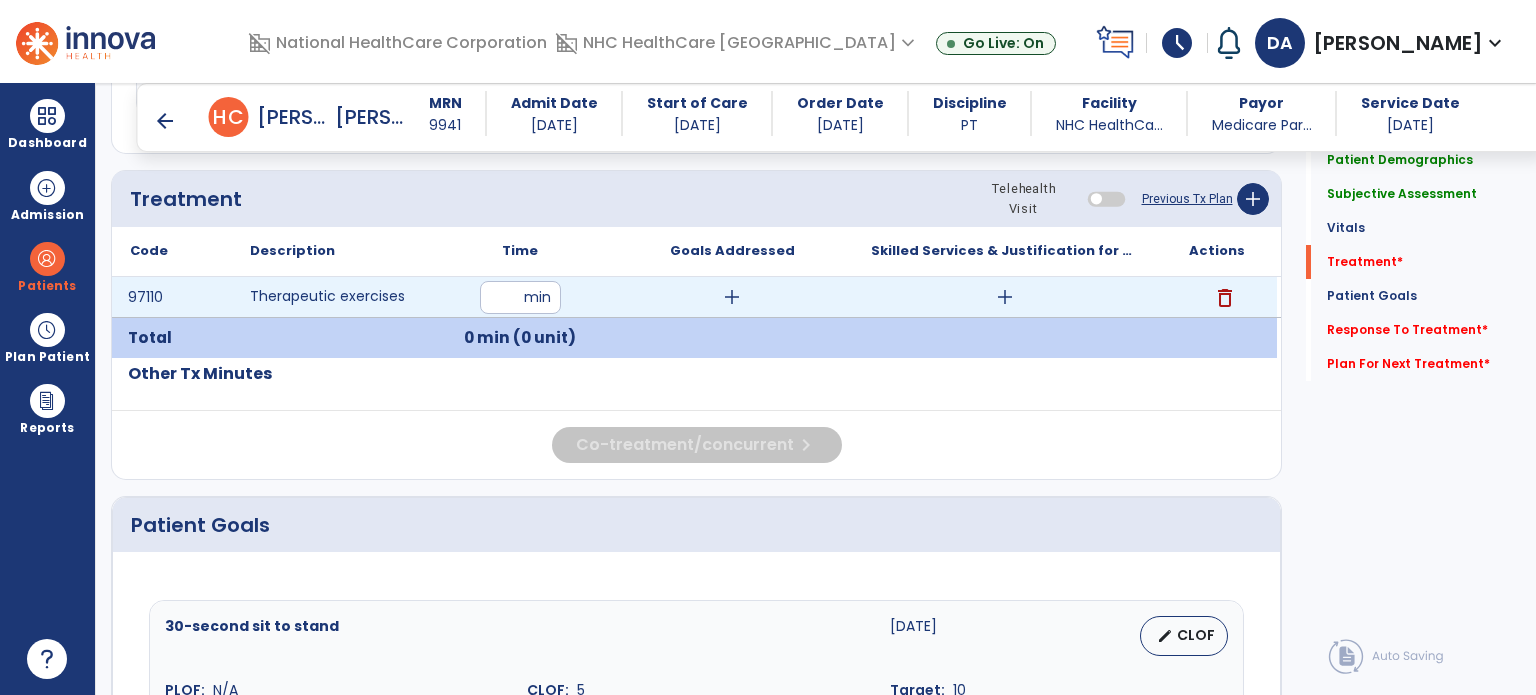 type on "**" 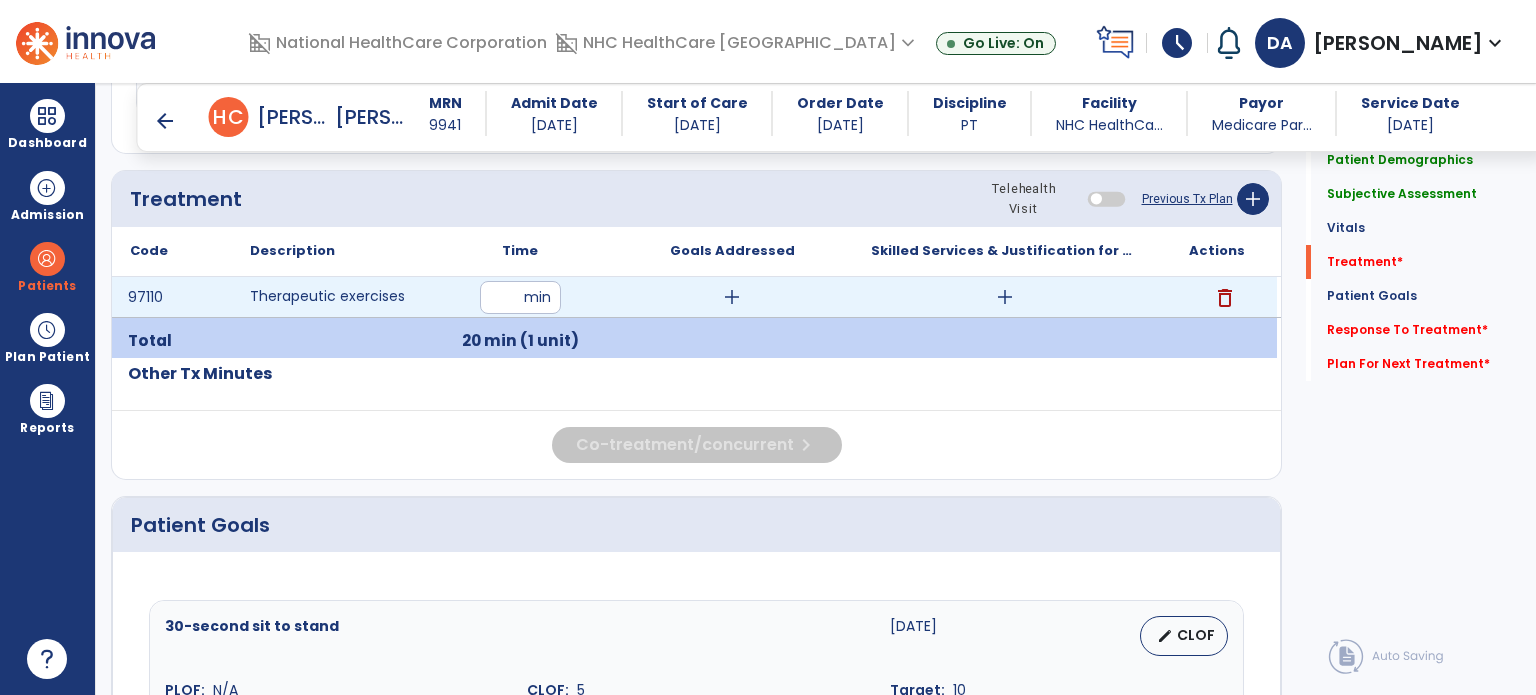 click on "add" at bounding box center [732, 297] 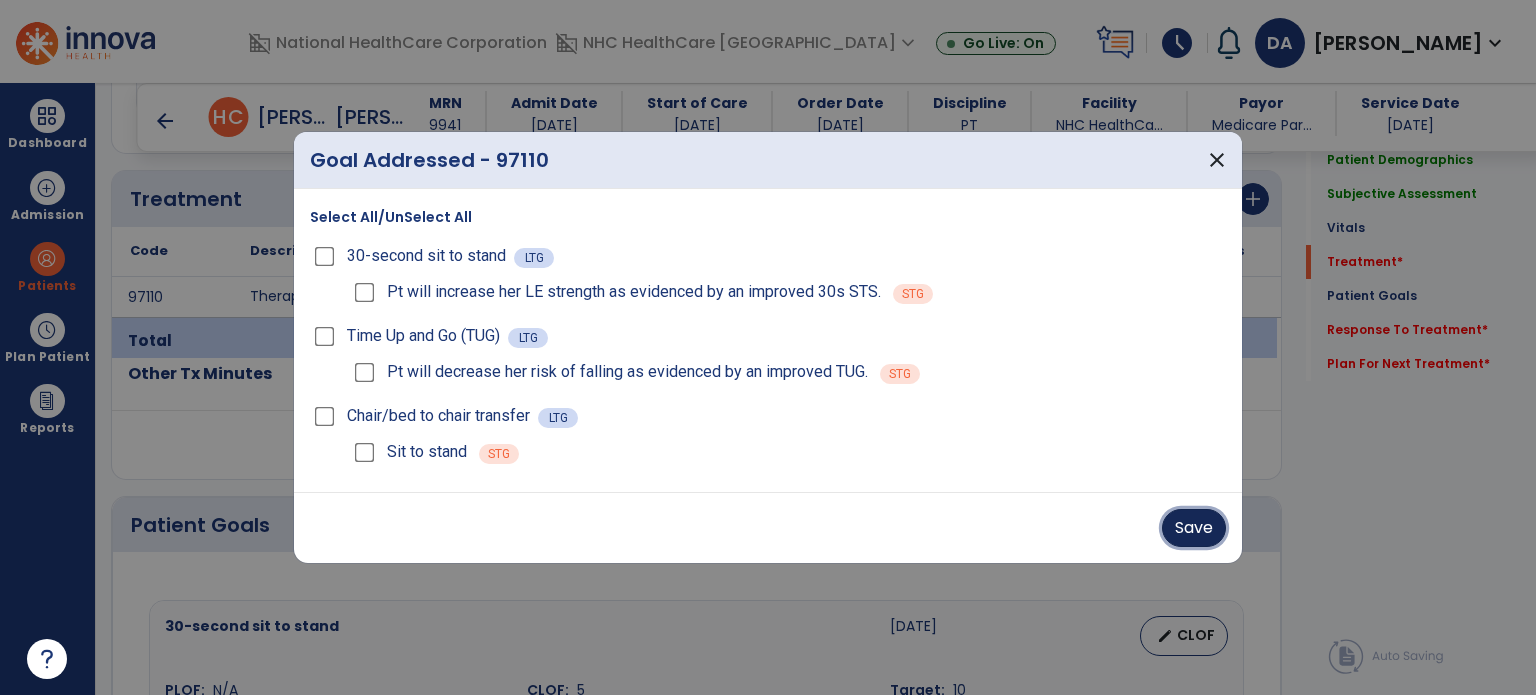 click on "Save" at bounding box center (1194, 528) 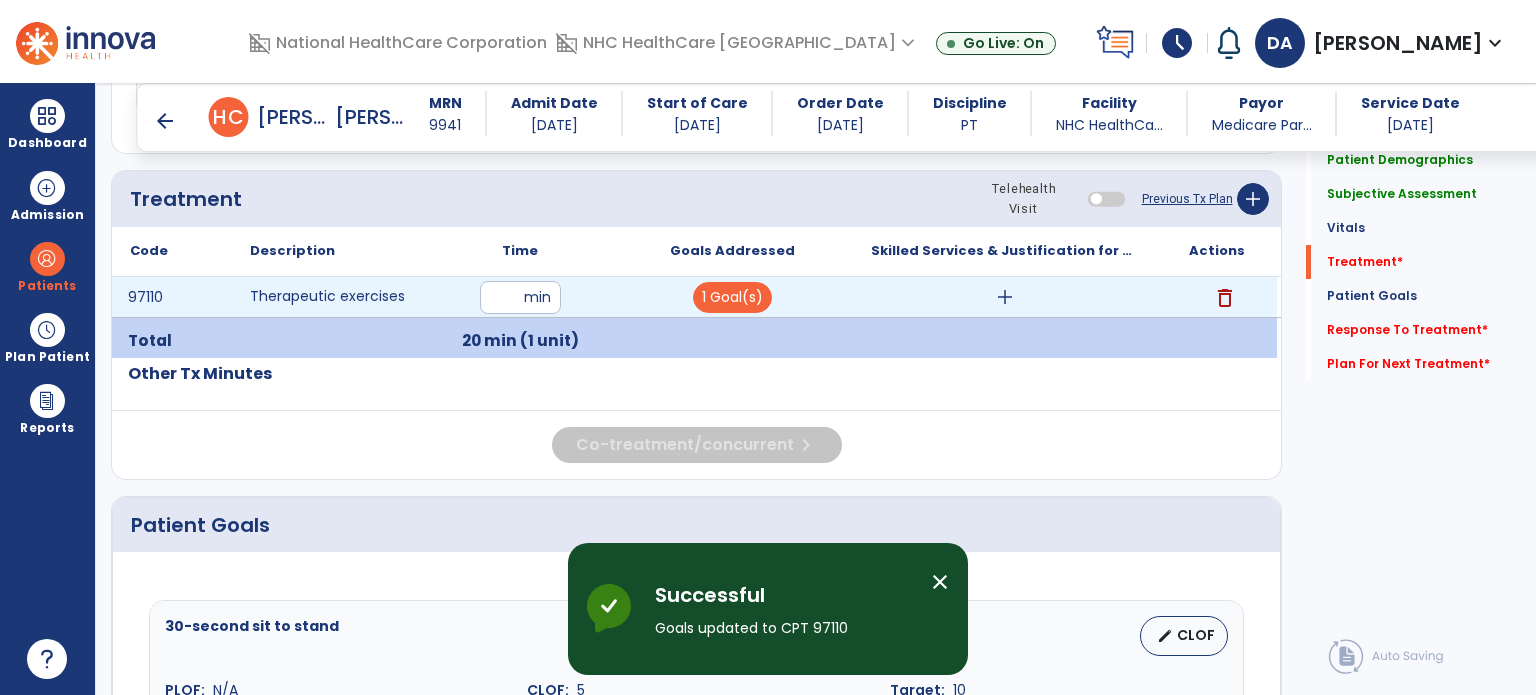 click on "add" at bounding box center (1005, 297) 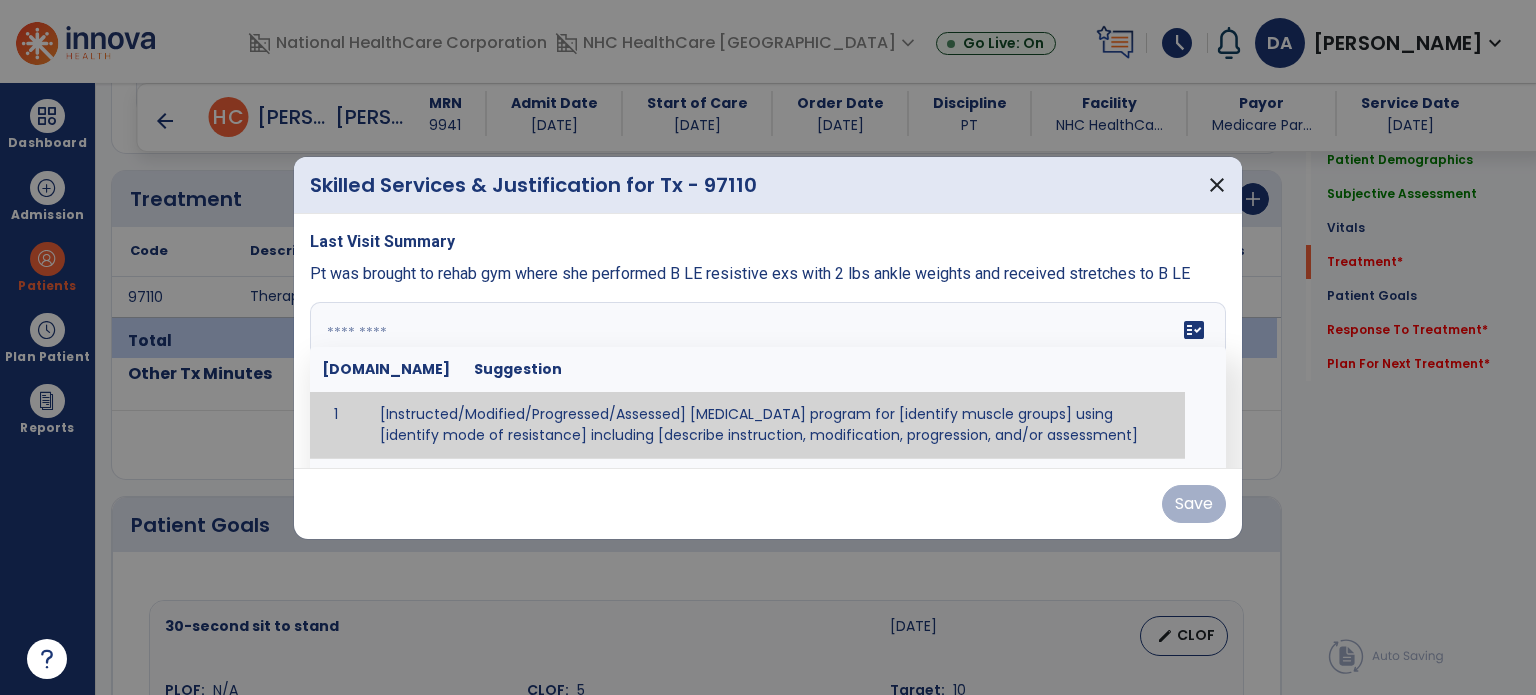 click at bounding box center (766, 377) 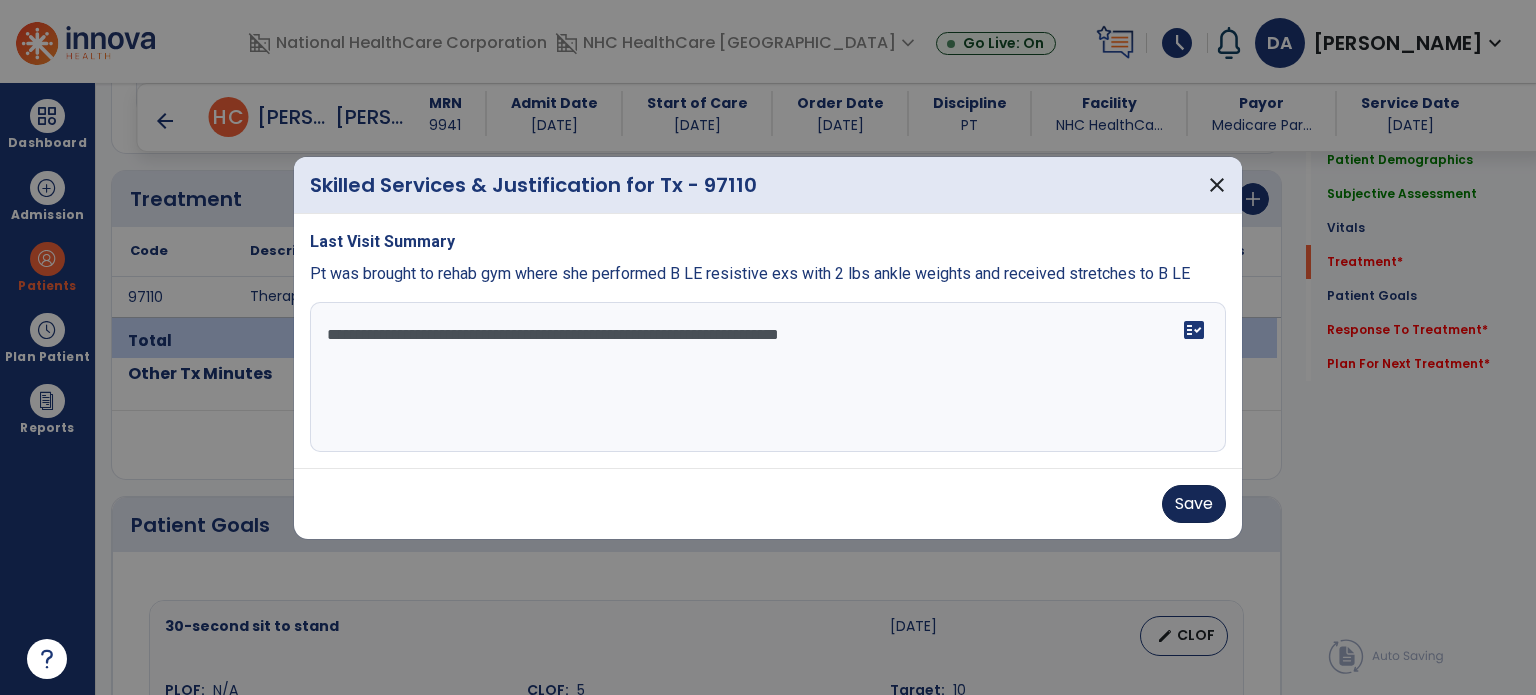 type on "**********" 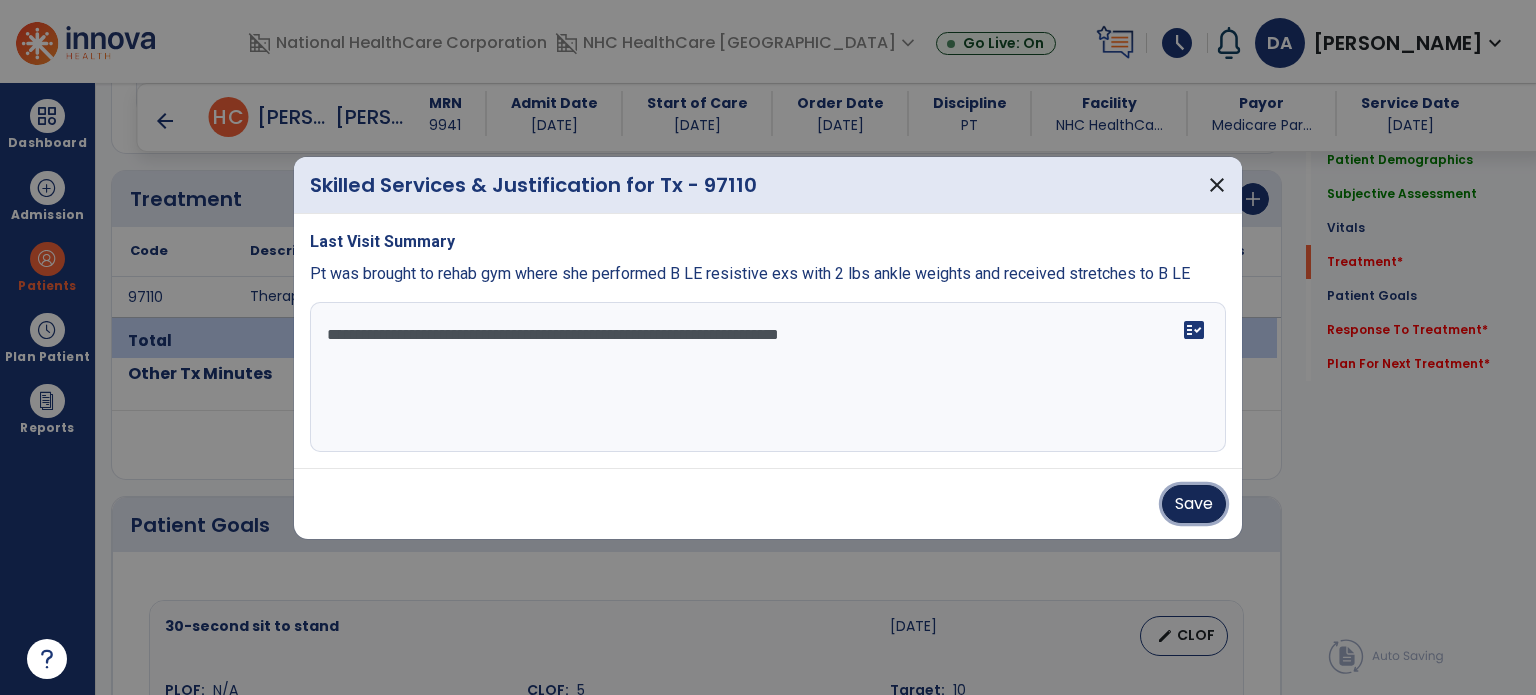 click on "Save" at bounding box center [1194, 504] 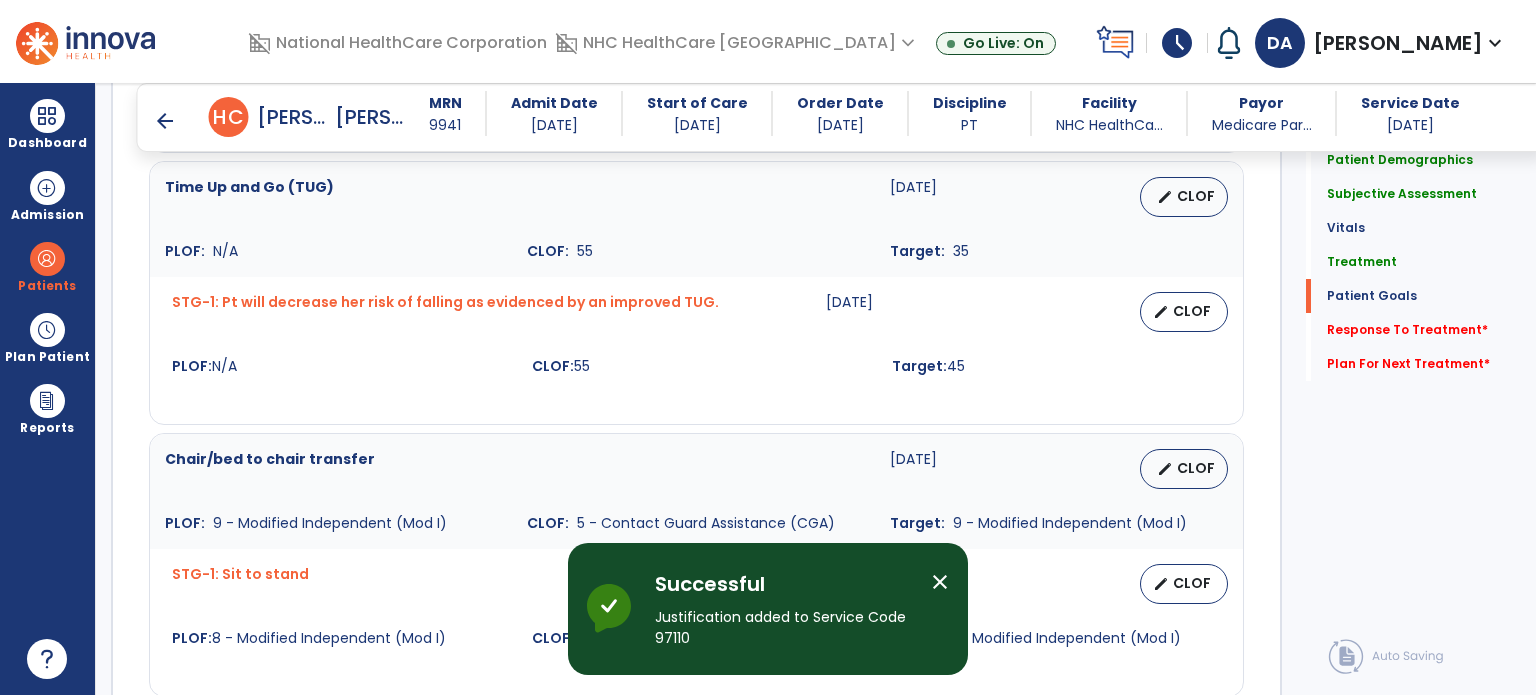 scroll, scrollTop: 2196, scrollLeft: 0, axis: vertical 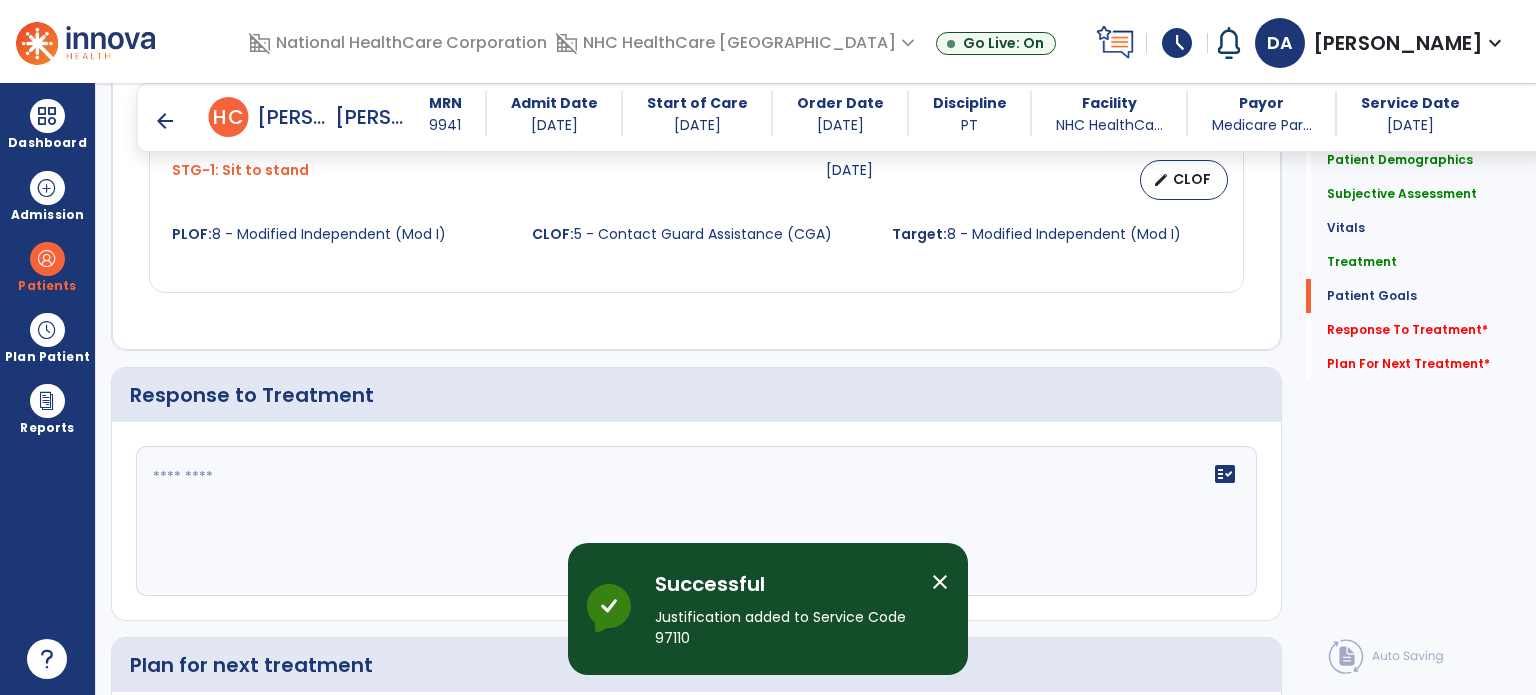 click 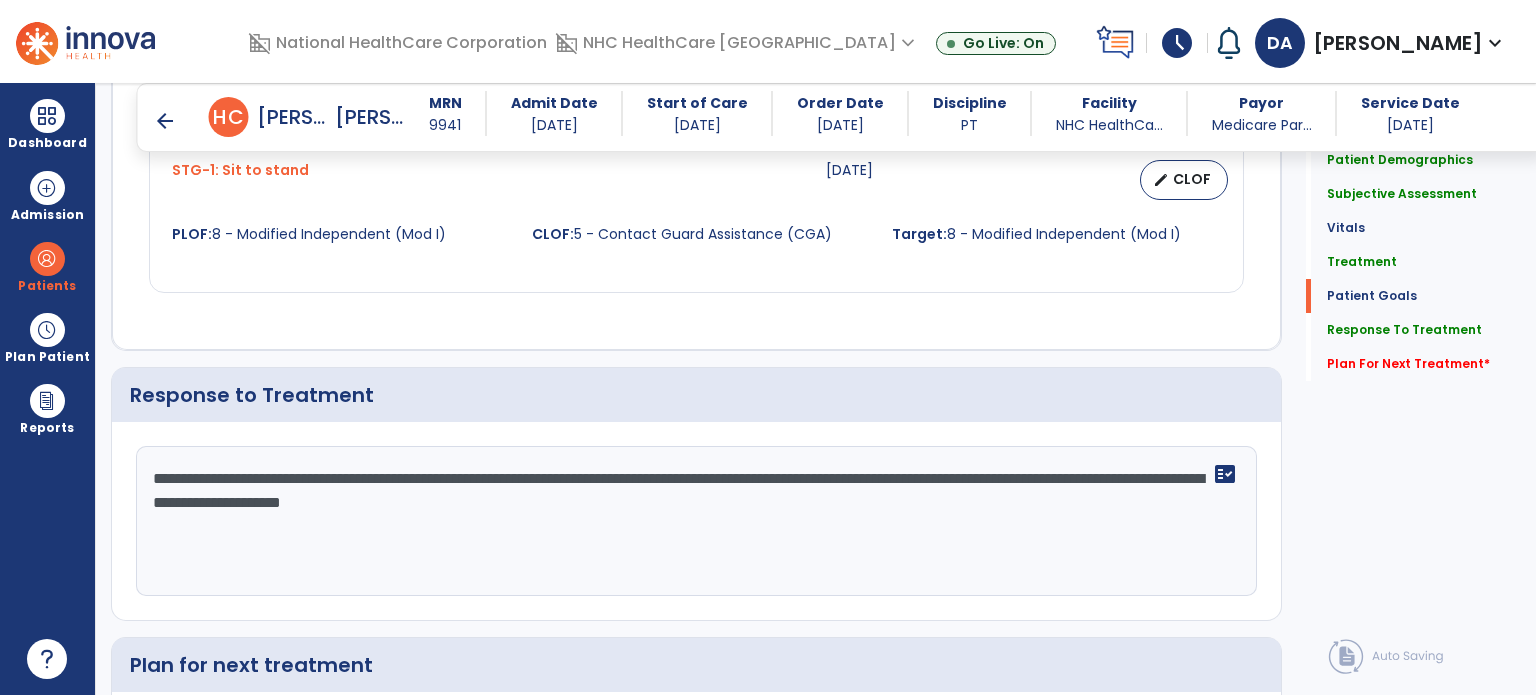 scroll, scrollTop: 2196, scrollLeft: 0, axis: vertical 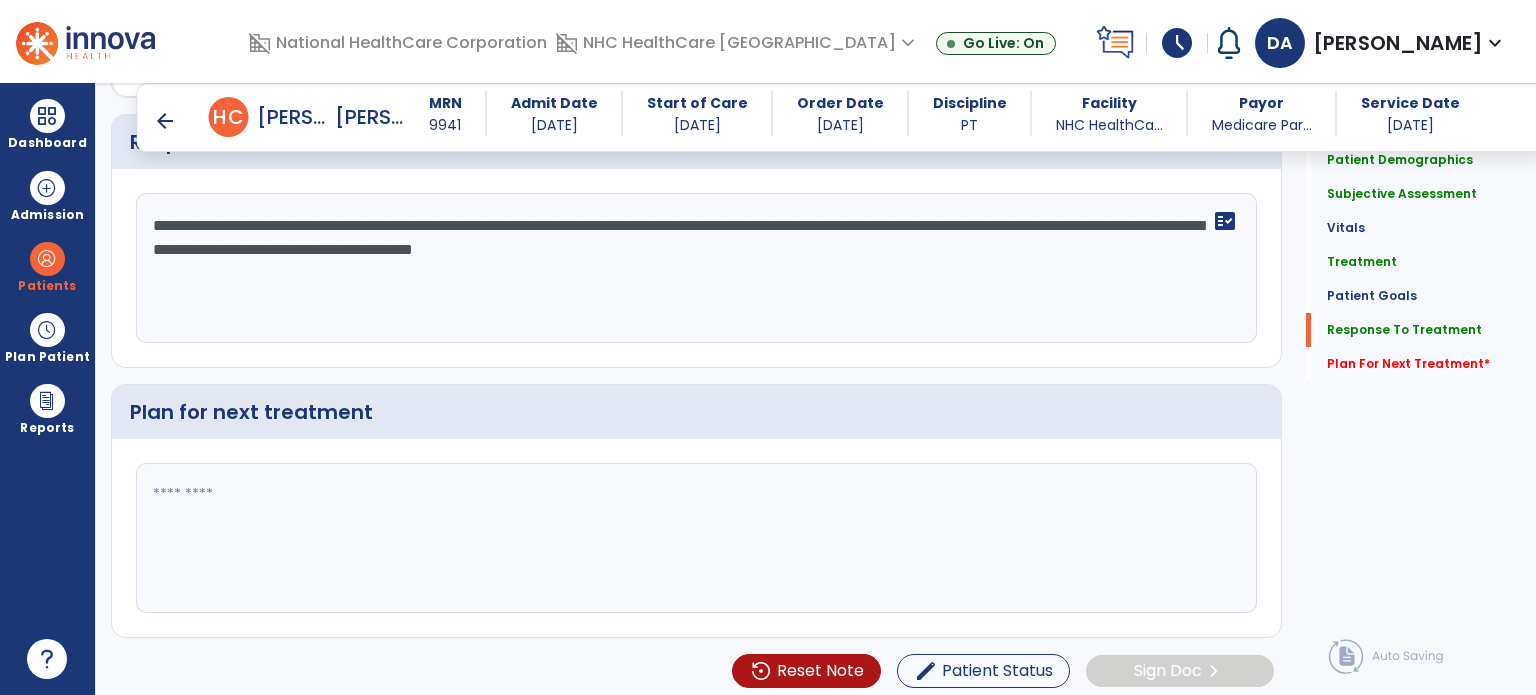 type on "**********" 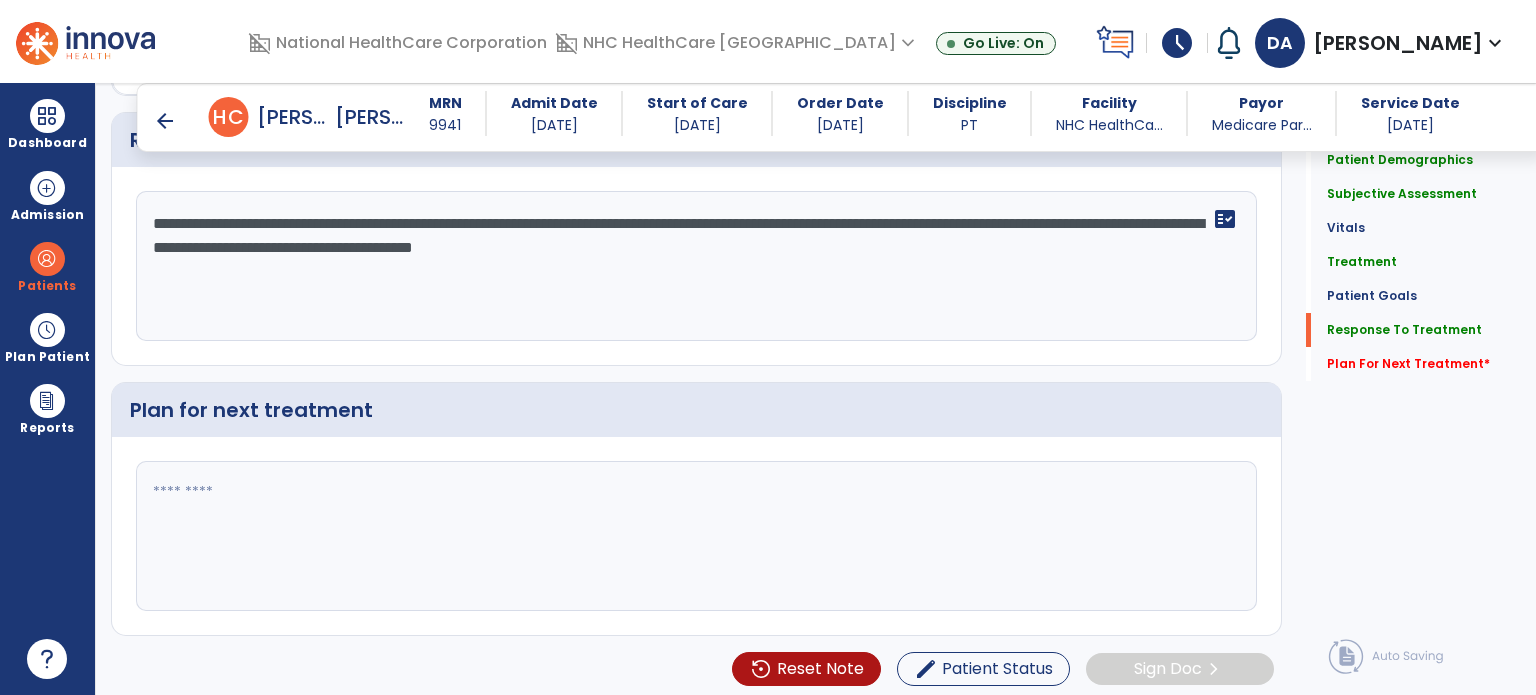 click 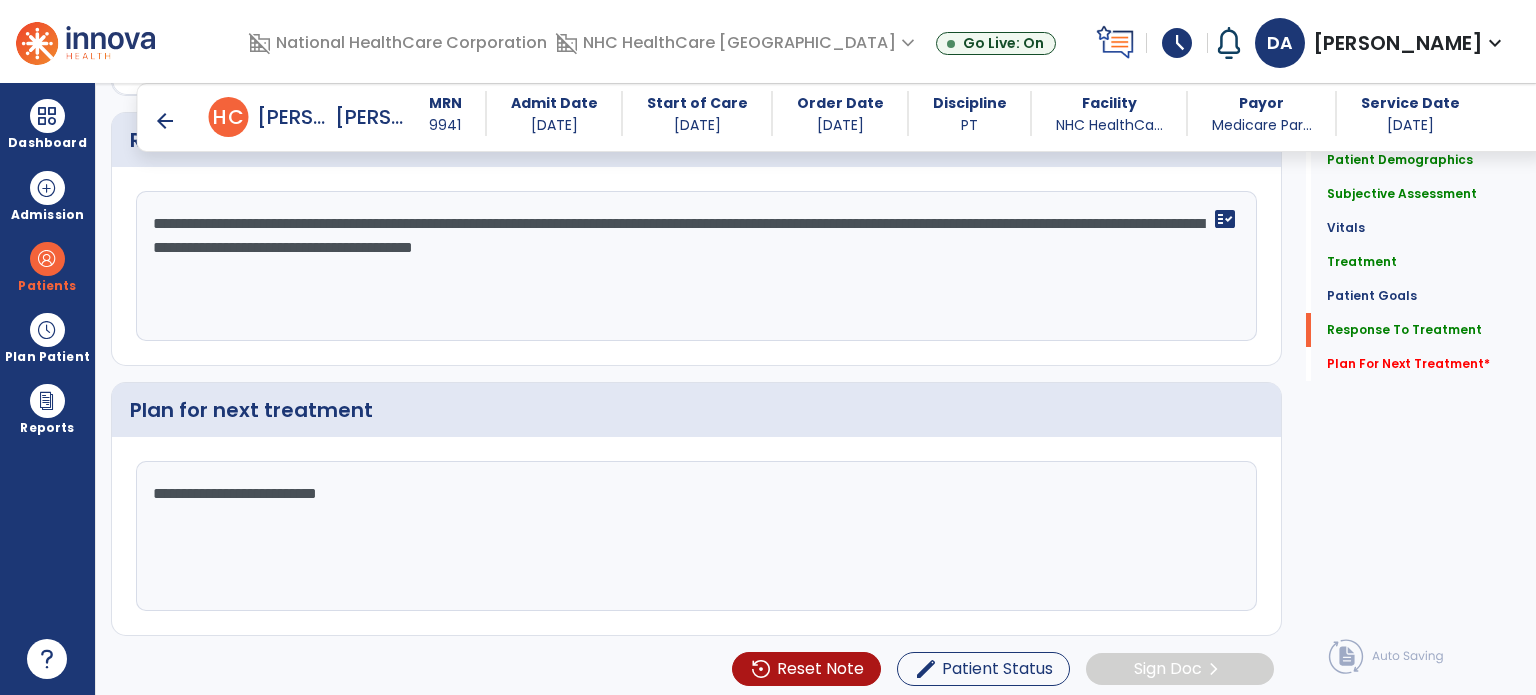 scroll, scrollTop: 2452, scrollLeft: 0, axis: vertical 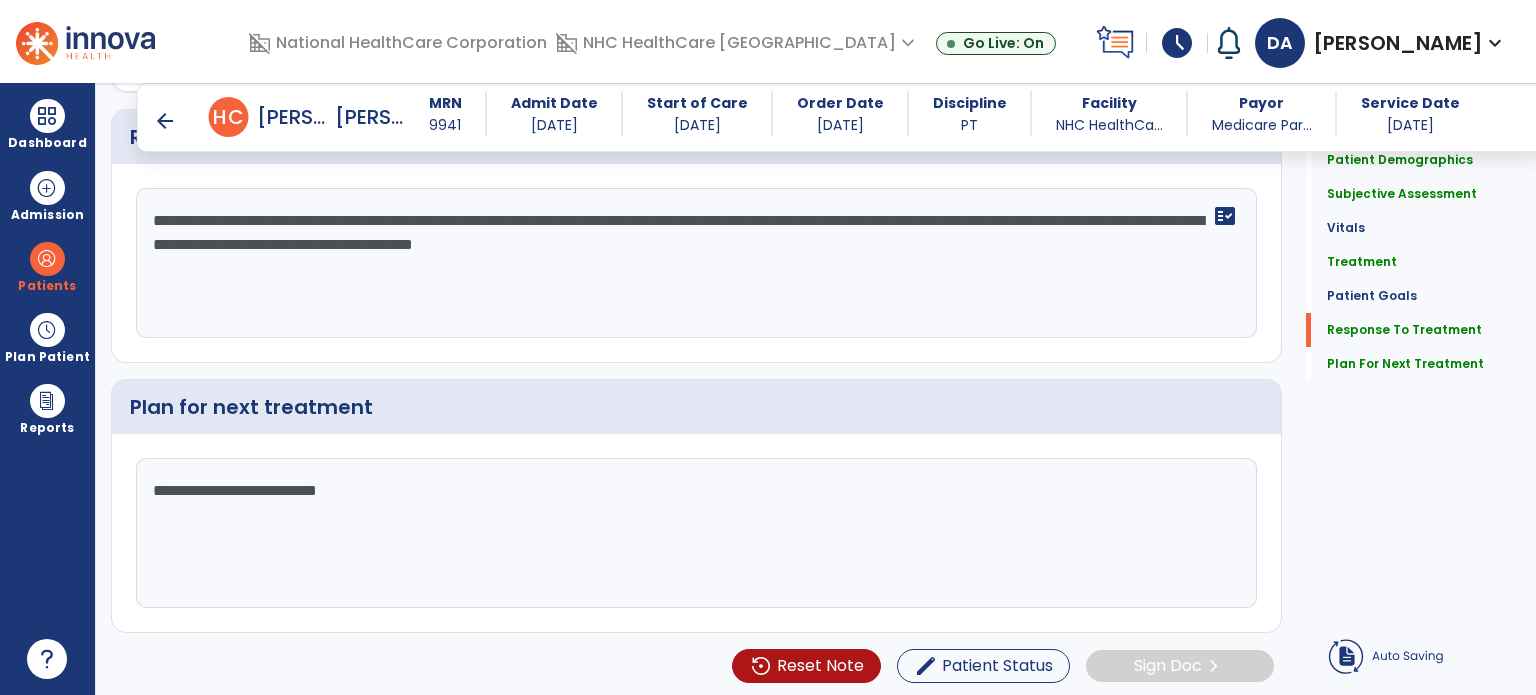 click on "**********" 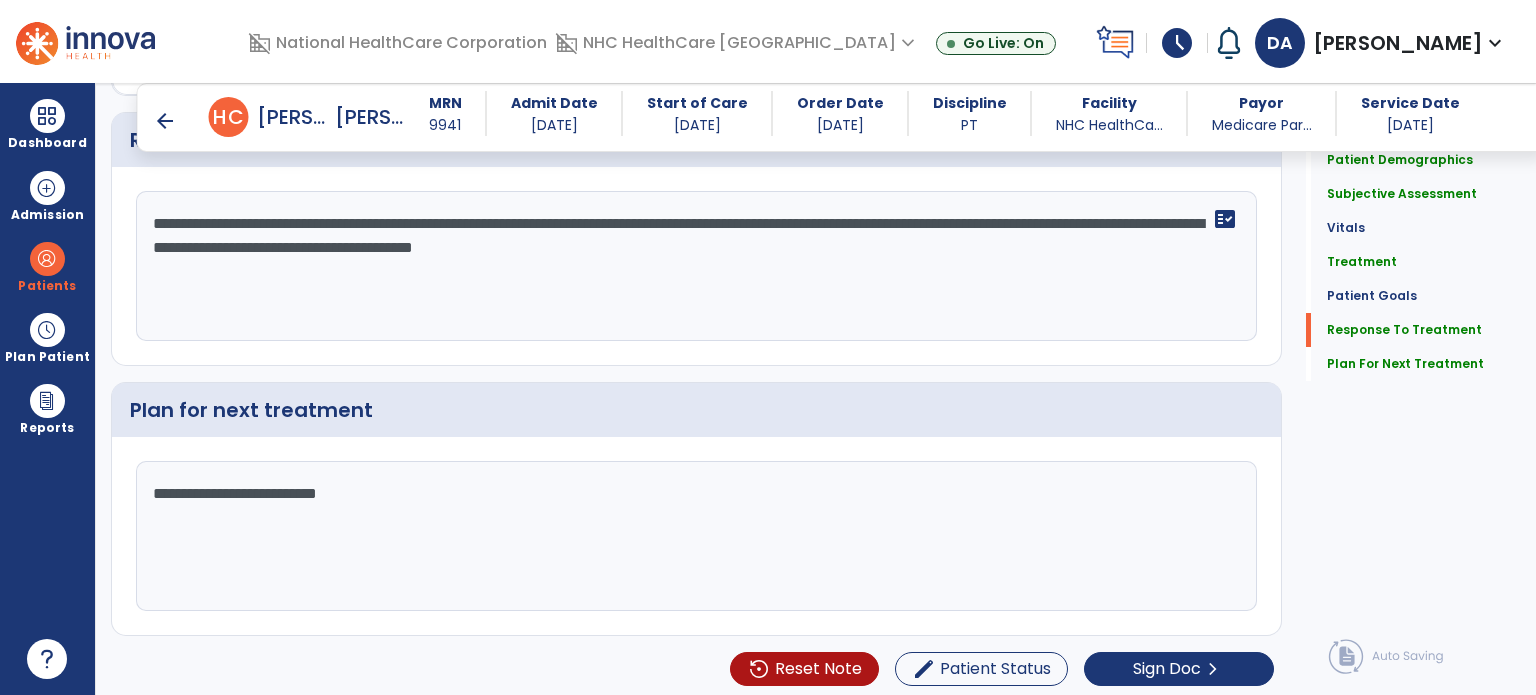 scroll, scrollTop: 2452, scrollLeft: 0, axis: vertical 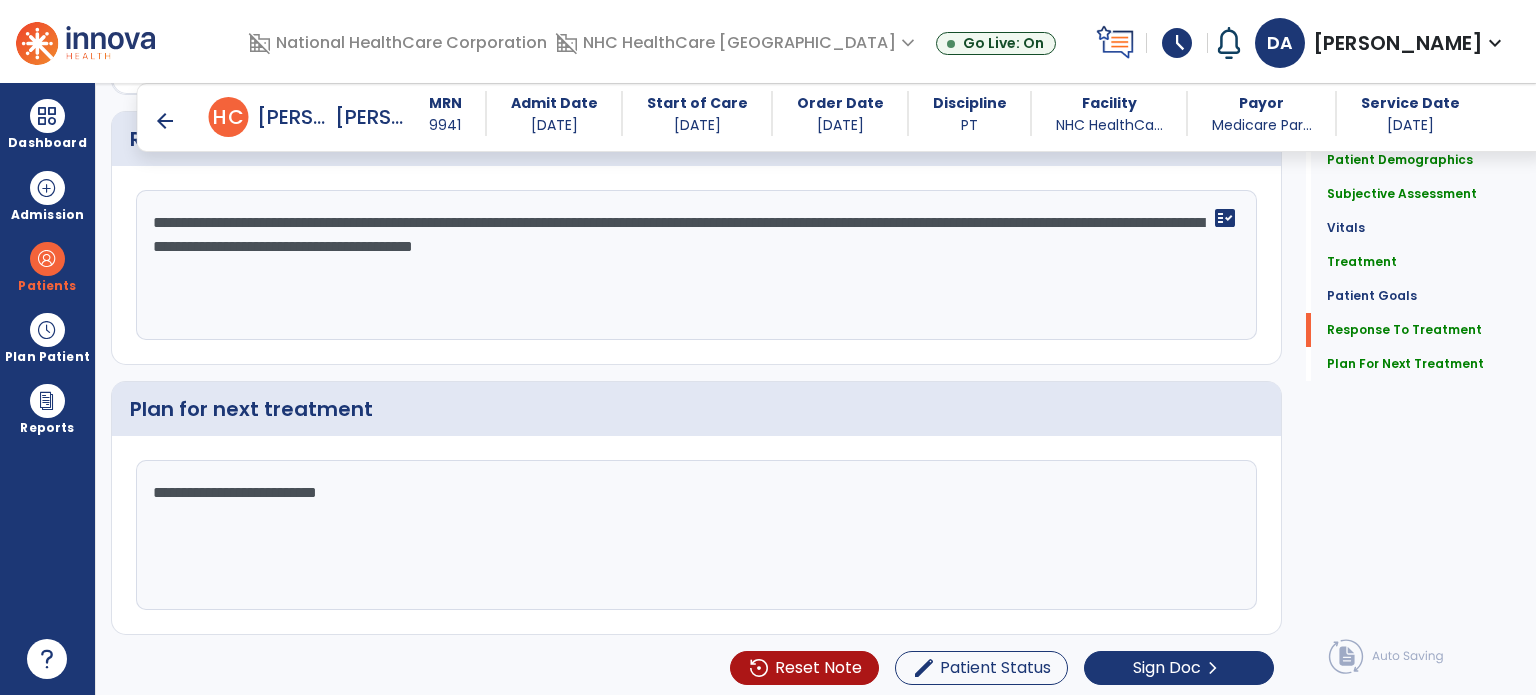 type on "**********" 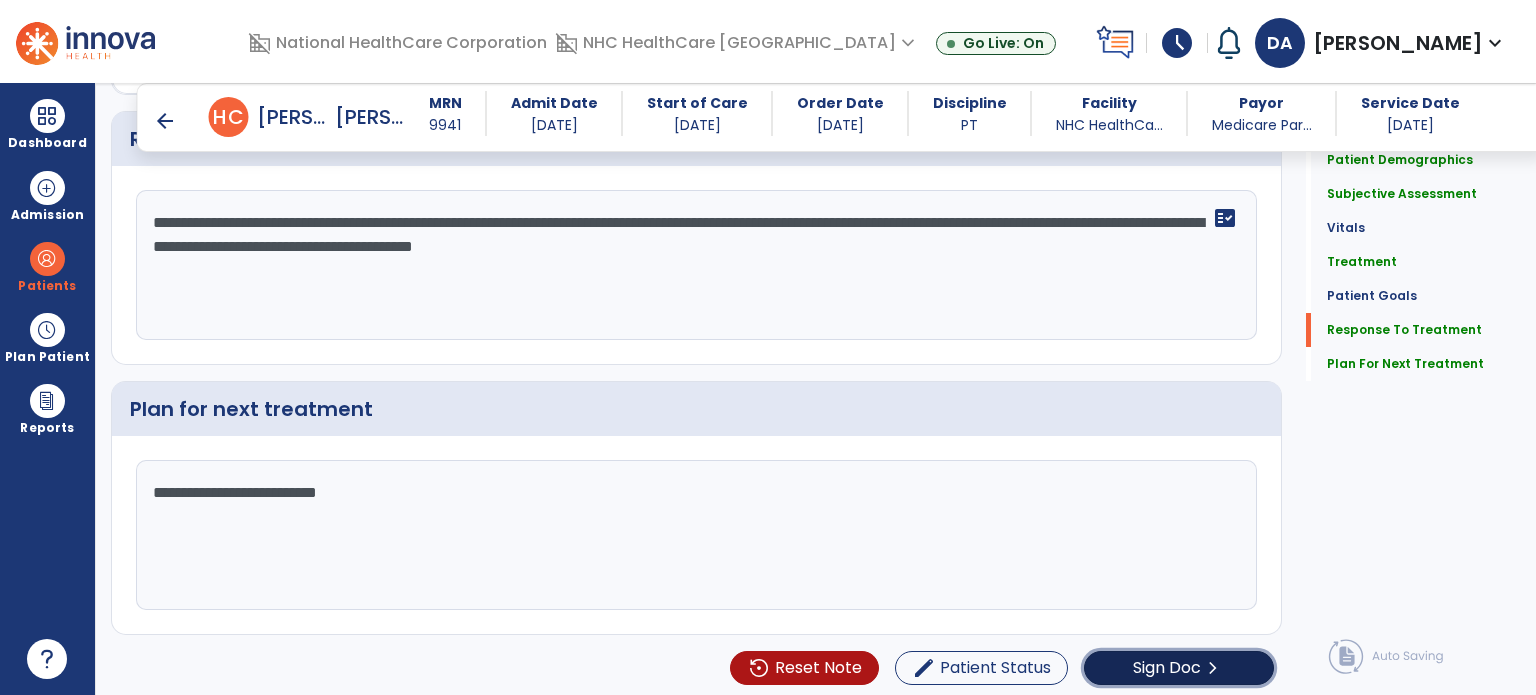 click on "Sign Doc" 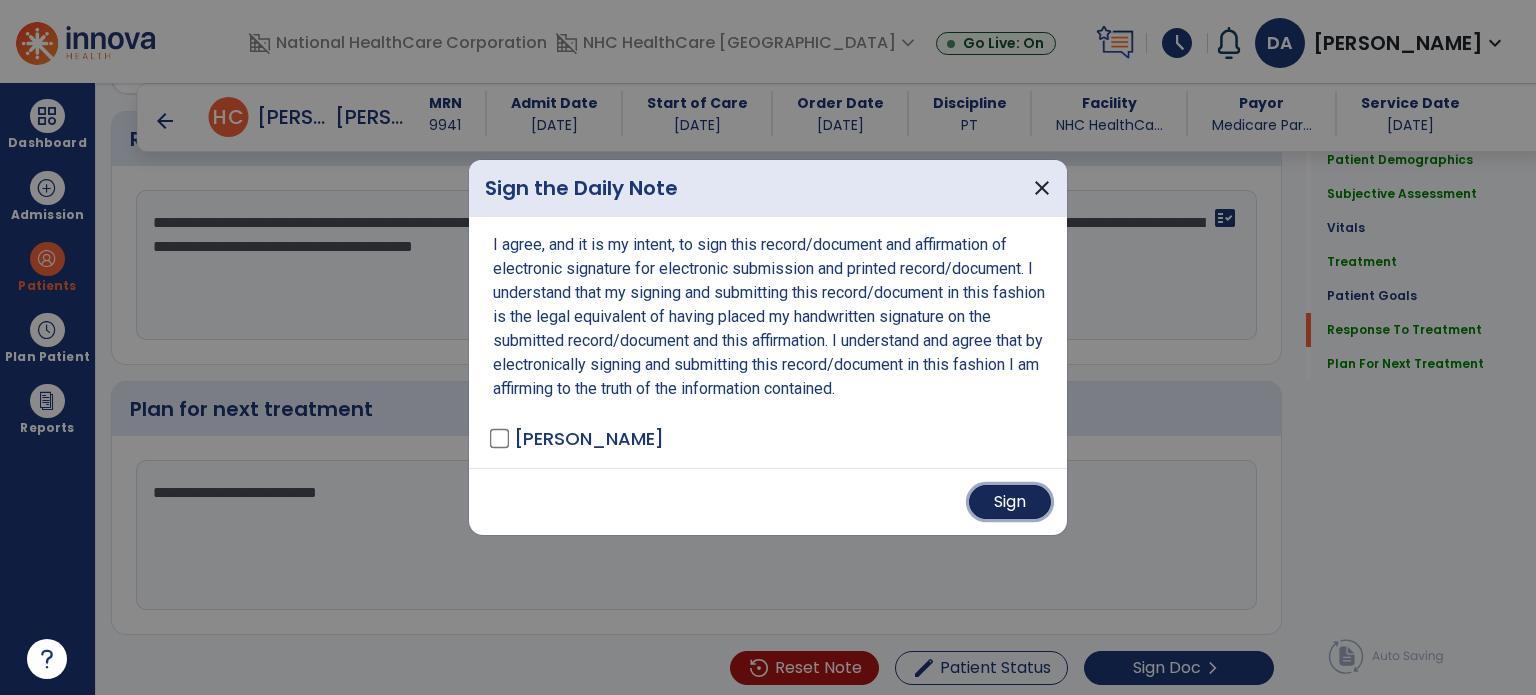 click on "Sign" at bounding box center [1010, 502] 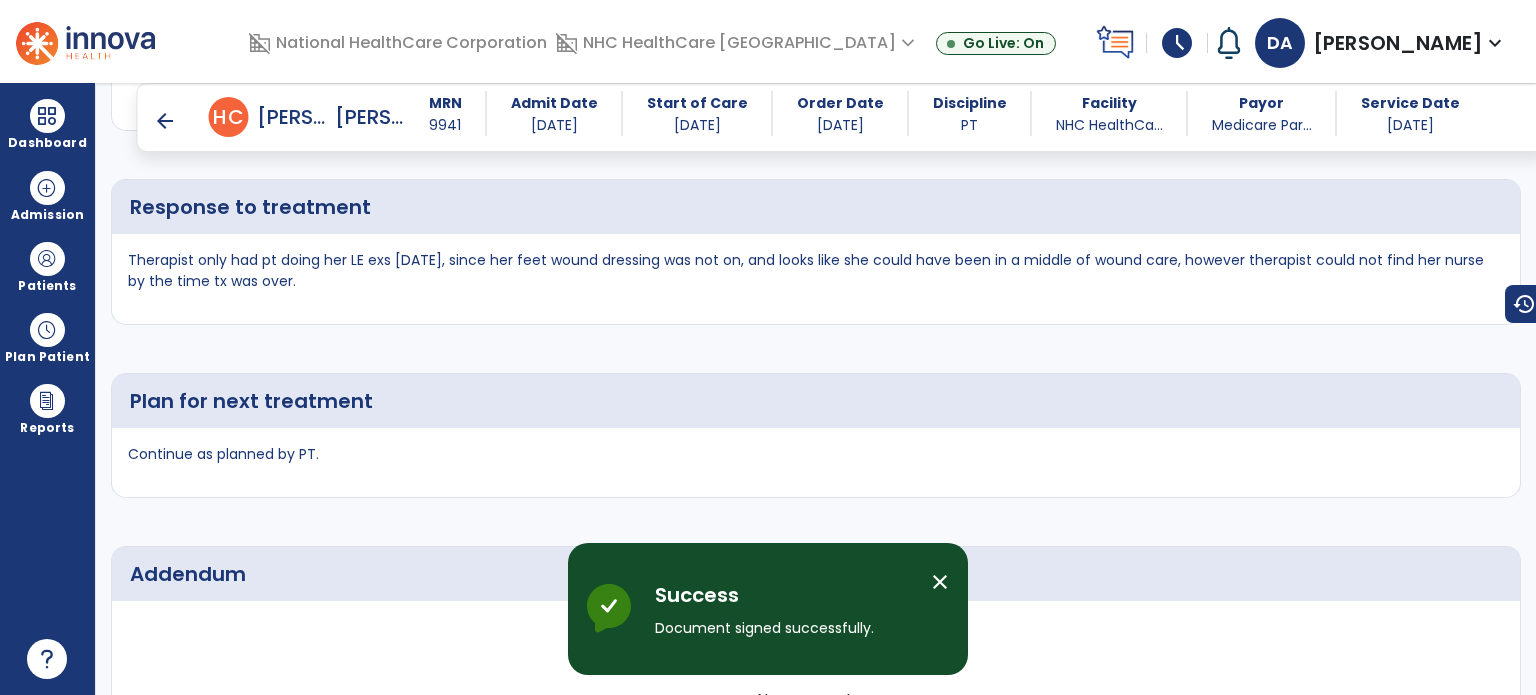 scroll, scrollTop: 2993, scrollLeft: 0, axis: vertical 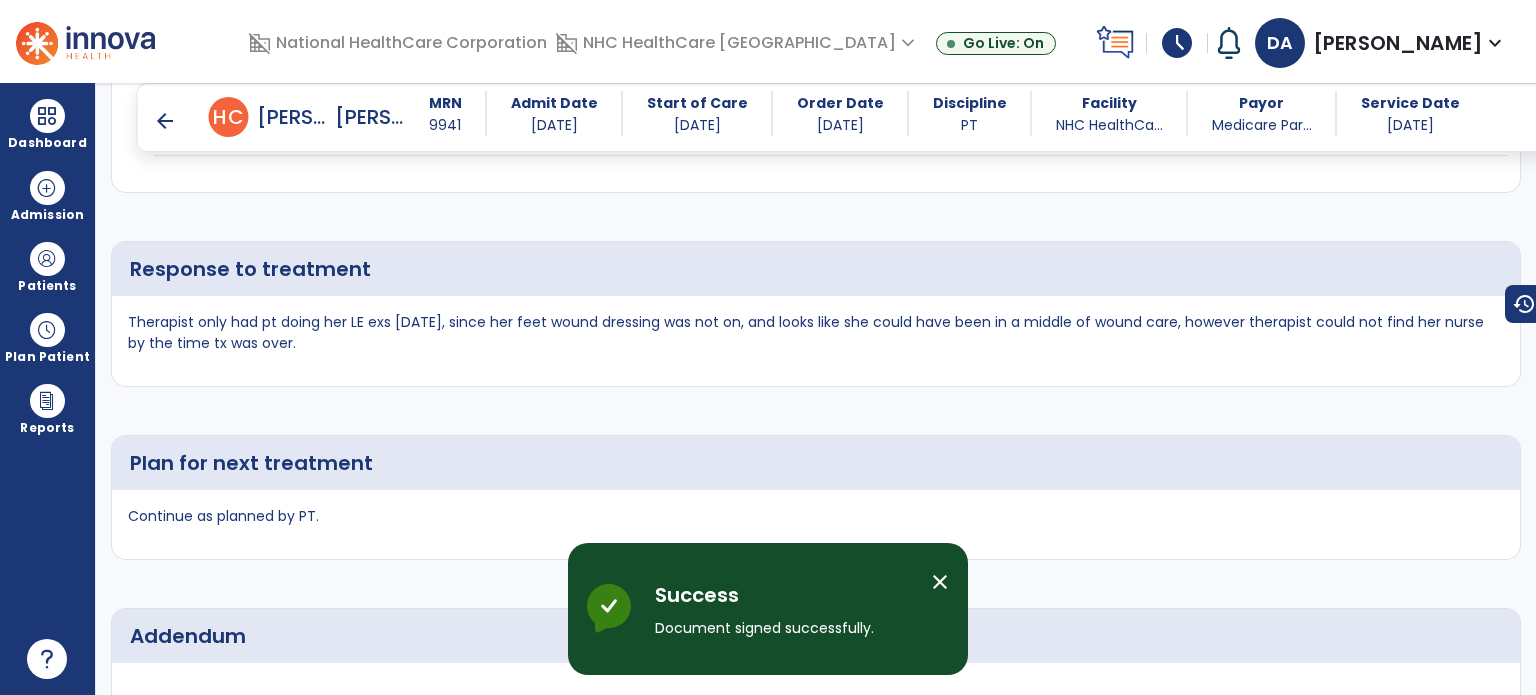 click on "arrow_back" at bounding box center [165, 121] 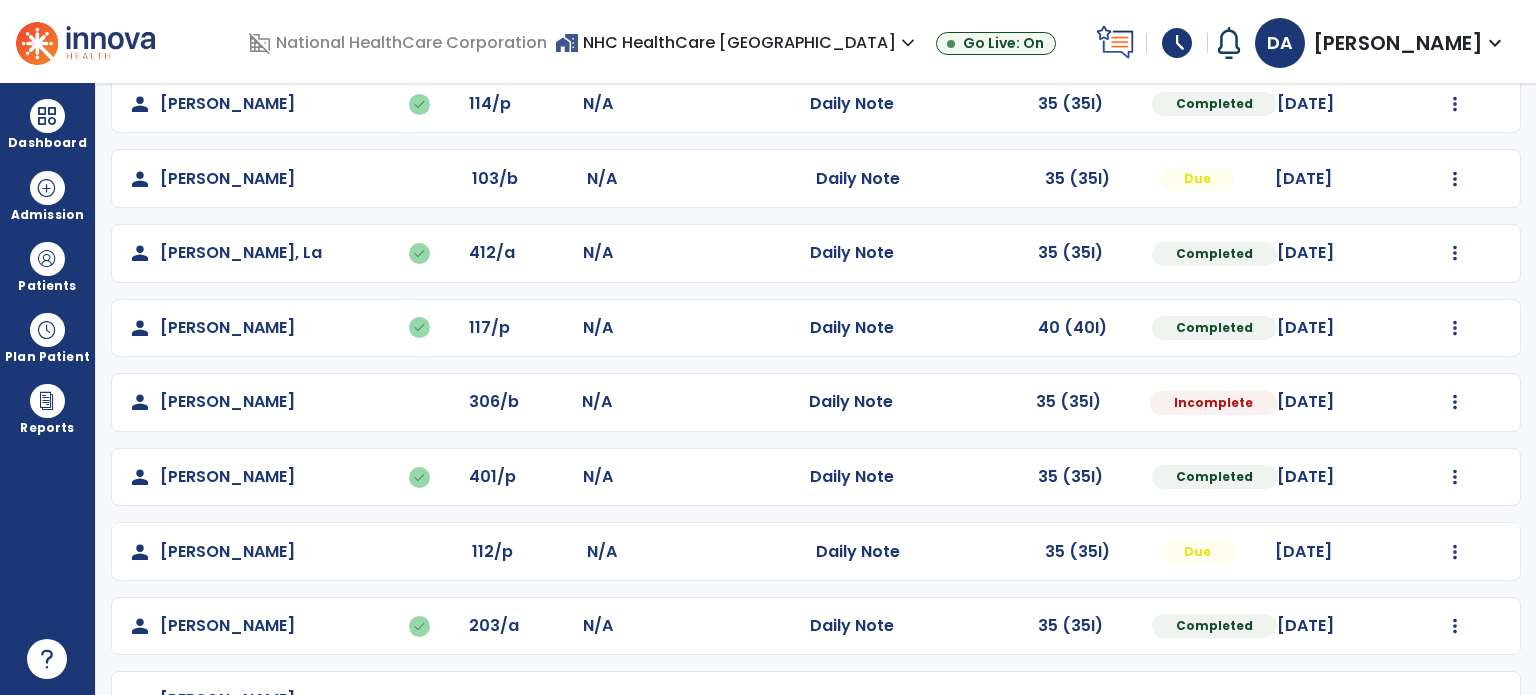 scroll, scrollTop: 464, scrollLeft: 0, axis: vertical 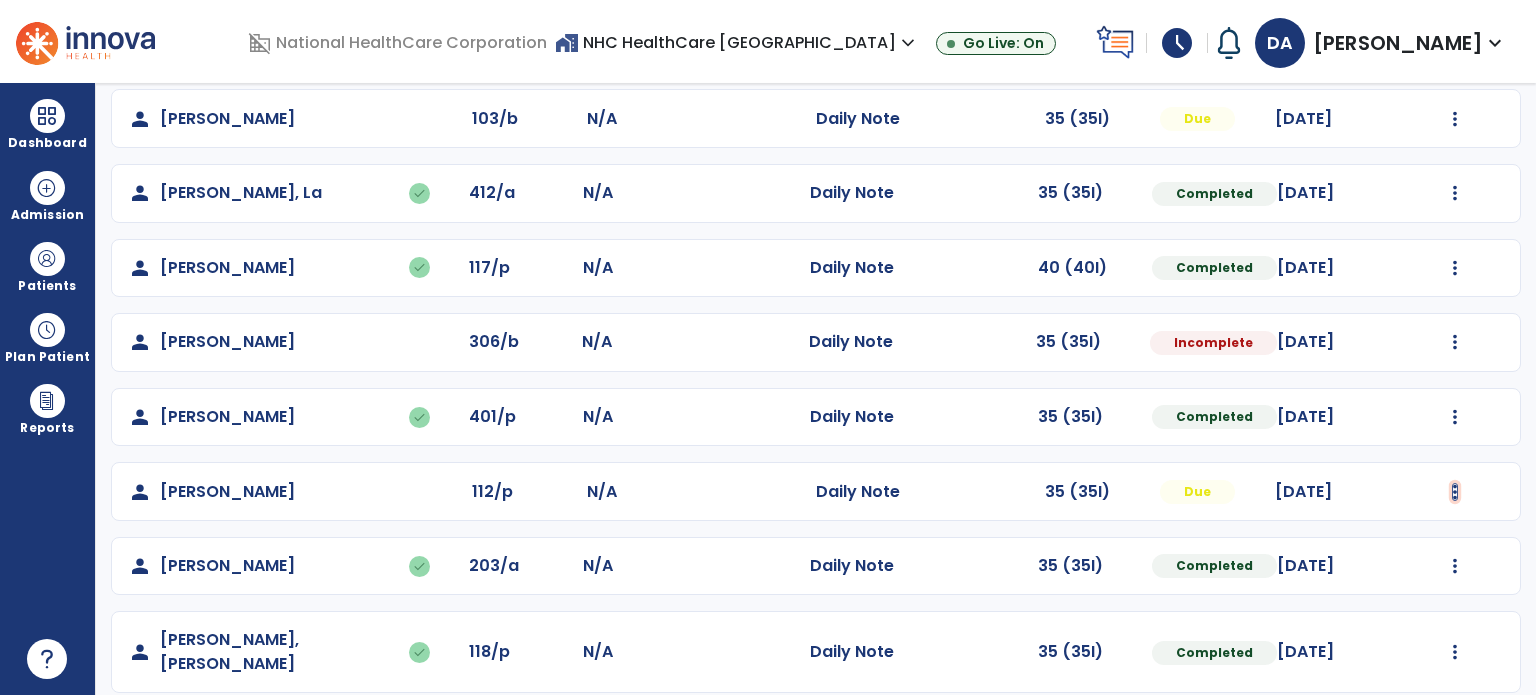 click at bounding box center (1455, -105) 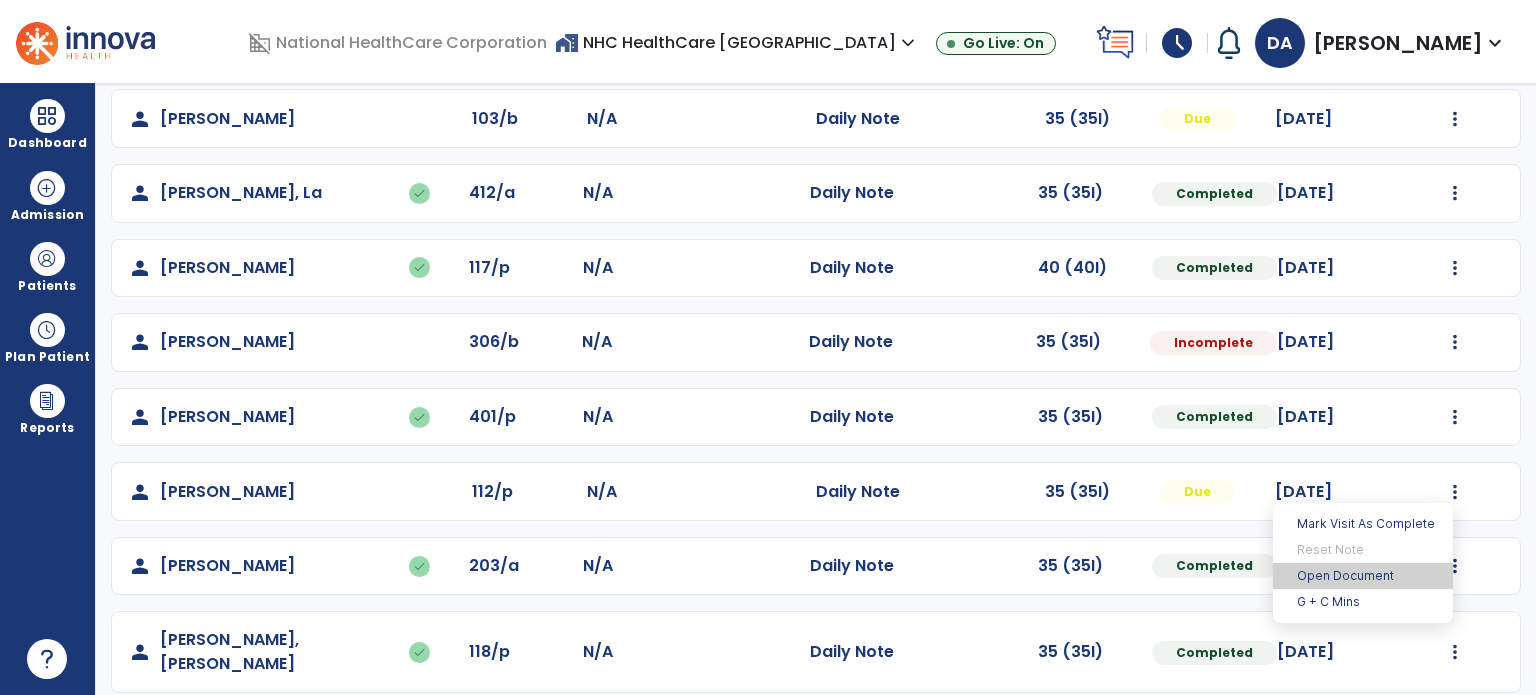 click on "Open Document" at bounding box center [1363, 576] 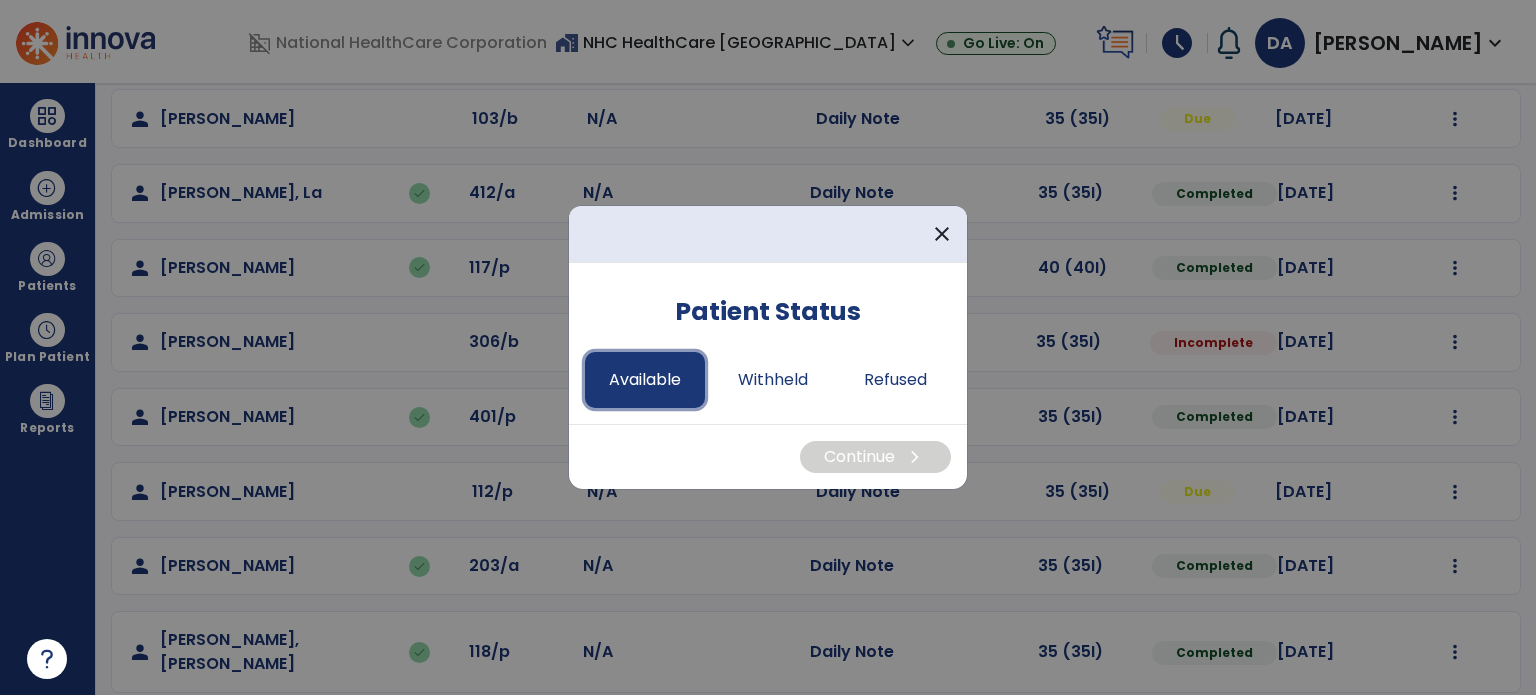 click on "Available" at bounding box center [645, 380] 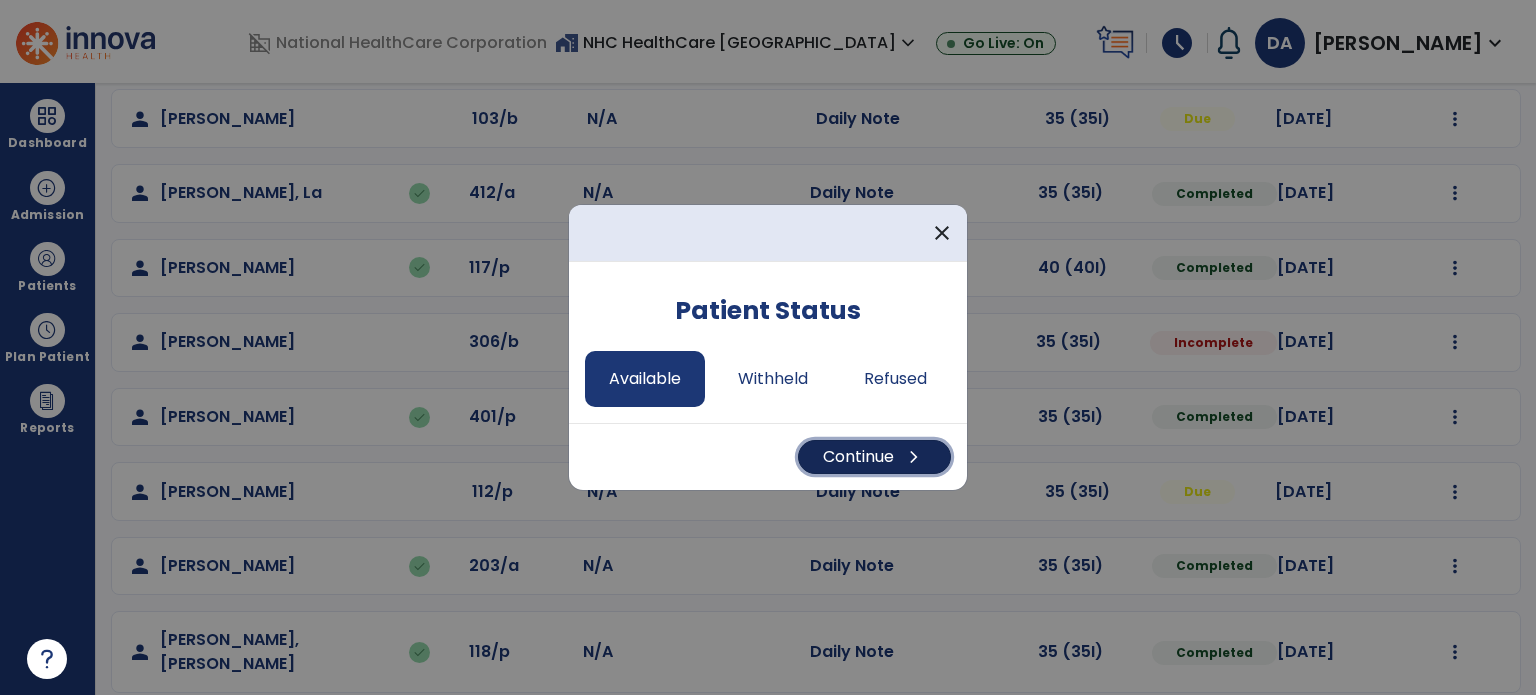 click on "Continue   chevron_right" at bounding box center (874, 457) 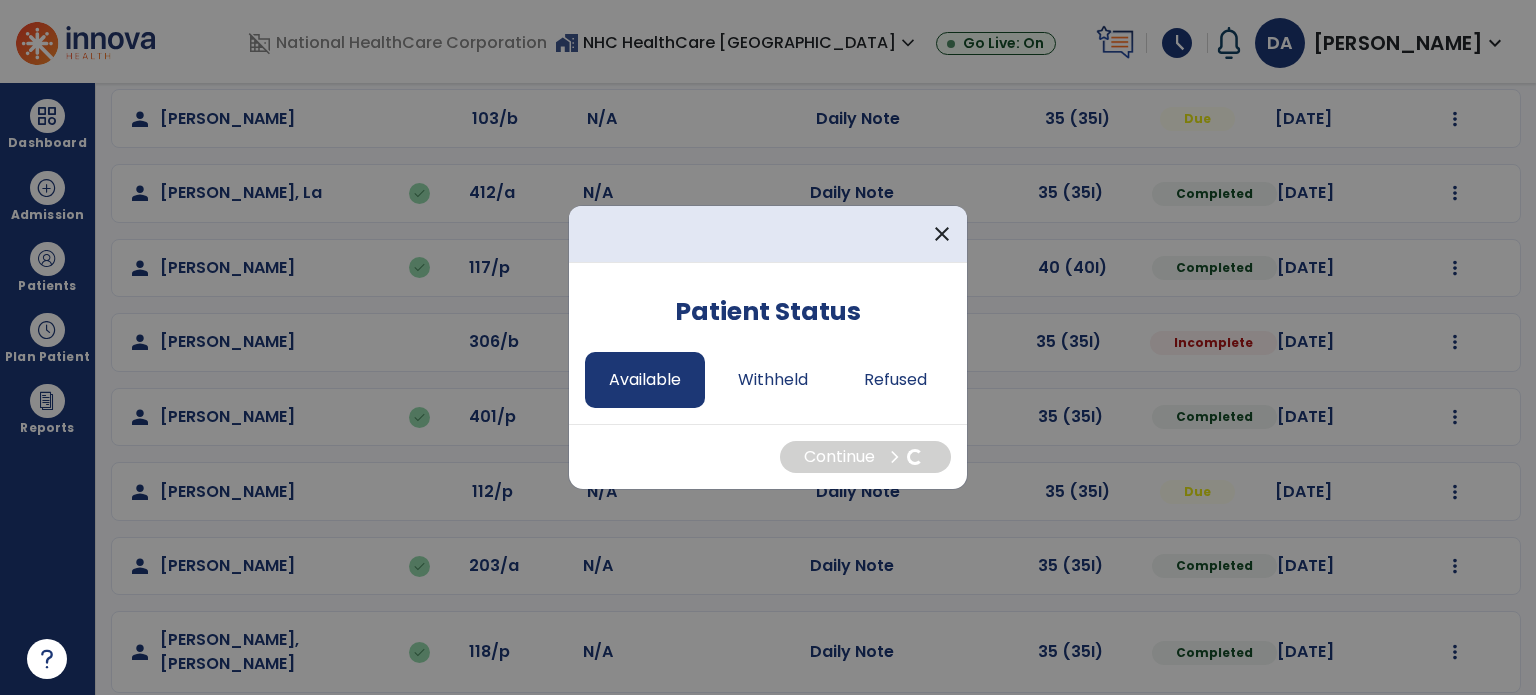 select on "*" 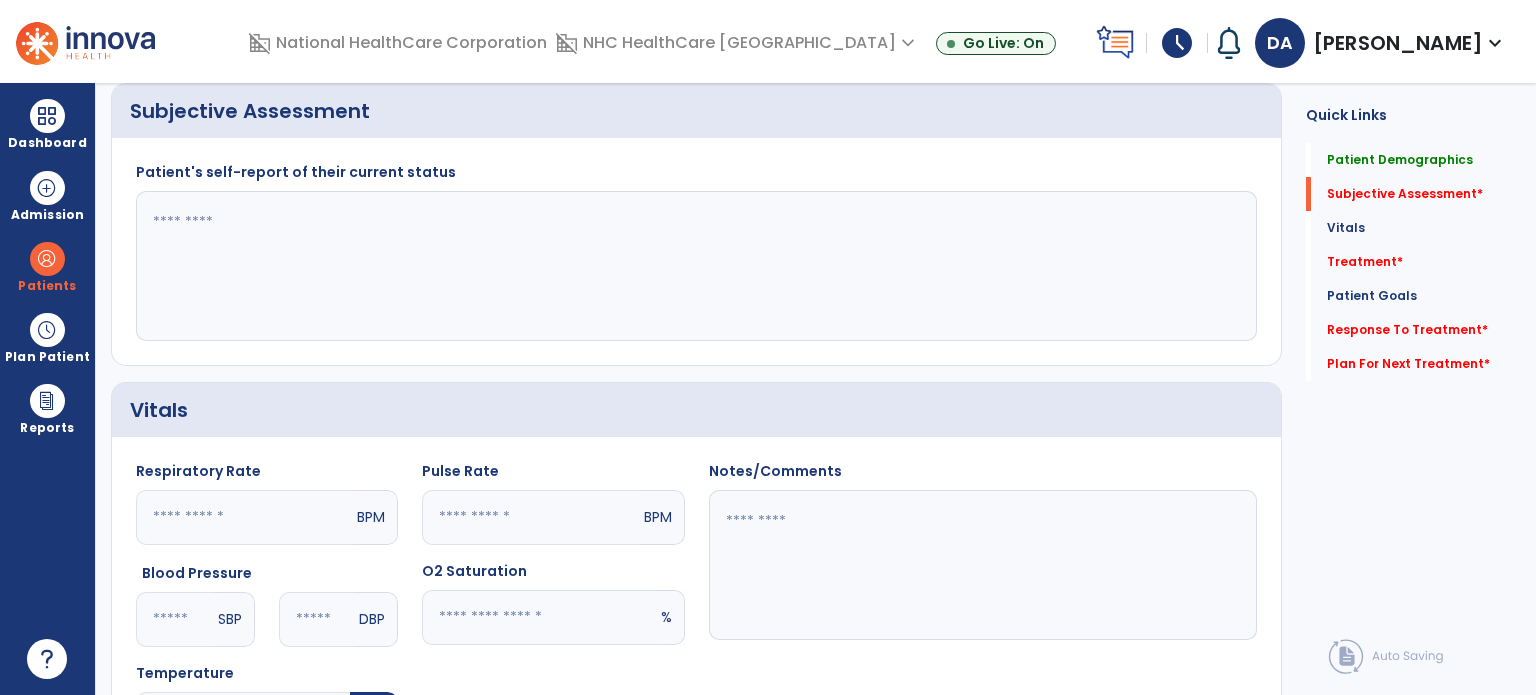 click 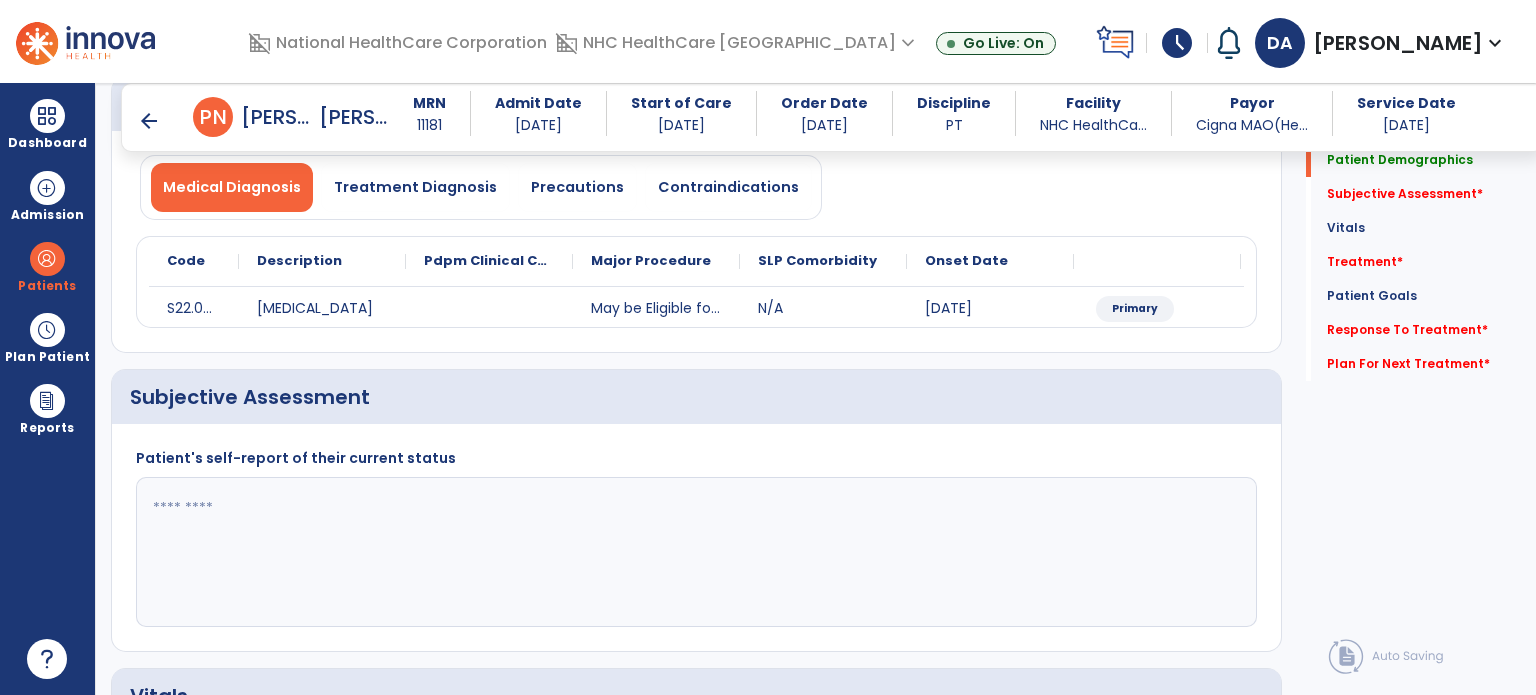 scroll, scrollTop: 158, scrollLeft: 0, axis: vertical 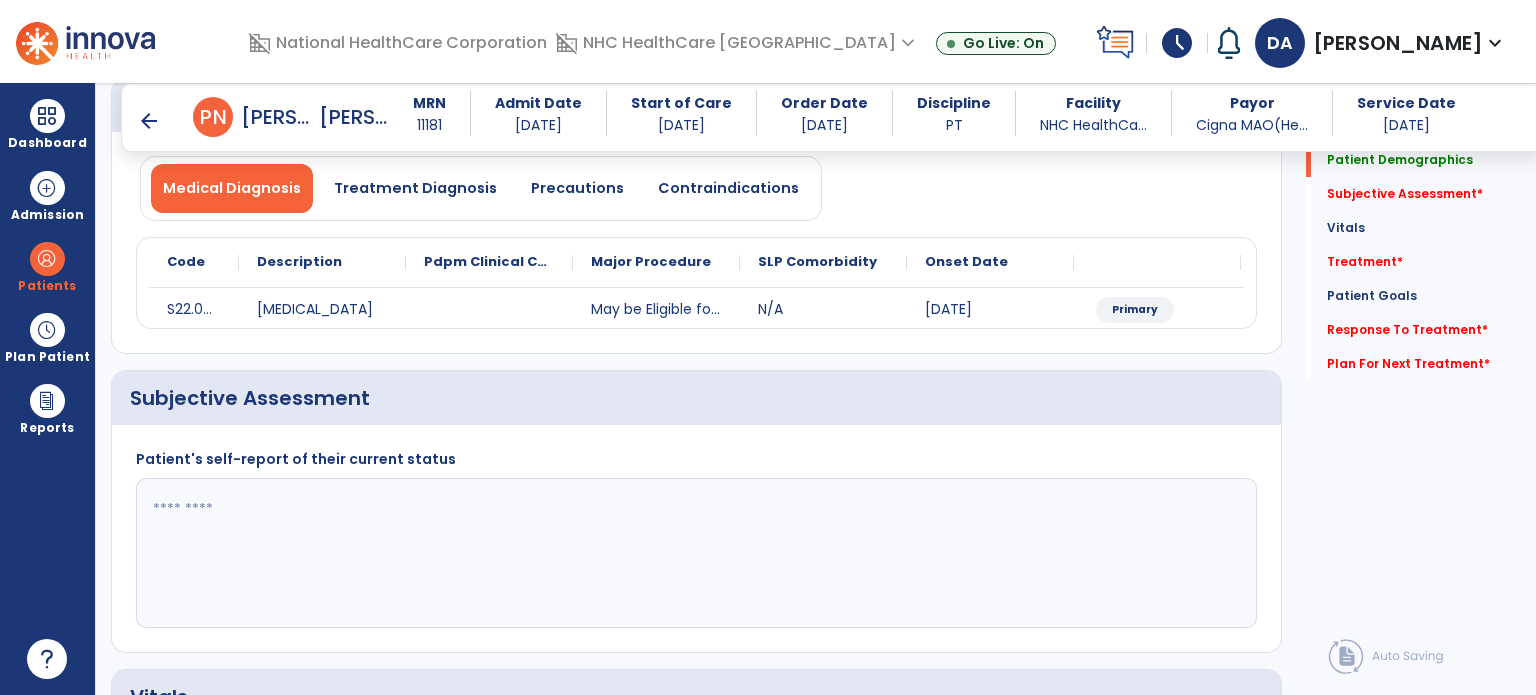click 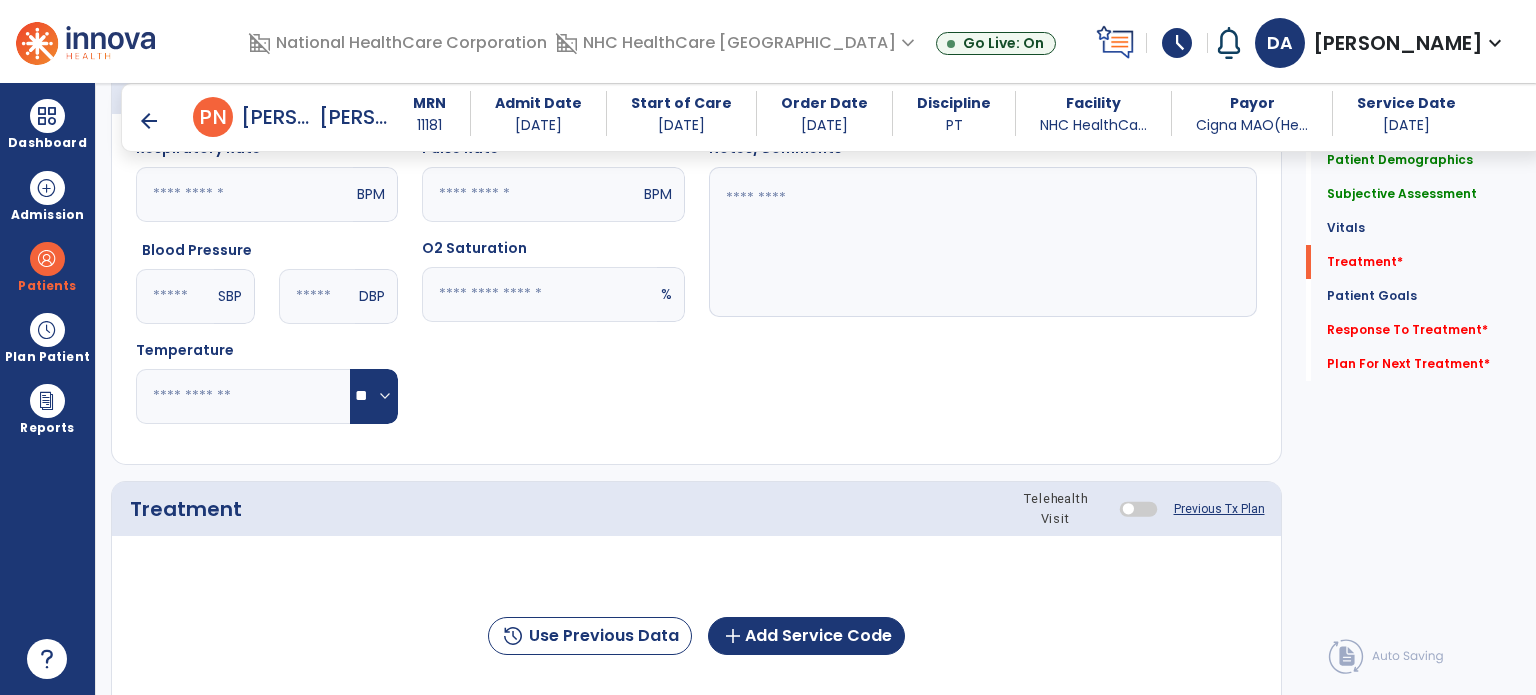 scroll, scrollTop: 967, scrollLeft: 0, axis: vertical 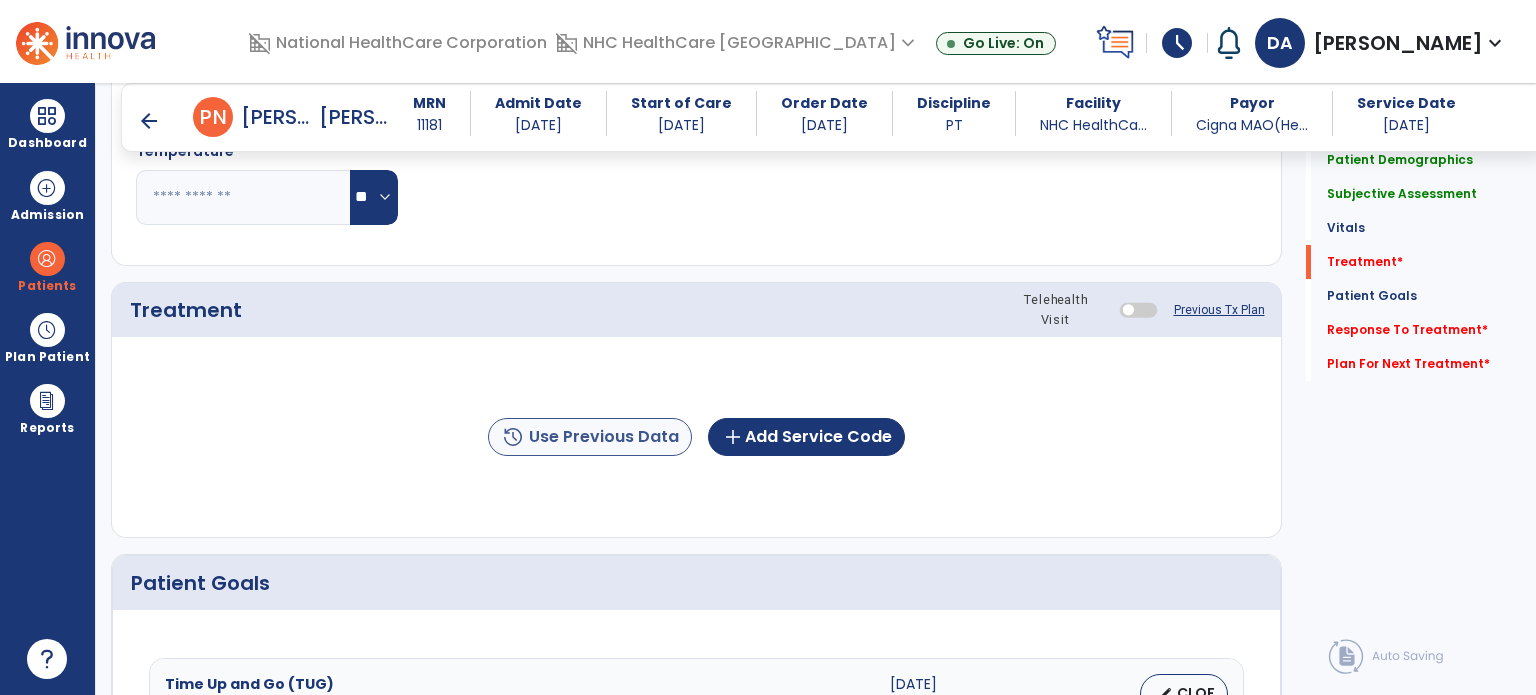 type on "**********" 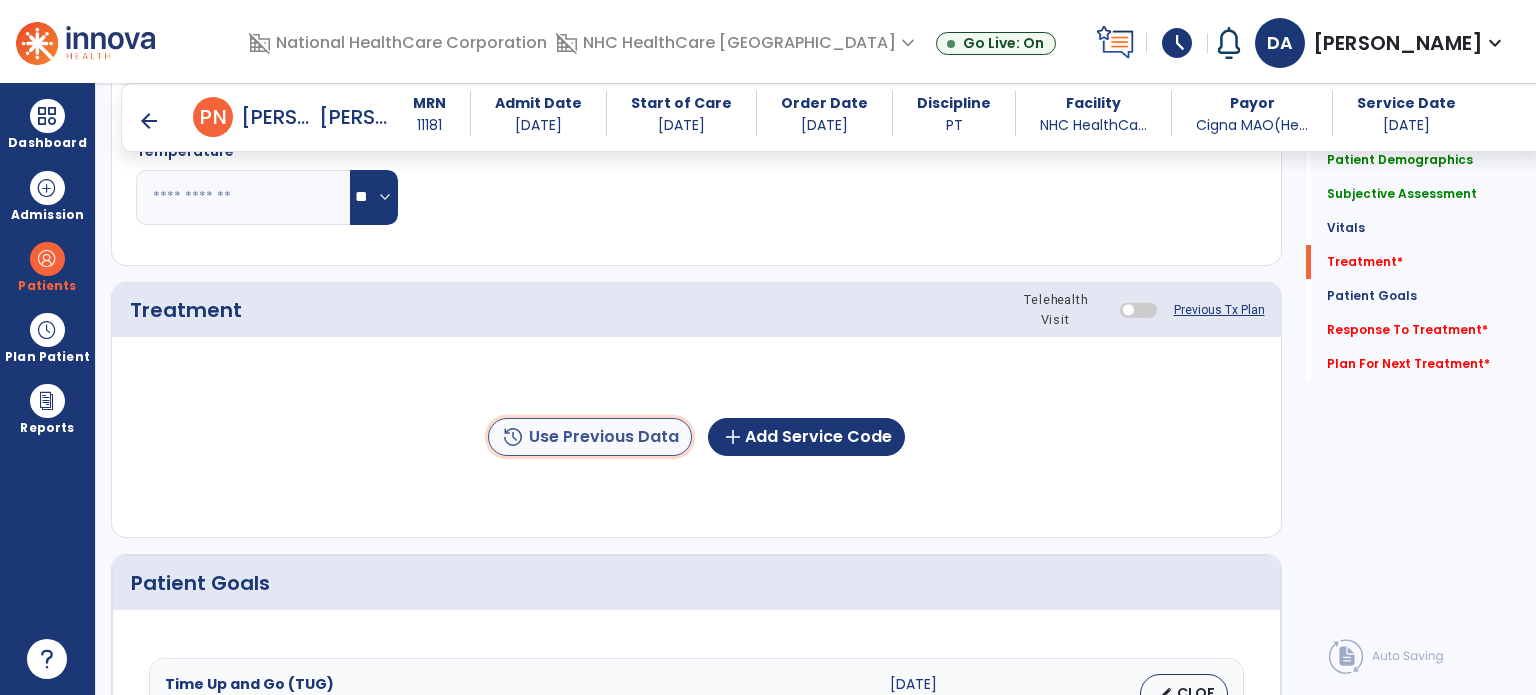 click on "history  Use Previous Data" 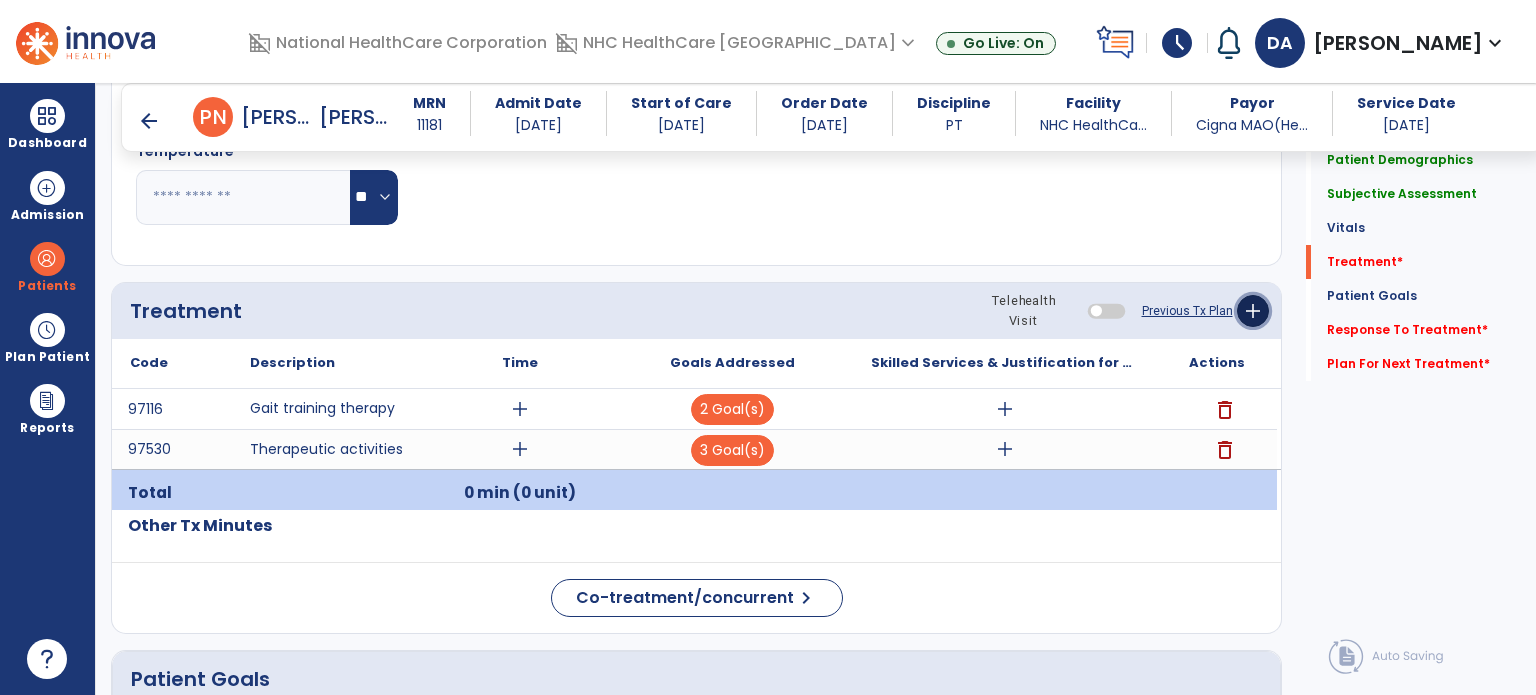 click on "add" 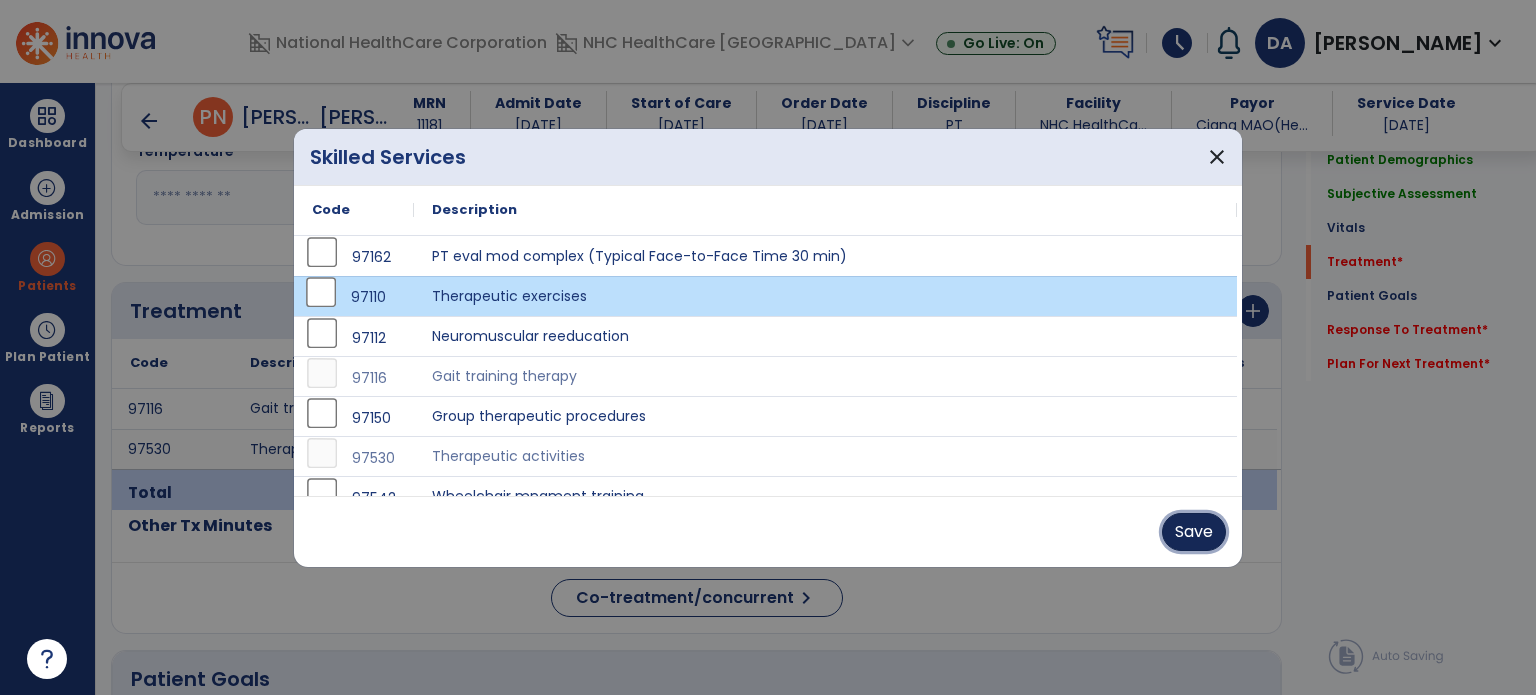 click on "Save" at bounding box center [1194, 532] 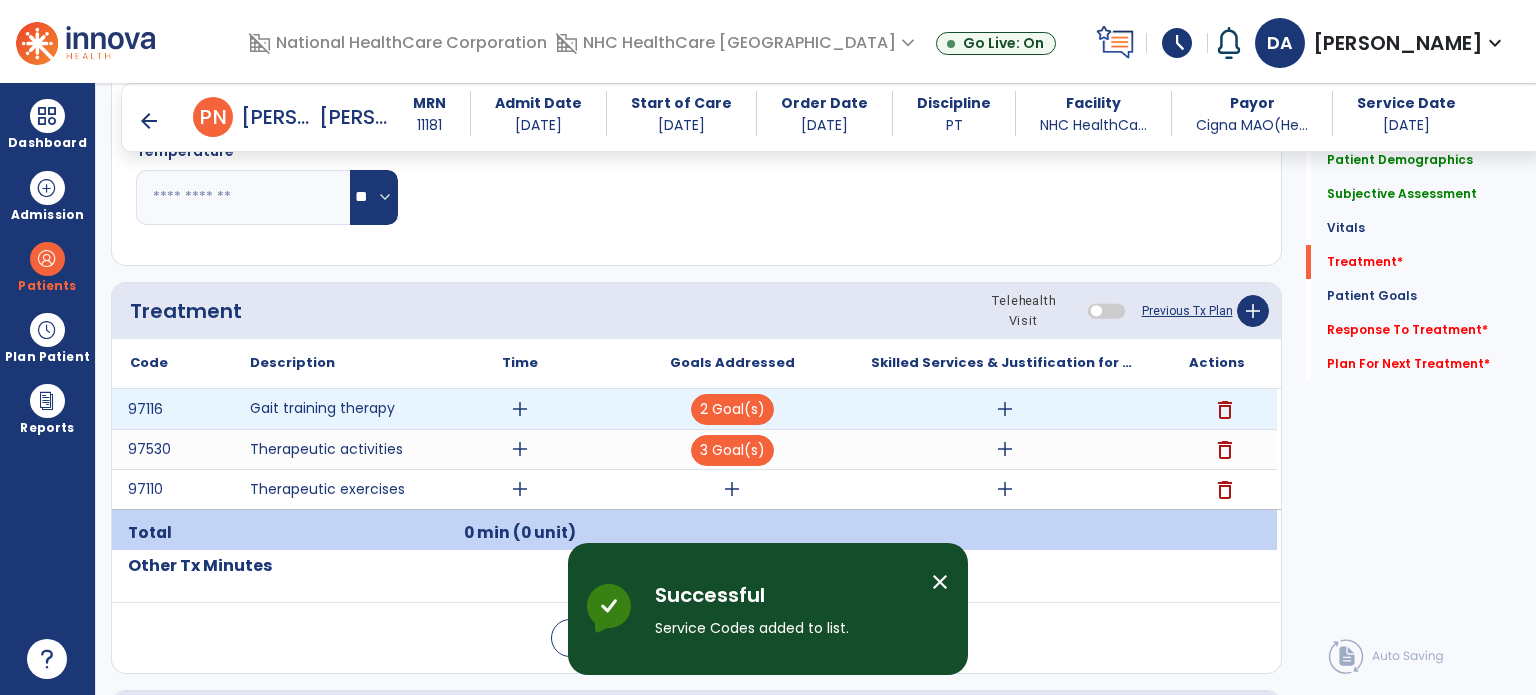 click on "add" at bounding box center [520, 409] 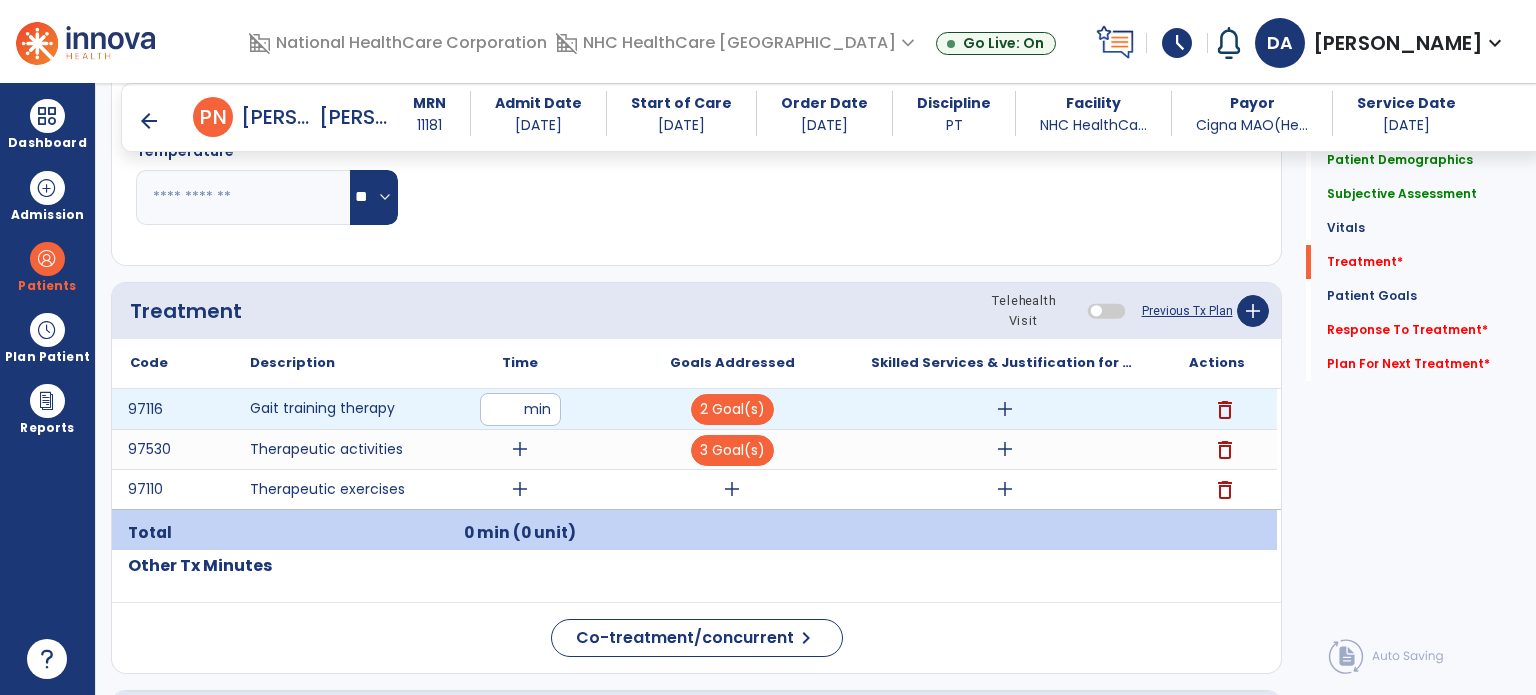 type on "**" 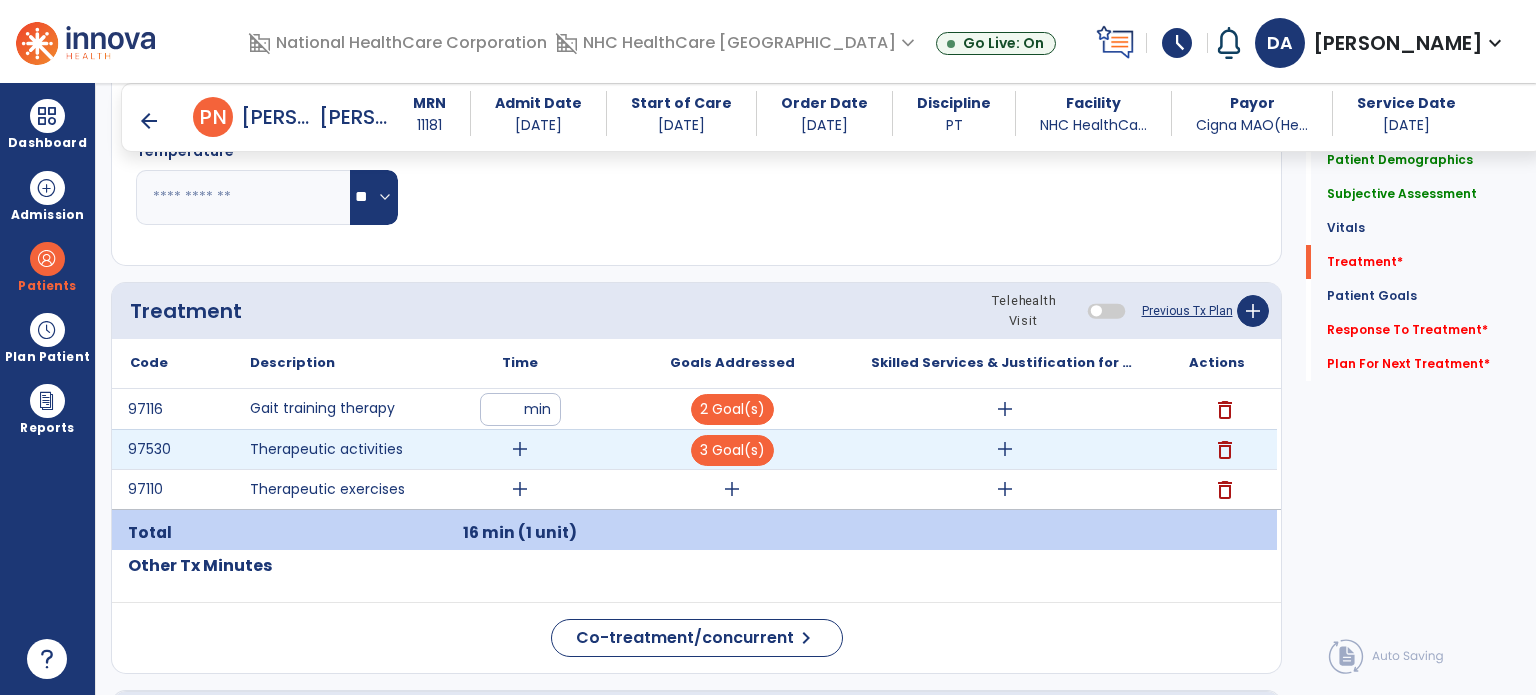 click on "add" at bounding box center [520, 449] 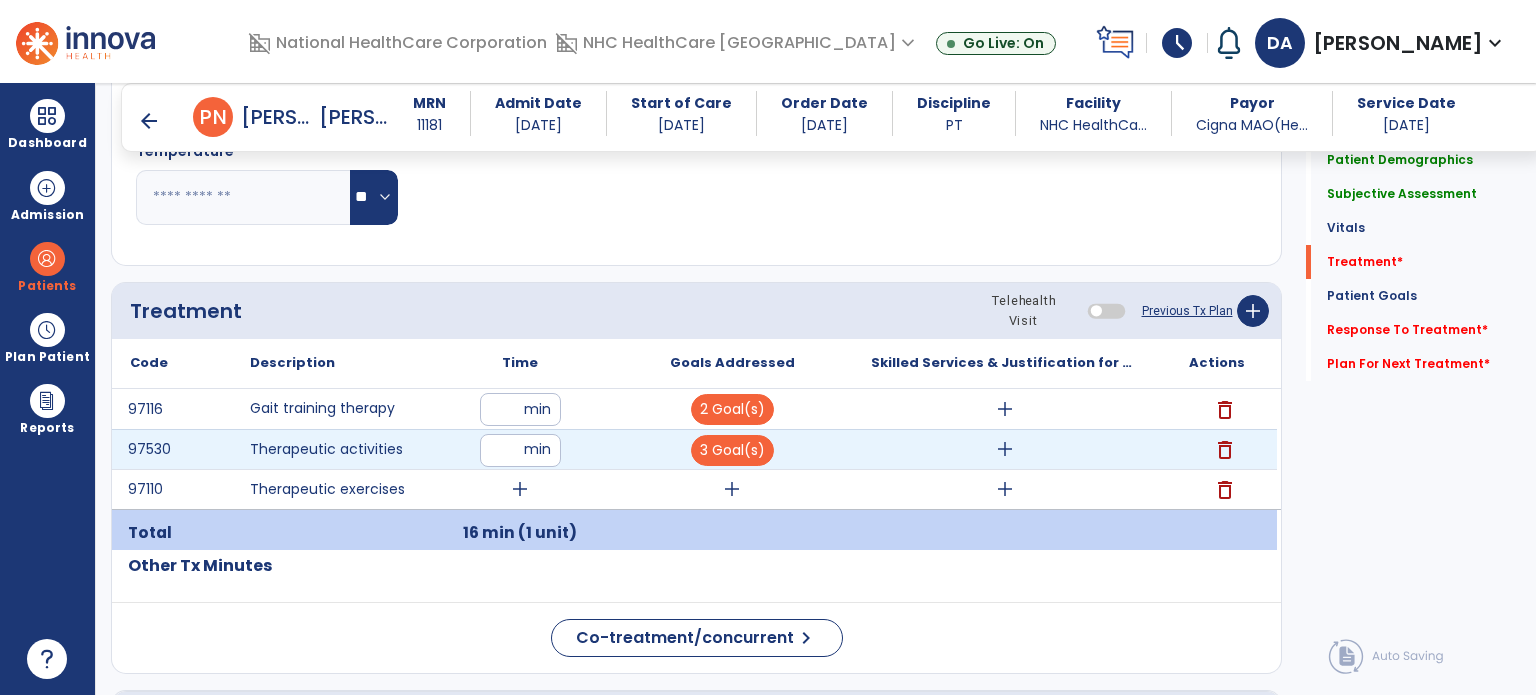 type on "**" 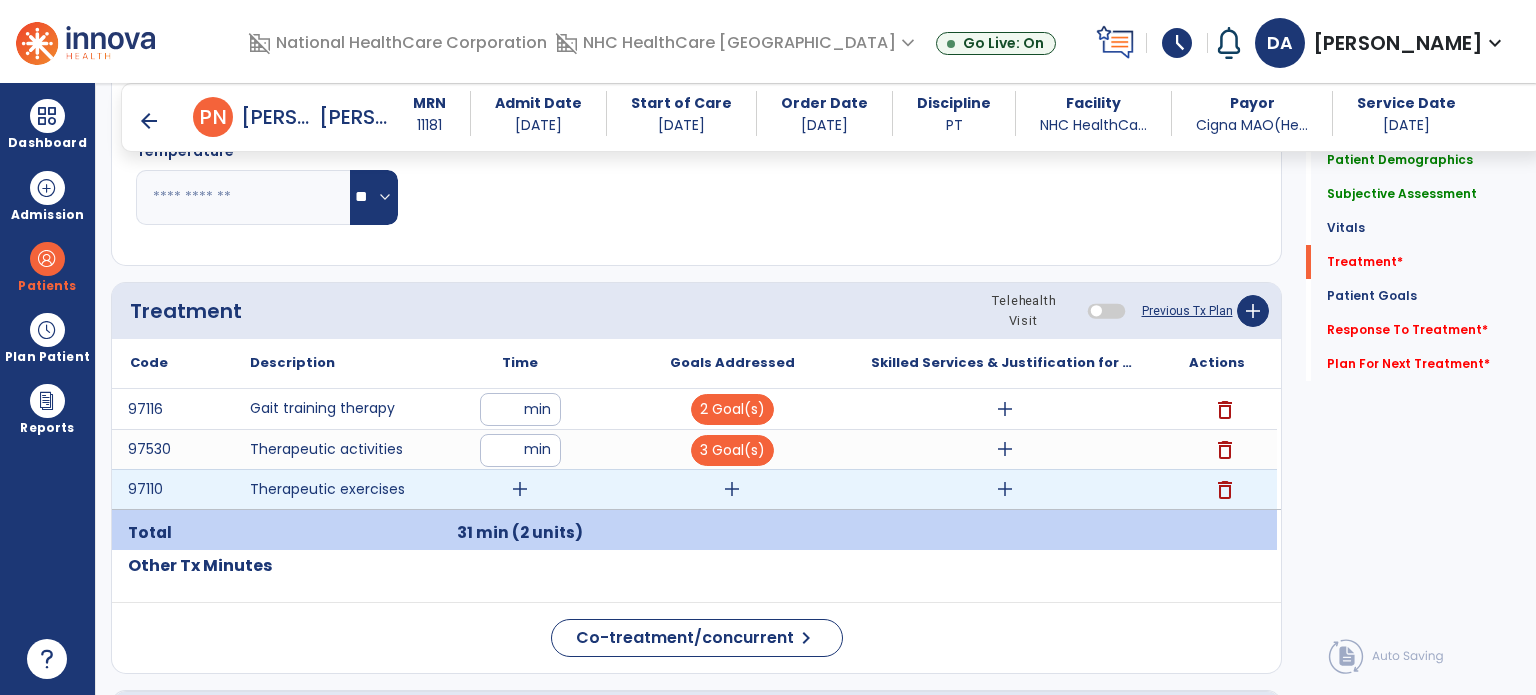 click on "add" at bounding box center (520, 489) 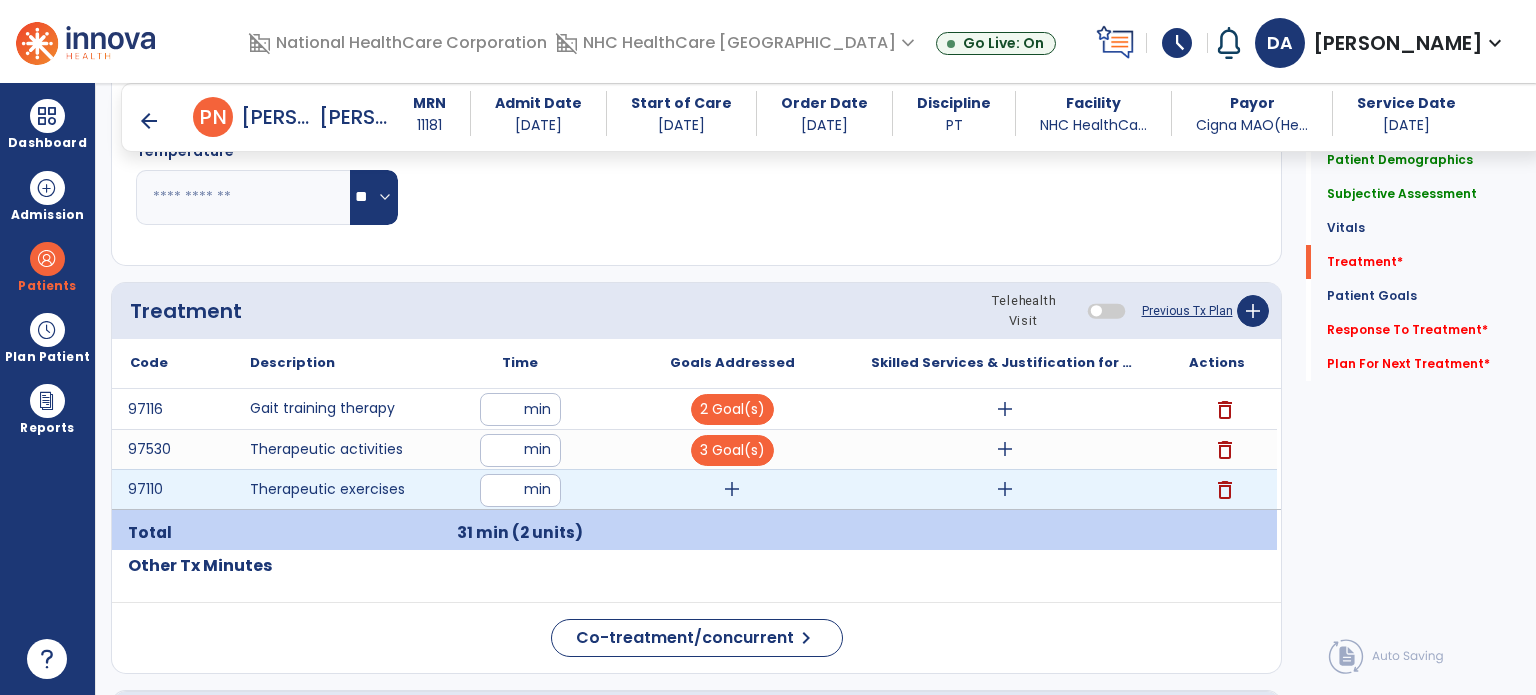 type on "**" 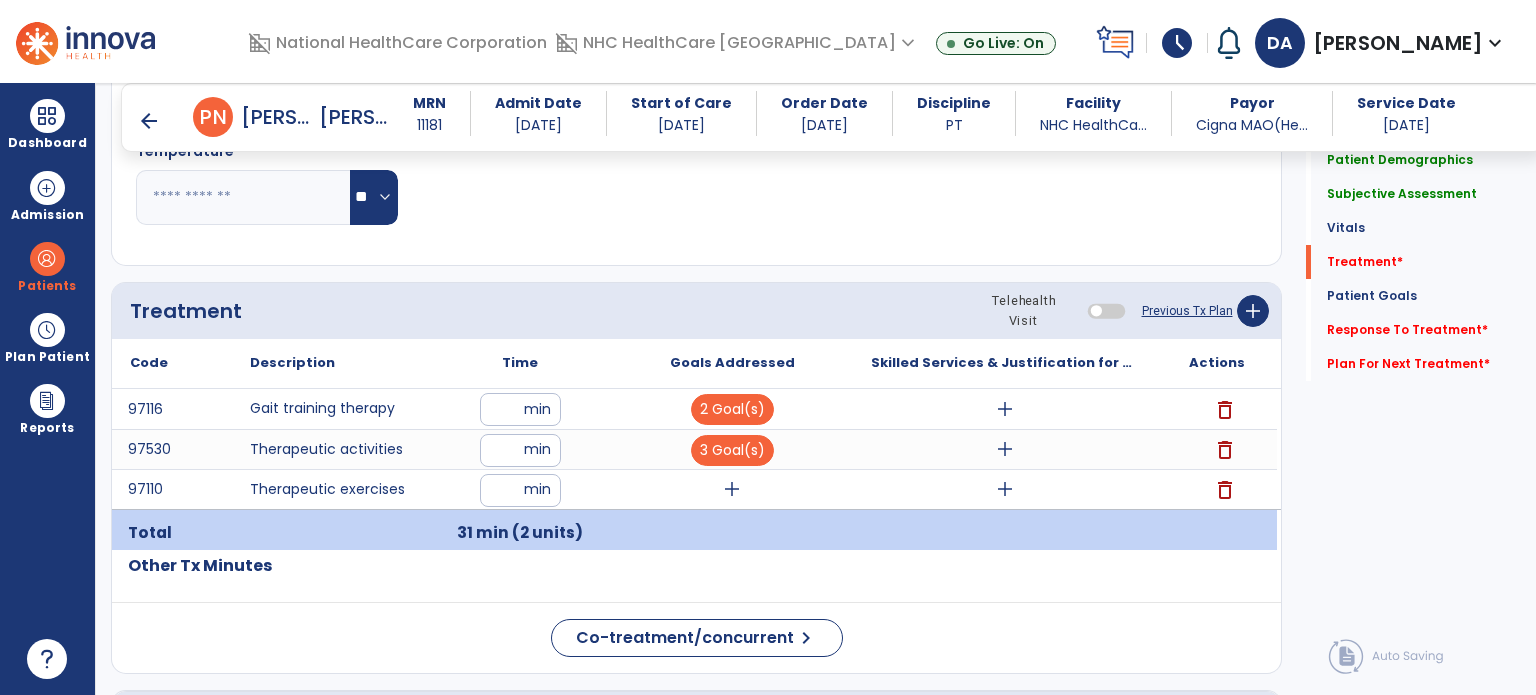 click on "Other Tx Minutes" 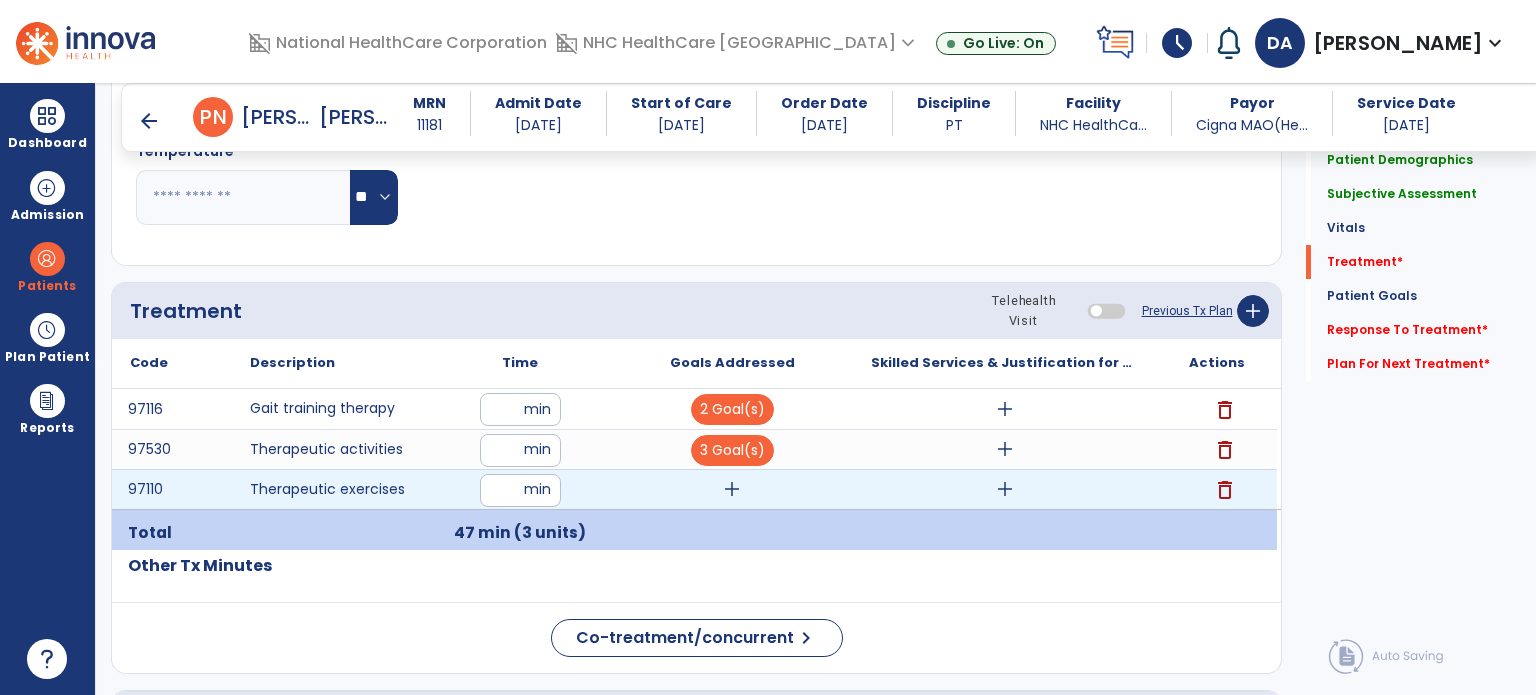 drag, startPoint x: 508, startPoint y: 485, endPoint x: 460, endPoint y: 485, distance: 48 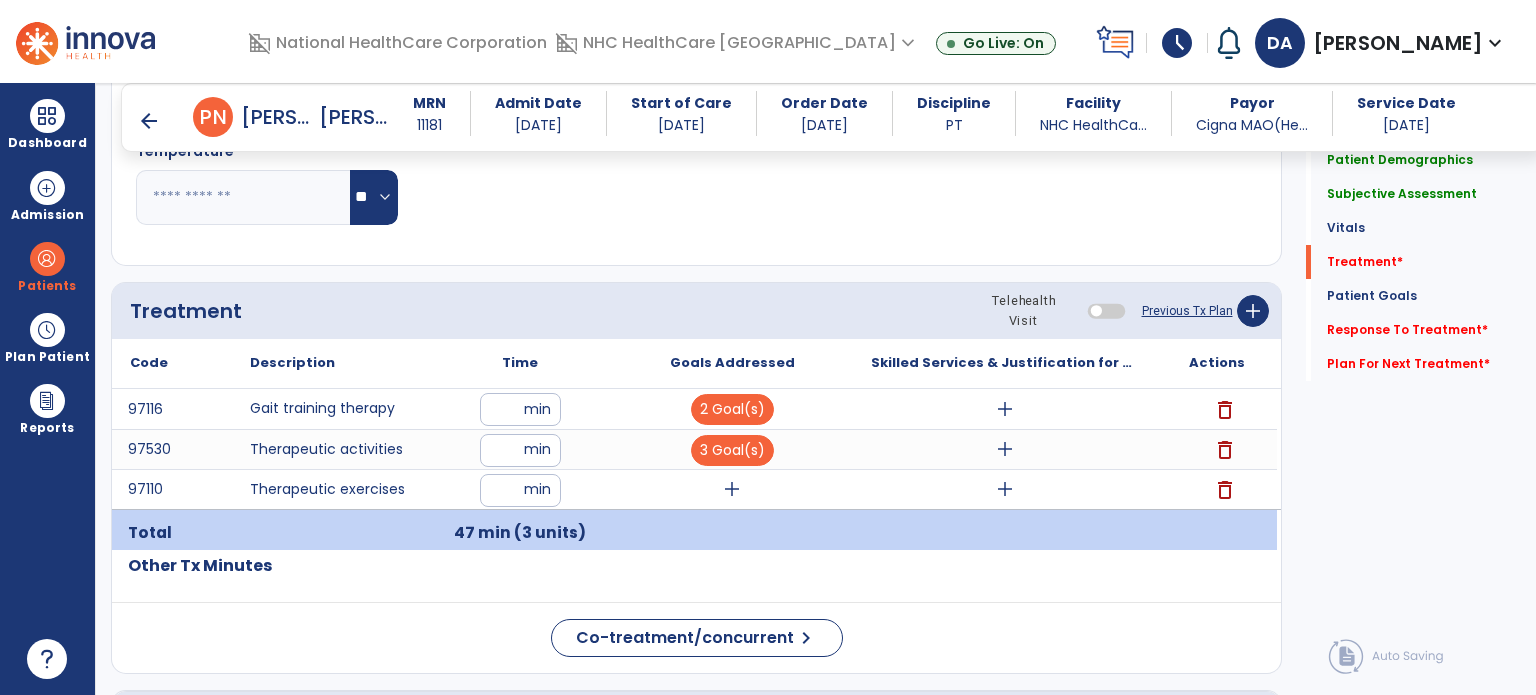 click on "Other Tx Minutes" 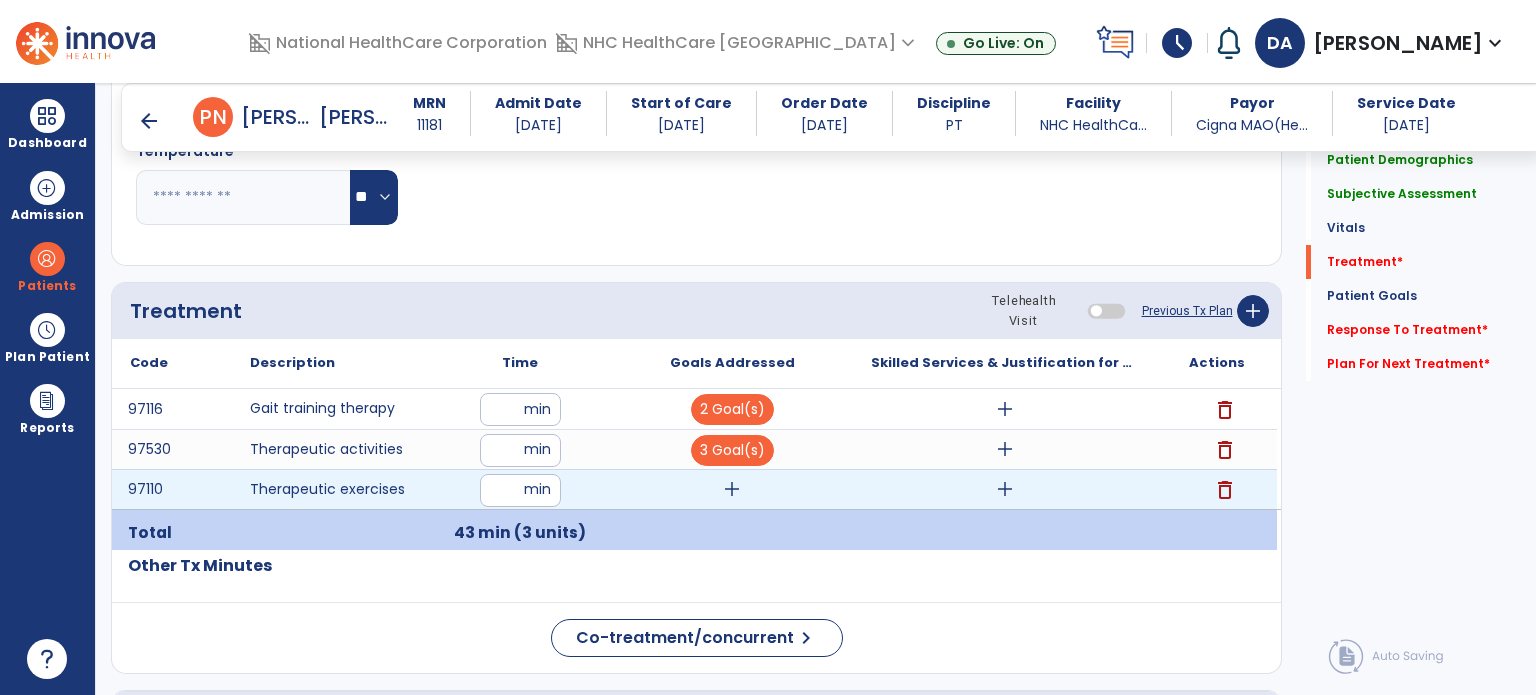 click on "add" at bounding box center (732, 489) 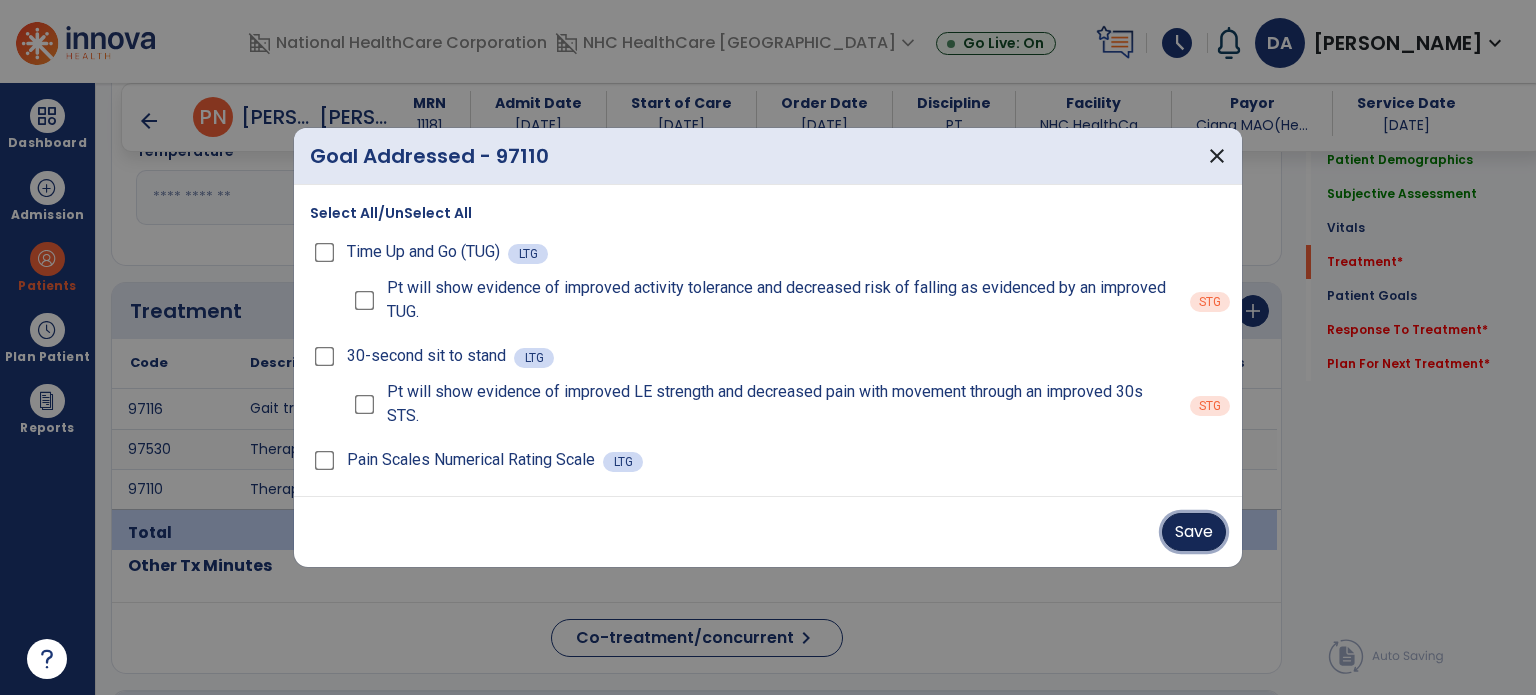 click on "Save" at bounding box center (1194, 532) 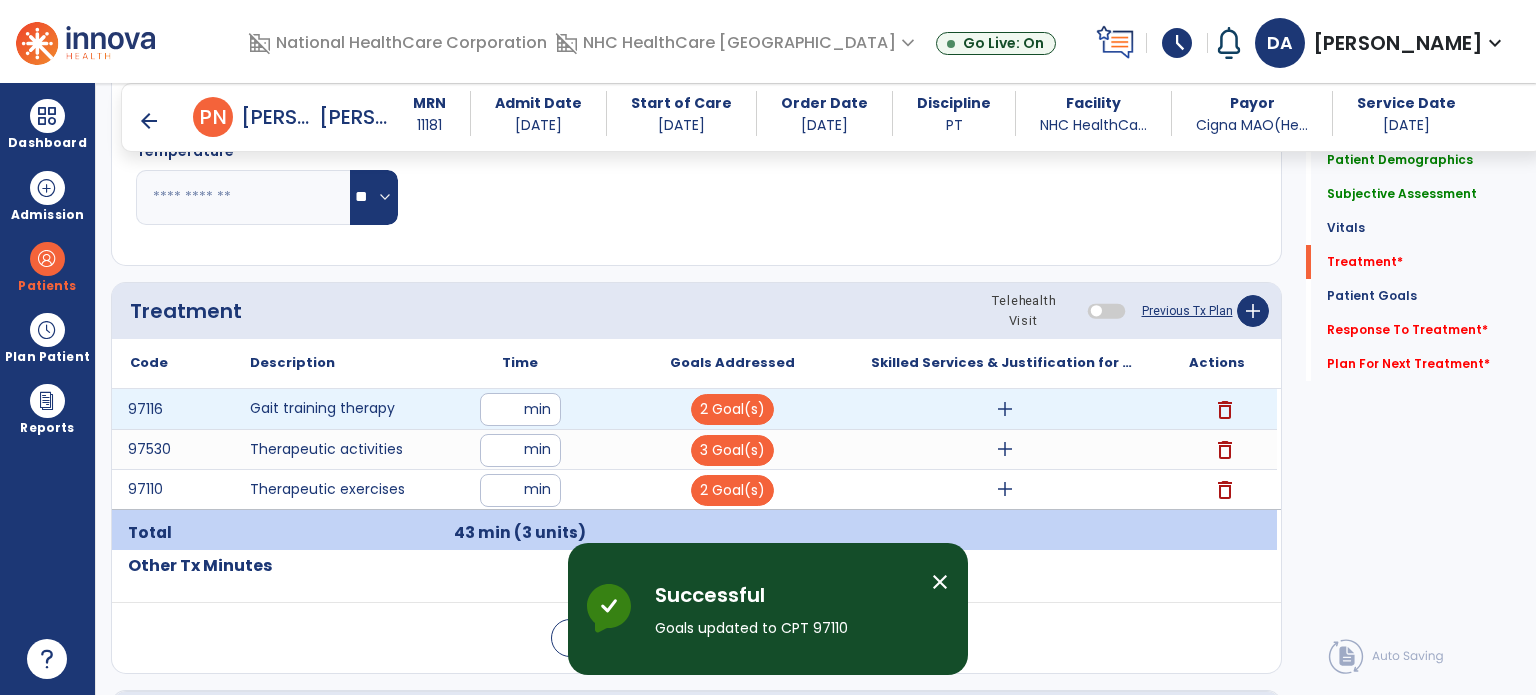 click on "add" at bounding box center (1005, 409) 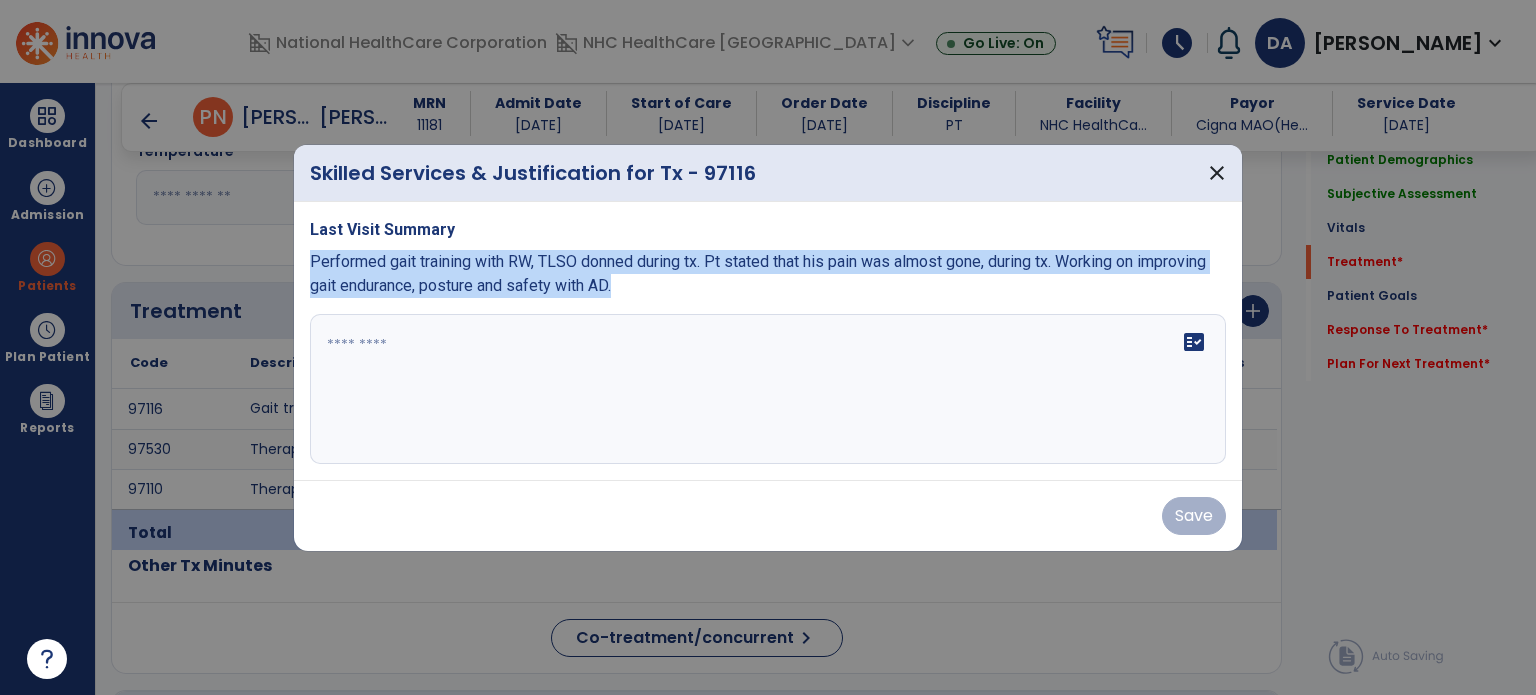 drag, startPoint x: 699, startPoint y: 290, endPoint x: 299, endPoint y: 263, distance: 400.91022 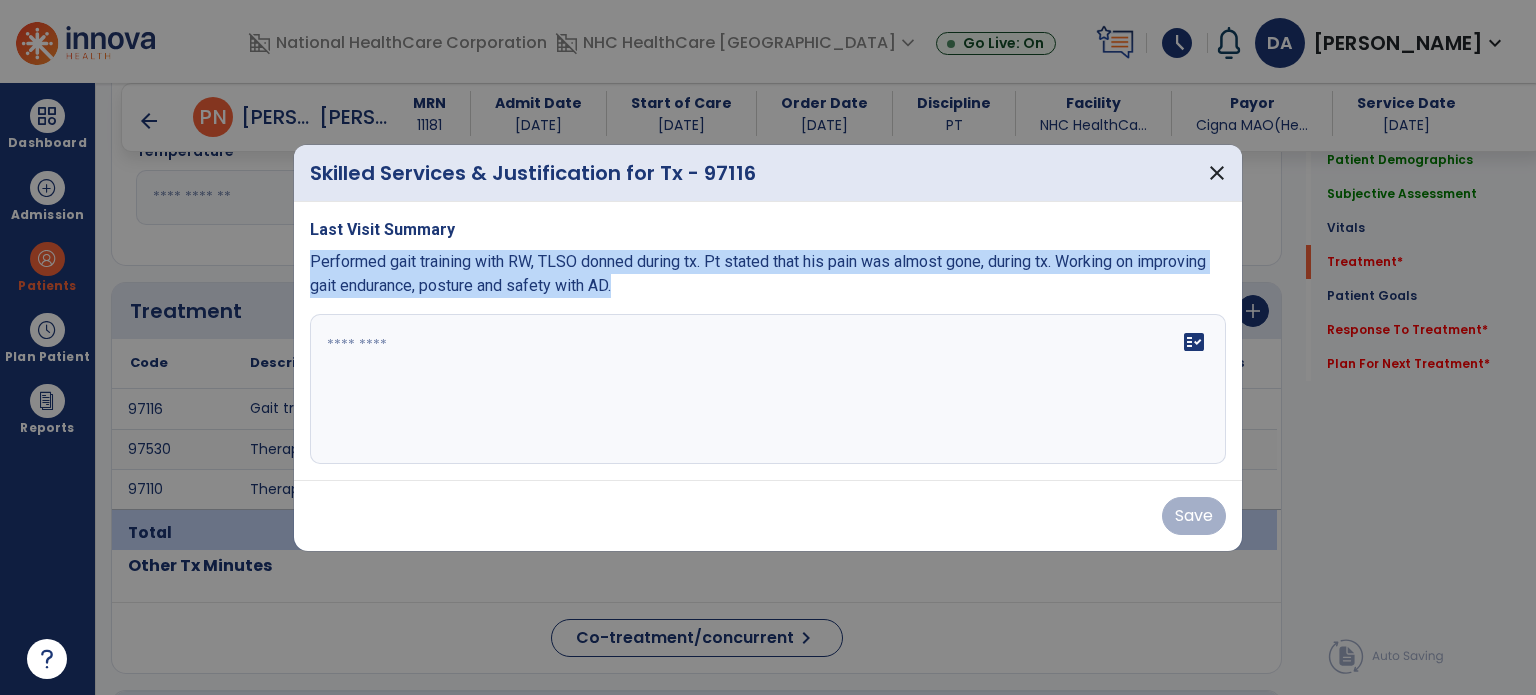 click on "Last Visit Summary Performed gait training with RW, TLSO donned during tx. Pt stated that his pain was almost gone, during tx.  Working on improving gait endurance, posture and safety with AD.   fact_check" at bounding box center [768, 341] 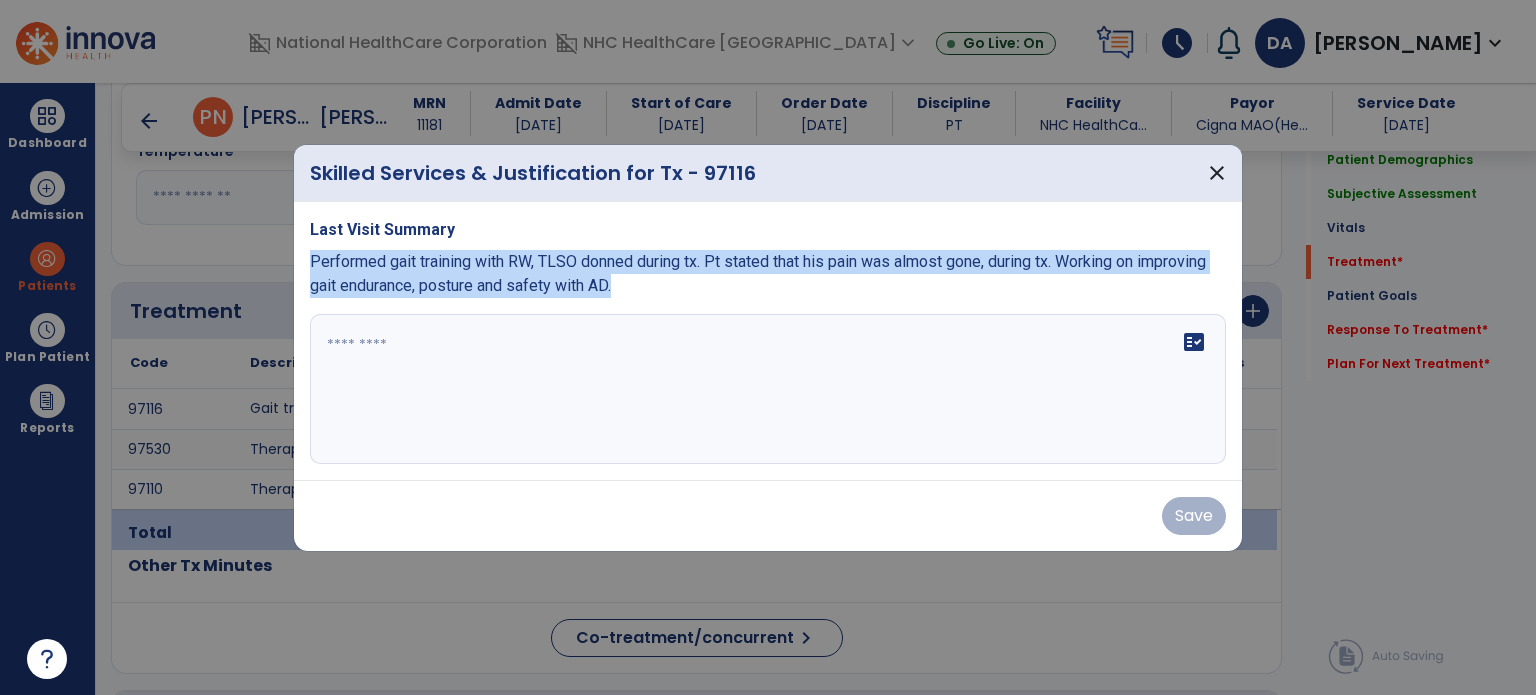 copy on "Performed gait training with RW, TLSO donned during tx. Pt stated that his pain was almost gone, during tx.  Working on improving gait endurance, posture and safety with AD." 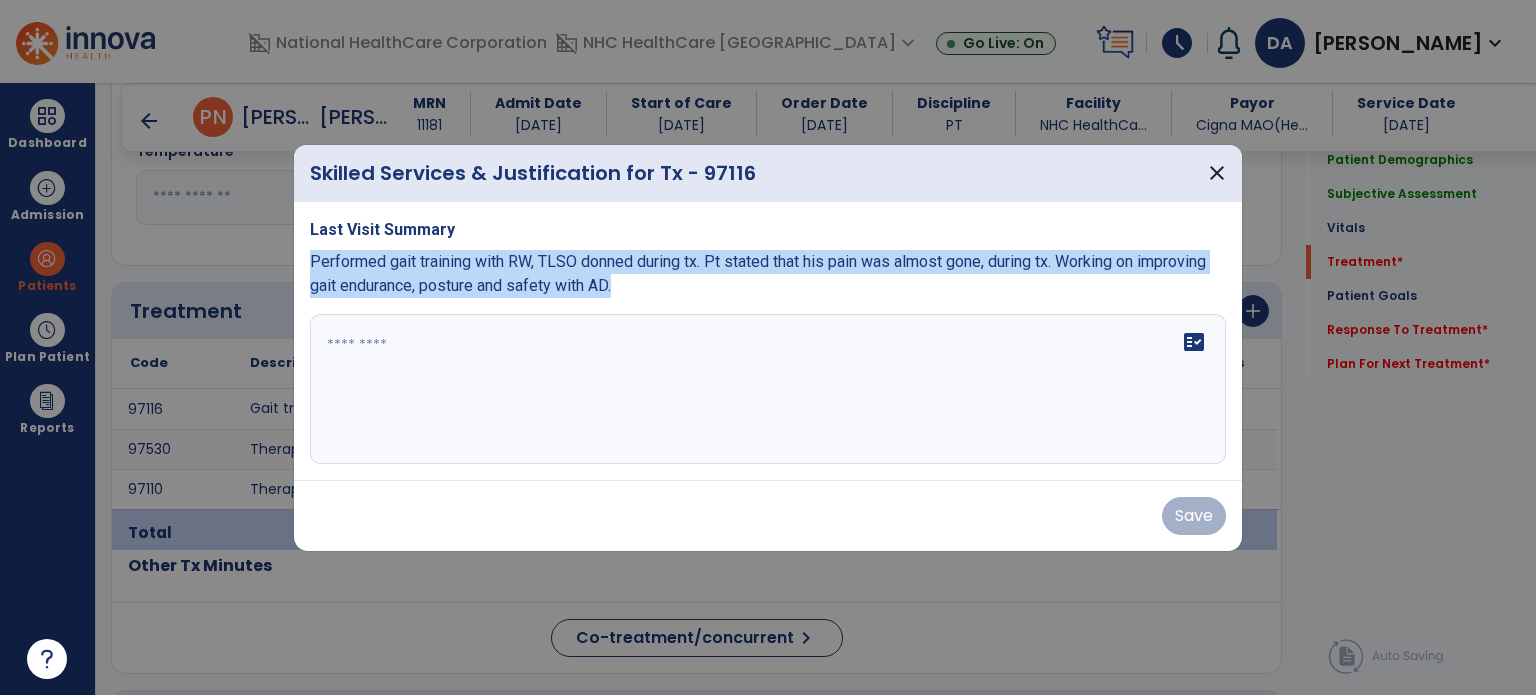 click at bounding box center [768, 389] 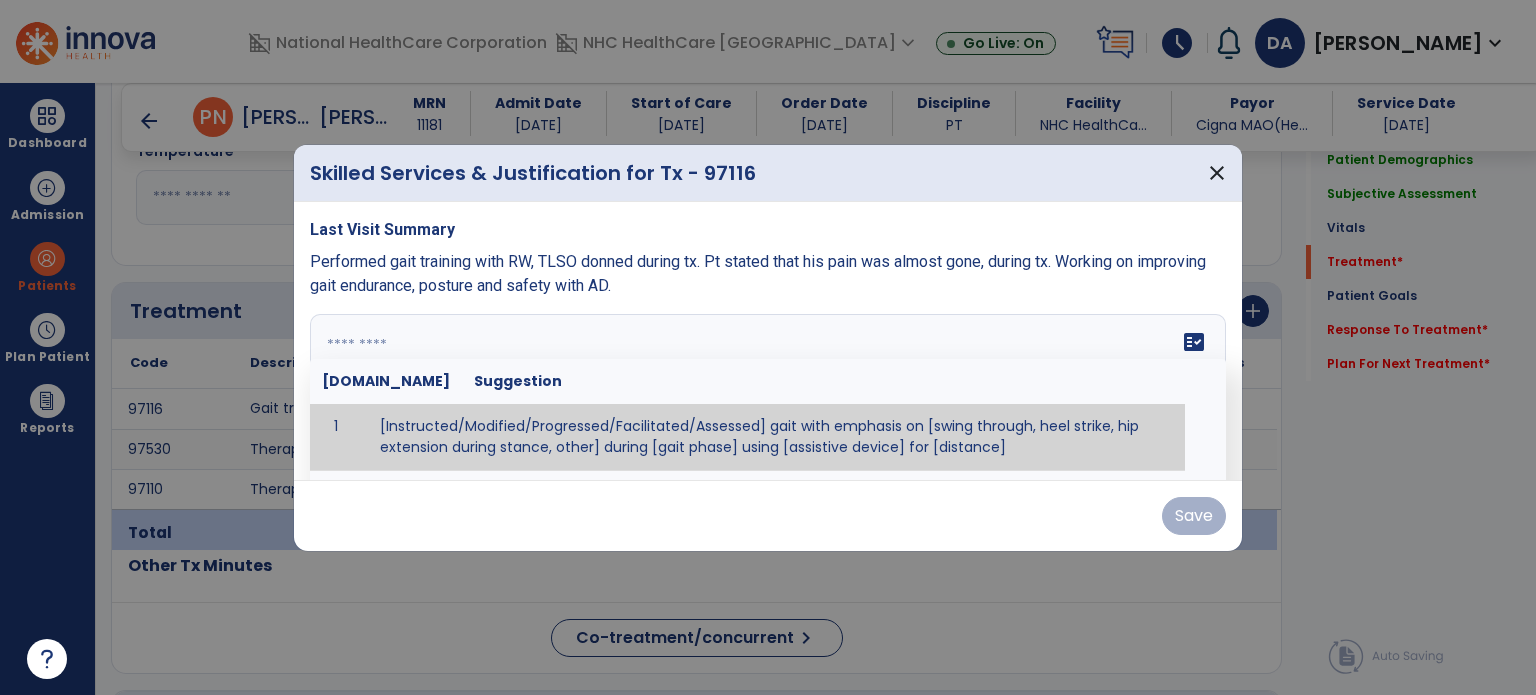 paste on "**********" 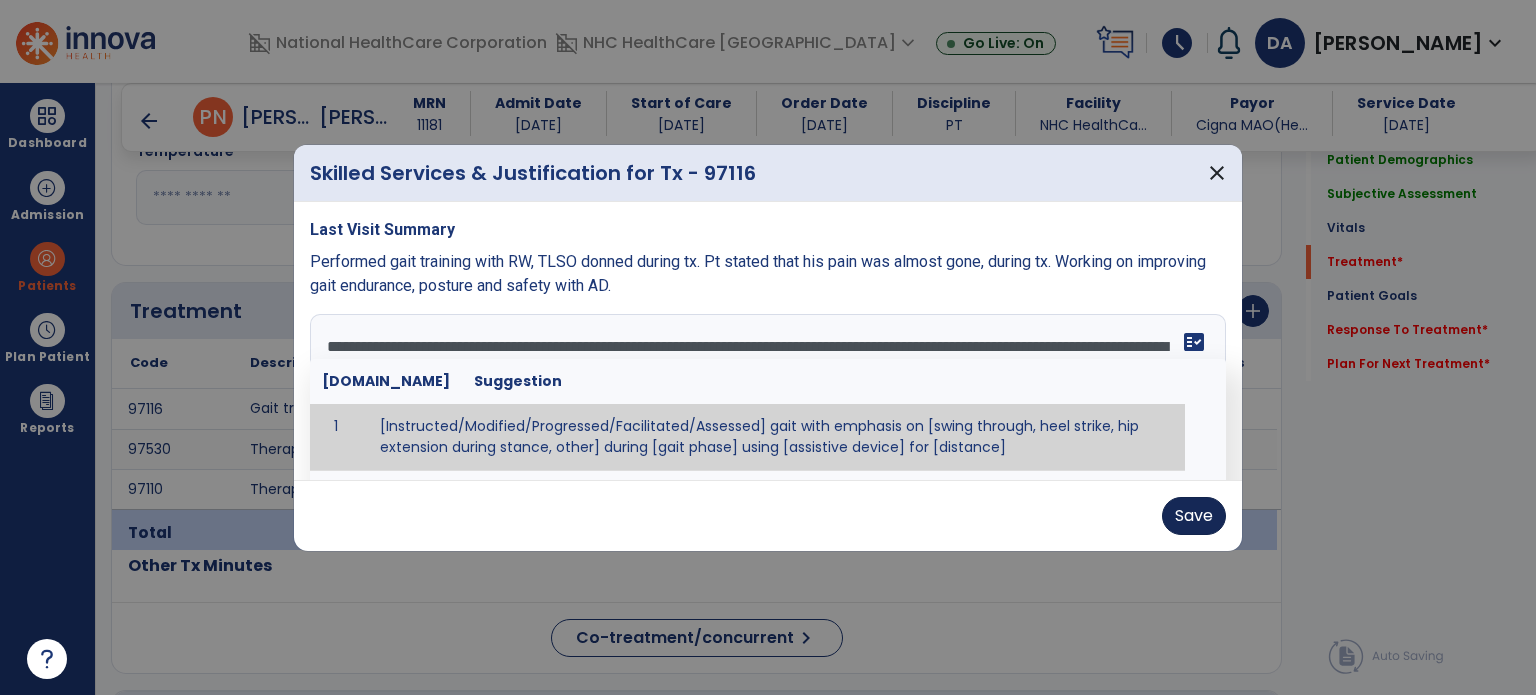 type on "**********" 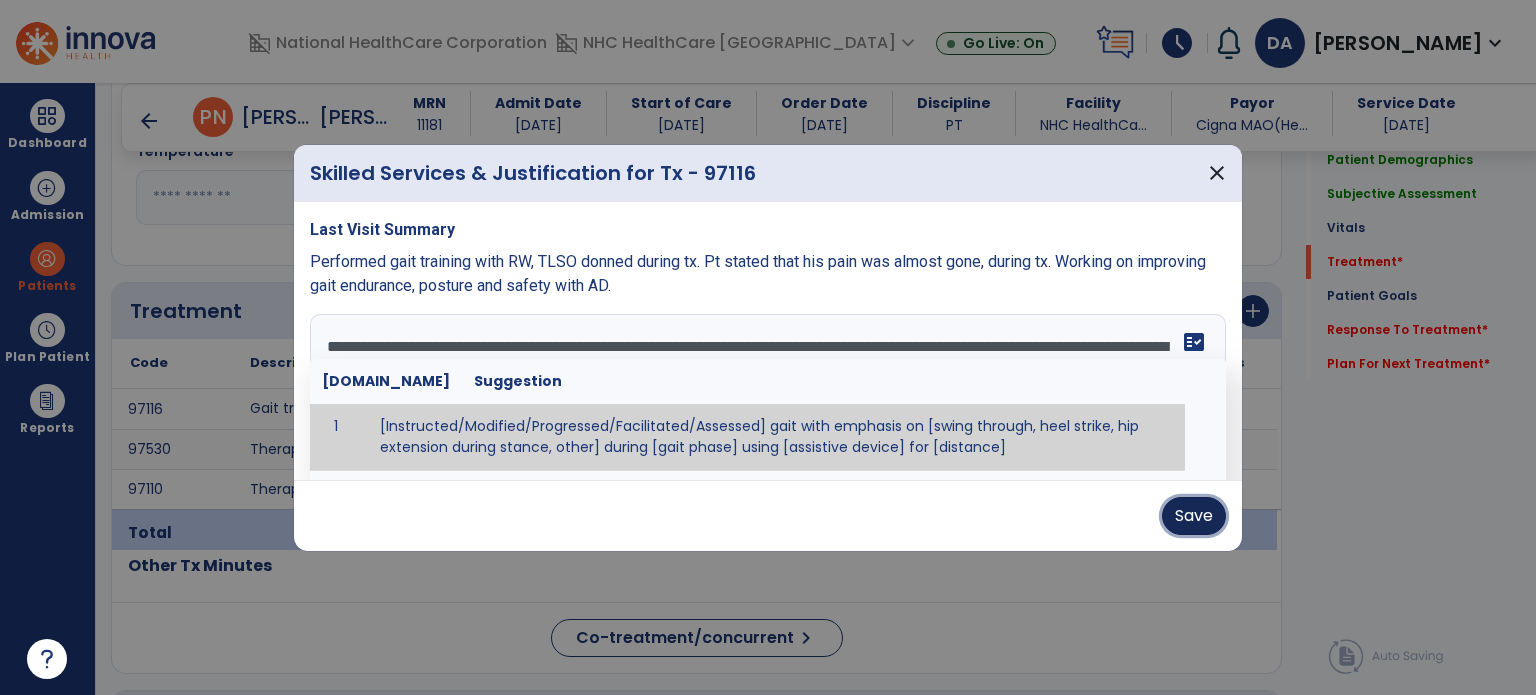 click on "Save" at bounding box center (1194, 516) 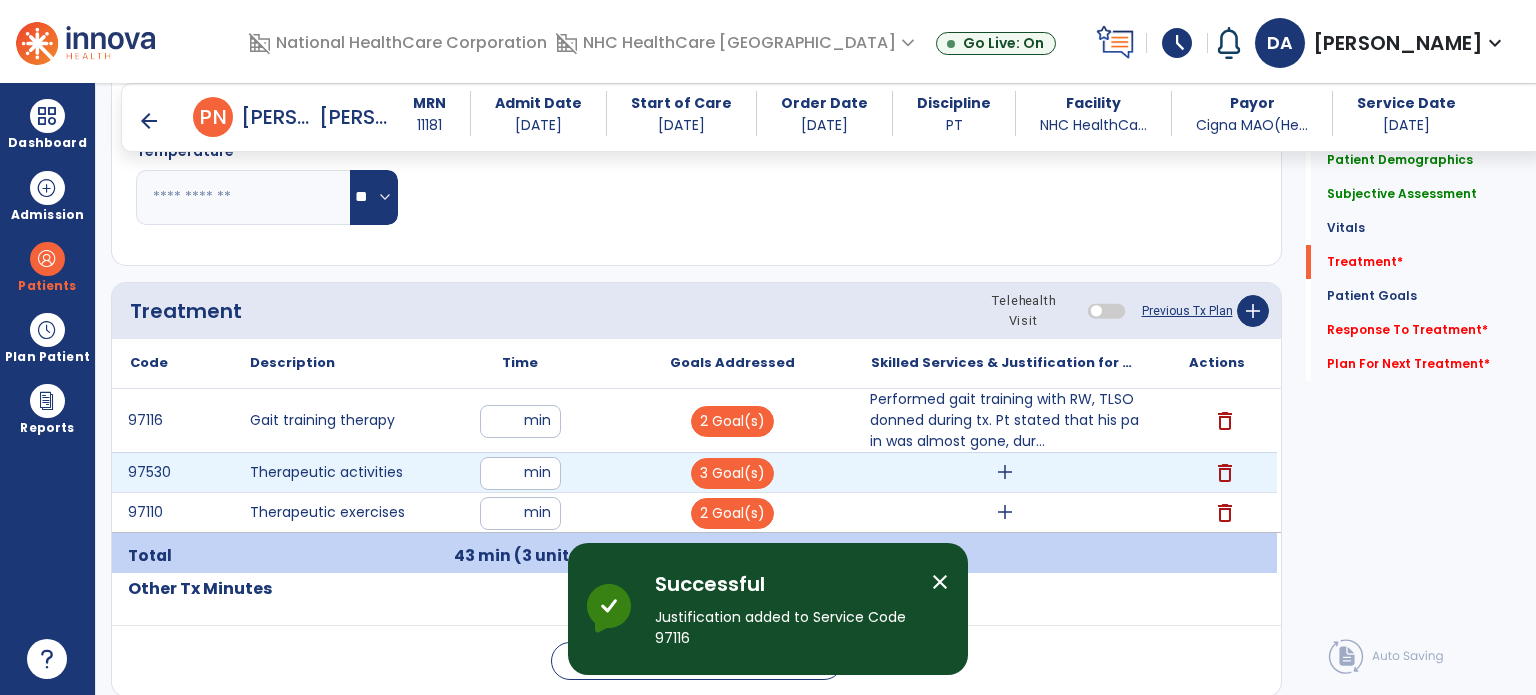 click on "add" at bounding box center (1005, 472) 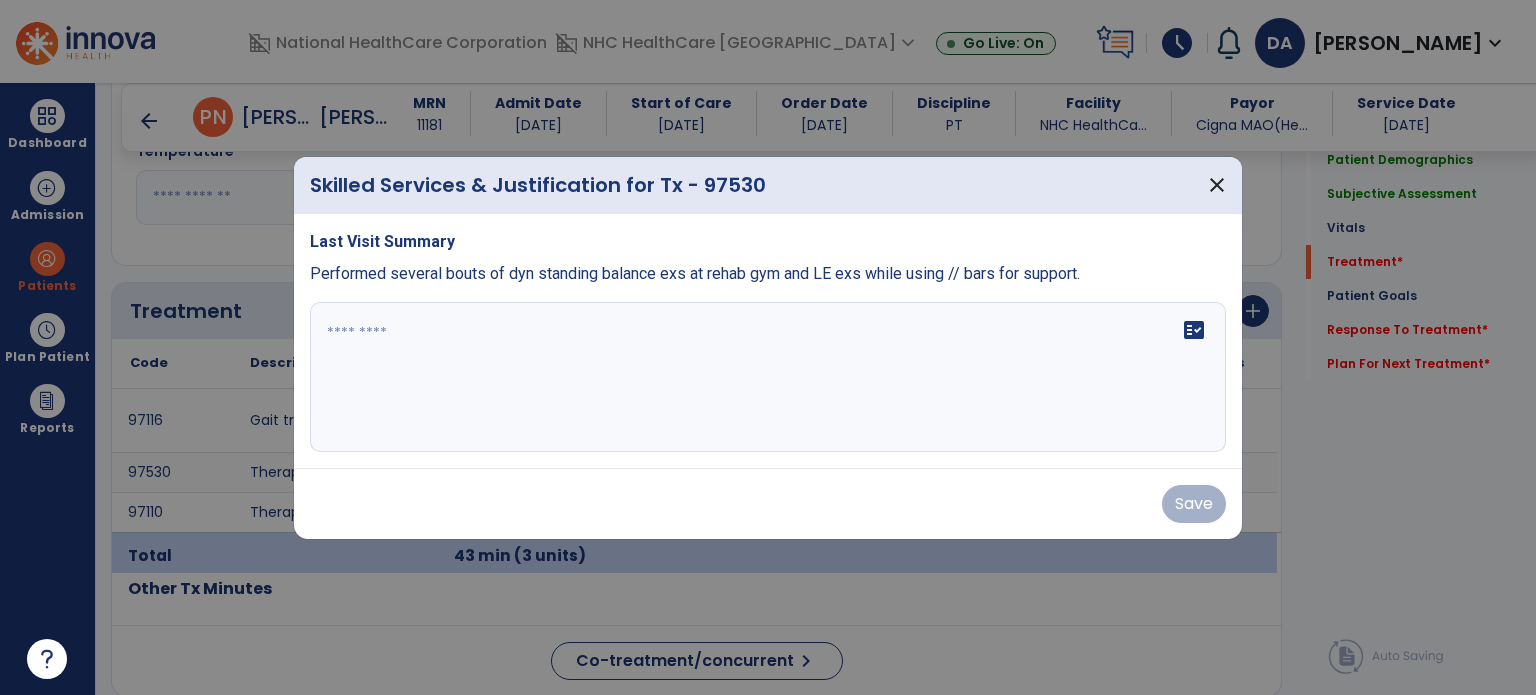 click on "fact_check" at bounding box center (768, 377) 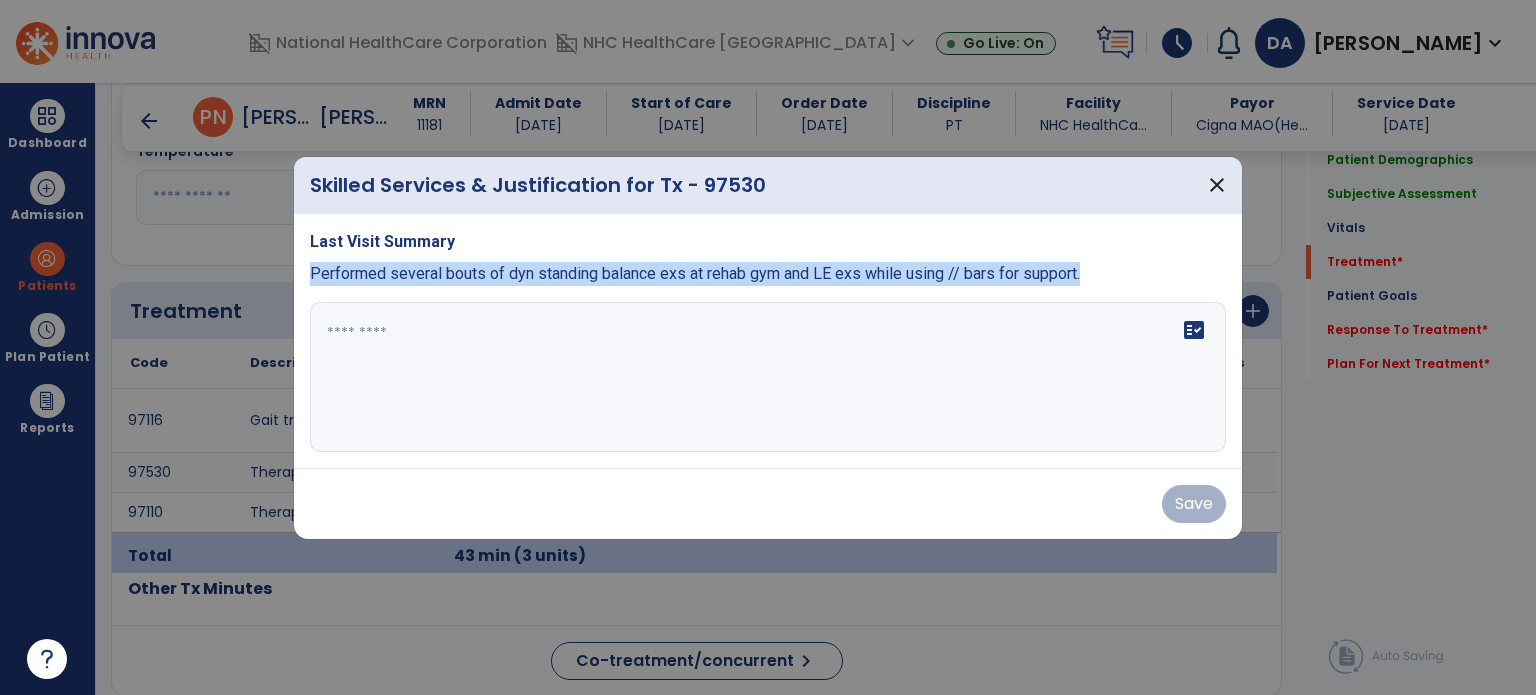 drag, startPoint x: 1084, startPoint y: 267, endPoint x: 305, endPoint y: 275, distance: 779.0411 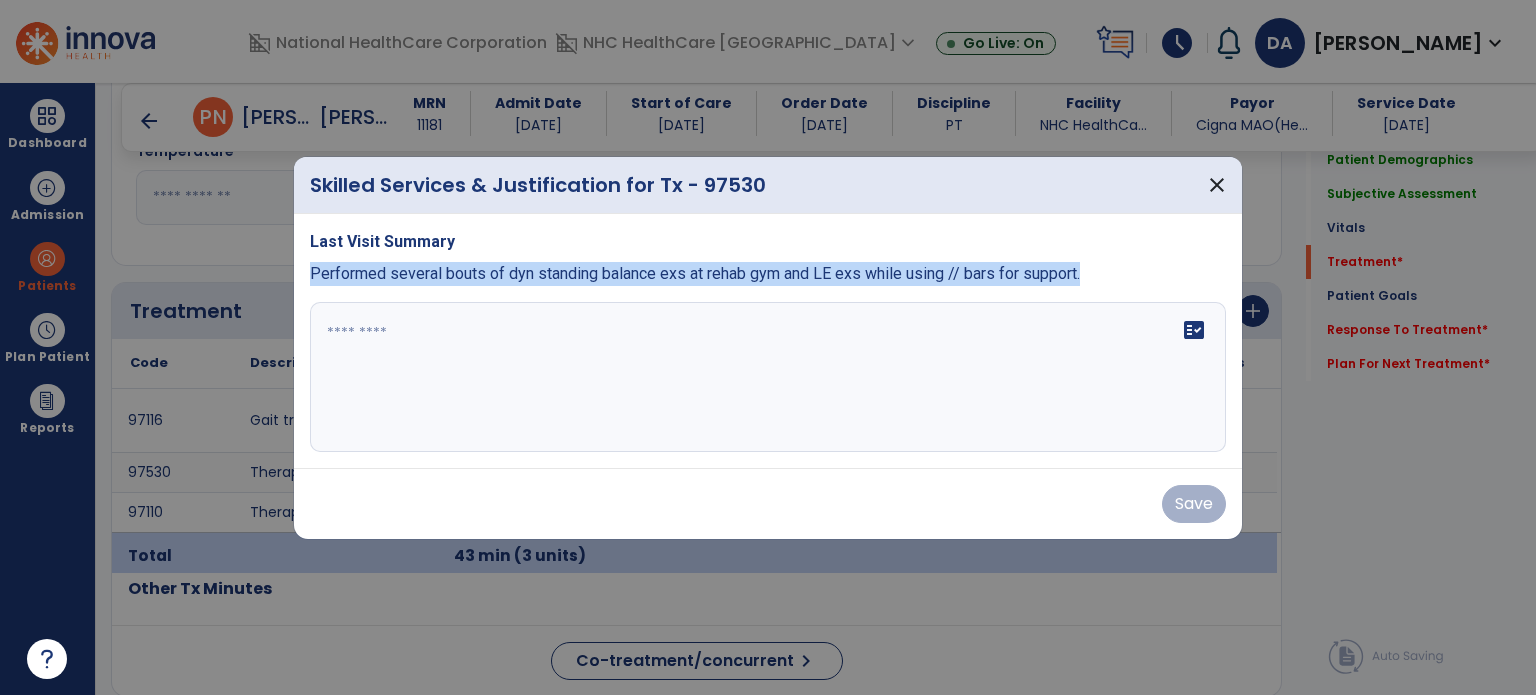 click on "Last Visit Summary Performed several bouts of dyn standing balance exs at rehab gym and LE exs while using // bars for support.    fact_check" at bounding box center (768, 341) 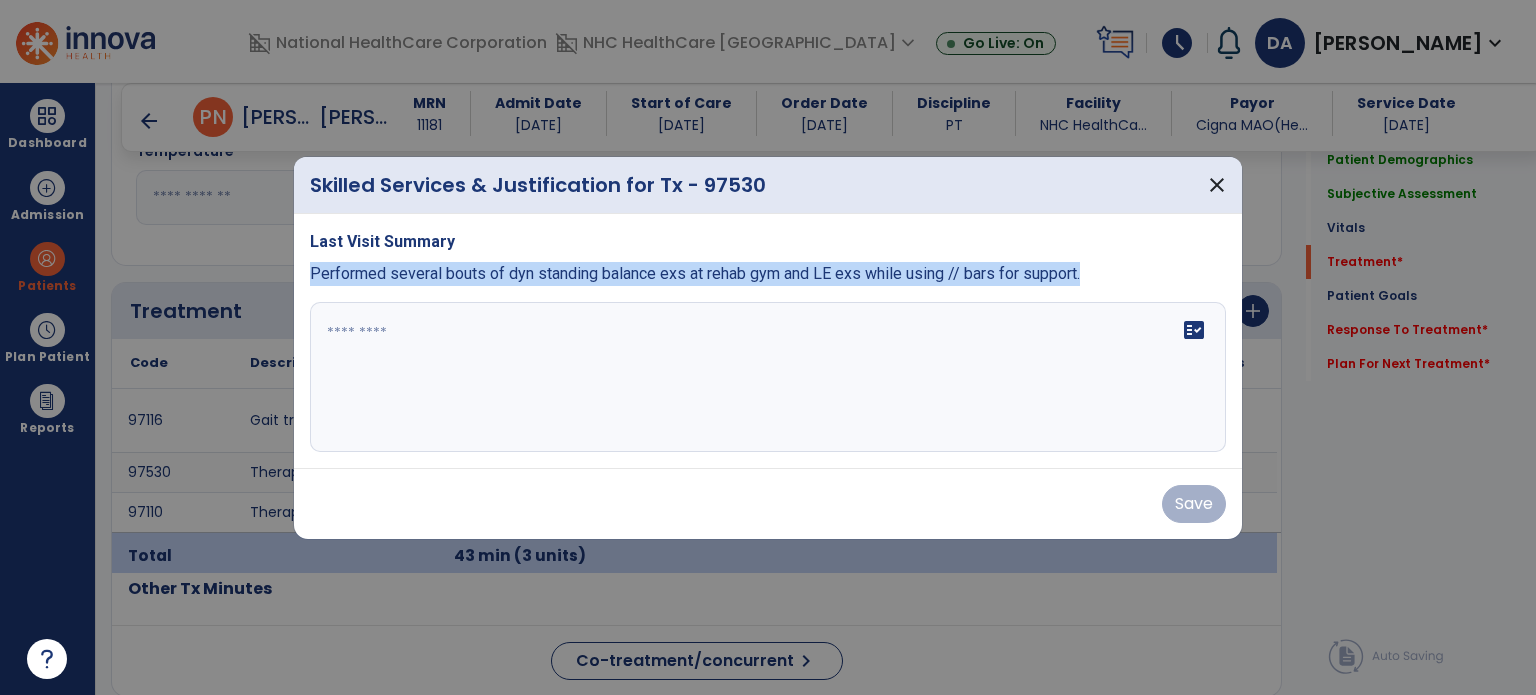 copy on "Performed several bouts of dyn standing balance exs at rehab gym and LE exs while using // bars for support." 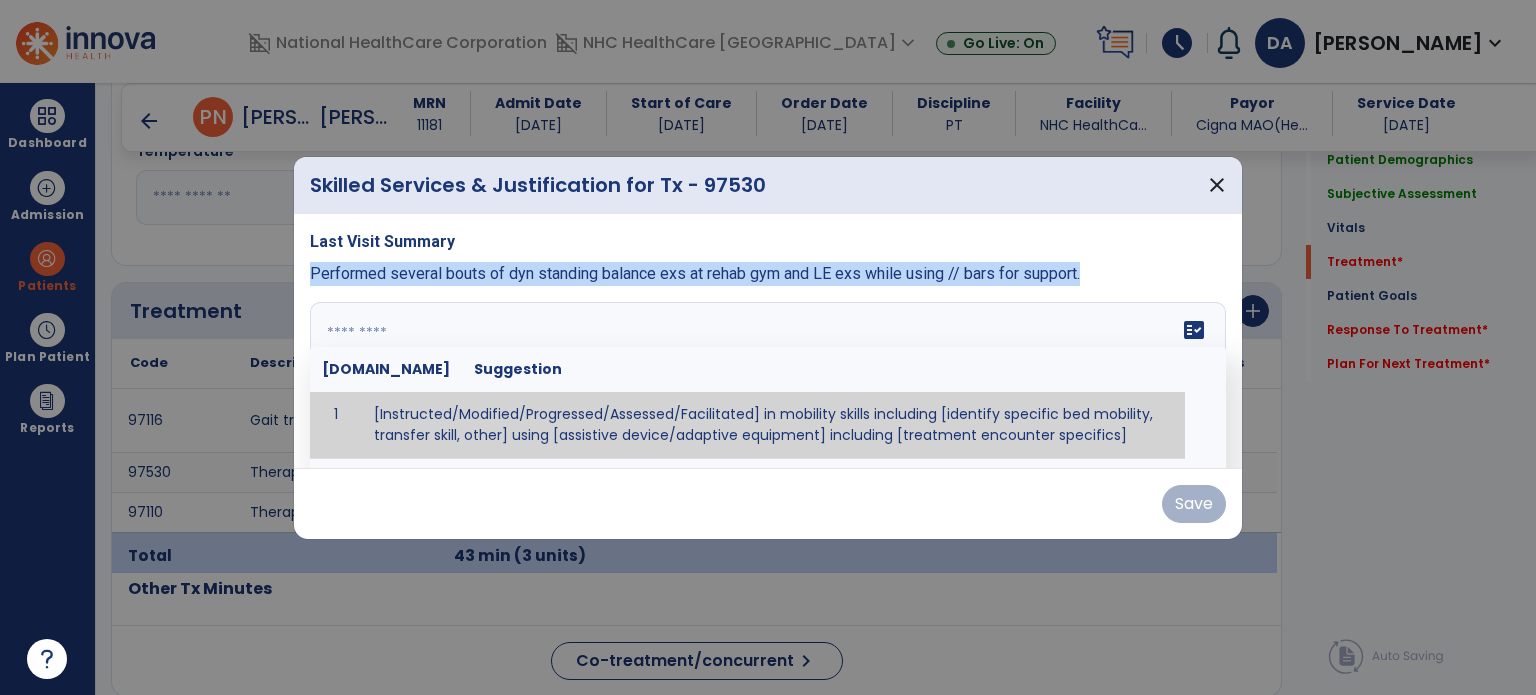 click at bounding box center (766, 377) 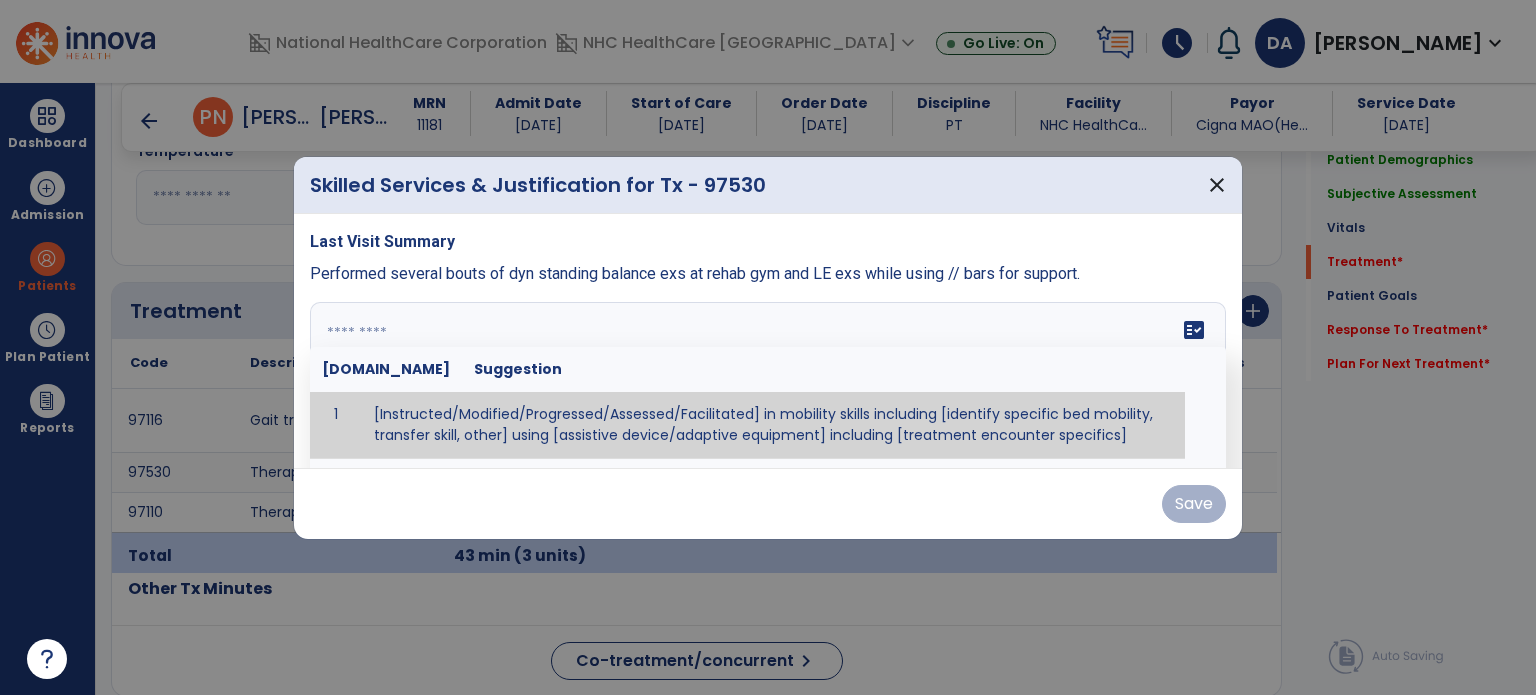 paste on "**********" 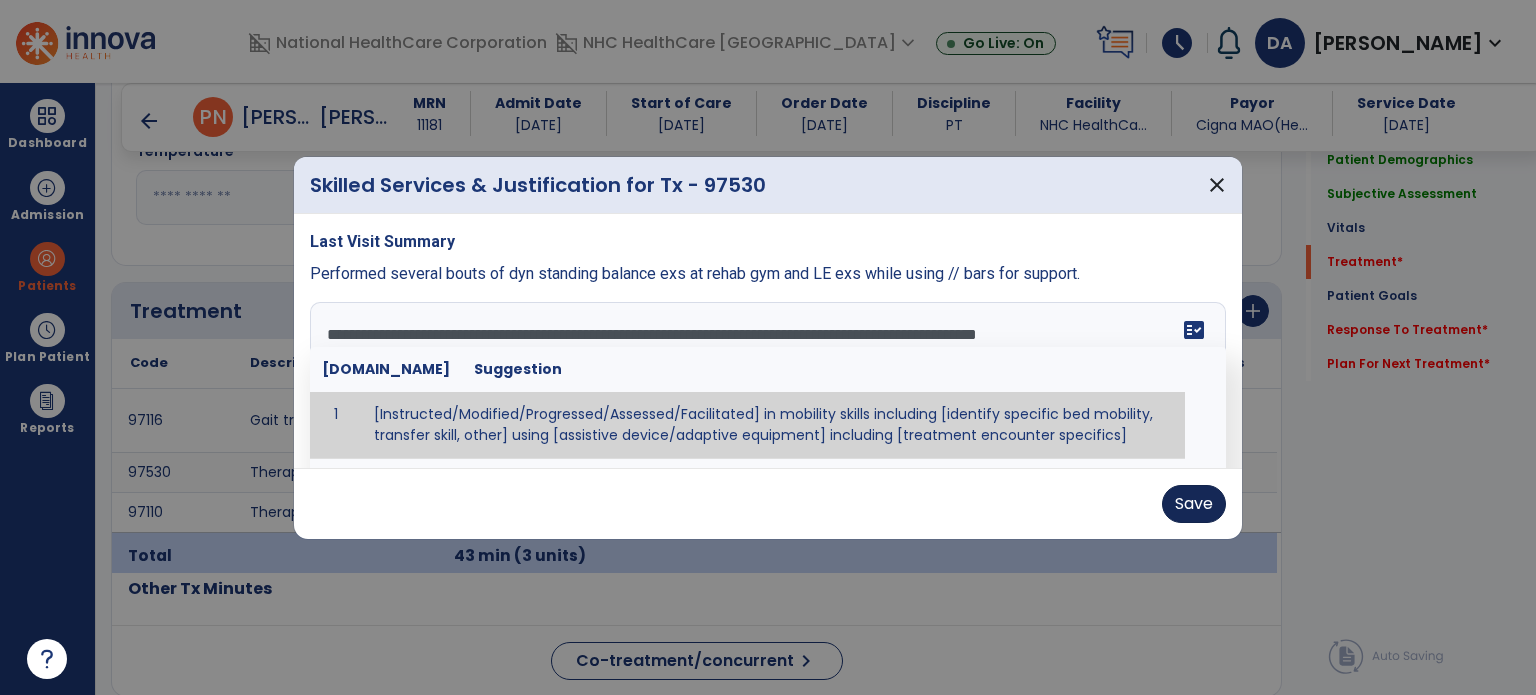 type on "**********" 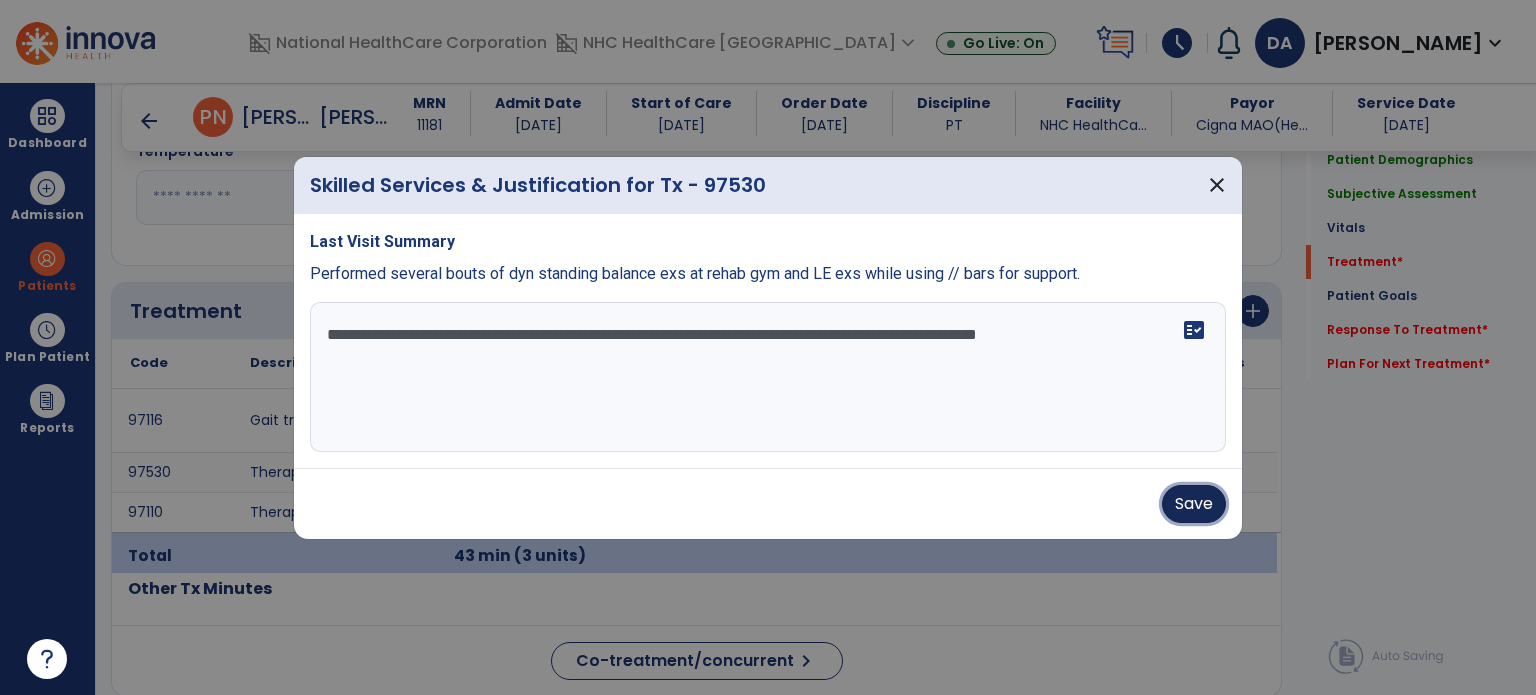 click on "Save" at bounding box center (1194, 504) 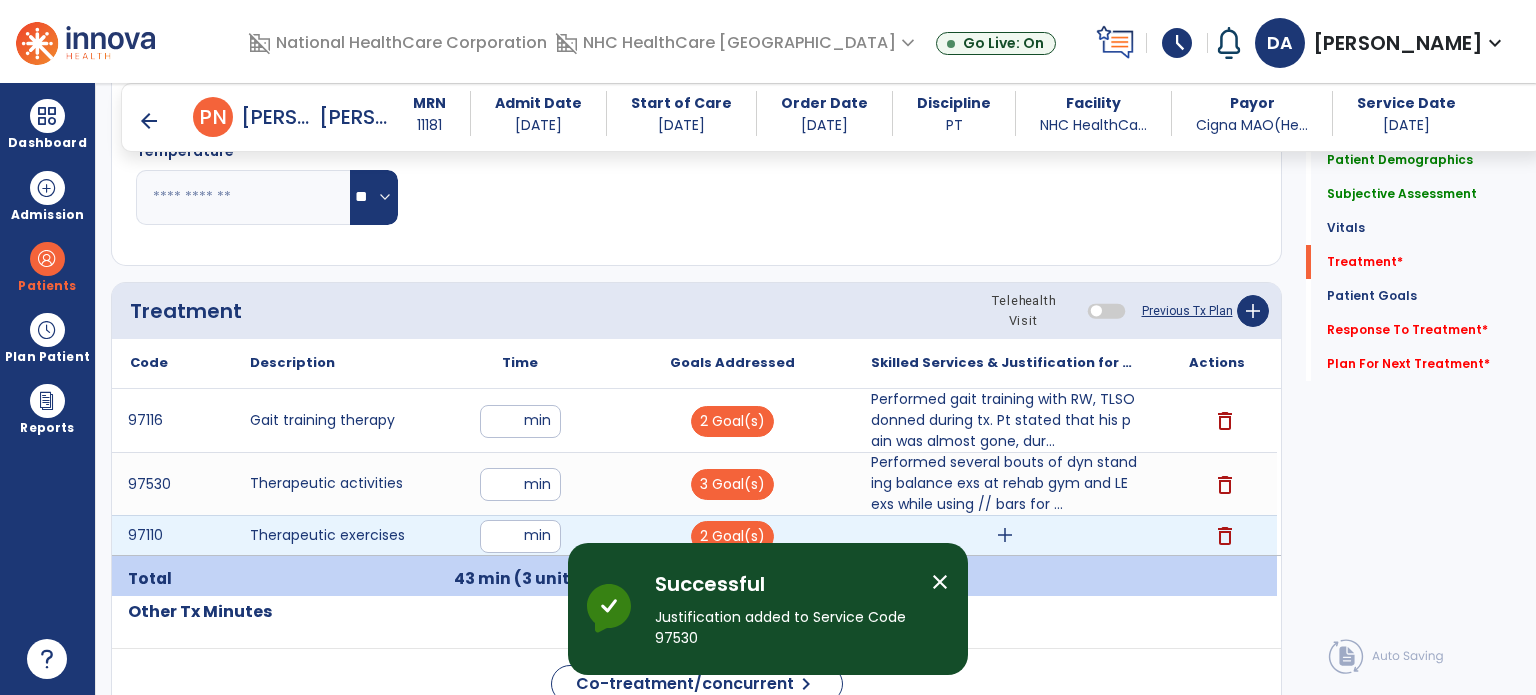 click on "add" at bounding box center (1005, 535) 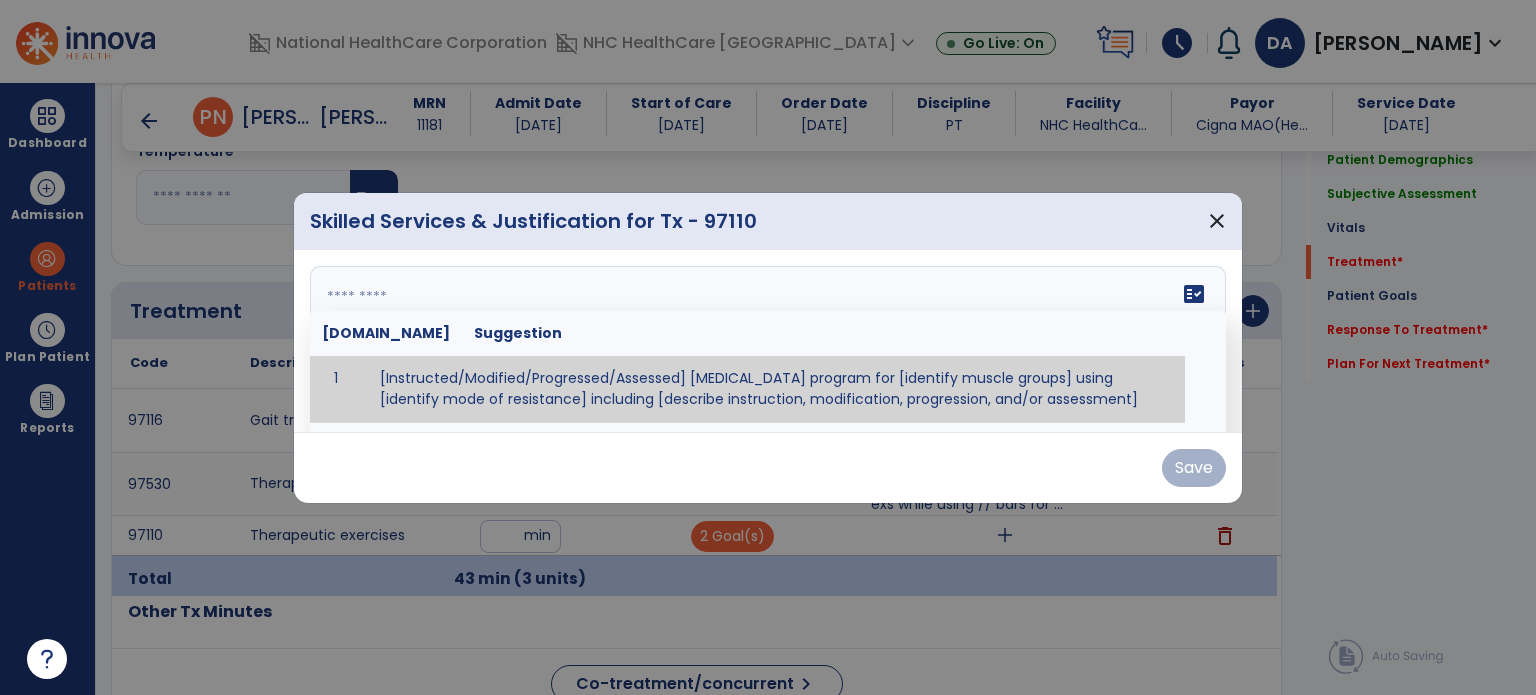 click on "fact_check  [DOMAIN_NAME] Suggestion 1 [Instructed/Modified/Progressed/Assessed] [MEDICAL_DATA] program for [identify muscle groups] using [identify mode of resistance] including [describe instruction, modification, progression, and/or assessment] 2 [Instructed/Modified/Progressed/Assessed] aerobic exercise program using [identify equipment/mode] including [describe instruction, modification,progression, and/or assessment] 3 [Instructed/Modified/Progressed/Assessed] [PROM/A/AROM/AROM] program for [identify joint movements] using [contract-relax, over-pressure, inhibitory techniques, other] 4 [Assessed/Tested] aerobic capacity with administration of [aerobic capacity test]" at bounding box center (768, 341) 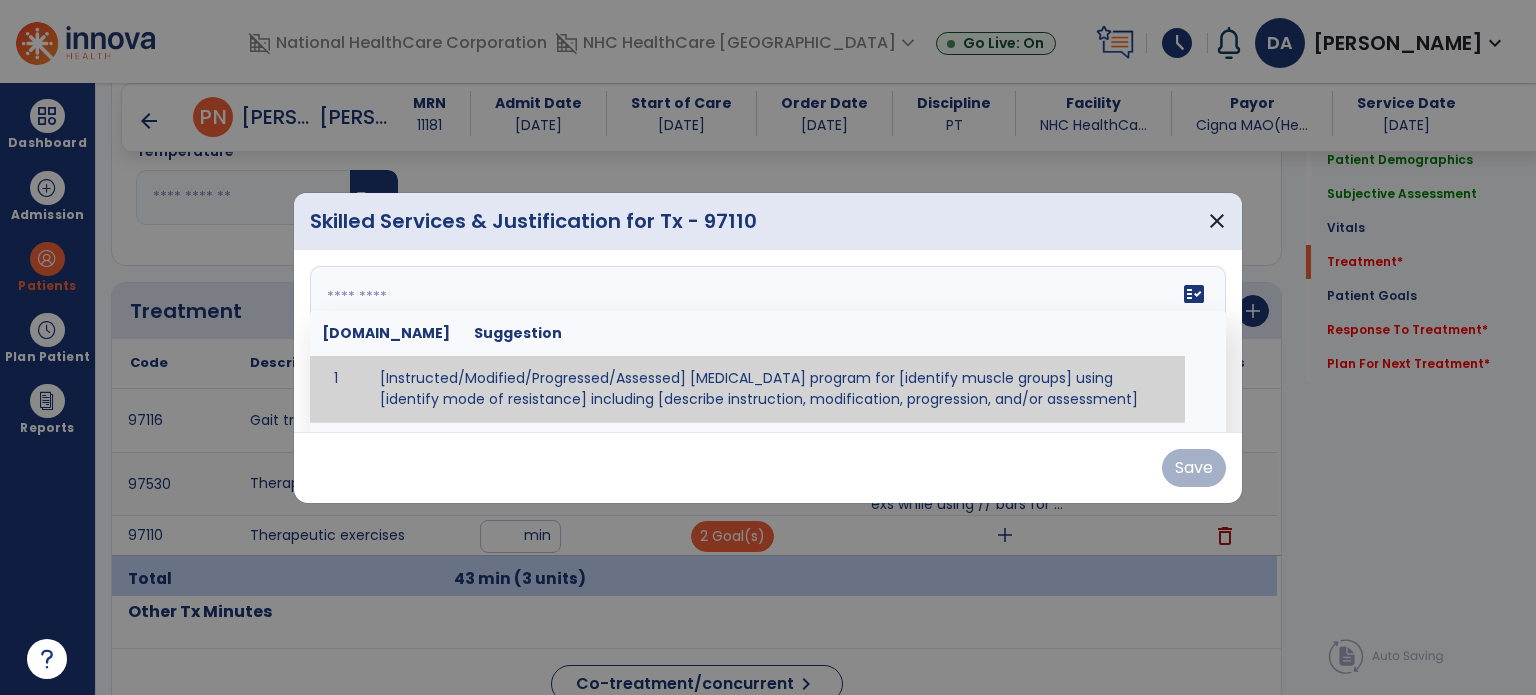 click on "fact_check  [DOMAIN_NAME] Suggestion 1 [Instructed/Modified/Progressed/Assessed] [MEDICAL_DATA] program for [identify muscle groups] using [identify mode of resistance] including [describe instruction, modification, progression, and/or assessment] 2 [Instructed/Modified/Progressed/Assessed] aerobic exercise program using [identify equipment/mode] including [describe instruction, modification,progression, and/or assessment] 3 [Instructed/Modified/Progressed/Assessed] [PROM/A/AROM/AROM] program for [identify joint movements] using [contract-relax, over-pressure, inhibitory techniques, other] 4 [Assessed/Tested] aerobic capacity with administration of [aerobic capacity test]" at bounding box center (768, 341) 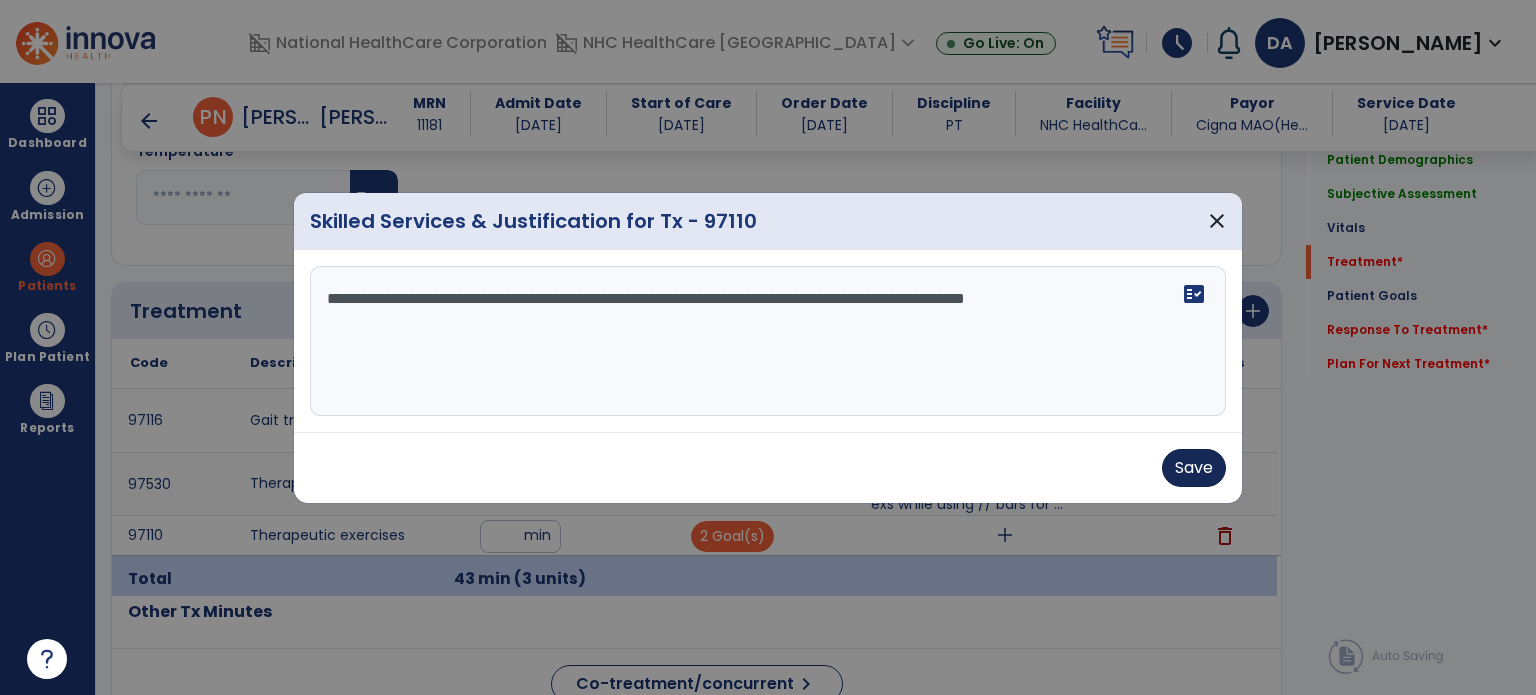 type on "**********" 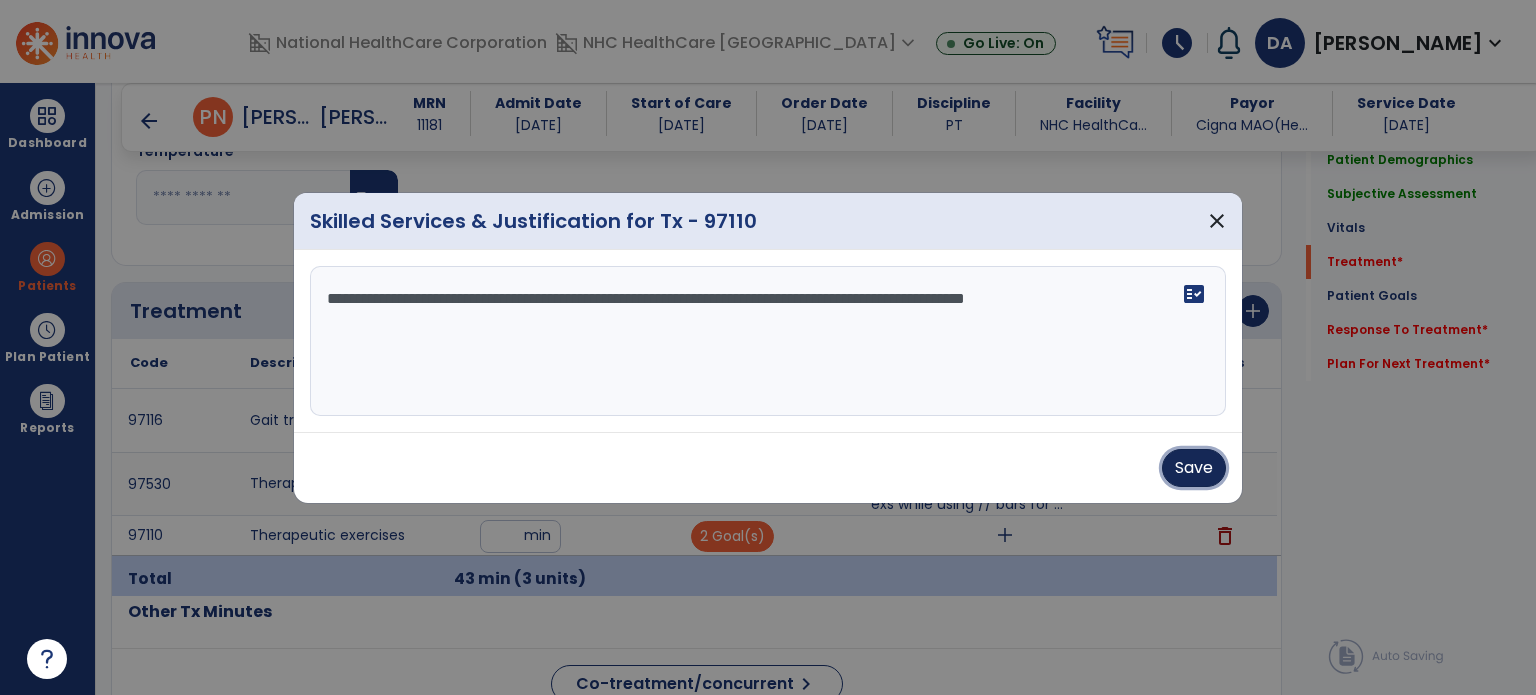 click on "Save" at bounding box center (1194, 468) 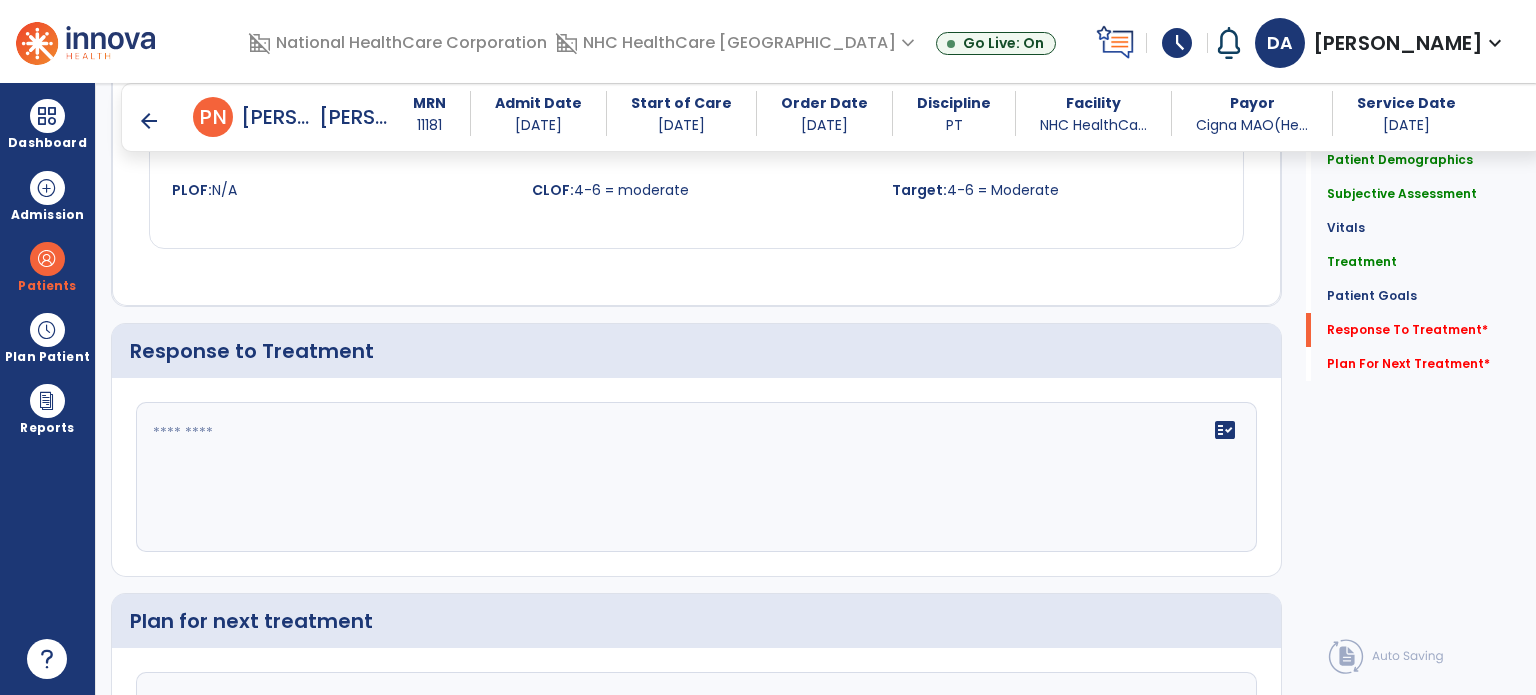 scroll, scrollTop: 2416, scrollLeft: 0, axis: vertical 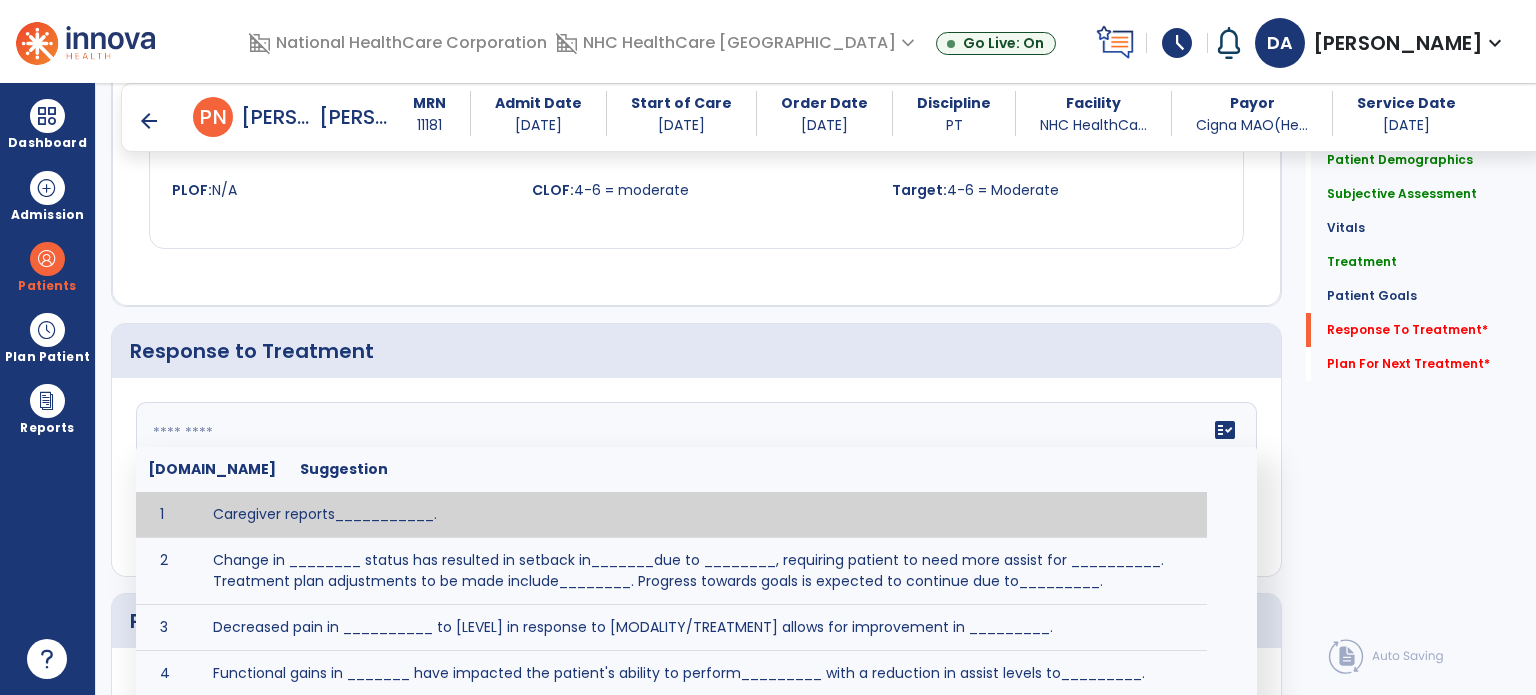 click 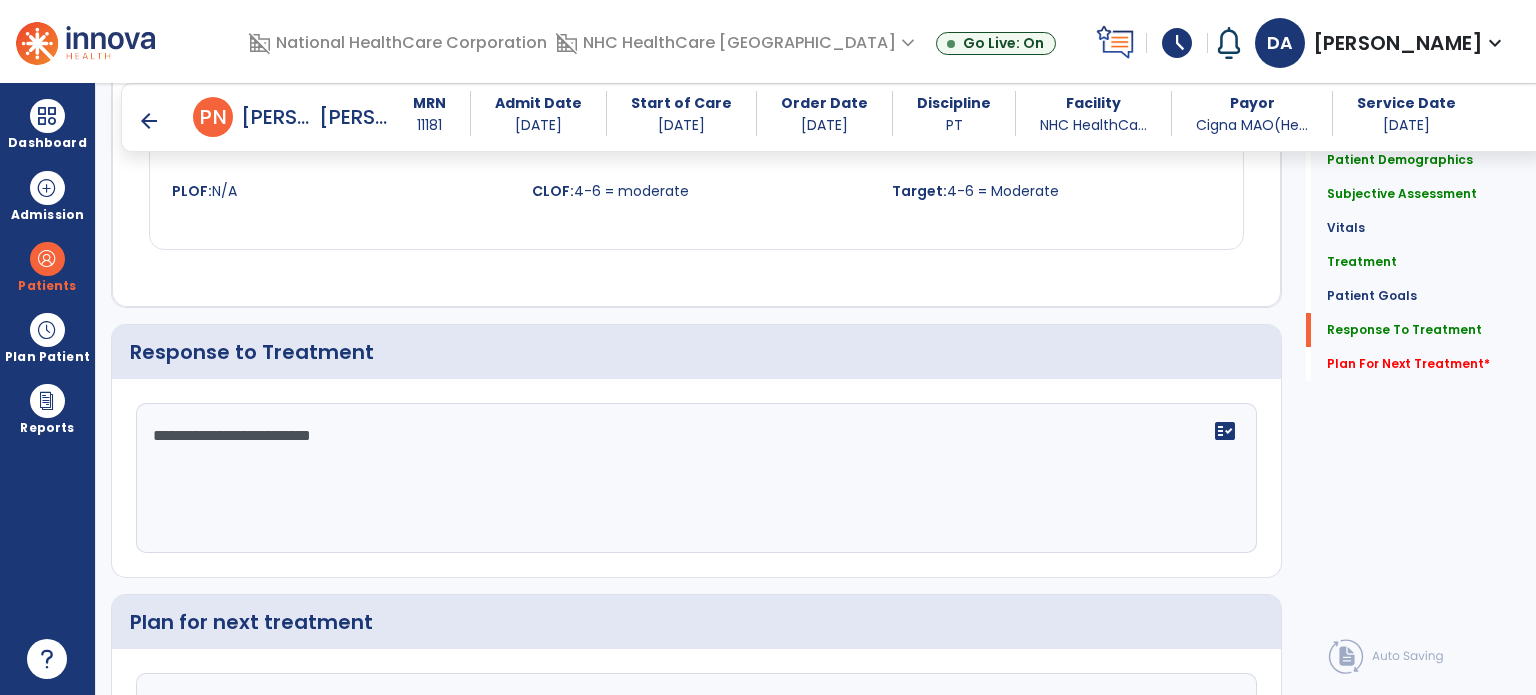 scroll, scrollTop: 2595, scrollLeft: 0, axis: vertical 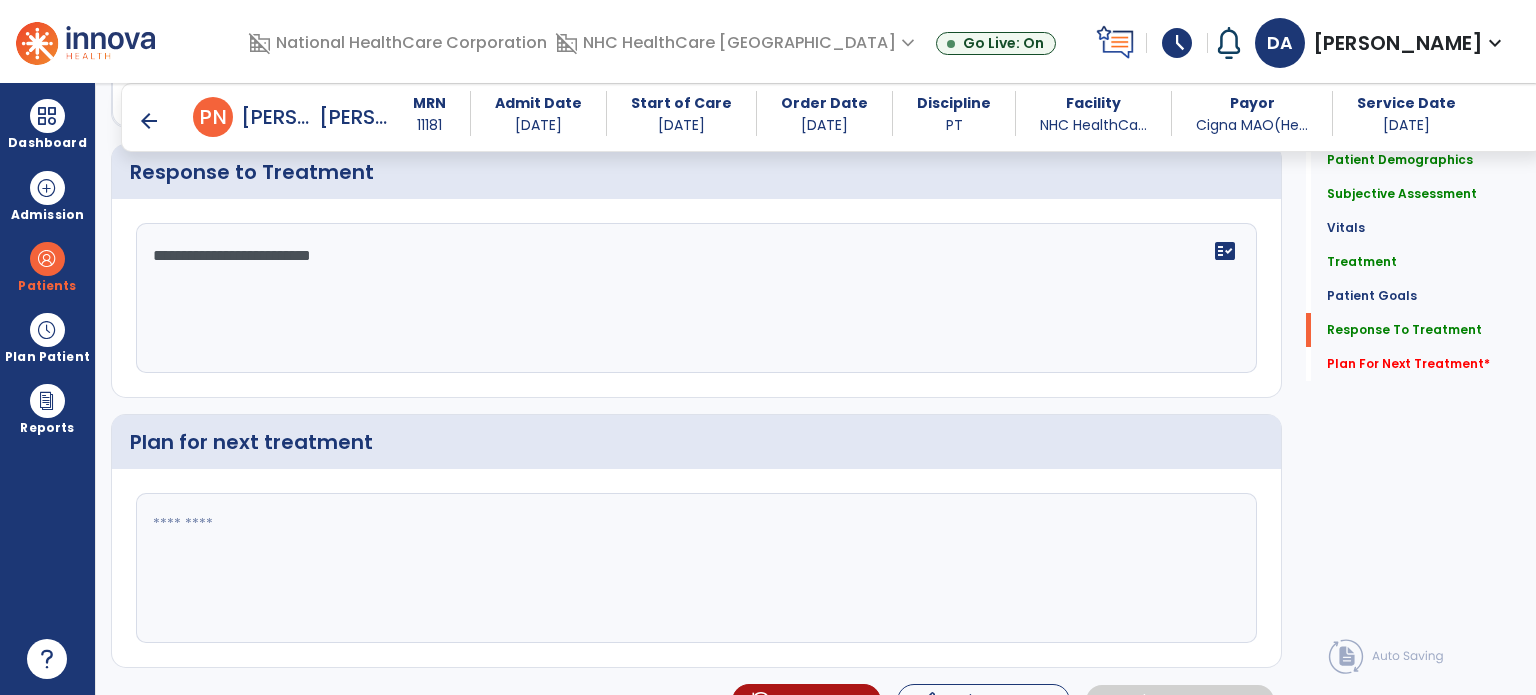 type on "**********" 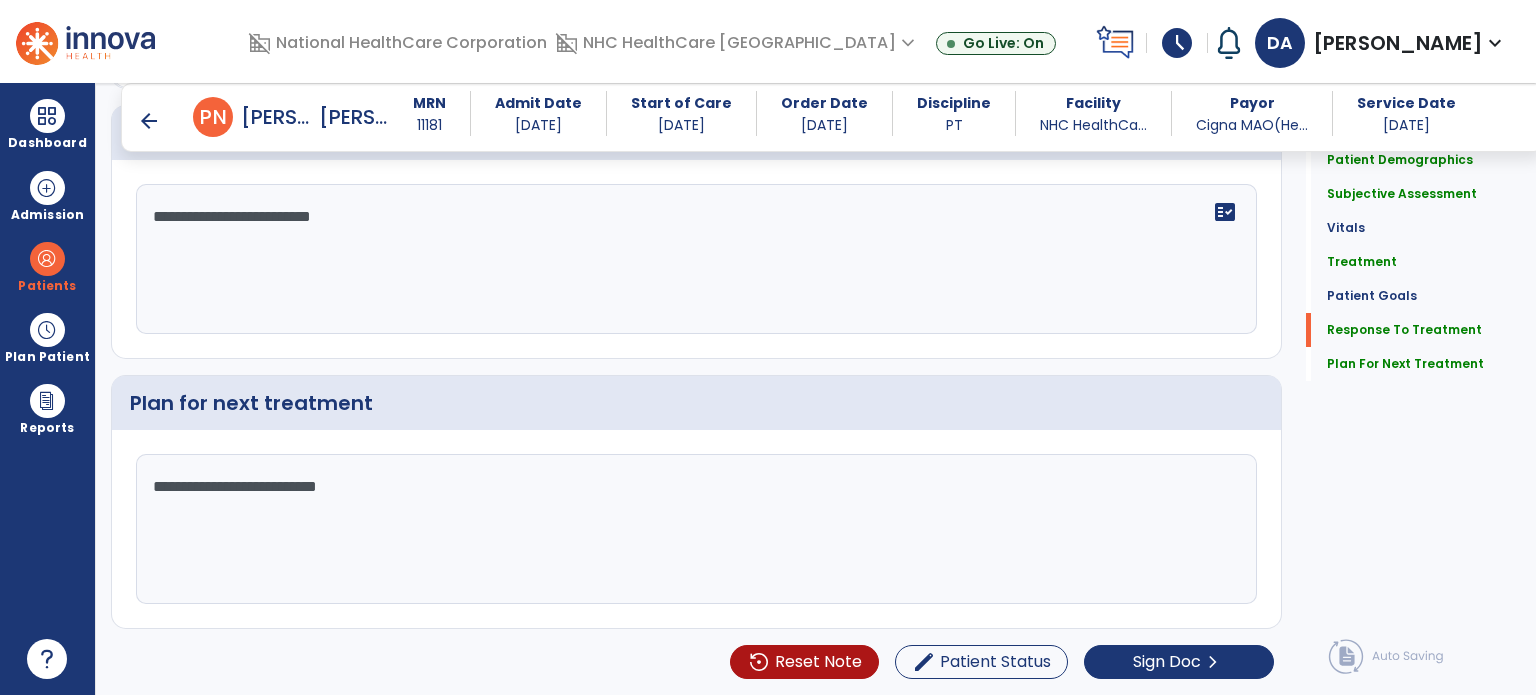 scroll, scrollTop: 2595, scrollLeft: 0, axis: vertical 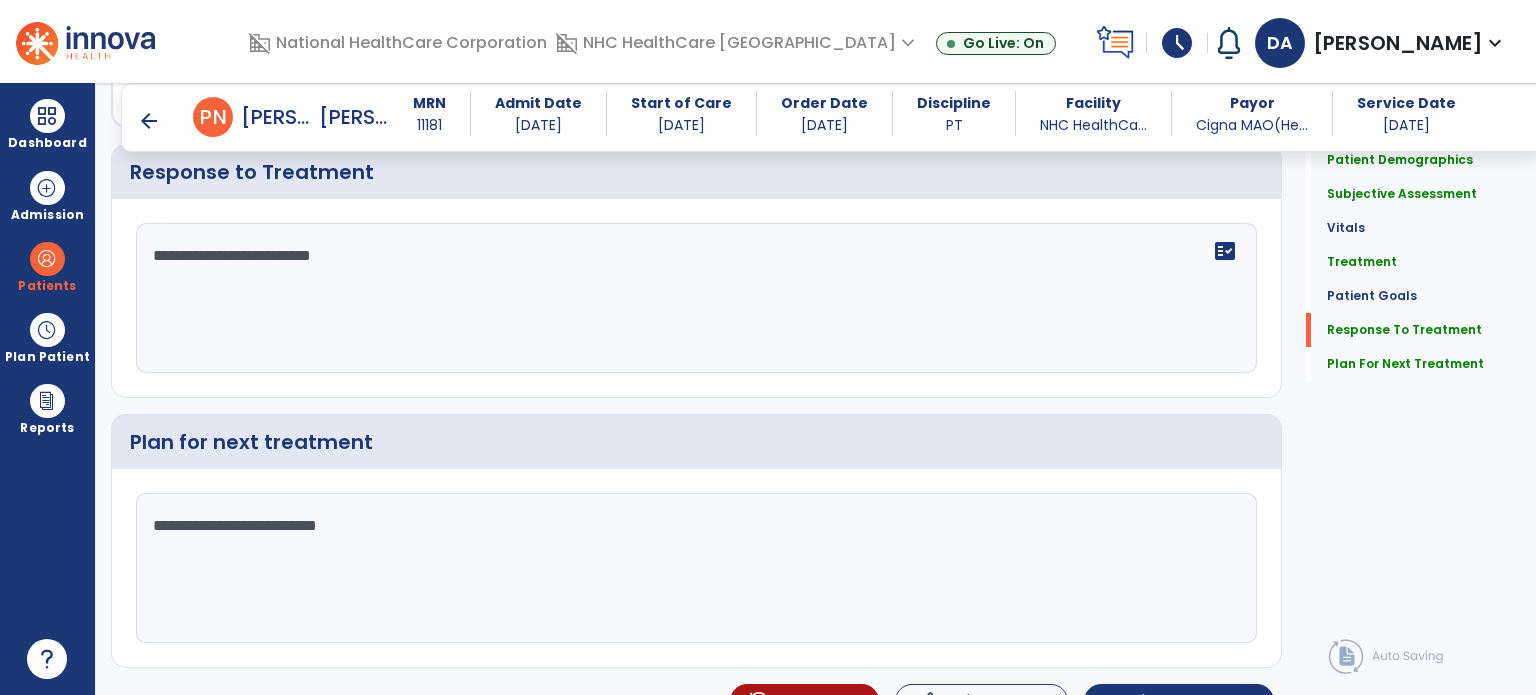 click on "**********" 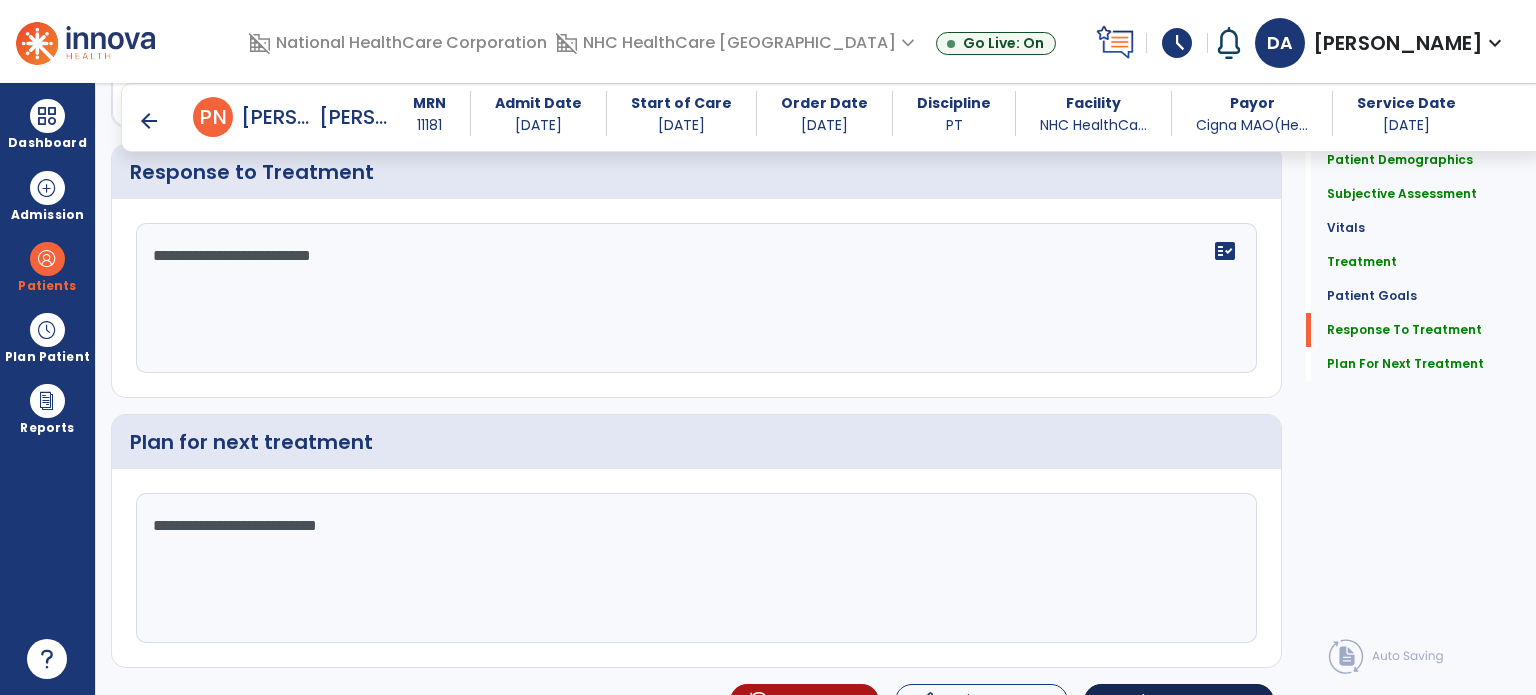 type on "**********" 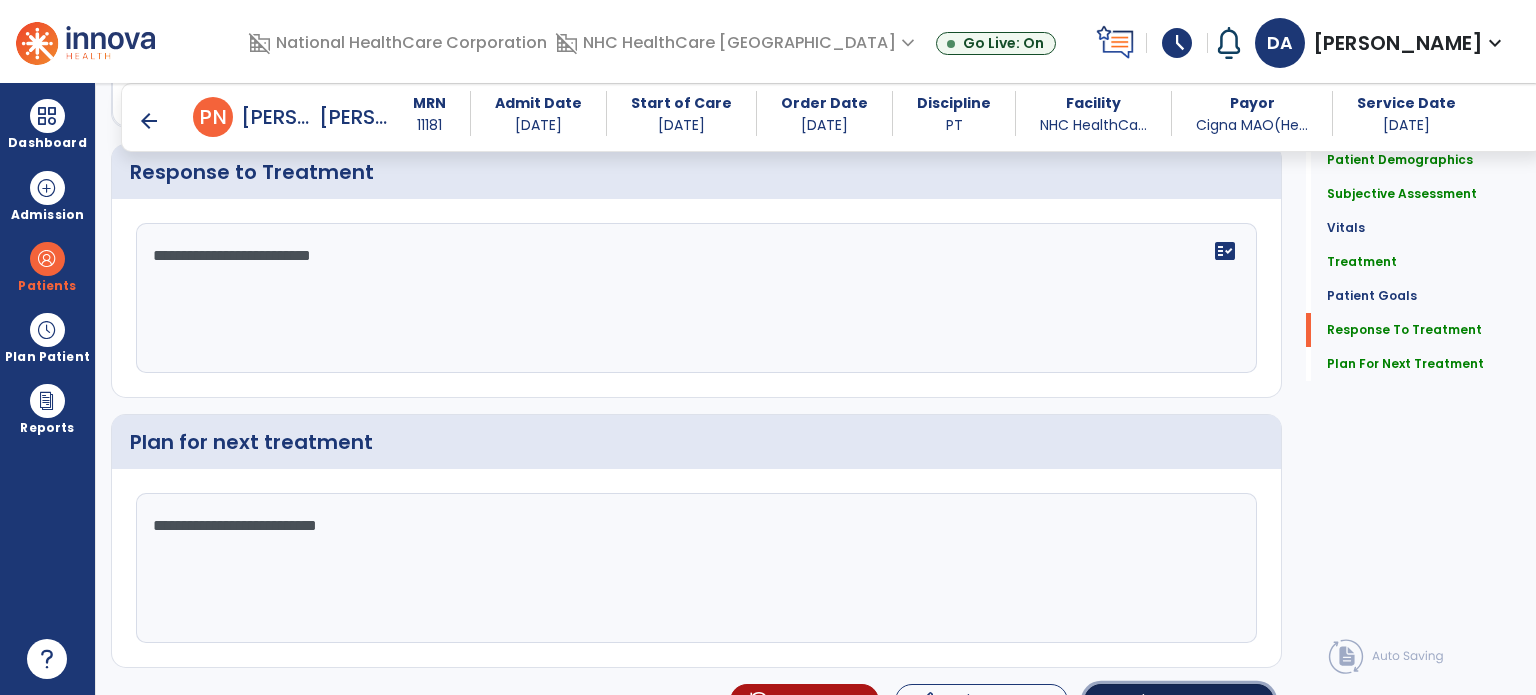 click on "Sign Doc" 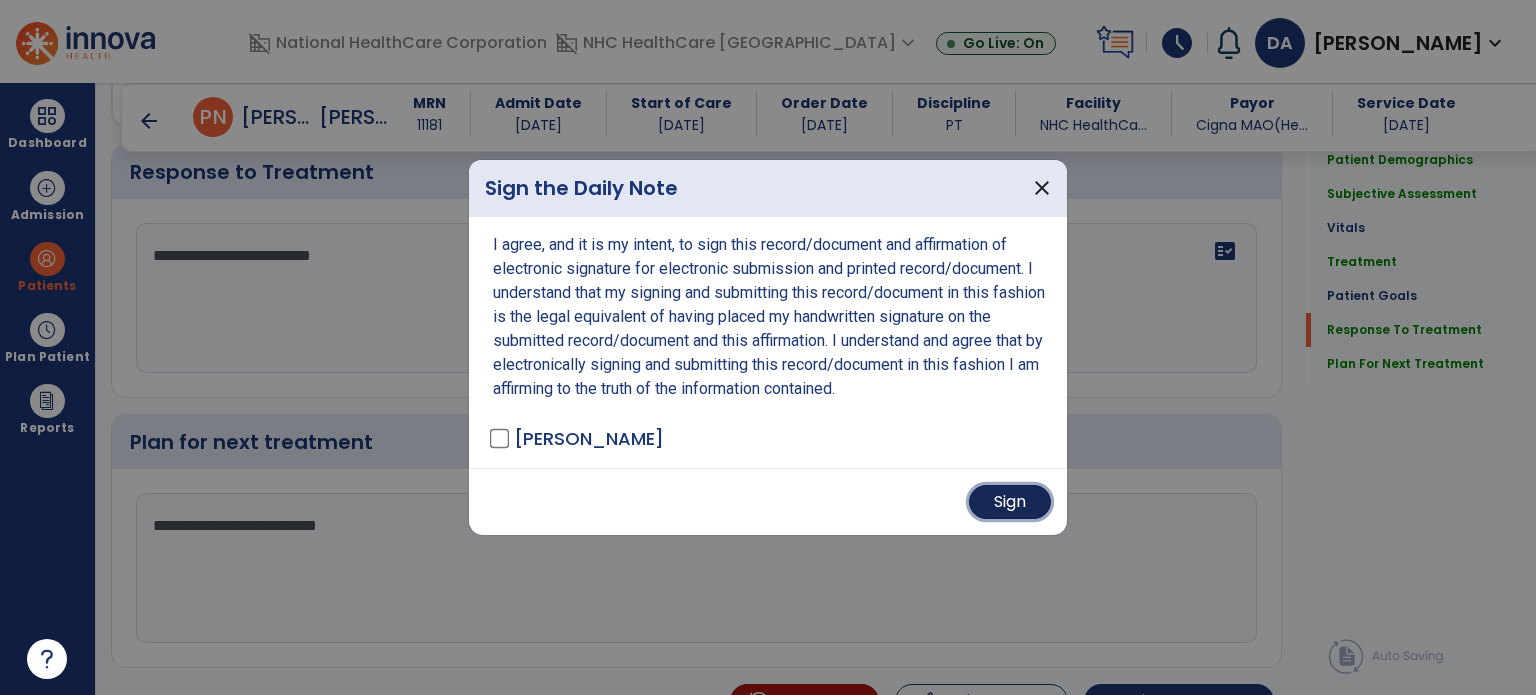 click on "Sign" at bounding box center (1010, 502) 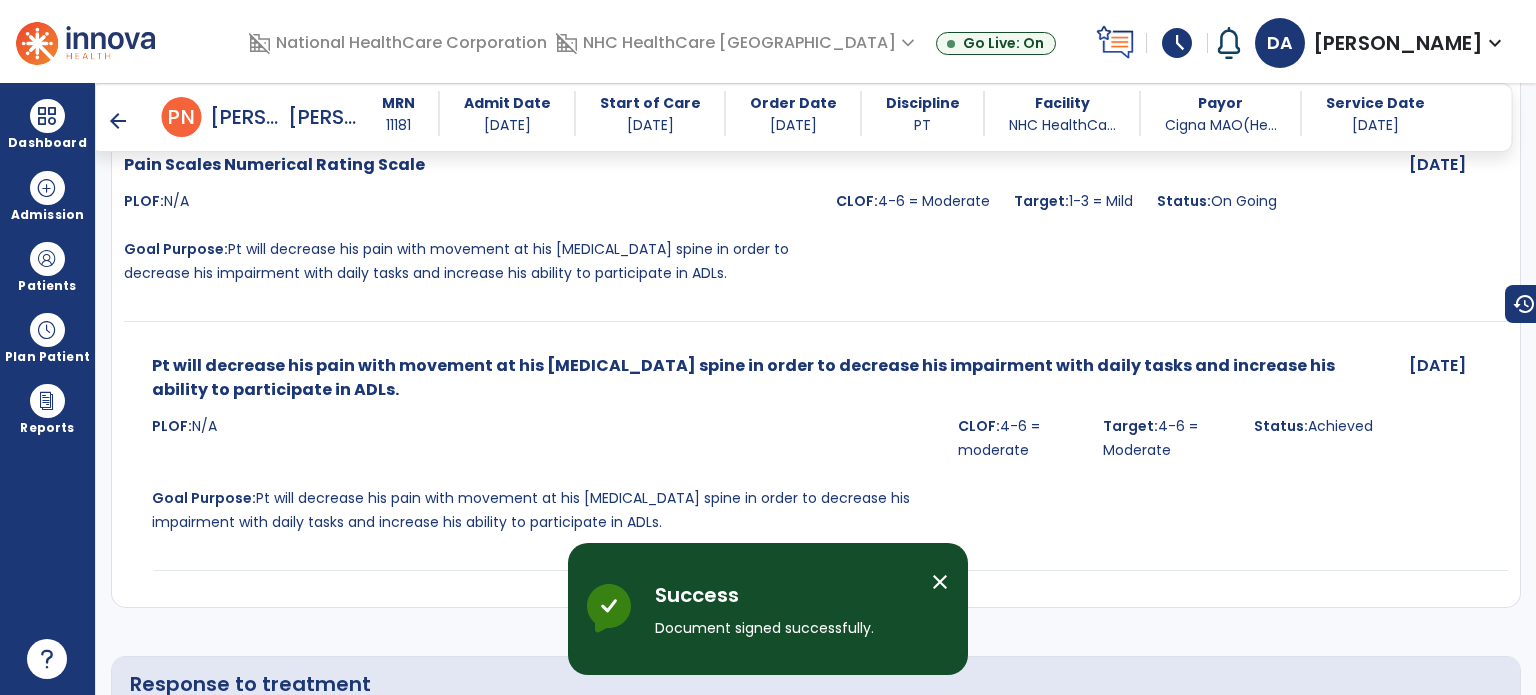 scroll, scrollTop: 3993, scrollLeft: 0, axis: vertical 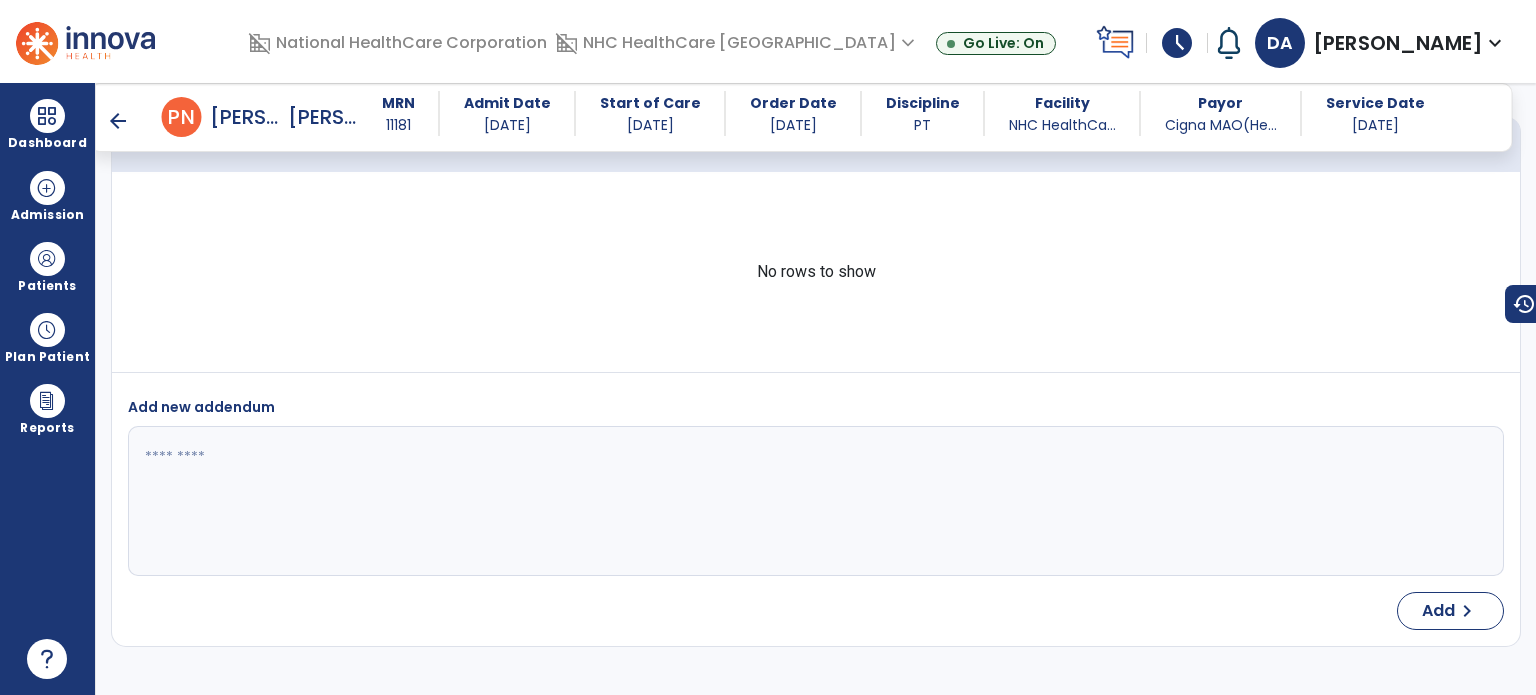 click on "arrow_back" at bounding box center [118, 121] 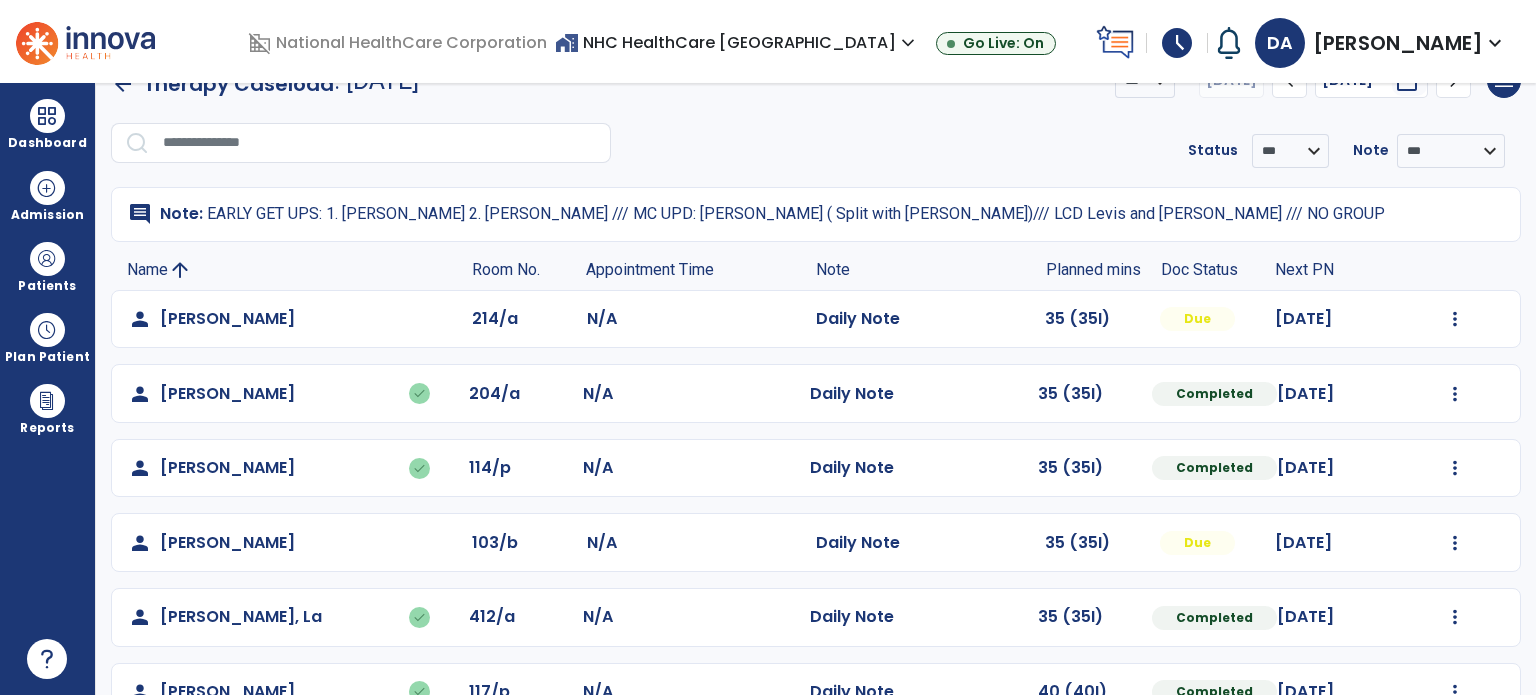 scroll, scrollTop: 43, scrollLeft: 0, axis: vertical 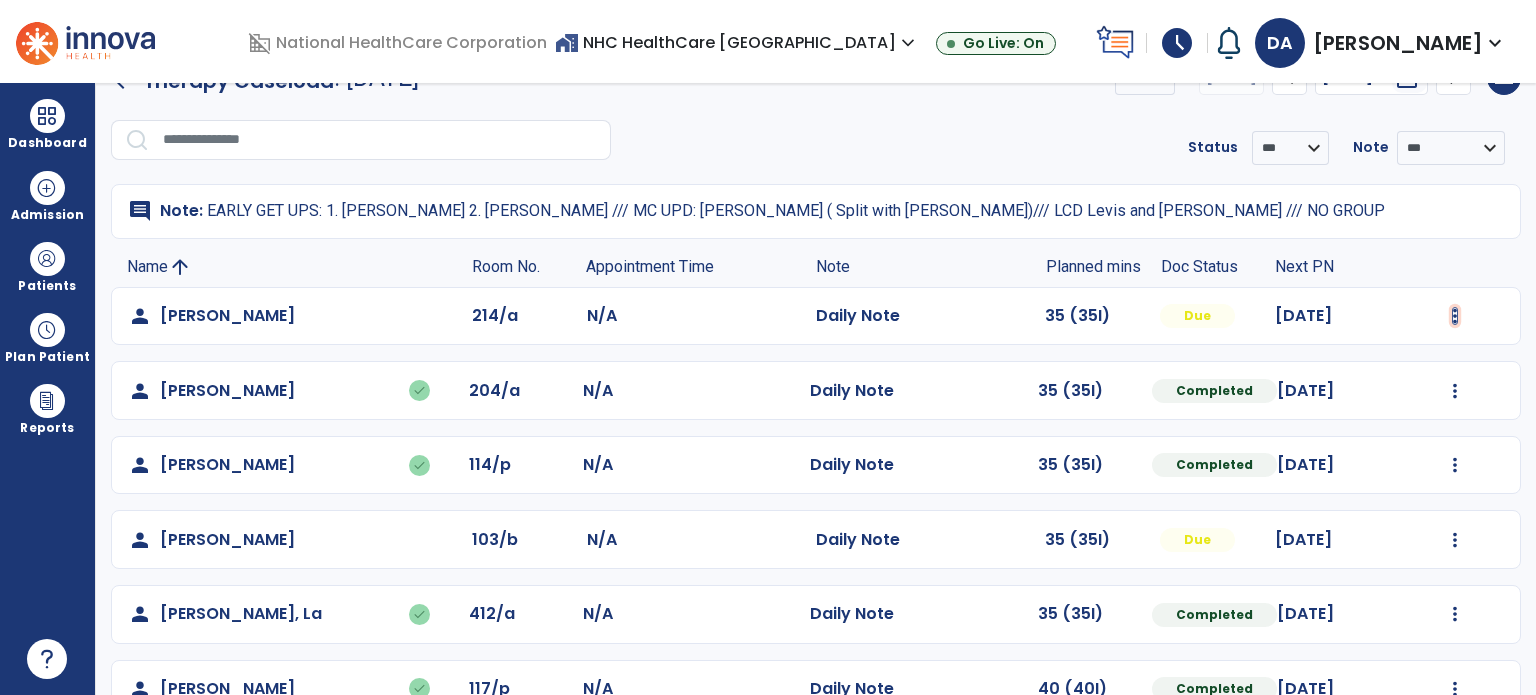click at bounding box center [1455, 316] 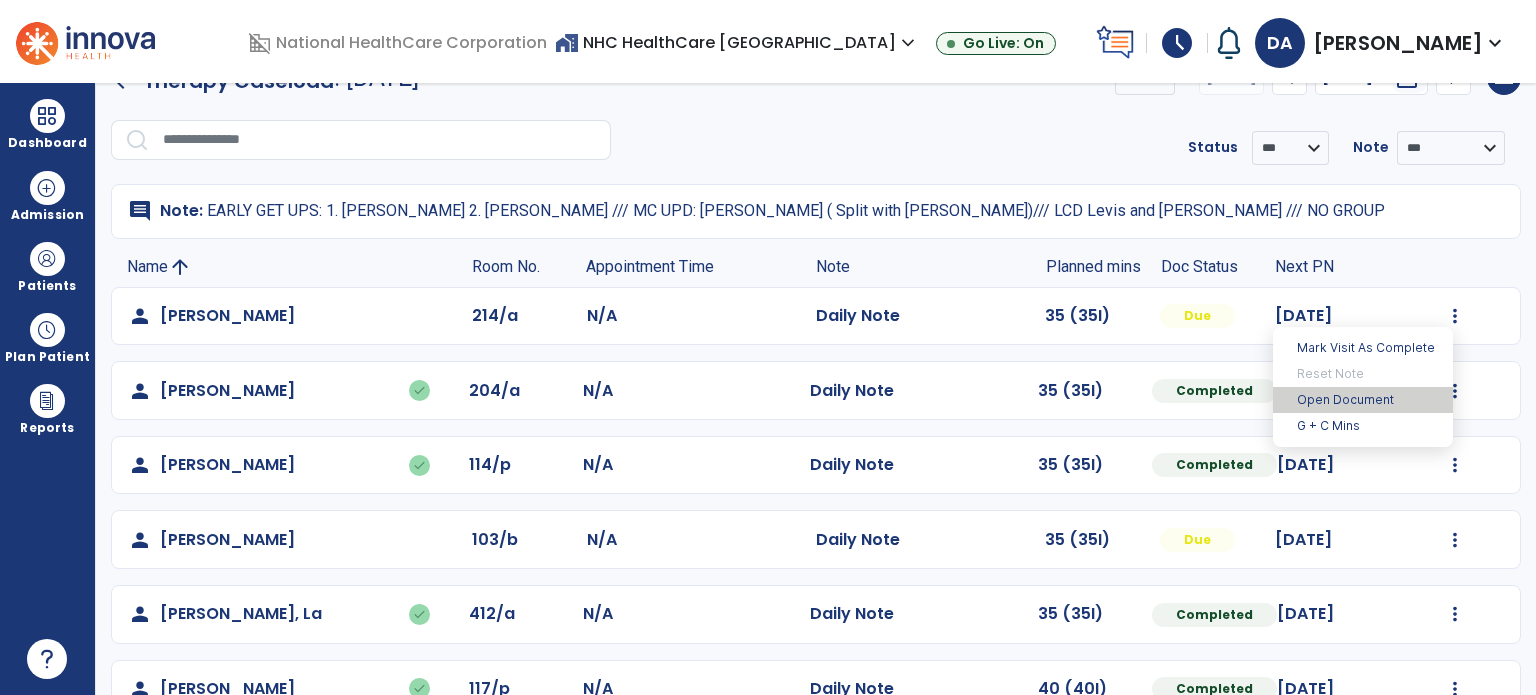 click on "Open Document" at bounding box center (1363, 400) 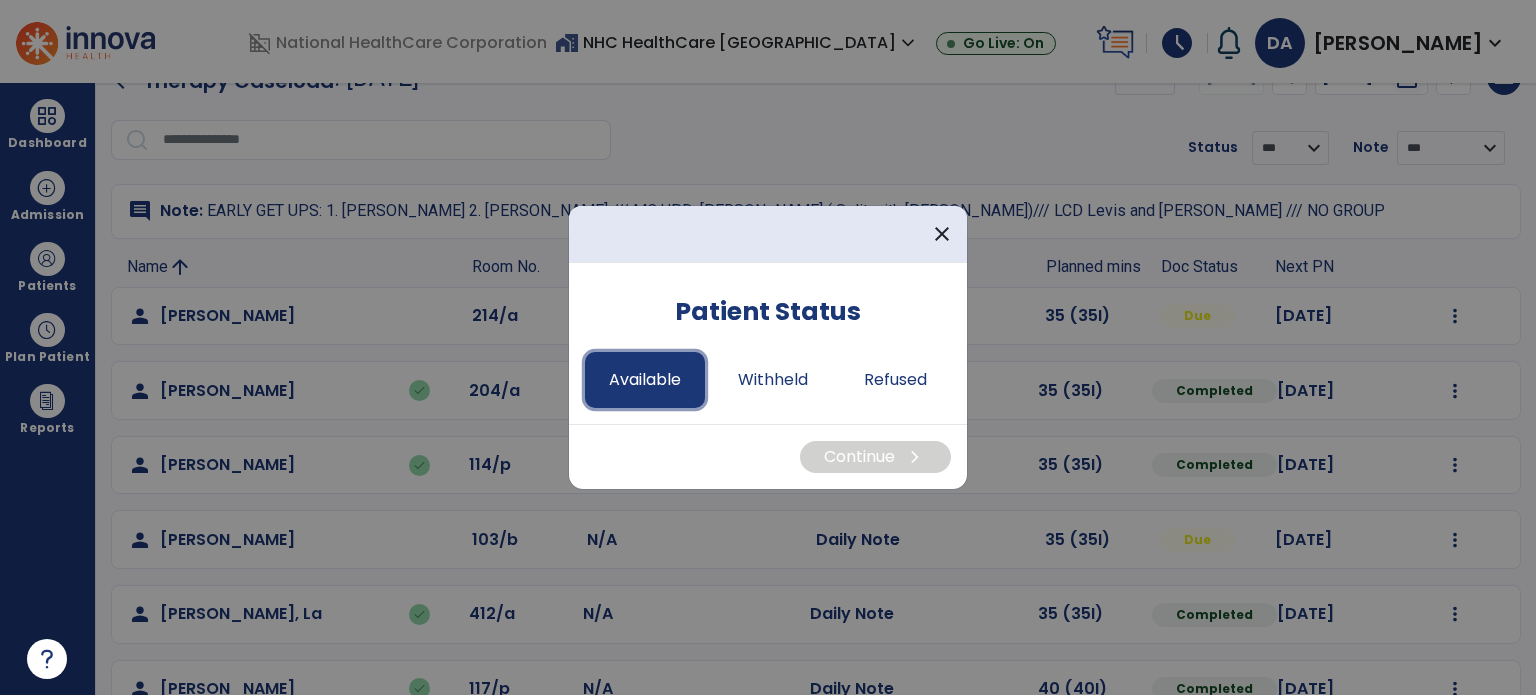 click on "Available" at bounding box center [645, 380] 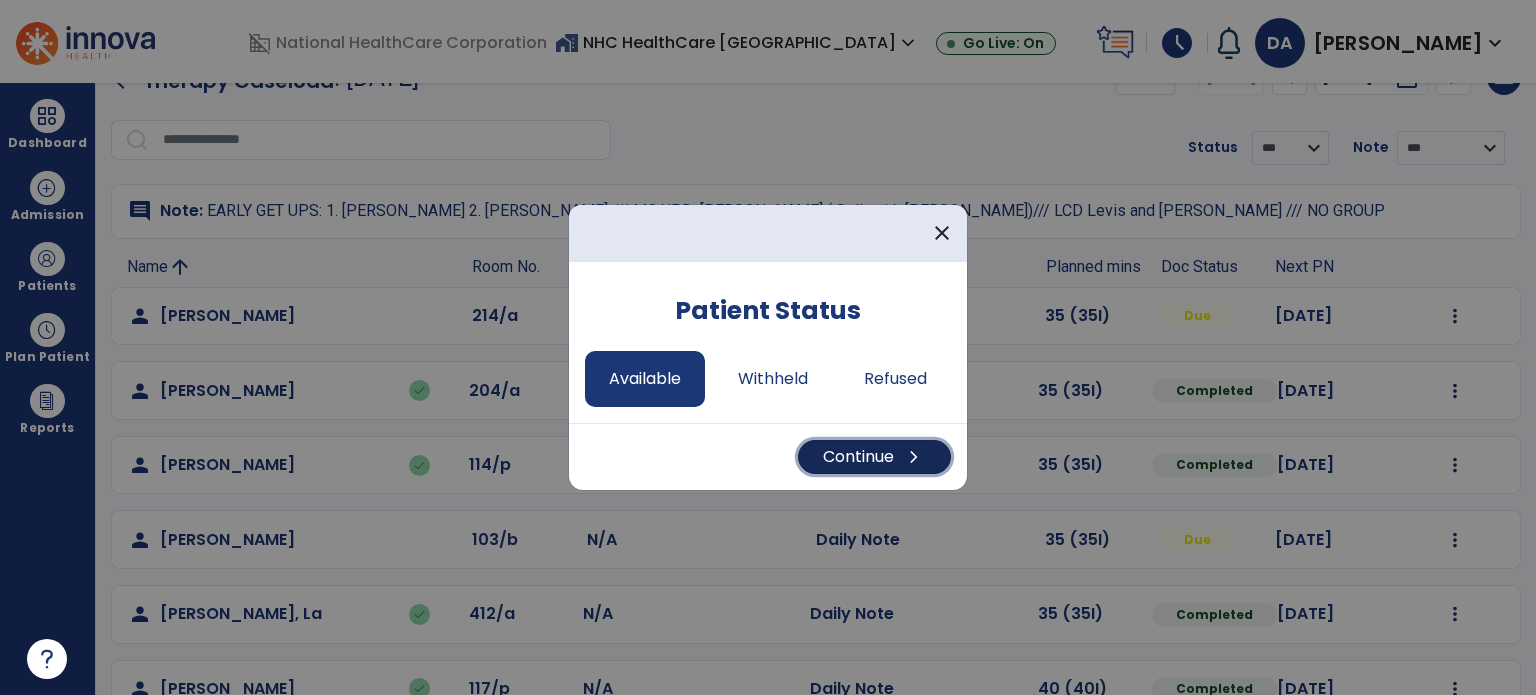click on "Continue   chevron_right" at bounding box center (874, 457) 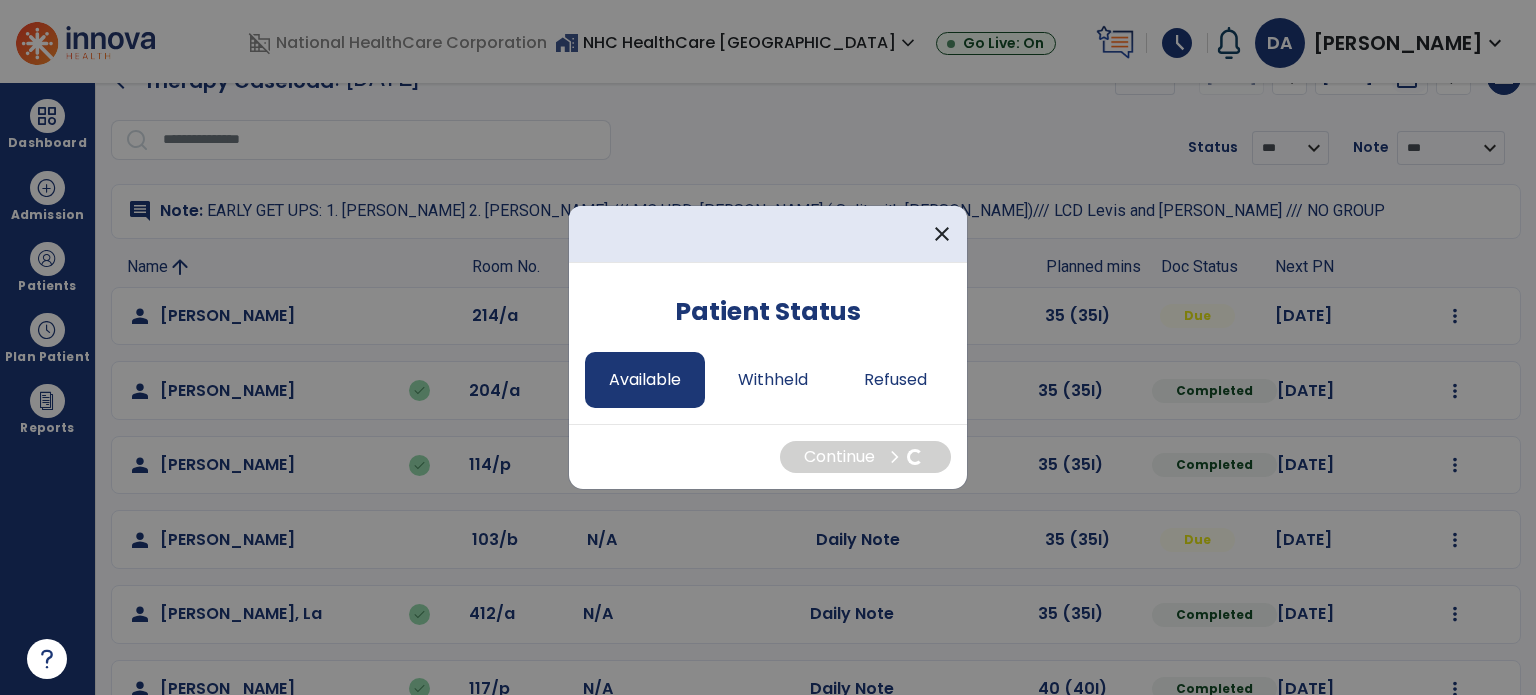 select on "*" 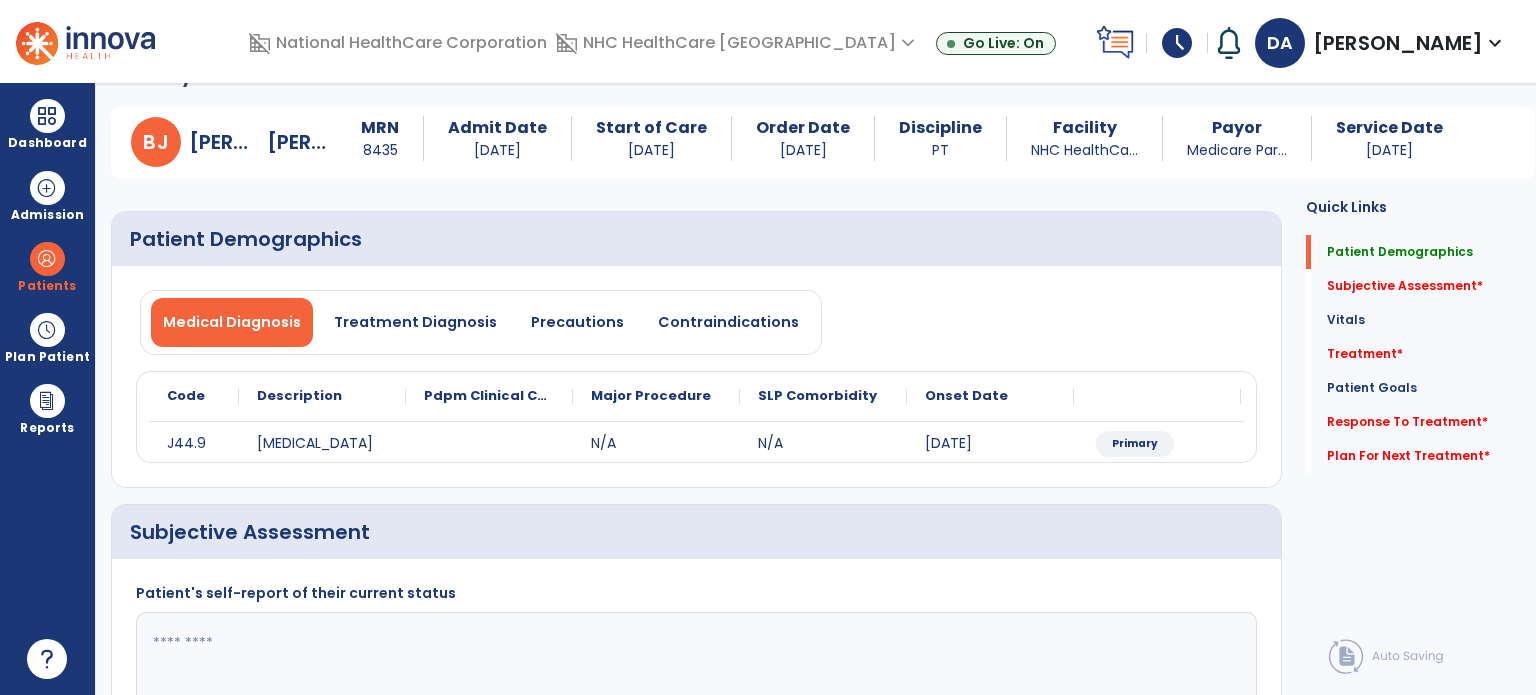 click 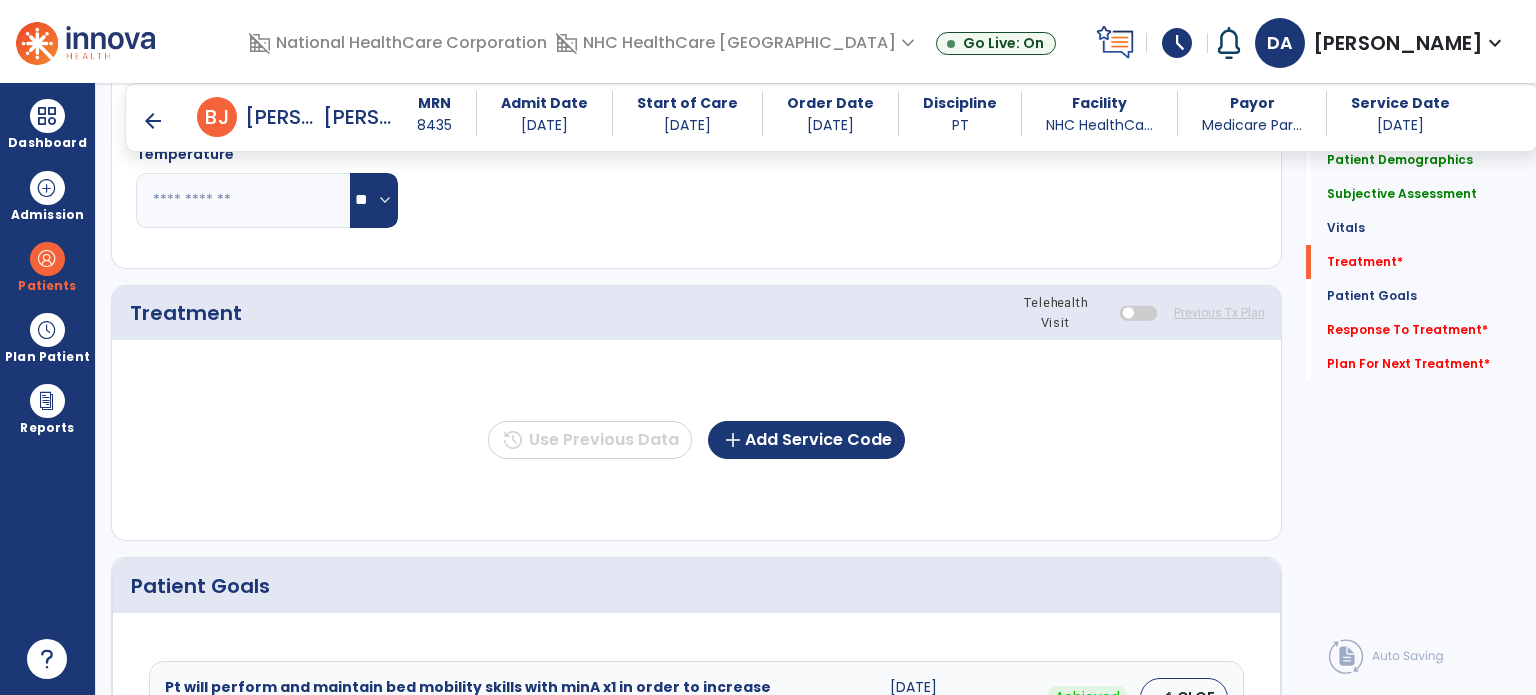 scroll, scrollTop: 966, scrollLeft: 0, axis: vertical 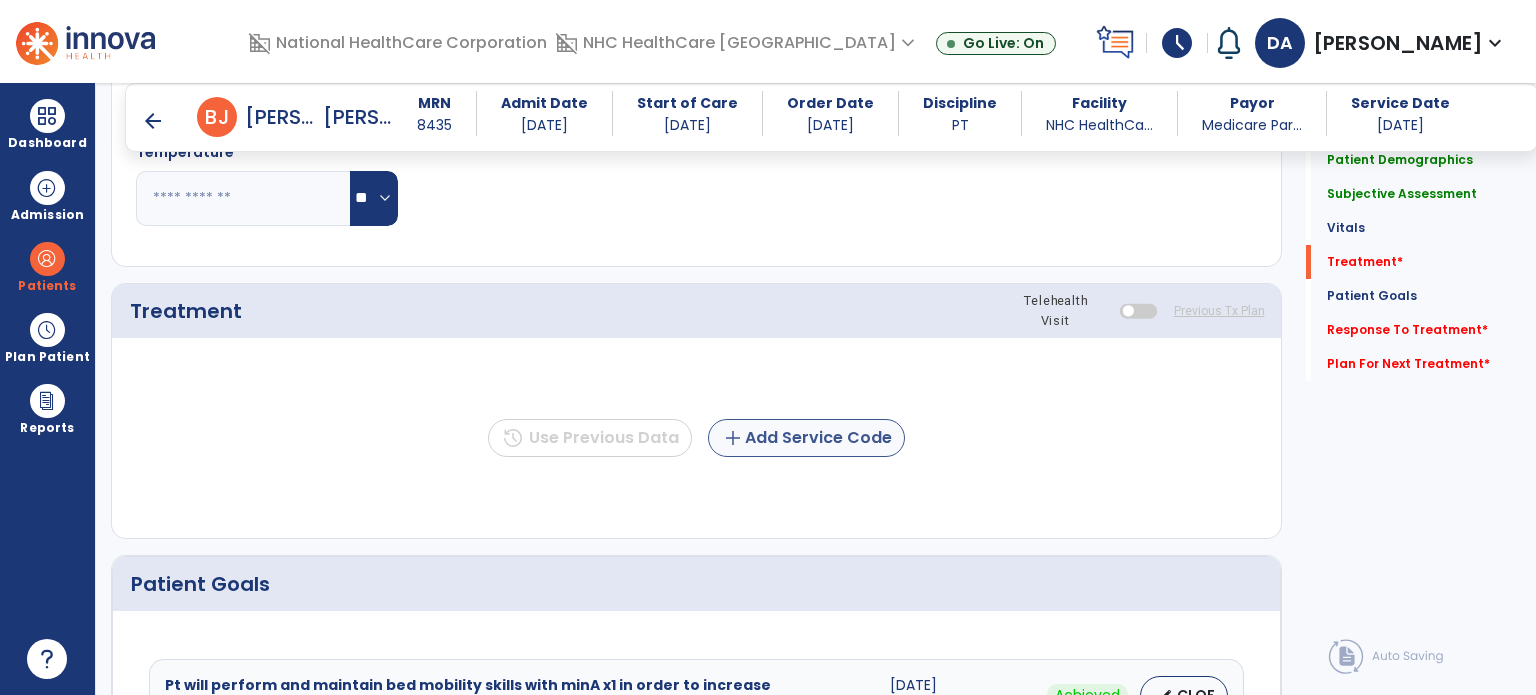 type on "**********" 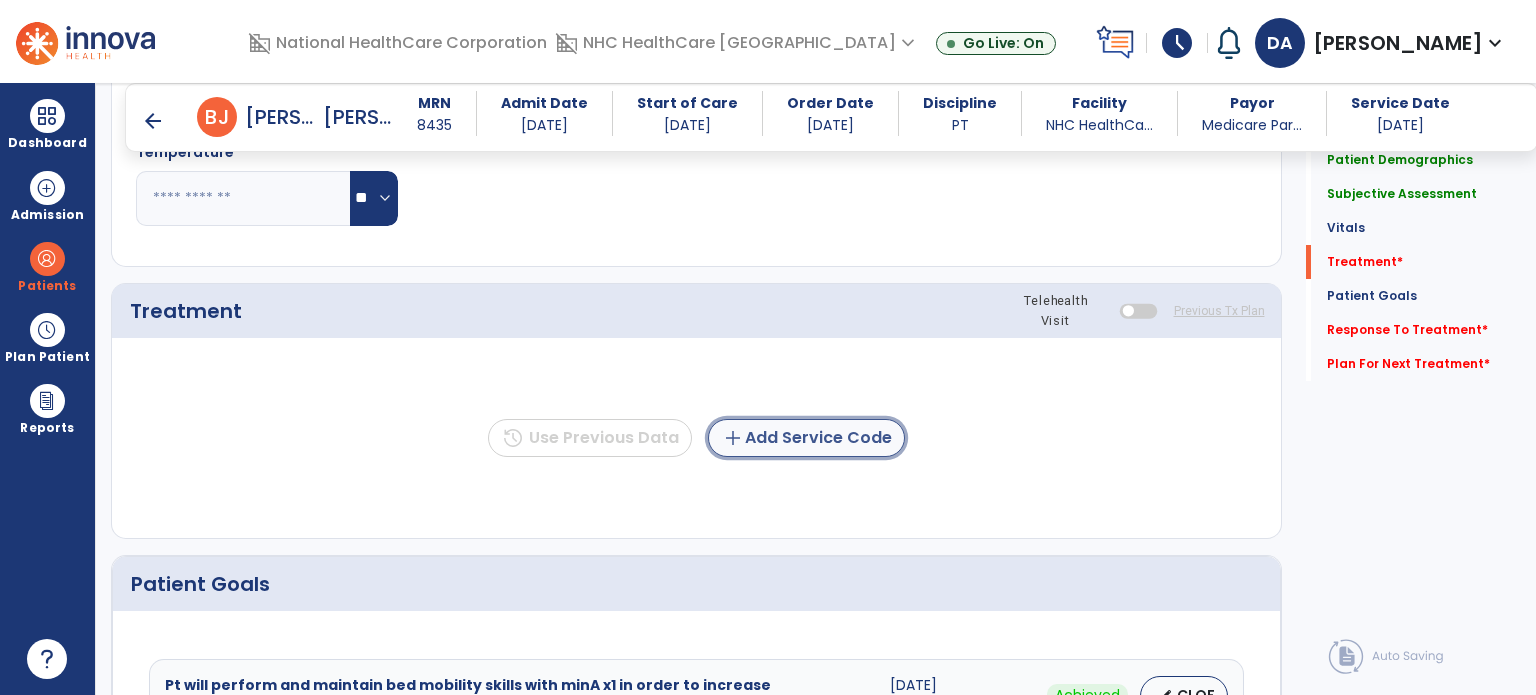 click on "add  Add Service Code" 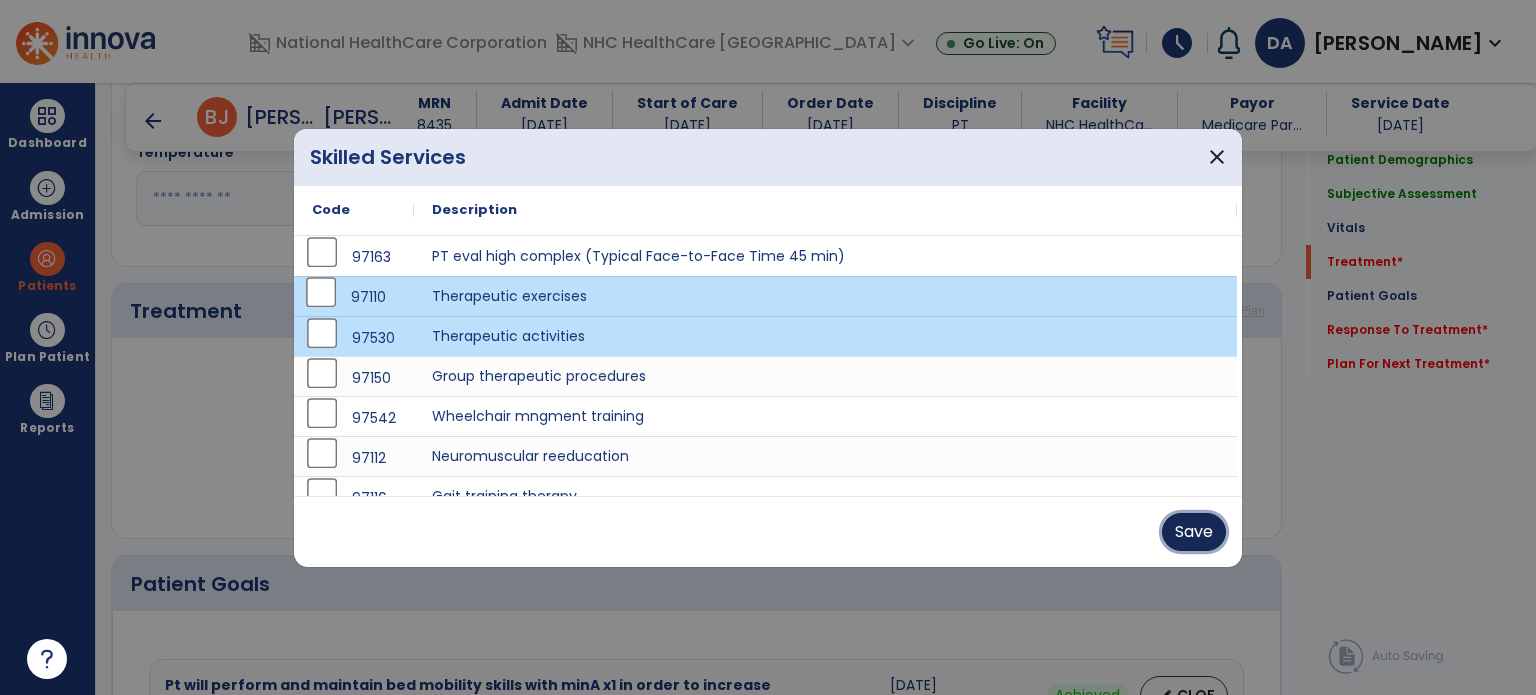 click on "Save" at bounding box center [1194, 532] 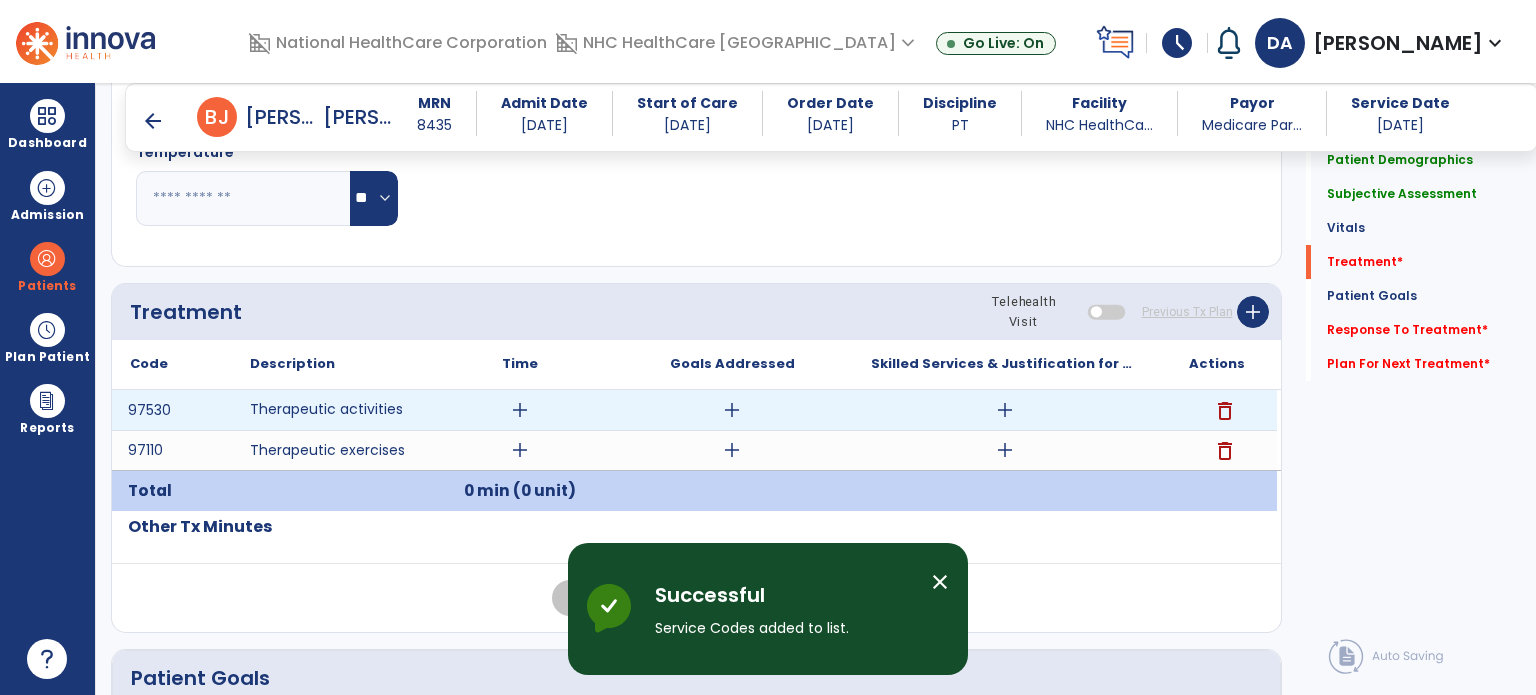 click on "add" at bounding box center [520, 410] 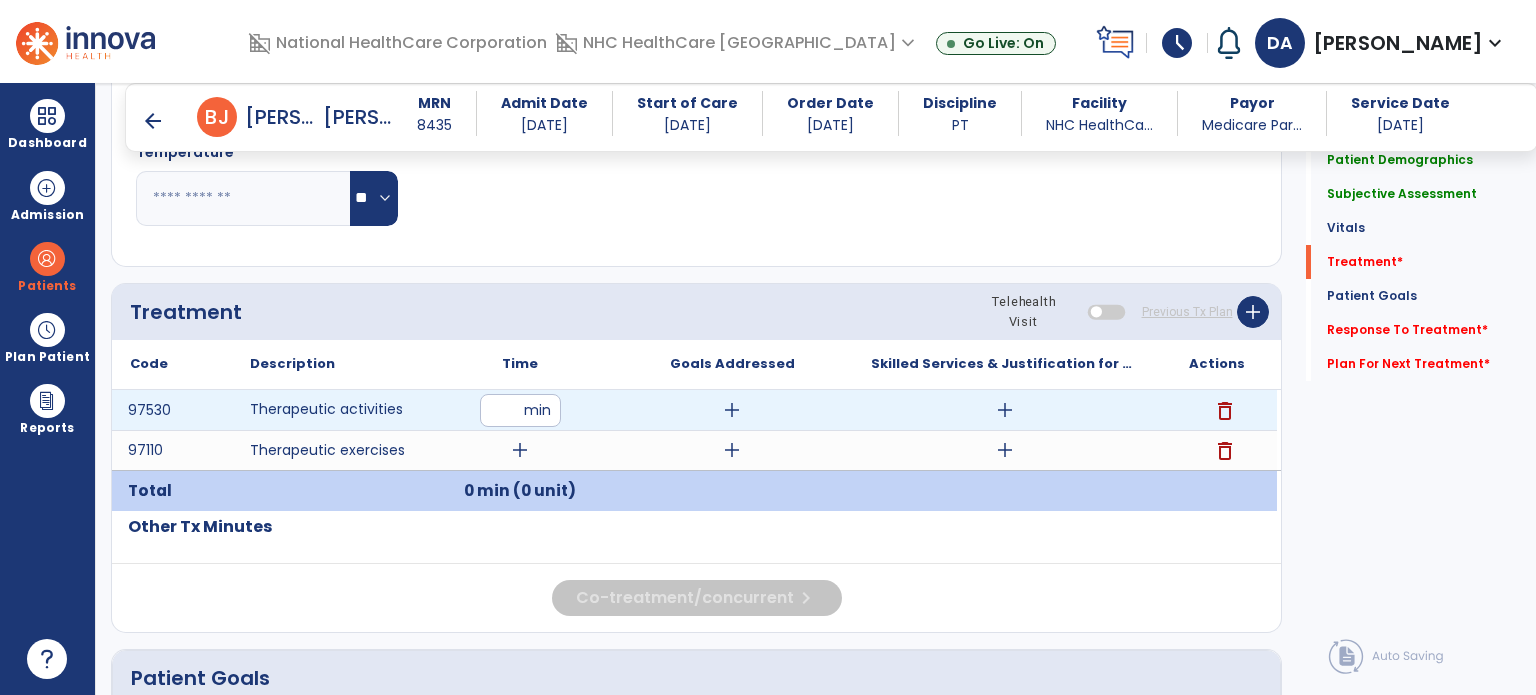 type on "**" 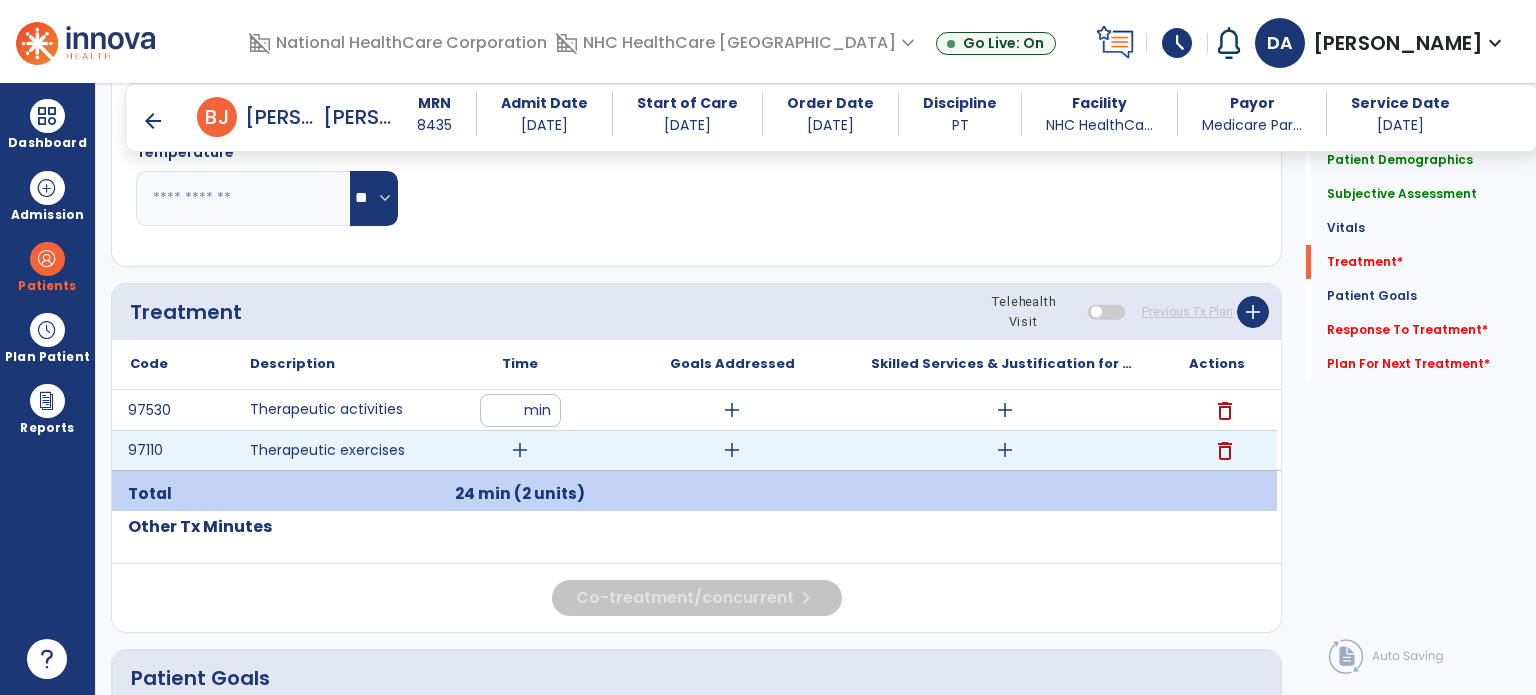 click on "add" at bounding box center [520, 450] 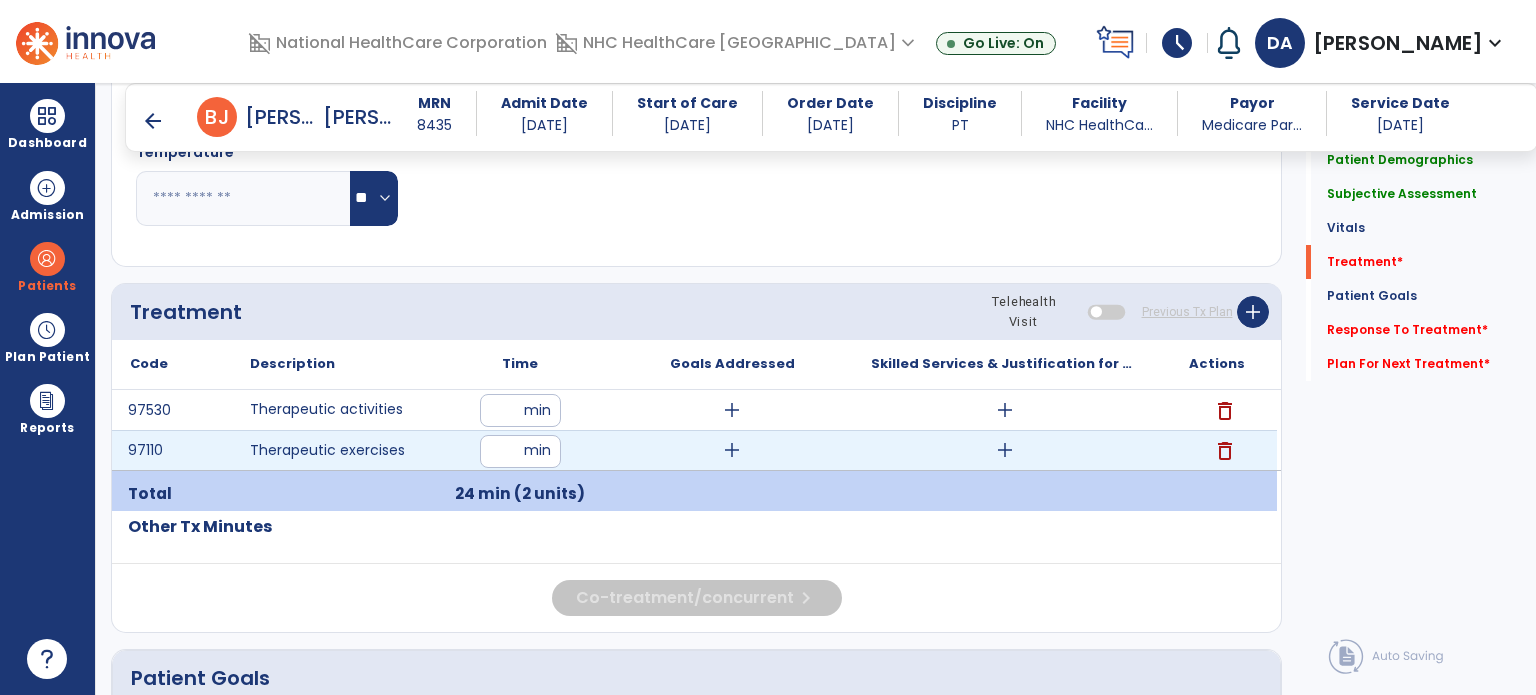 type on "*" 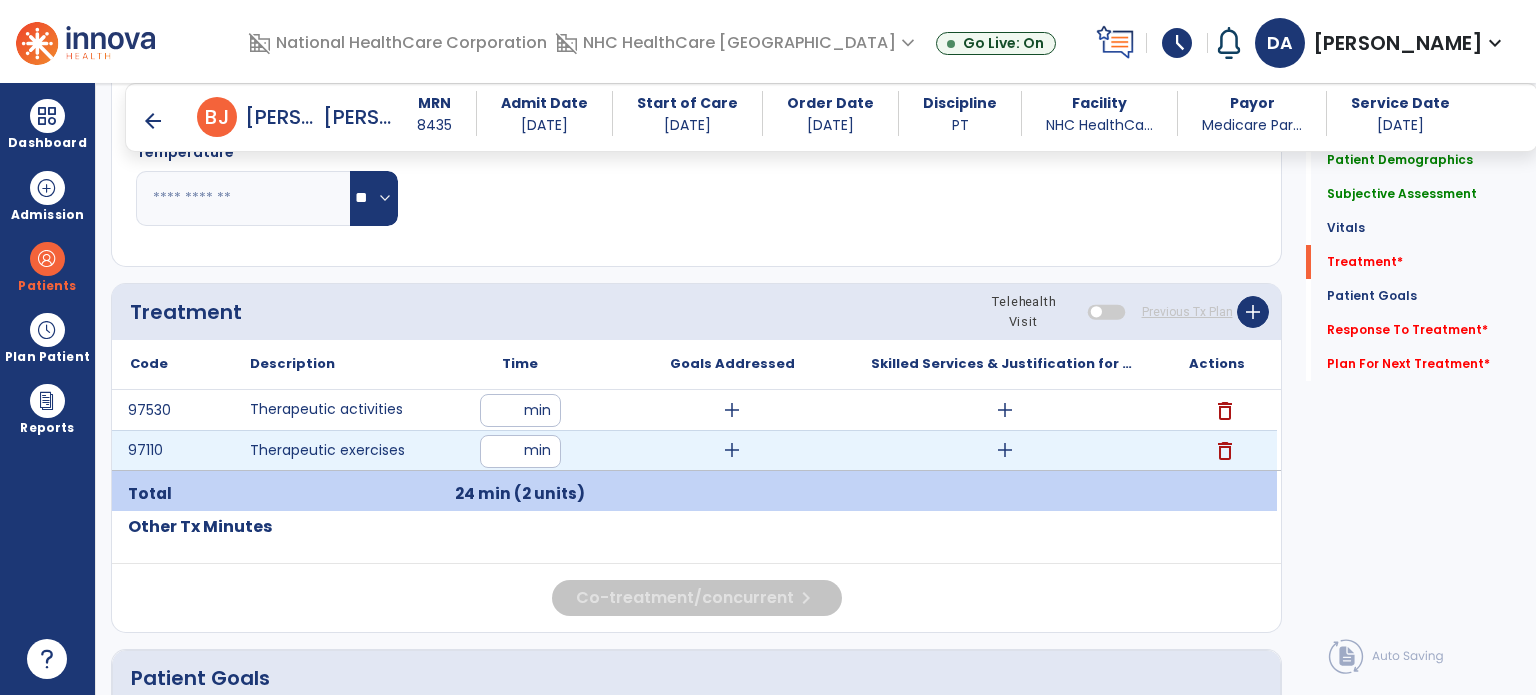 click on "Patient Goals" 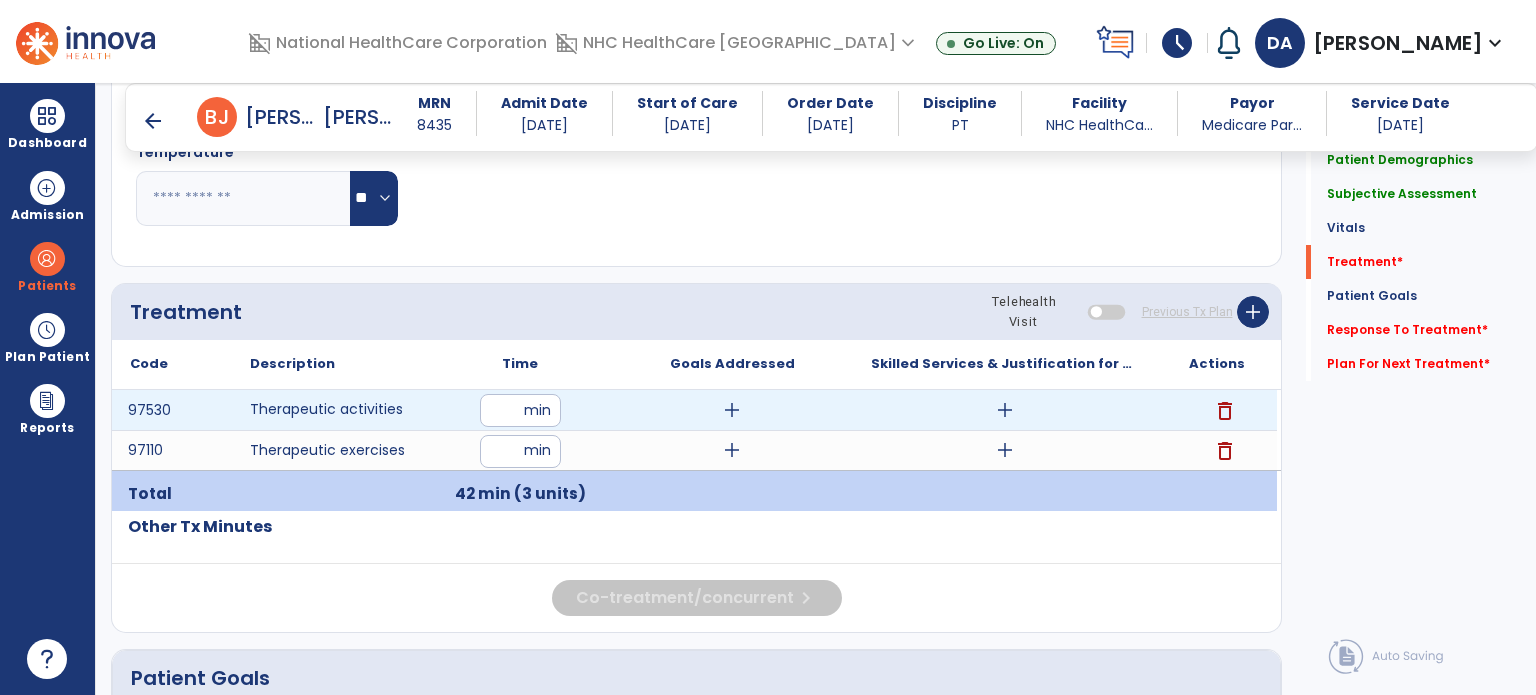 click on "add" at bounding box center (732, 410) 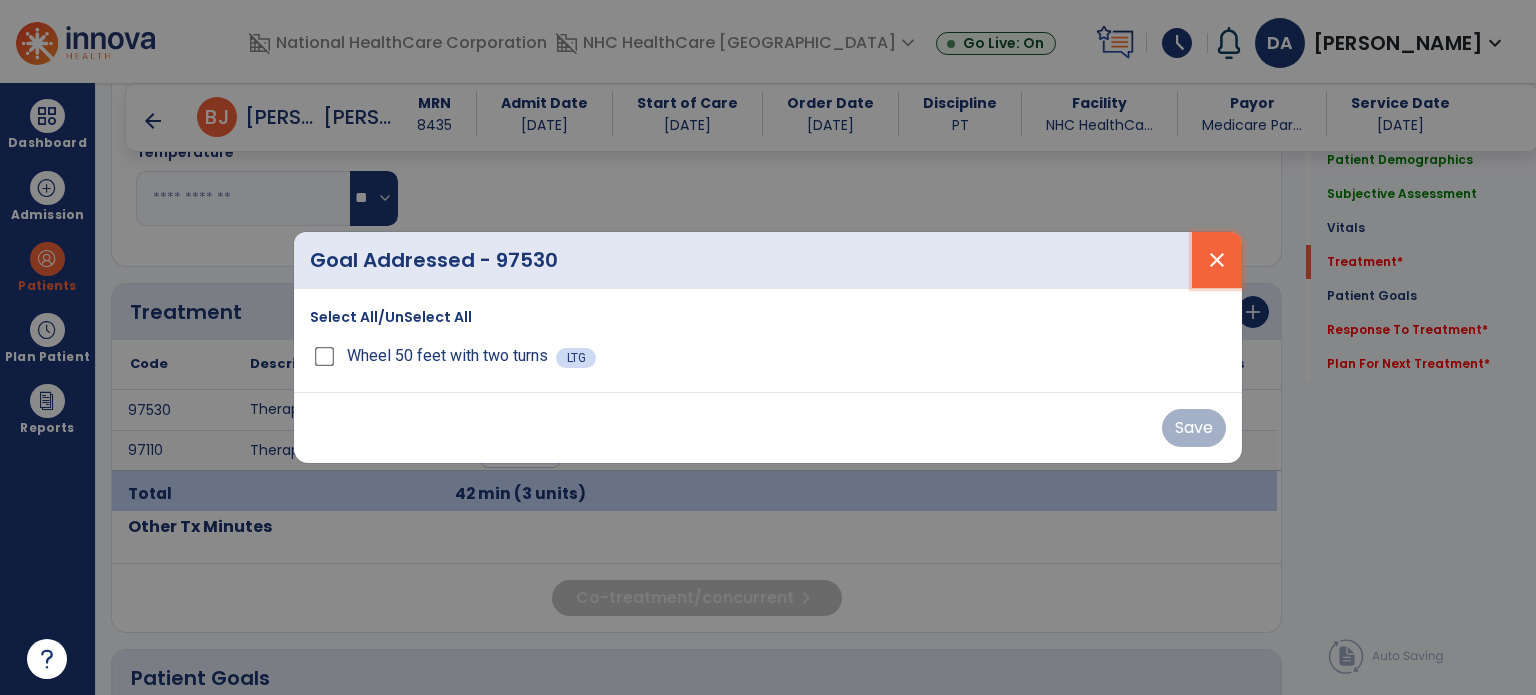 click on "close" at bounding box center [1217, 260] 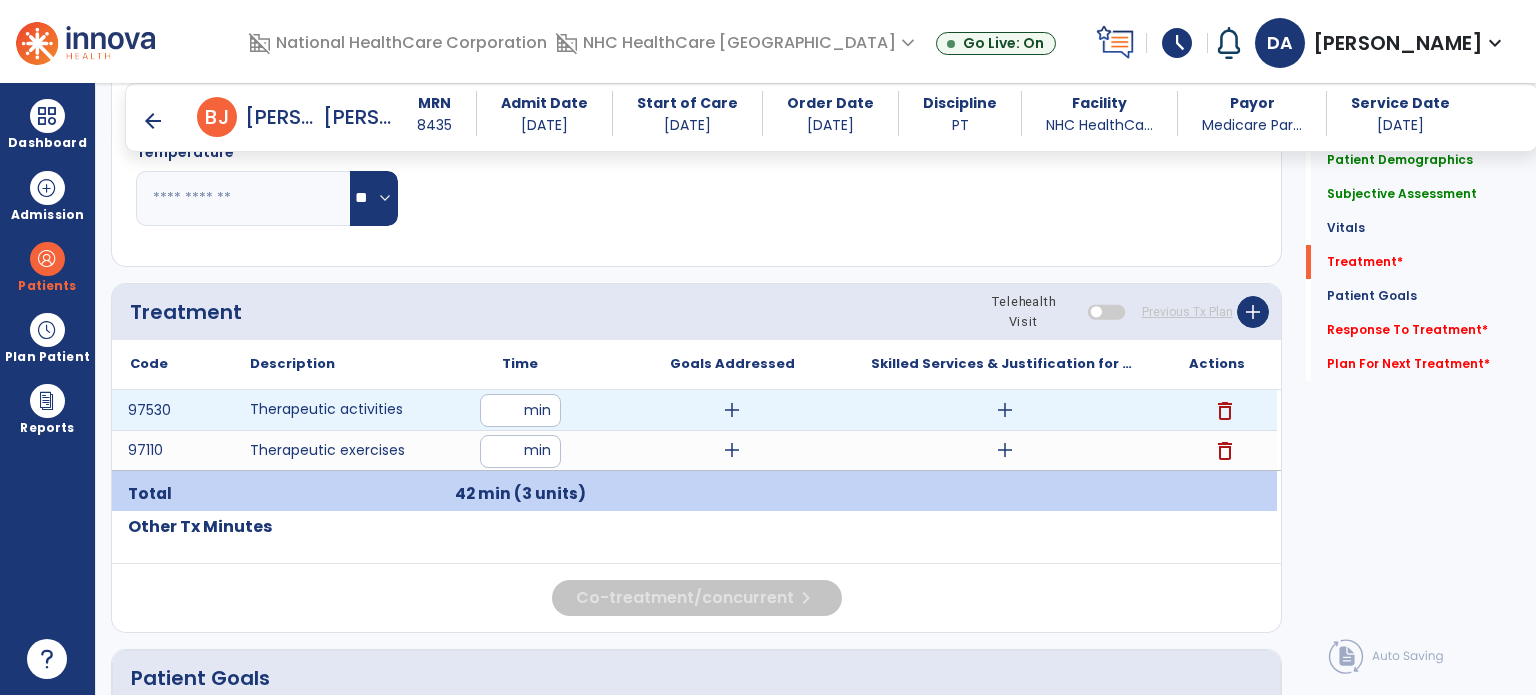 click on "add" at bounding box center [1005, 410] 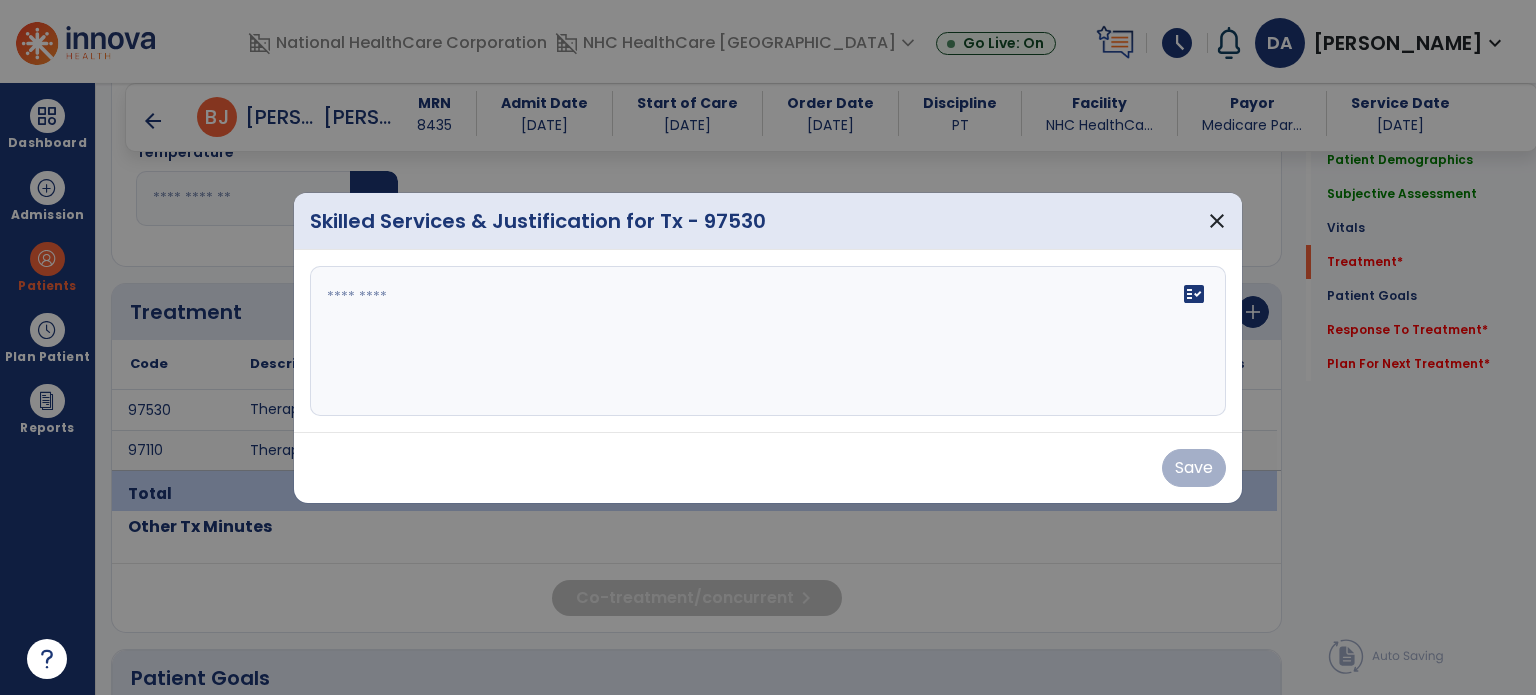 click on "fact_check" at bounding box center [768, 341] 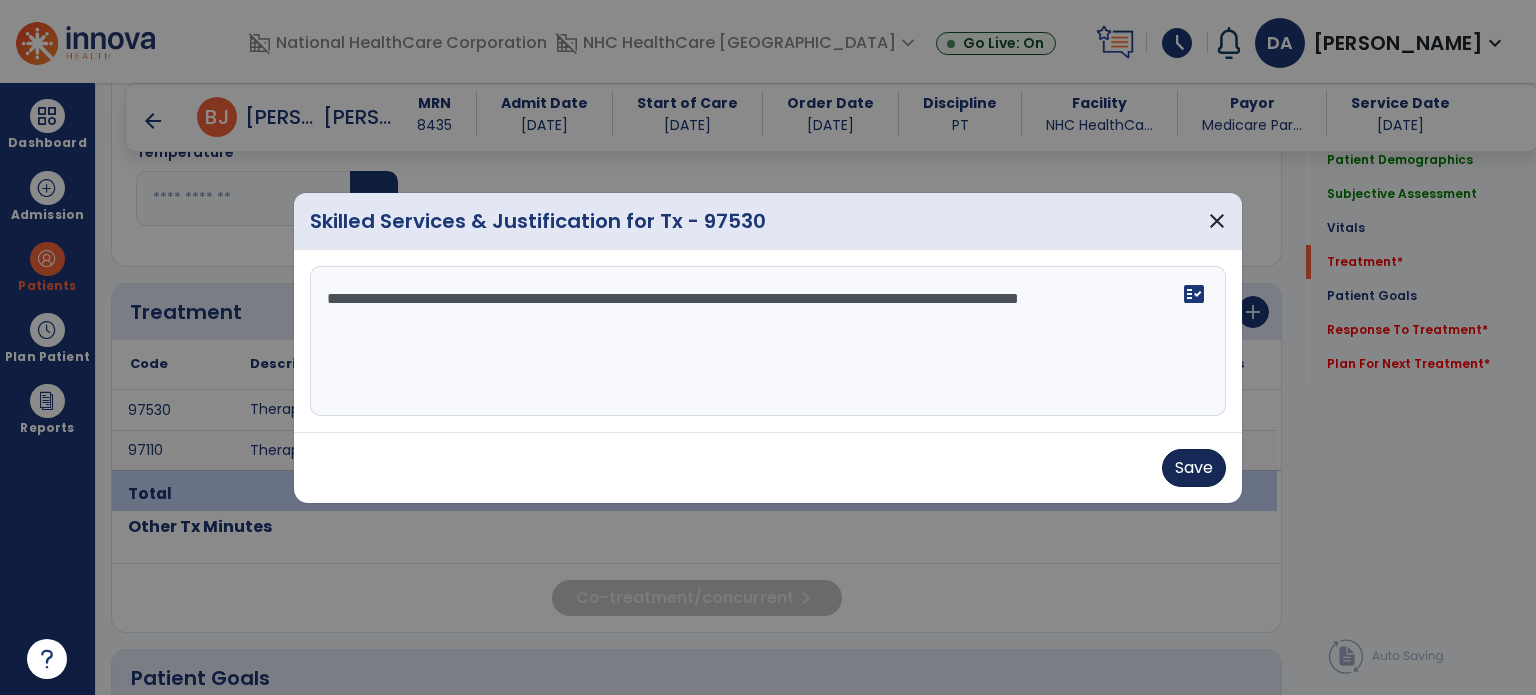 type on "**********" 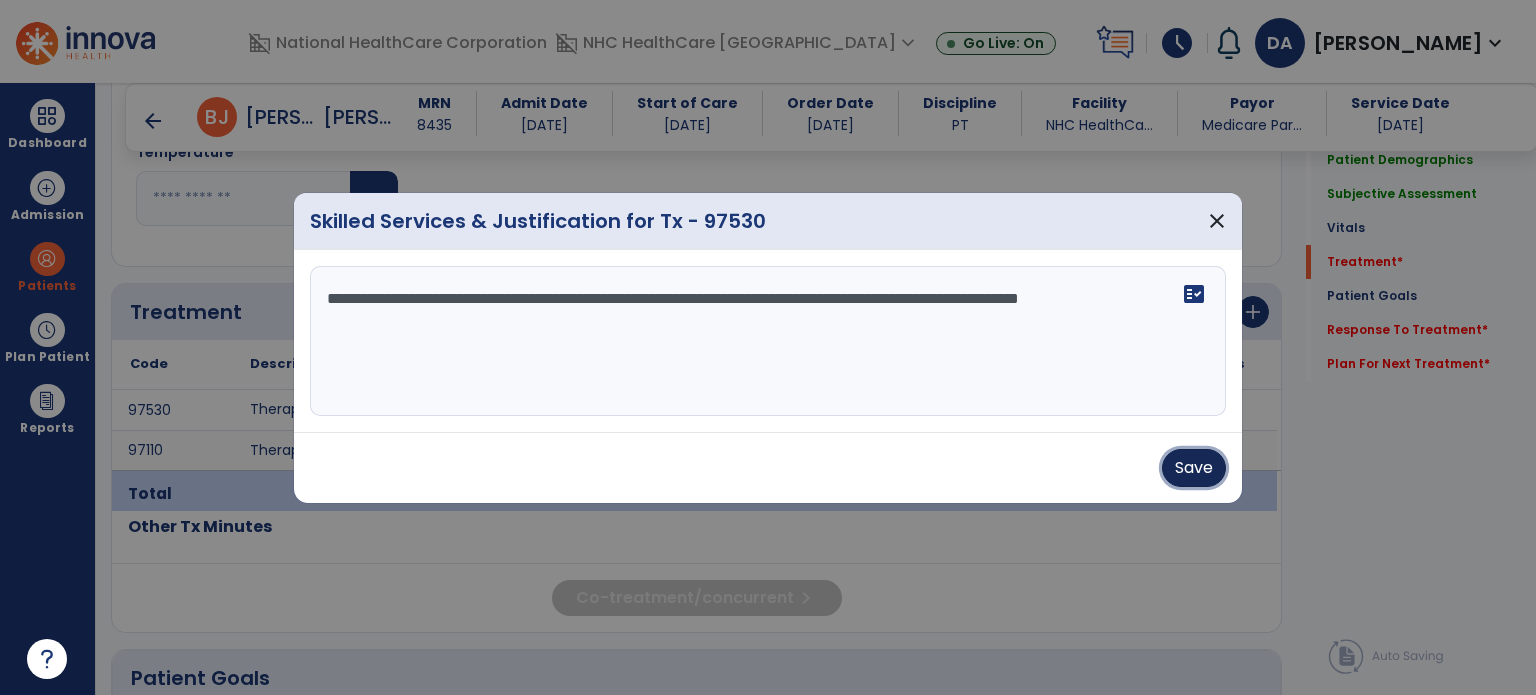 click on "Save" at bounding box center (1194, 468) 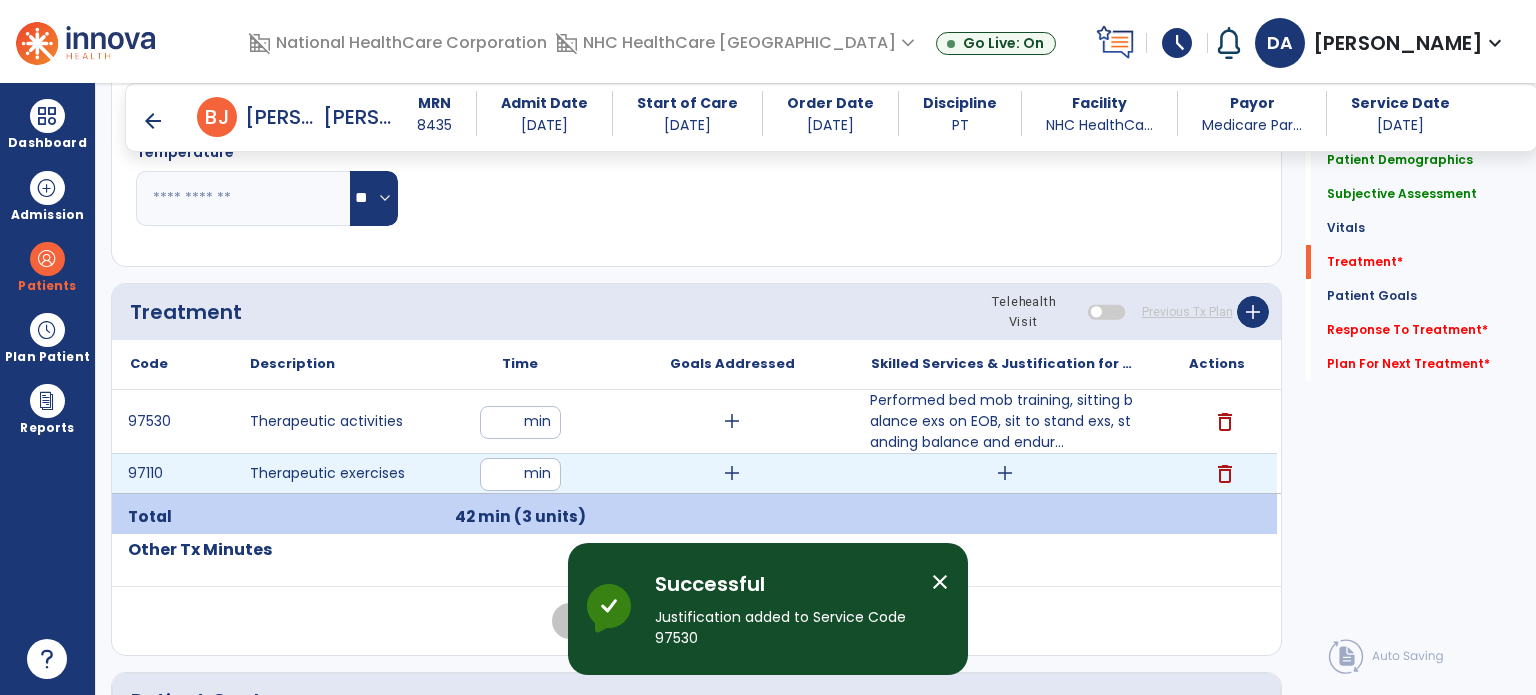 click on "add" at bounding box center [1005, 473] 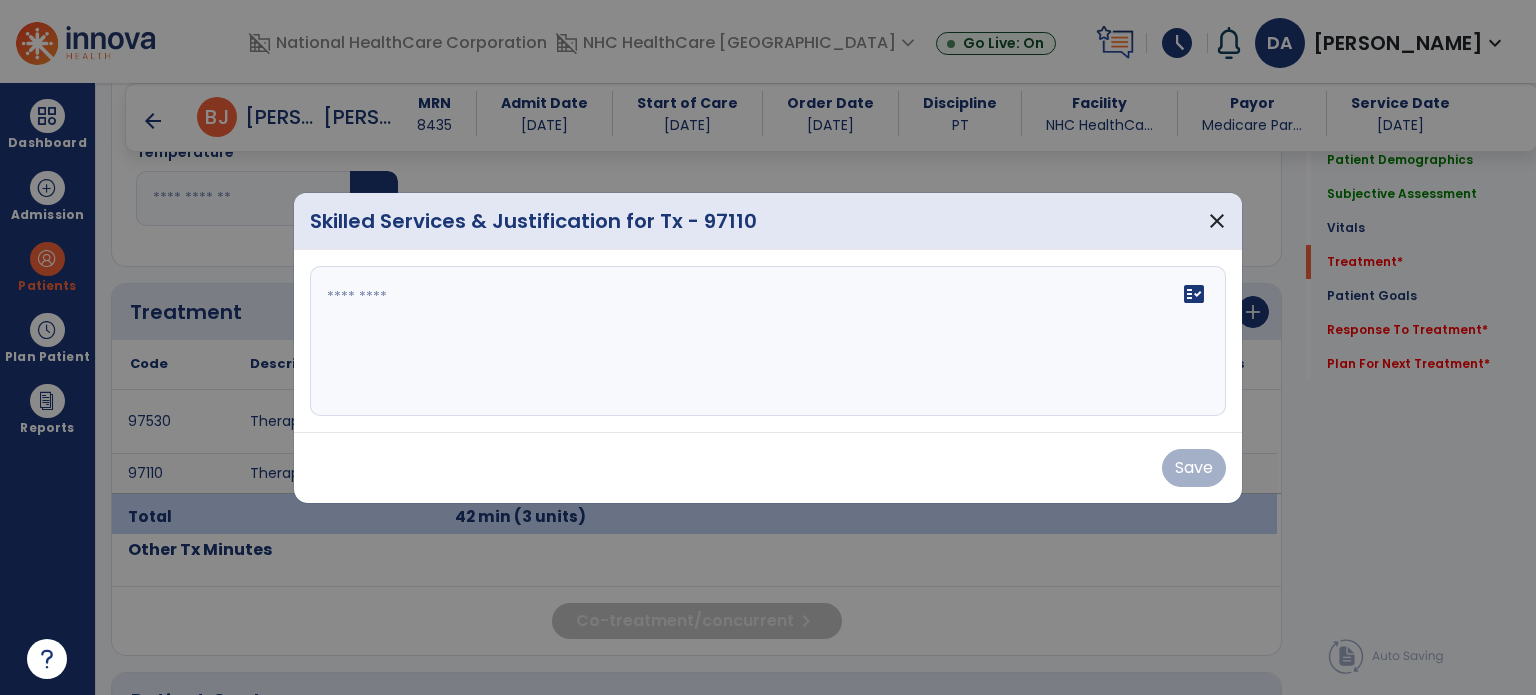 click on "fact_check" at bounding box center [768, 341] 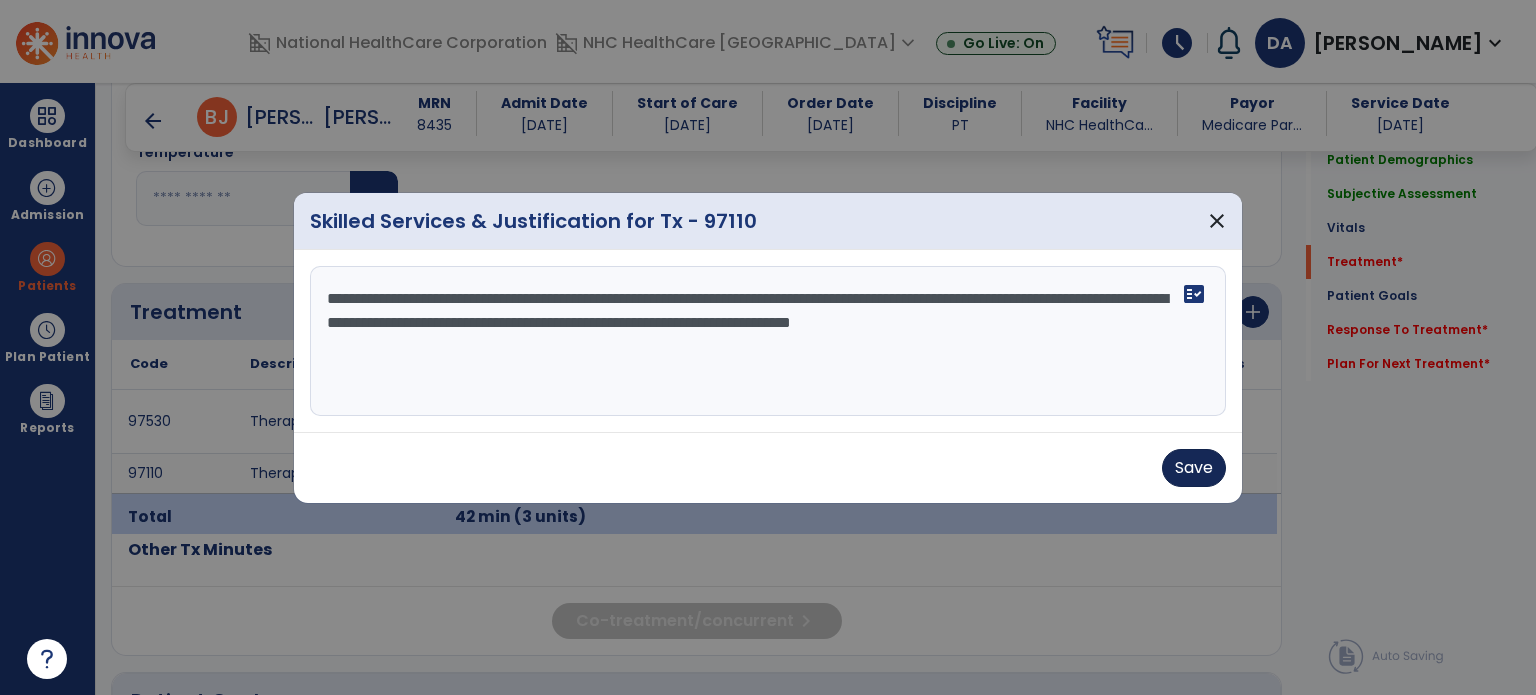 type on "**********" 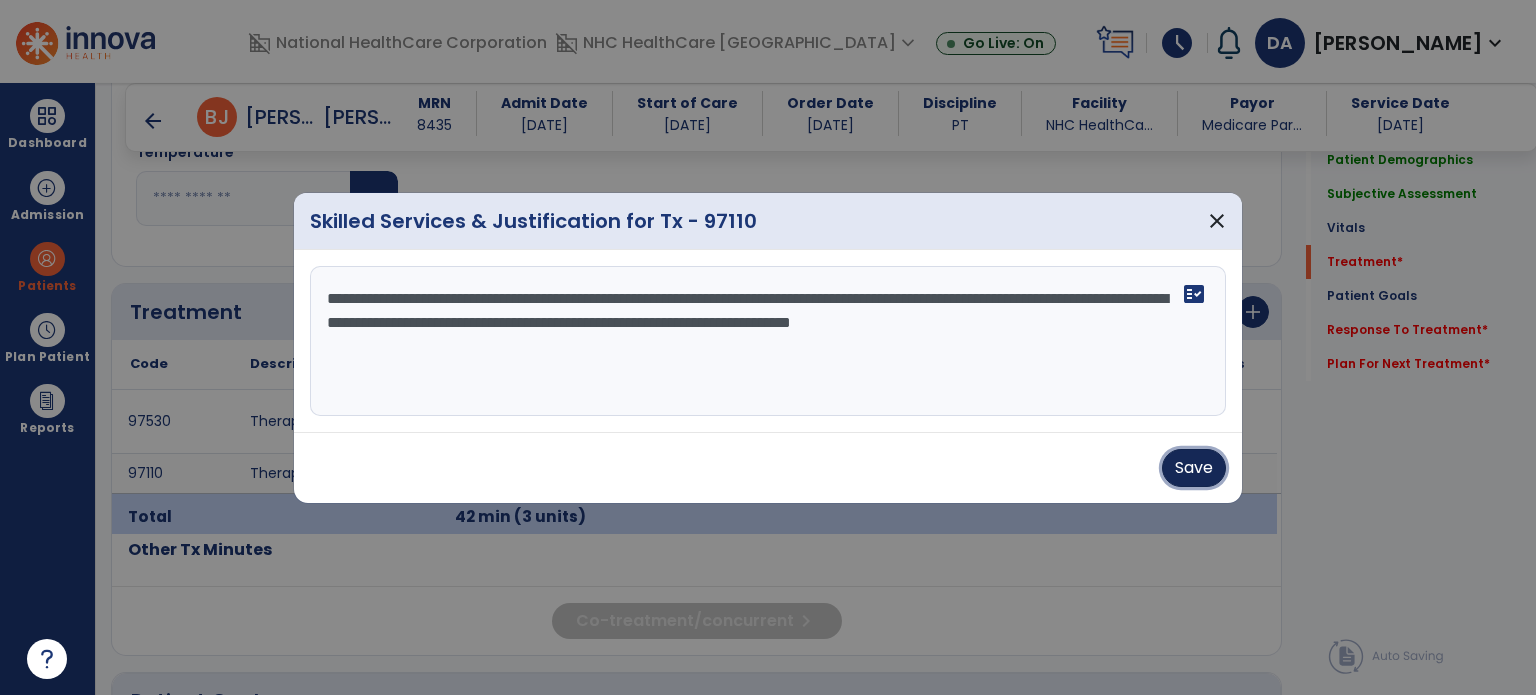 click on "Save" at bounding box center (1194, 468) 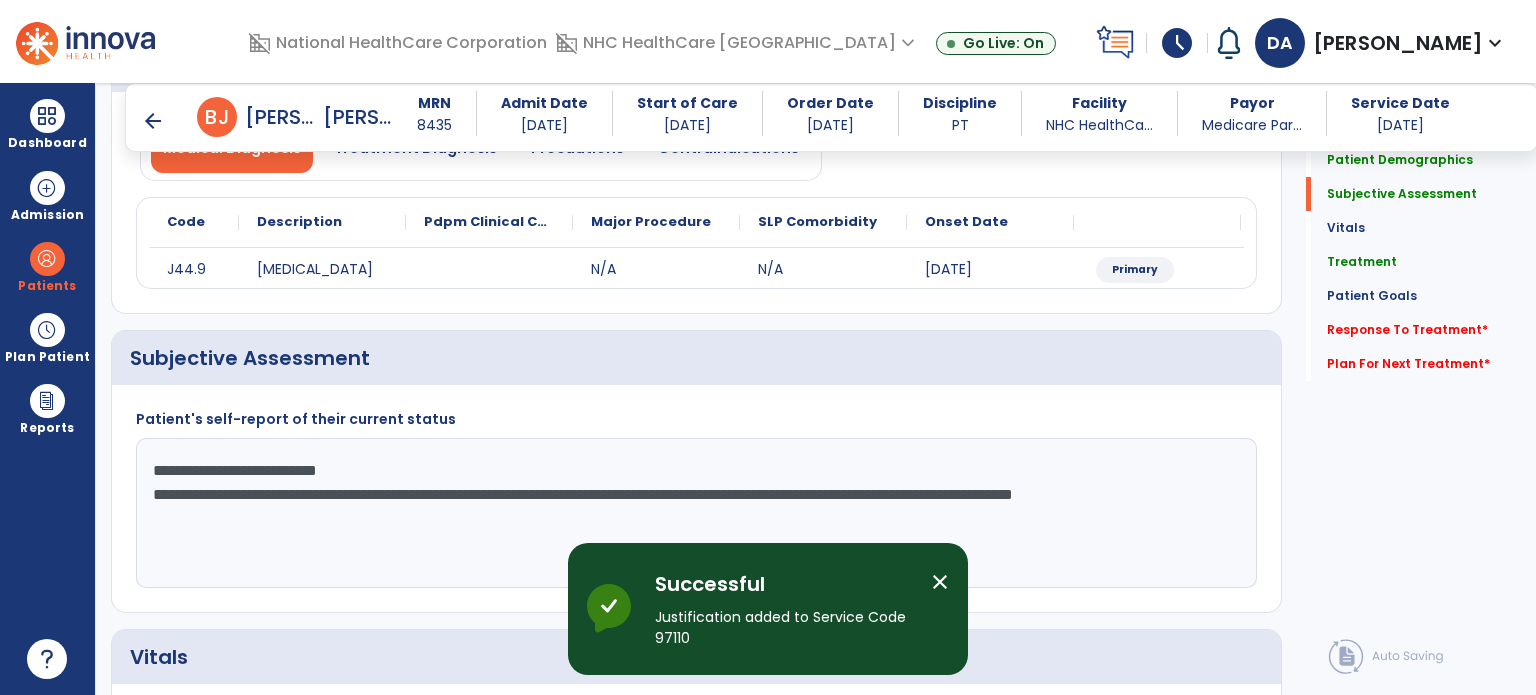 scroll, scrollTop: 196, scrollLeft: 0, axis: vertical 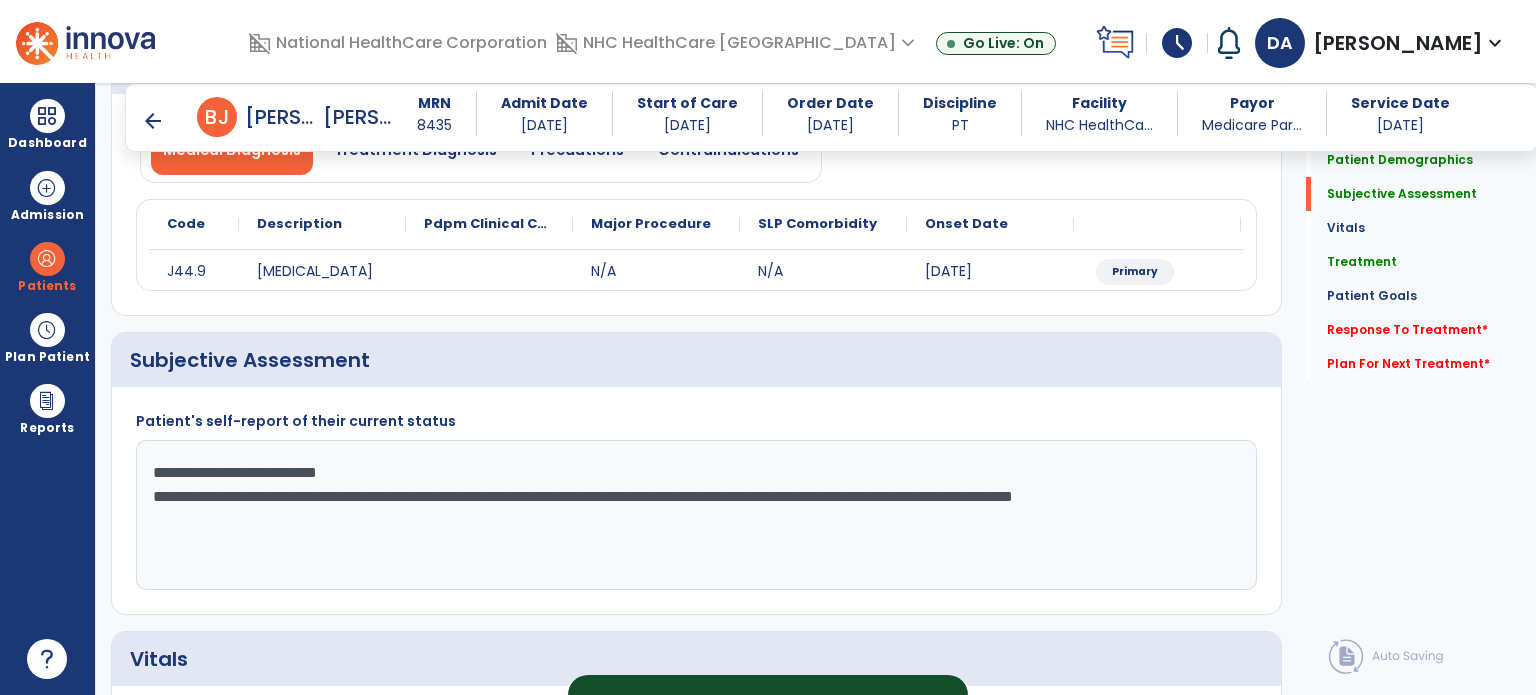 drag, startPoint x: 386, startPoint y: 471, endPoint x: 132, endPoint y: 459, distance: 254.28331 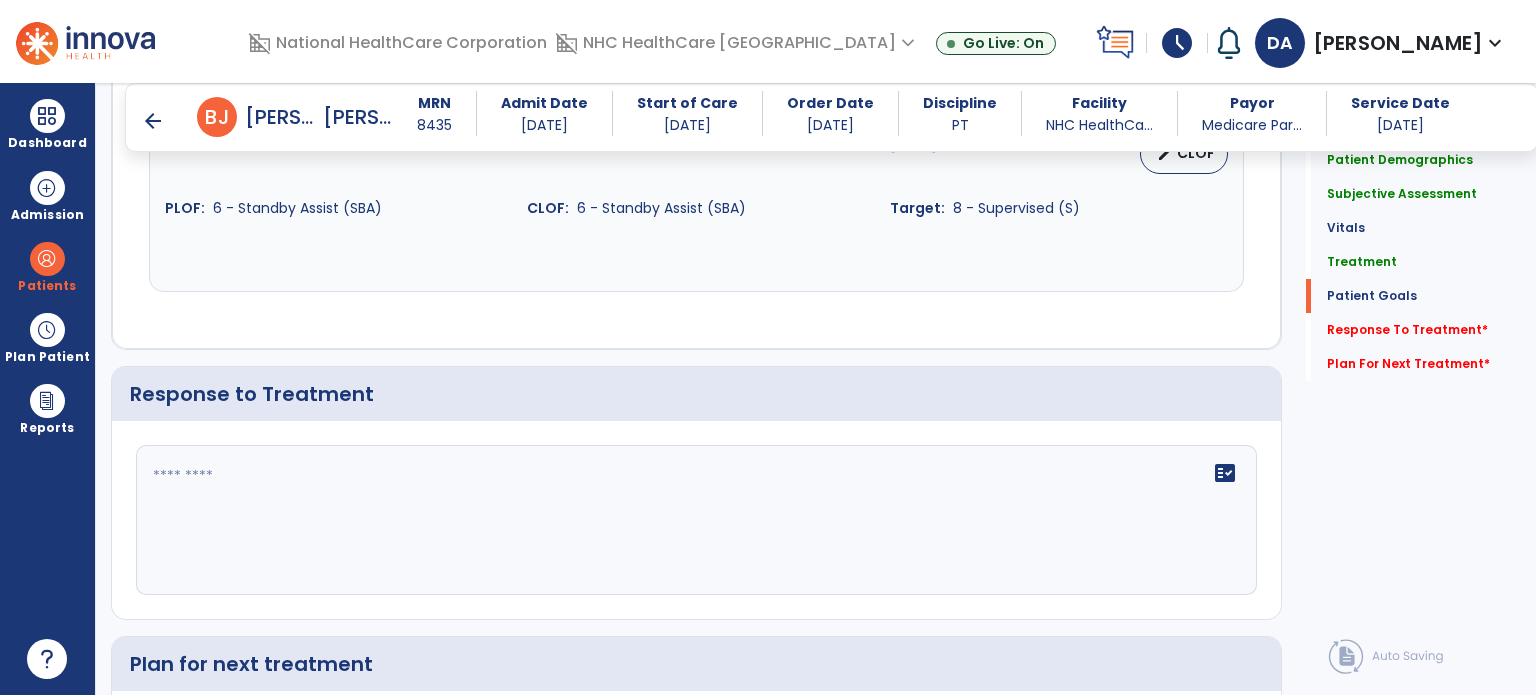 scroll, scrollTop: 2104, scrollLeft: 0, axis: vertical 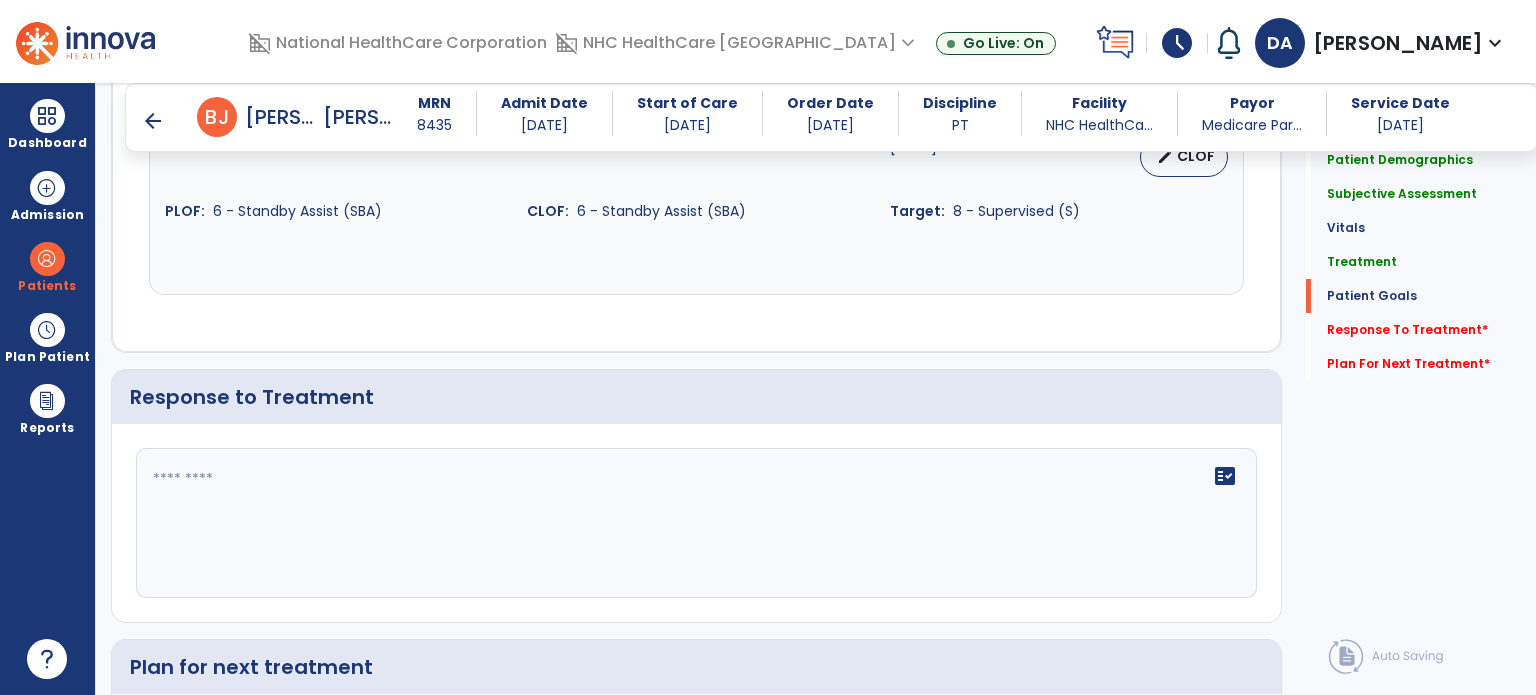 type on "**********" 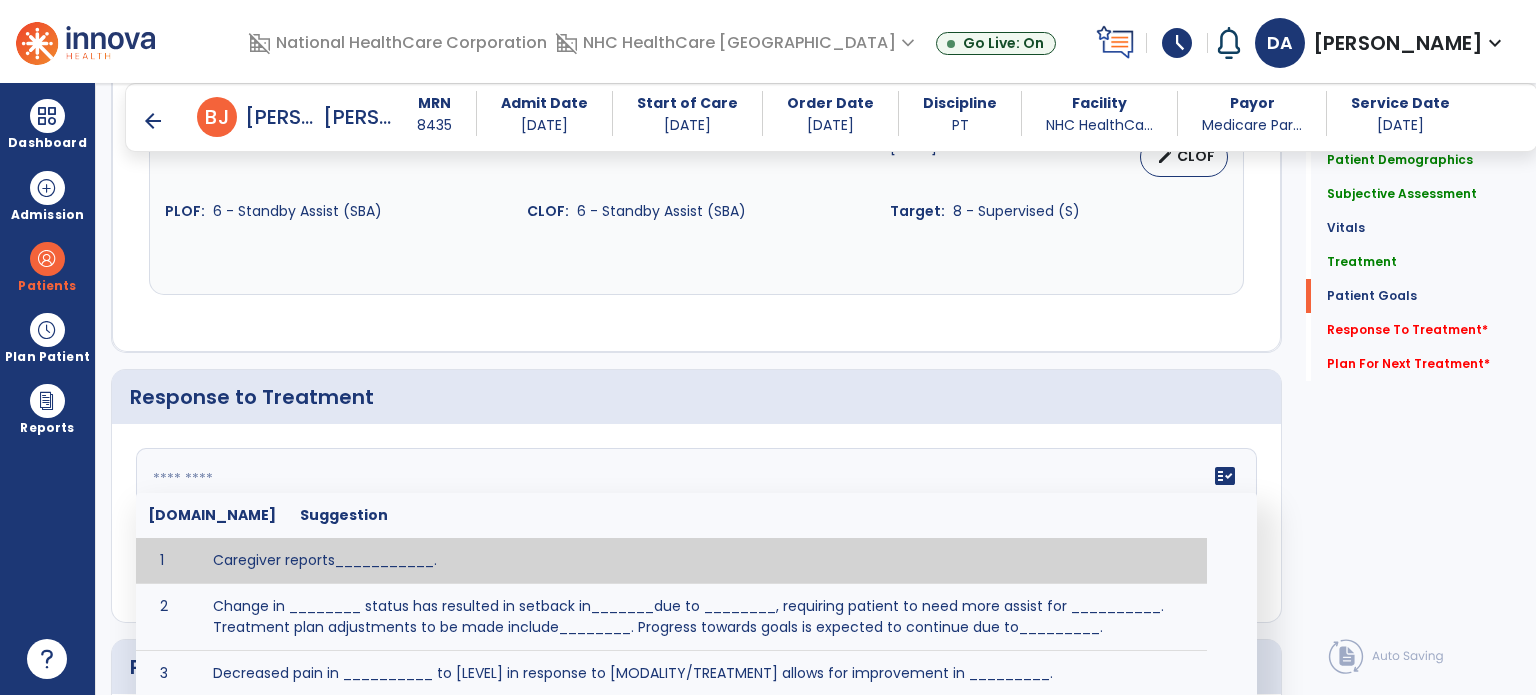 click 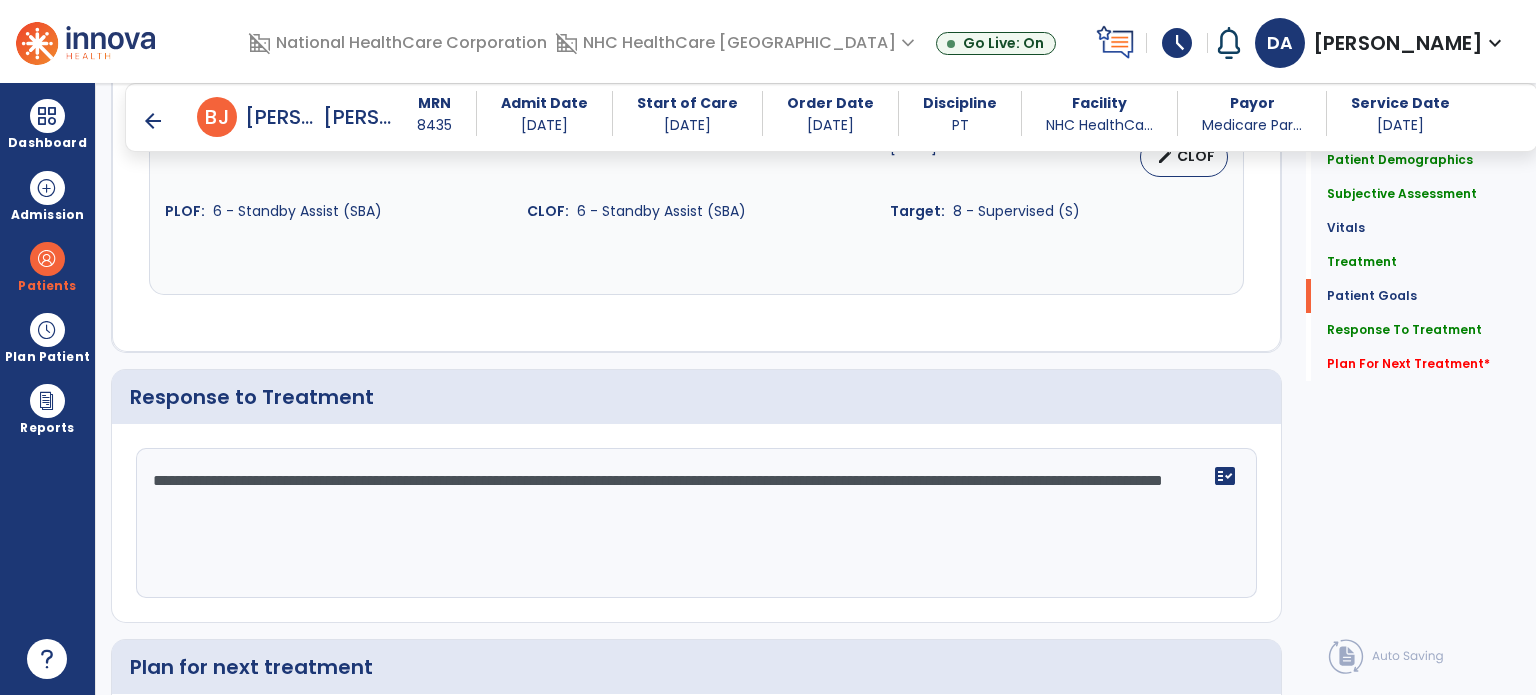 scroll, scrollTop: 2361, scrollLeft: 0, axis: vertical 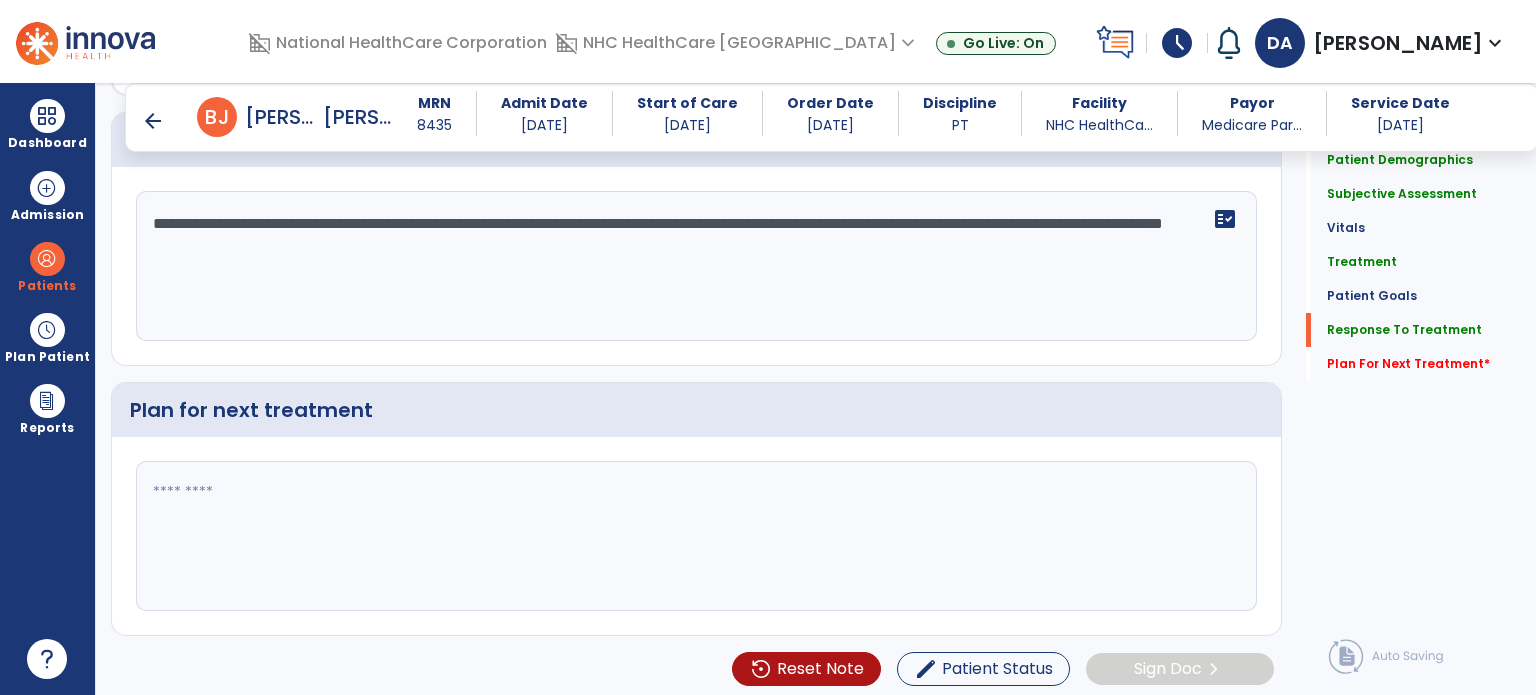type on "**********" 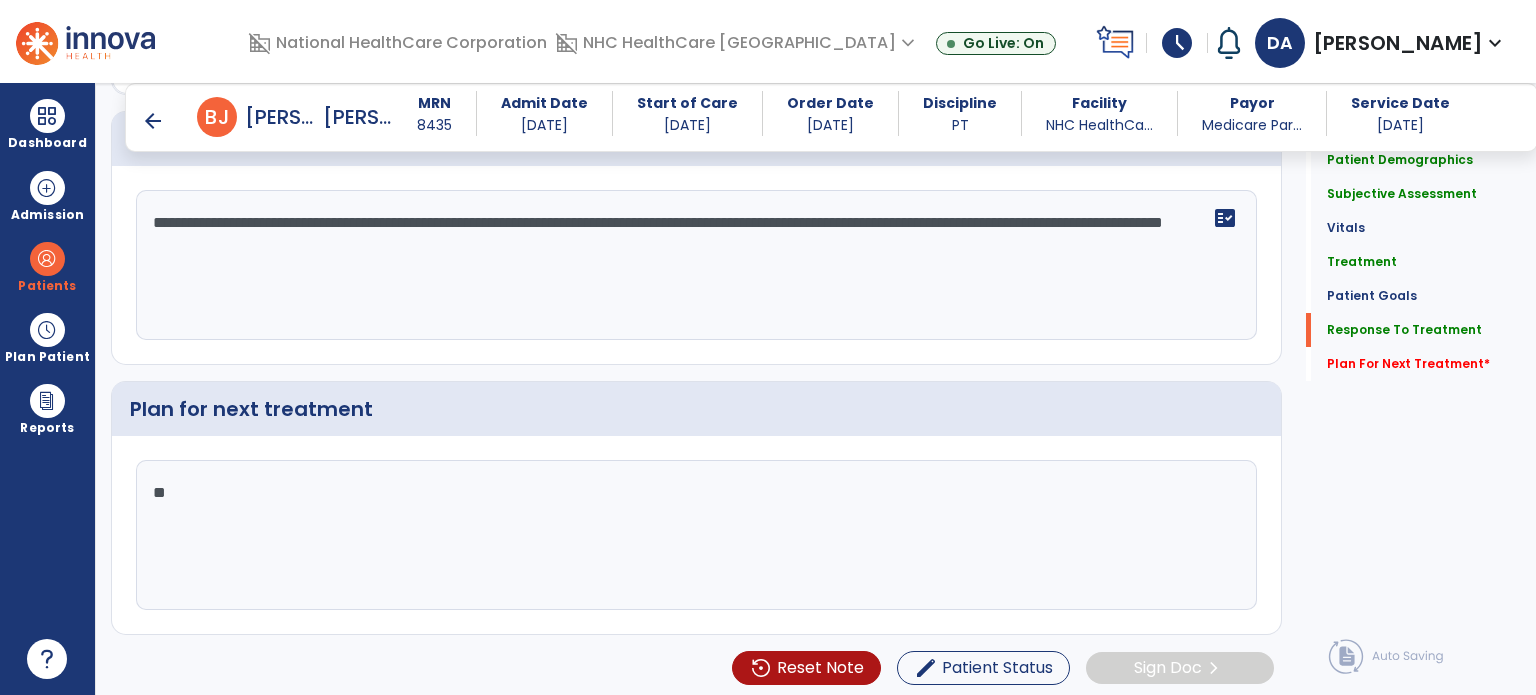 scroll, scrollTop: 2361, scrollLeft: 0, axis: vertical 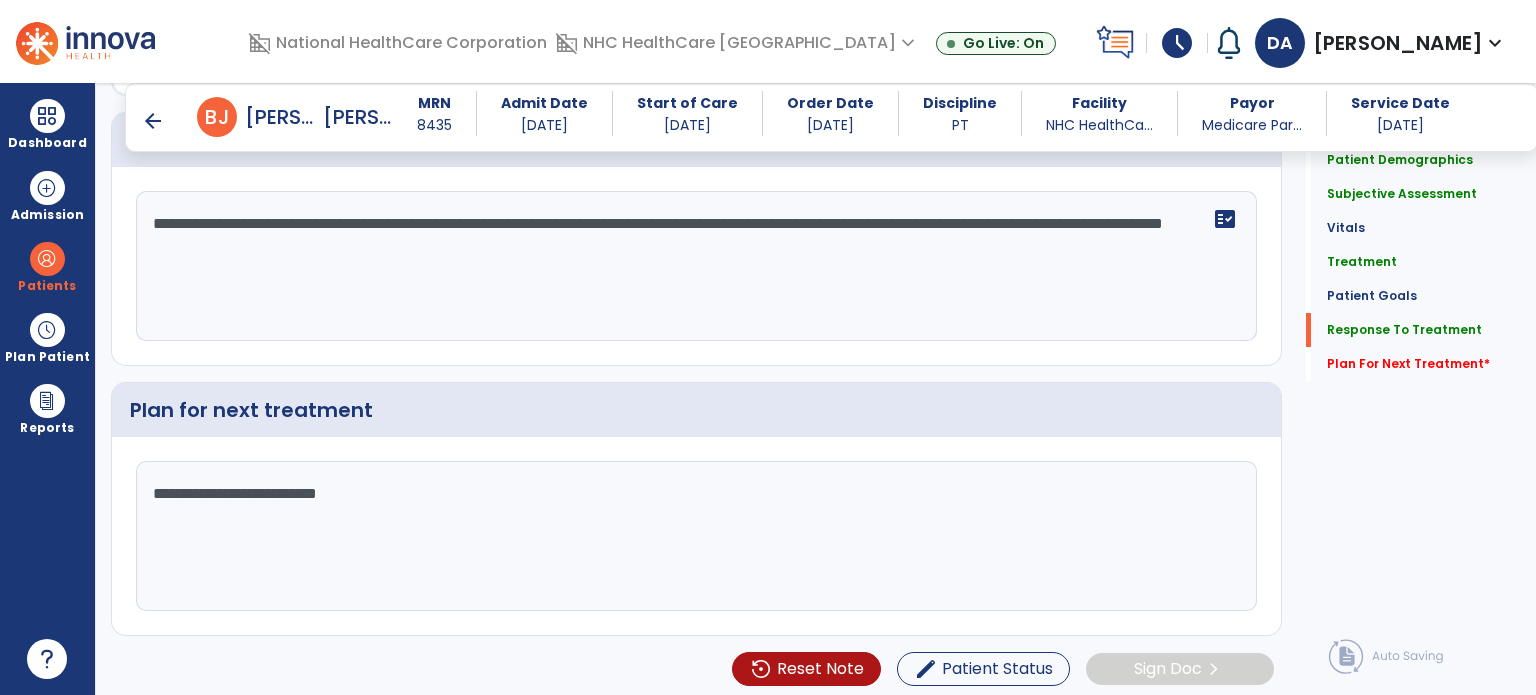 click on "**********" 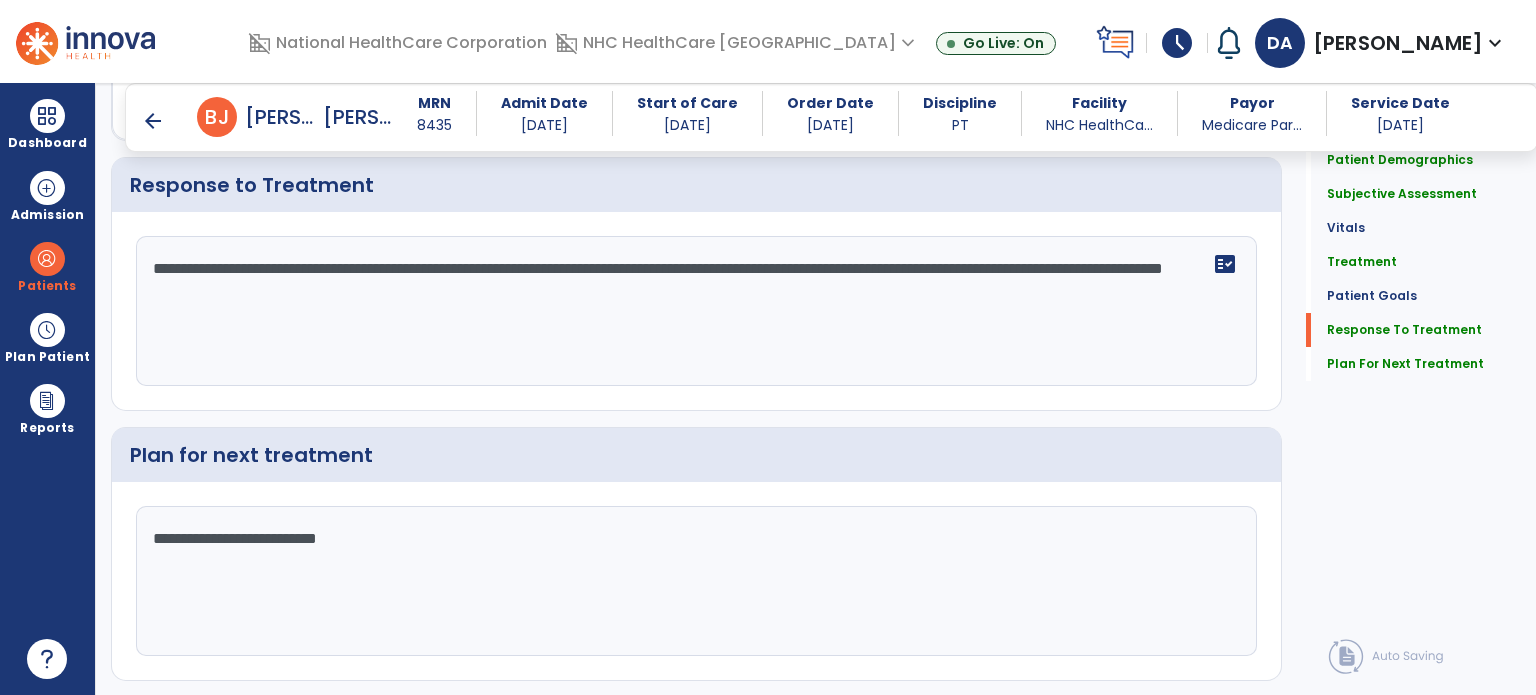 scroll, scrollTop: 2361, scrollLeft: 0, axis: vertical 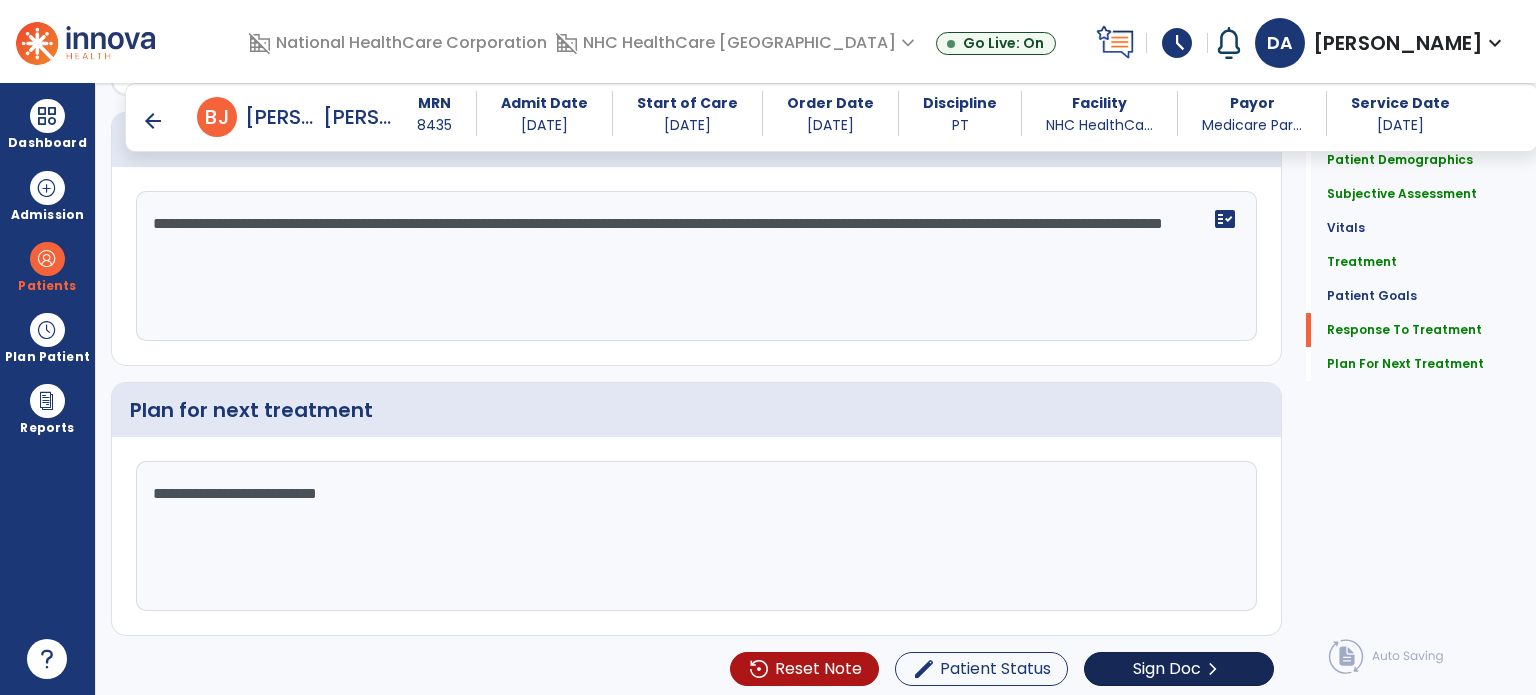 type on "**********" 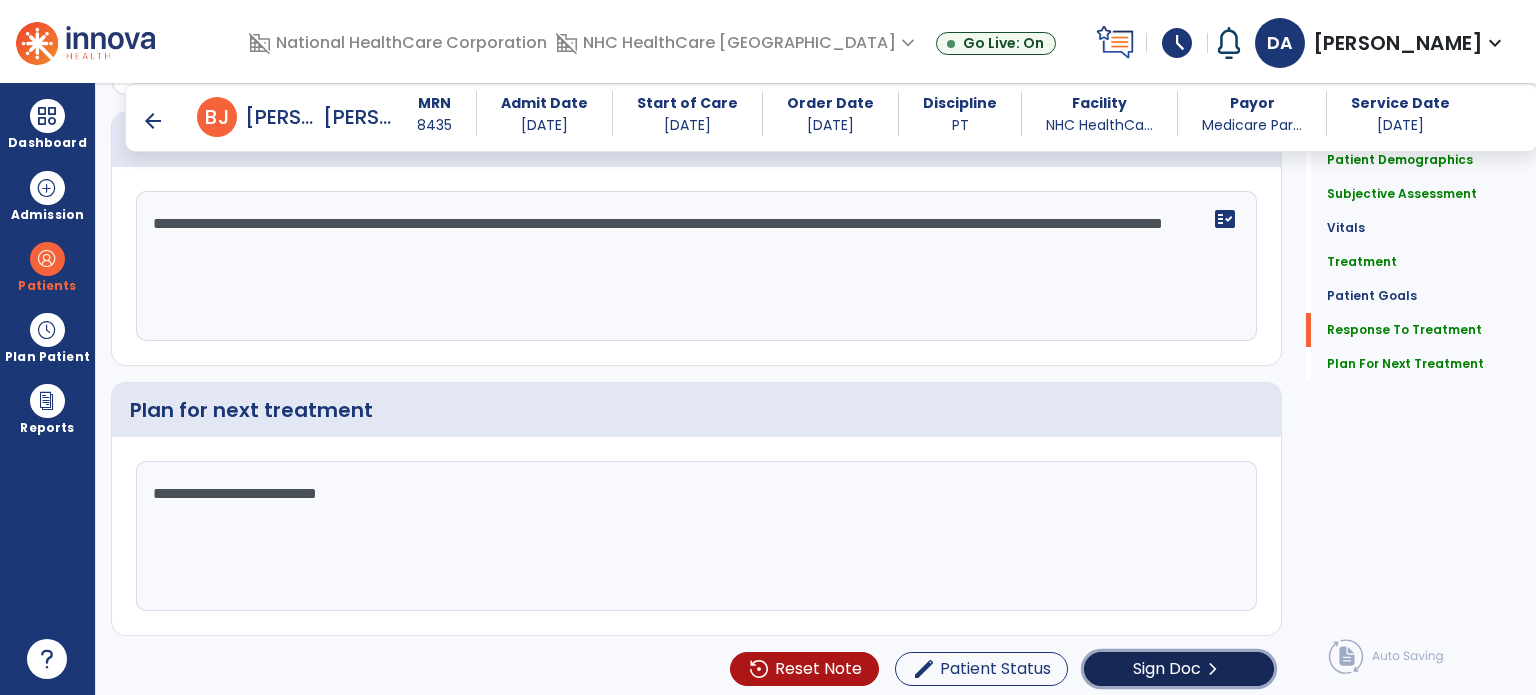 click on "Sign Doc" 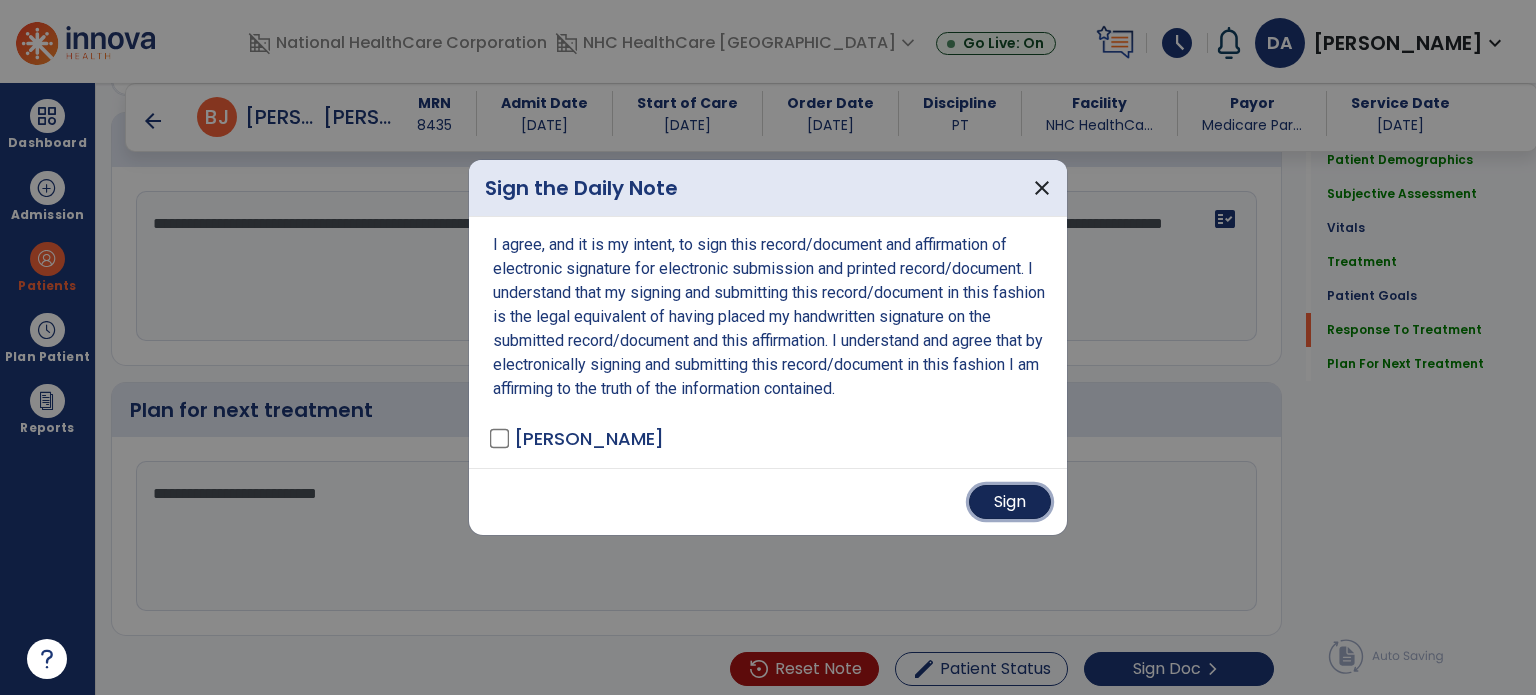 click on "Sign" at bounding box center [1010, 502] 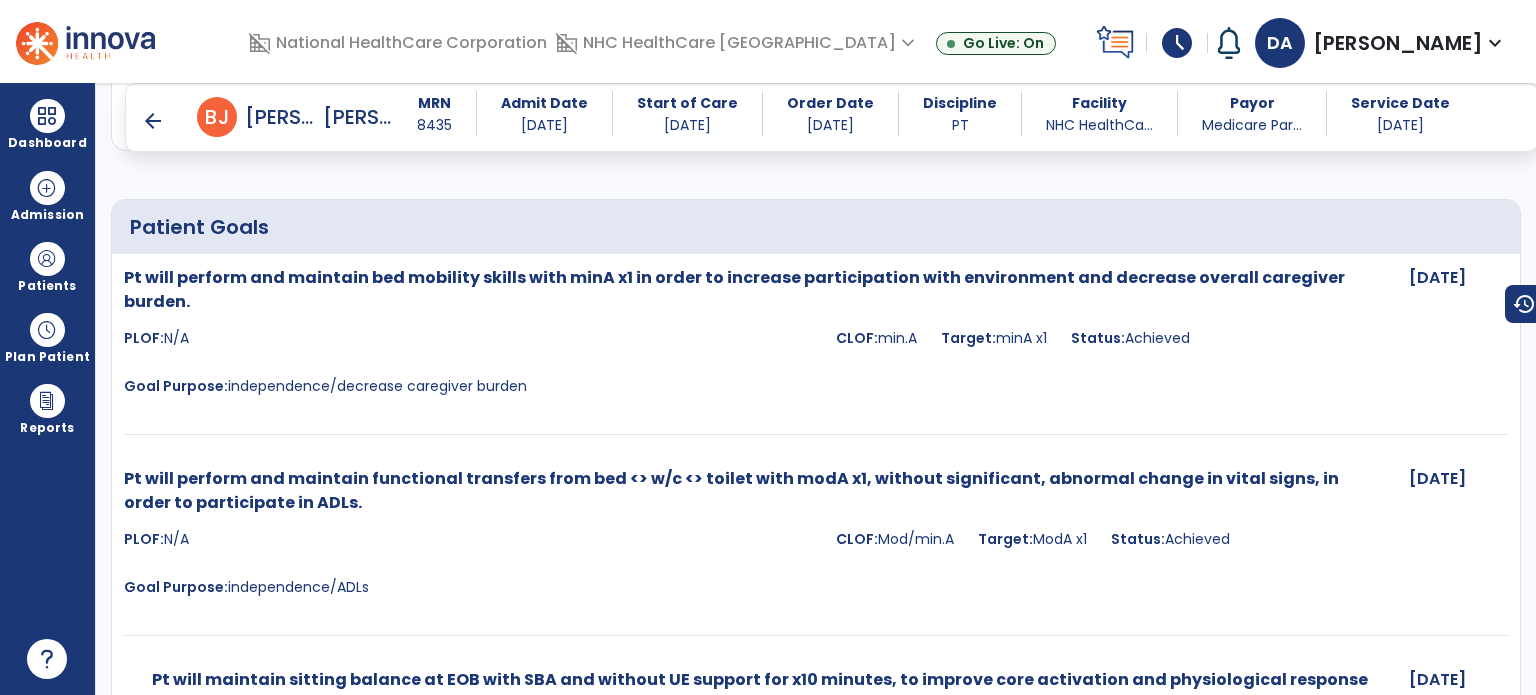 scroll, scrollTop: 1836, scrollLeft: 0, axis: vertical 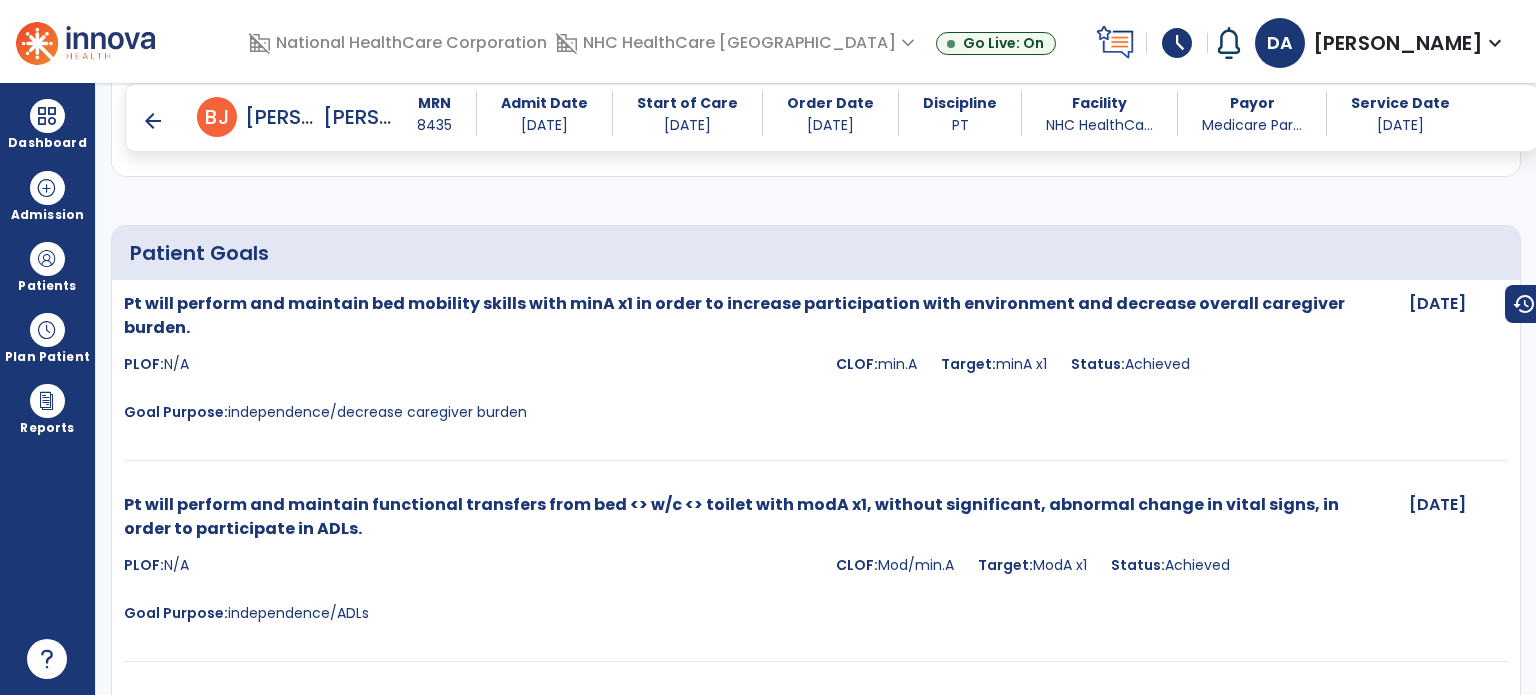 click on "arrow_back" at bounding box center [153, 121] 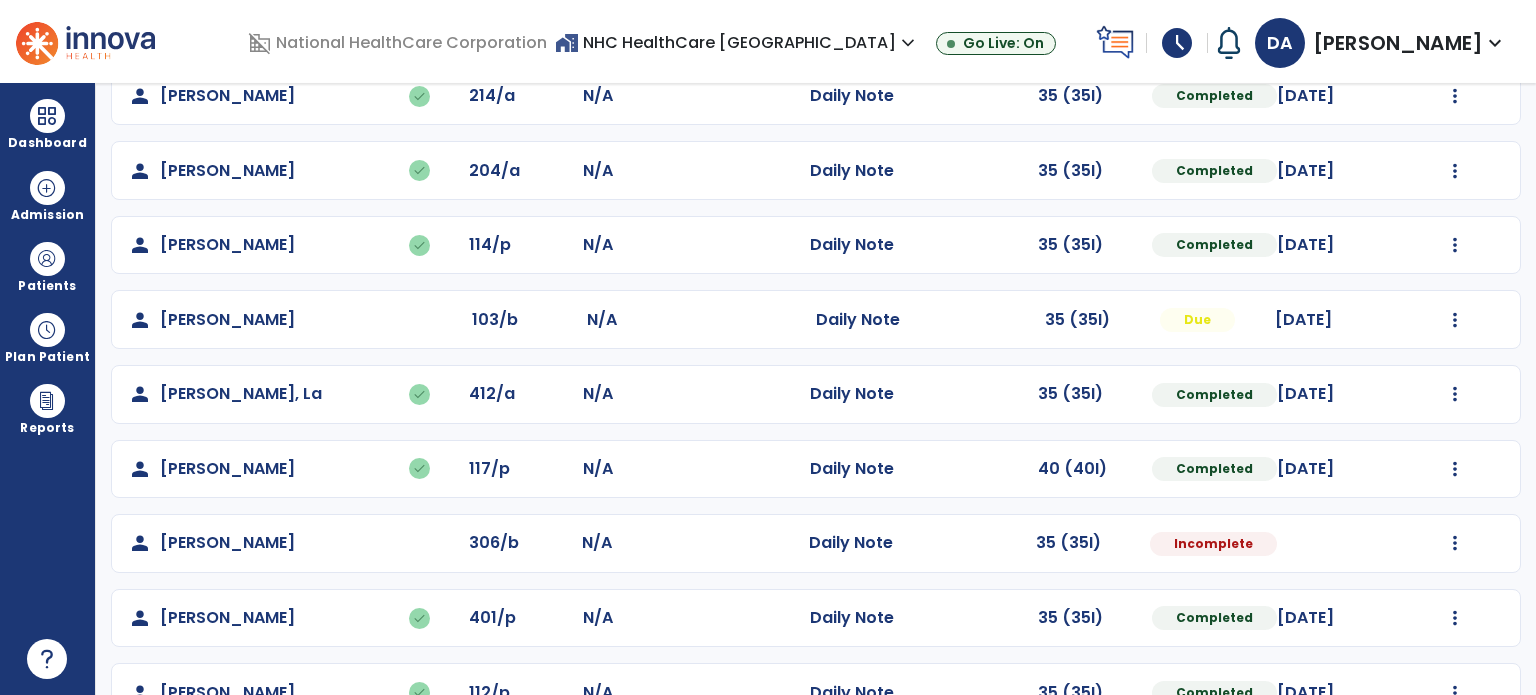 scroll, scrollTop: 262, scrollLeft: 0, axis: vertical 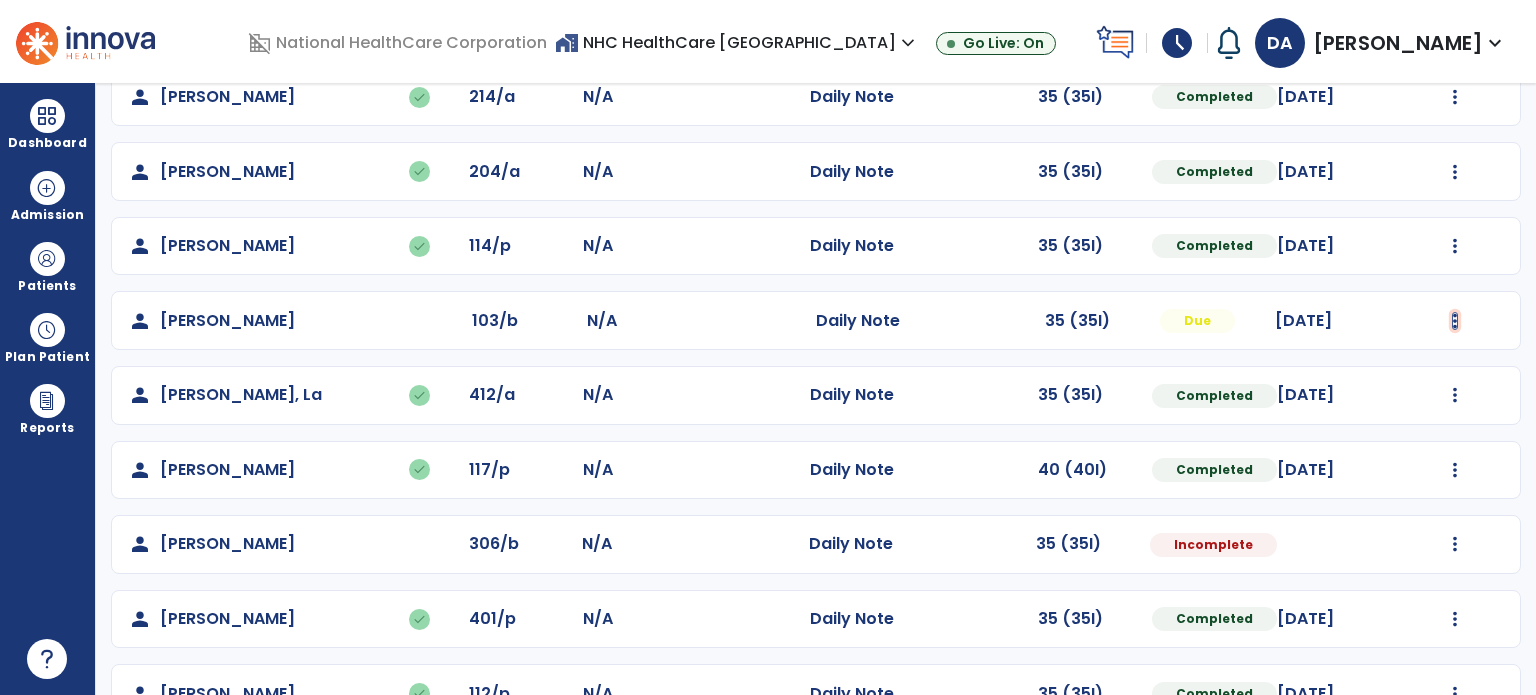 click at bounding box center (1455, 97) 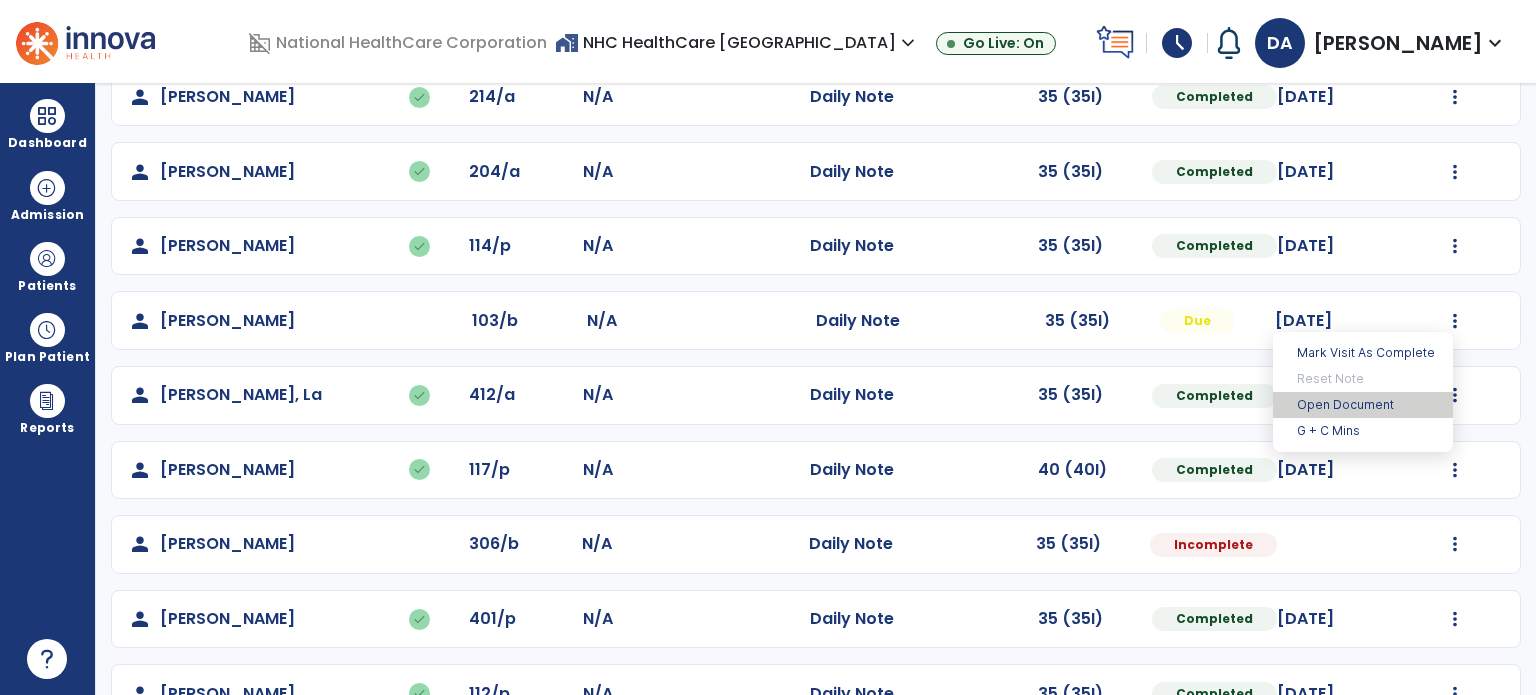 click on "Open Document" at bounding box center [1363, 405] 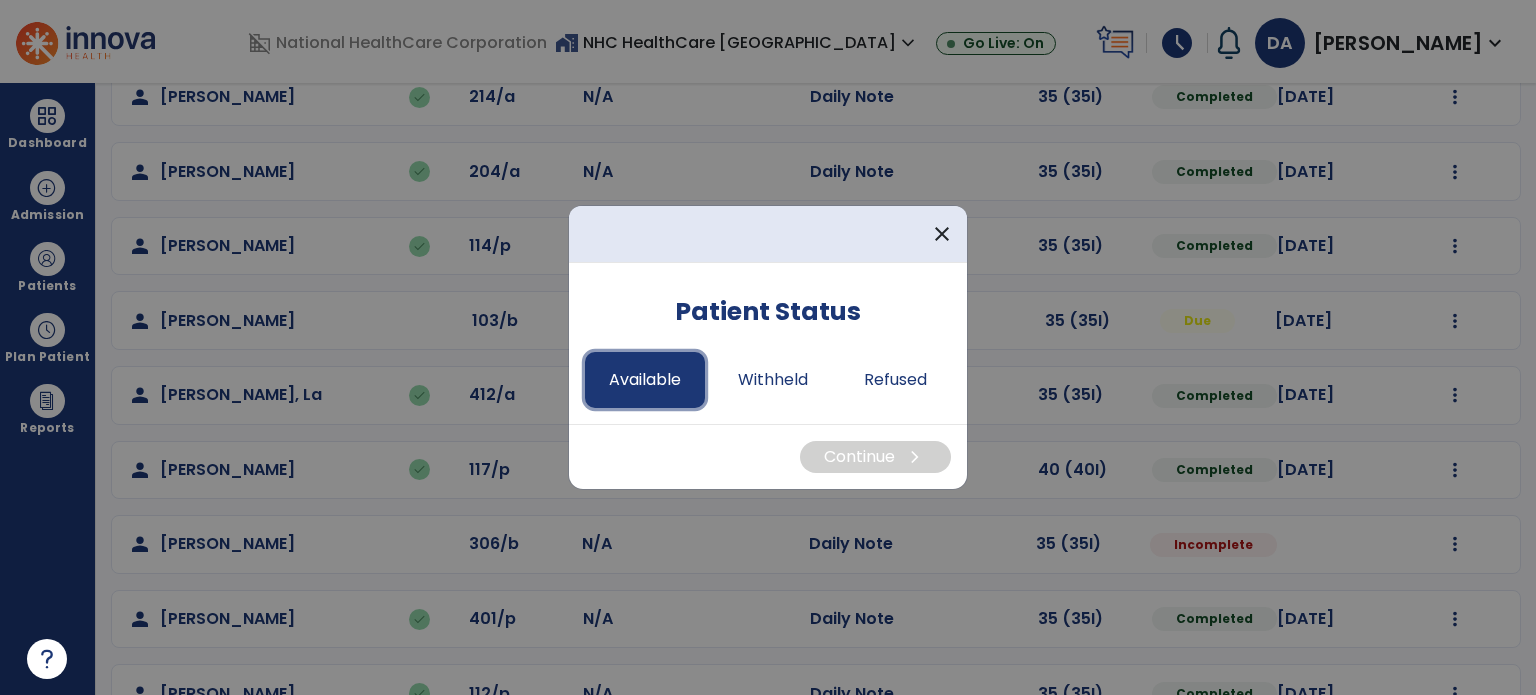 click on "Available" at bounding box center [645, 380] 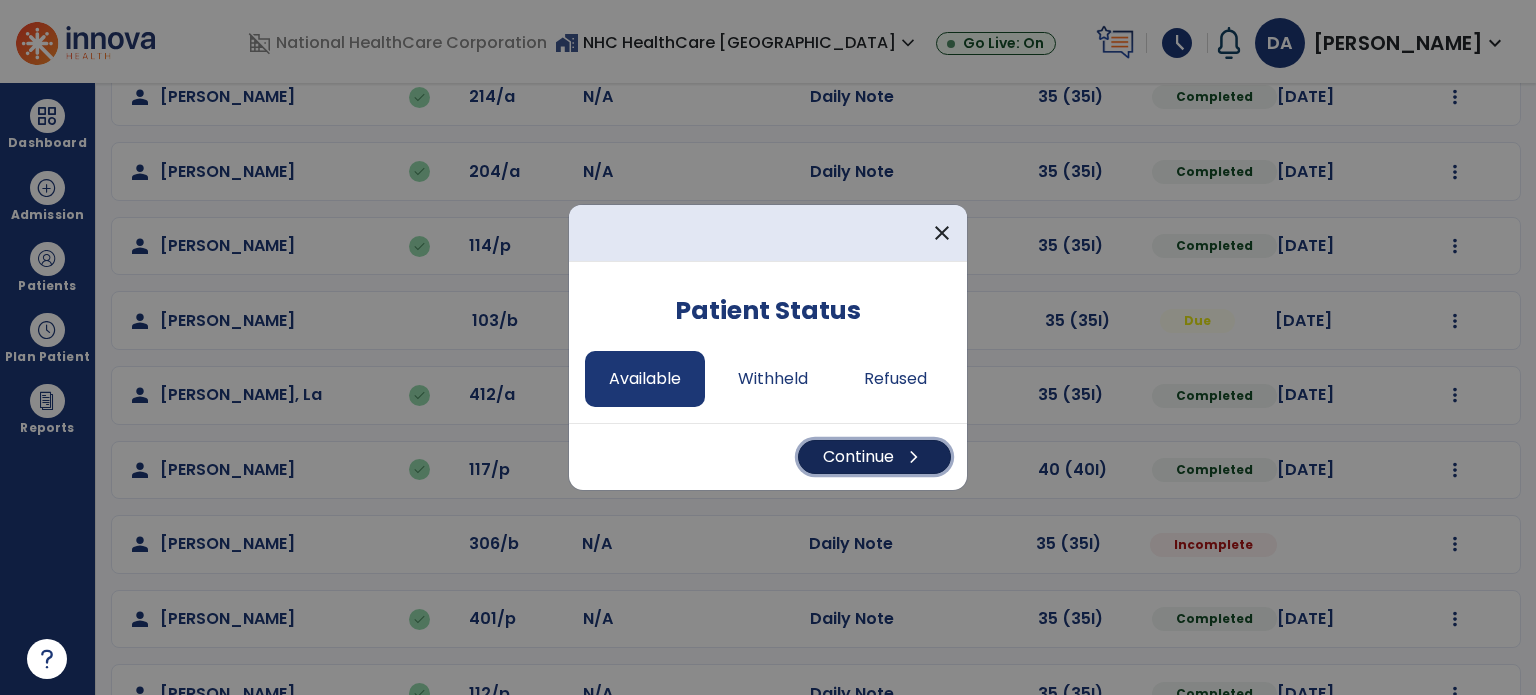 click on "Continue   chevron_right" at bounding box center [874, 457] 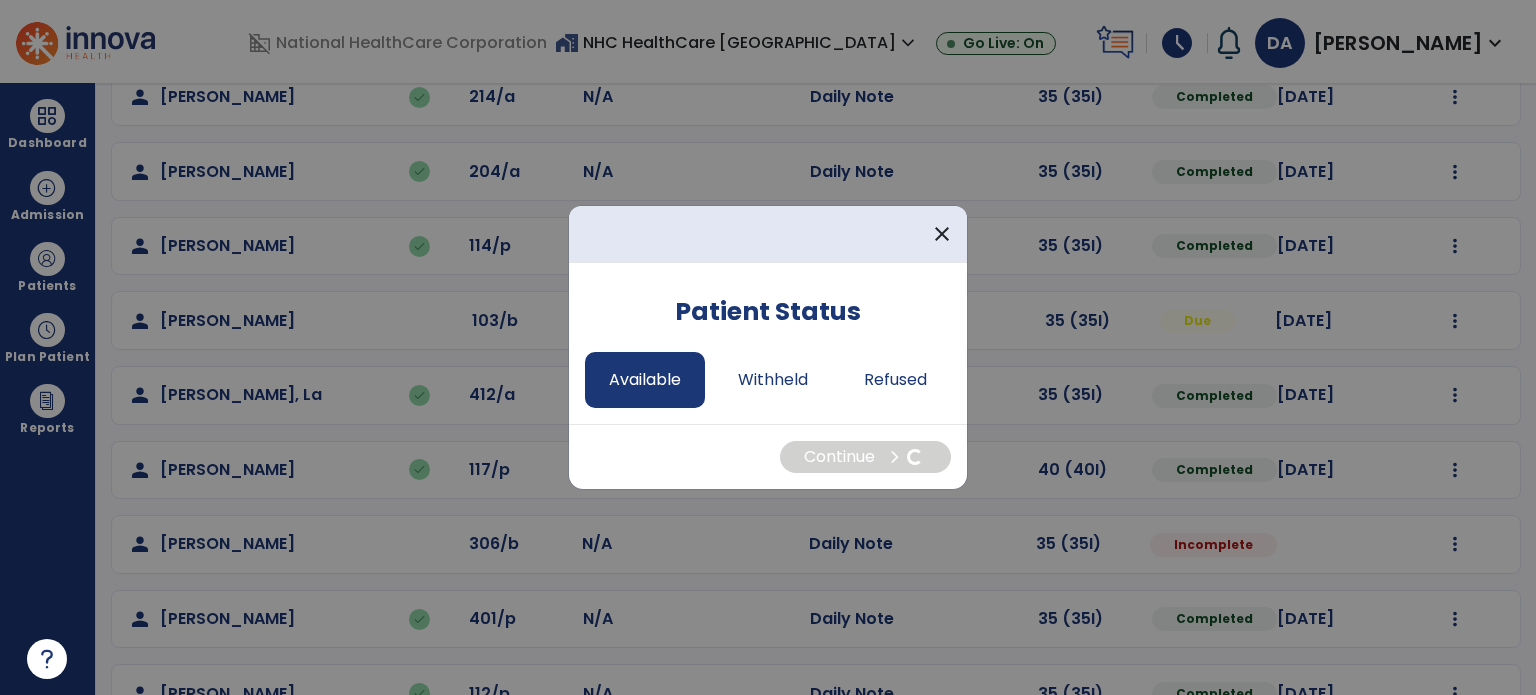 select on "*" 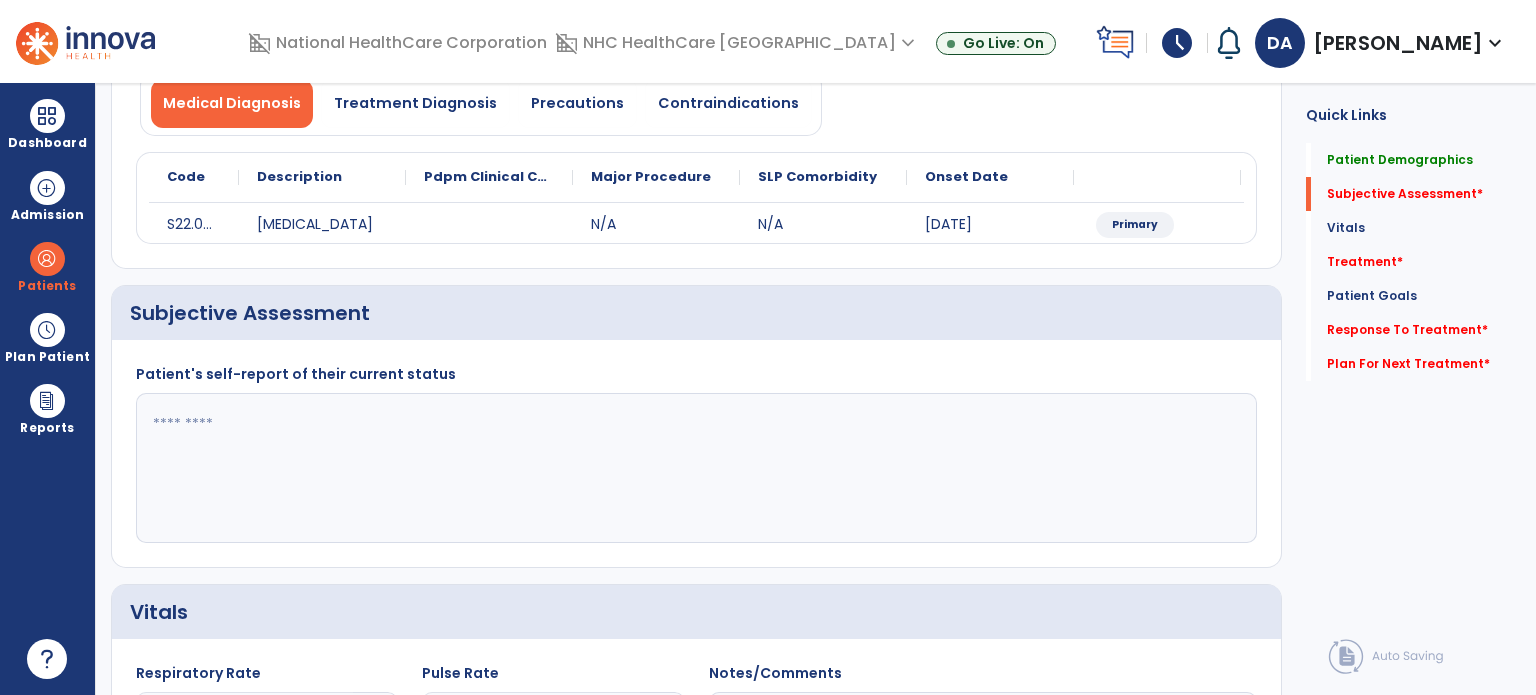 click 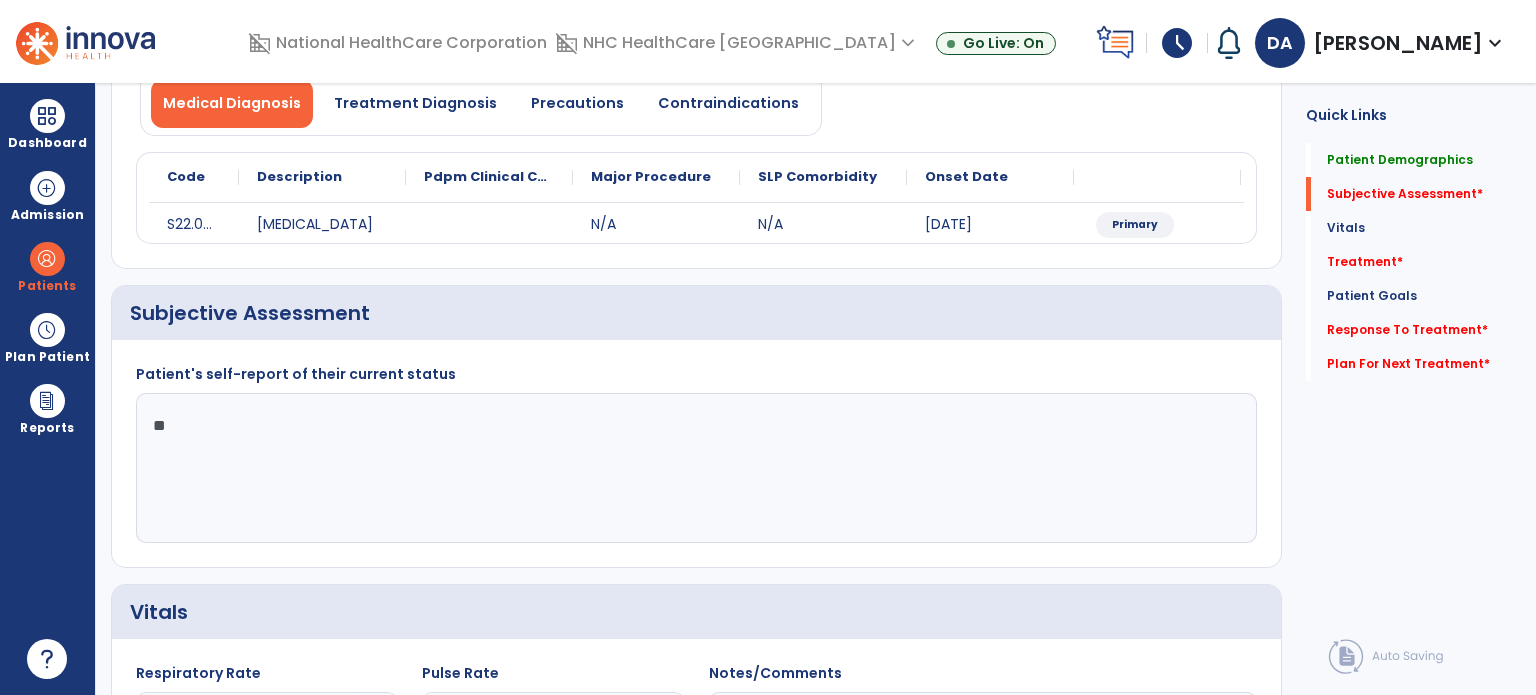 type on "*" 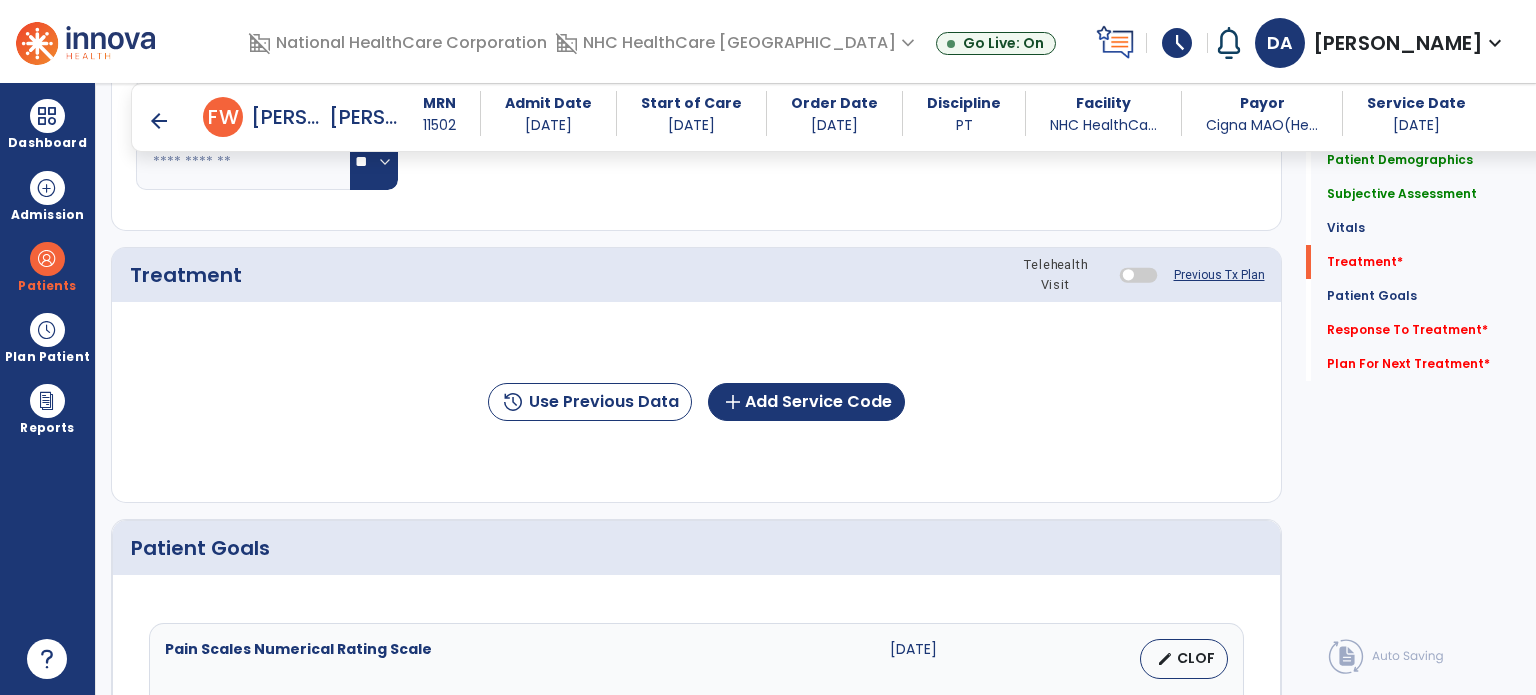 scroll, scrollTop: 1004, scrollLeft: 0, axis: vertical 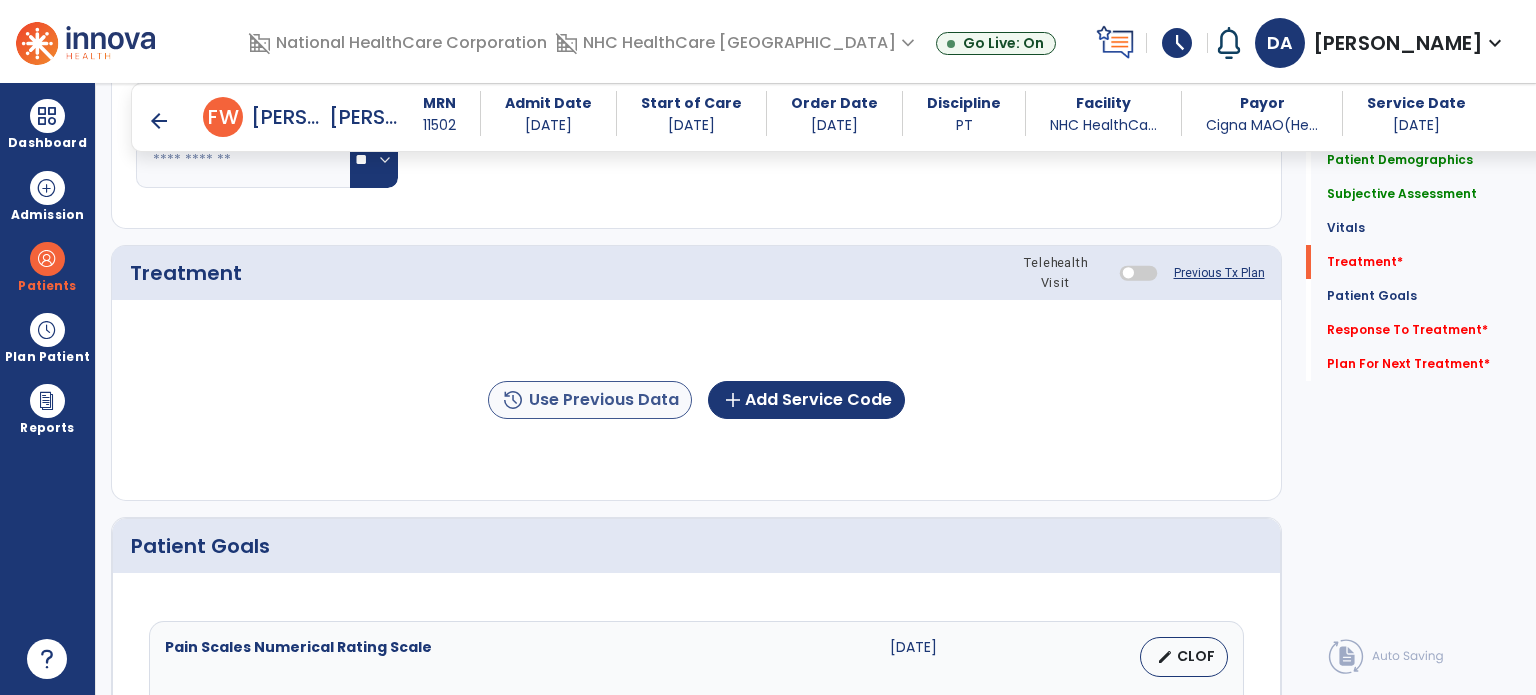 type on "**********" 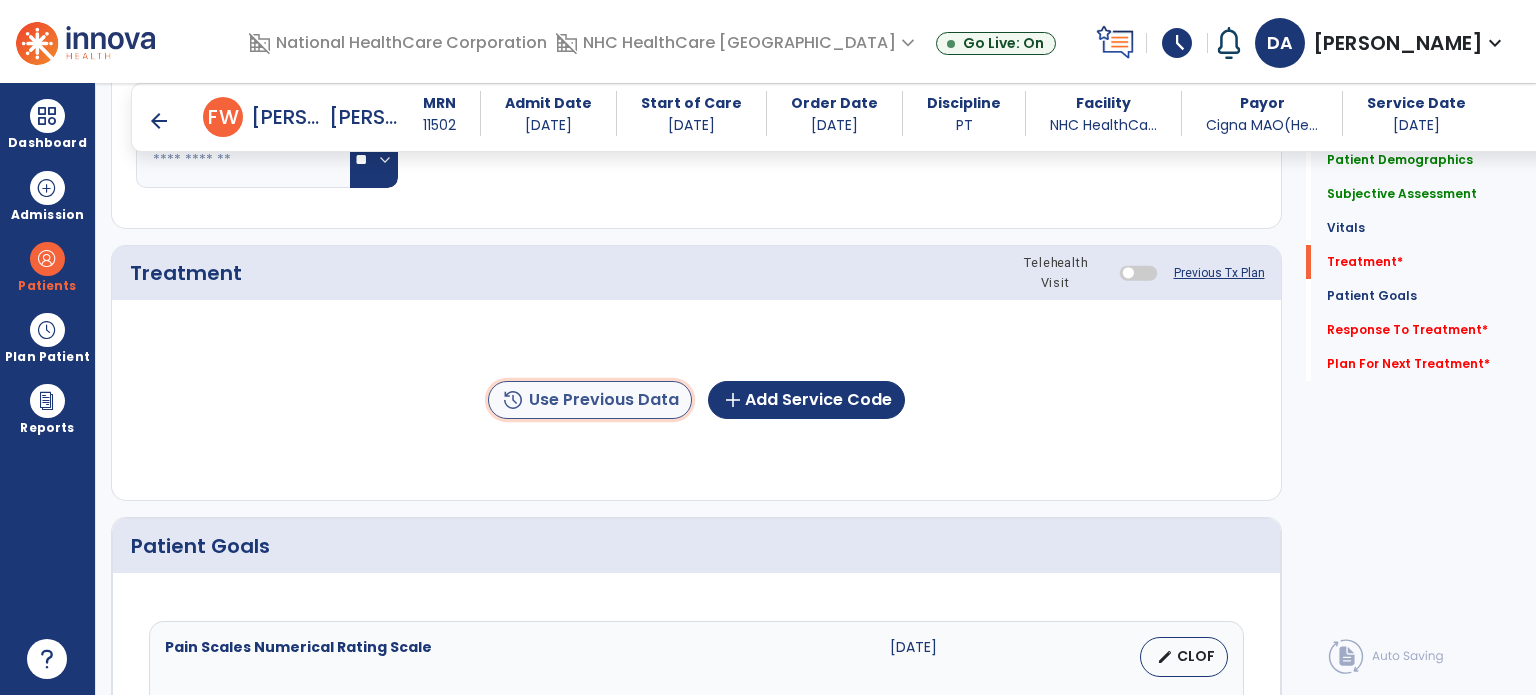 click on "history  Use Previous Data" 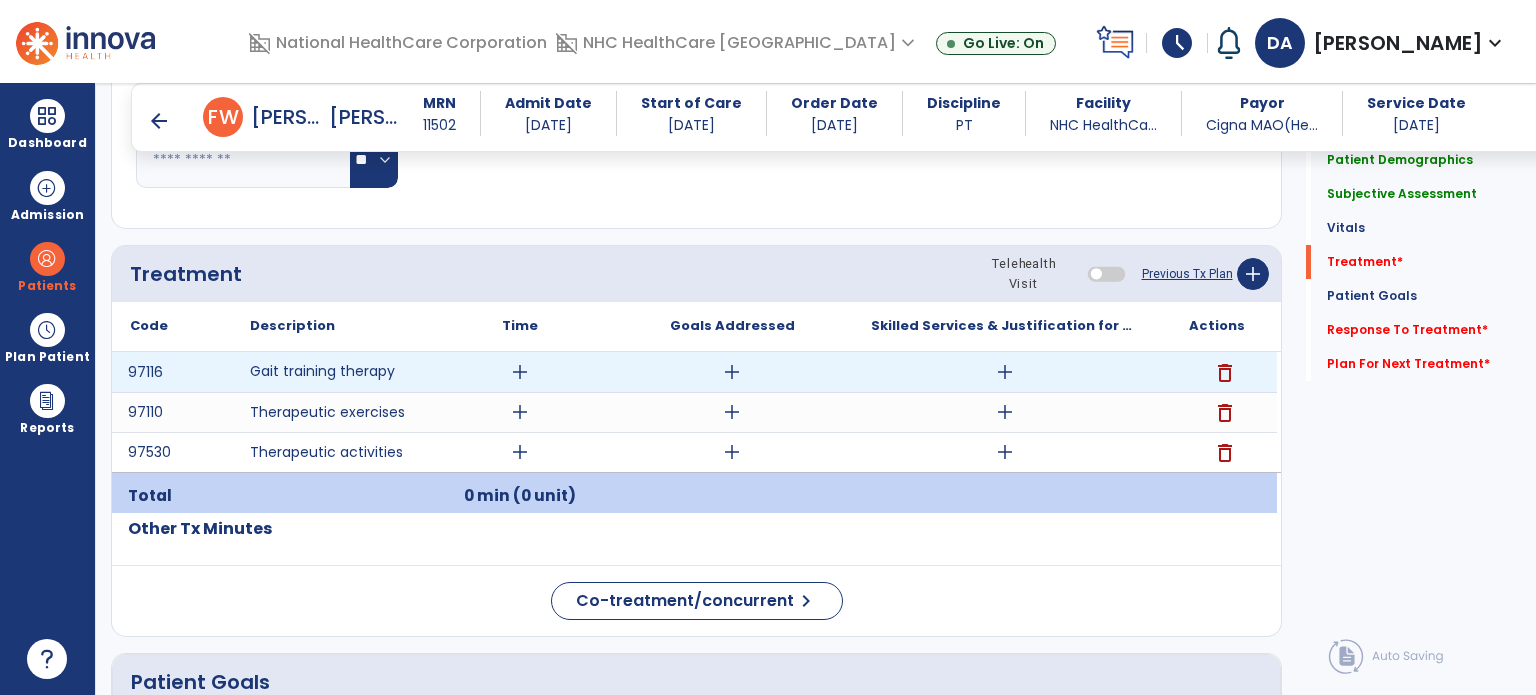click on "add" at bounding box center (520, 372) 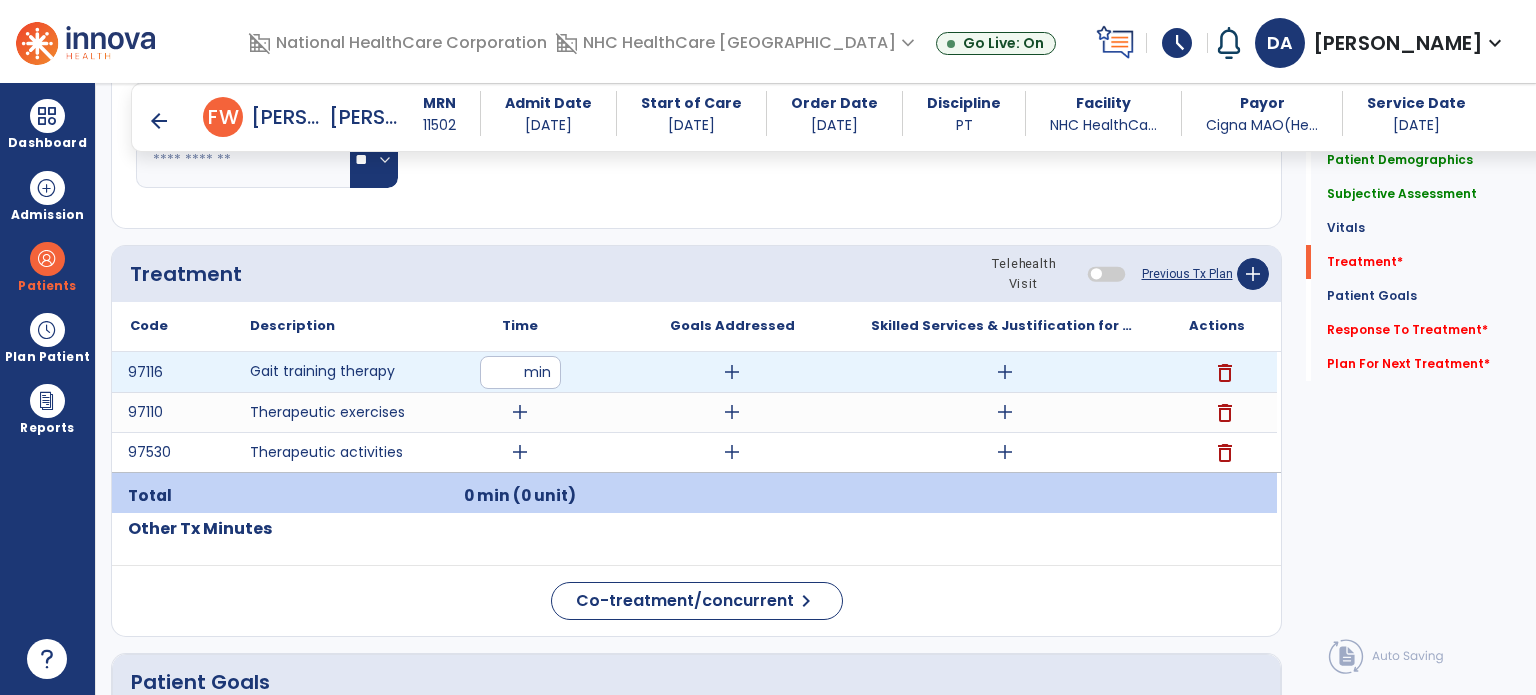 type on "**" 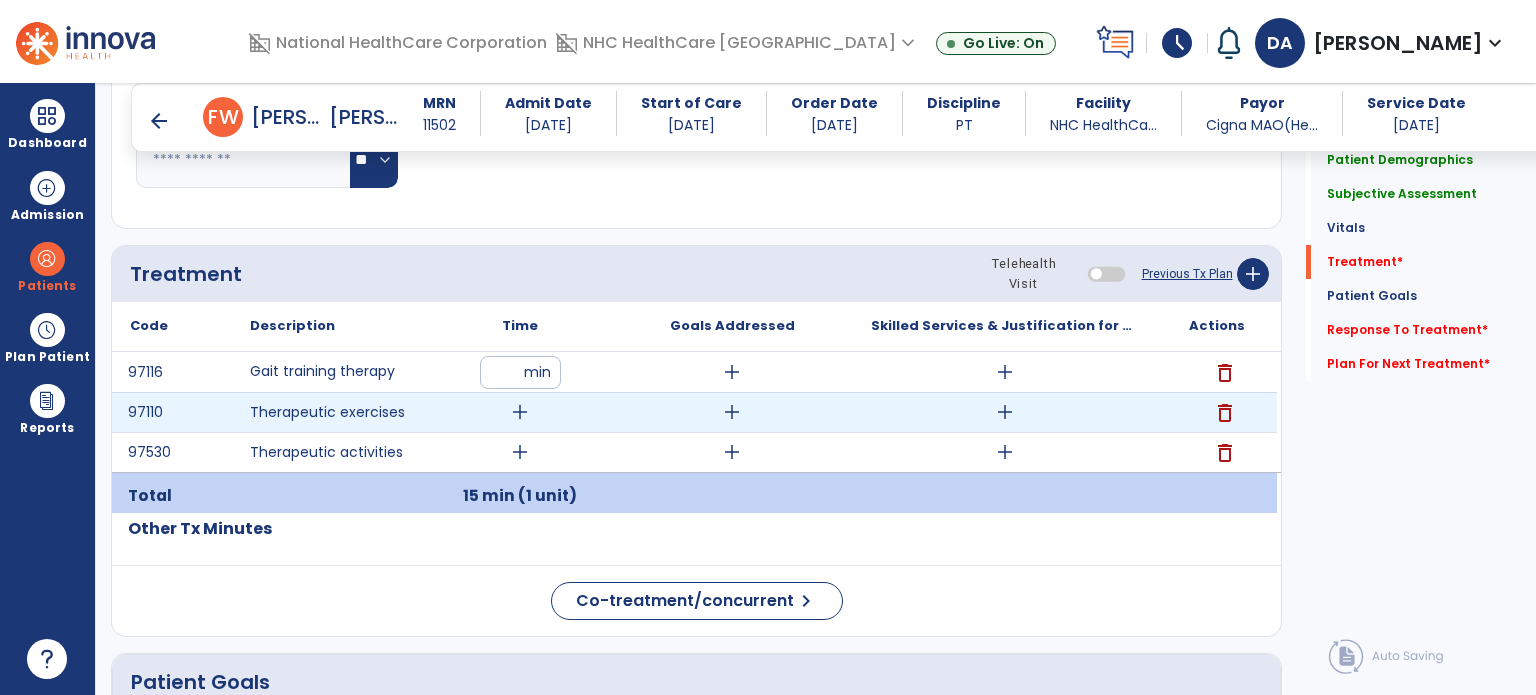 click on "add" at bounding box center [520, 412] 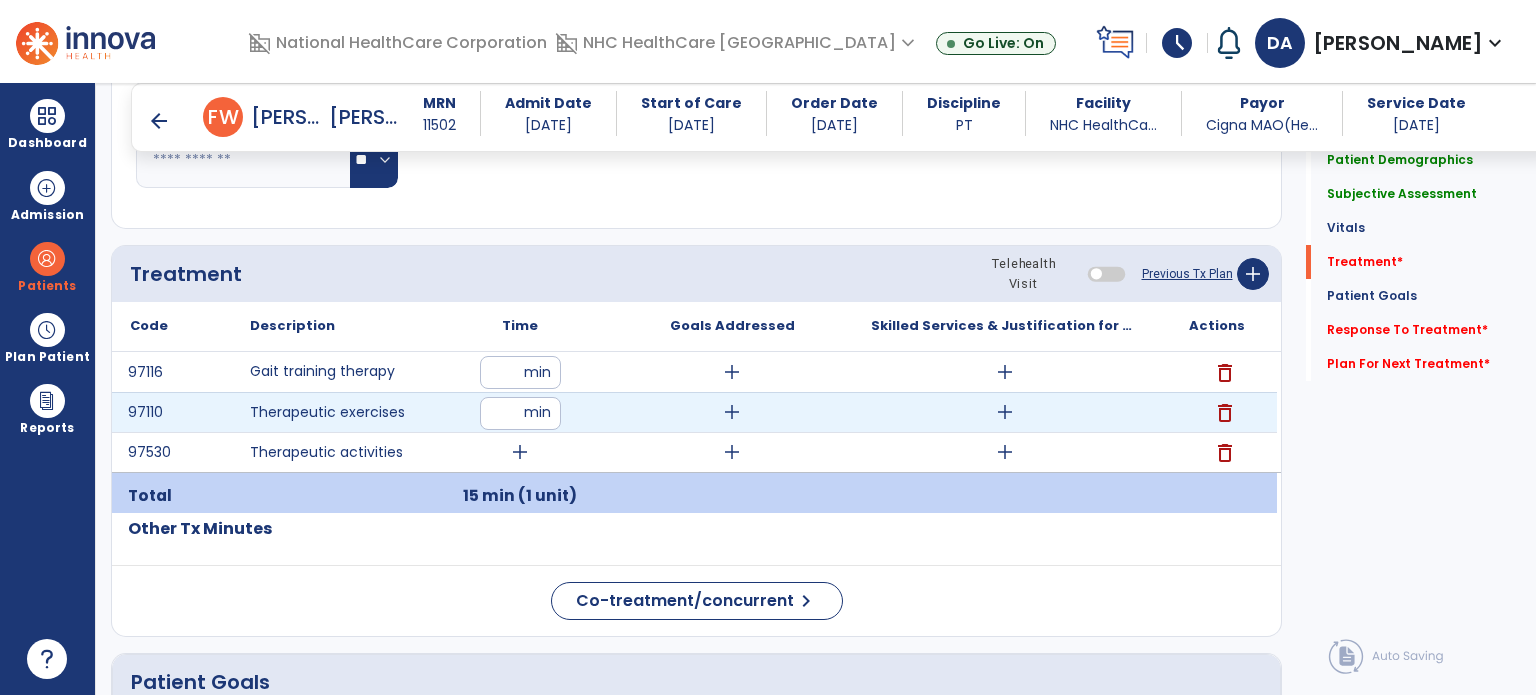 type on "**" 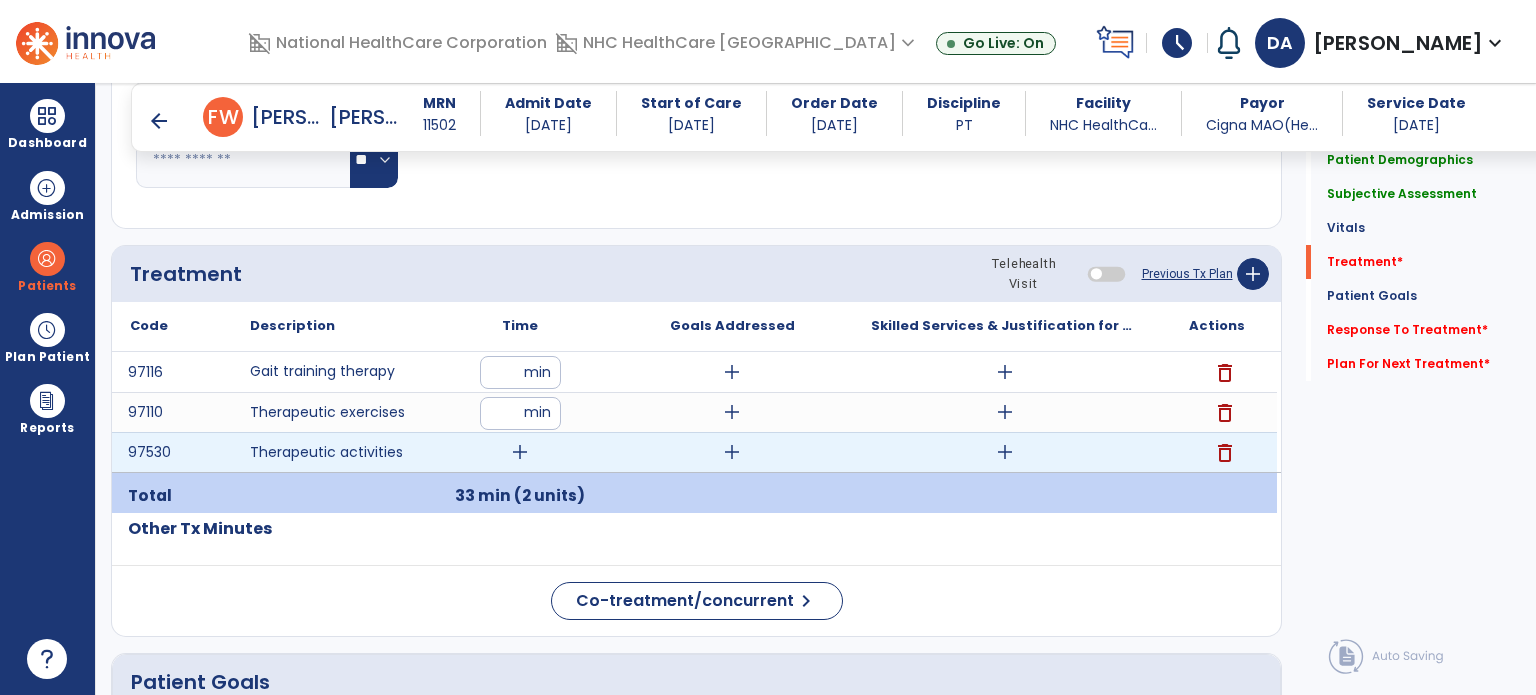 click on "add" at bounding box center (520, 452) 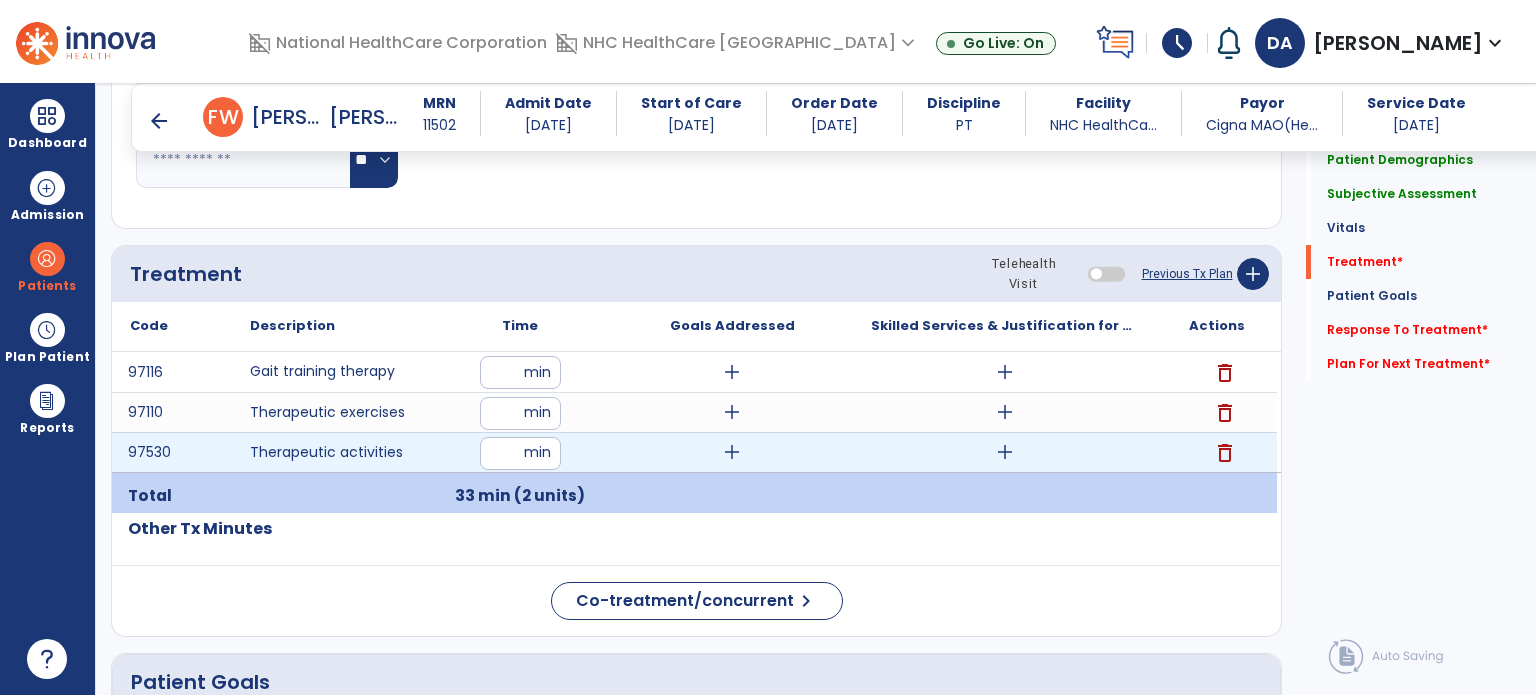 type on "**" 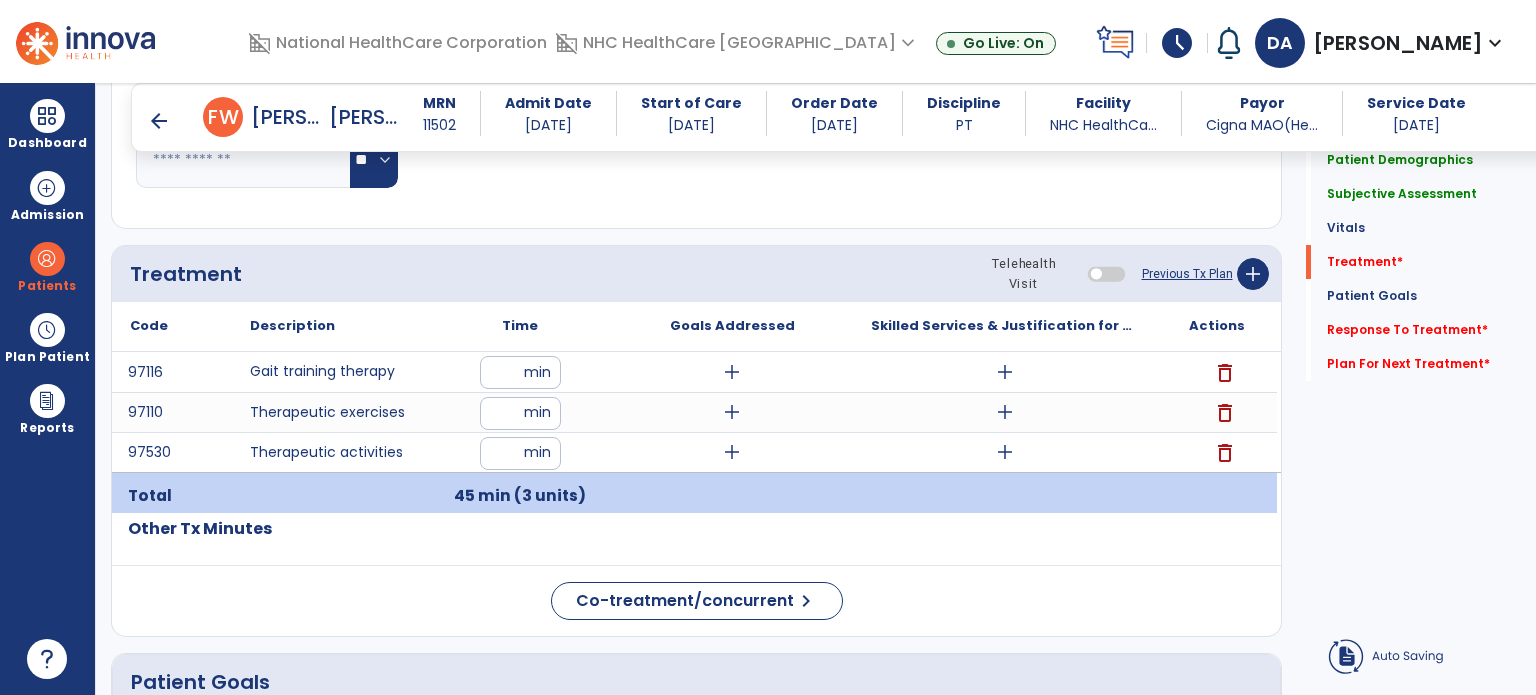click 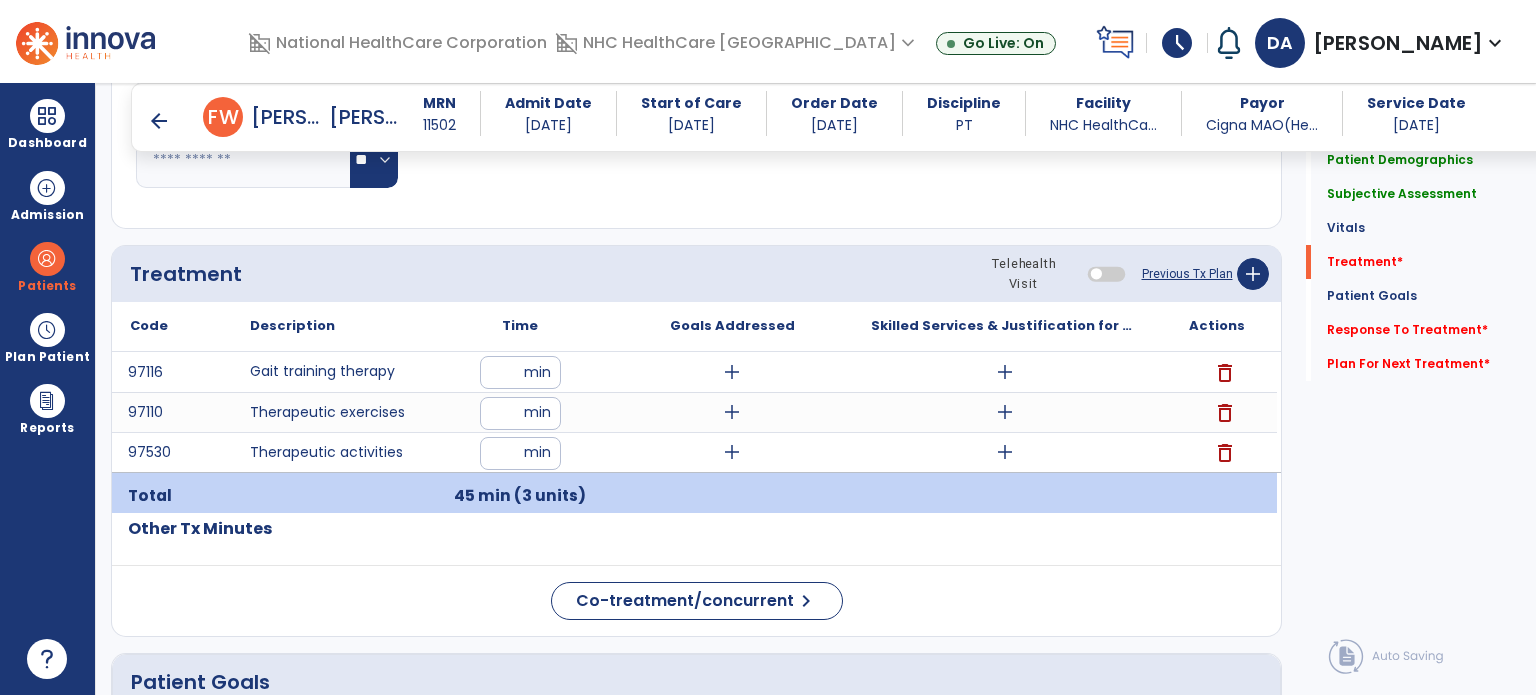 drag, startPoint x: 516, startPoint y: 451, endPoint x: 391, endPoint y: 480, distance: 128.31992 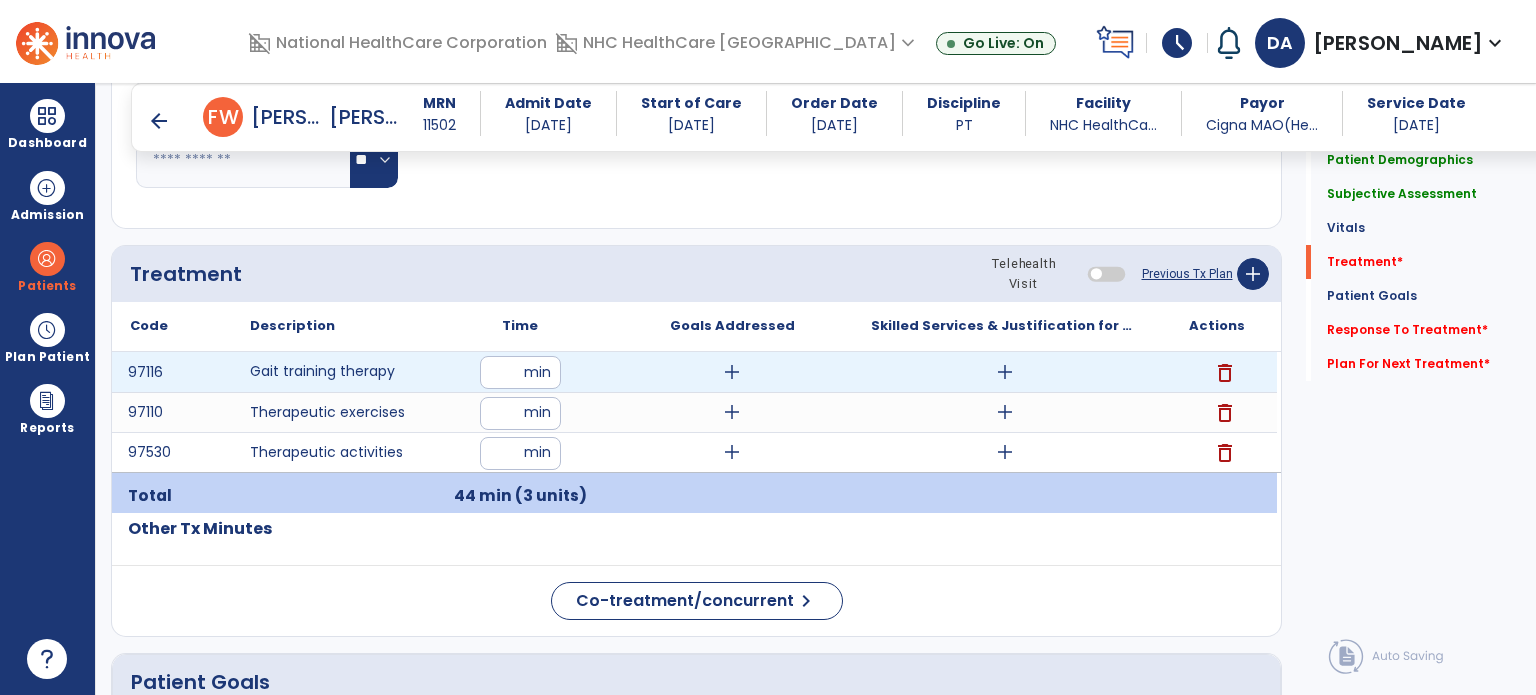 click on "add" at bounding box center [1005, 372] 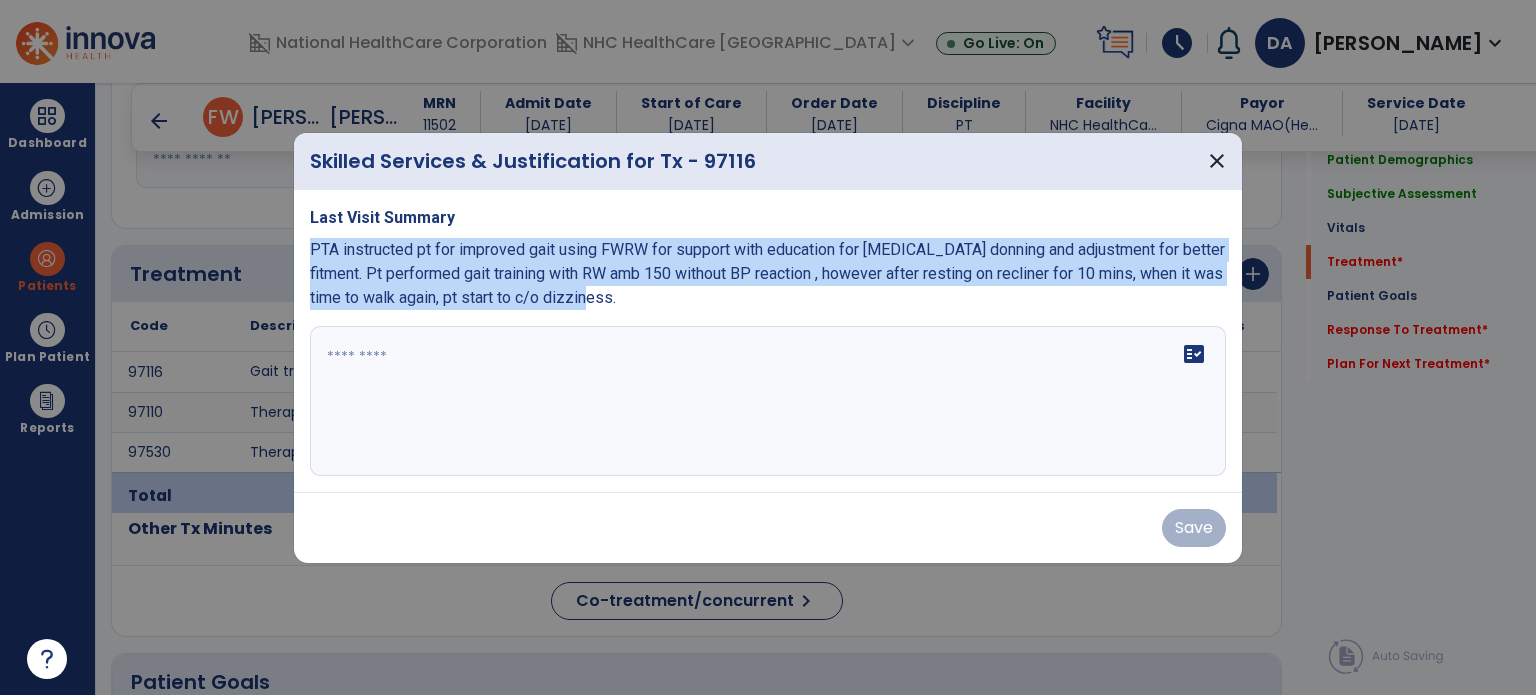 drag, startPoint x: 660, startPoint y: 302, endPoint x: 301, endPoint y: 248, distance: 363.03857 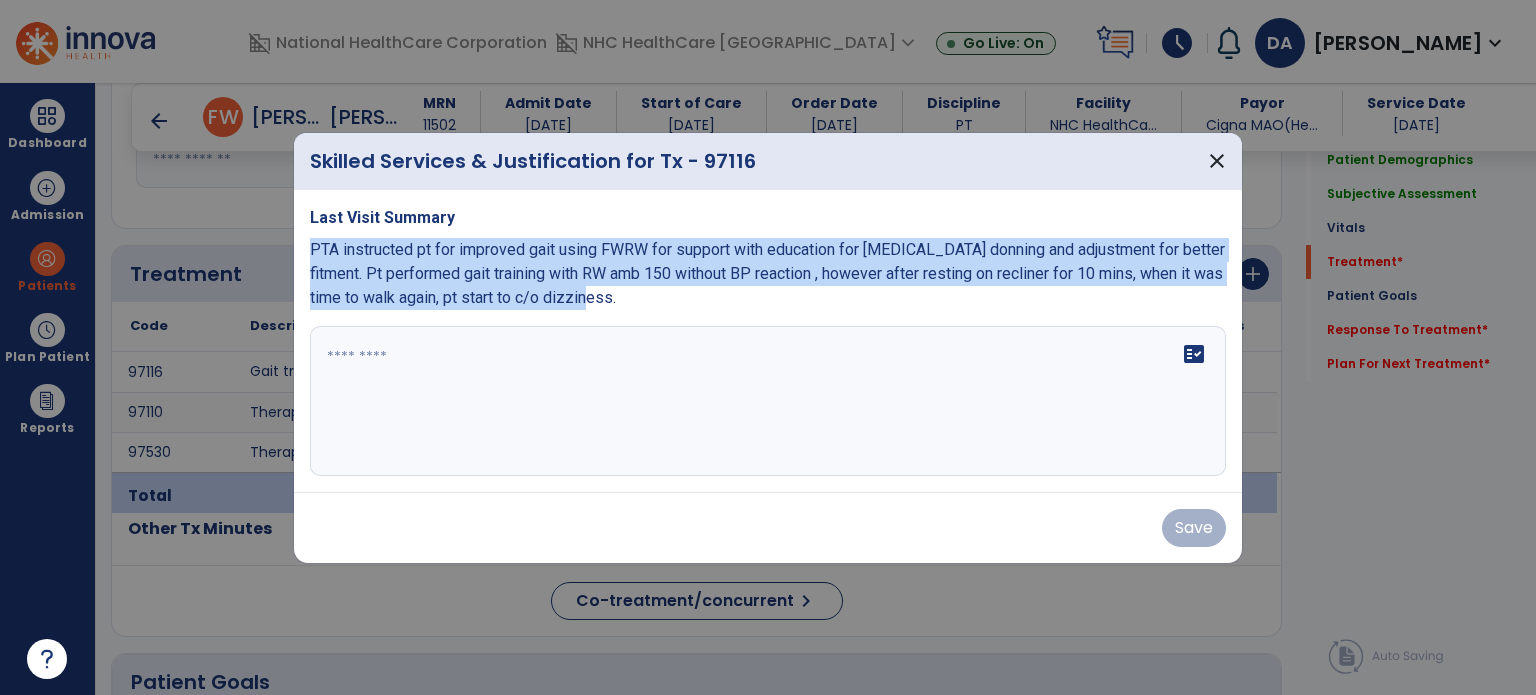 click on "Last Visit Summary PTA instructed pt for improved gait using FWRW for support with education for [MEDICAL_DATA] donning and adjustment for better fitment. Pt performed gait training with RW amb 150 without BP reaction , however after resting on recliner for 10 mins, when it was time to walk again, pt start to c/o dizziness.   fact_check" at bounding box center [768, 341] 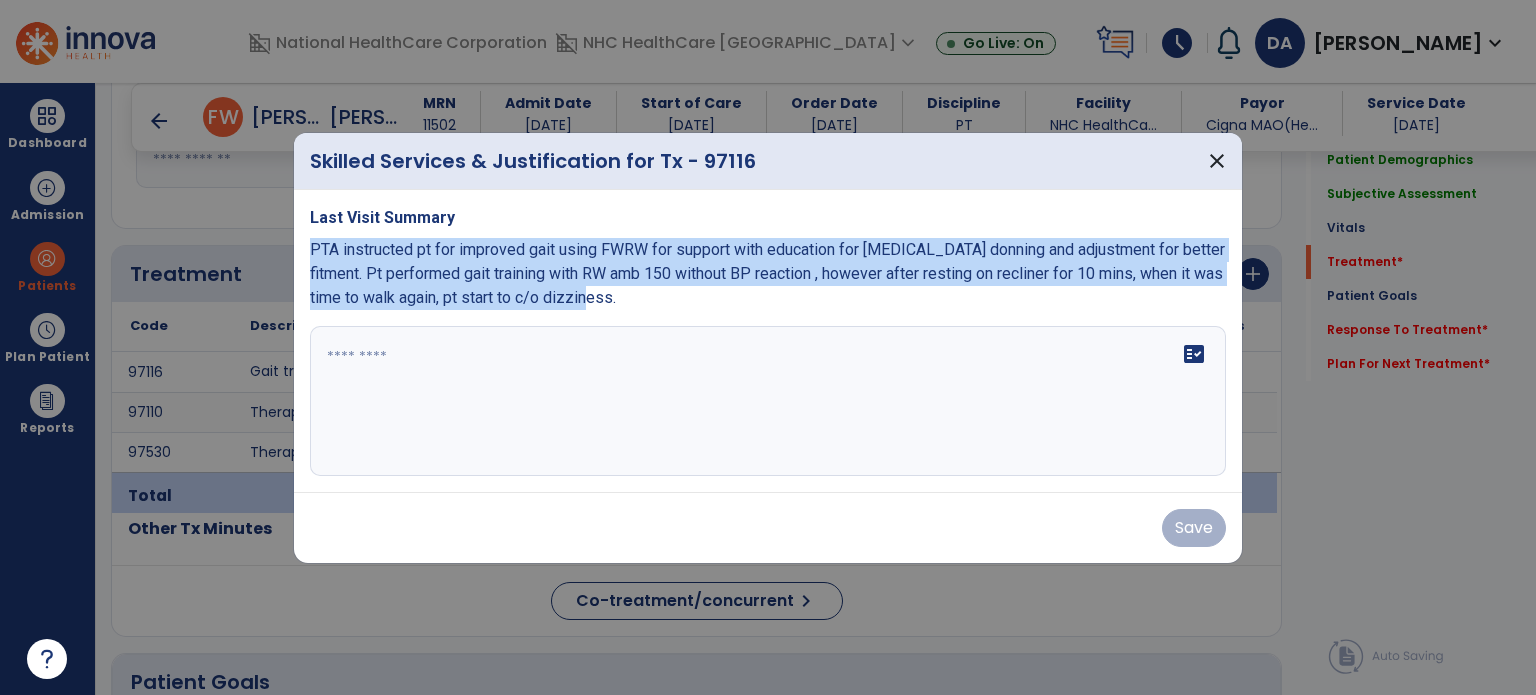 copy on "PTA instructed pt for improved gait using FWRW for support with education for [MEDICAL_DATA] donning and adjustment for better fitment. Pt performed gait training with RW amb 150 without BP reaction , however after resting on recliner for 10 mins, when it was time to walk again, pt start to c/o dizziness." 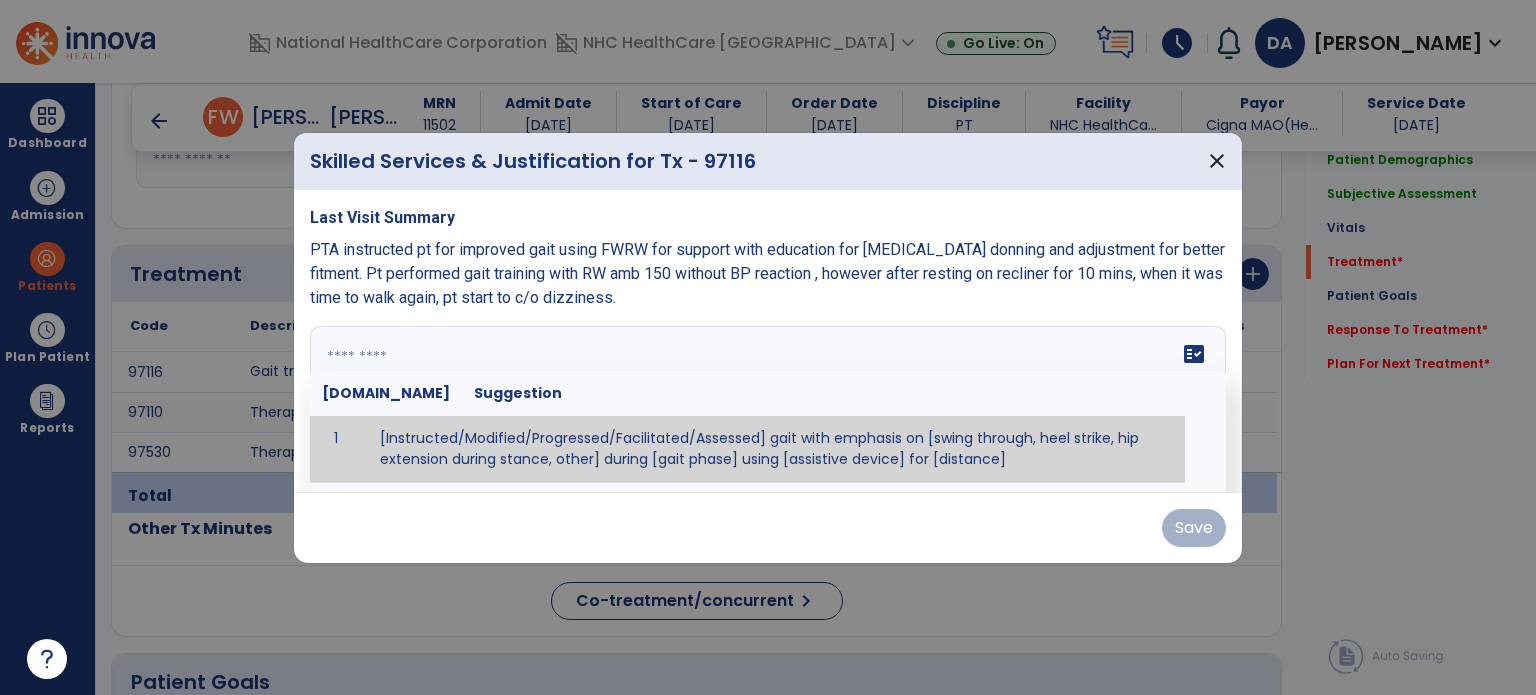 click at bounding box center (766, 401) 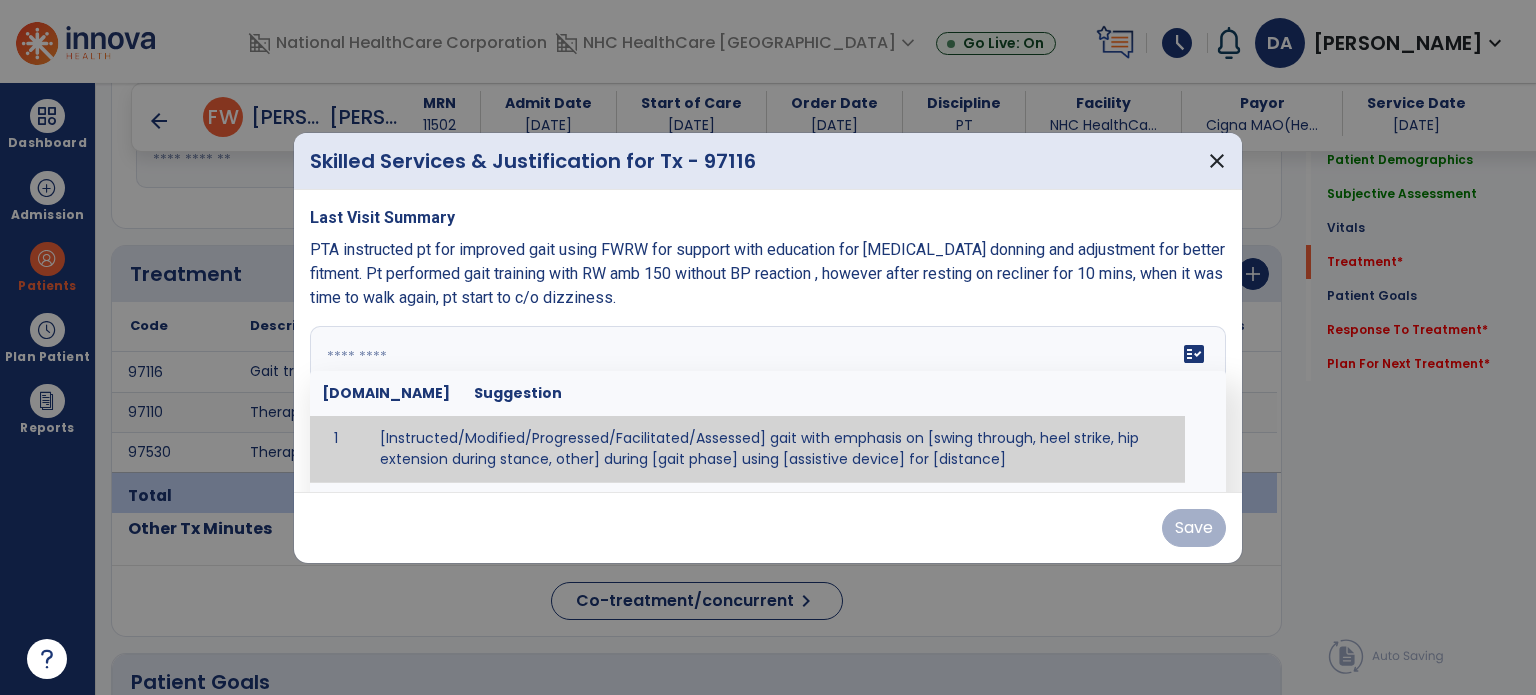 paste on "**********" 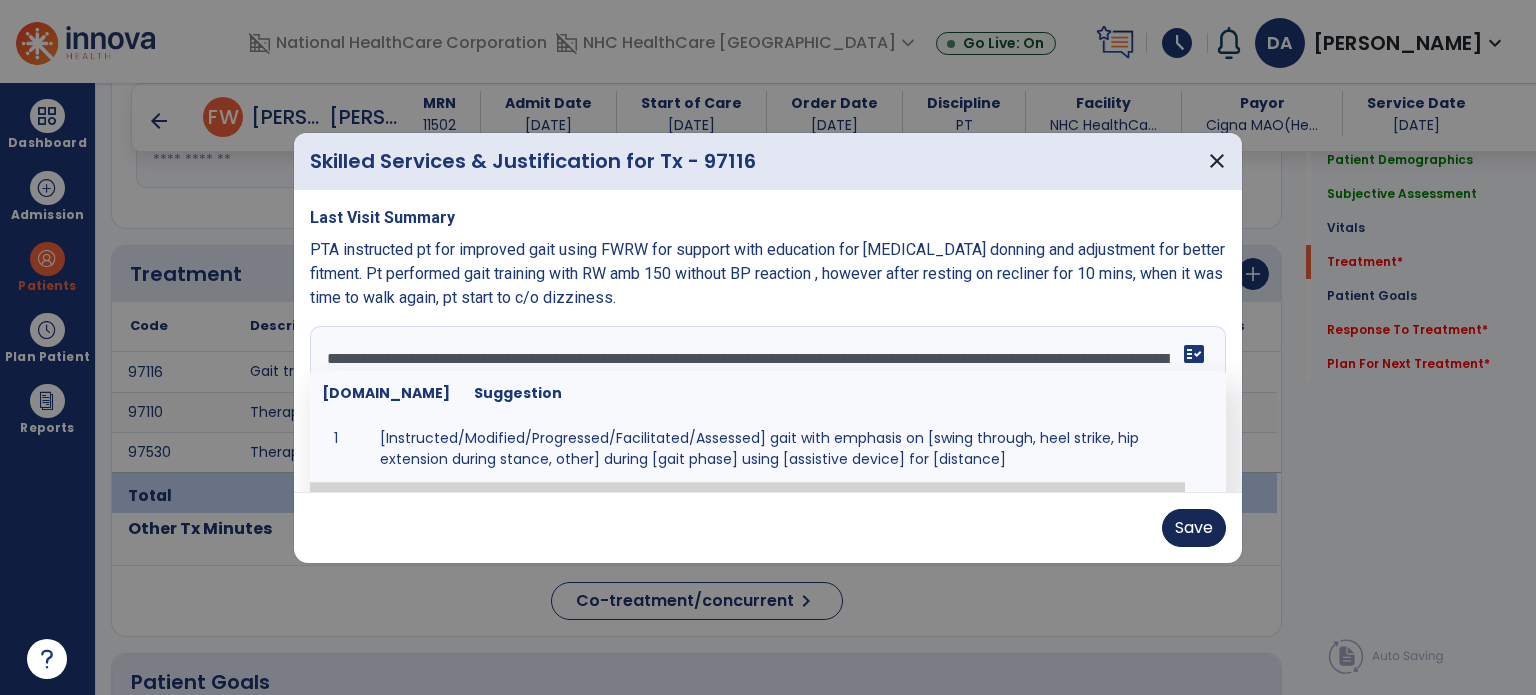 type on "**********" 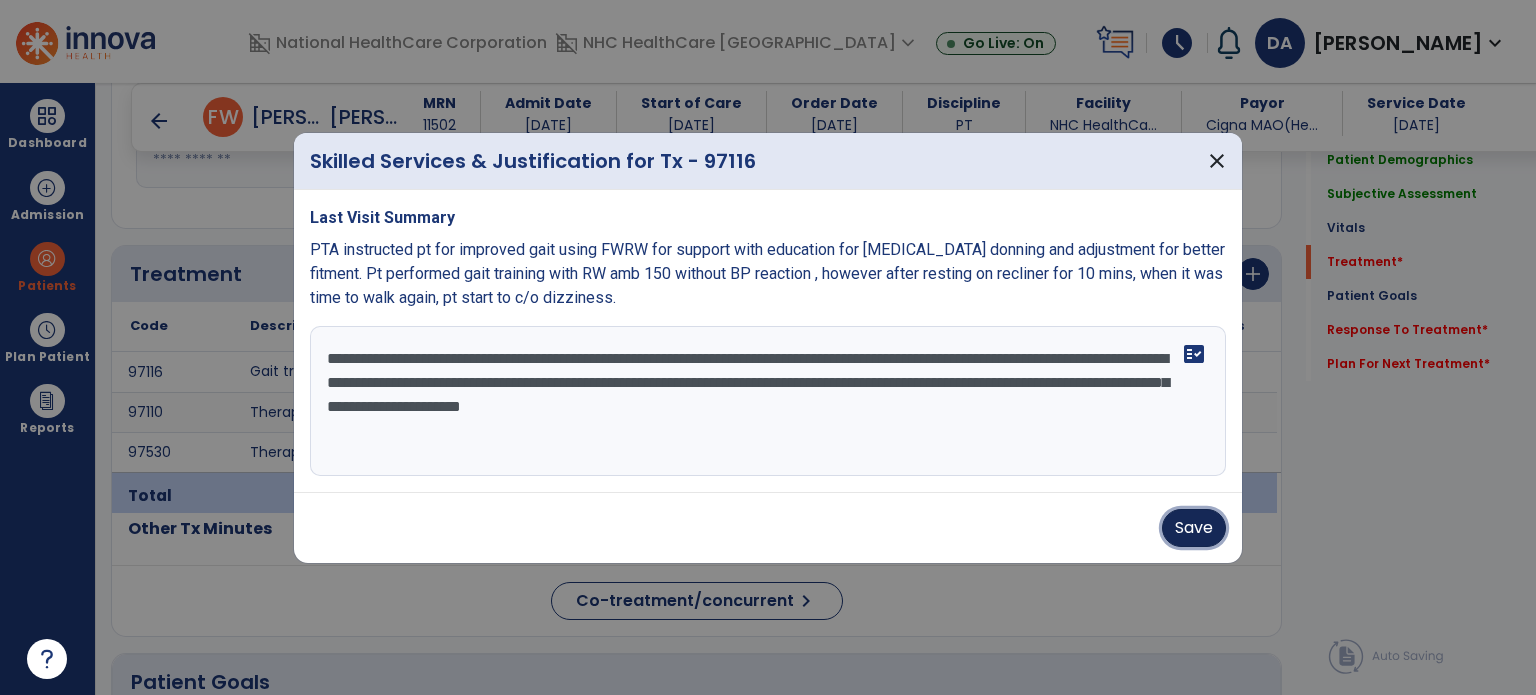 click on "Save" at bounding box center [1194, 528] 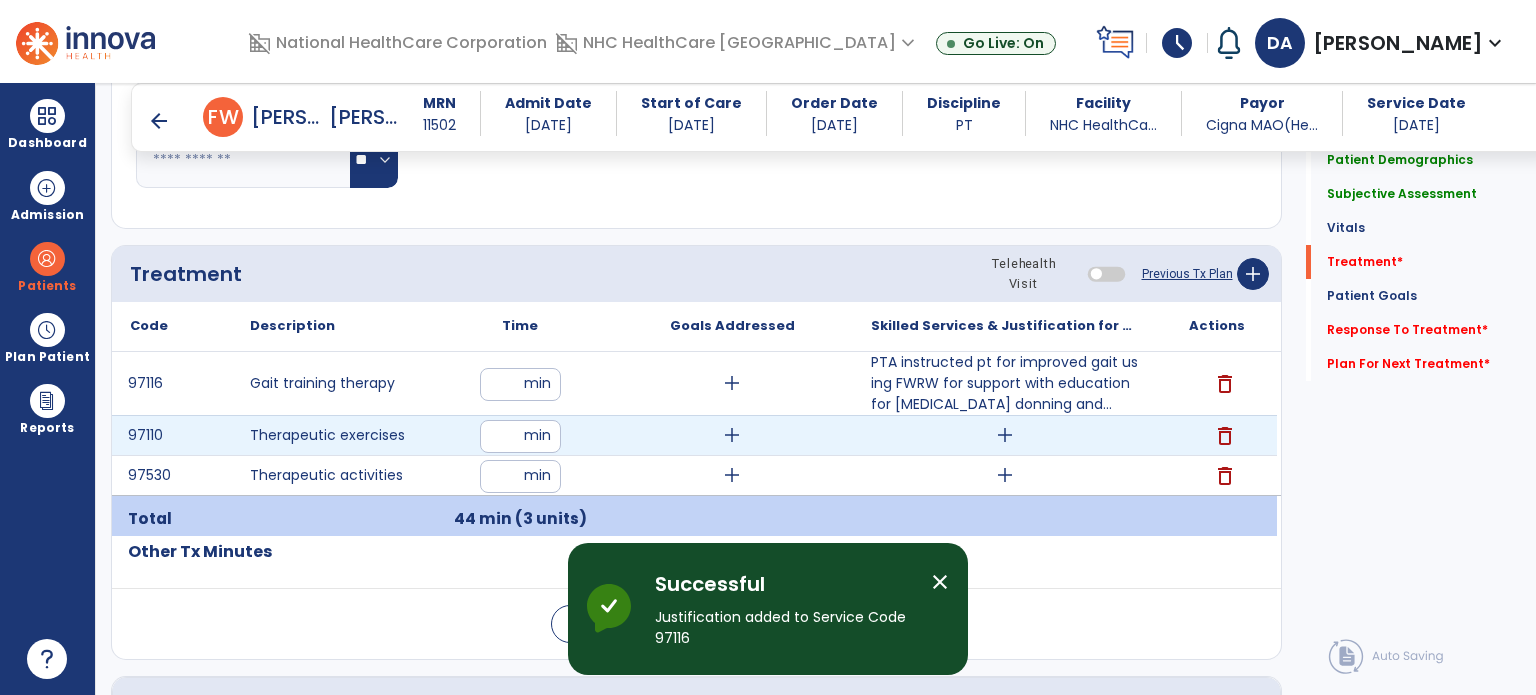 click on "add" at bounding box center [1005, 435] 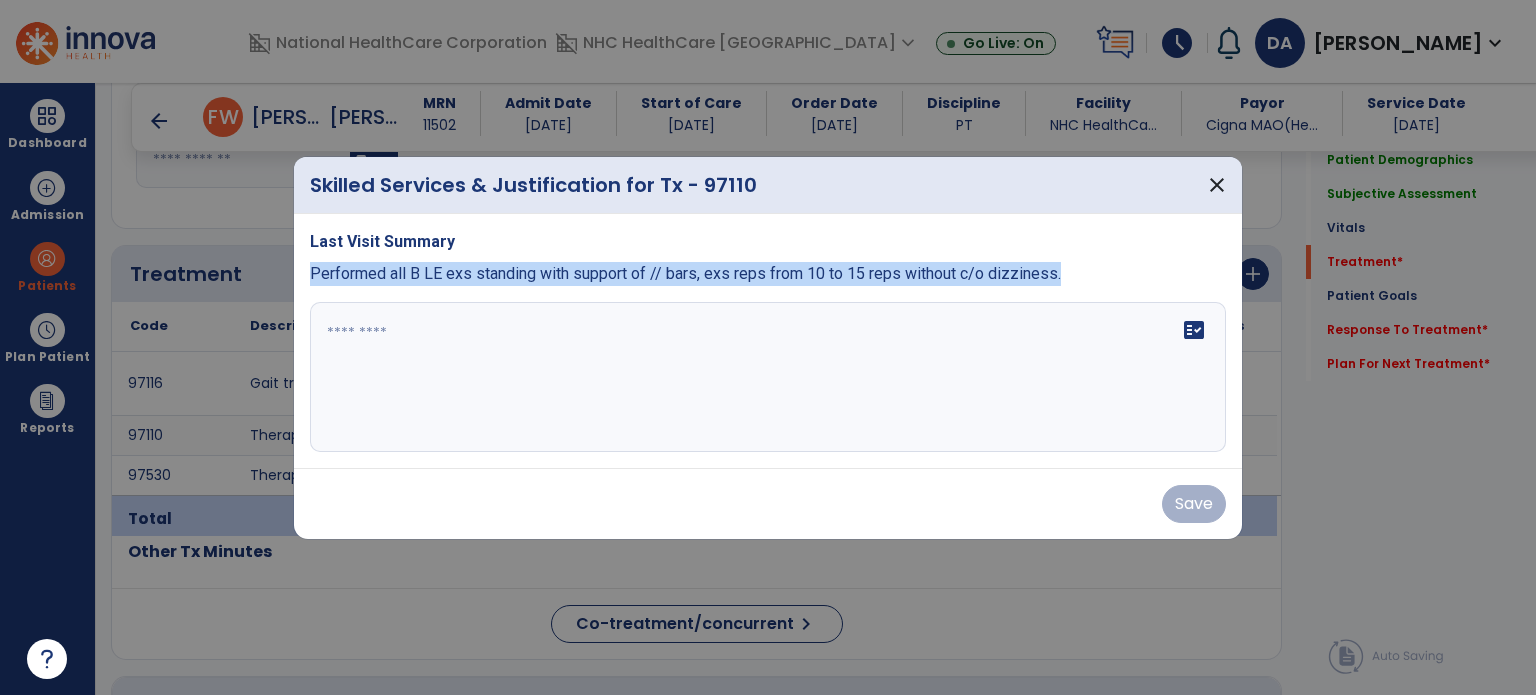 drag, startPoint x: 1063, startPoint y: 277, endPoint x: 308, endPoint y: 260, distance: 755.19135 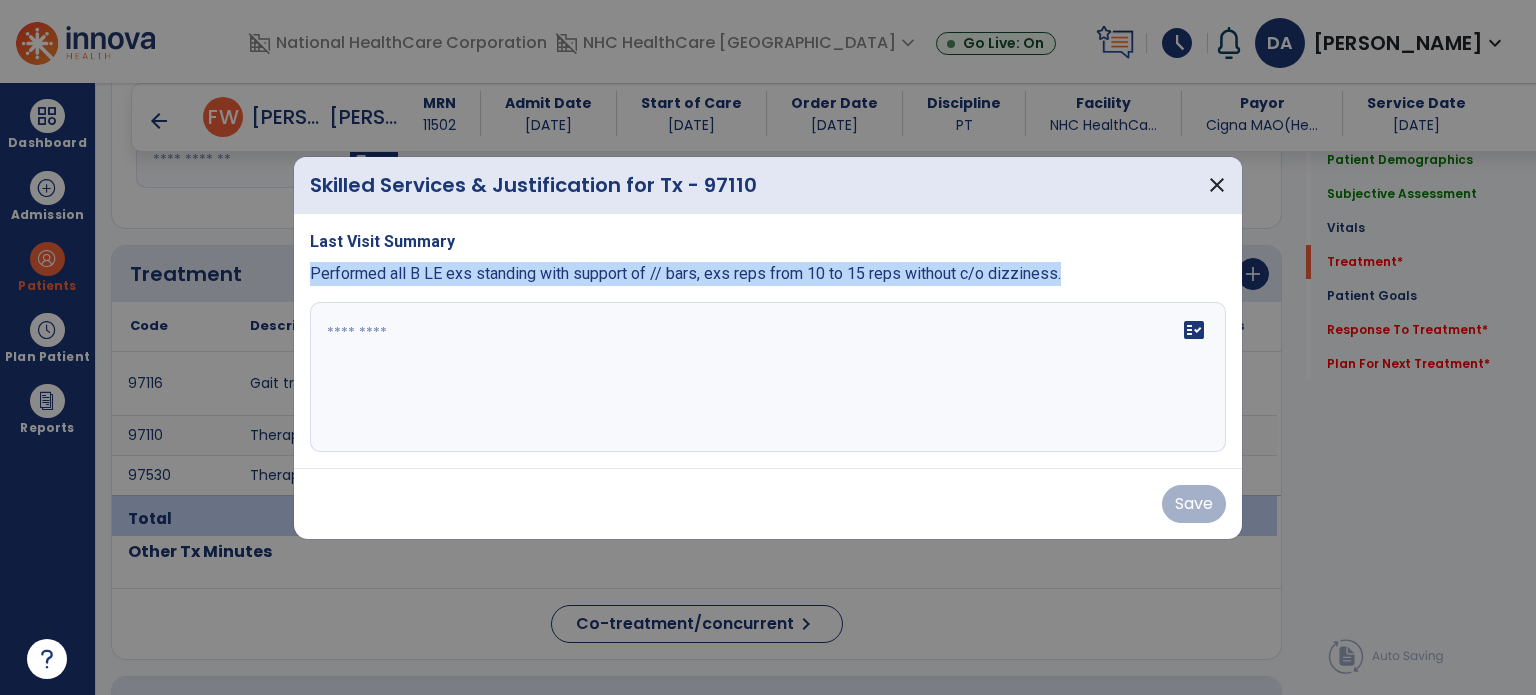 click on "Last Visit Summary Performed all B LE exs standing with support of // bars, exs reps from 10 to 15 reps without c/o dizziness.   fact_check" at bounding box center [768, 341] 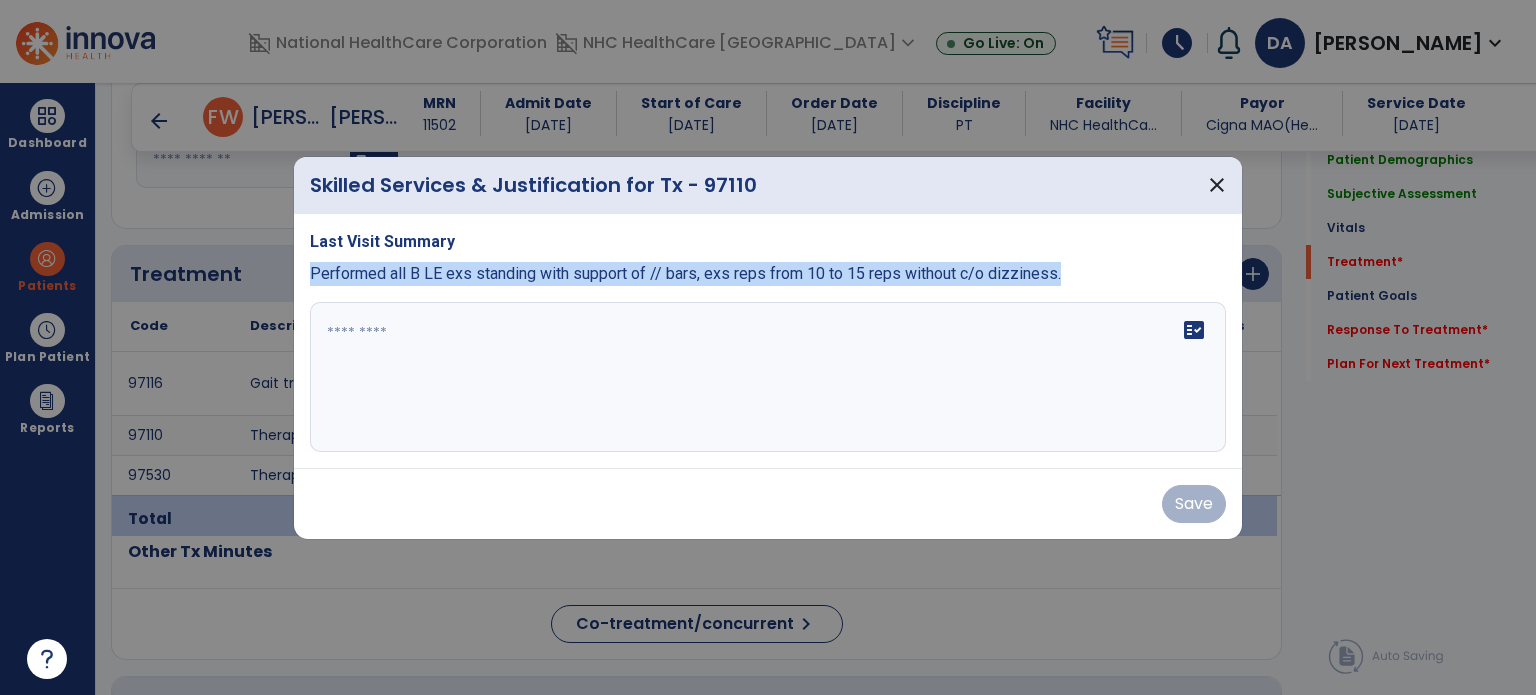 copy on "Performed all B LE exs standing with support of // bars, exs reps from 10 to 15 reps without c/o dizziness." 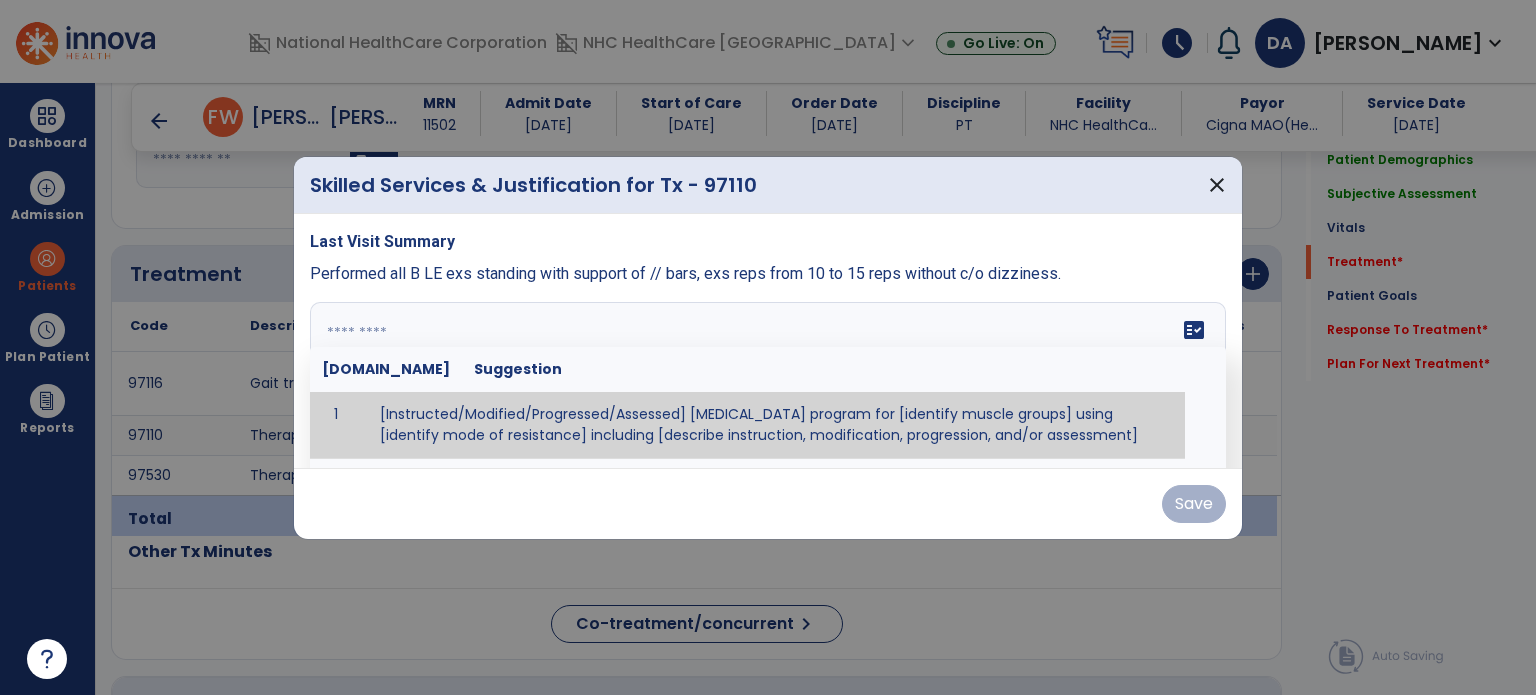 click at bounding box center (766, 377) 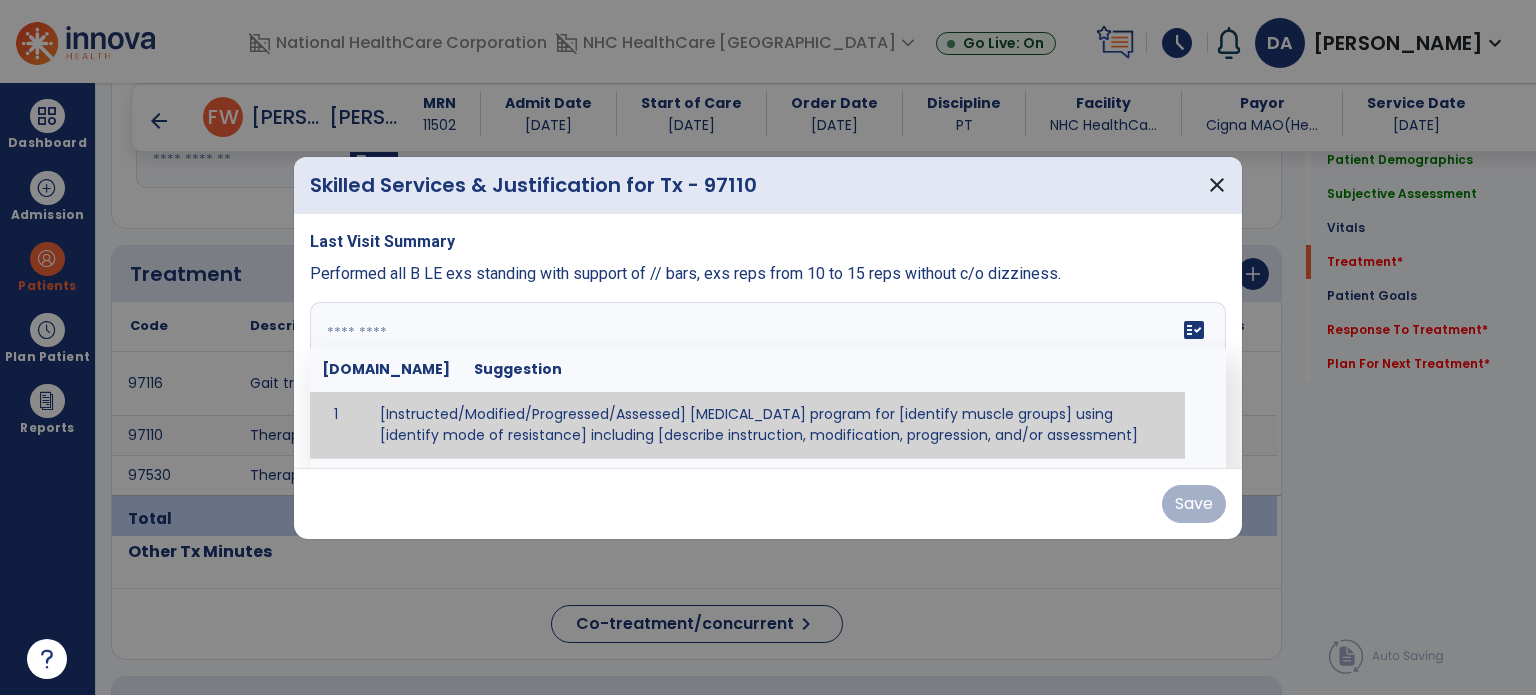paste on "**********" 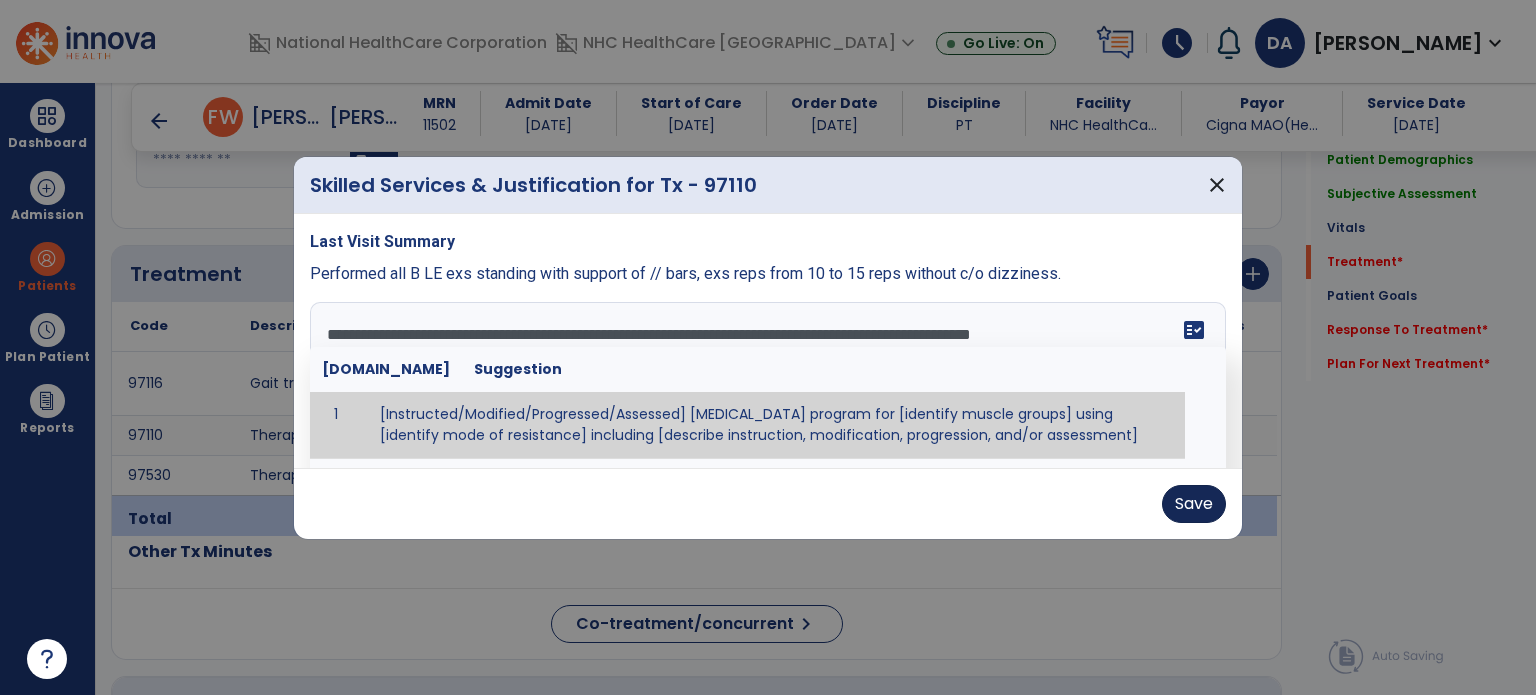 type on "**********" 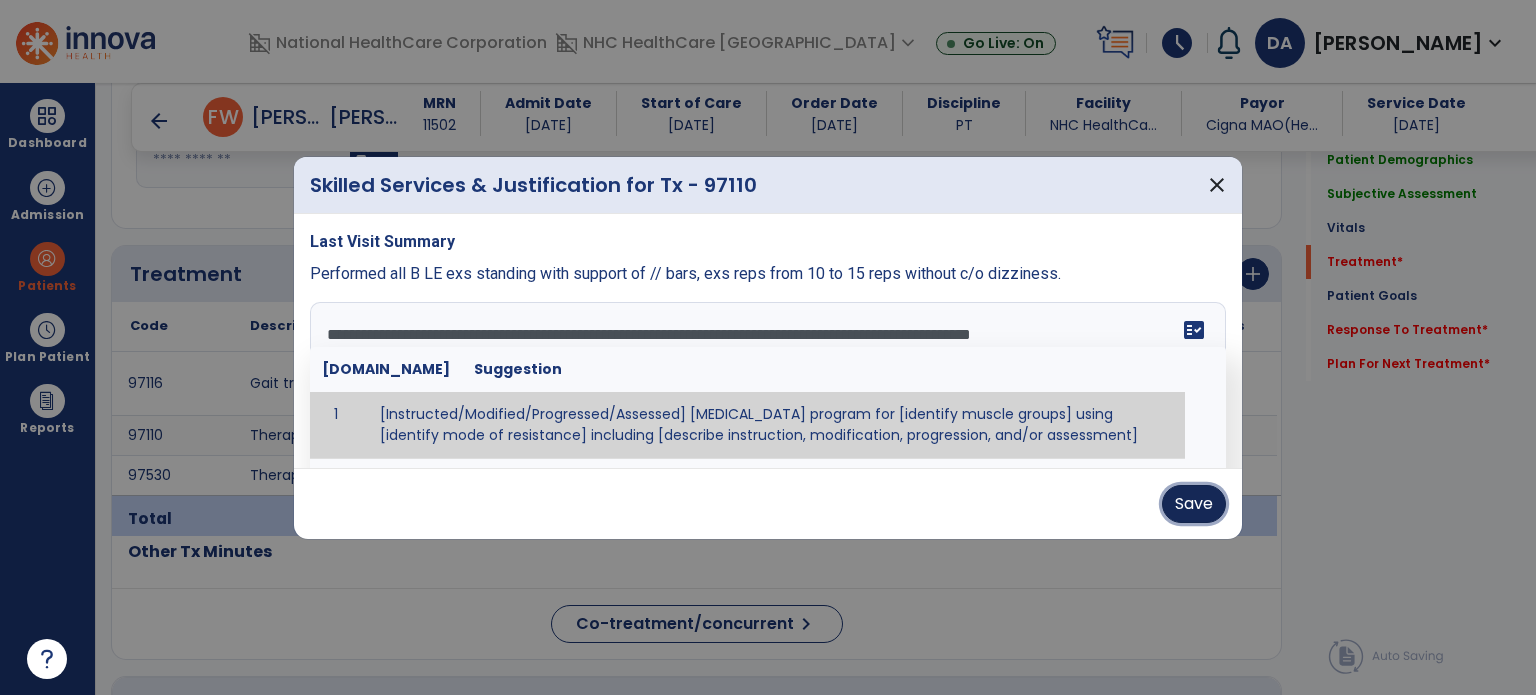 click on "Save" at bounding box center [1194, 504] 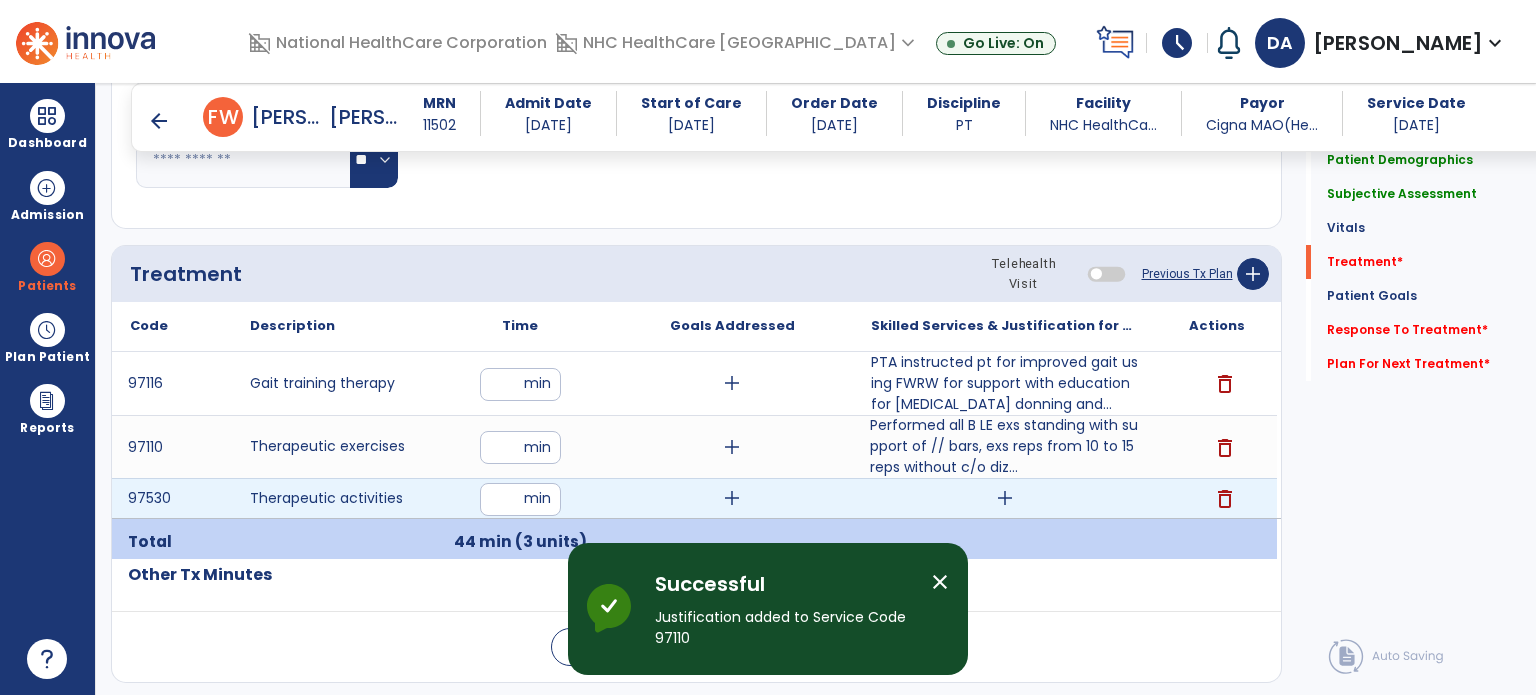 click on "add" at bounding box center [1005, 498] 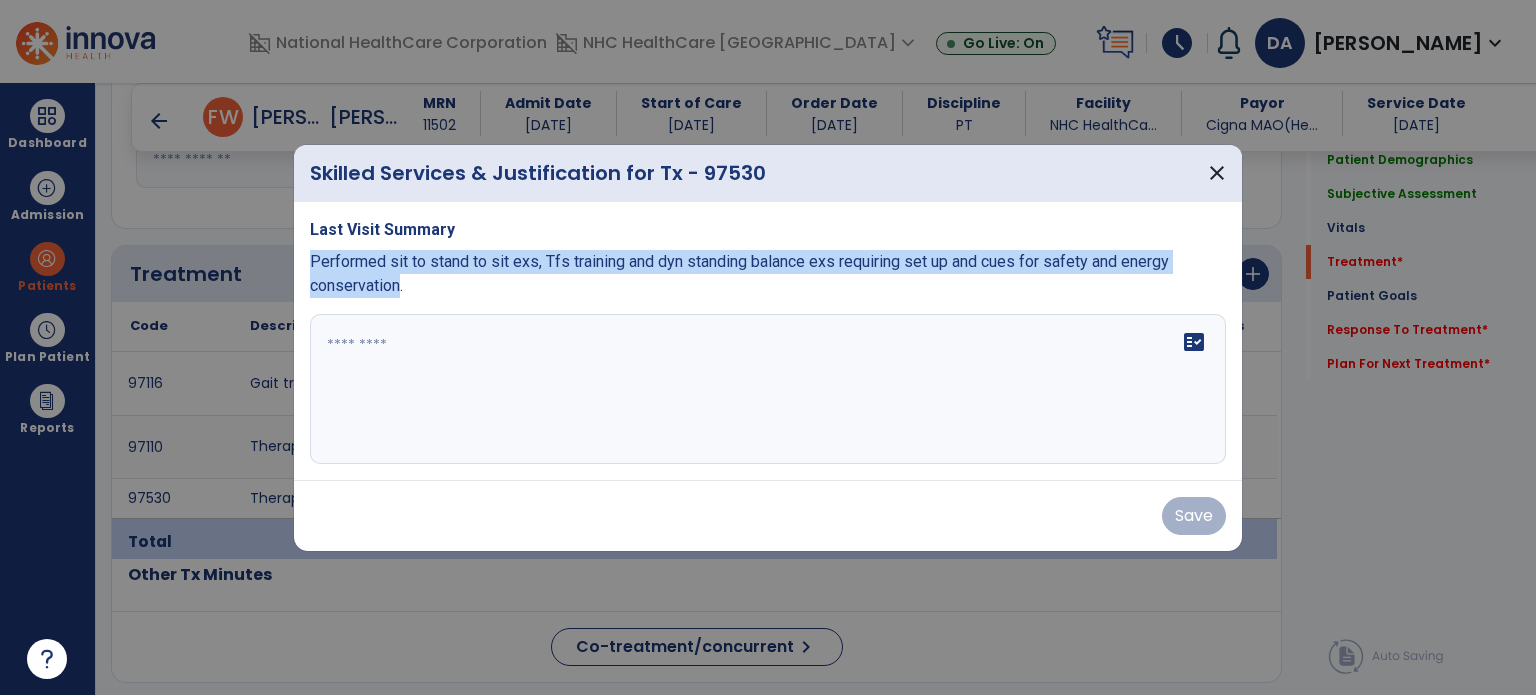 drag, startPoint x: 398, startPoint y: 282, endPoint x: 296, endPoint y: 263, distance: 103.75452 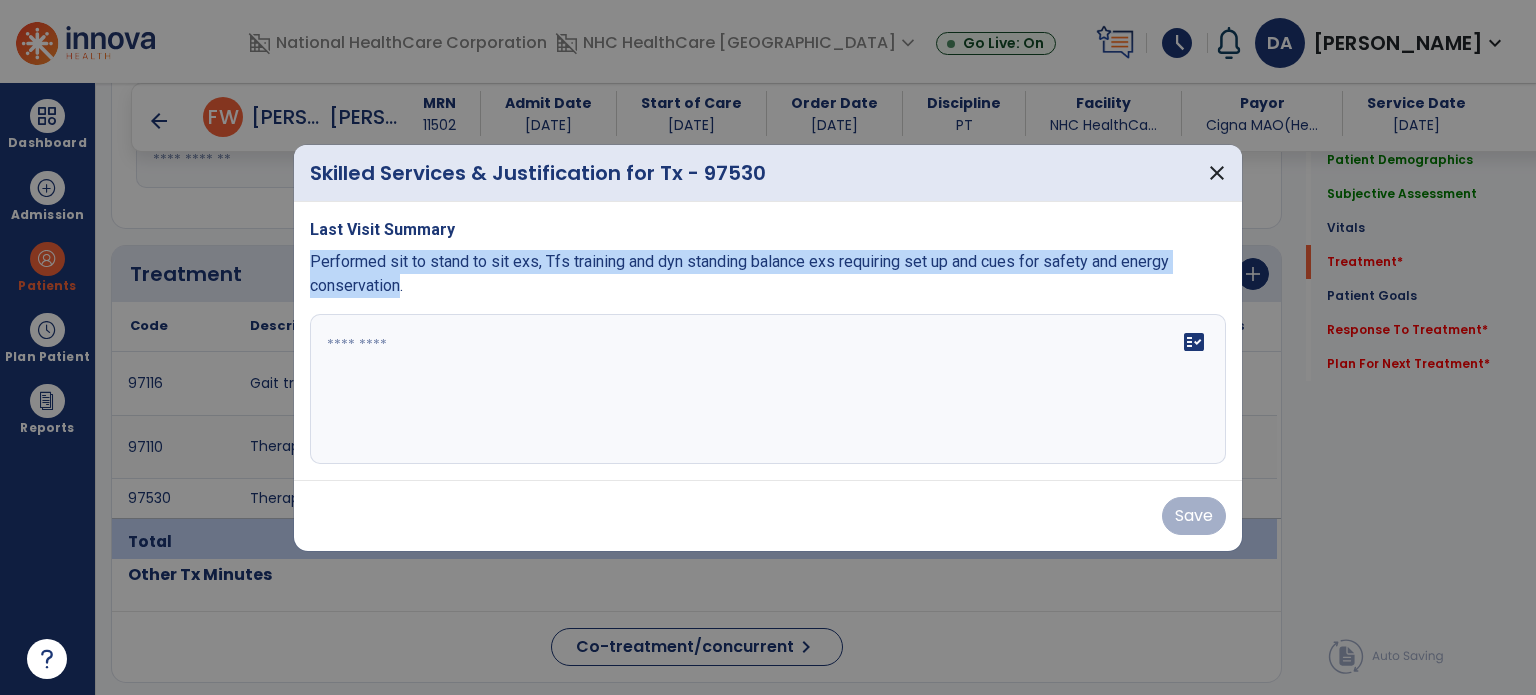 click on "Last Visit Summary Performed sit to stand to sit exs, Tfs training and dyn standing balance exs requiring set up and cues for safety and energy conservation.   fact_check" at bounding box center (768, 341) 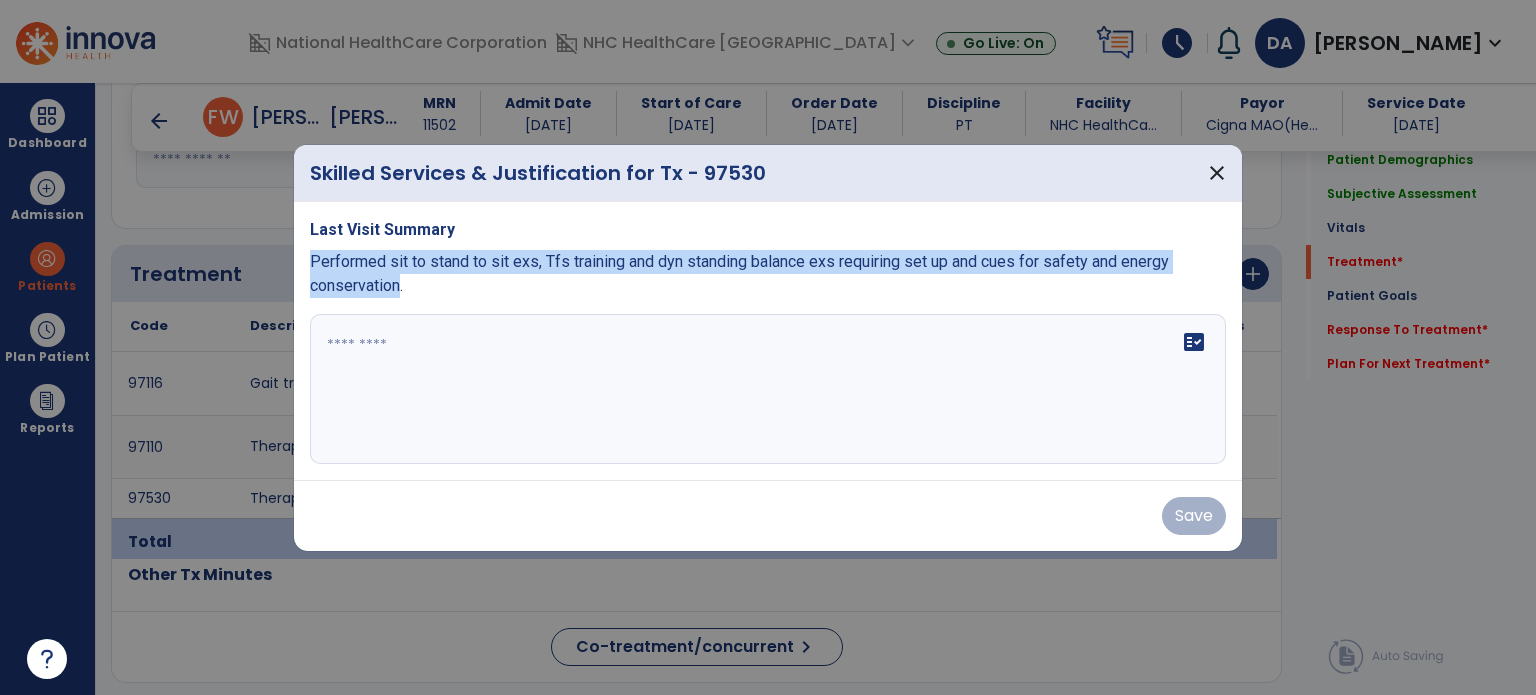 copy on "Performed sit to stand to sit exs, Tfs training and dyn standing balance exs requiring set up and cues for safety and energy conservation" 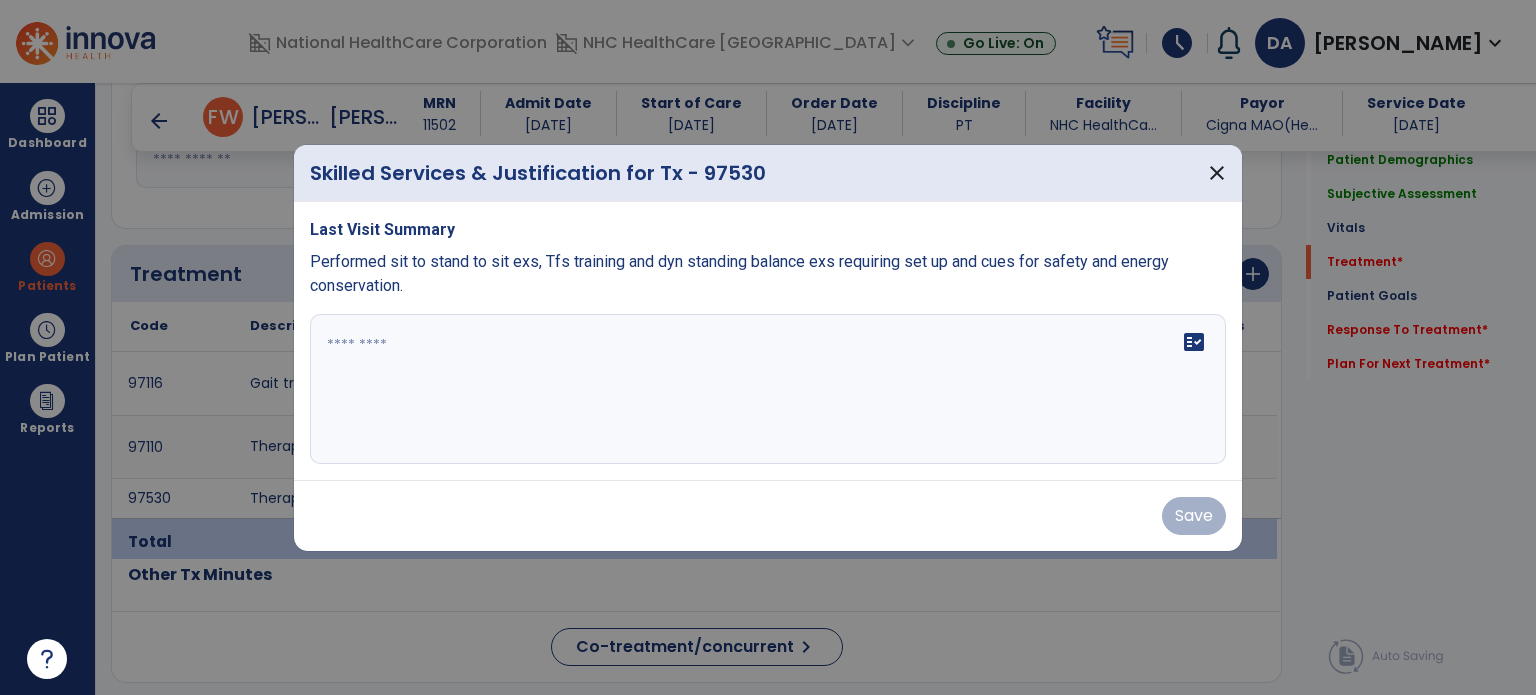 click on "Last Visit Summary Performed sit to stand to sit exs, Tfs training and dyn standing balance exs requiring set up and cues for safety and energy conservation.   fact_check" at bounding box center (768, 341) 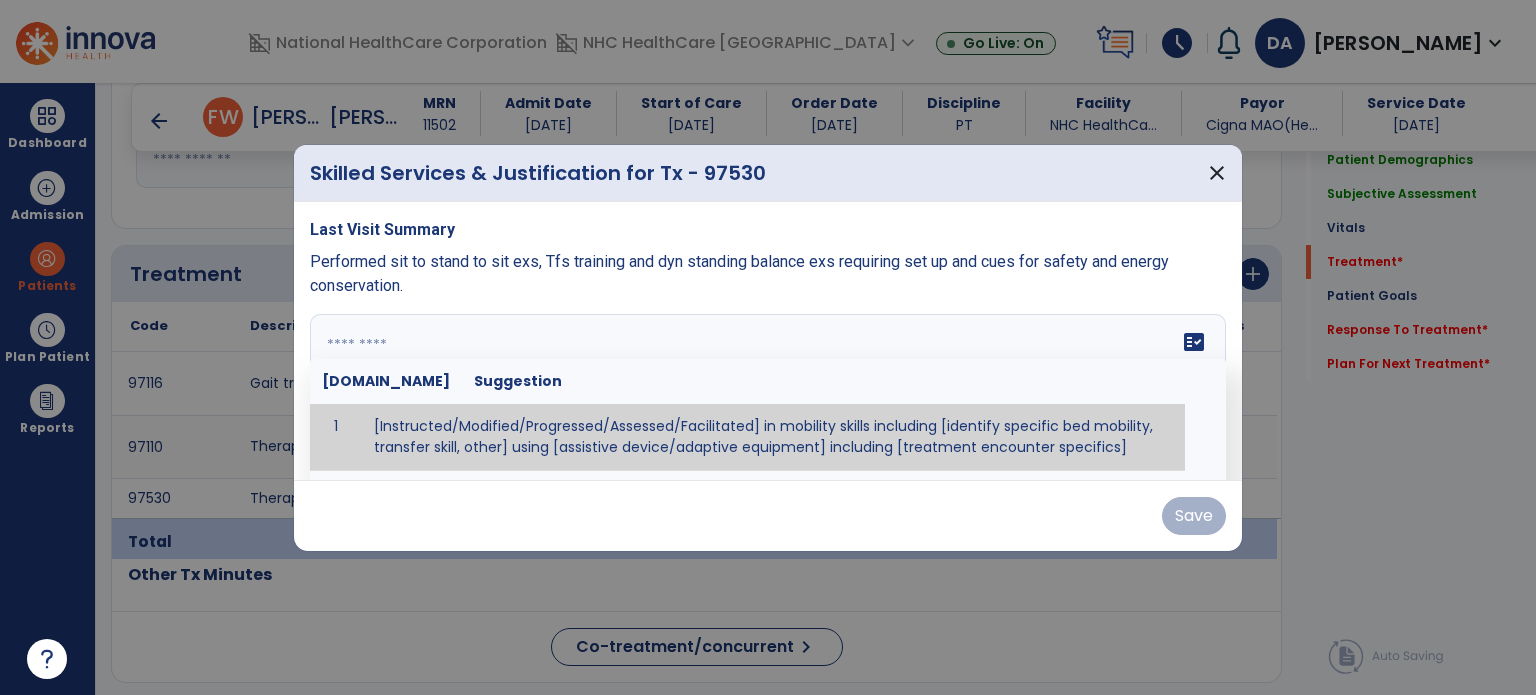 paste on "**********" 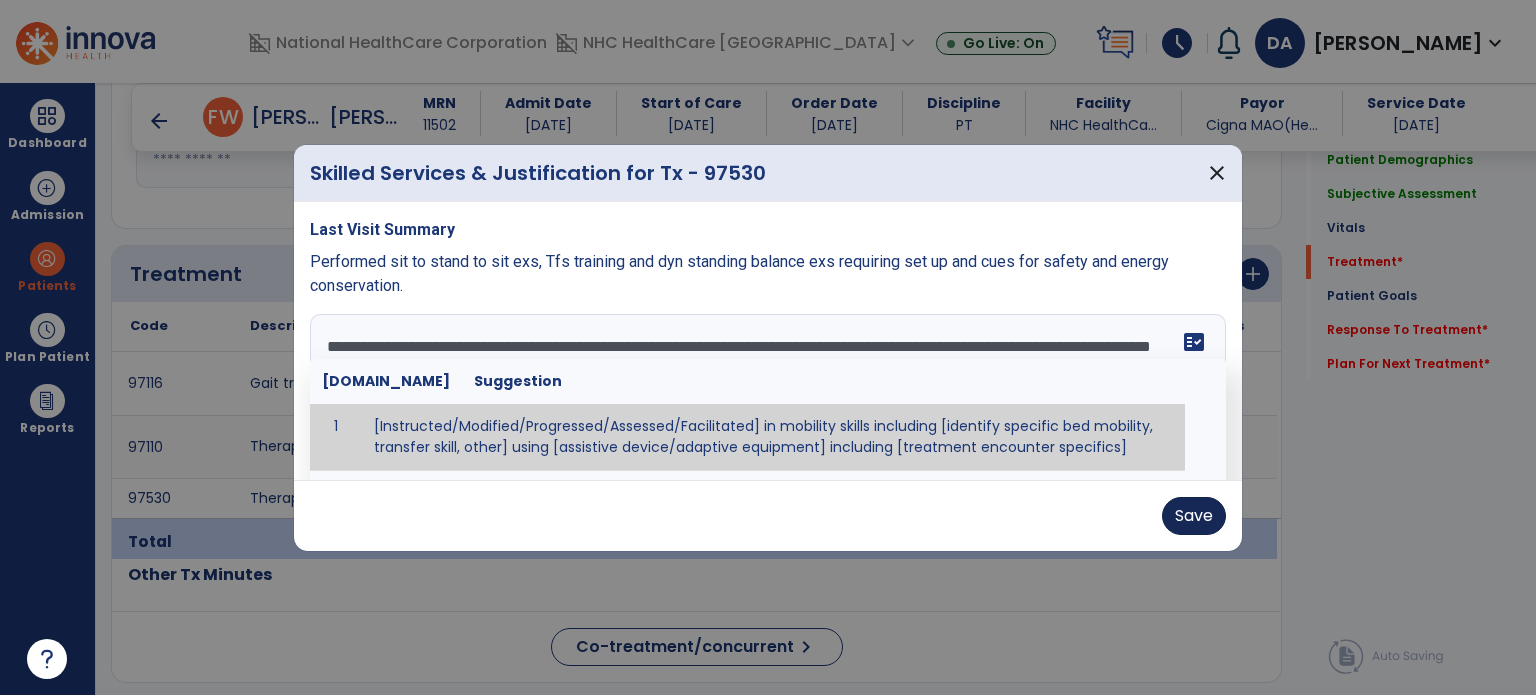 type on "**********" 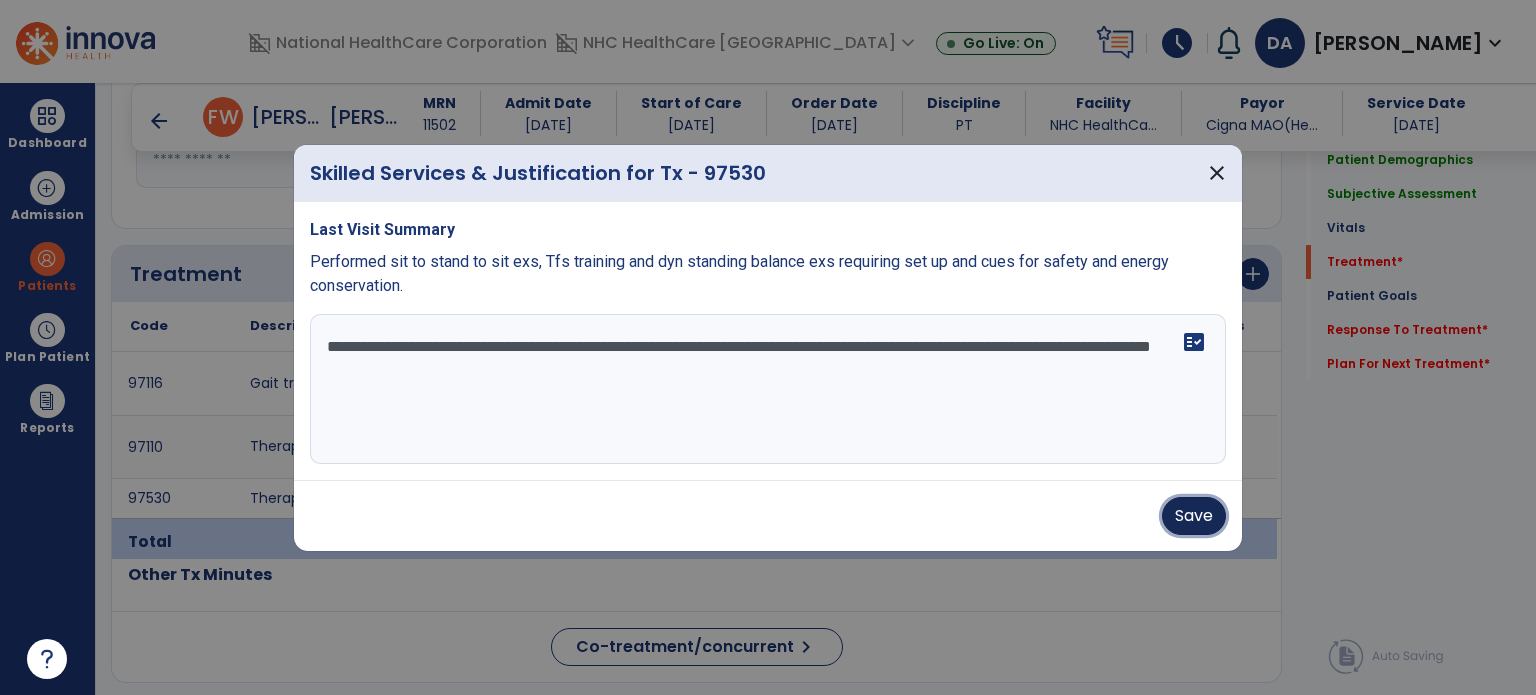 click on "Save" at bounding box center (1194, 516) 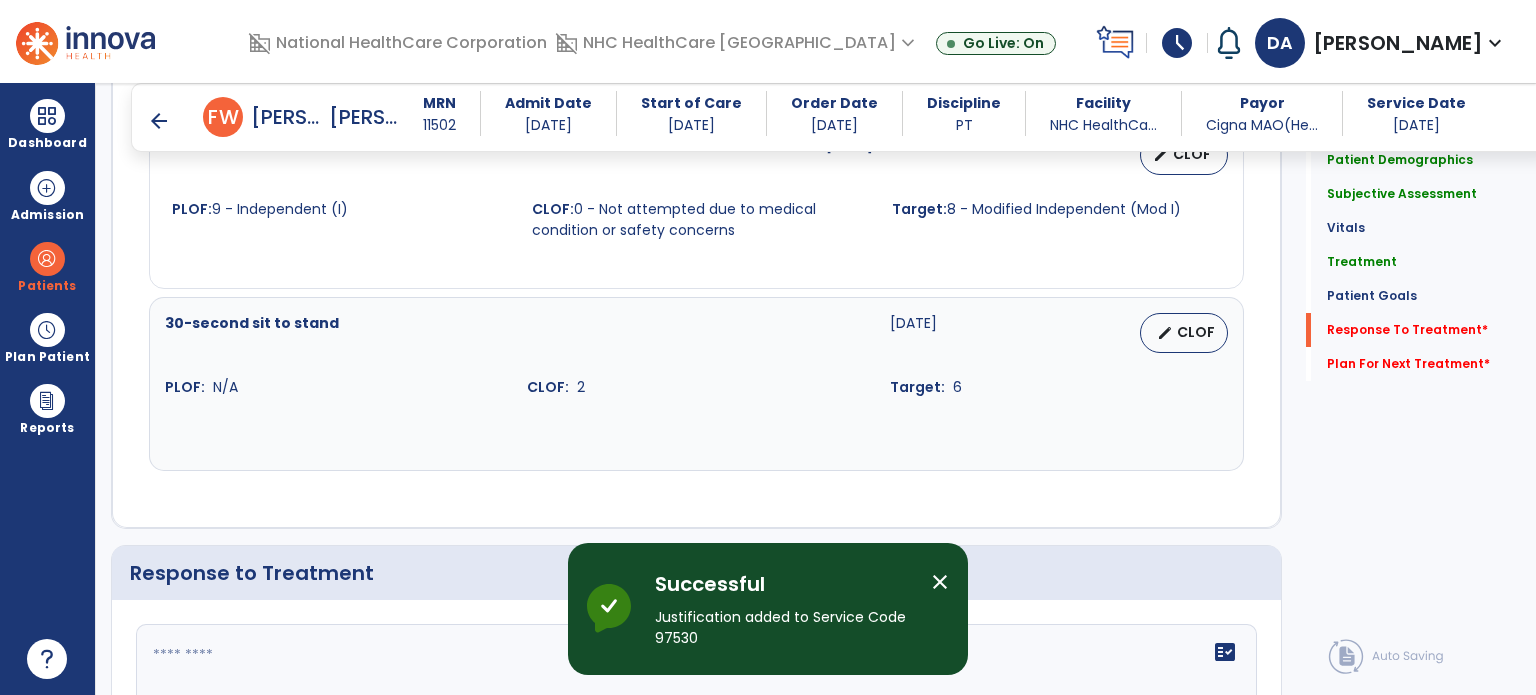 scroll, scrollTop: 2524, scrollLeft: 0, axis: vertical 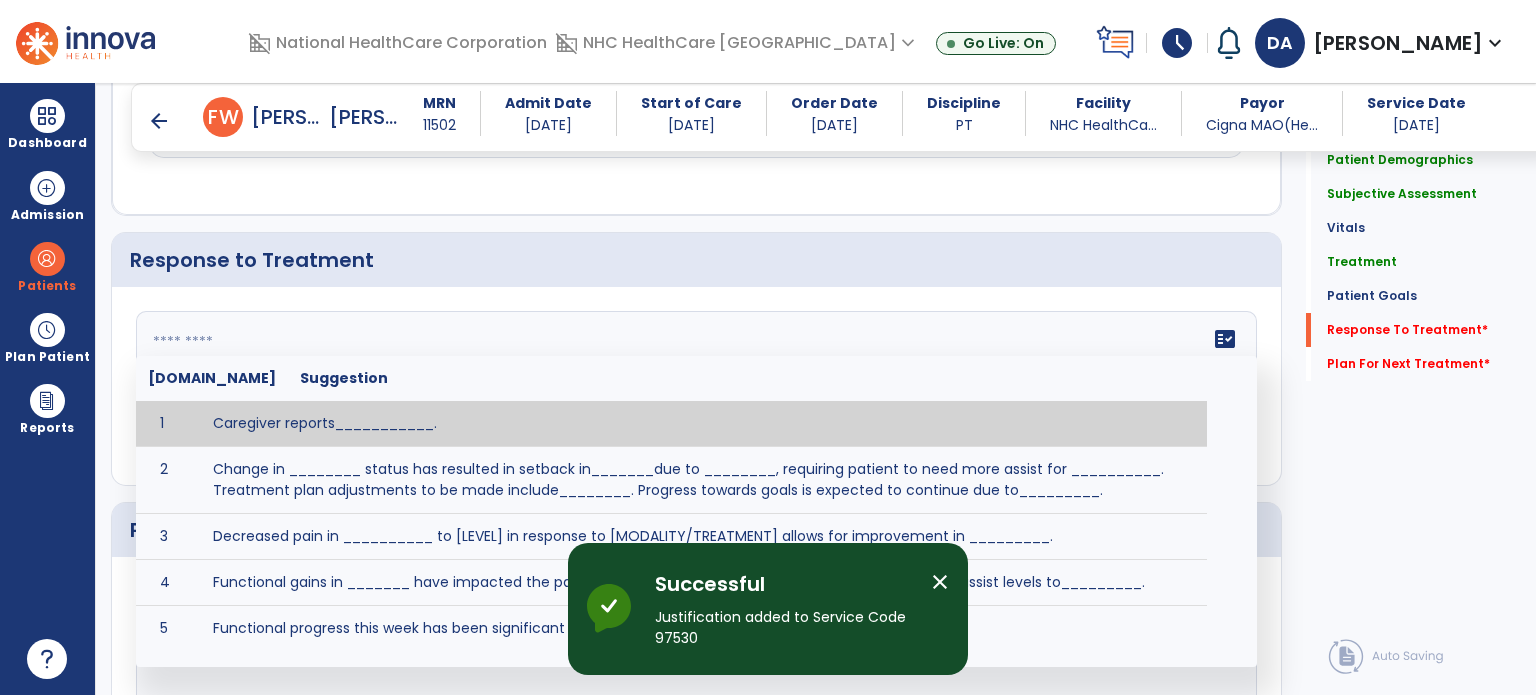 click on "fact_check  [DOMAIN_NAME] Suggestion 1 Caregiver reports___________. 2 Change in ________ status has resulted in setback in_______due to ________, requiring patient to need more assist for __________.   Treatment plan adjustments to be made include________.  Progress towards goals is expected to continue due to_________. 3 Decreased pain in __________ to [LEVEL] in response to [MODALITY/TREATMENT] allows for improvement in _________. 4 Functional gains in _______ have impacted the patient's ability to perform_________ with a reduction in assist levels to_________. 5 Functional progress this week has been significant due to__________. 6 Gains in ________ have improved the patient's ability to perform ______with decreased levels of assist to___________. 7 Improvement in ________allows patient to tolerate higher levels of challenges in_________. 8 Pain in [AREA] has decreased to [LEVEL] in response to [TREATMENT/MODALITY], allowing fore ease in completing__________. 9 10 11 12 13 14 15 16 17 18 19 20 21" 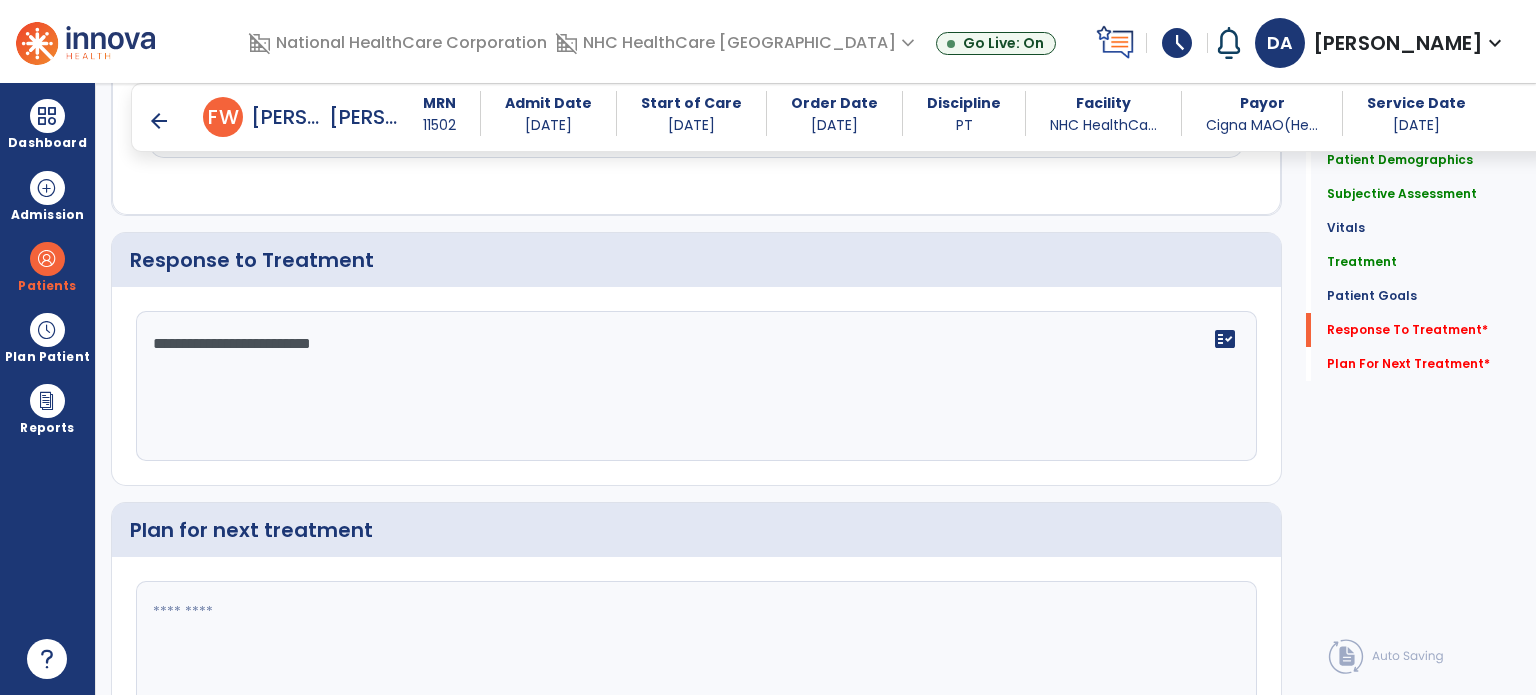 type on "**********" 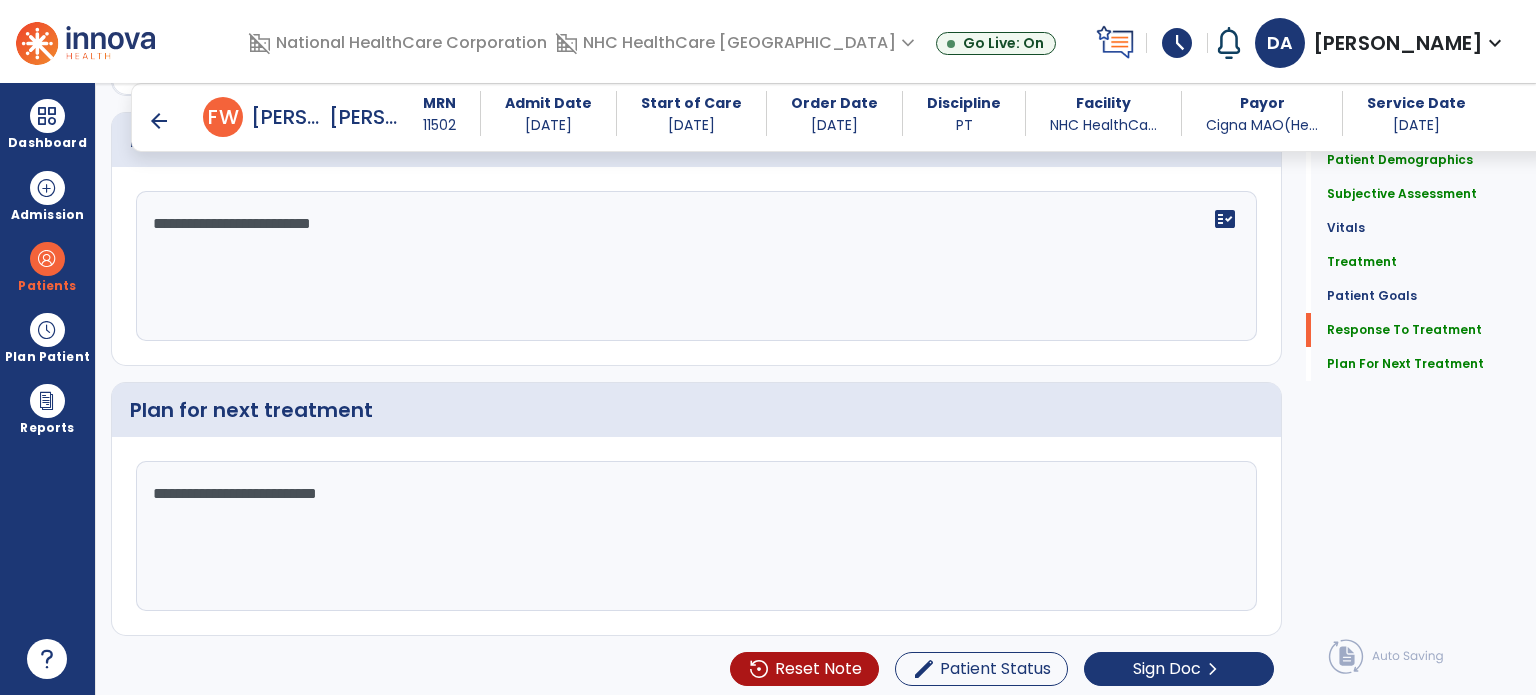scroll, scrollTop: 2644, scrollLeft: 0, axis: vertical 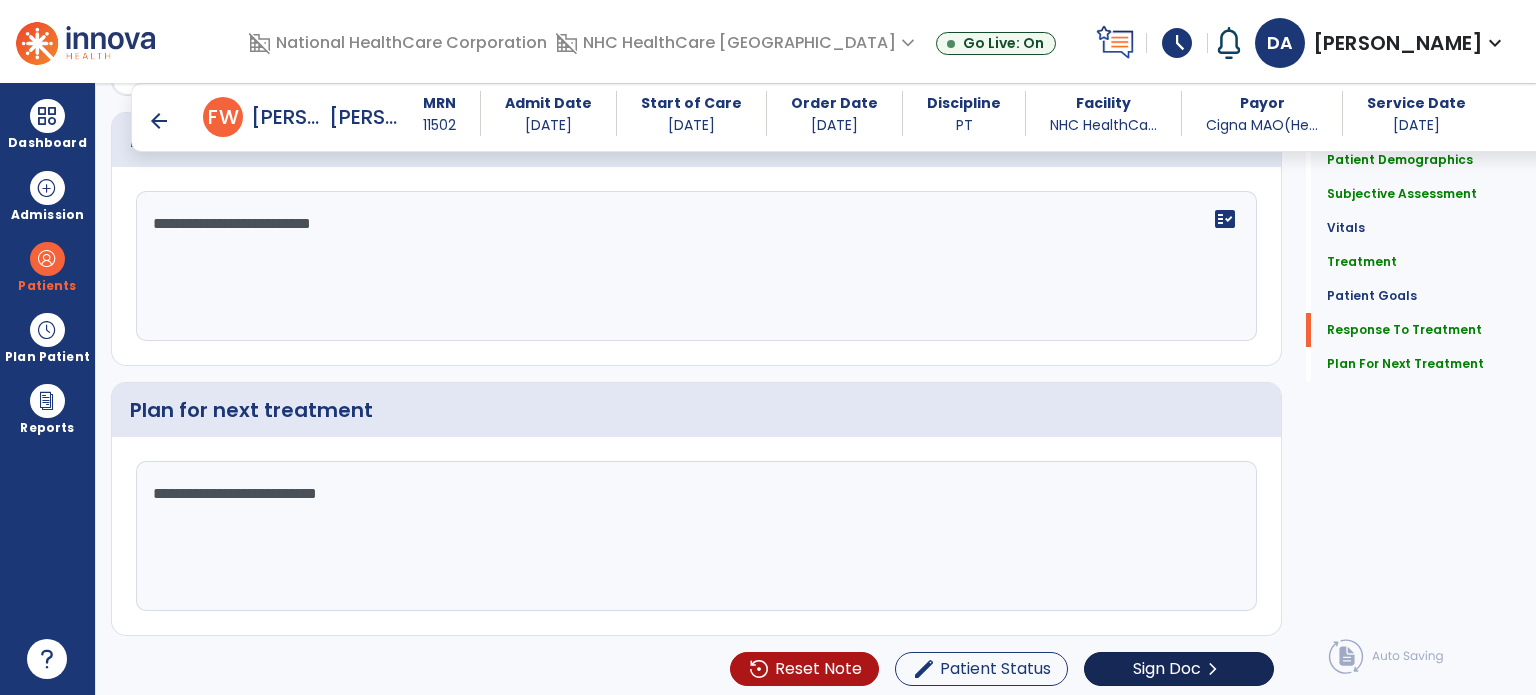 type on "**********" 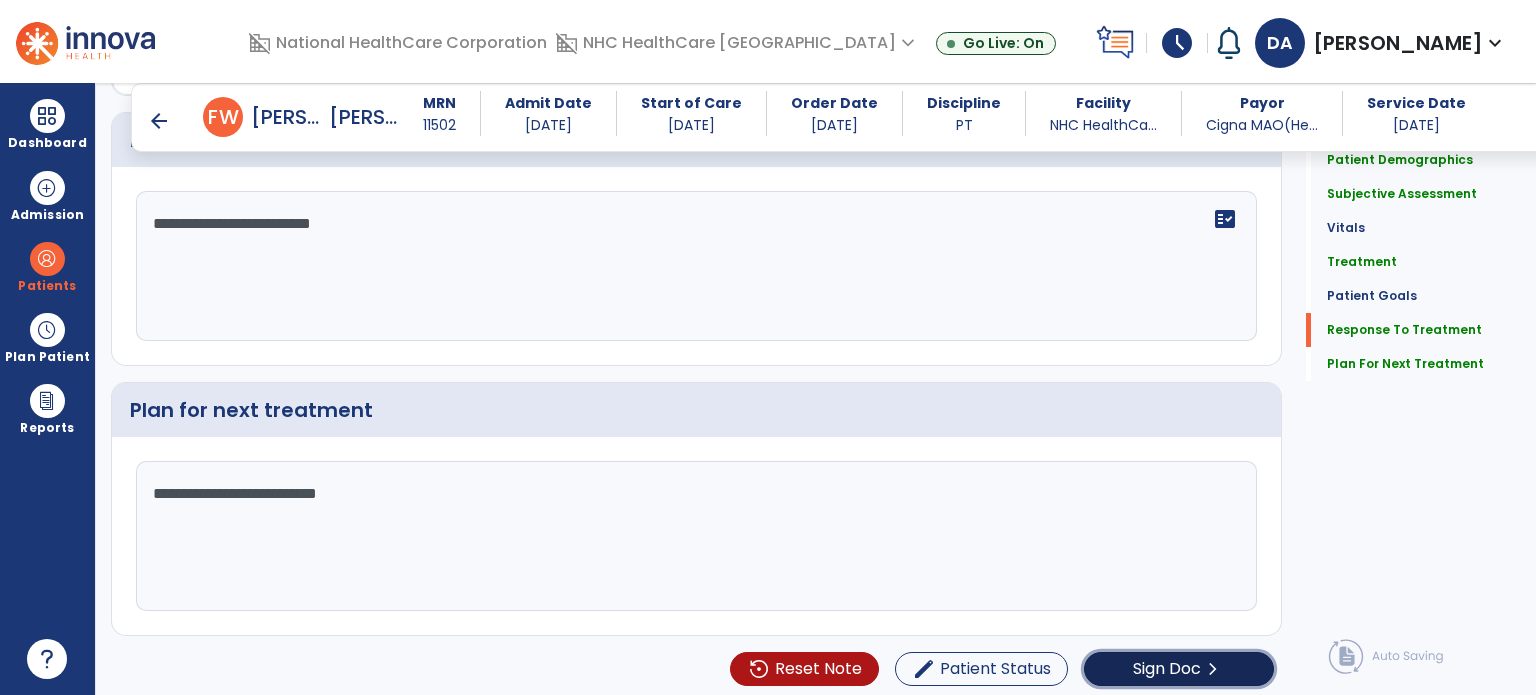 click on "Sign Doc" 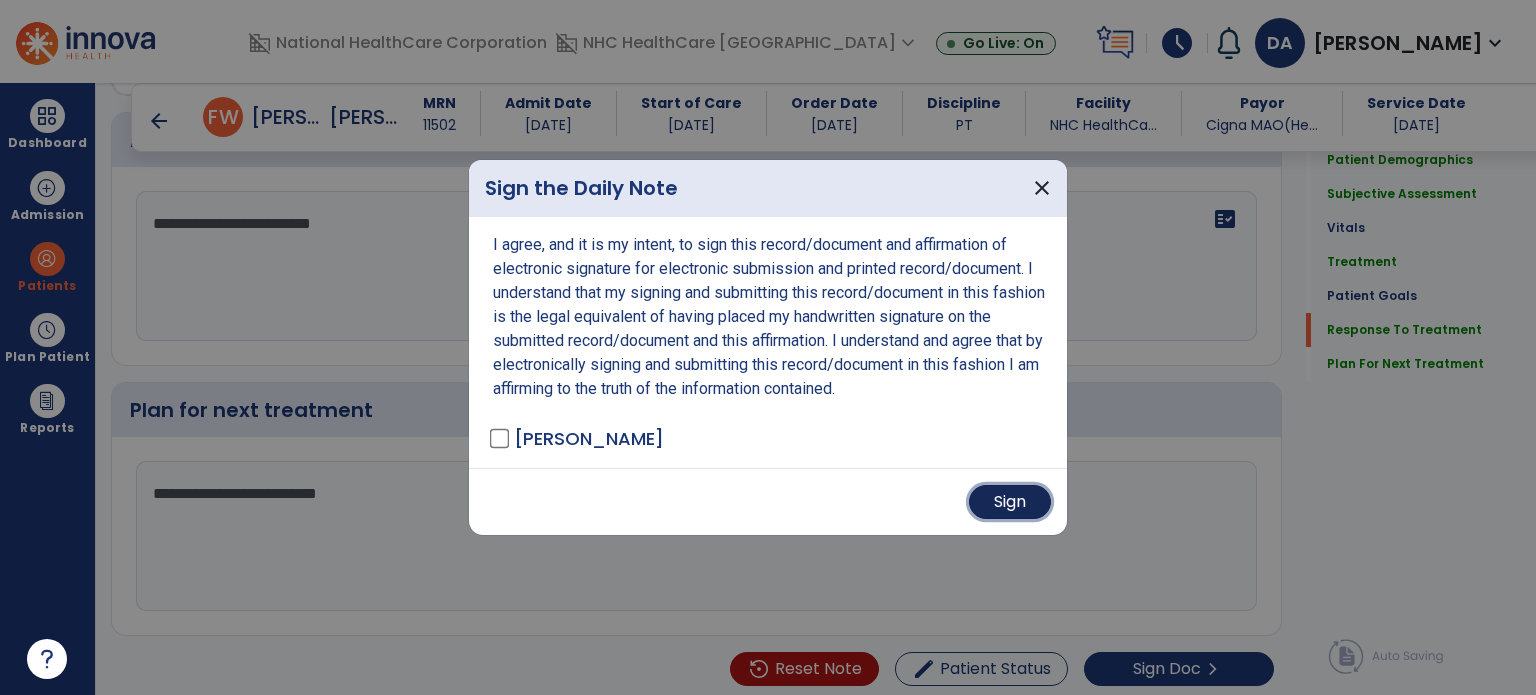 click on "Sign" at bounding box center (1010, 502) 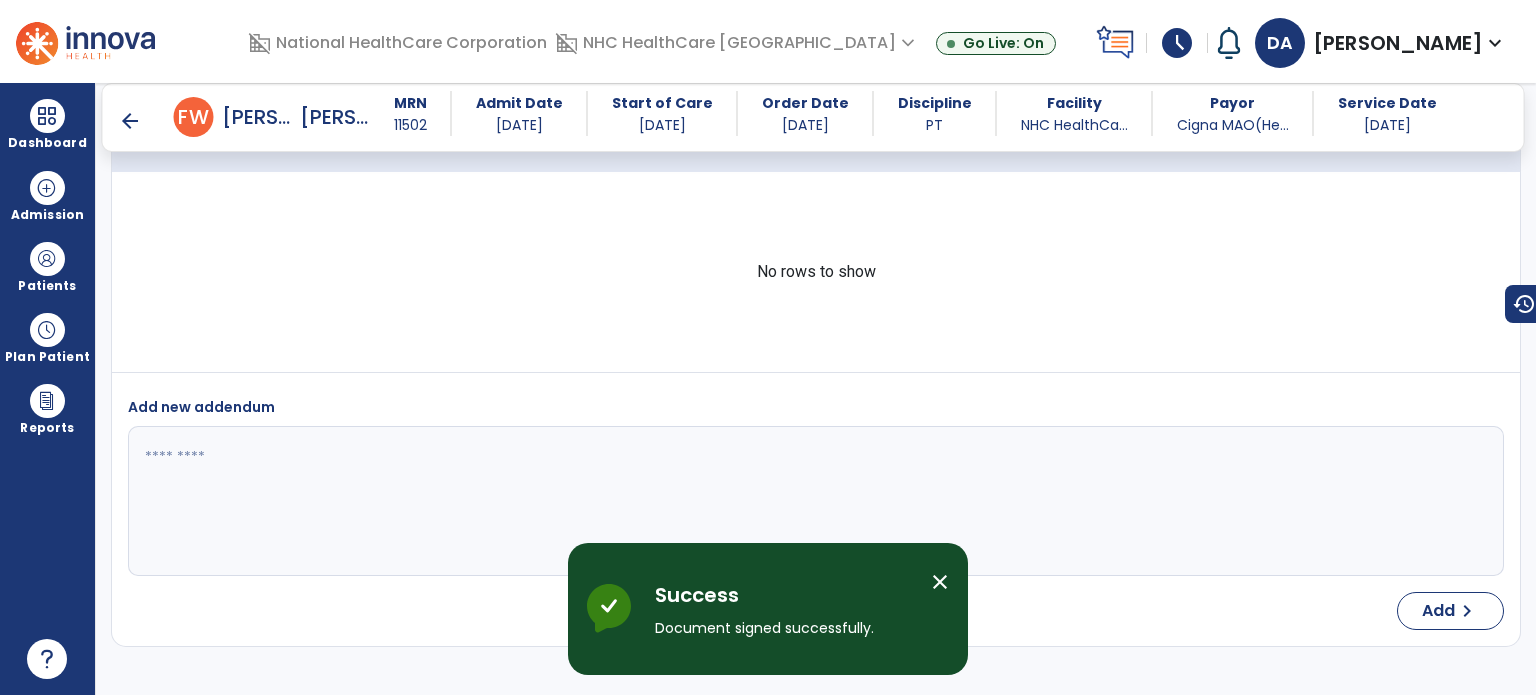 scroll, scrollTop: 3576, scrollLeft: 0, axis: vertical 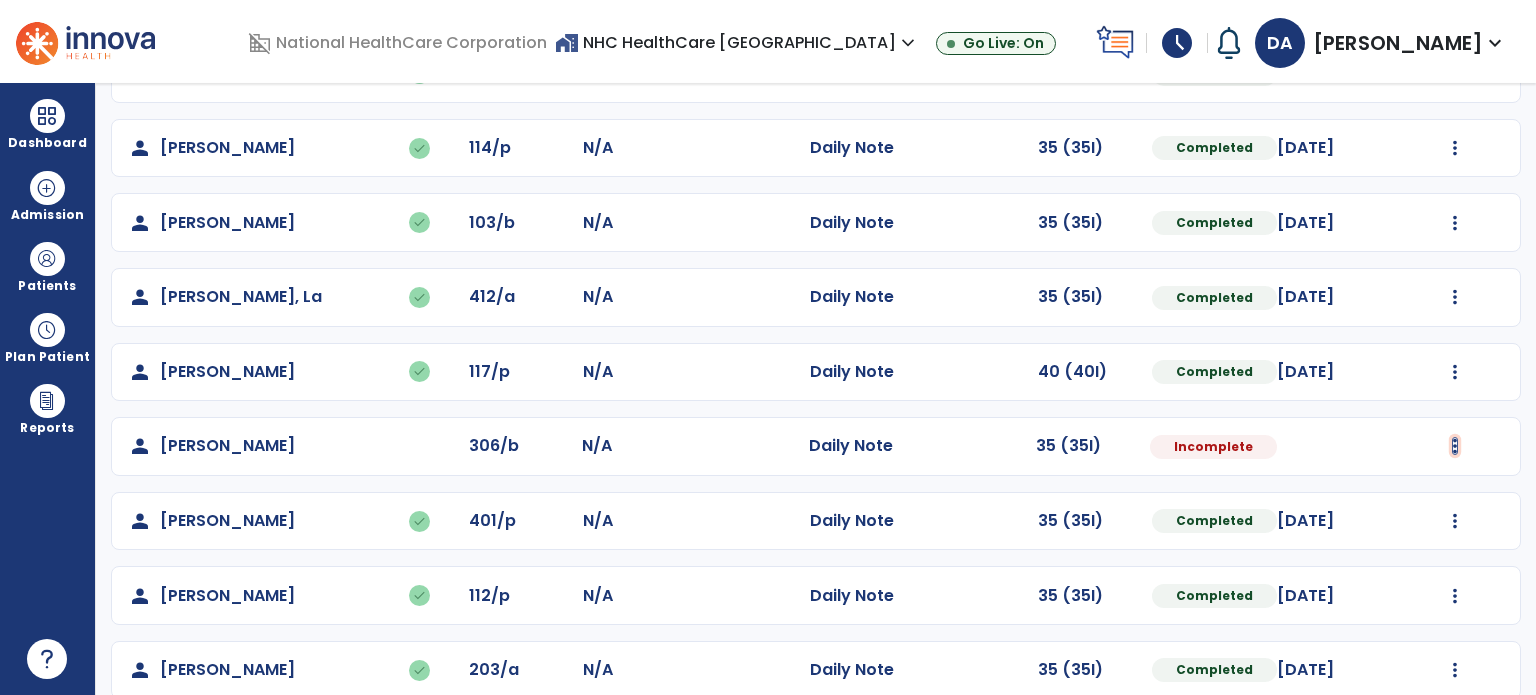 click at bounding box center (1455, -1) 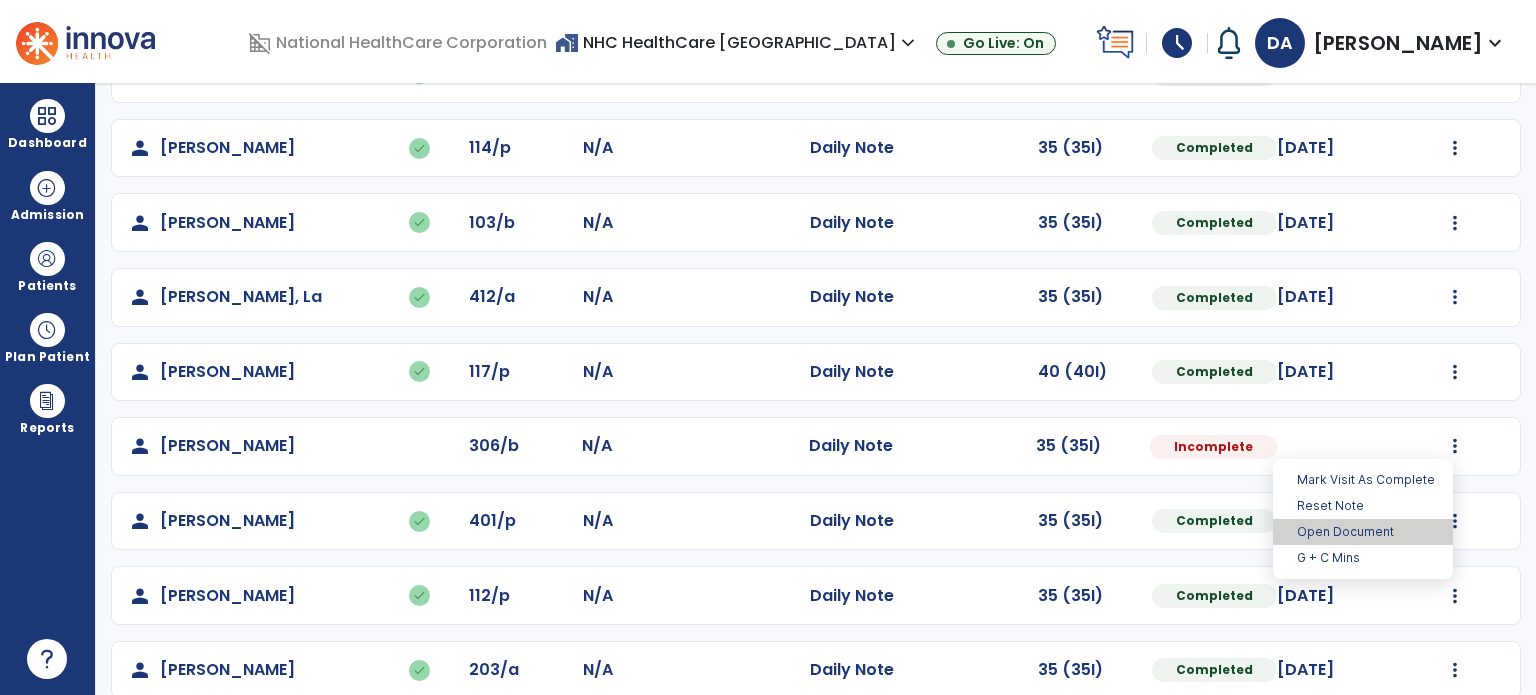 click on "Open Document" at bounding box center (1363, 532) 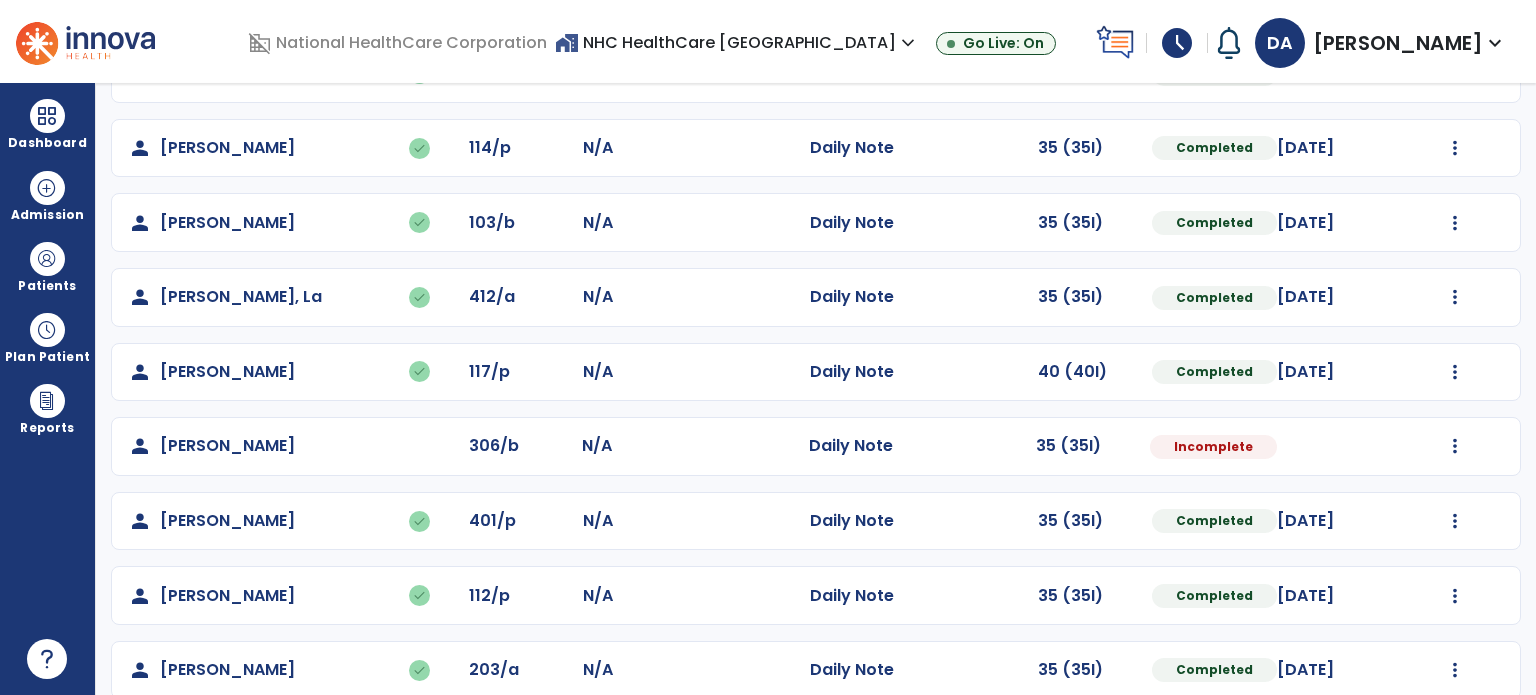 select on "*" 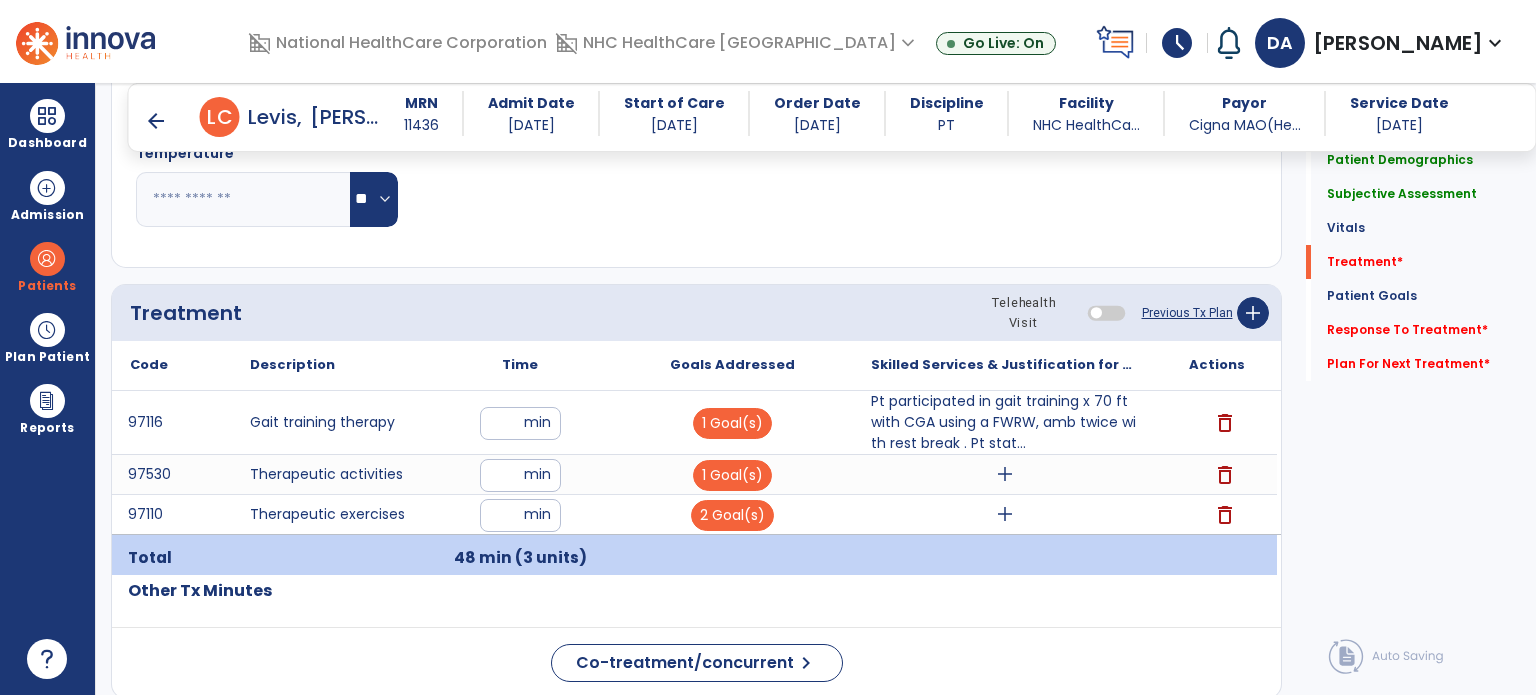 scroll, scrollTop: 992, scrollLeft: 0, axis: vertical 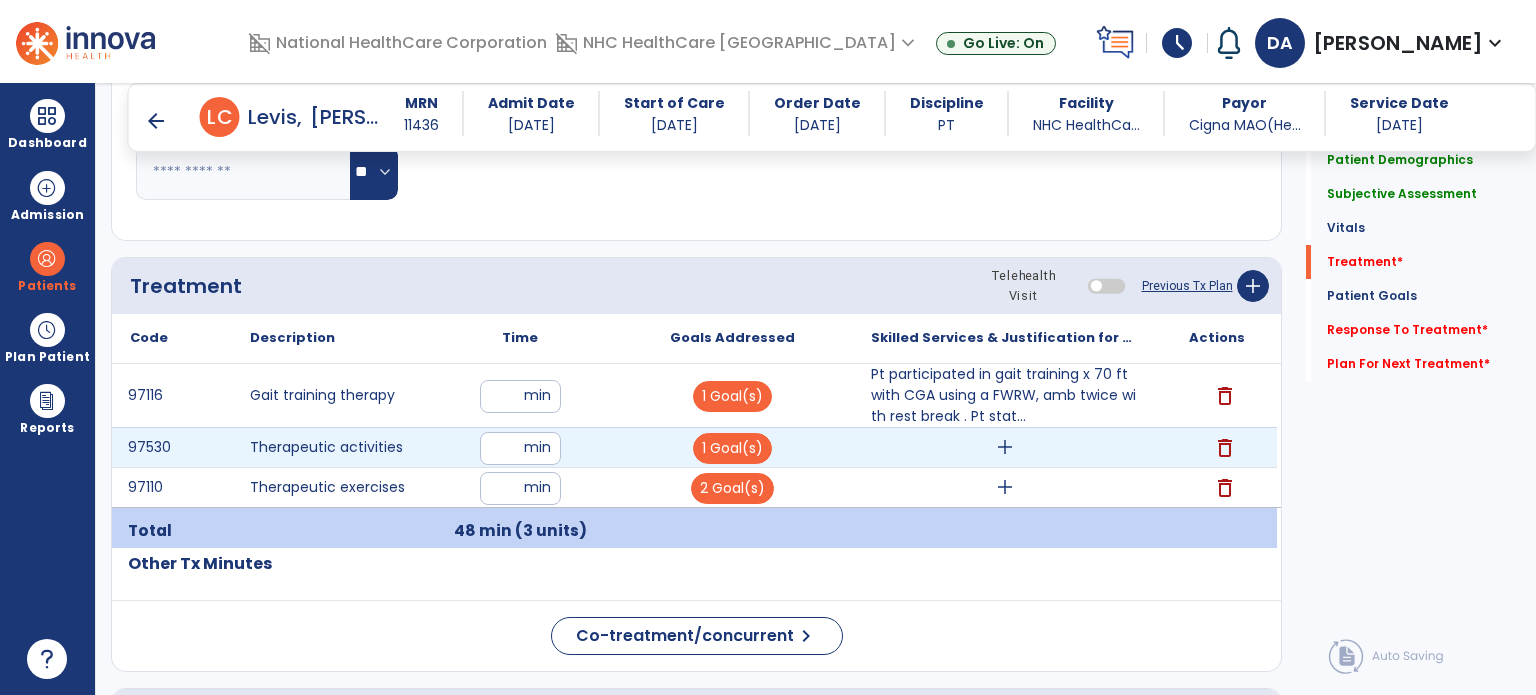 click on "add" at bounding box center (1005, 447) 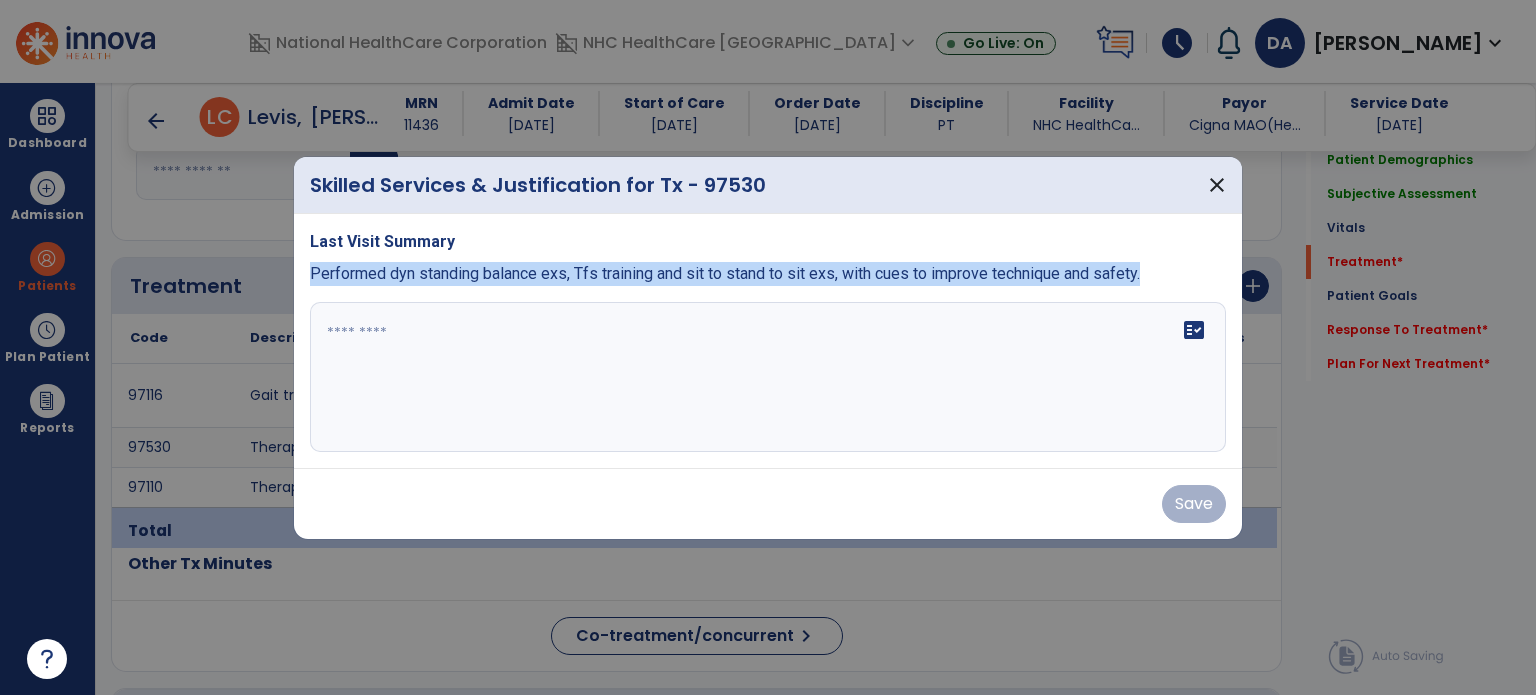 drag, startPoint x: 1147, startPoint y: 268, endPoint x: 295, endPoint y: 278, distance: 852.05865 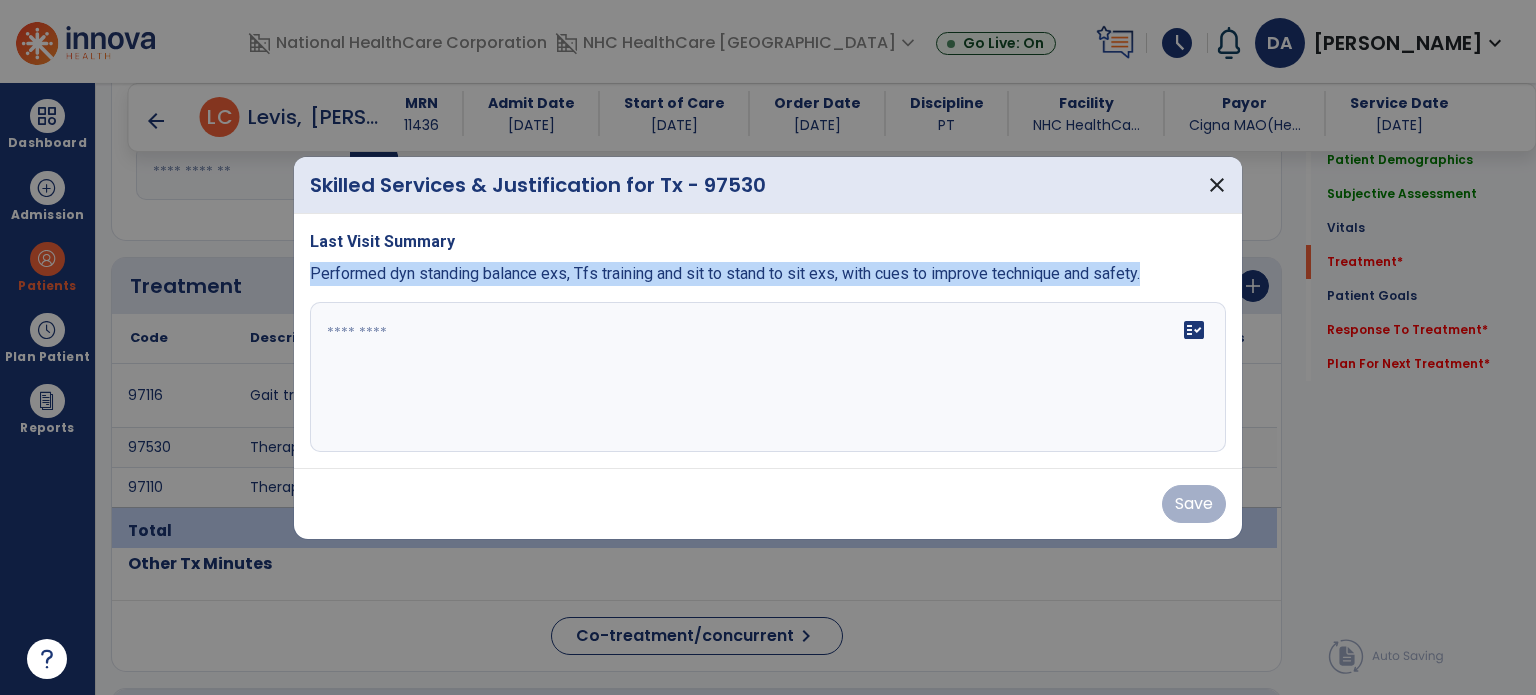 click on "Last Visit Summary Performed dyn standing balance exs,  Tfs training and sit to stand to sit exs, with cues to improve technique and safety.    fact_check" at bounding box center (768, 341) 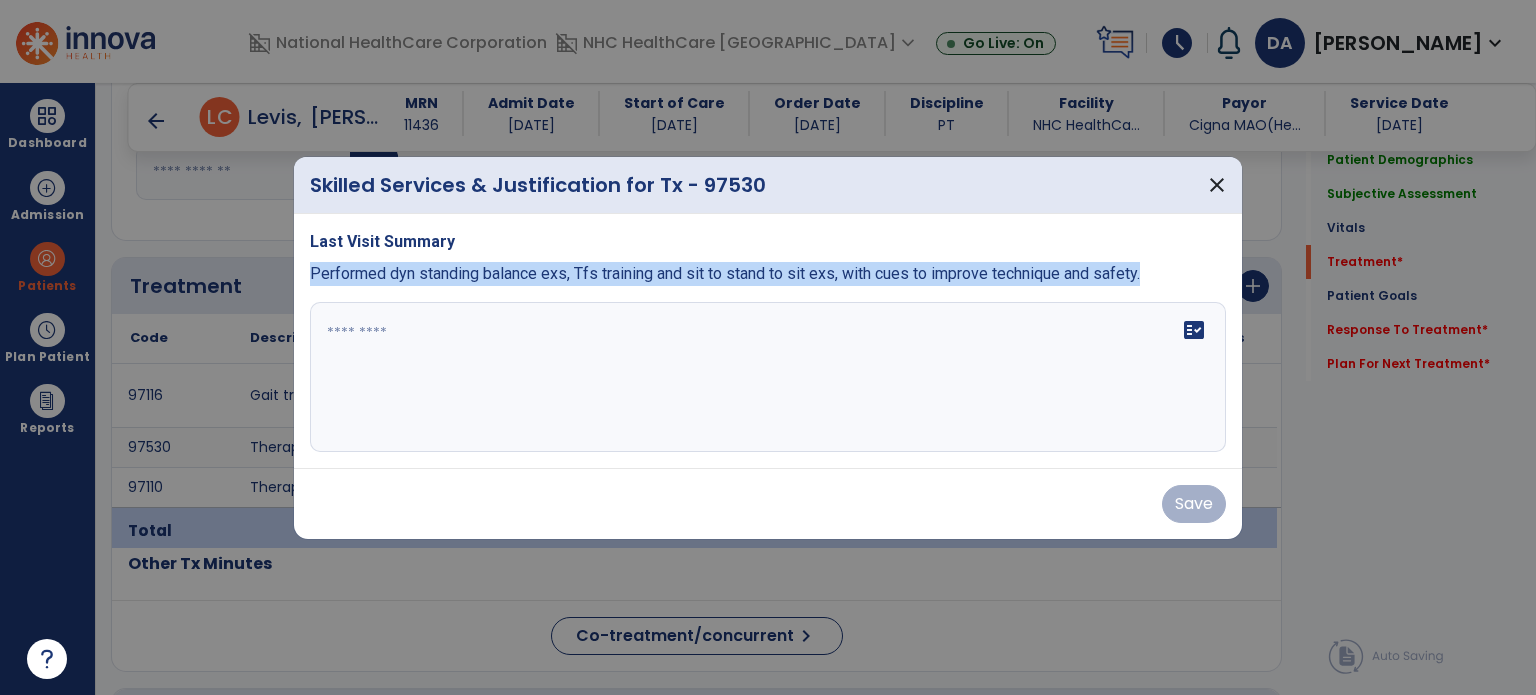 copy on "Performed dyn standing balance exs,  Tfs training and sit to stand to sit exs, with cues to improve technique and safety." 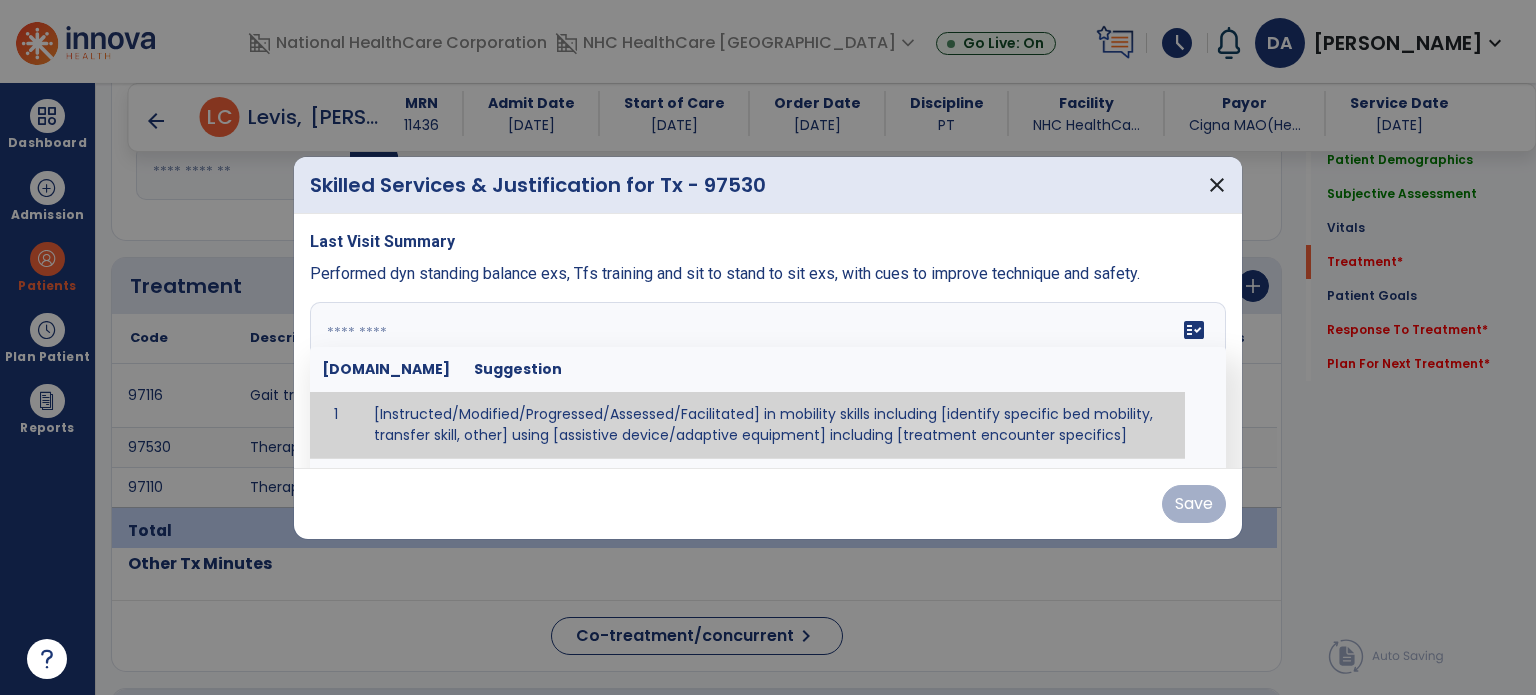 click at bounding box center (766, 377) 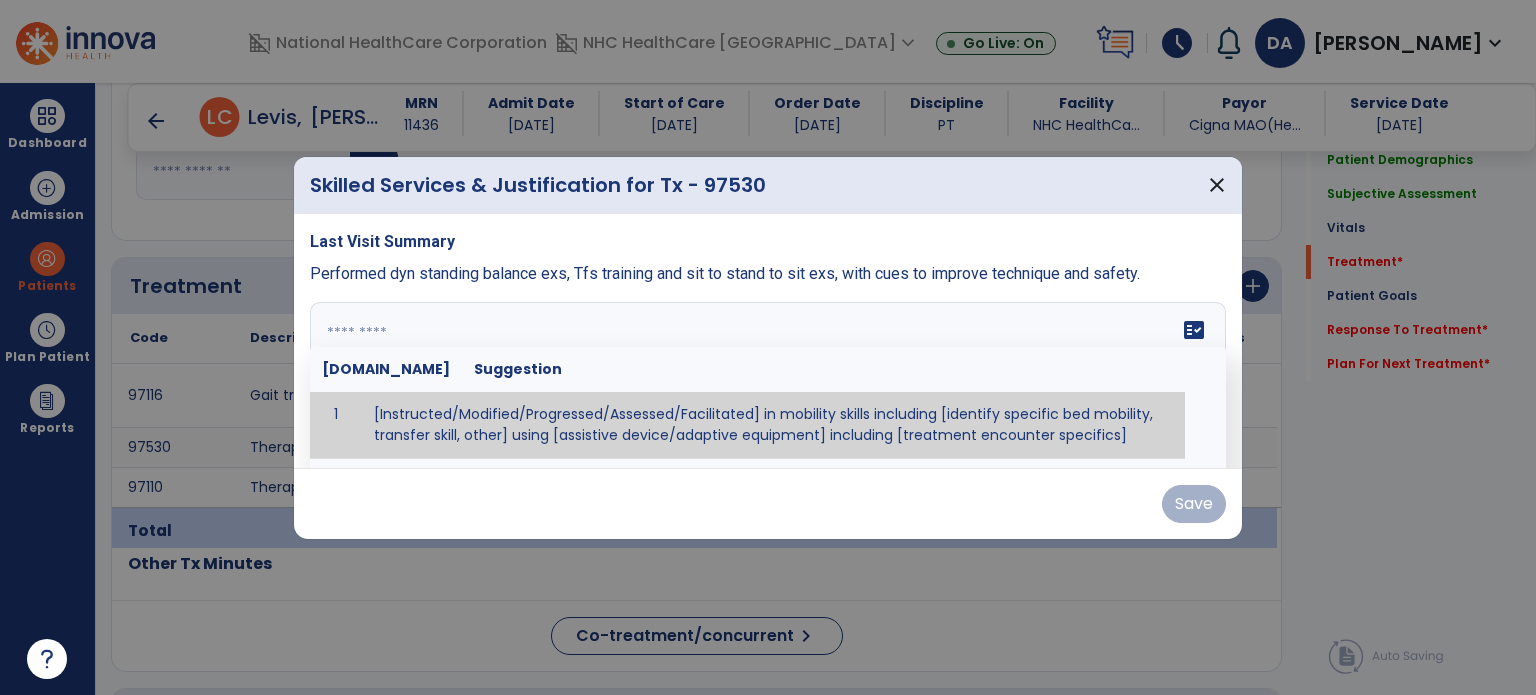 paste on "**********" 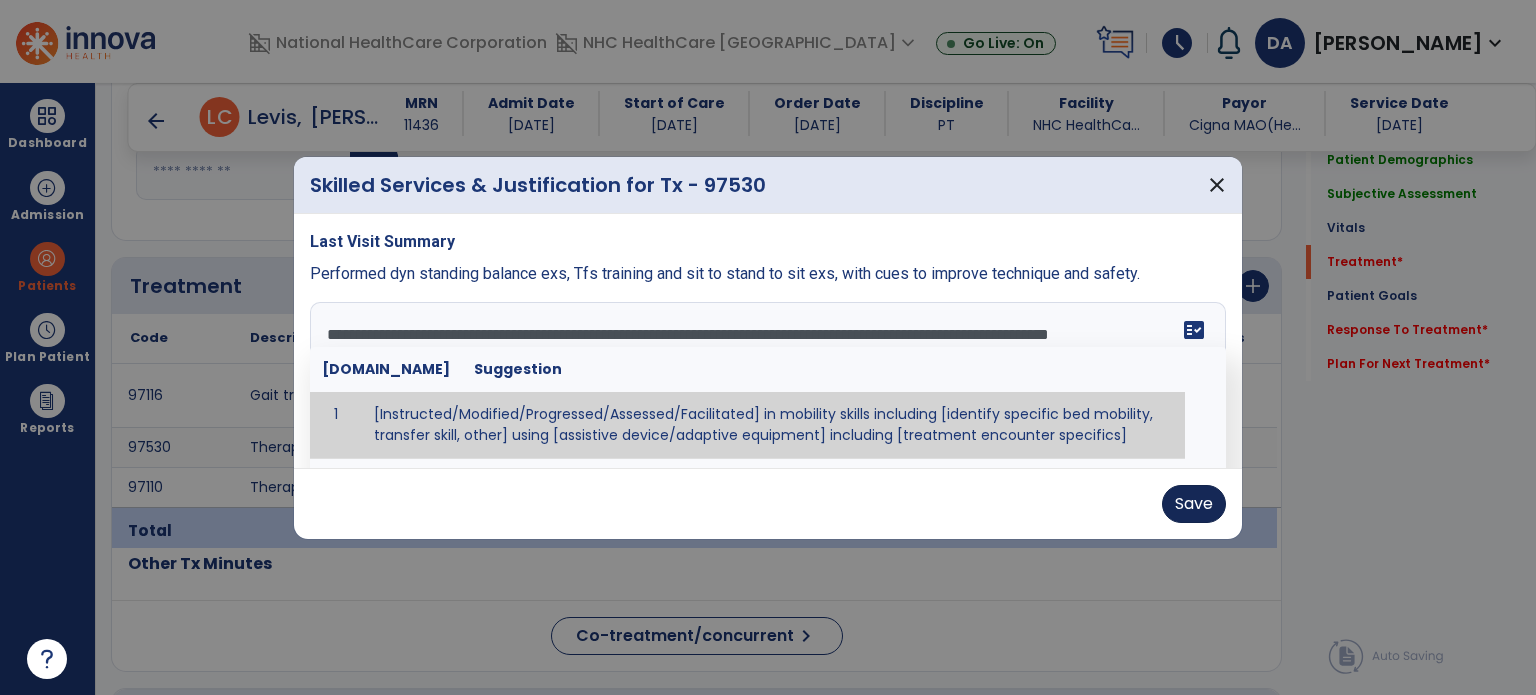type on "**********" 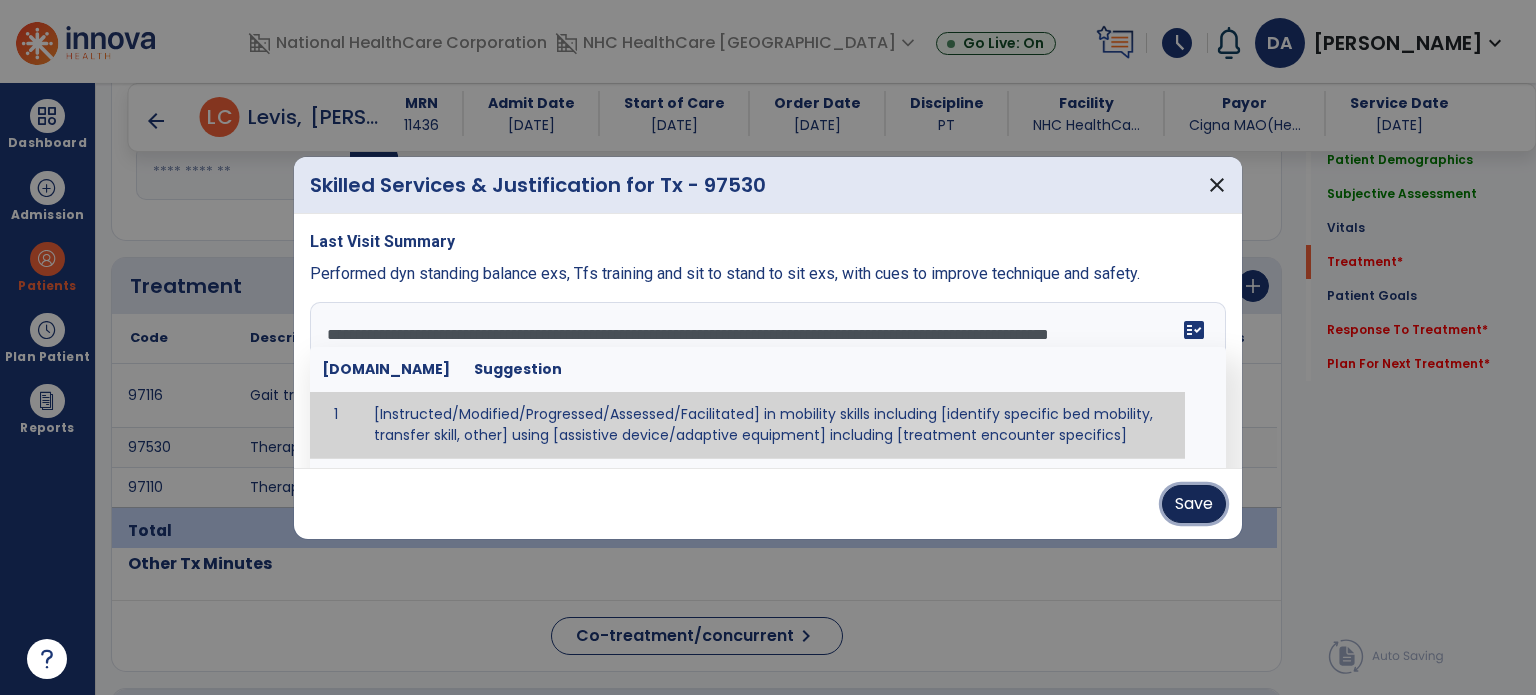 click on "Save" at bounding box center (1194, 504) 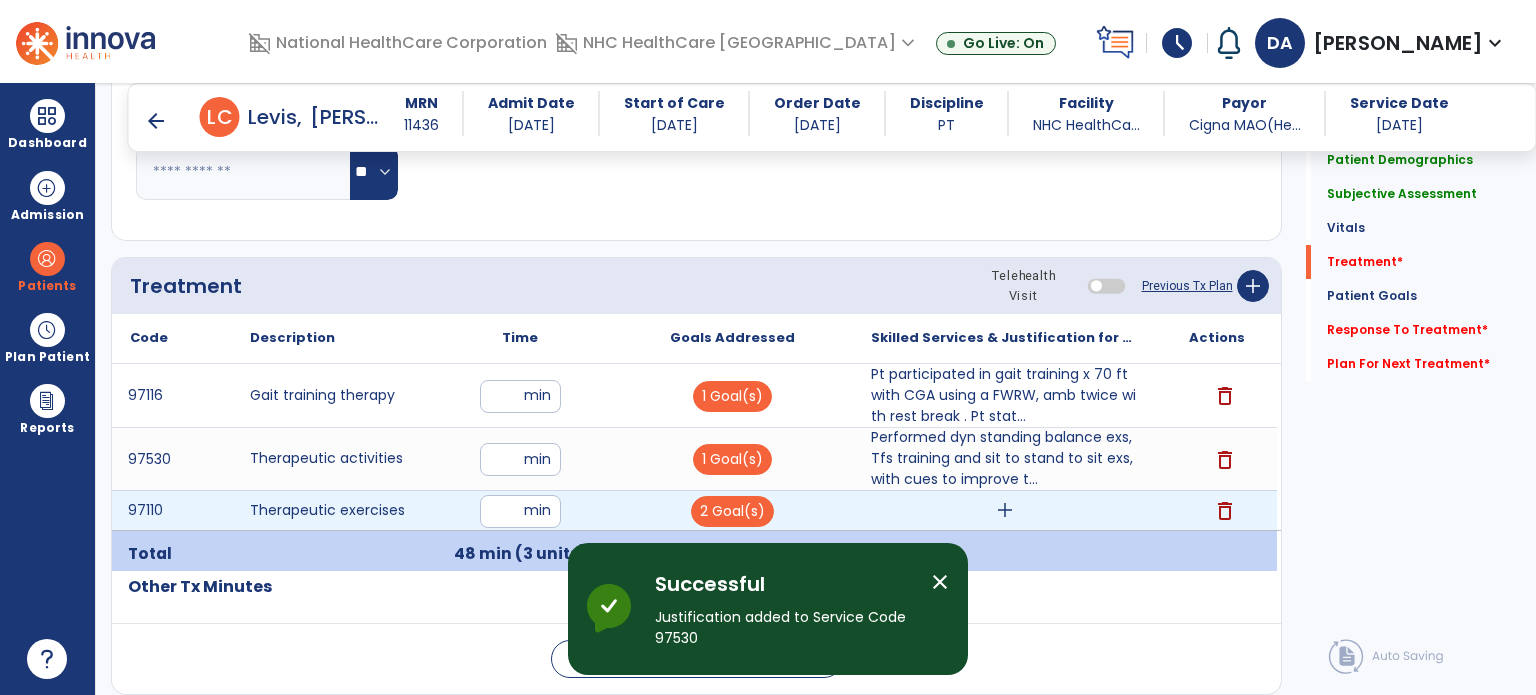 click on "add" at bounding box center (1005, 510) 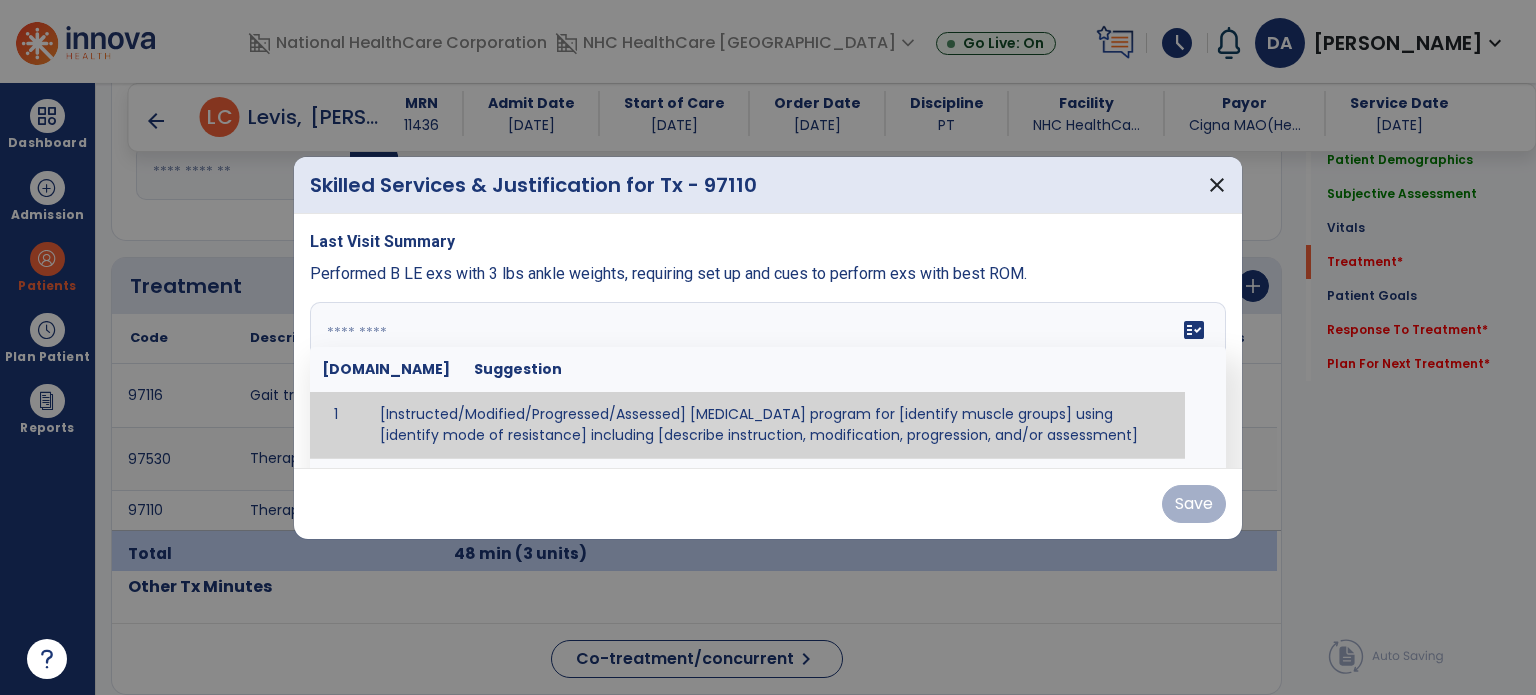 click on "fact_check  [DOMAIN_NAME] Suggestion 1 [Instructed/Modified/Progressed/Assessed] [MEDICAL_DATA] program for [identify muscle groups] using [identify mode of resistance] including [describe instruction, modification, progression, and/or assessment] 2 [Instructed/Modified/Progressed/Assessed] aerobic exercise program using [identify equipment/mode] including [describe instruction, modification,progression, and/or assessment] 3 [Instructed/Modified/Progressed/Assessed] [PROM/A/AROM/AROM] program for [identify joint movements] using [contract-relax, over-pressure, inhibitory techniques, other] 4 [Assessed/Tested] aerobic capacity with administration of [aerobic capacity test]" at bounding box center (768, 377) 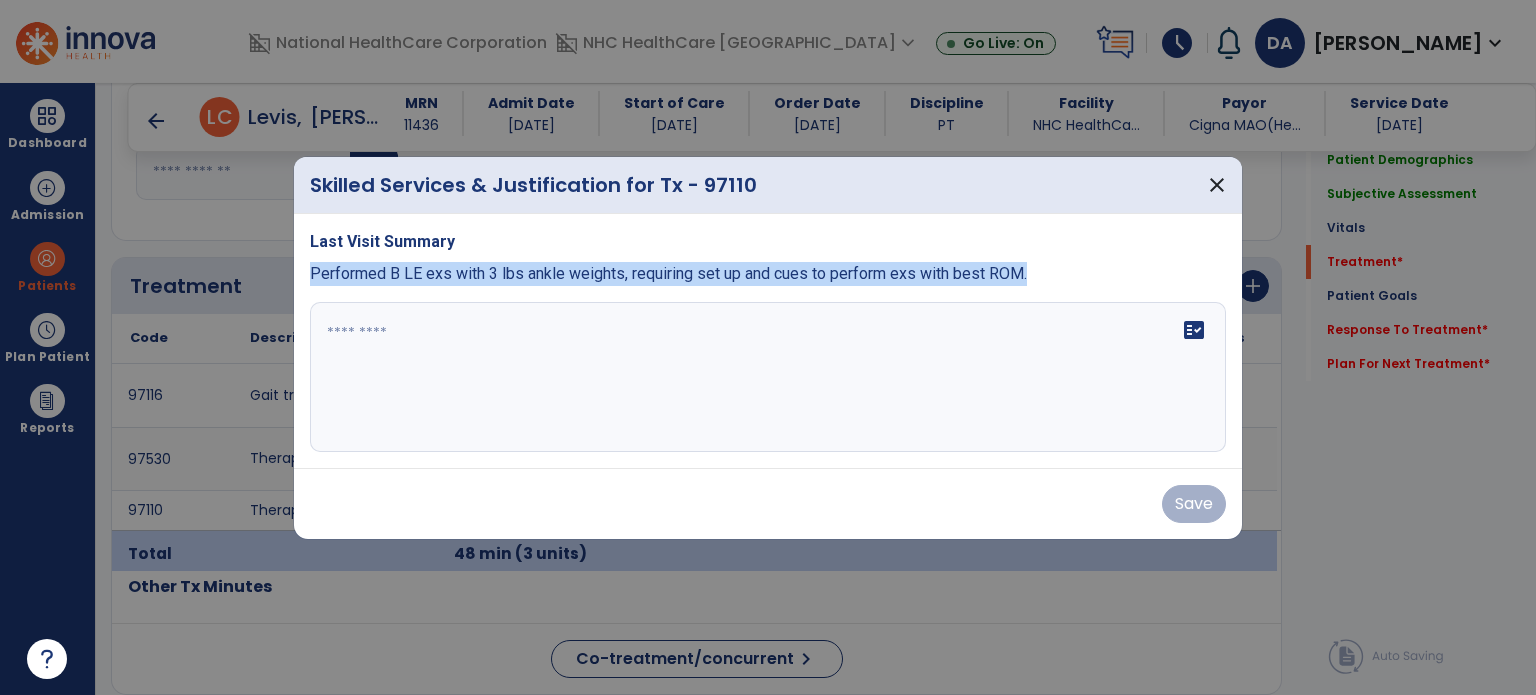 drag, startPoint x: 1045, startPoint y: 276, endPoint x: 300, endPoint y: 280, distance: 745.01074 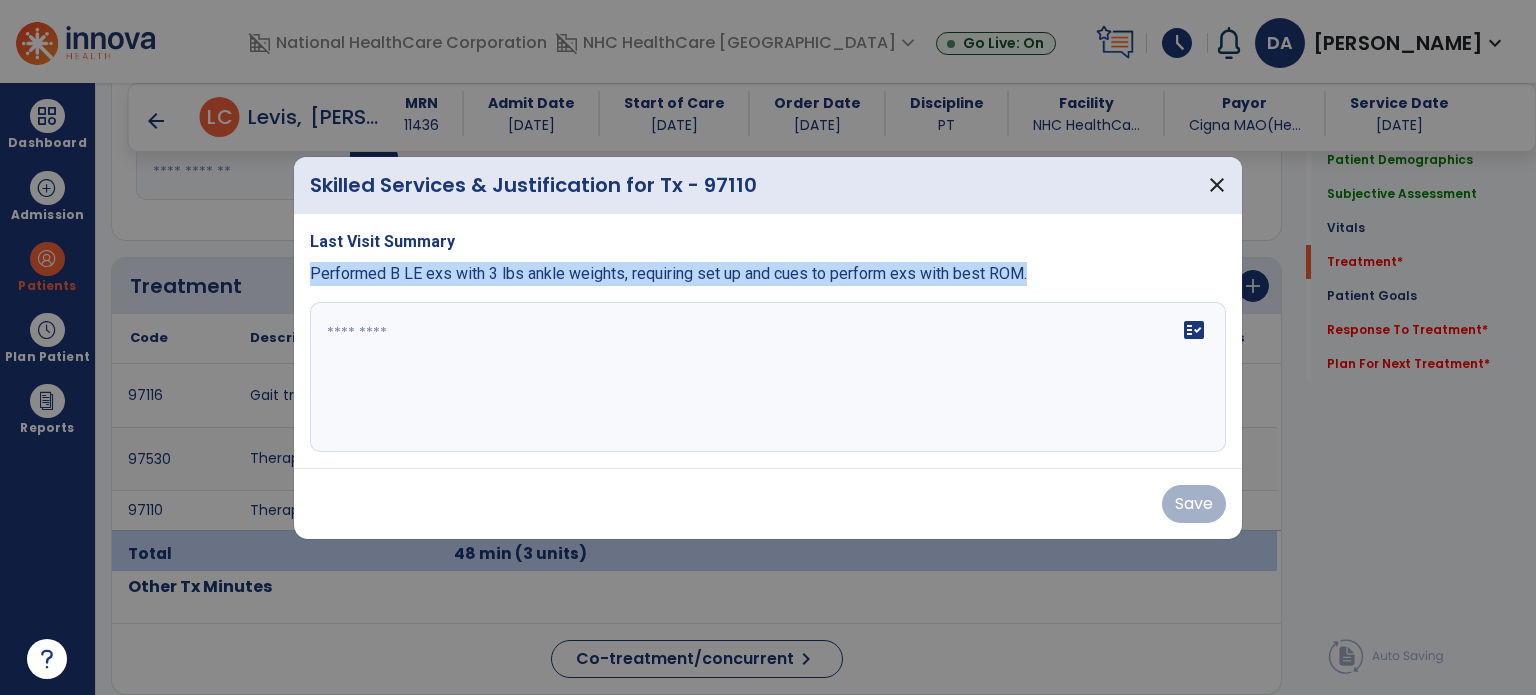 click on "Last Visit Summary Performed B LE exs with 3 lbs ankle weights, requiring set up and cues to perform exs with best ROM.   fact_check" at bounding box center [768, 341] 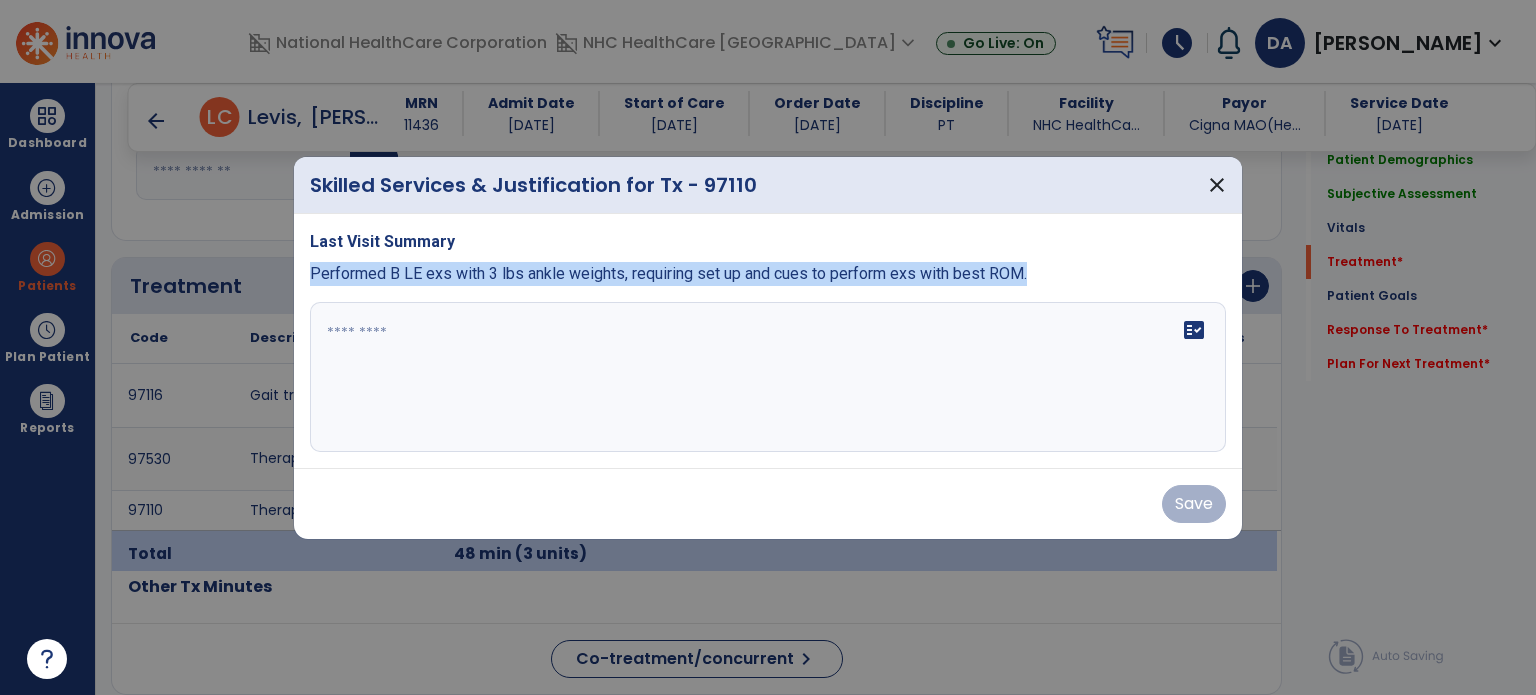copy on "Performed B LE exs with 3 lbs ankle weights, requiring set up and cues to perform exs with best ROM." 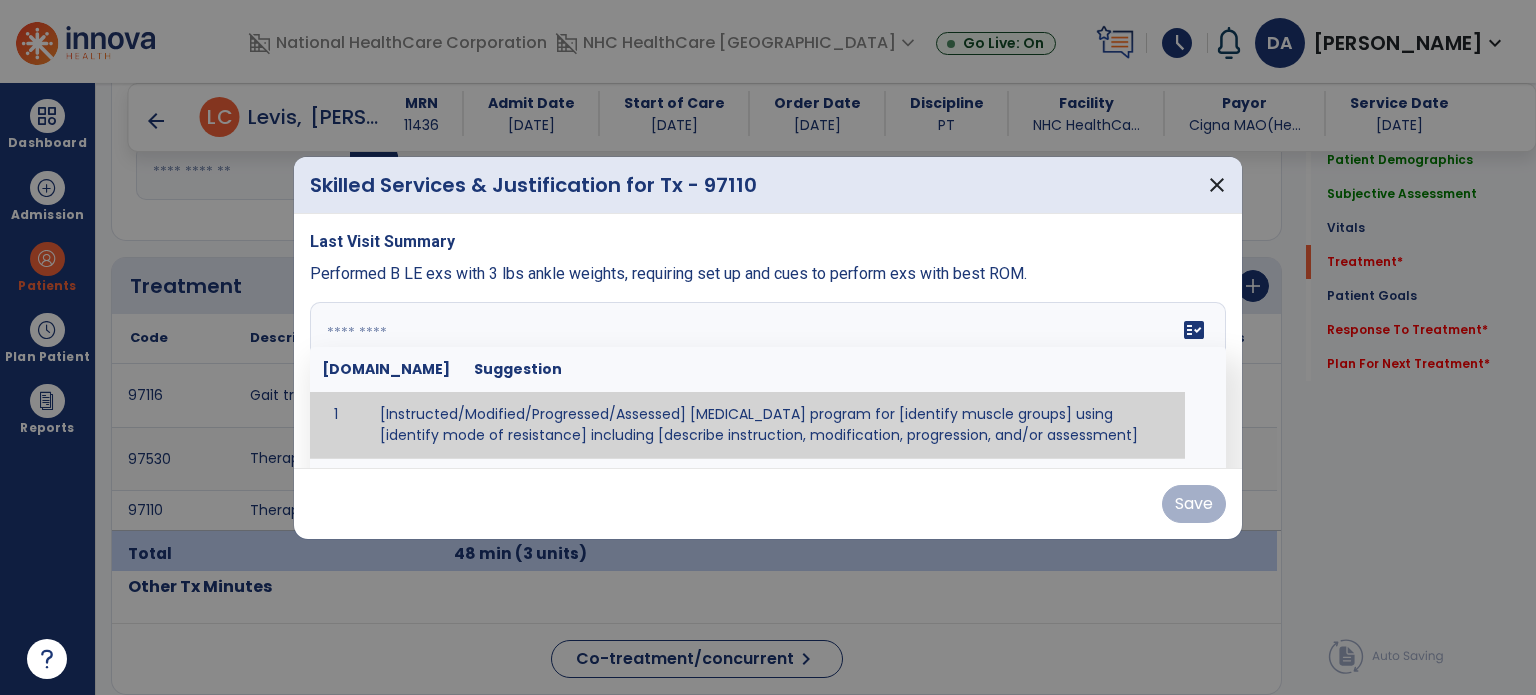 click at bounding box center (766, 377) 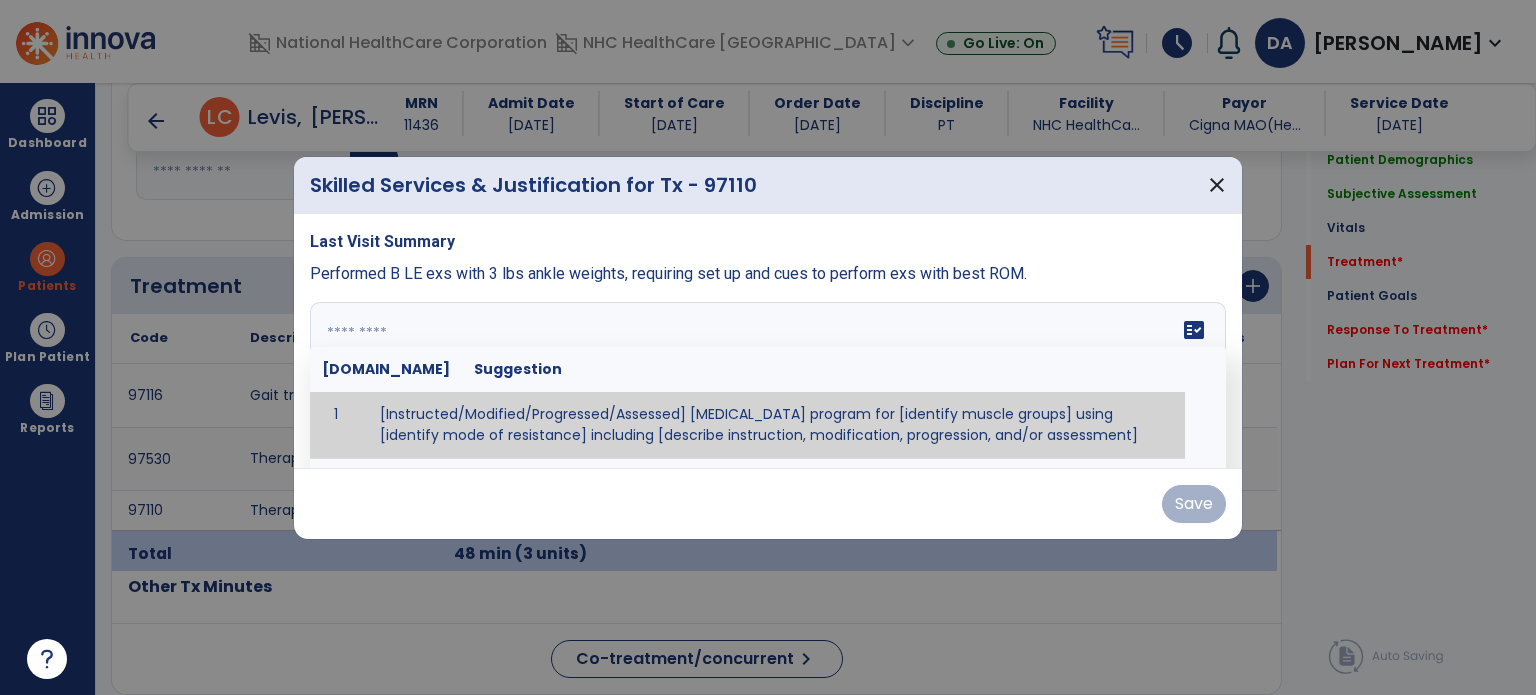 paste on "**********" 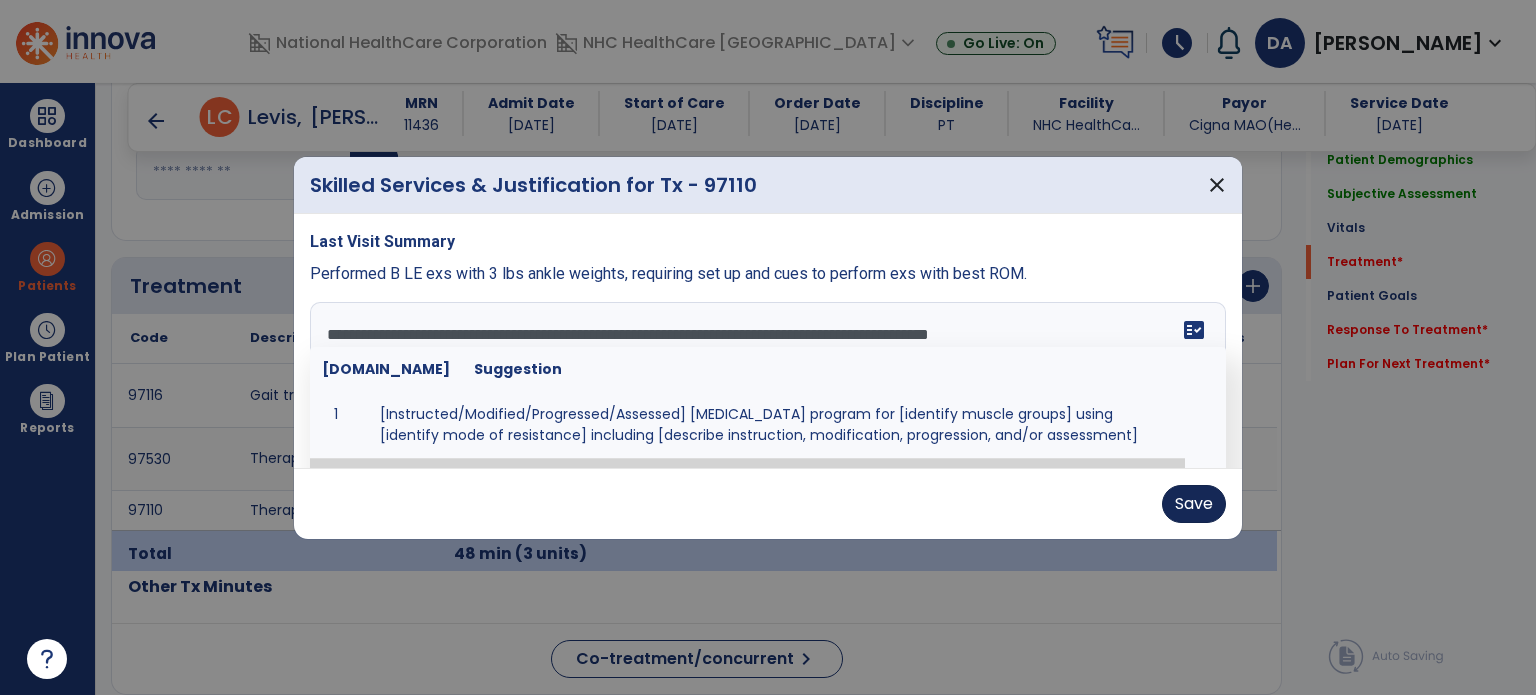 type on "**********" 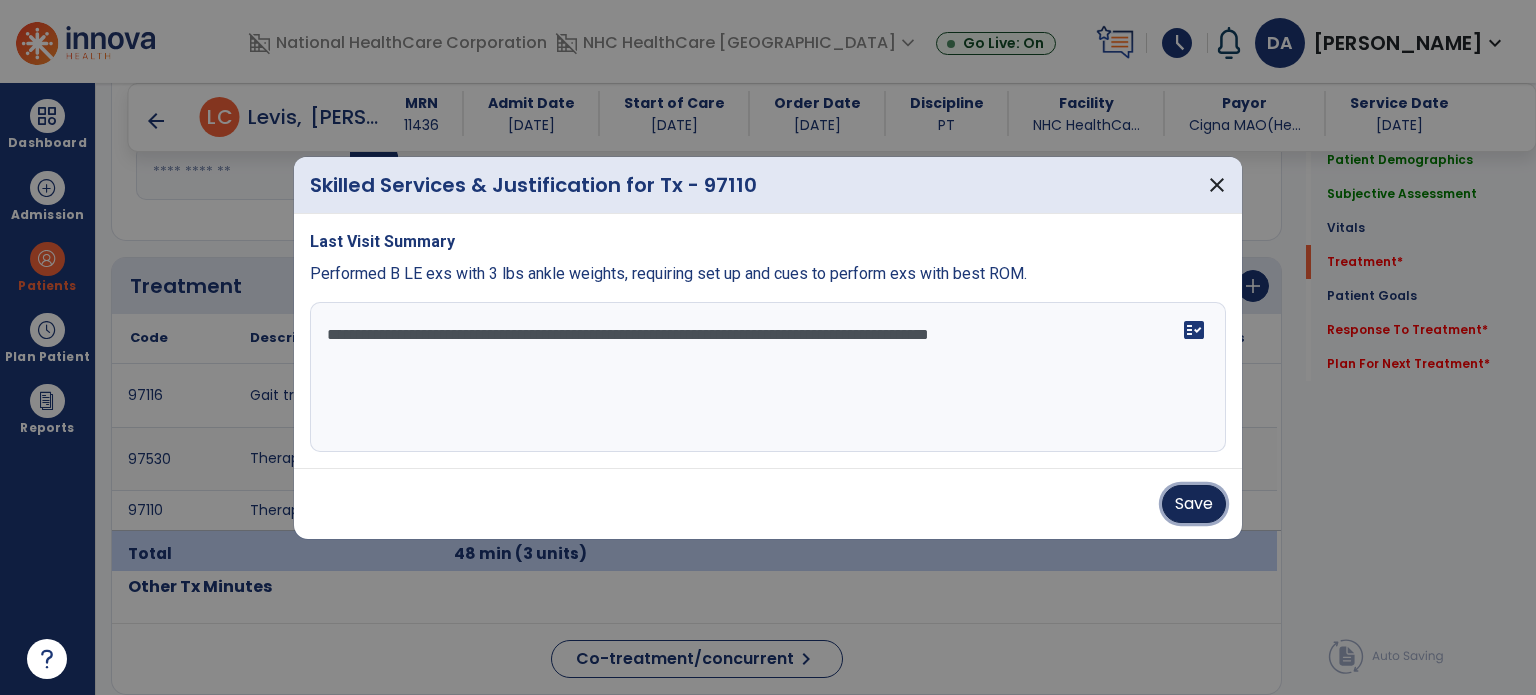 click on "Save" at bounding box center [1194, 504] 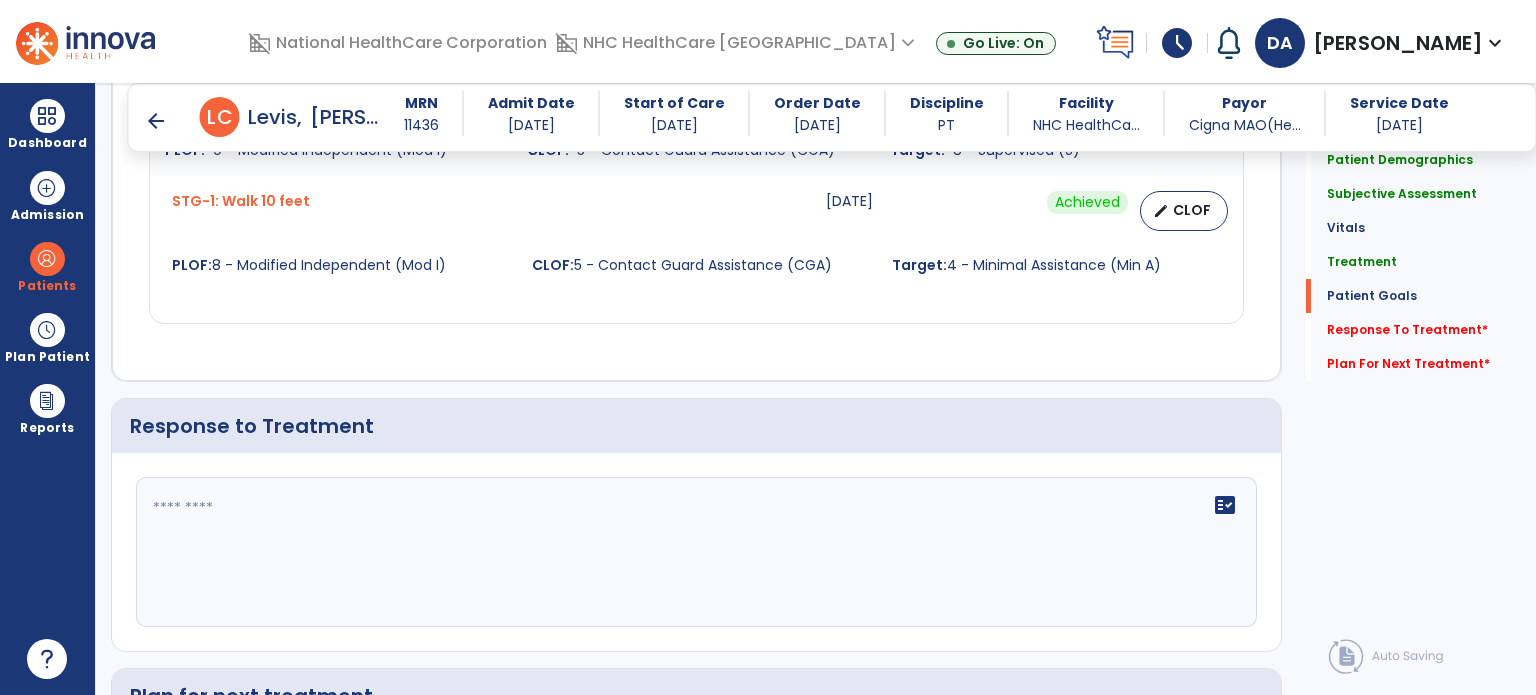 scroll, scrollTop: 2371, scrollLeft: 0, axis: vertical 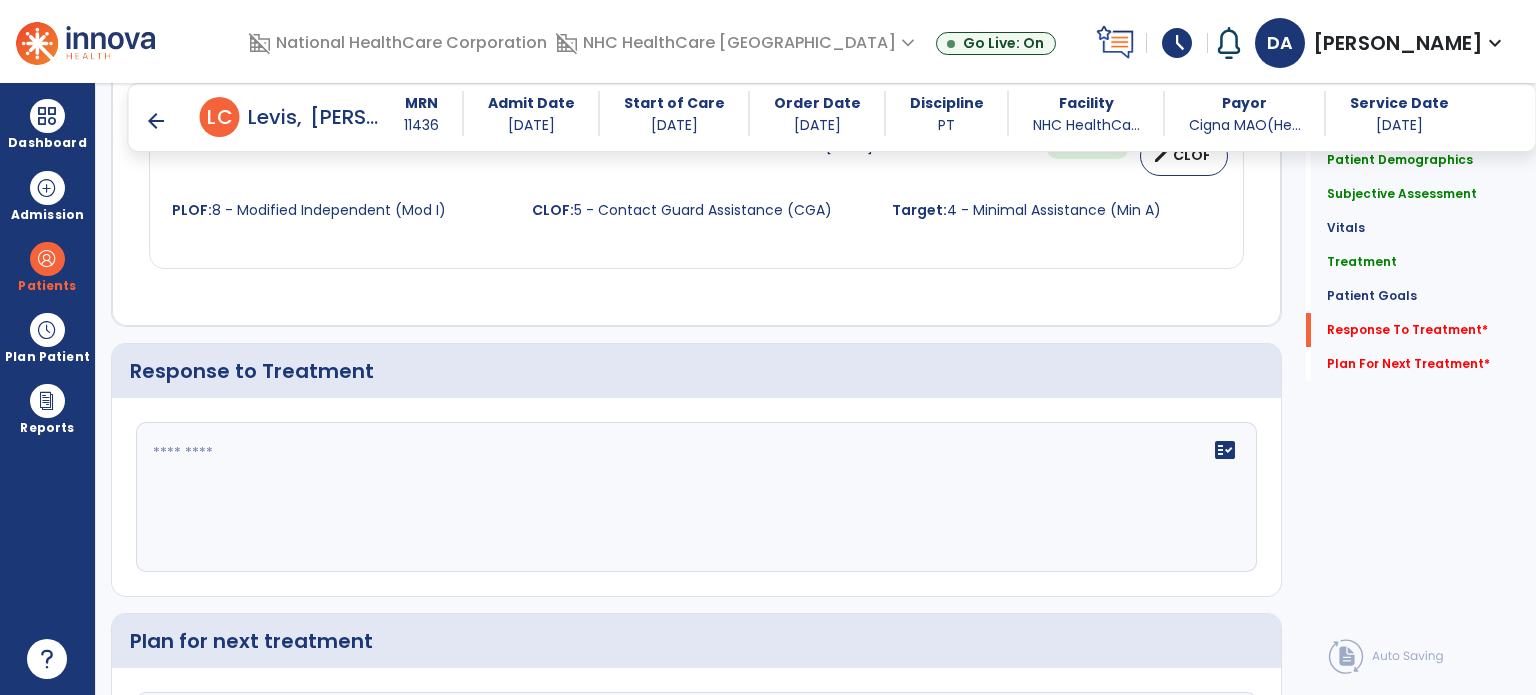 click on "fact_check" 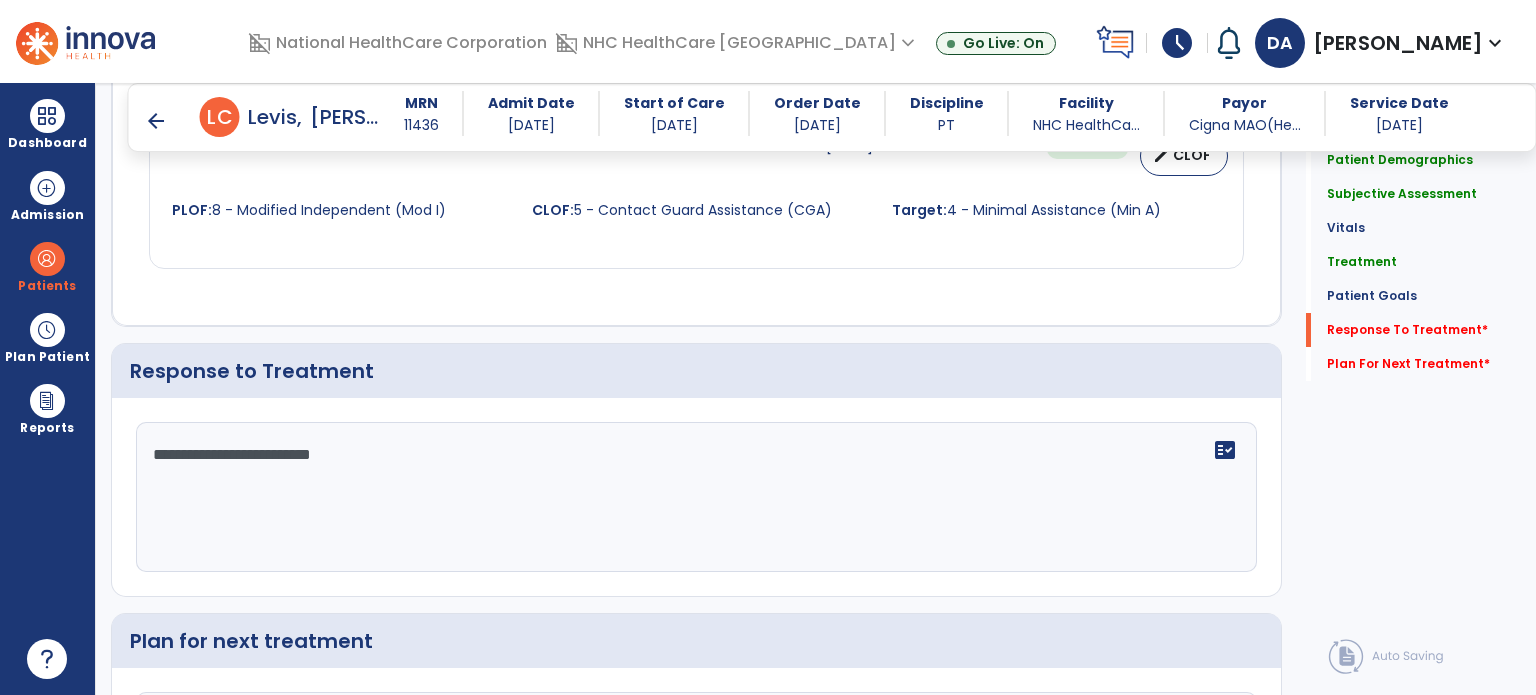 scroll, scrollTop: 2602, scrollLeft: 0, axis: vertical 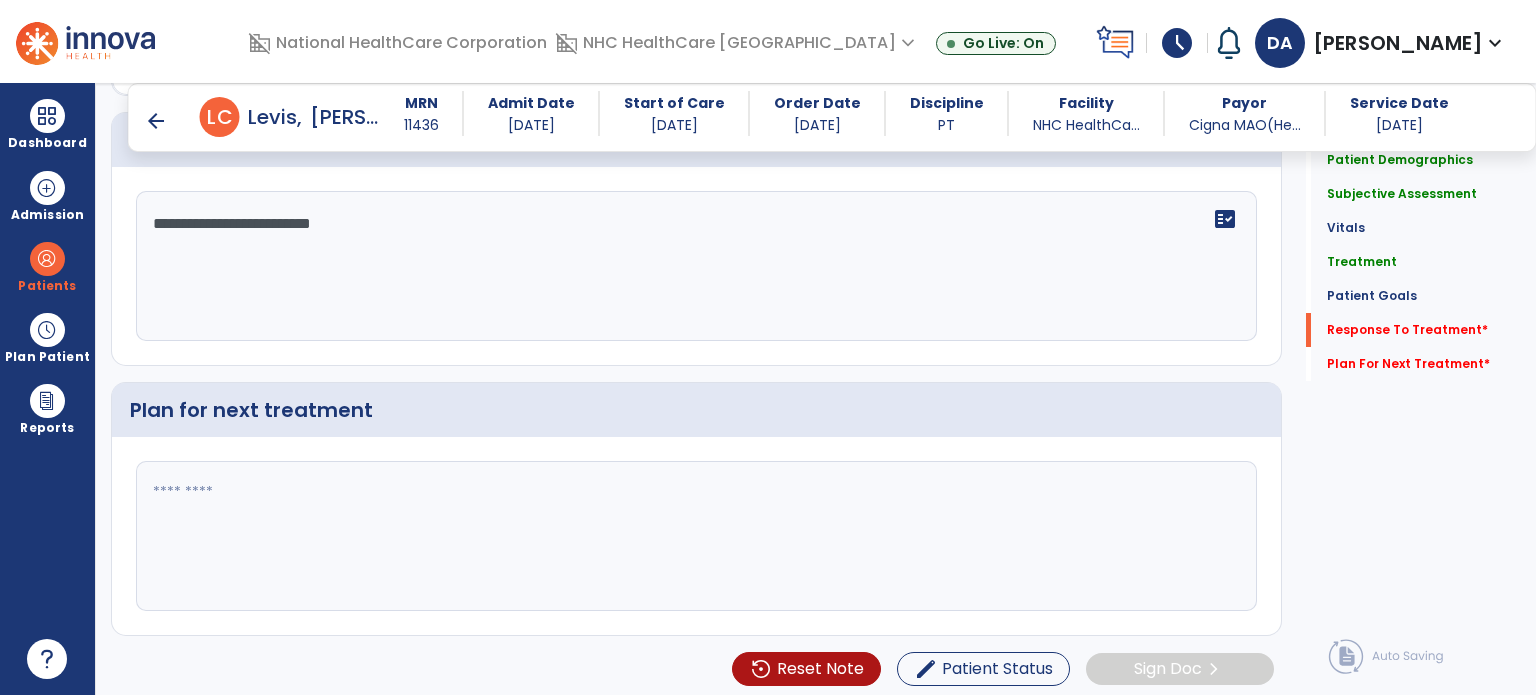 type on "**********" 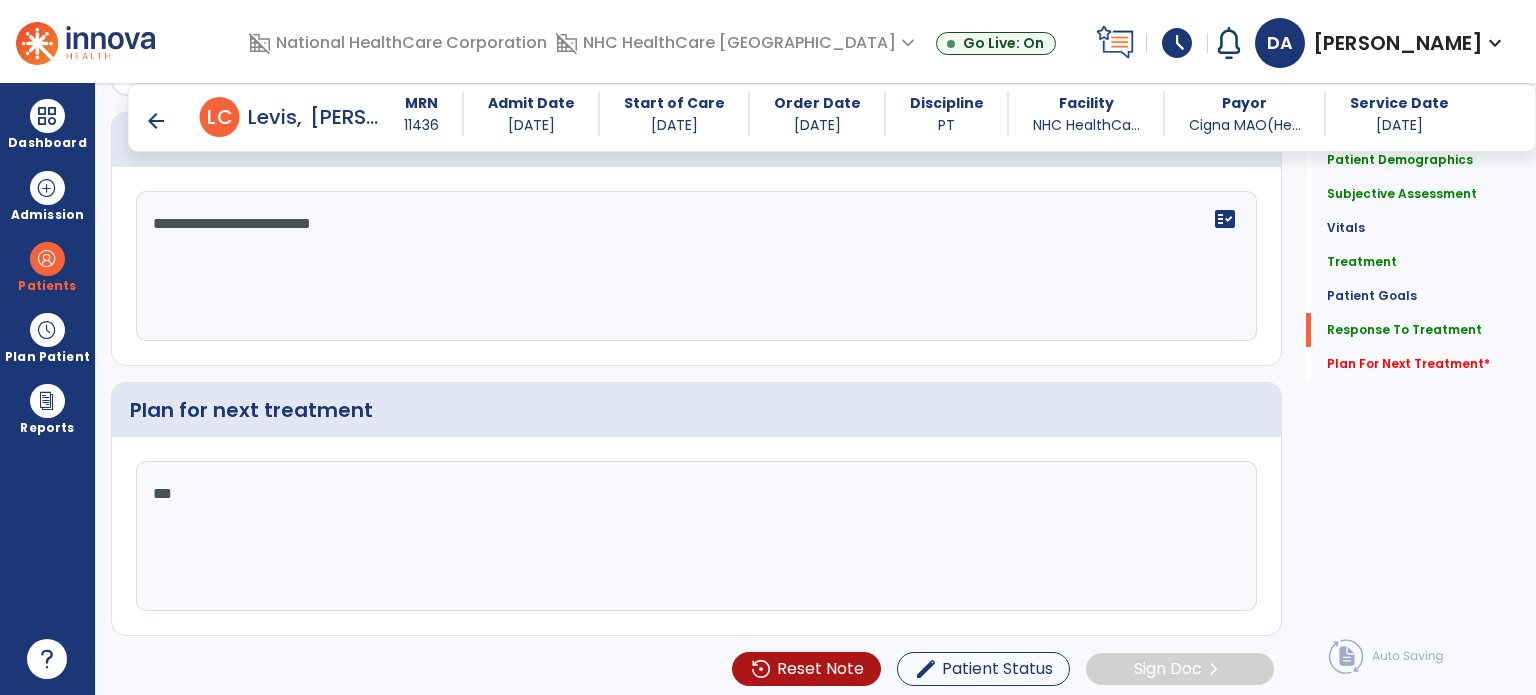 scroll, scrollTop: 2602, scrollLeft: 0, axis: vertical 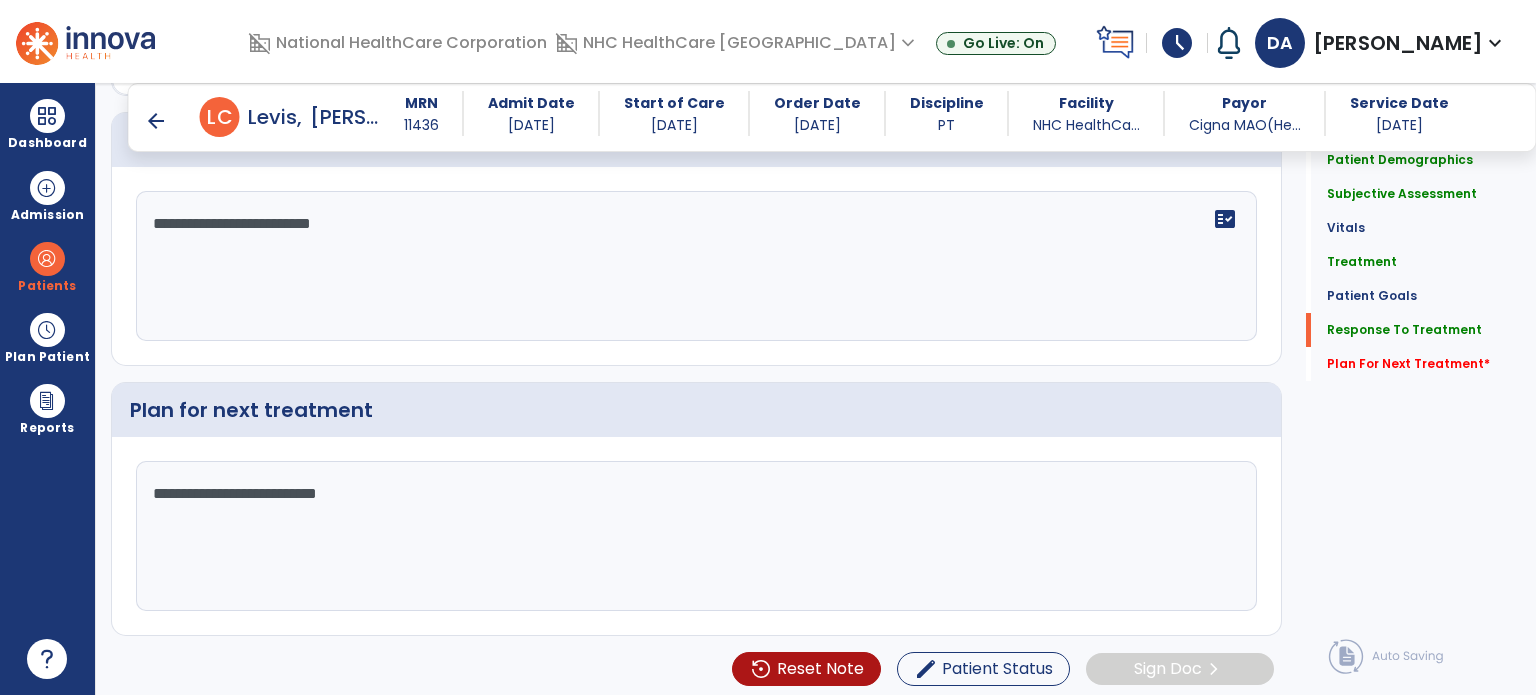 click on "**********" 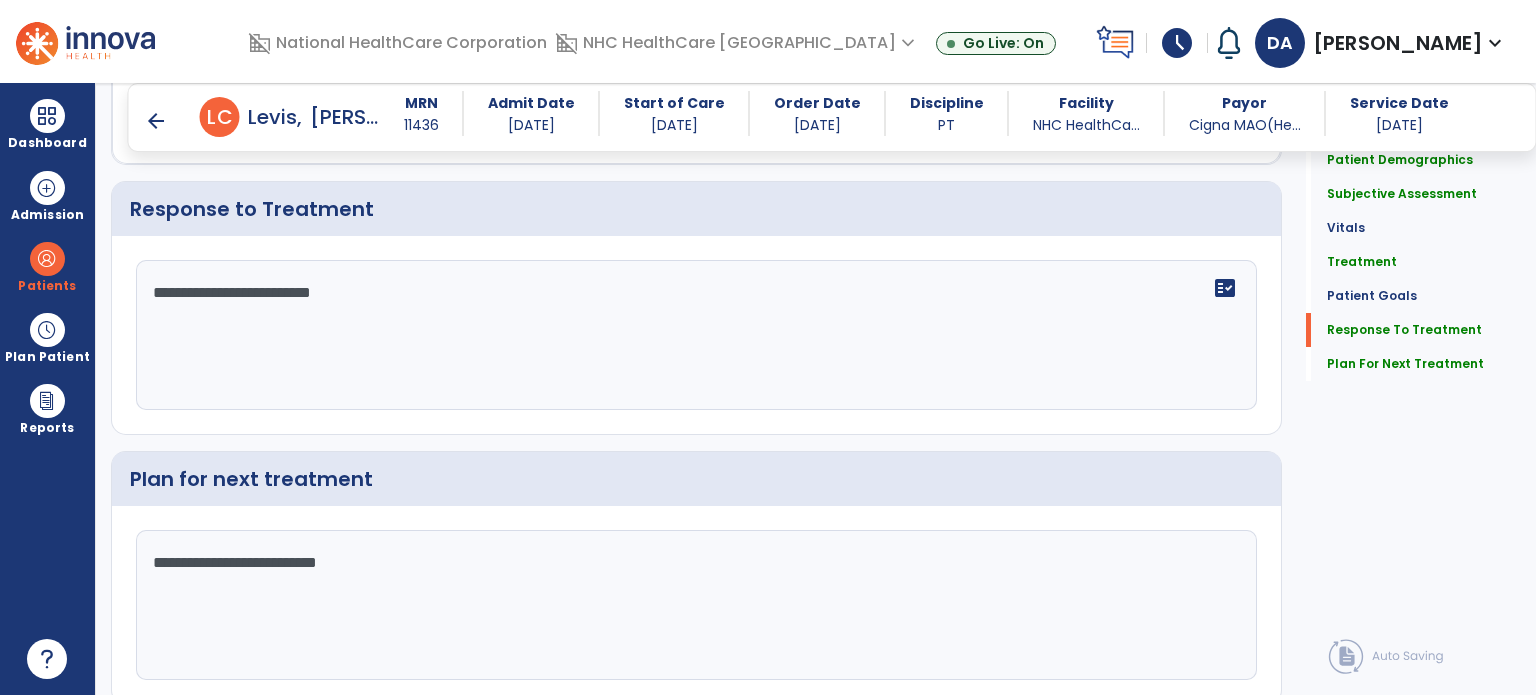 scroll, scrollTop: 2602, scrollLeft: 0, axis: vertical 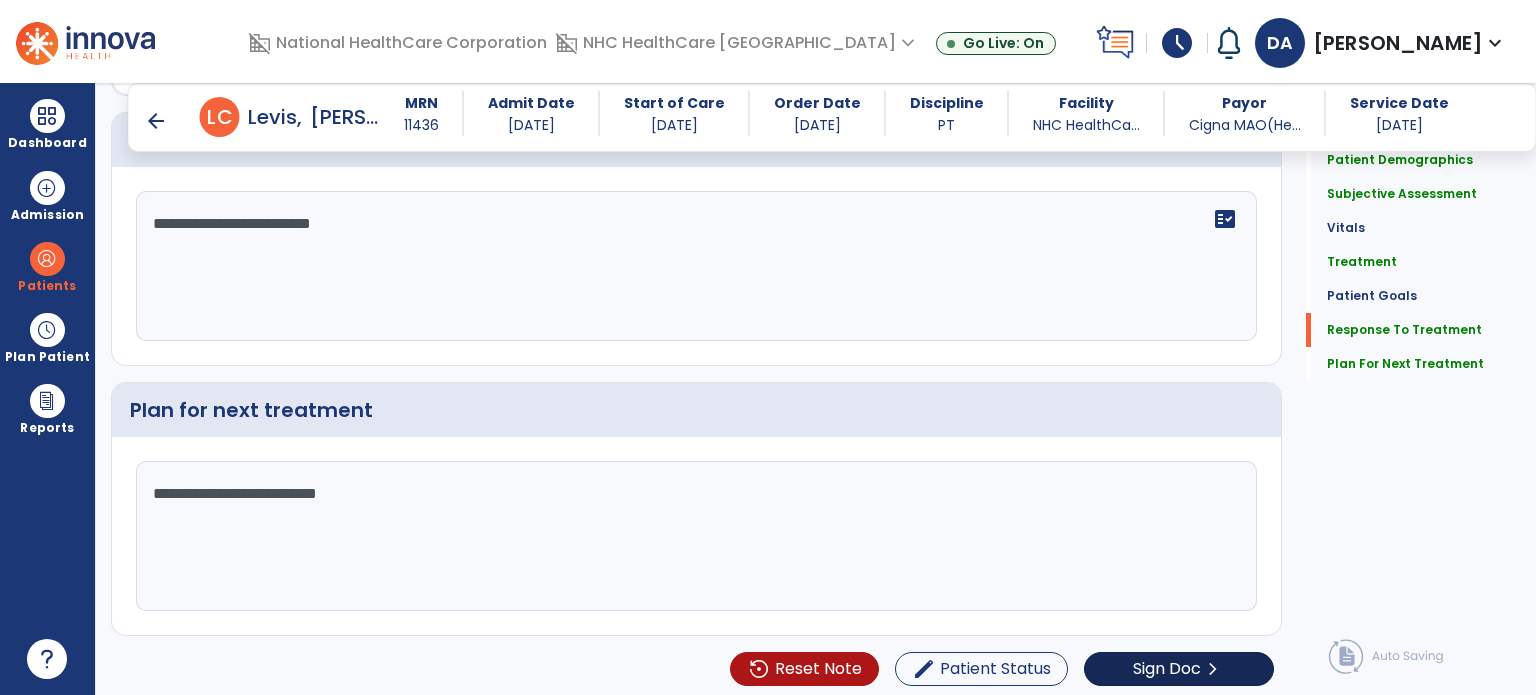 type on "**********" 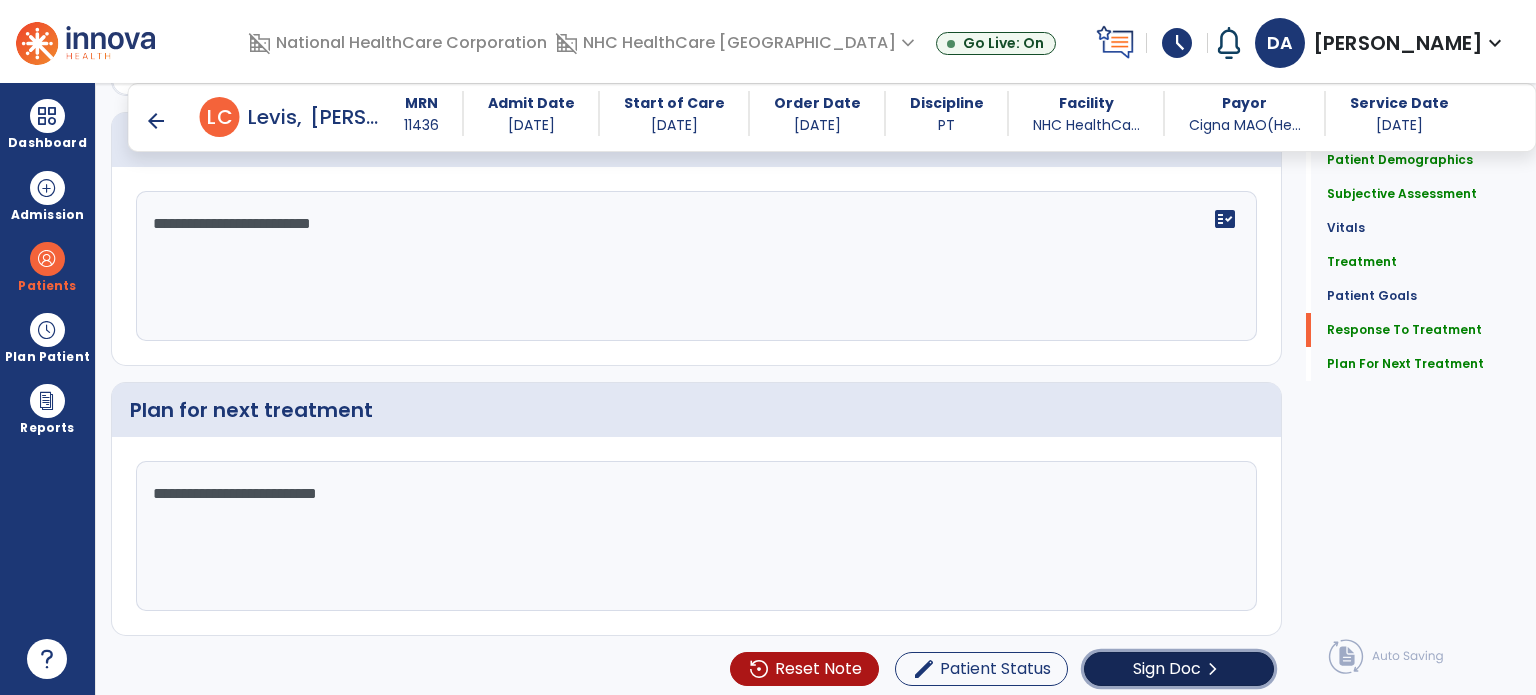 click on "Sign Doc" 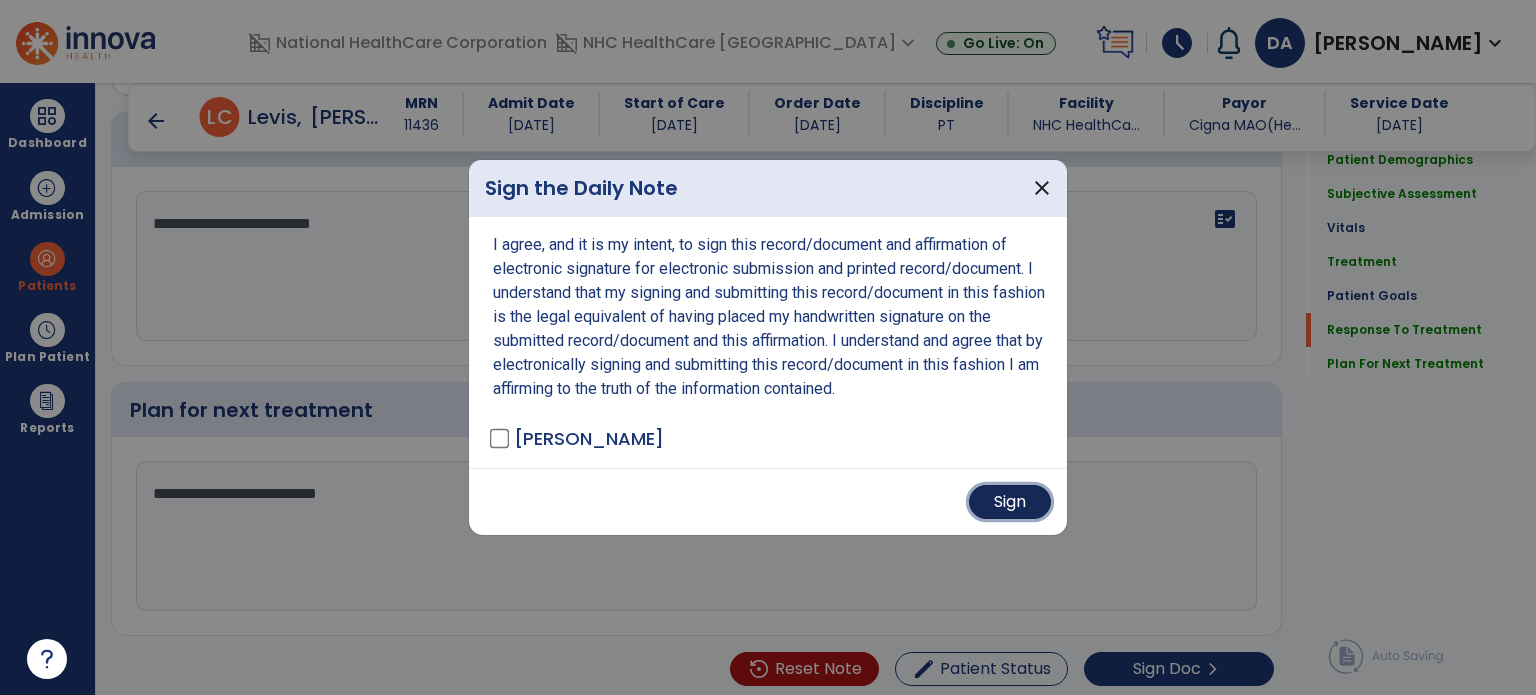 click on "Sign" at bounding box center (1010, 502) 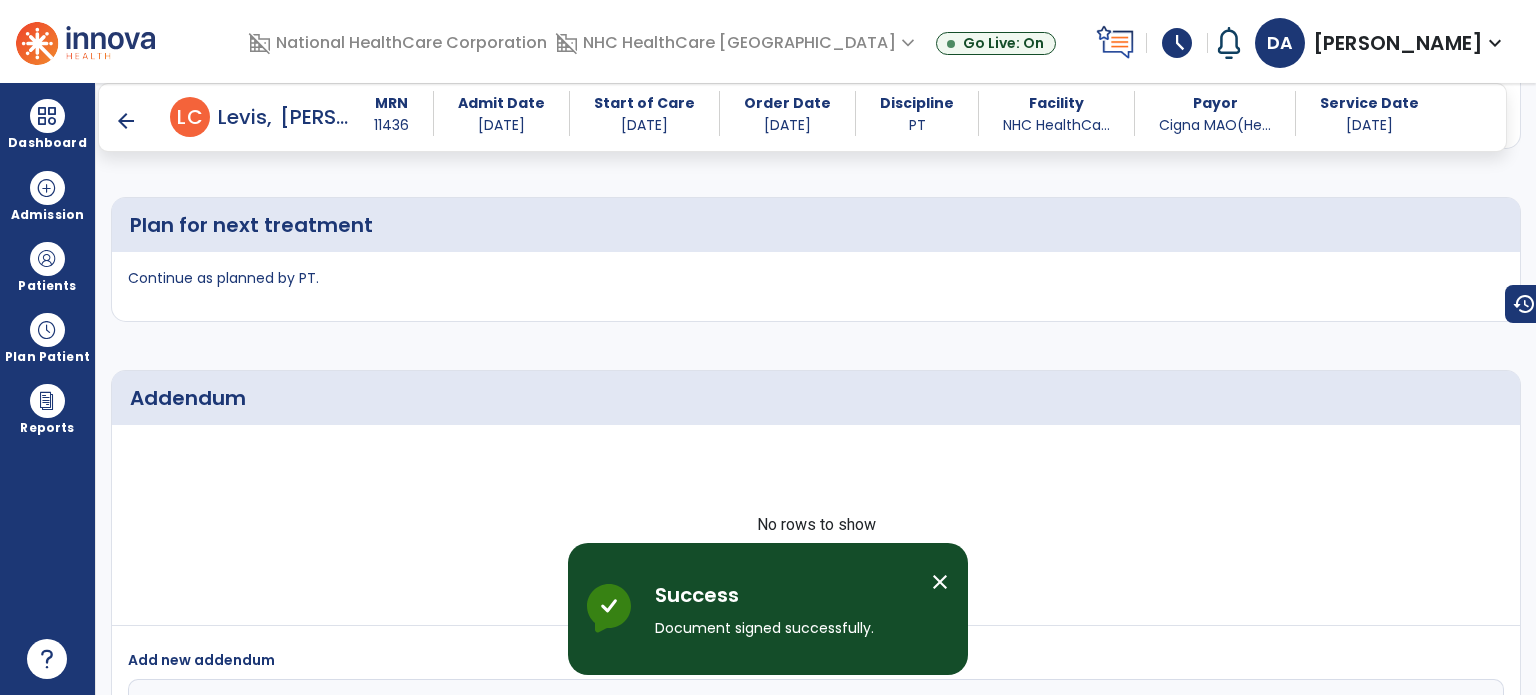 scroll, scrollTop: 3856, scrollLeft: 0, axis: vertical 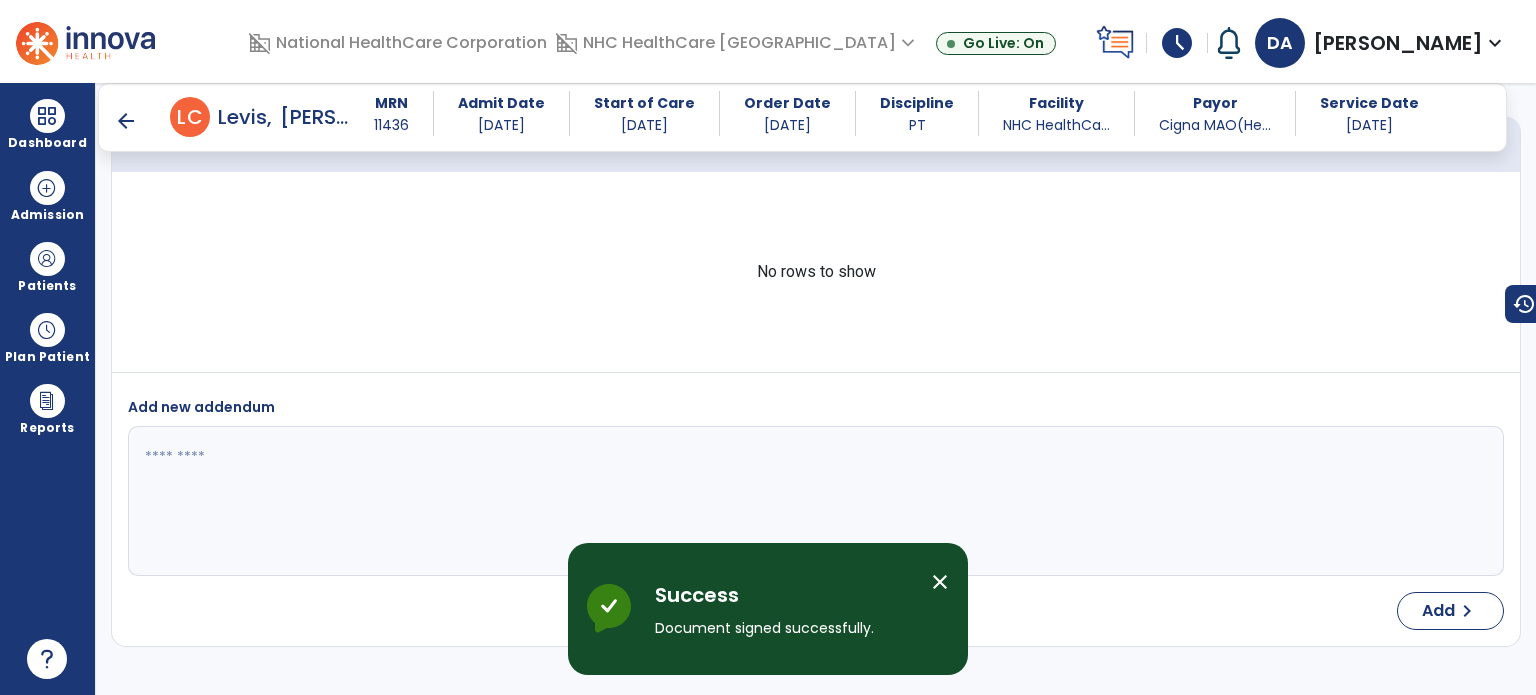click on "arrow_back" at bounding box center [126, 121] 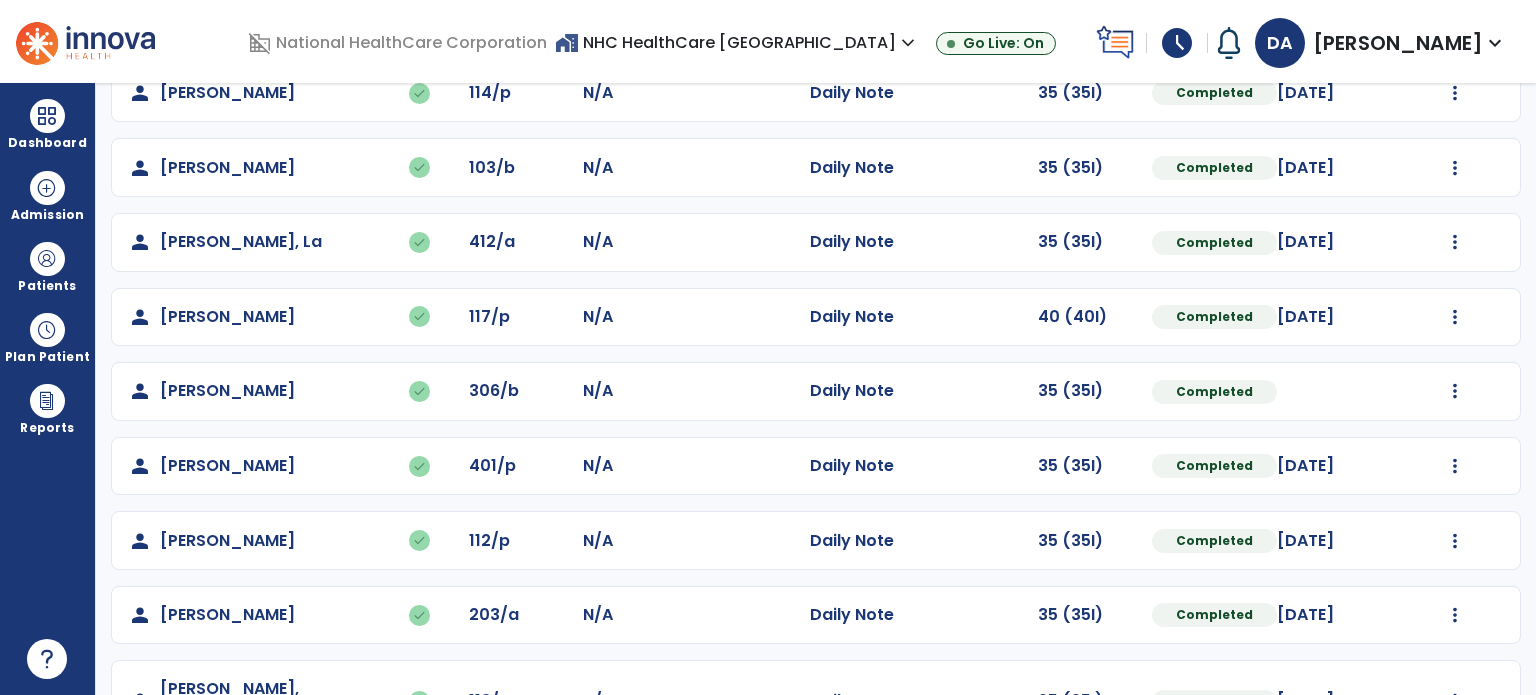 scroll, scrollTop: 464, scrollLeft: 0, axis: vertical 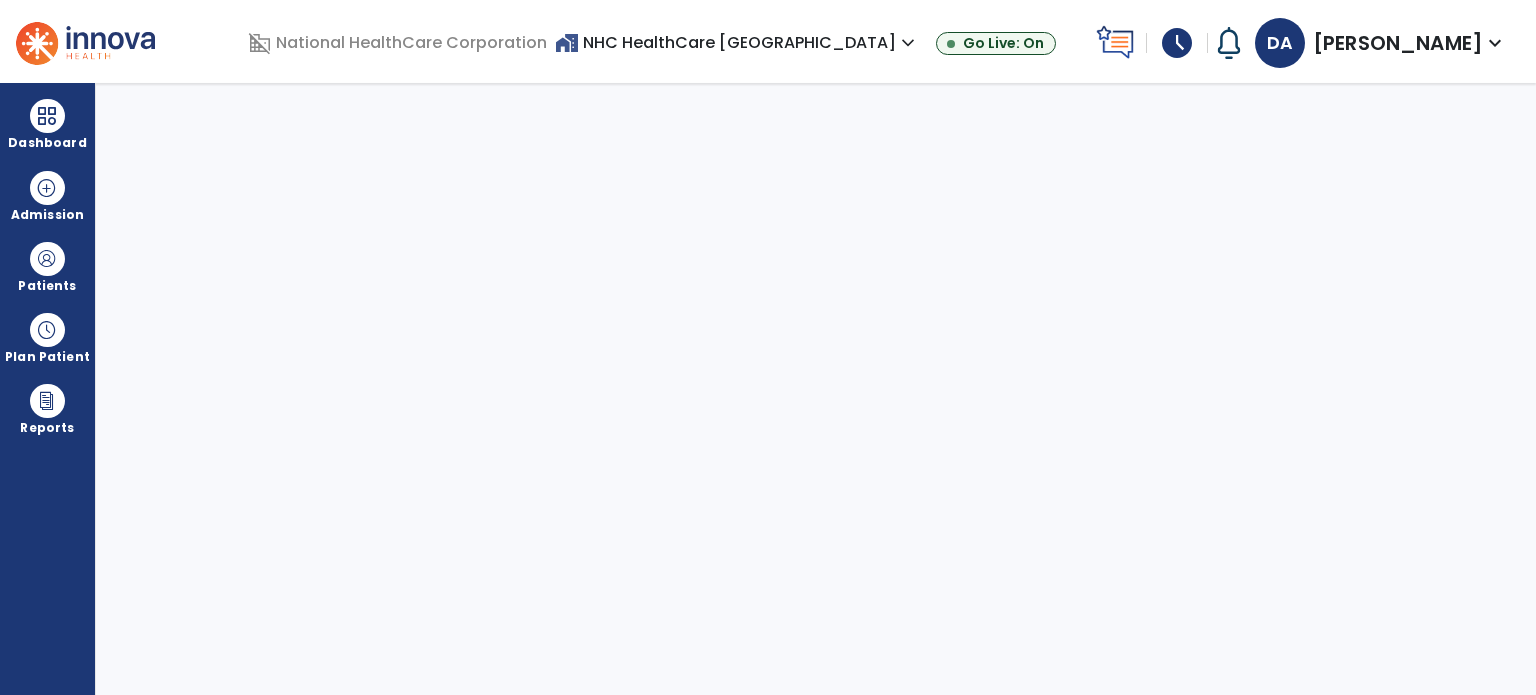 select on "****" 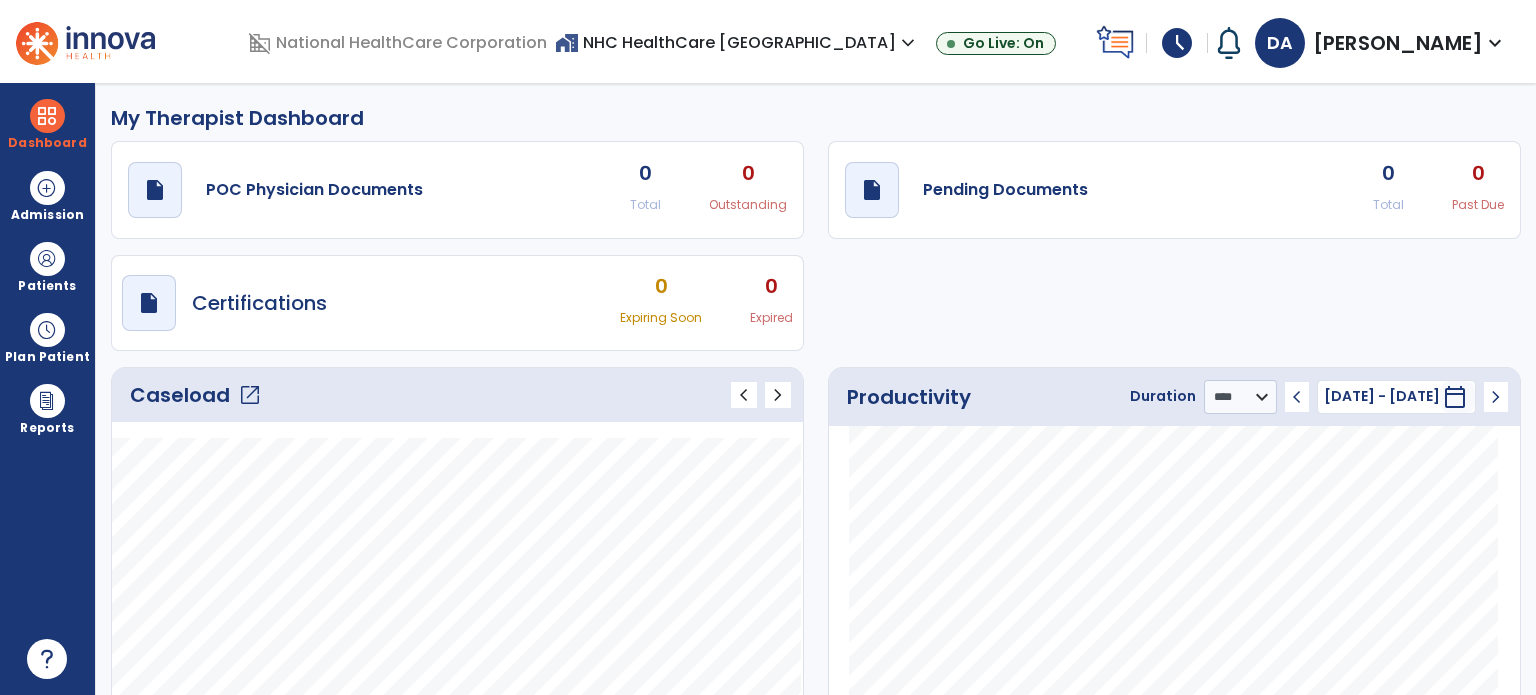 click on "DA" at bounding box center [1280, 43] 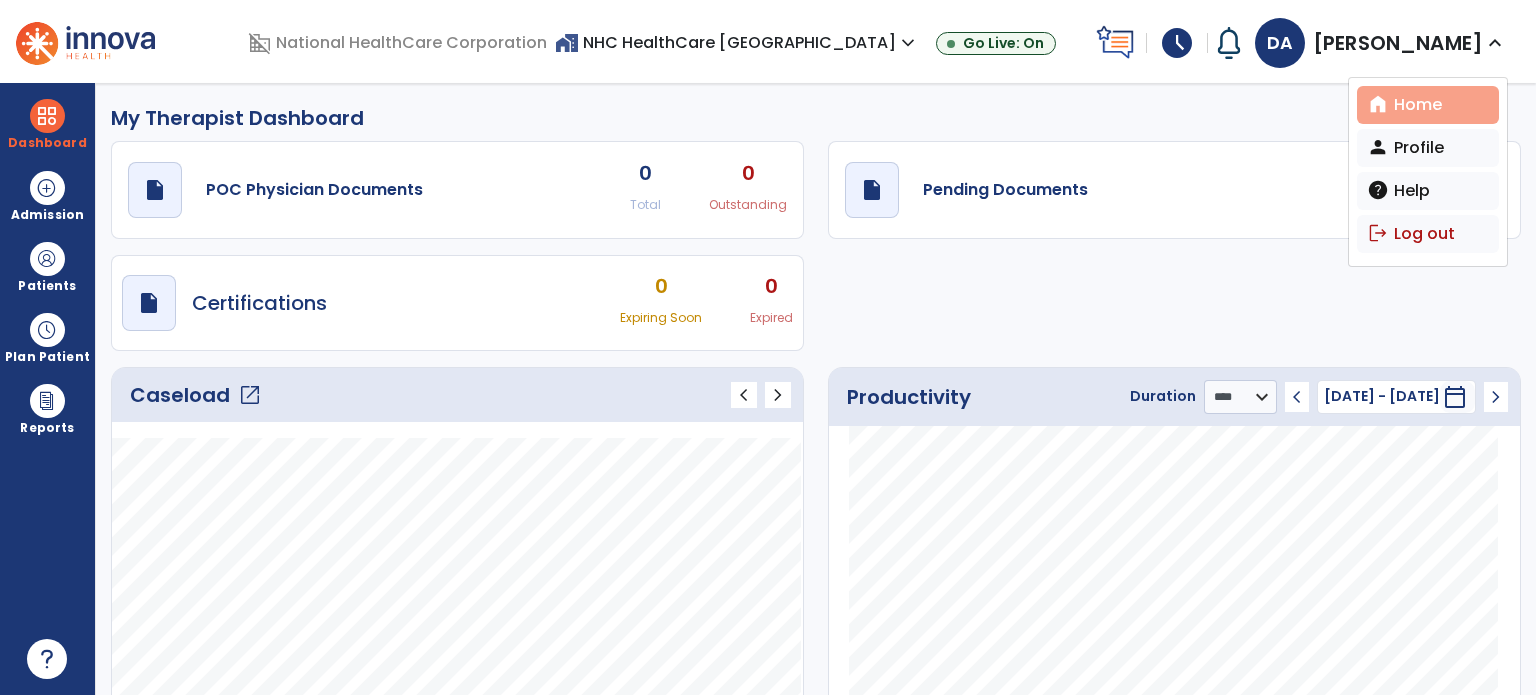 click on "home   Home" at bounding box center [1428, 105] 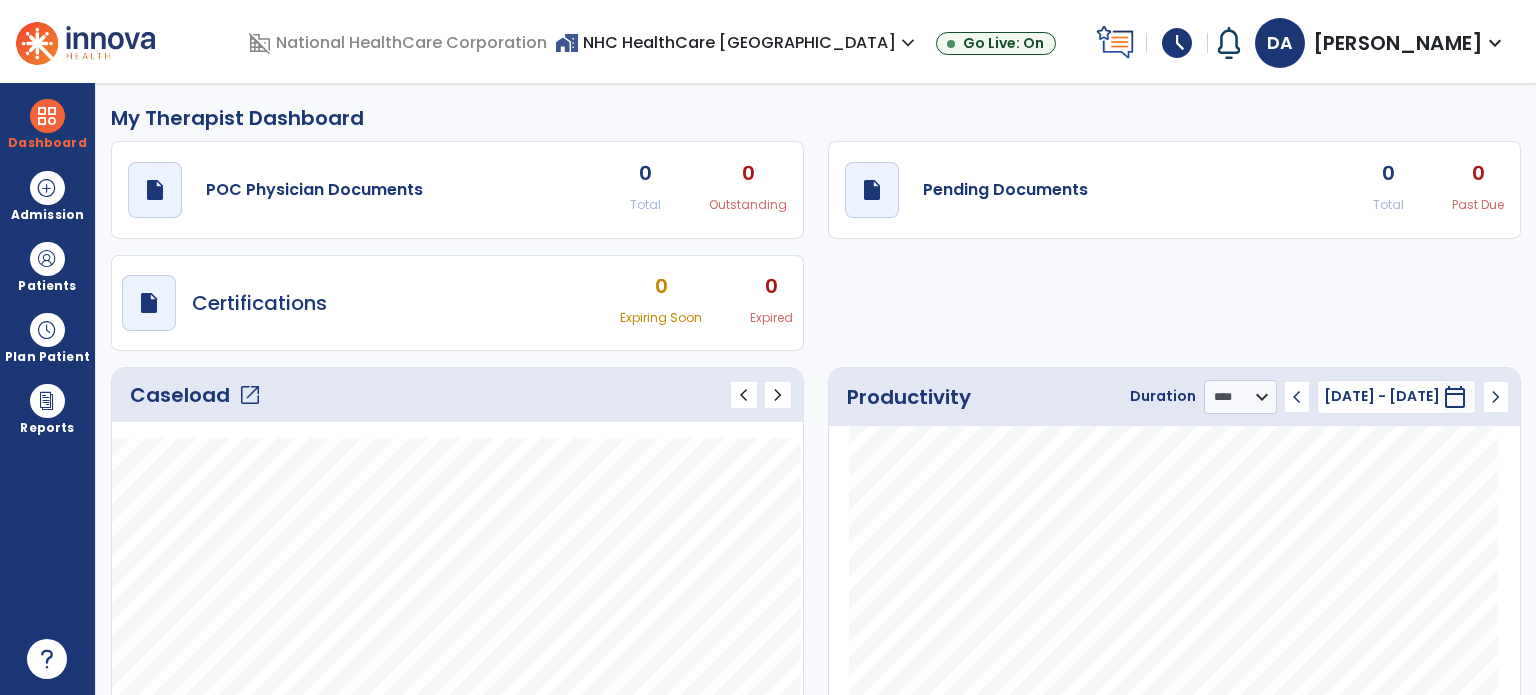click on "schedule" at bounding box center (1177, 43) 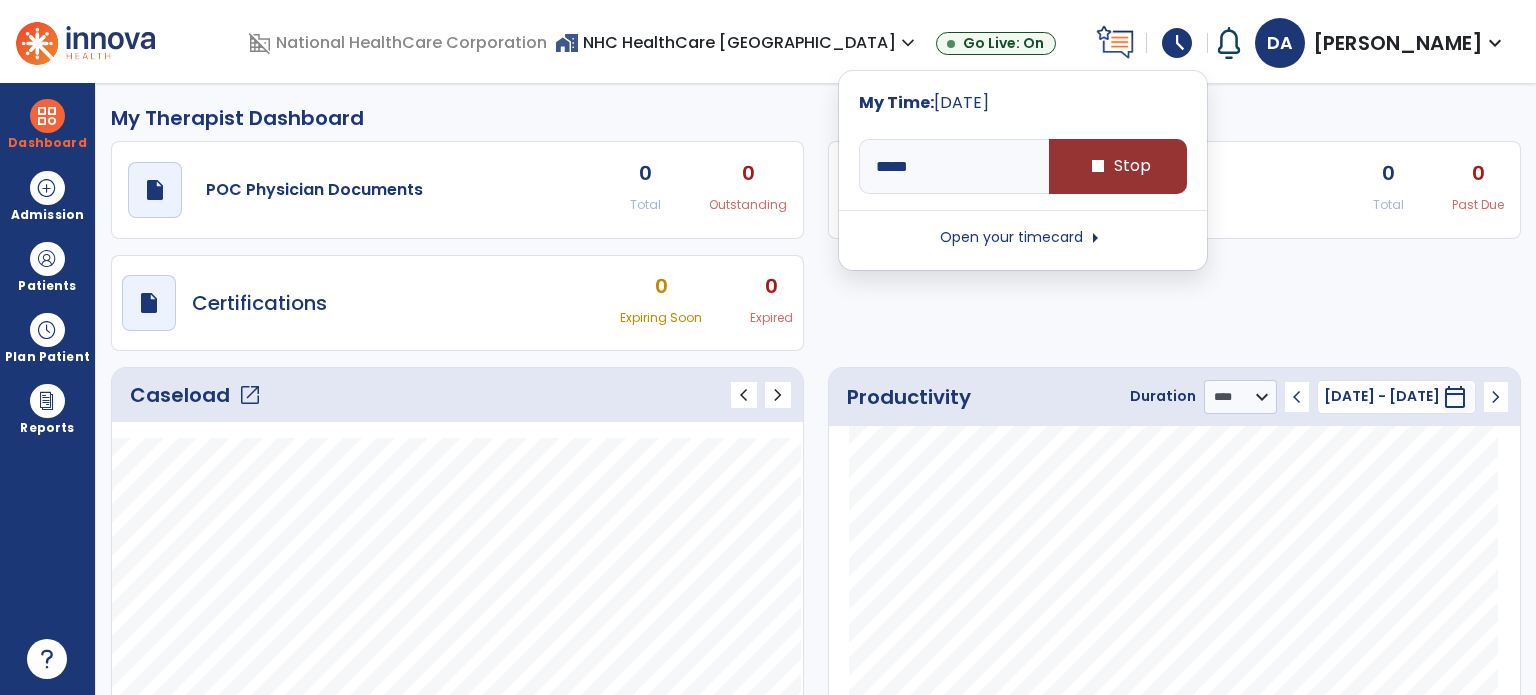 click on "stop  Stop" at bounding box center (1118, 166) 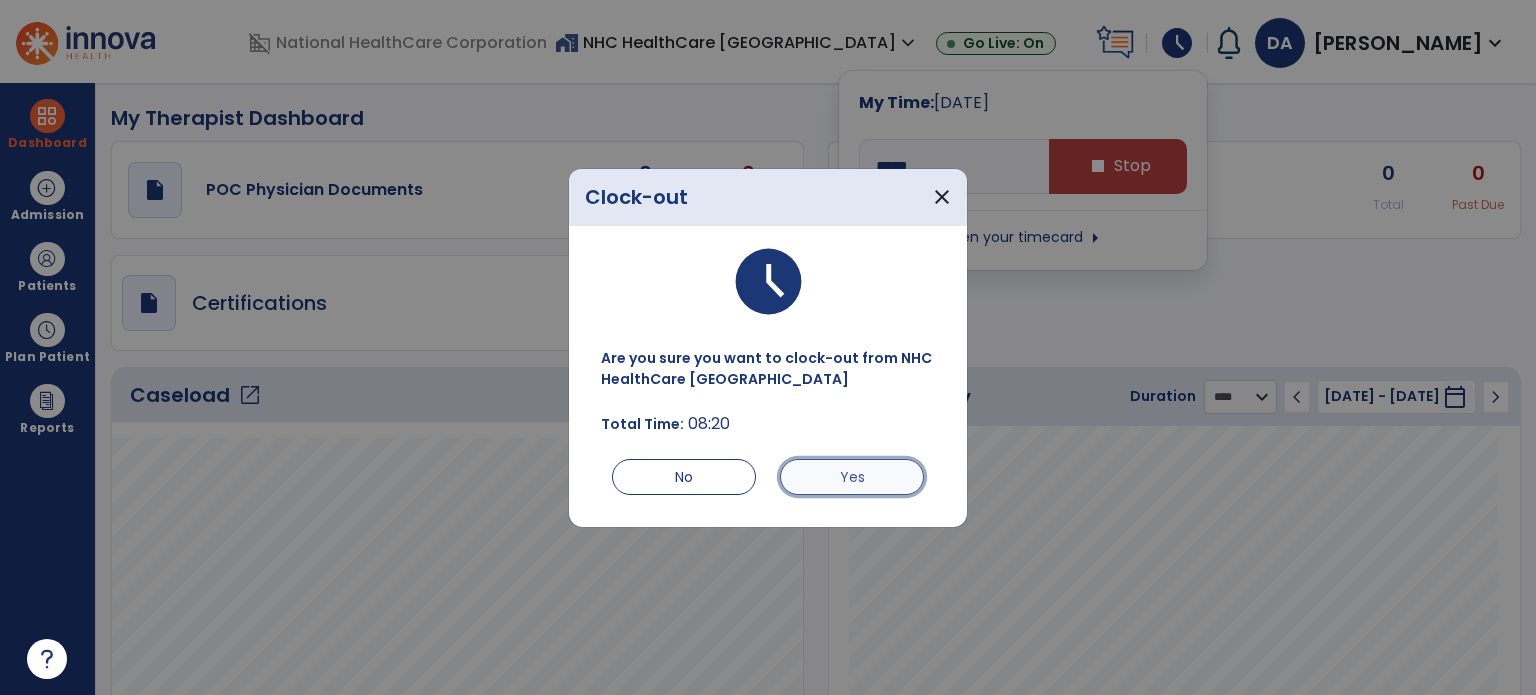 click on "Yes" at bounding box center [852, 477] 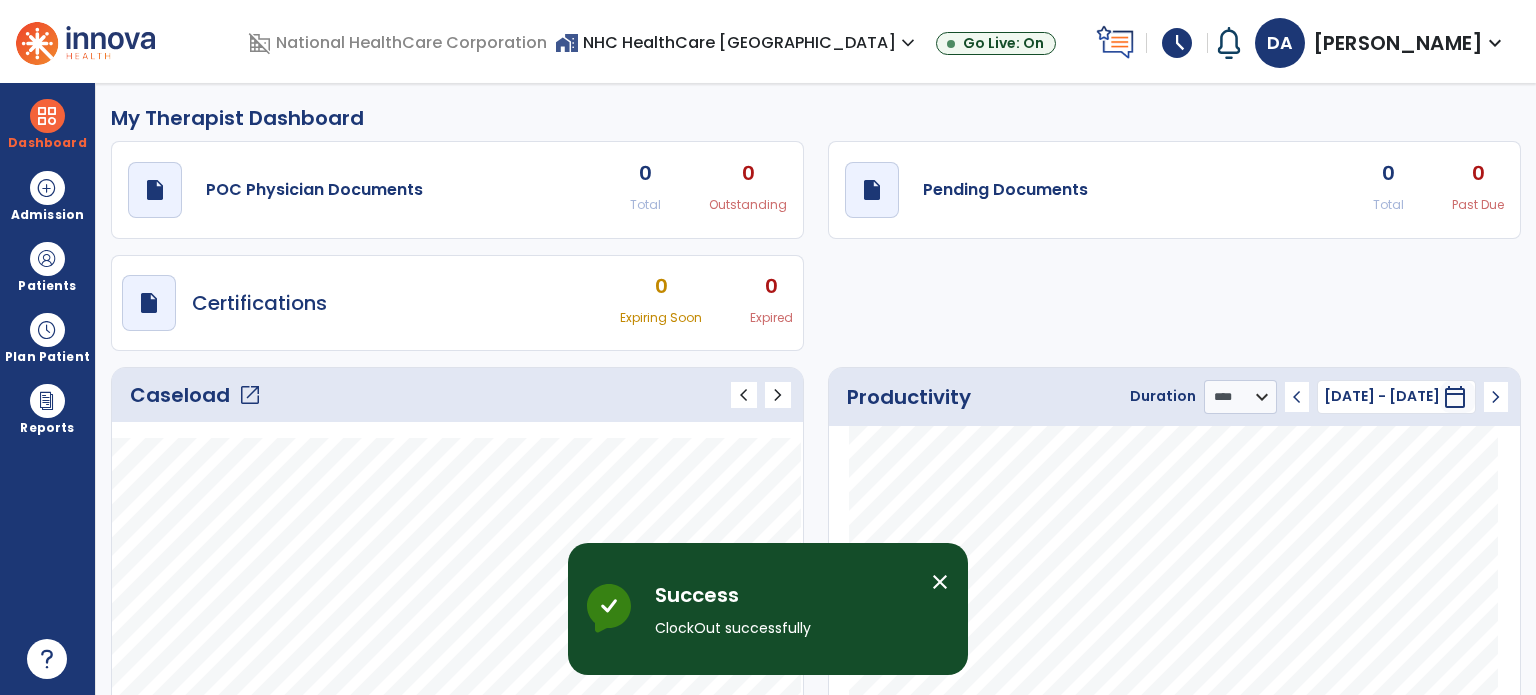 type on "****" 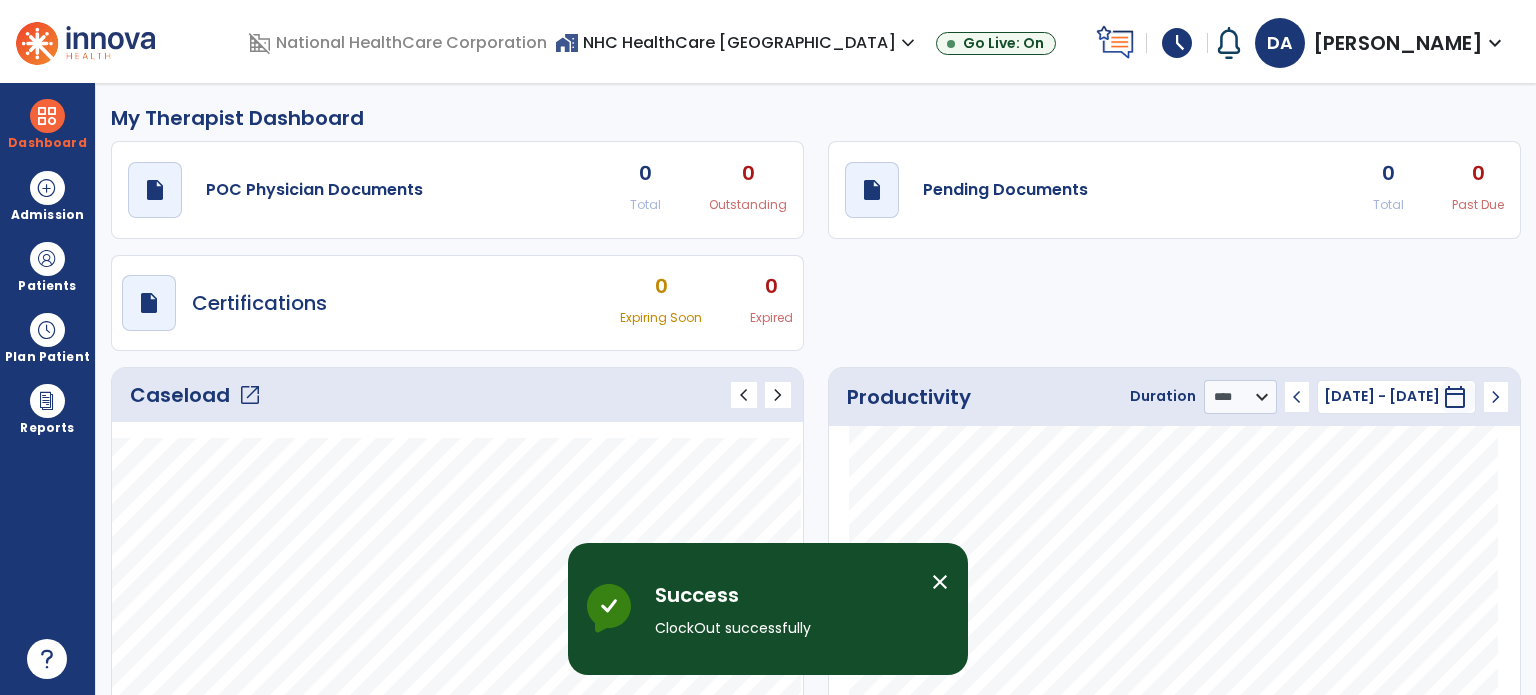 click on "schedule" at bounding box center [1177, 43] 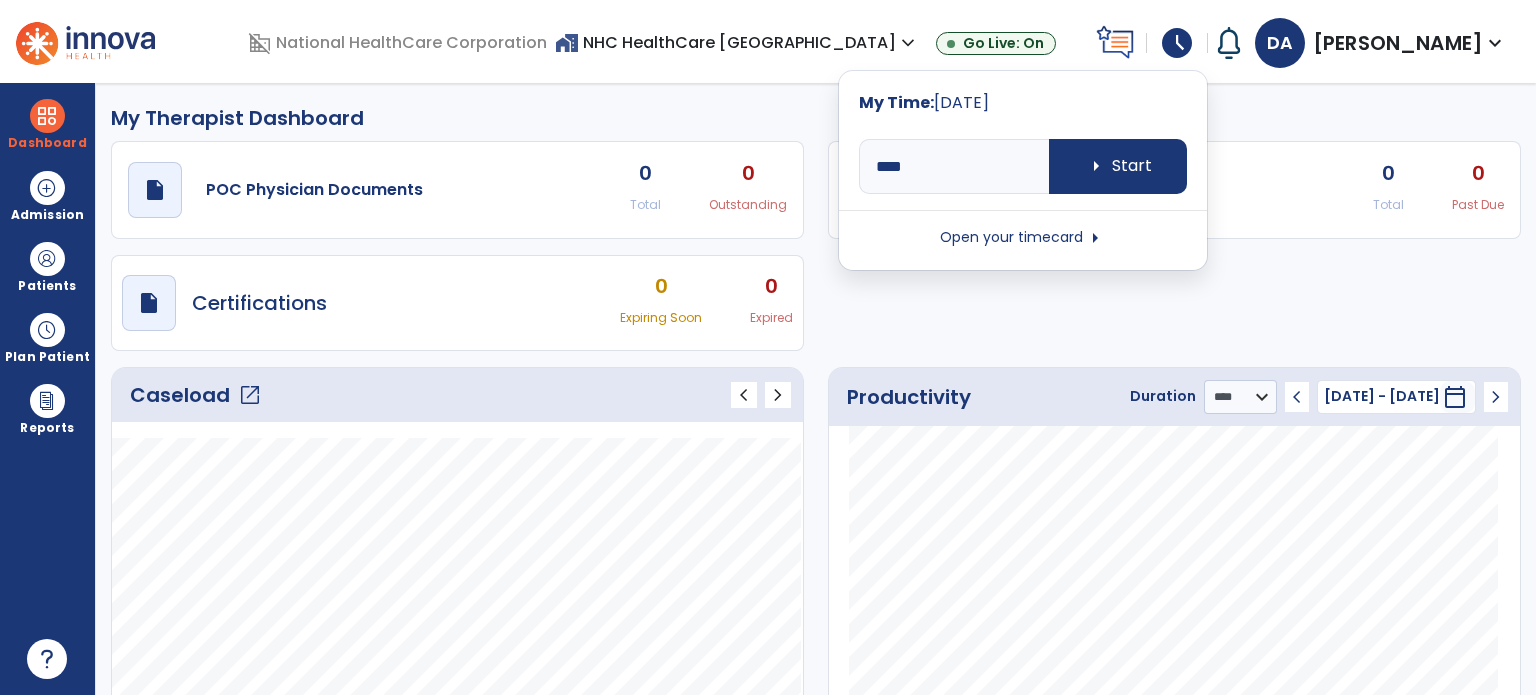 click on "Open your timecard  arrow_right" at bounding box center (1023, 238) 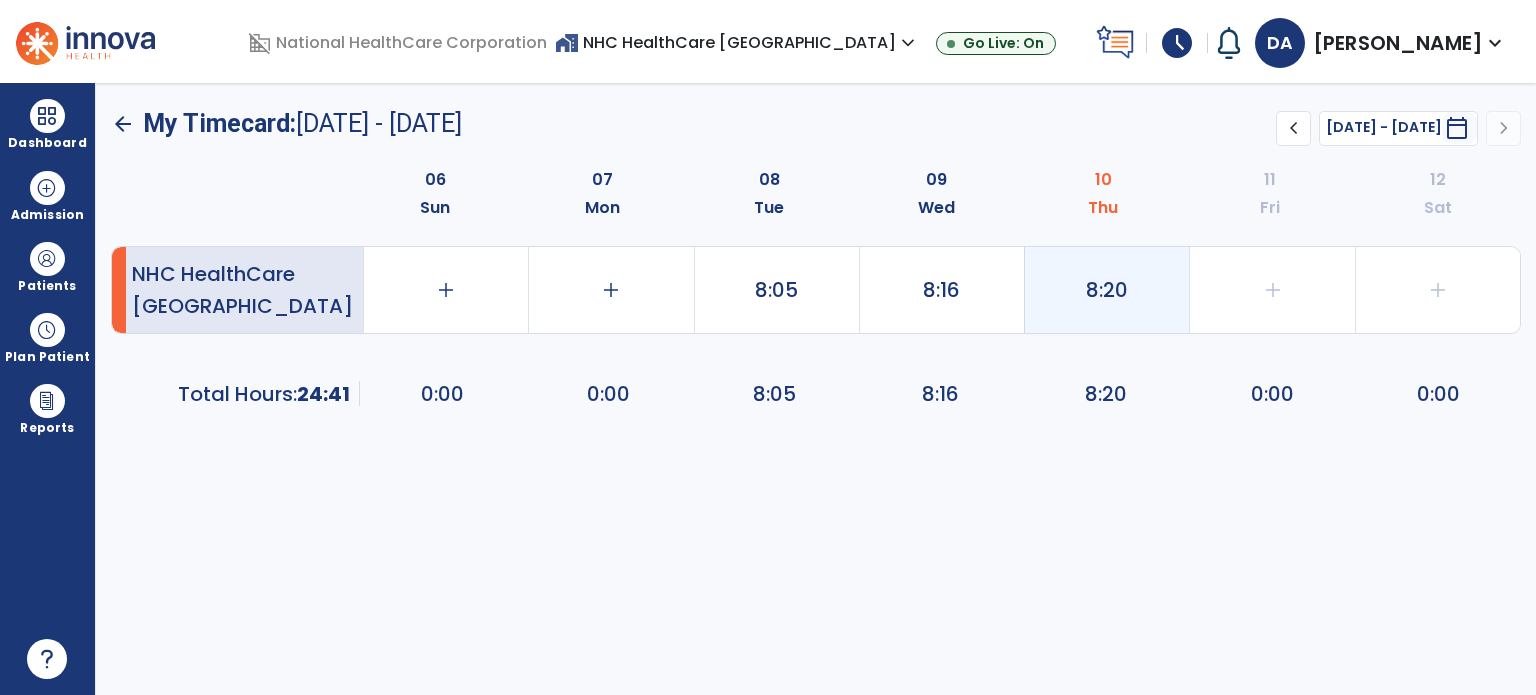 click on "8:20" 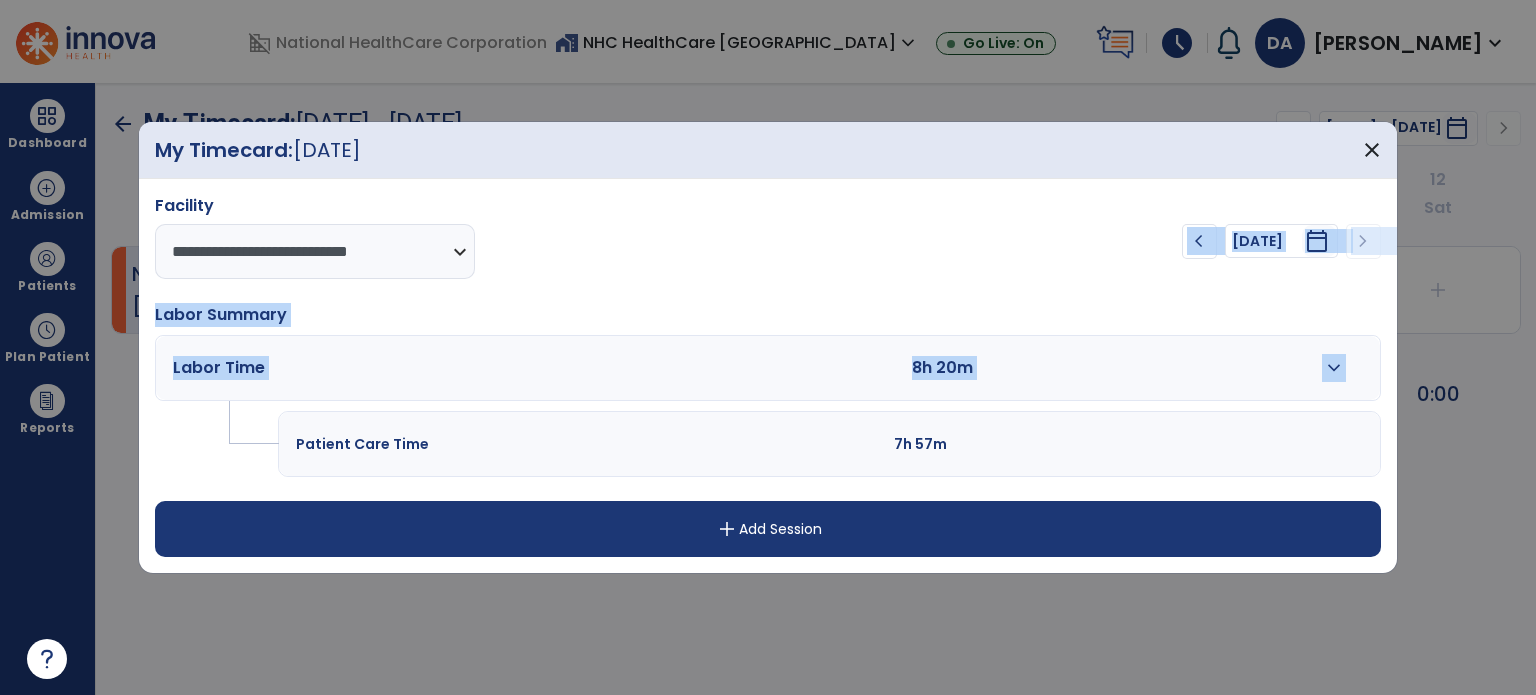 drag, startPoint x: 1068, startPoint y: 269, endPoint x: 493, endPoint y: 420, distance: 594.4964 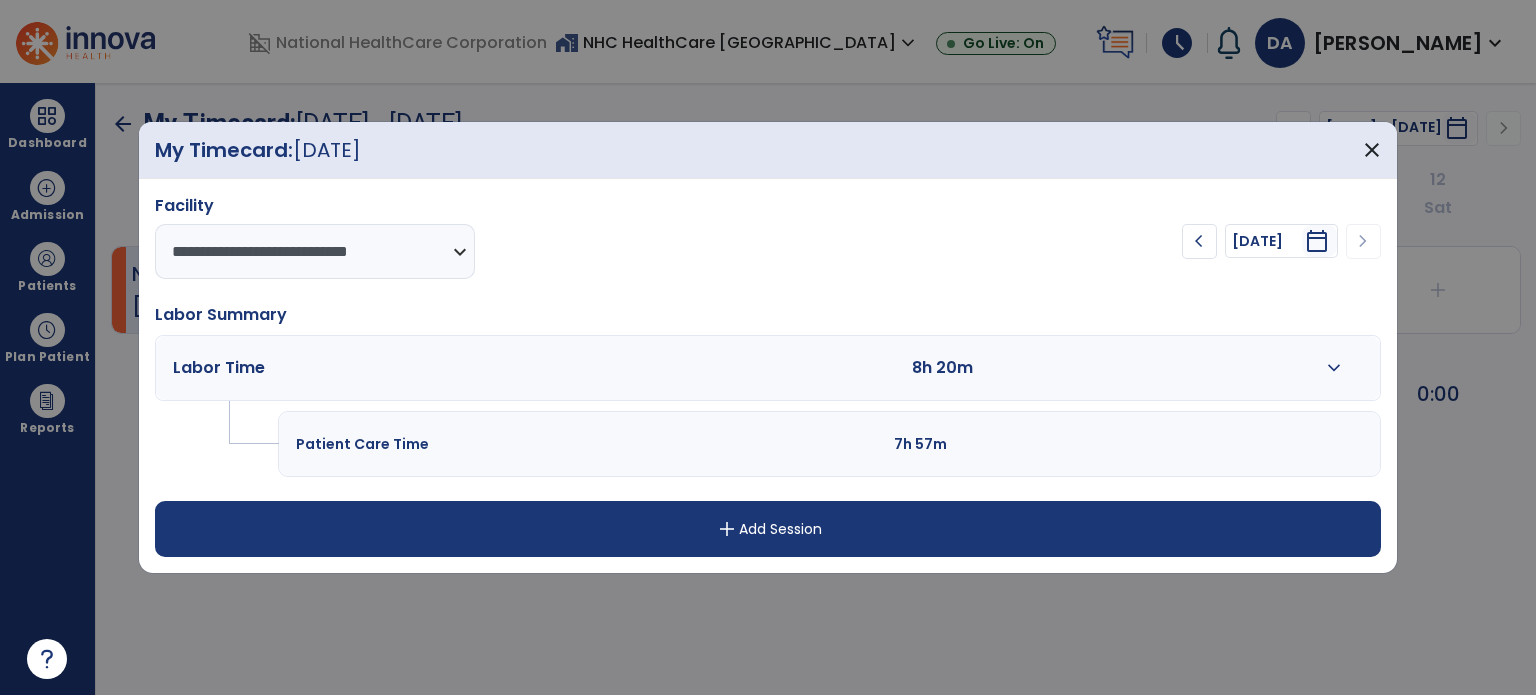 click on "7h 57m" at bounding box center (1016, 444) 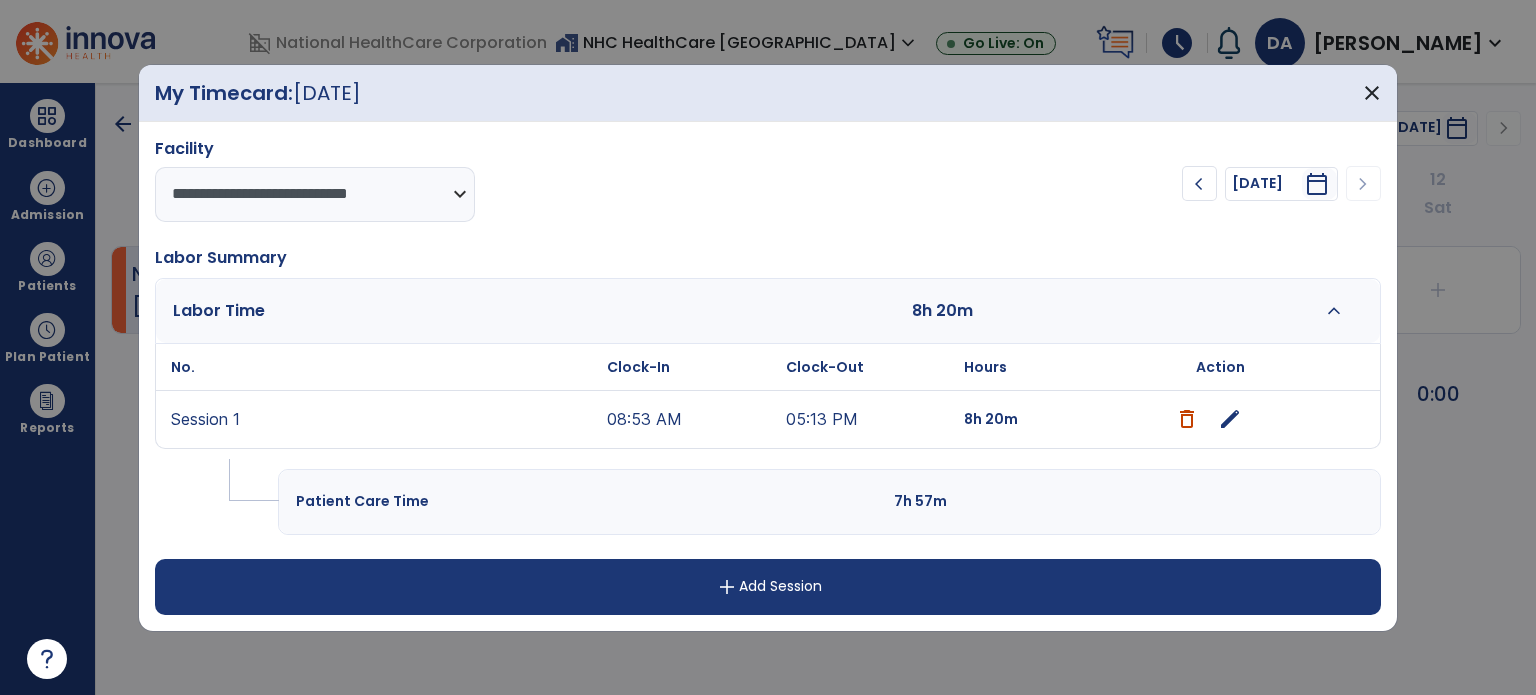 click on "edit" at bounding box center [1230, 419] 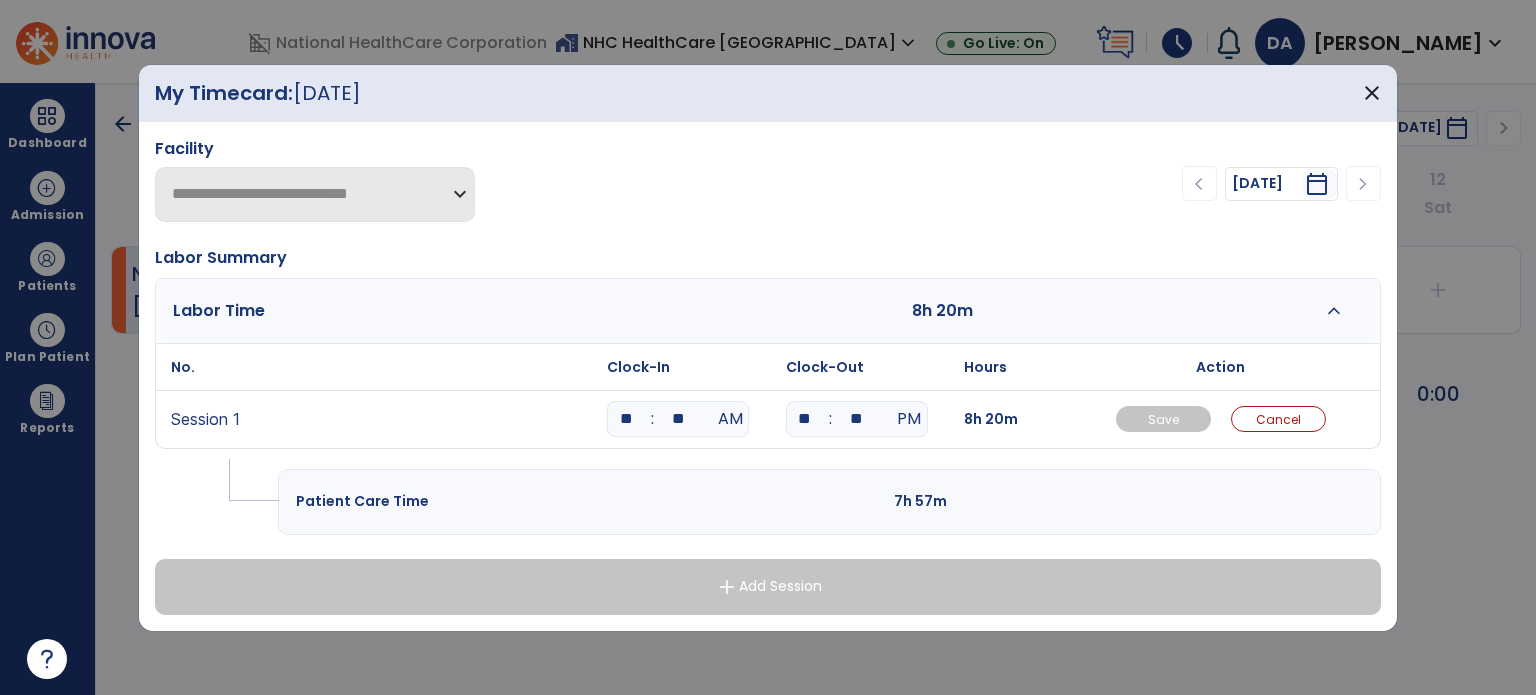 click on "**" at bounding box center (626, 419) 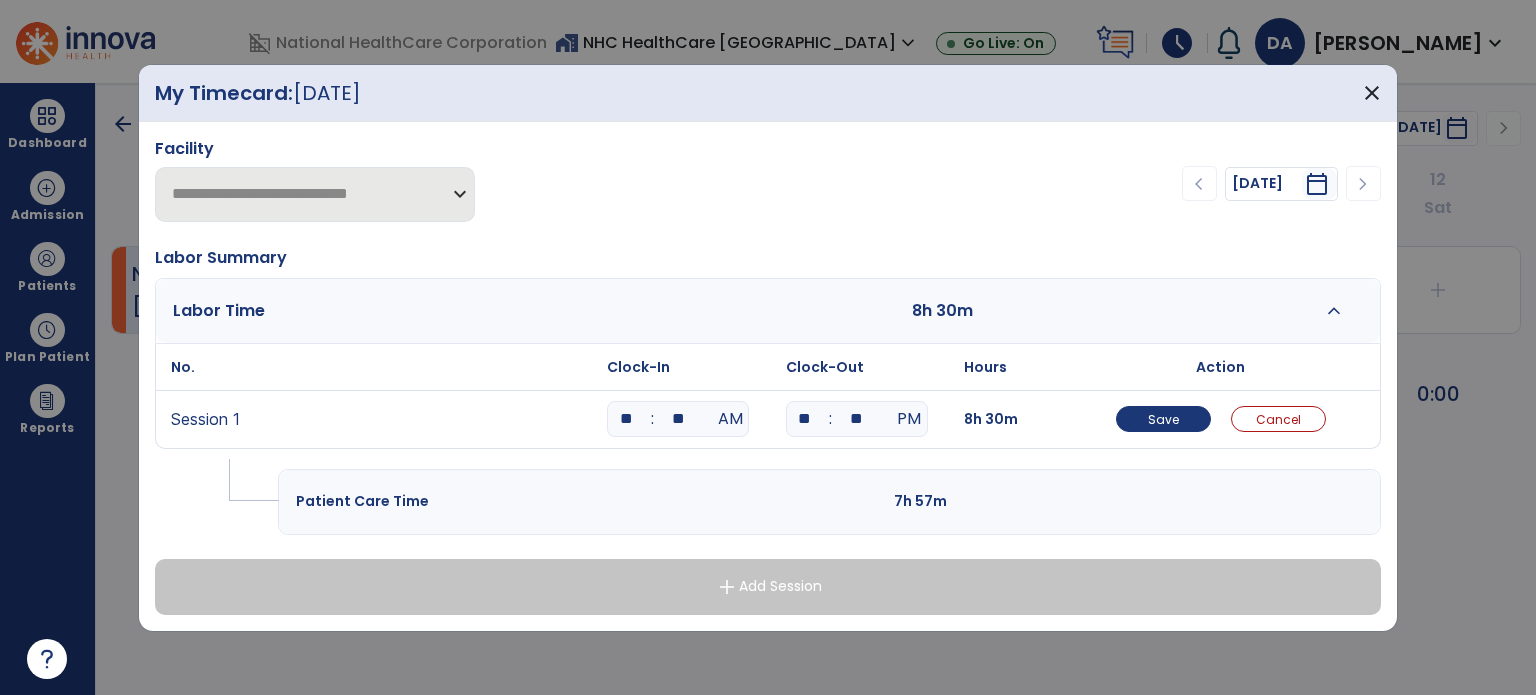 click on "**" at bounding box center [805, 419] 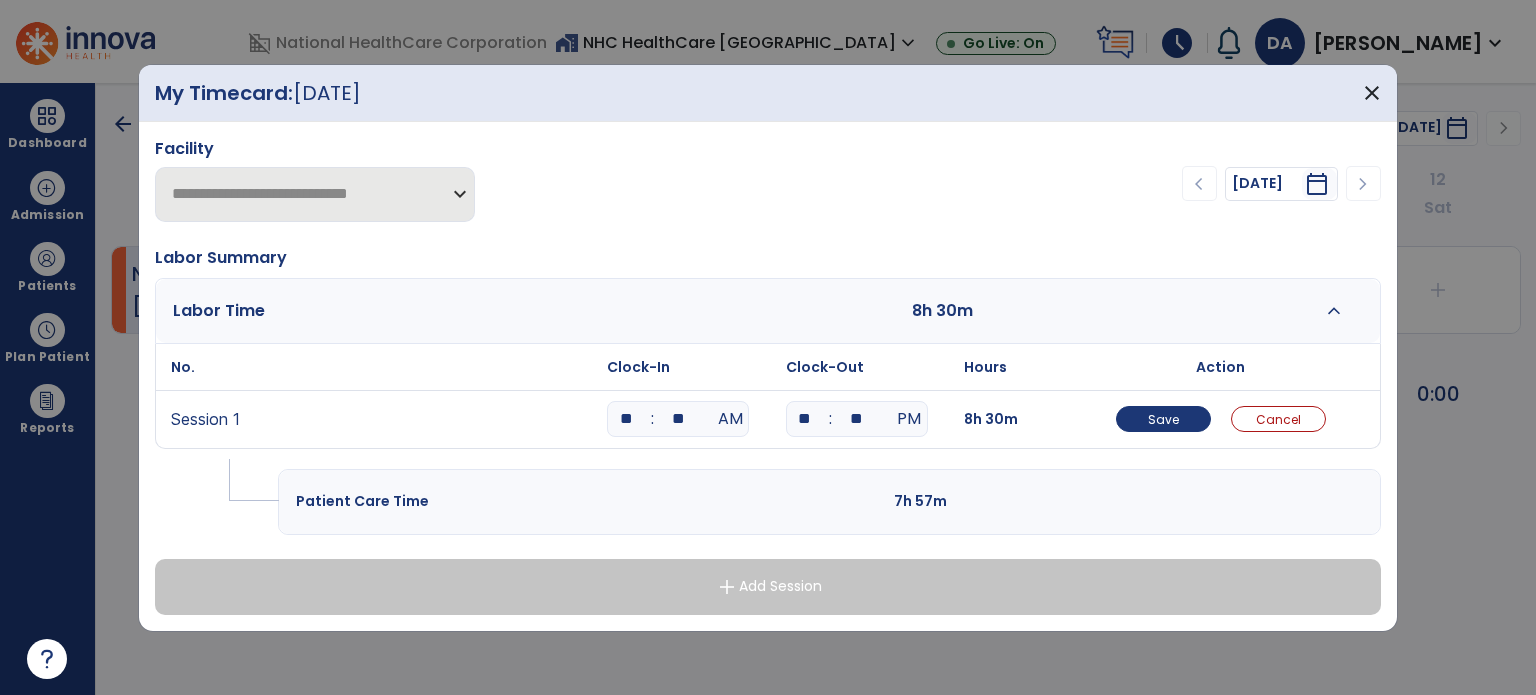 type on "**" 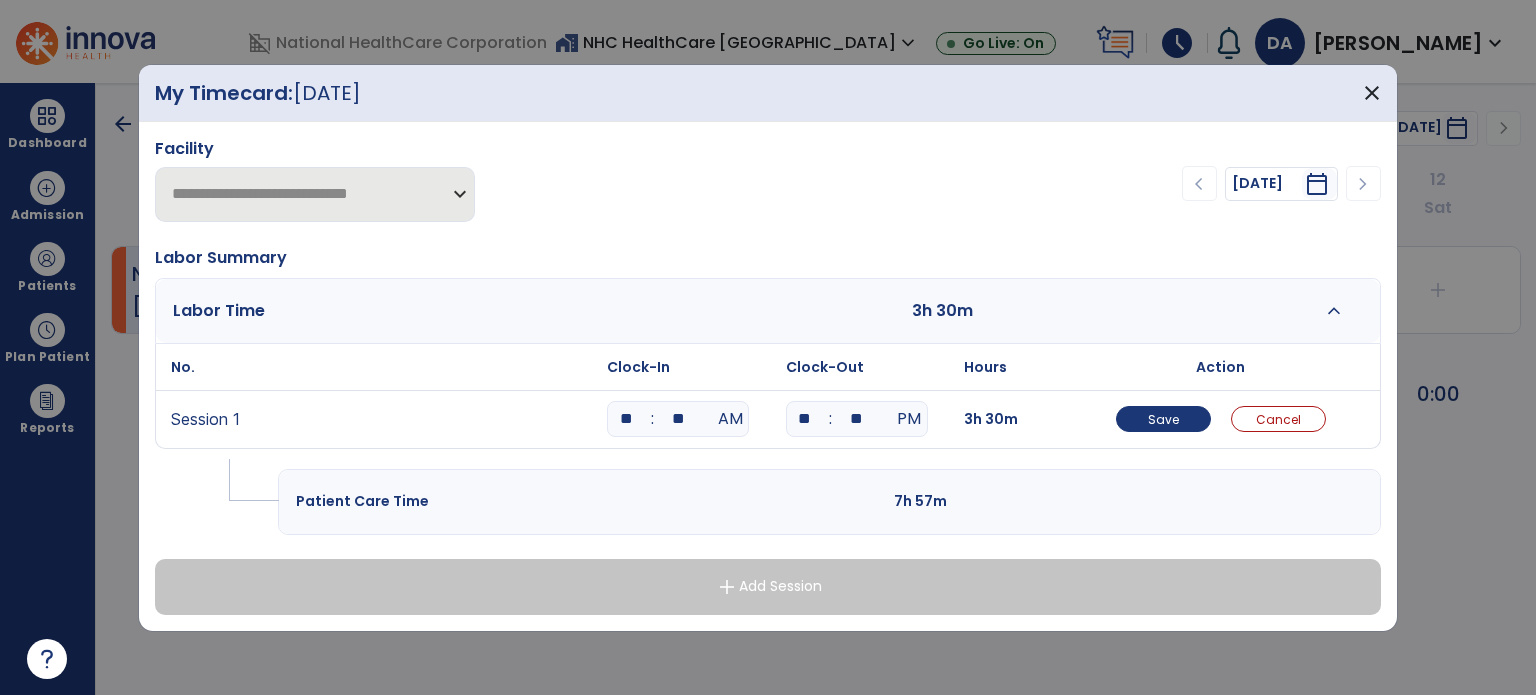 click on "**" at bounding box center (857, 419) 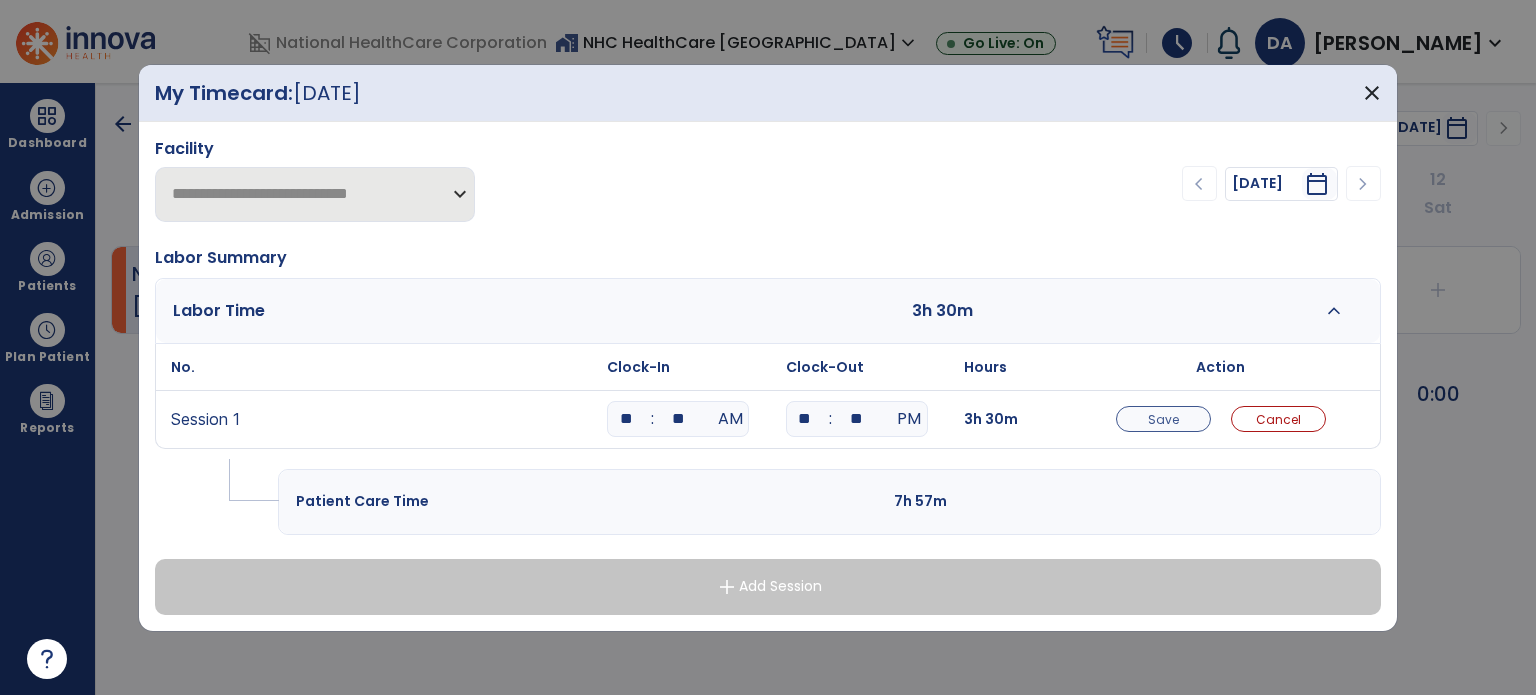 type on "**" 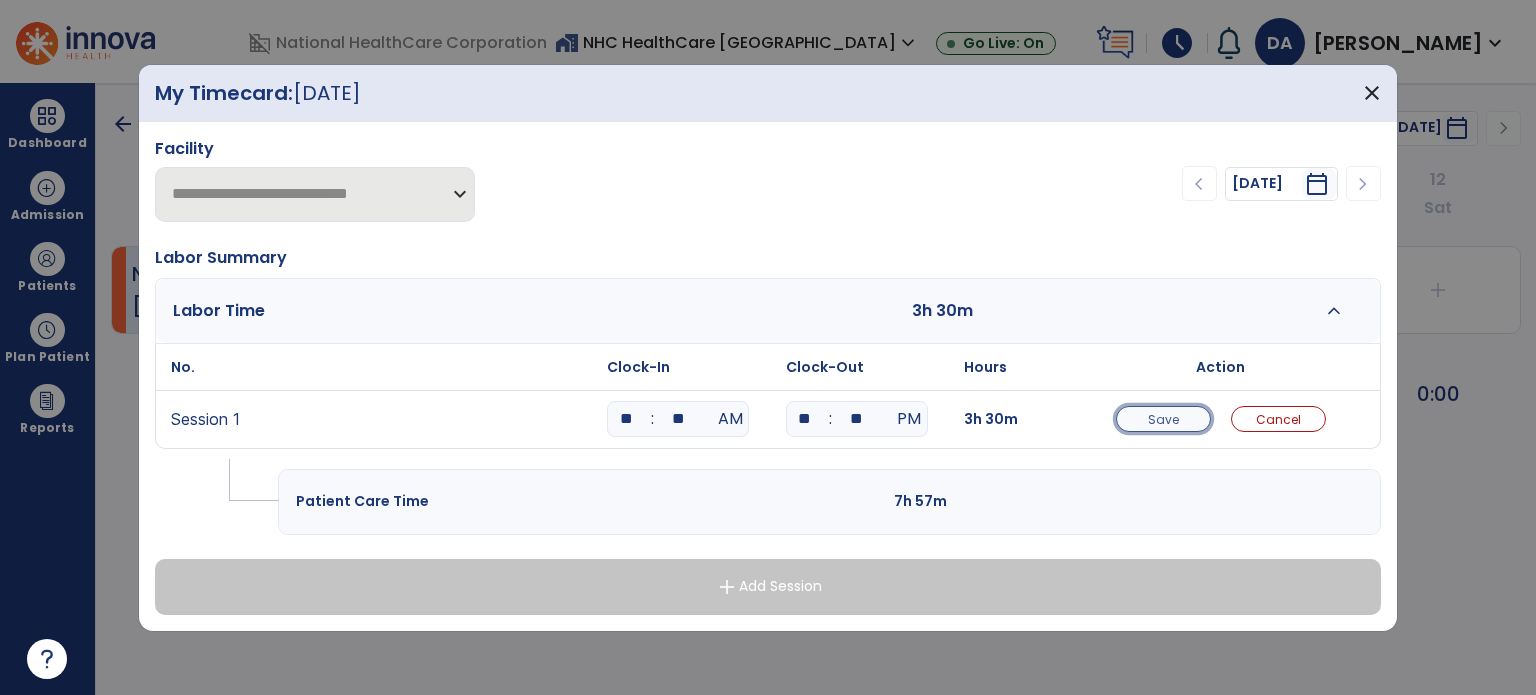 click on "Save" at bounding box center (1163, 419) 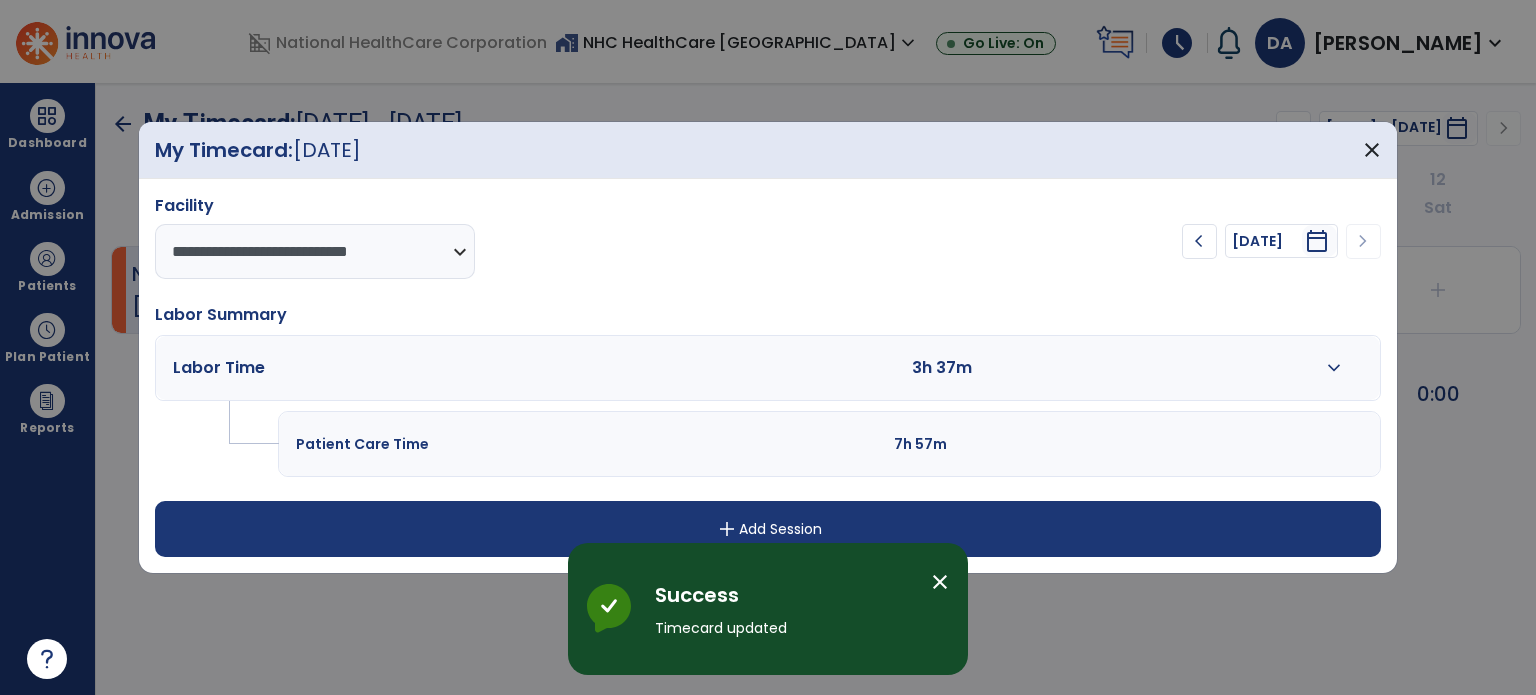 click on "add  Add Session" at bounding box center (768, 529) 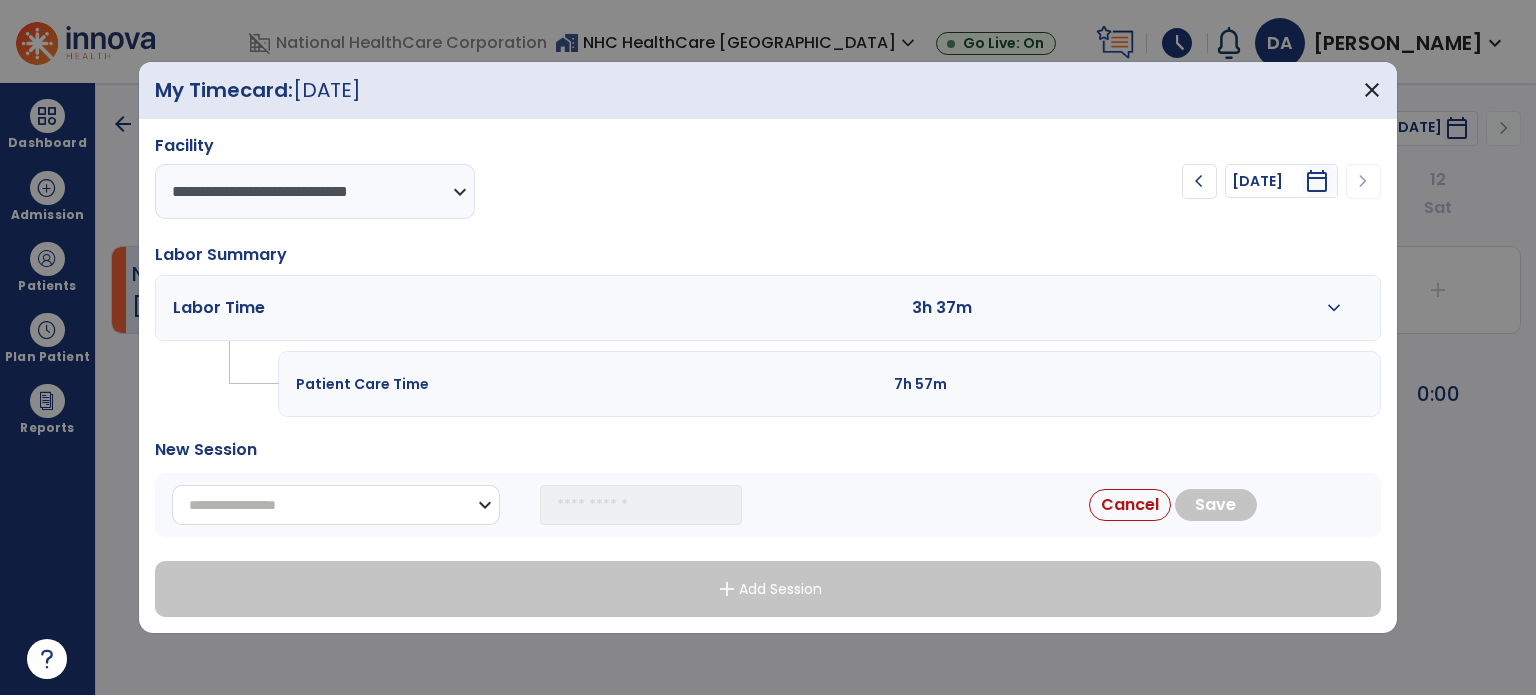 click on "**********" at bounding box center (336, 505) 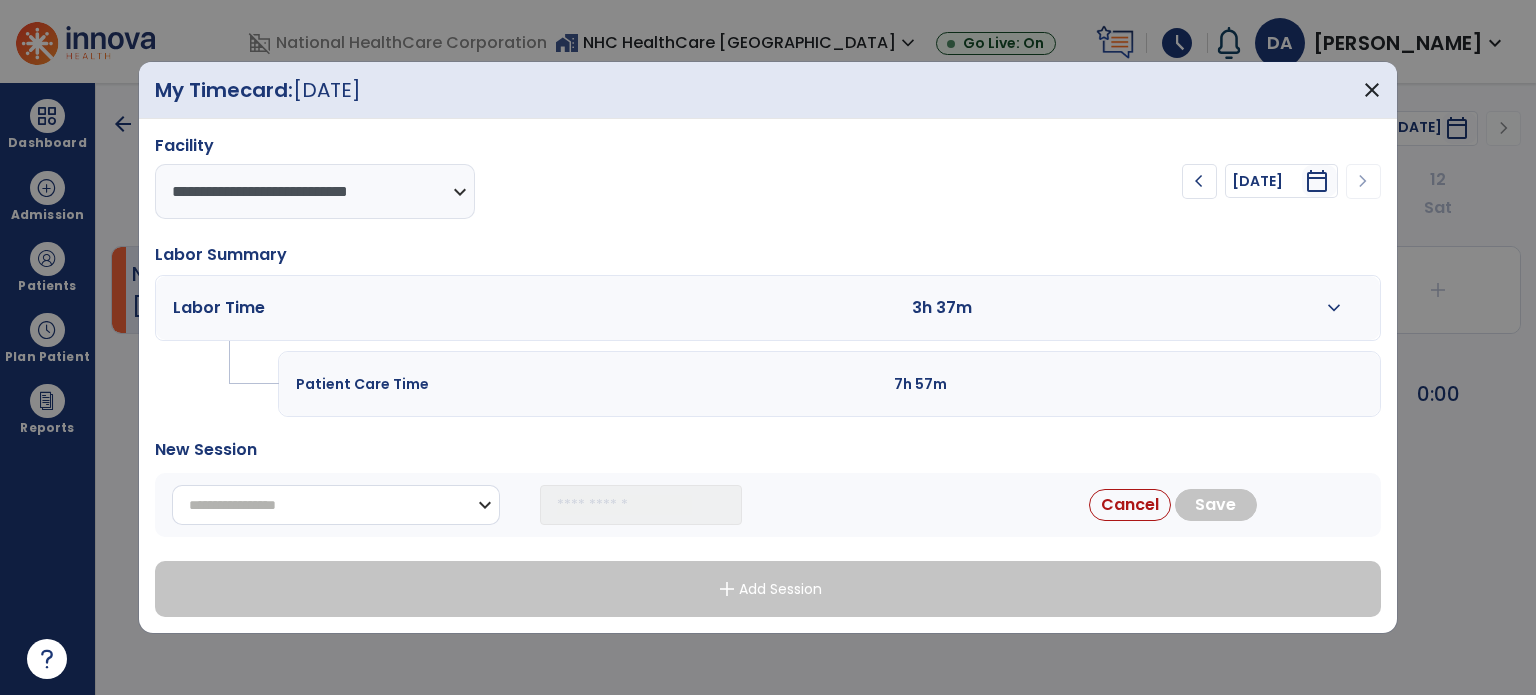 select on "**********" 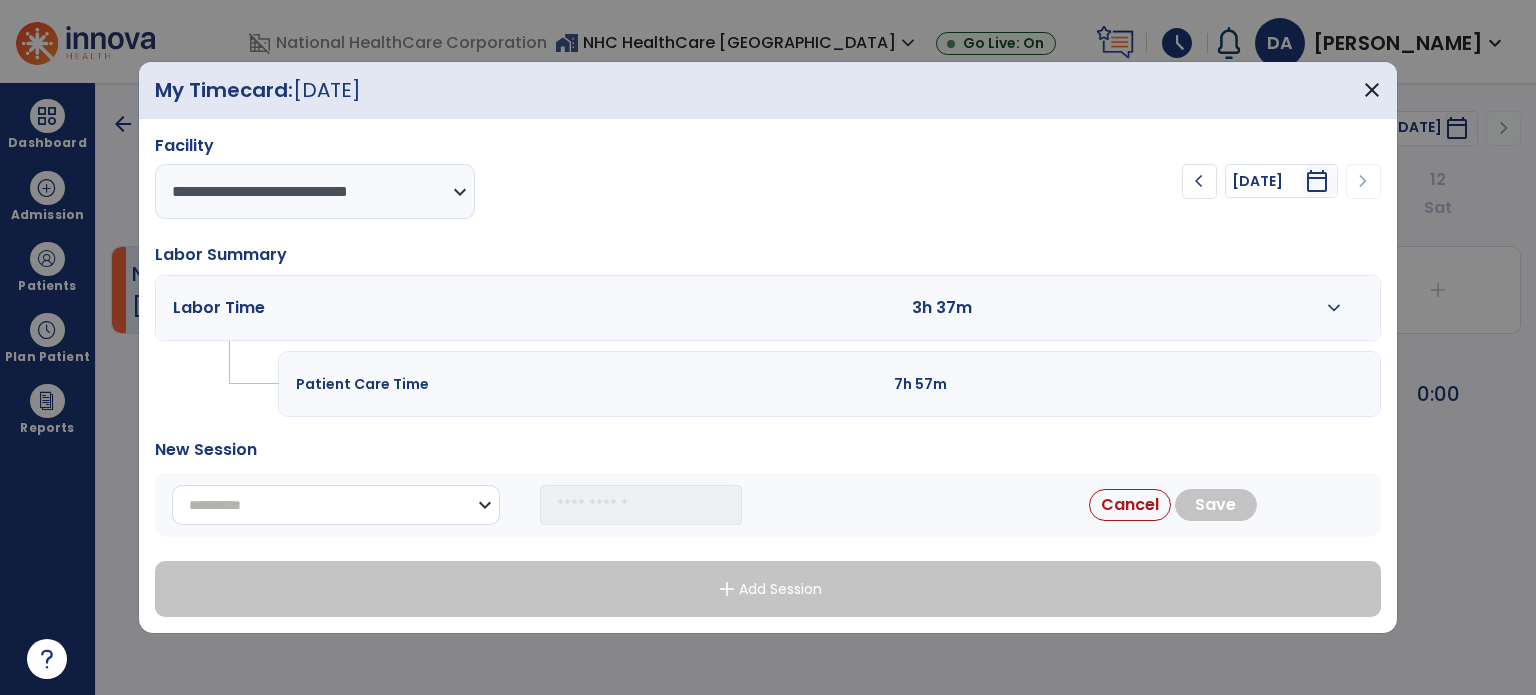 click on "**********" at bounding box center [336, 505] 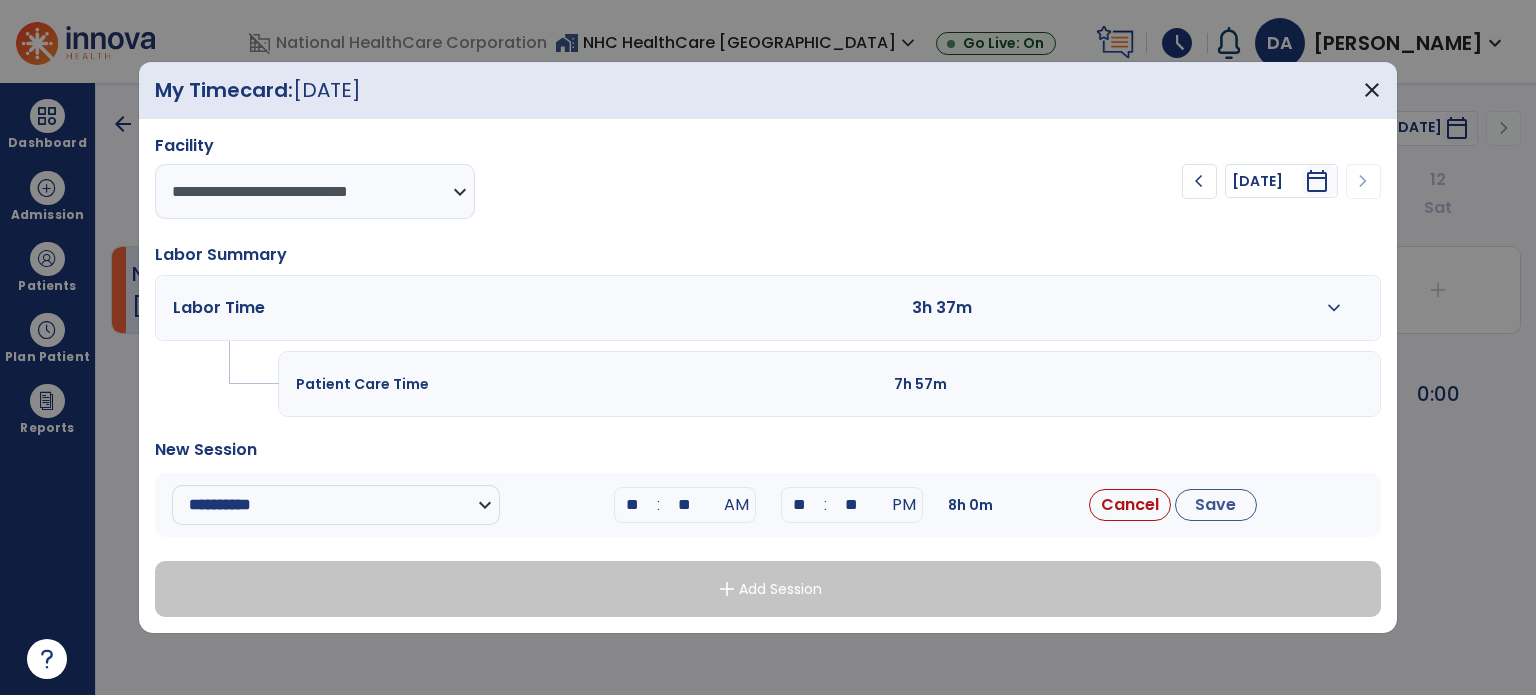 drag, startPoint x: 645, startPoint y: 507, endPoint x: 531, endPoint y: 490, distance: 115.260574 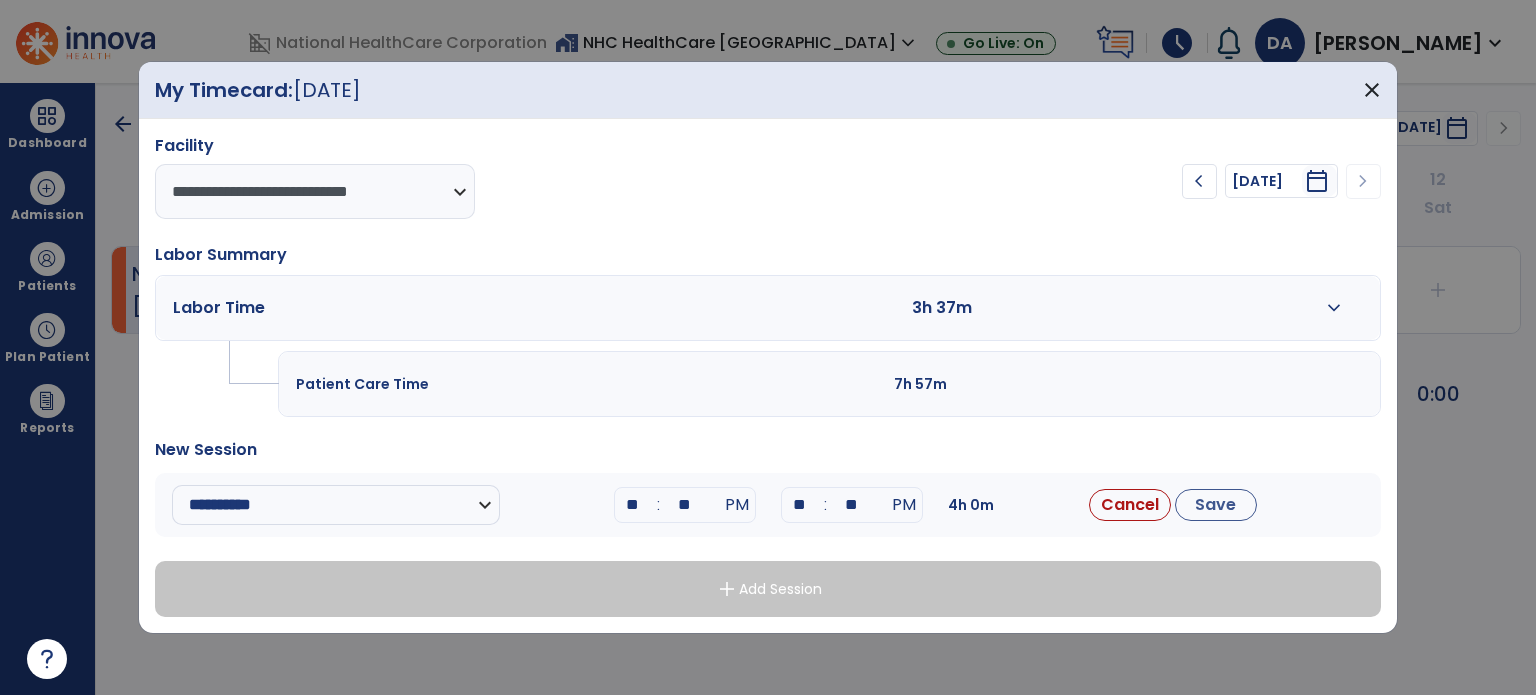 click on "**" at bounding box center [685, 505] 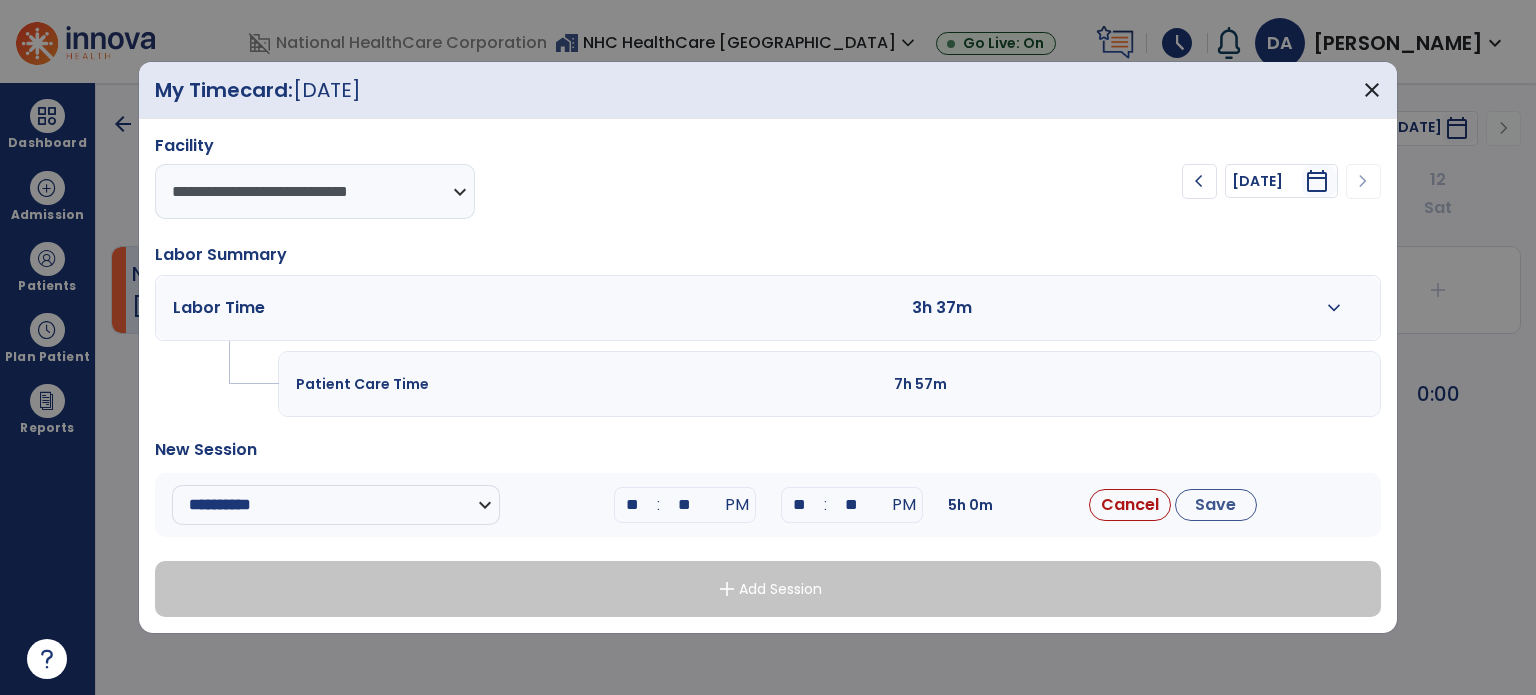 click on "**" at bounding box center (685, 505) 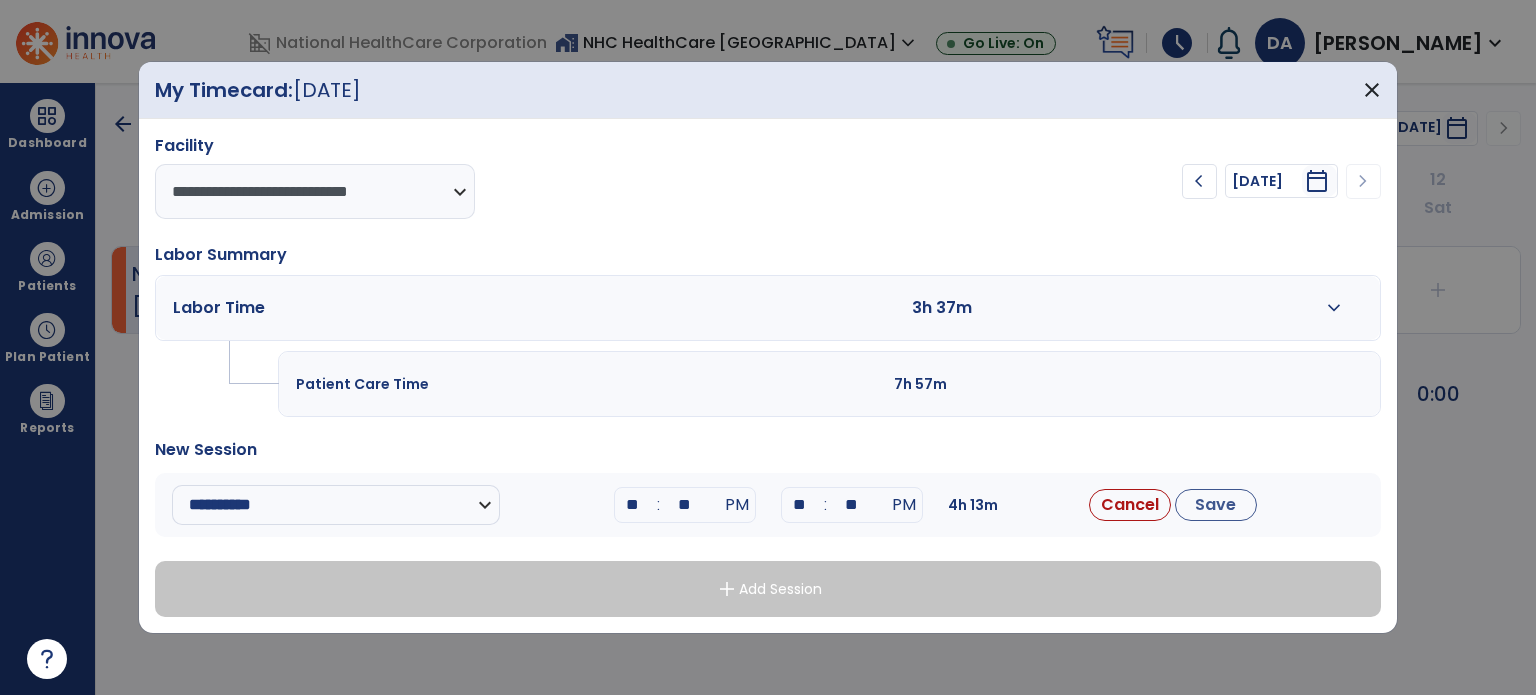 type on "*" 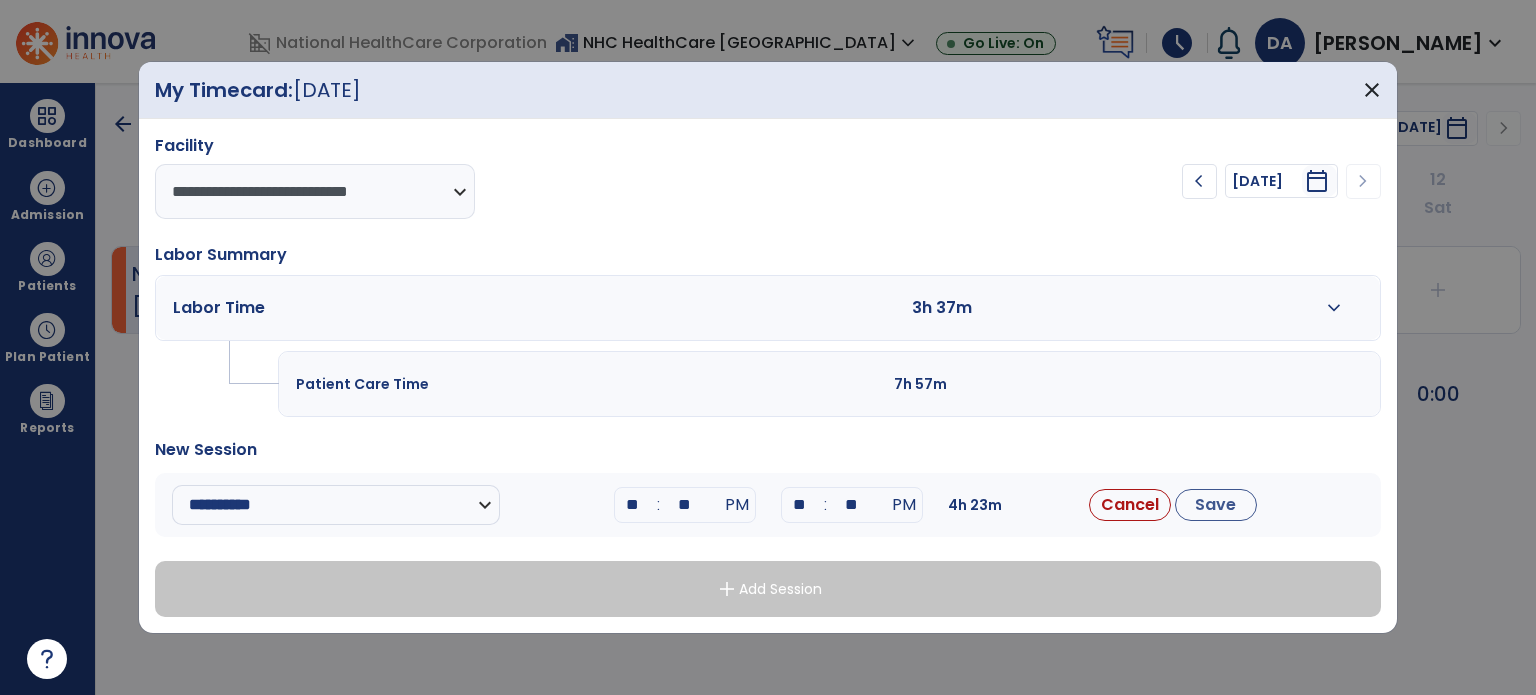 click on "New Session" at bounding box center [768, 450] 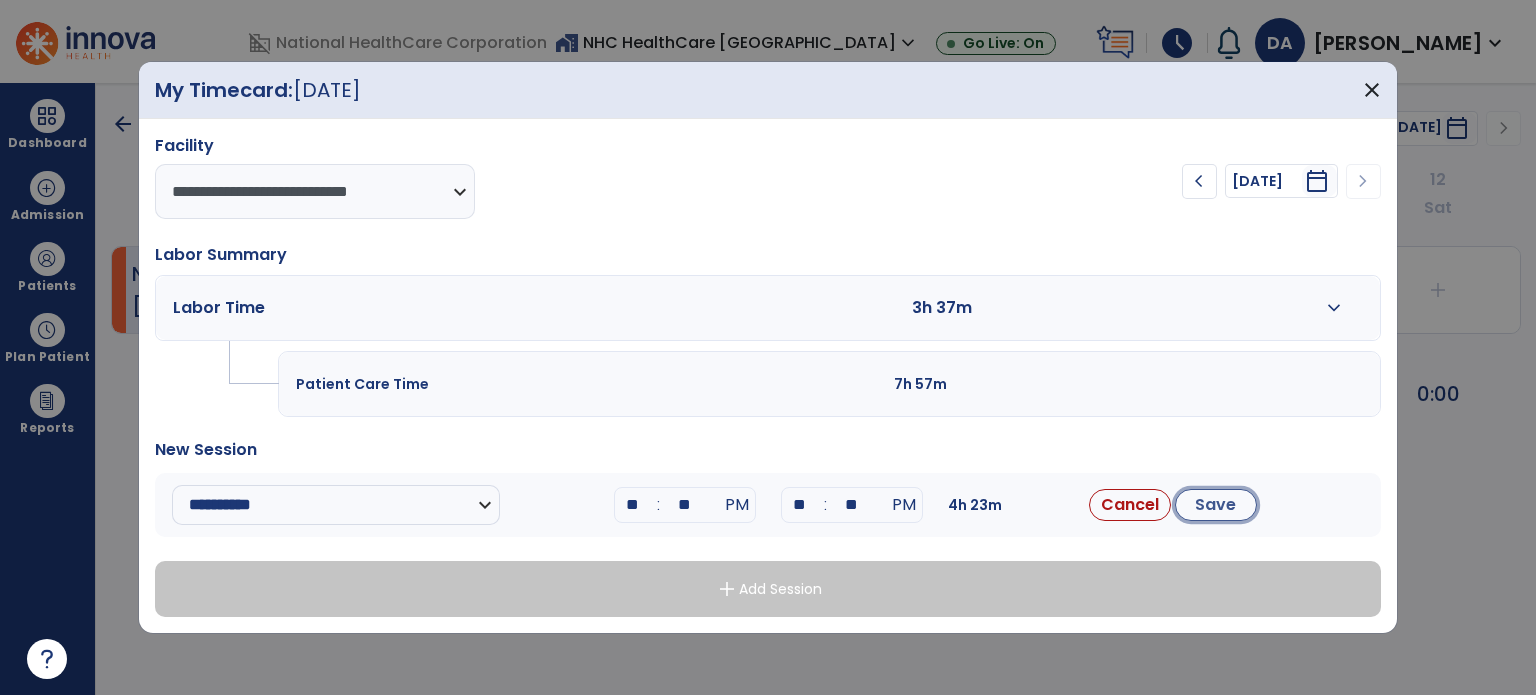 click on "Save" at bounding box center (1216, 505) 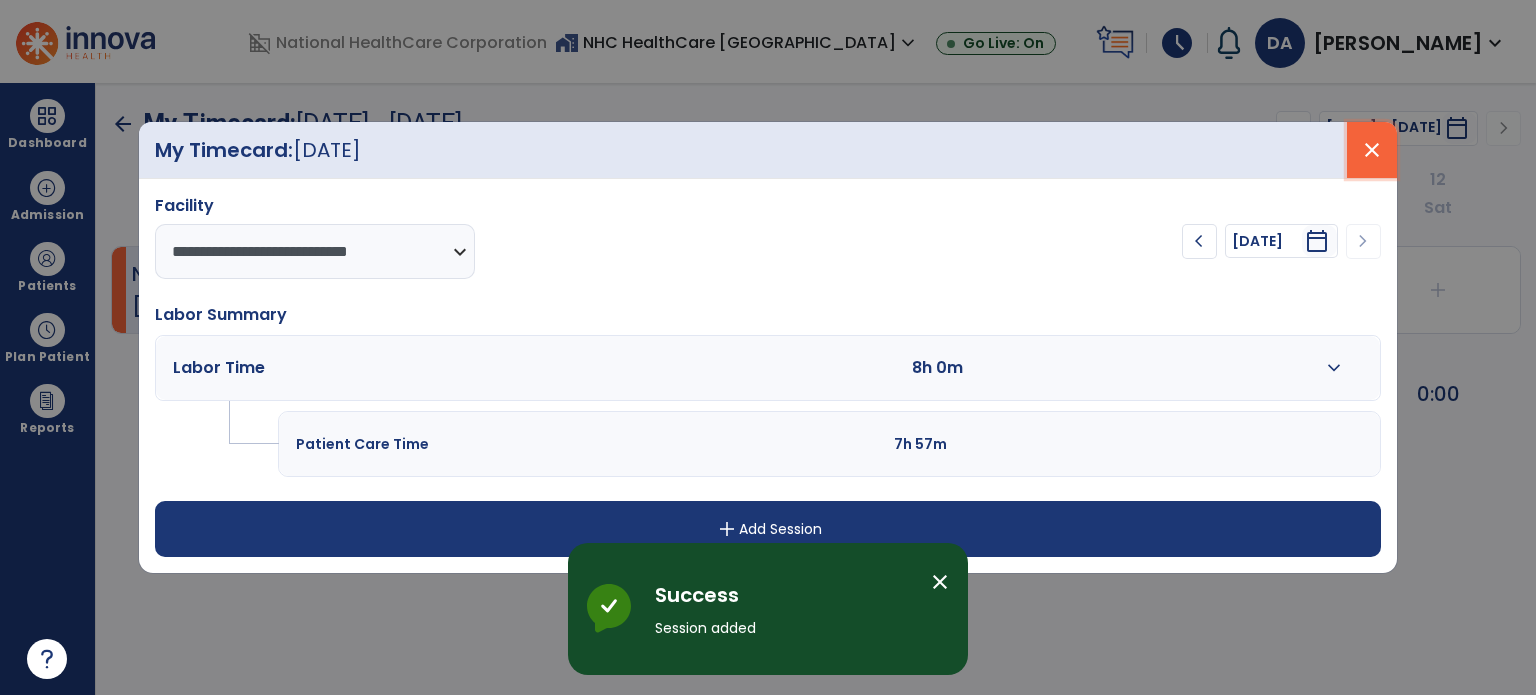 click on "close" at bounding box center (1372, 150) 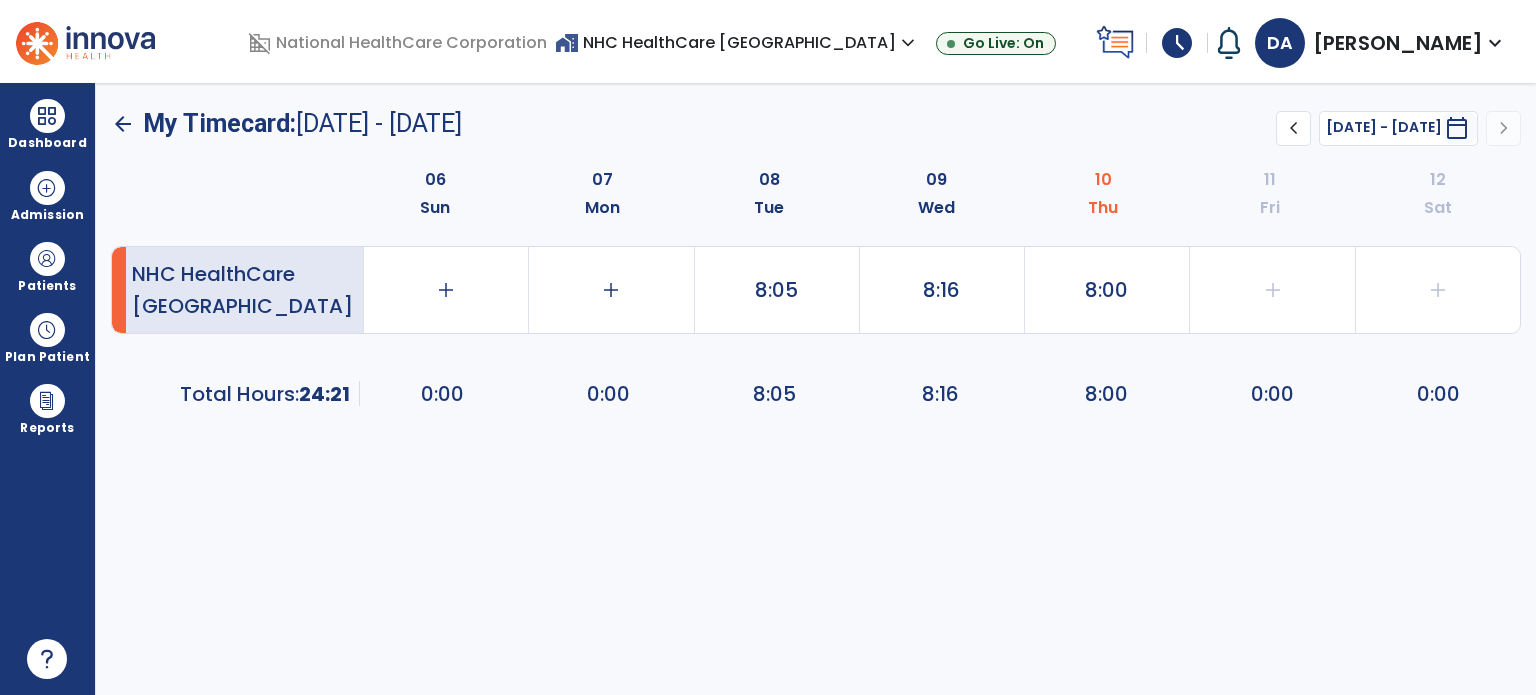 click on "DA" at bounding box center (1280, 43) 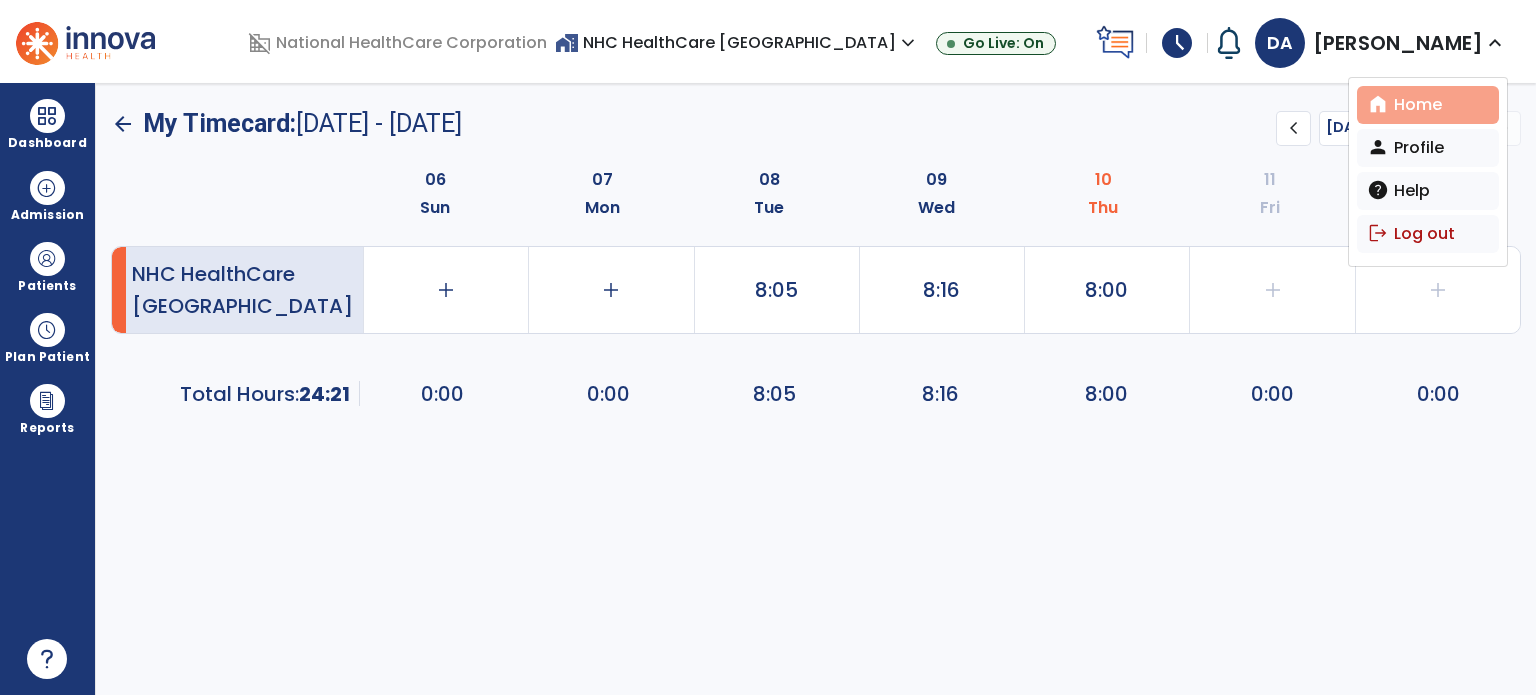 click on "home   Home" at bounding box center [1428, 105] 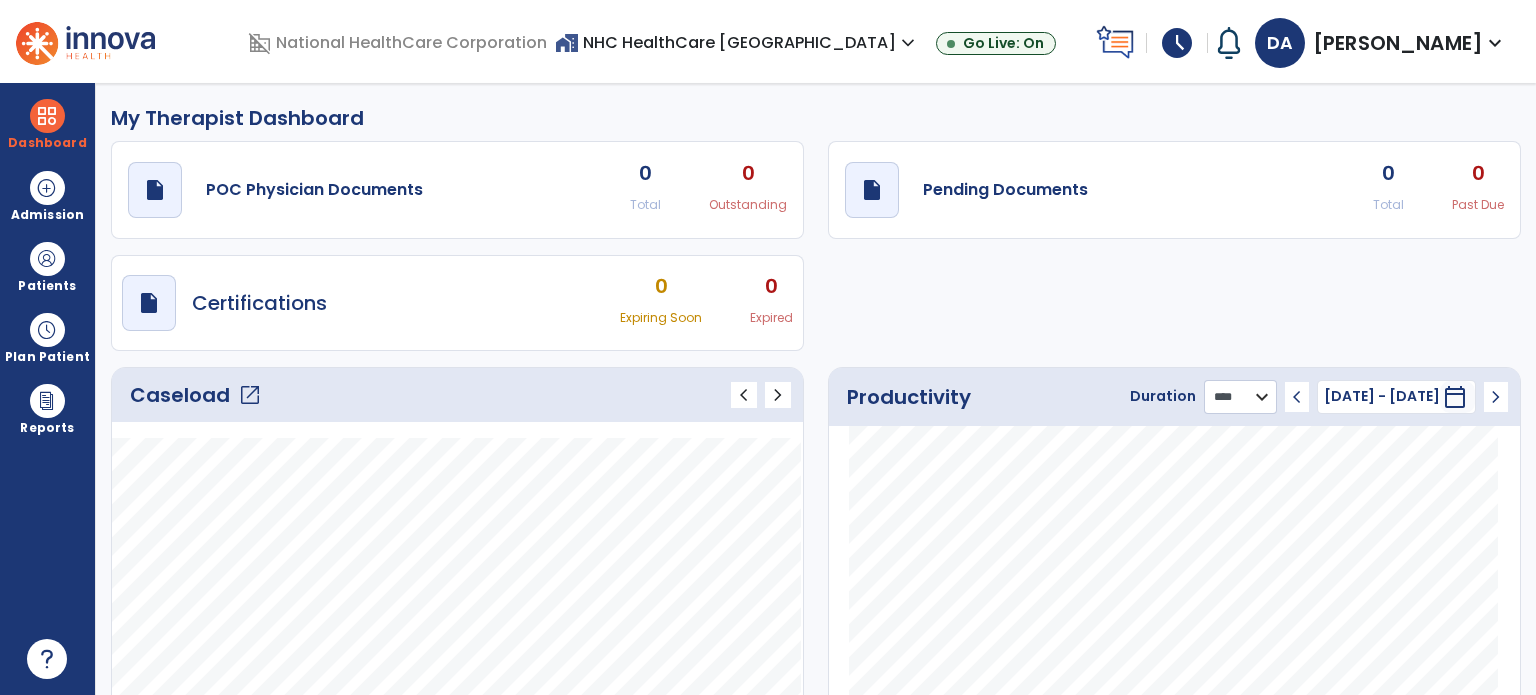 click on "******** **** ***" 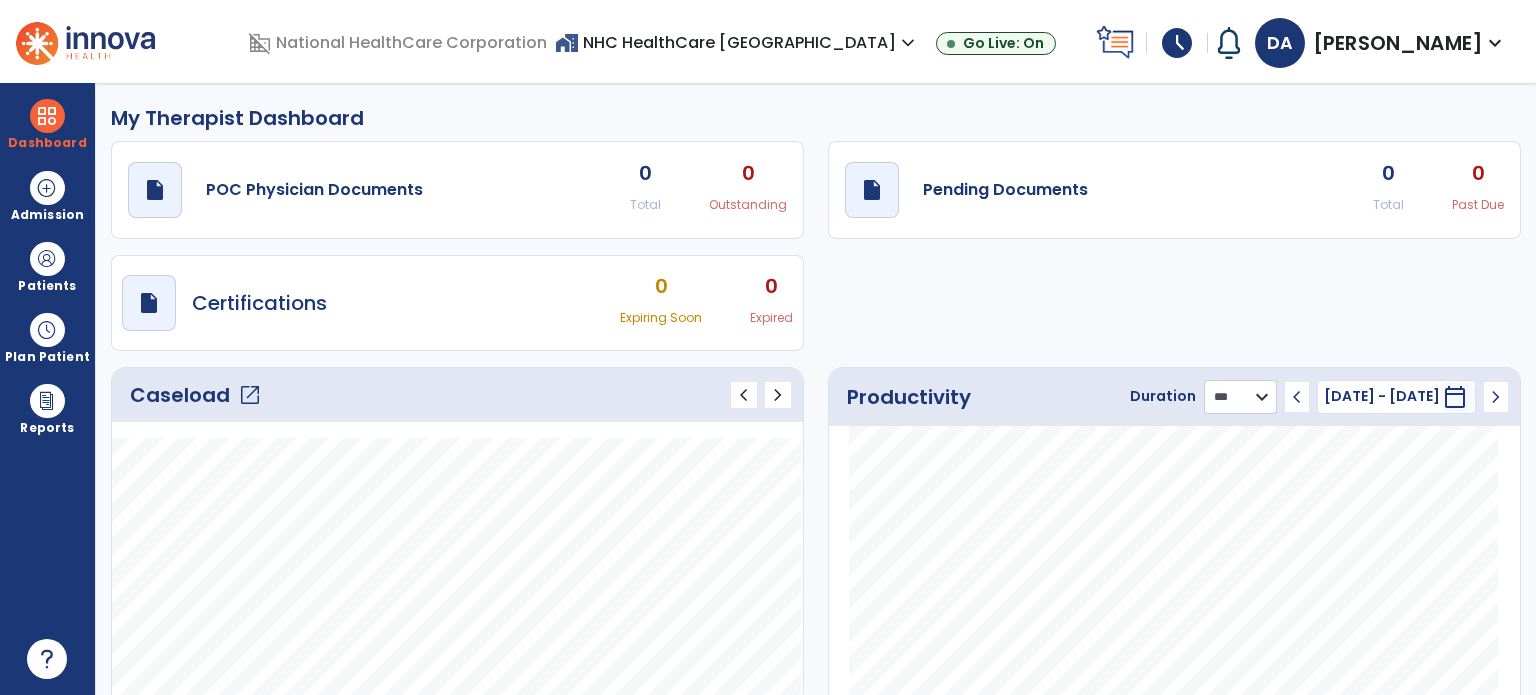 click on "******** **** ***" 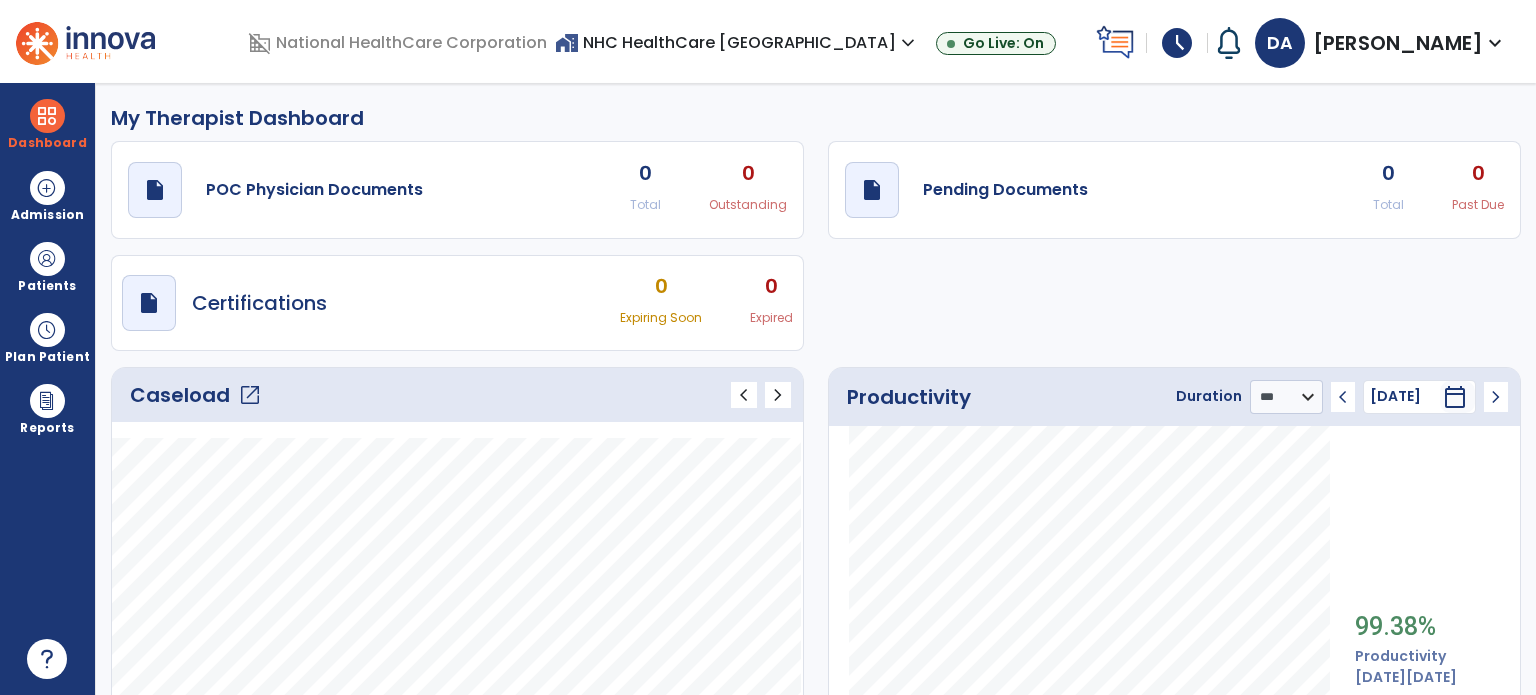 click on "schedule" at bounding box center (1177, 43) 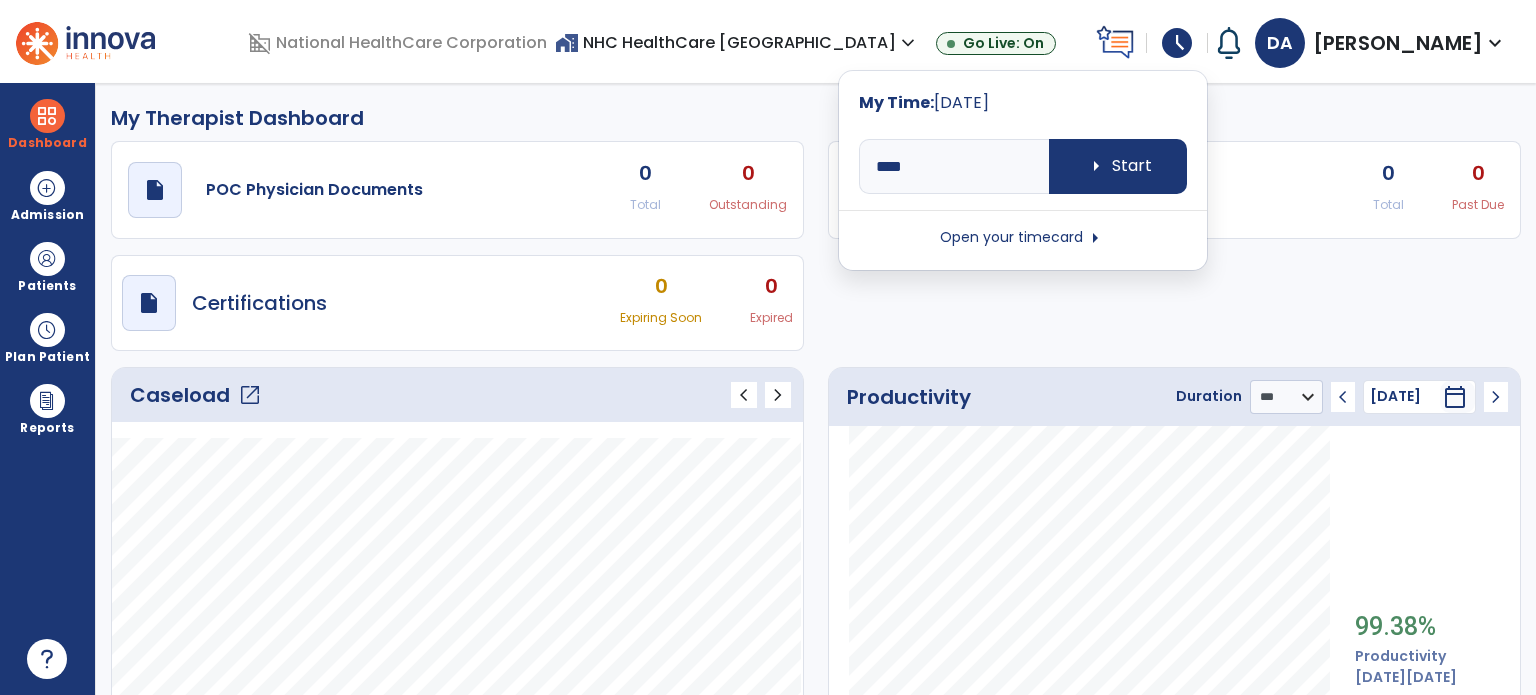 click on "Open your timecard  arrow_right" at bounding box center [1023, 238] 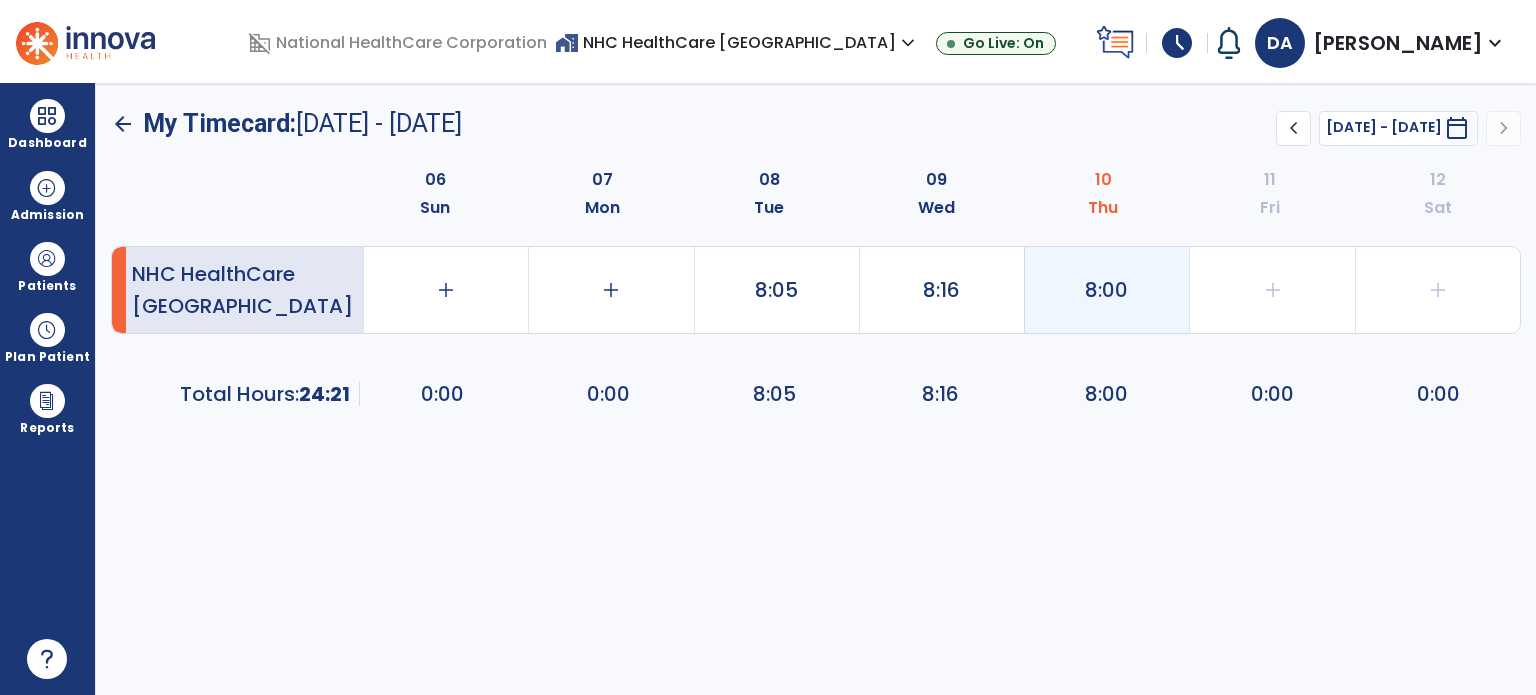 click on "8:00" 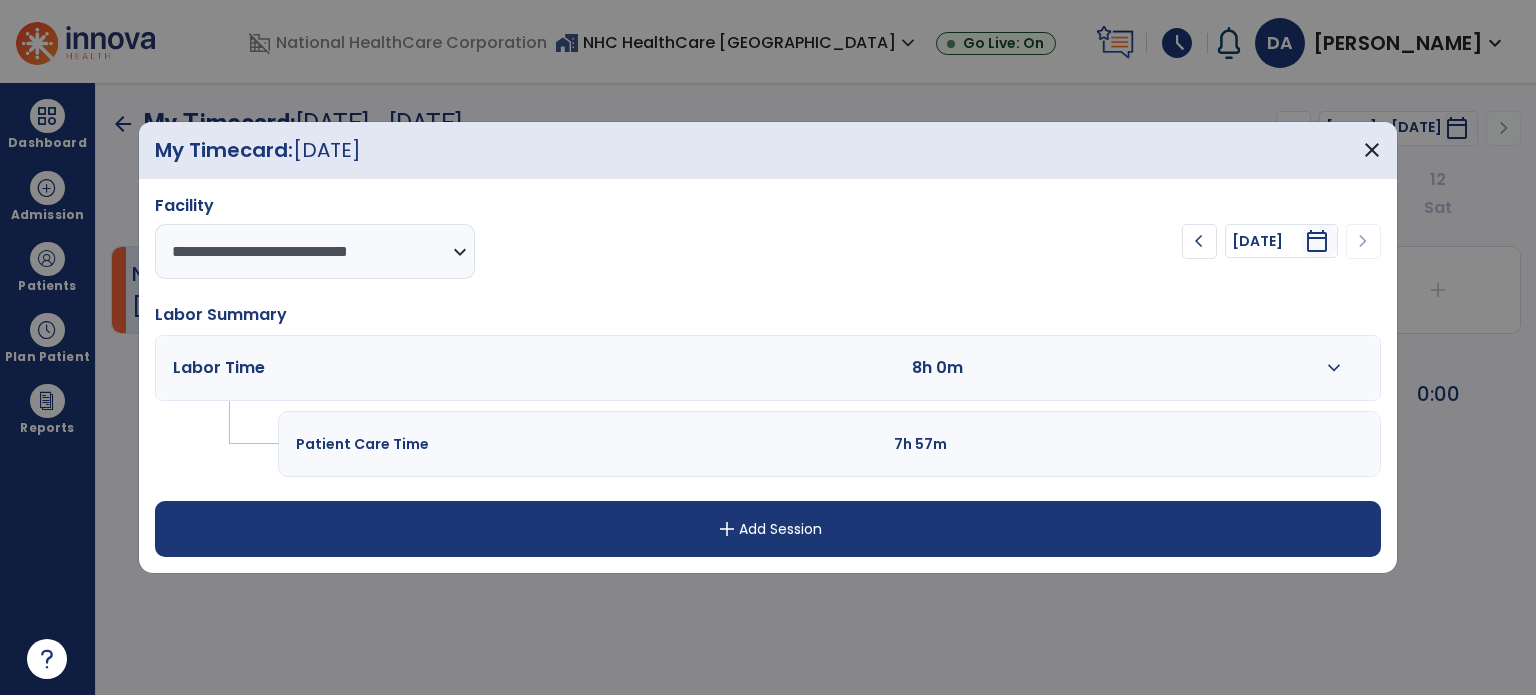 click on "7h 57m" at bounding box center (1016, 444) 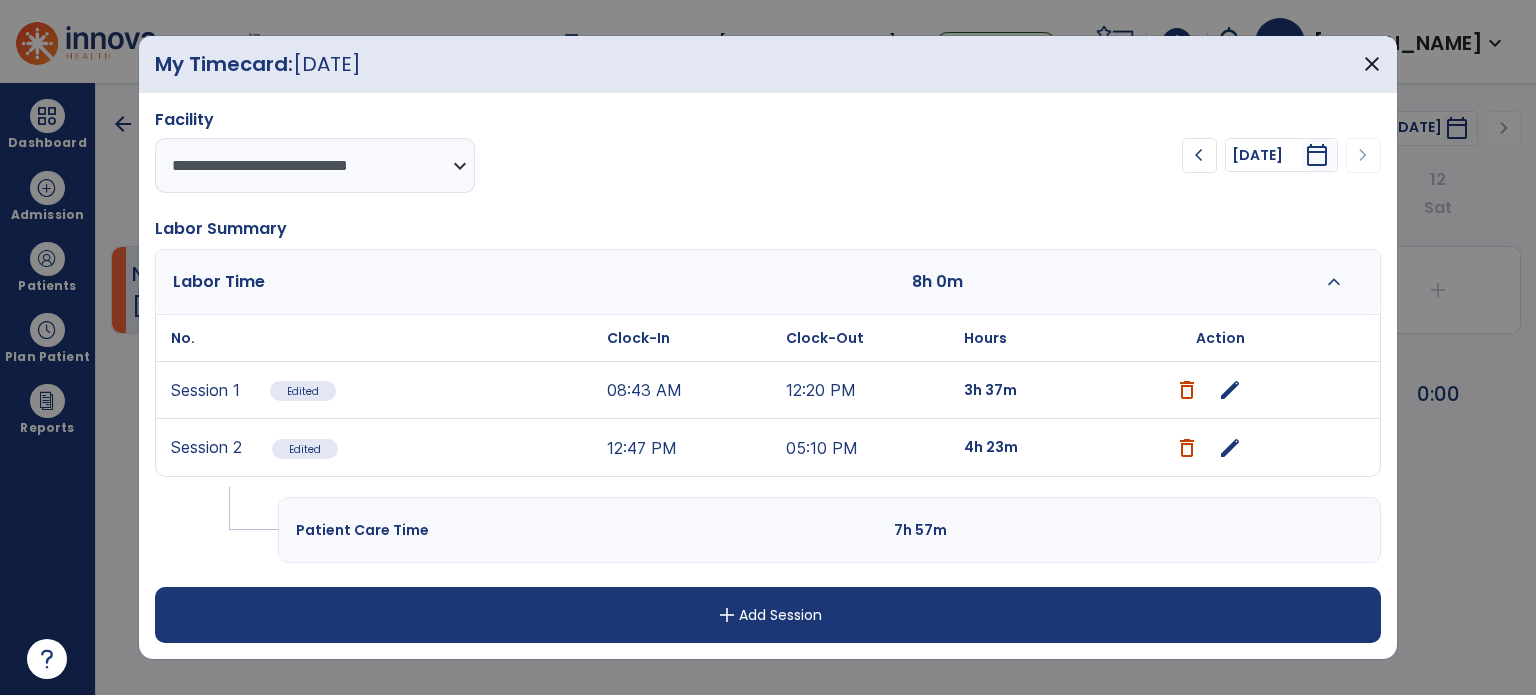 click on "edit" at bounding box center (1230, 448) 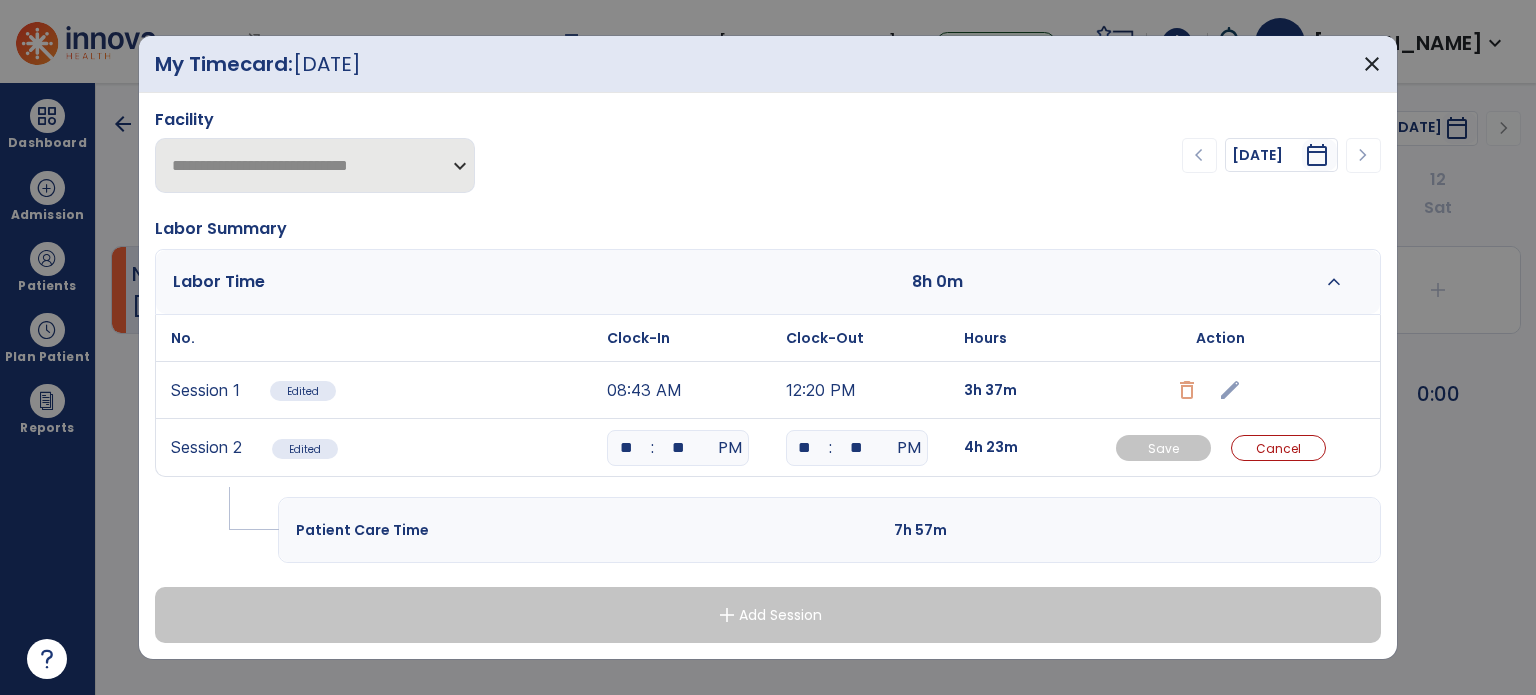 drag, startPoint x: 866, startPoint y: 452, endPoint x: 838, endPoint y: 444, distance: 29.12044 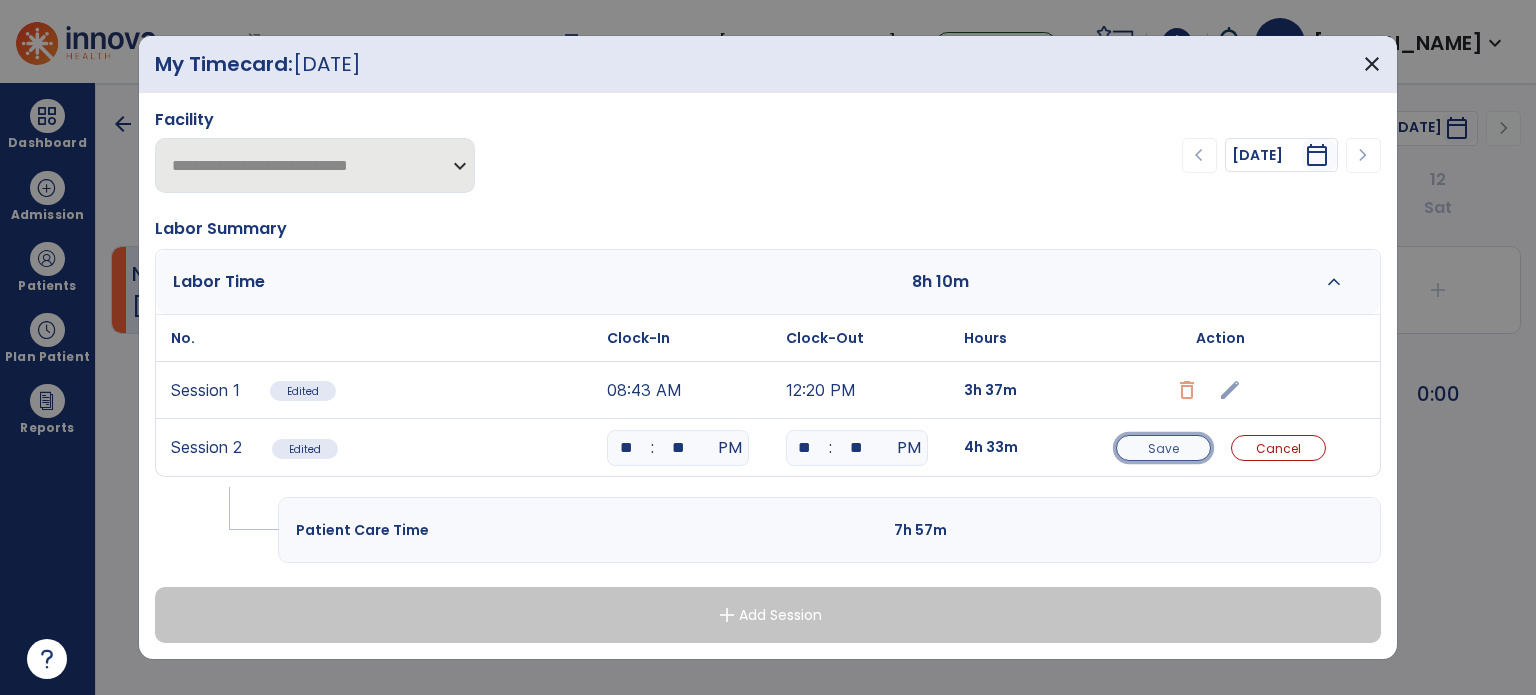 click on "Save" at bounding box center [1163, 448] 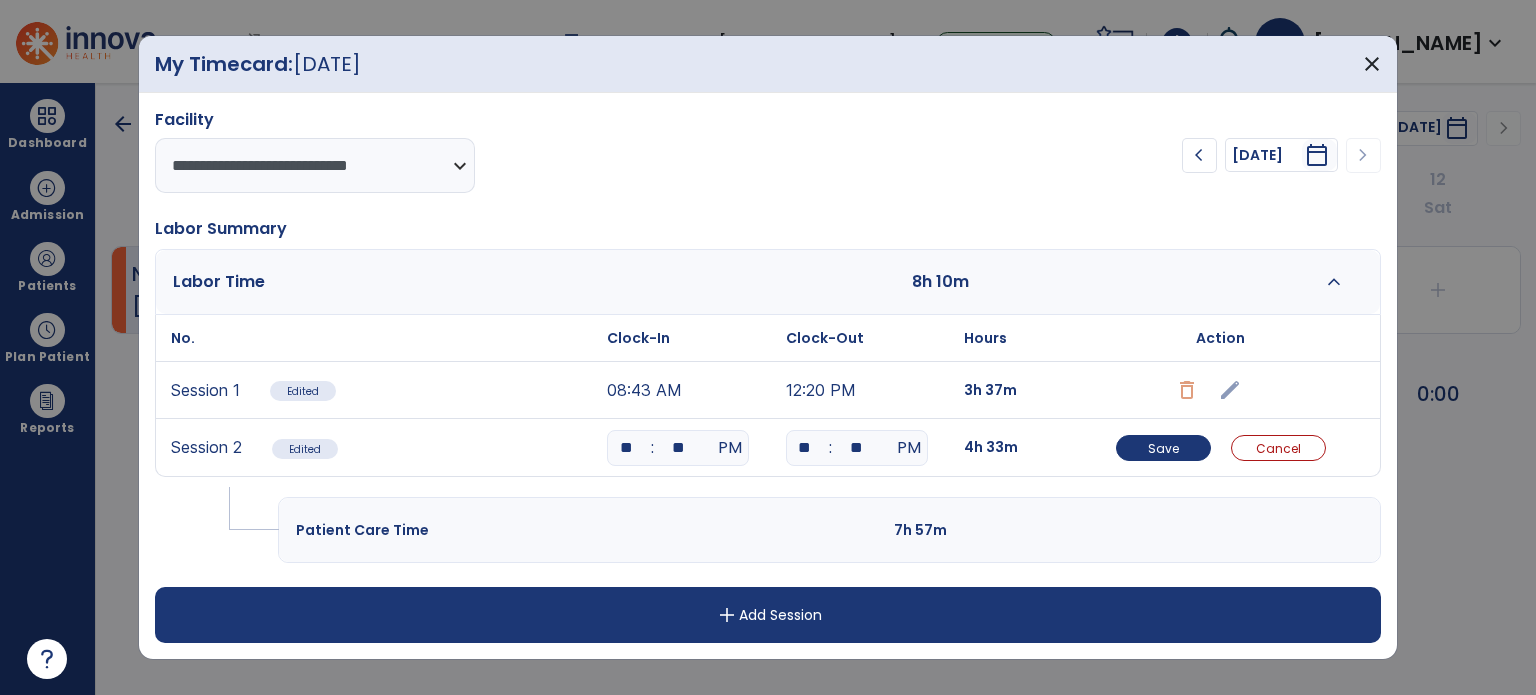 drag, startPoint x: 868, startPoint y: 449, endPoint x: 787, endPoint y: 447, distance: 81.02469 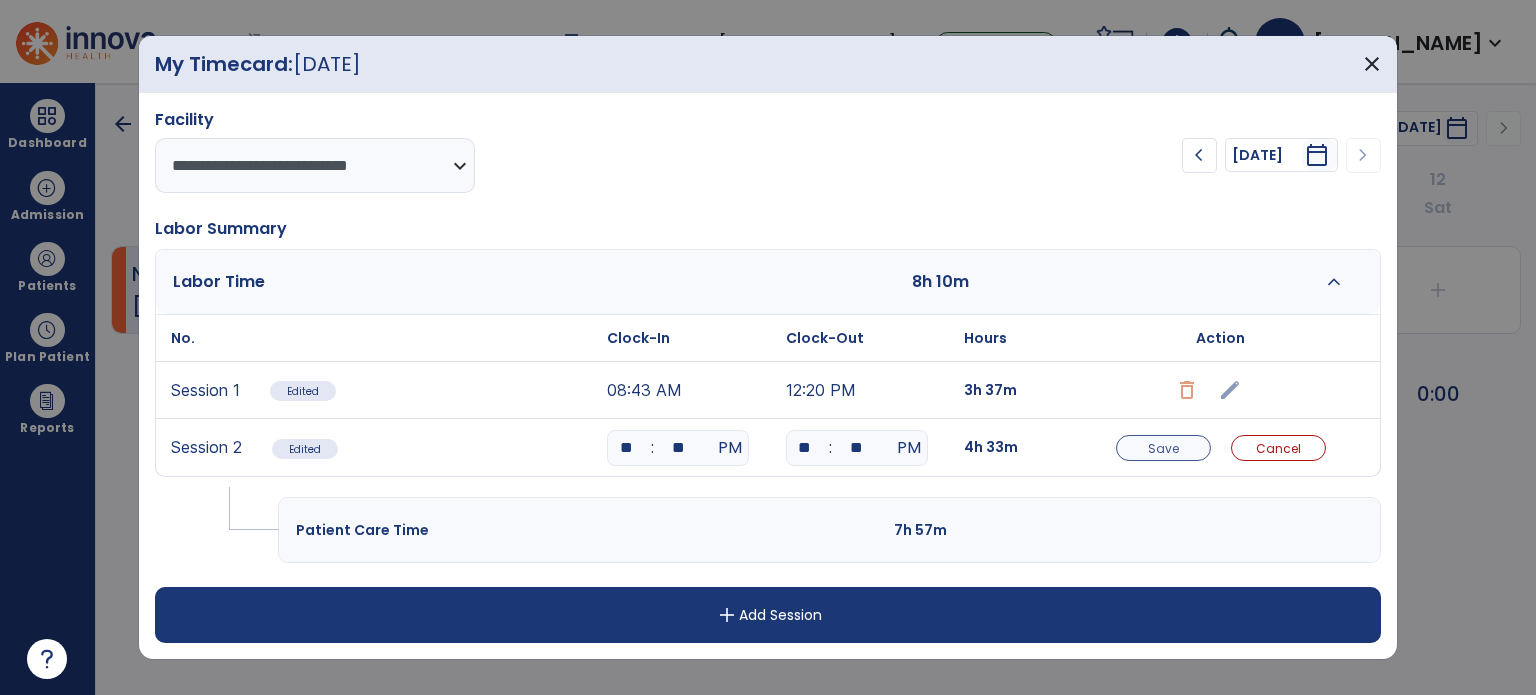 type on "**" 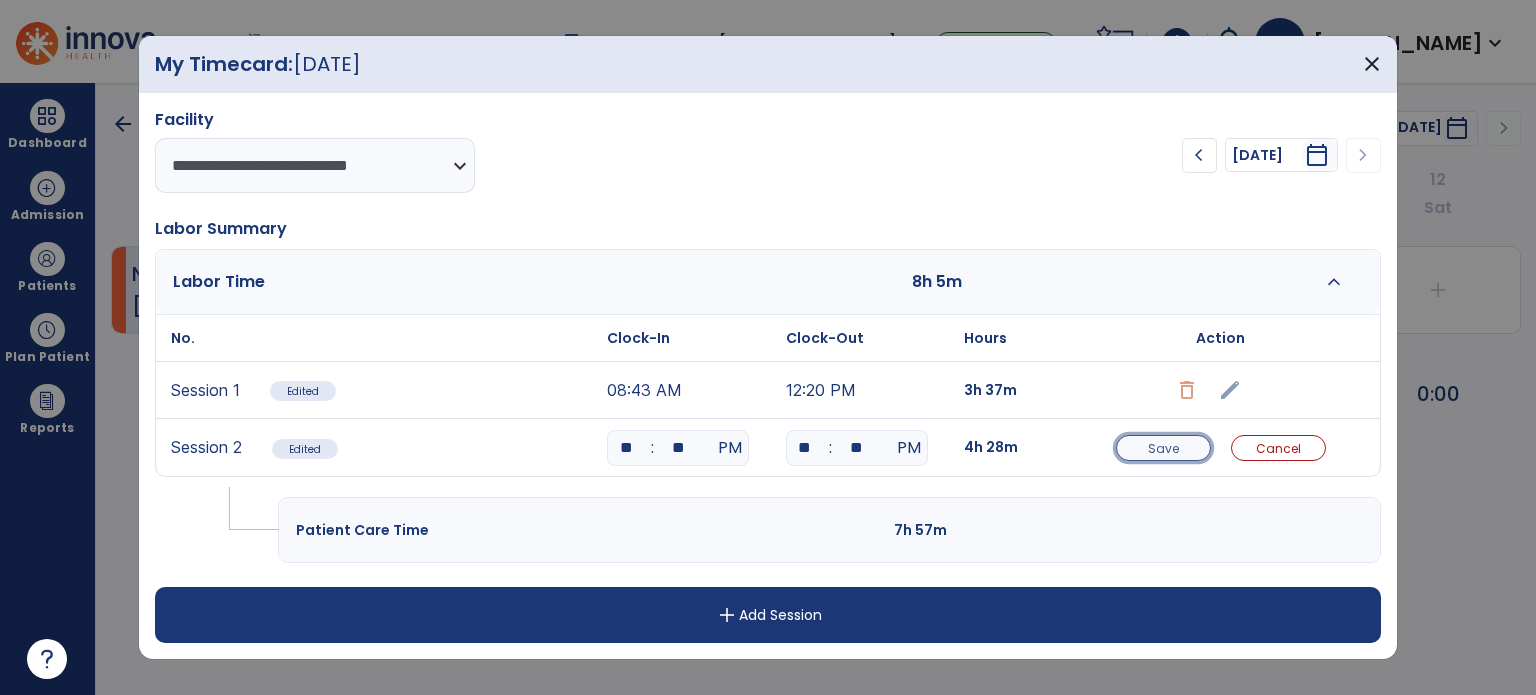 click on "Save" at bounding box center [1163, 448] 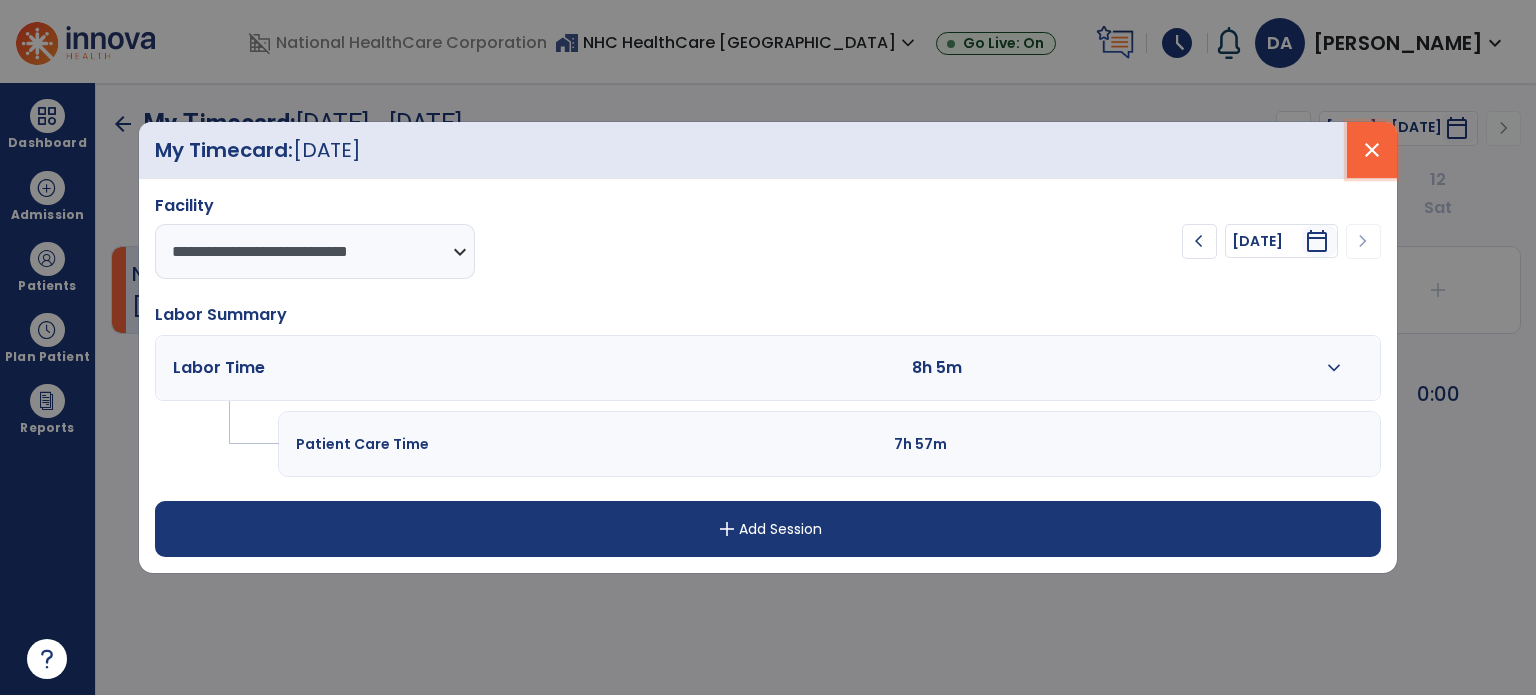 click on "close" at bounding box center (1372, 150) 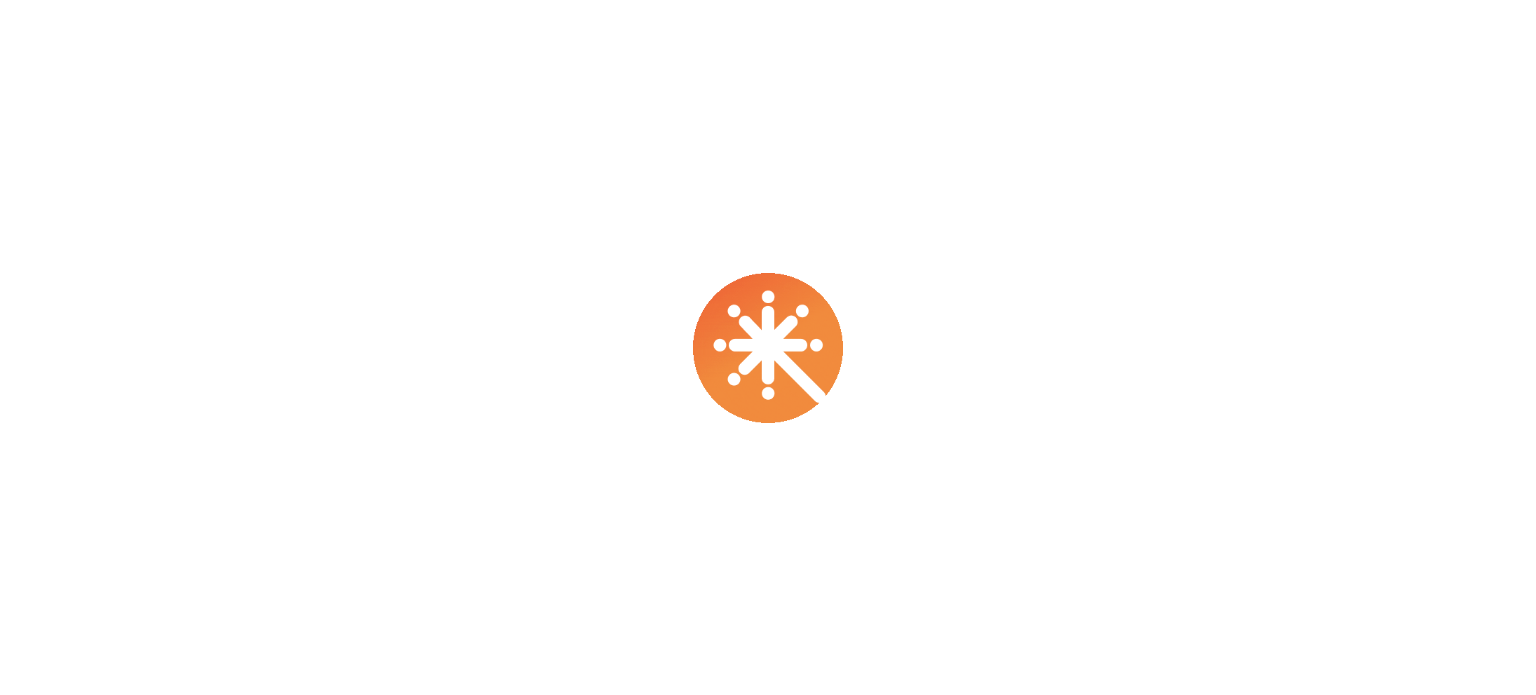 scroll, scrollTop: 0, scrollLeft: 0, axis: both 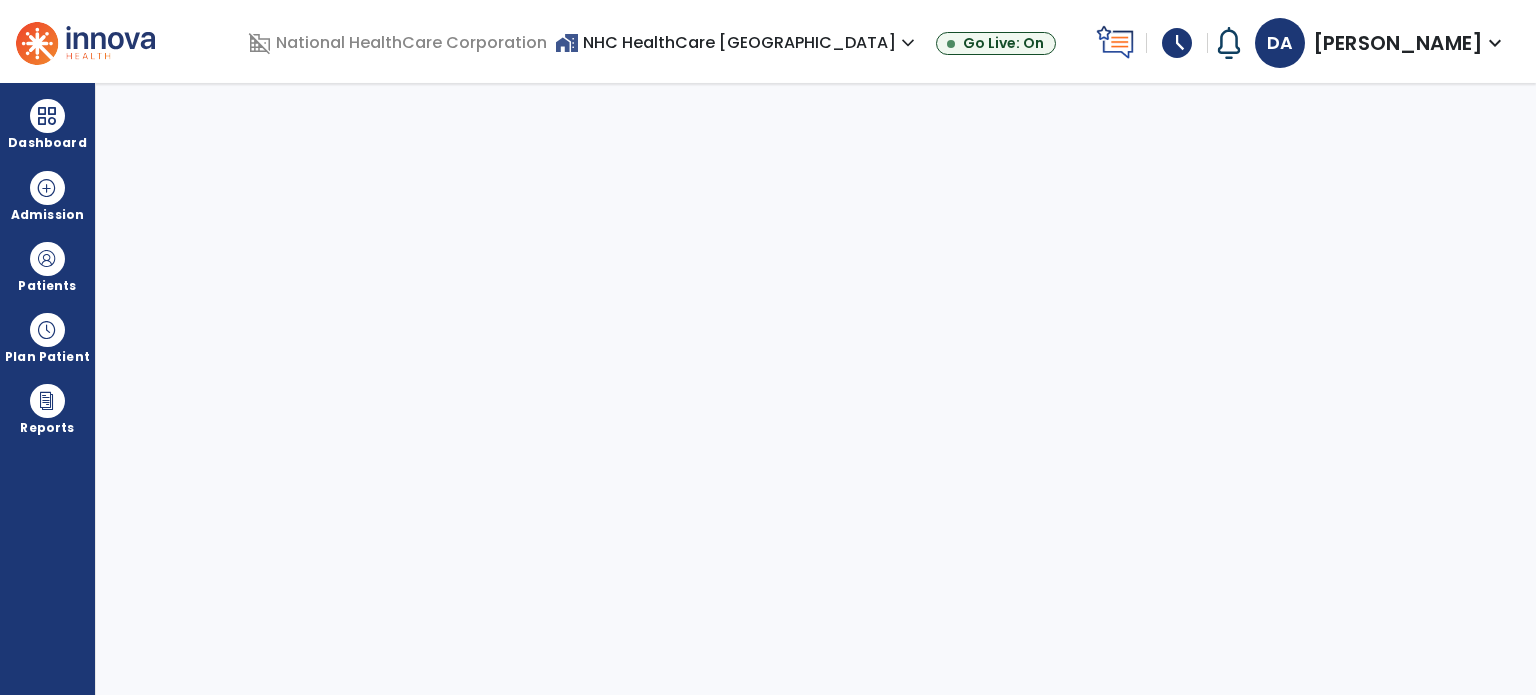select on "****" 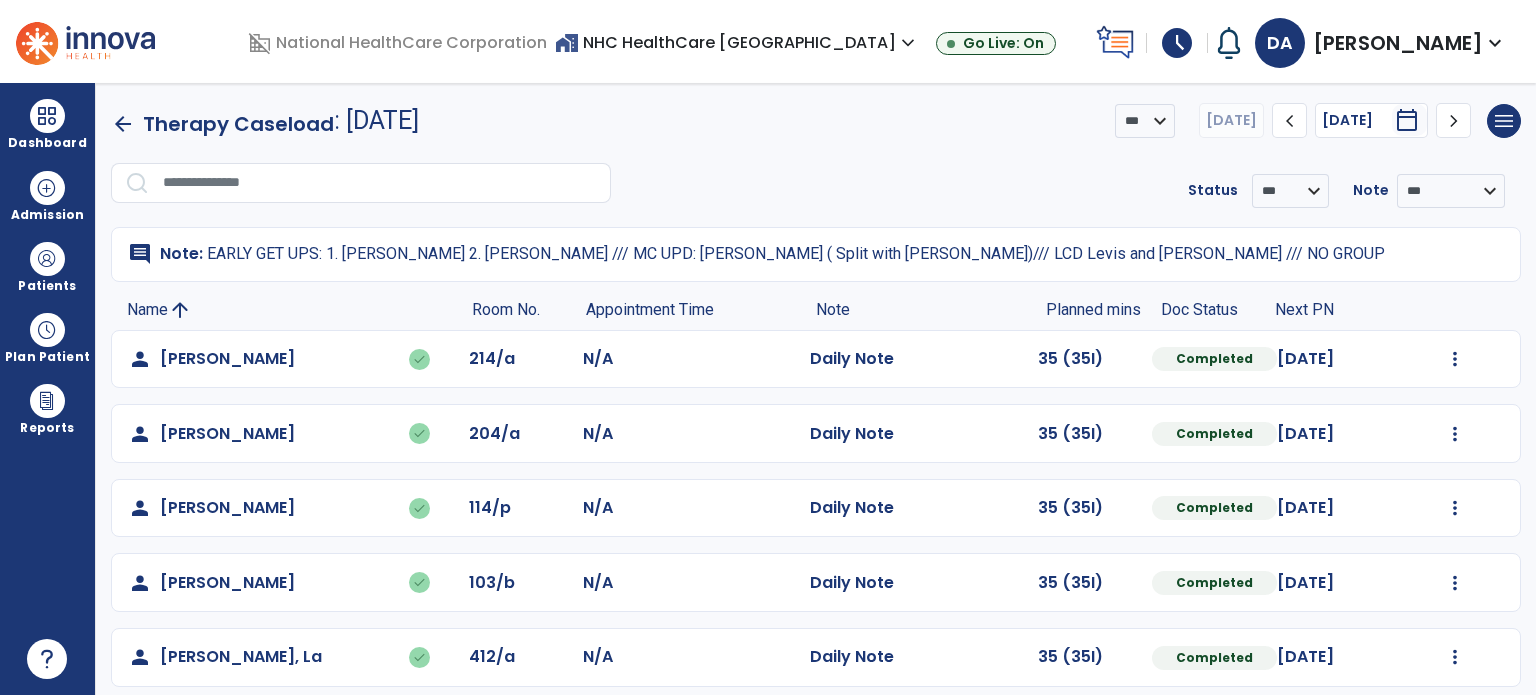 scroll, scrollTop: 0, scrollLeft: 0, axis: both 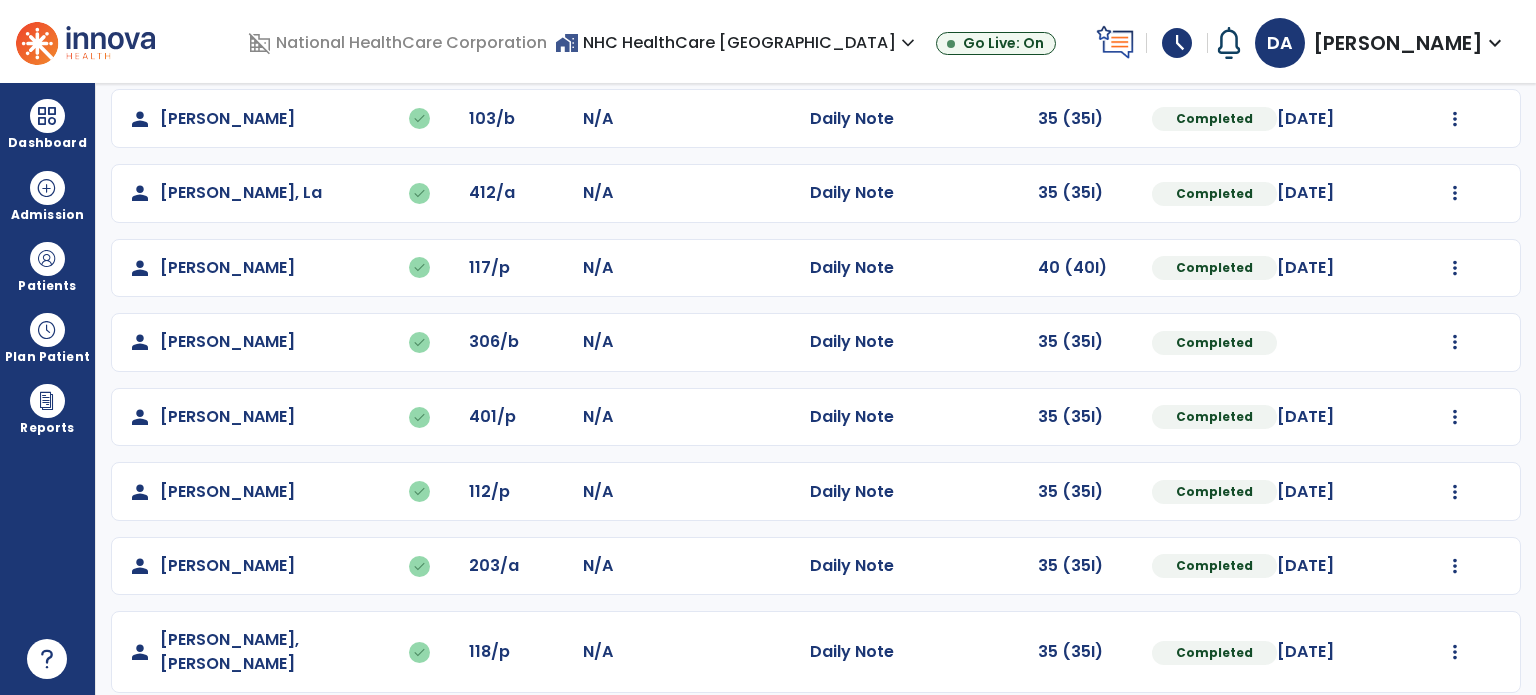 click on "DA" at bounding box center [1280, 43] 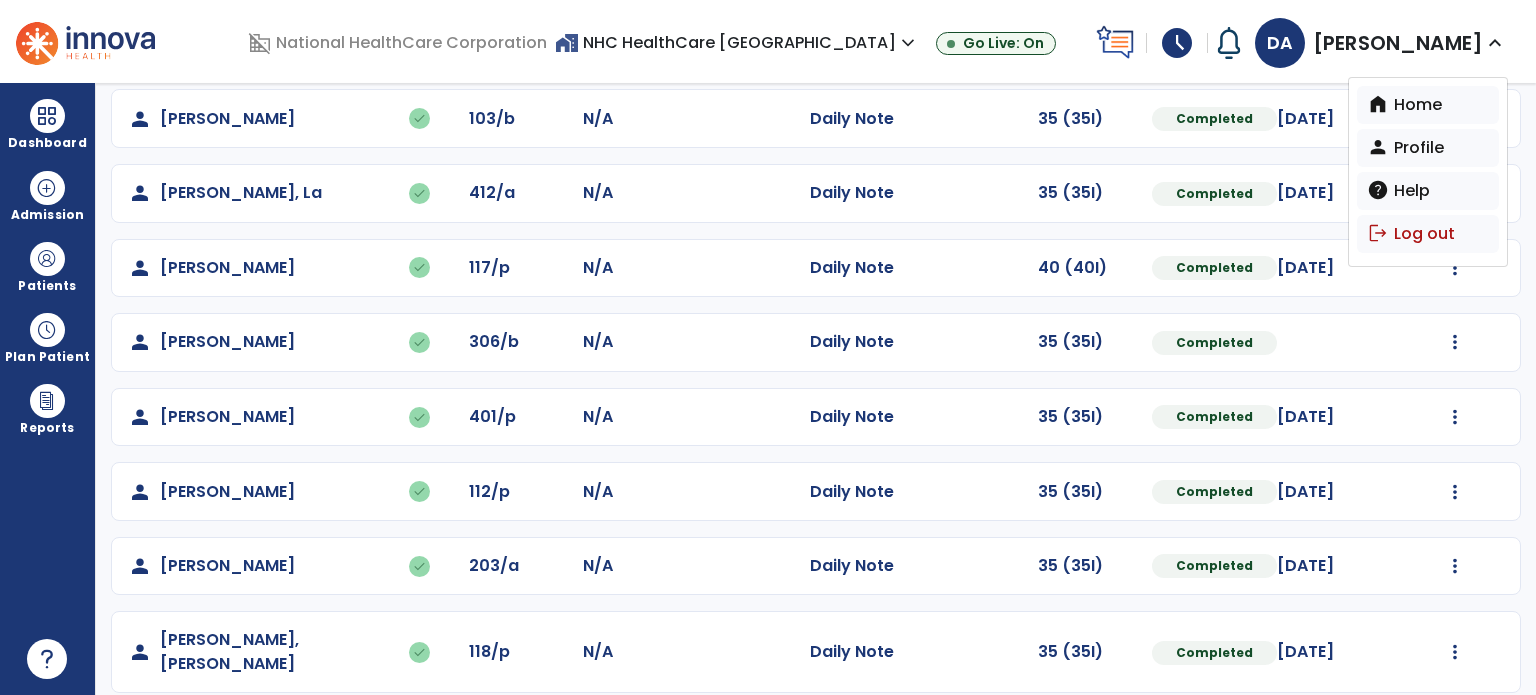 click on "schedule" at bounding box center (1177, 43) 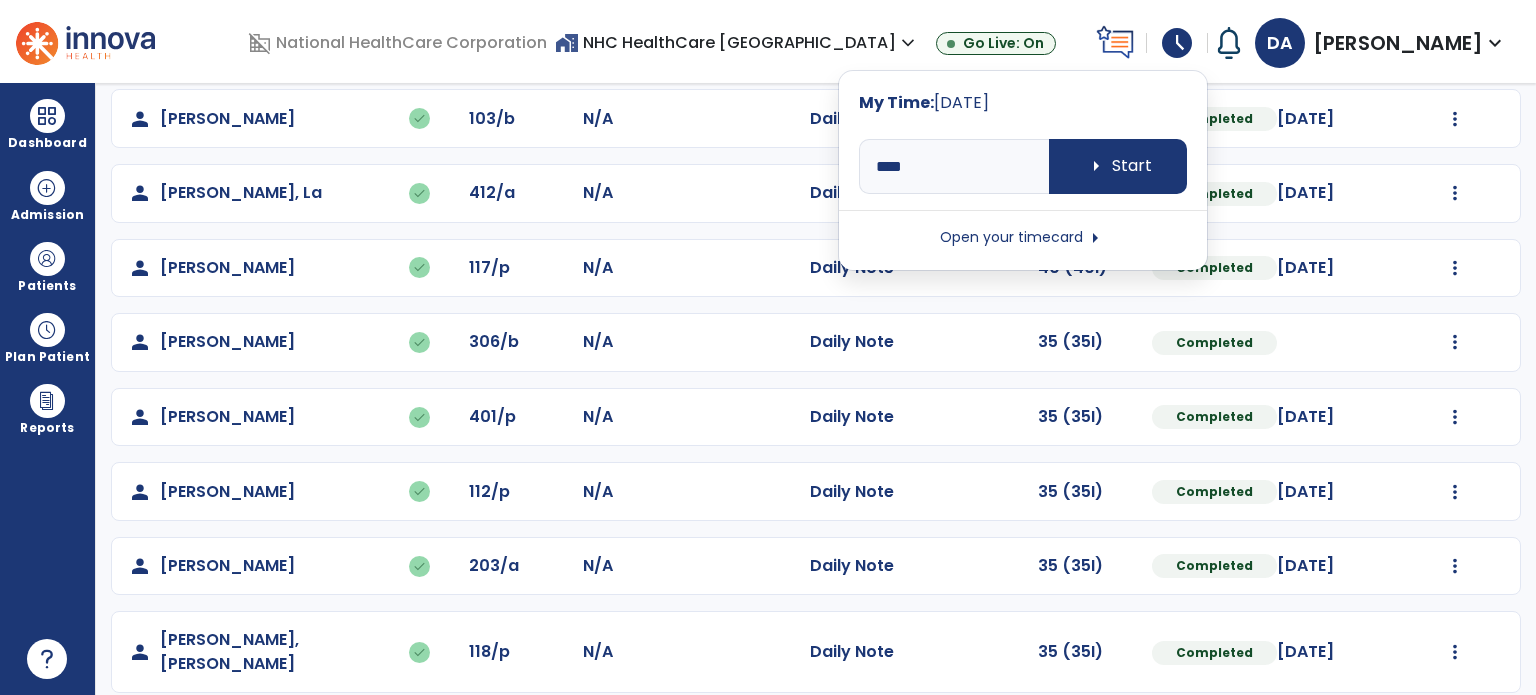 click on "Open your timecard  arrow_right" at bounding box center [1023, 238] 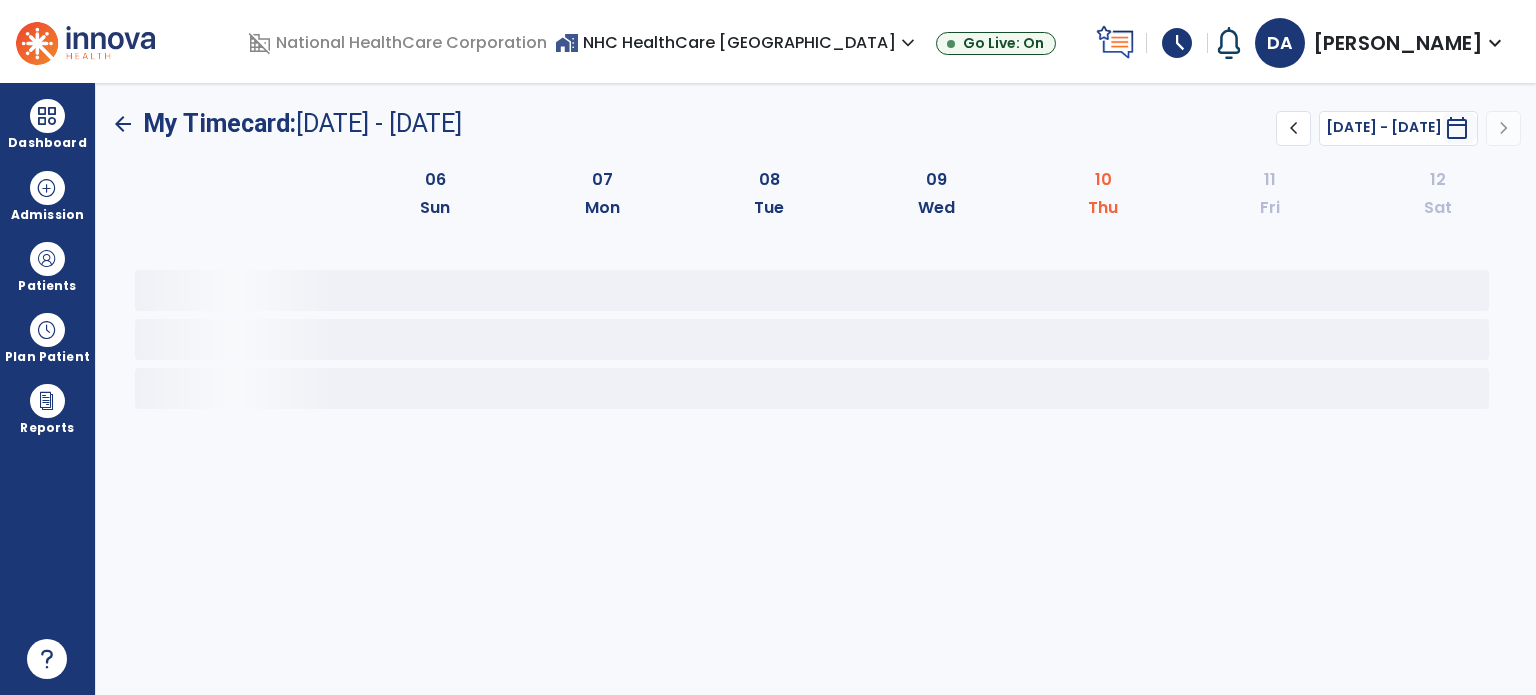 scroll, scrollTop: 0, scrollLeft: 0, axis: both 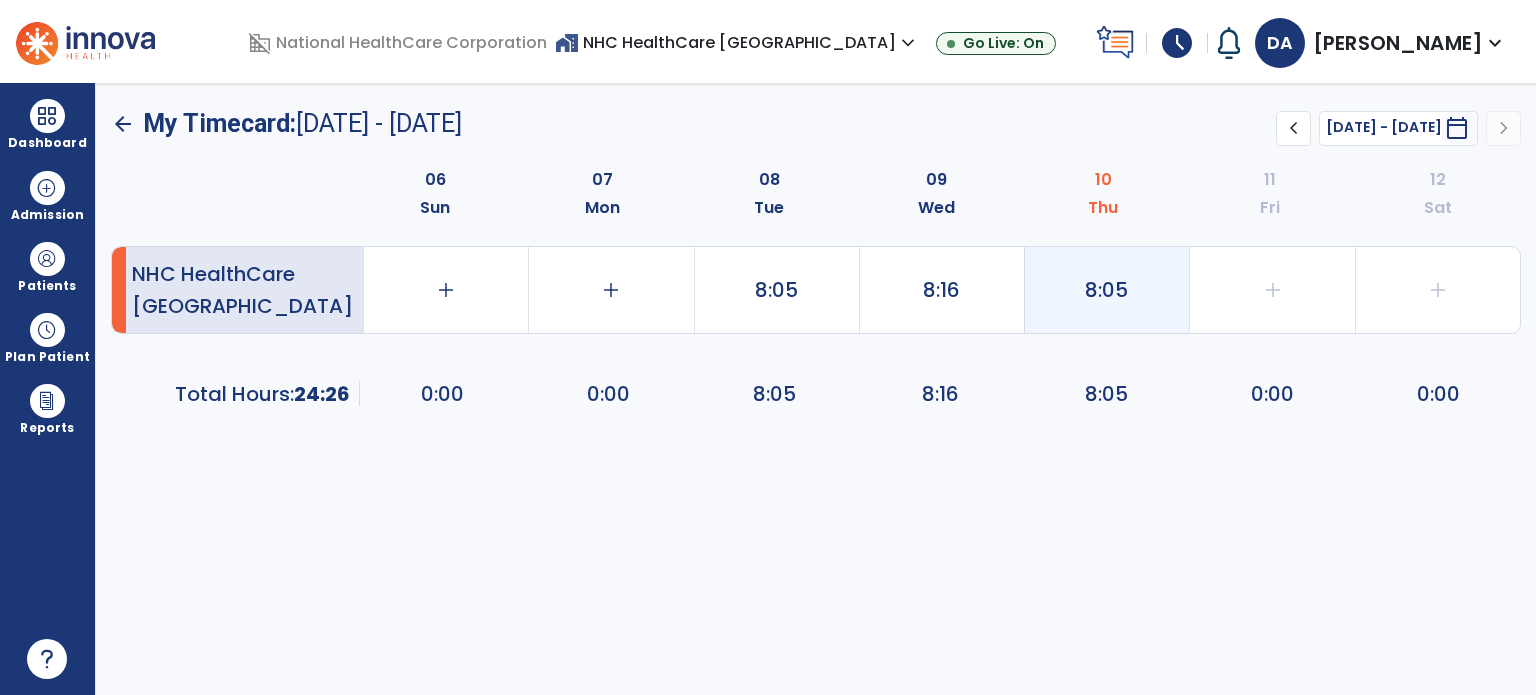 click on "8:05" 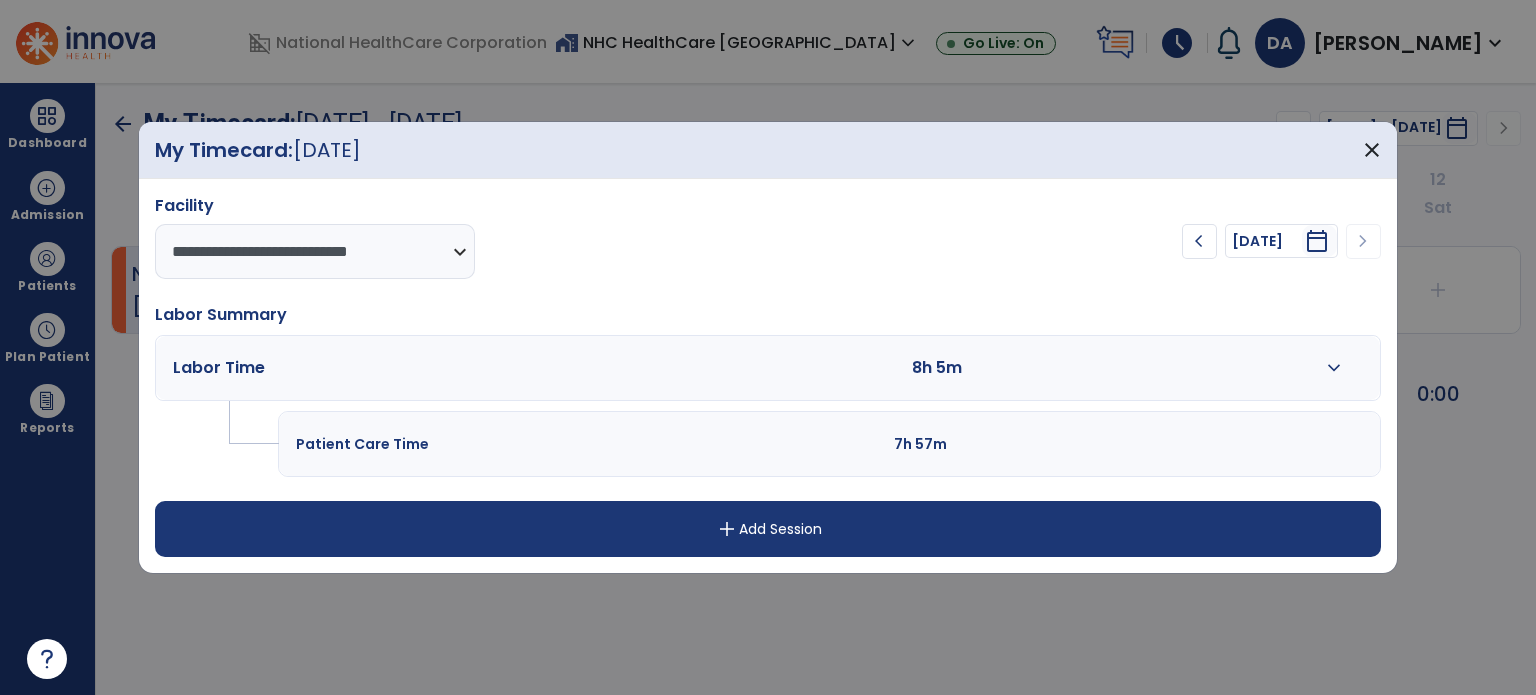 click on "expand_more" at bounding box center [1334, 368] 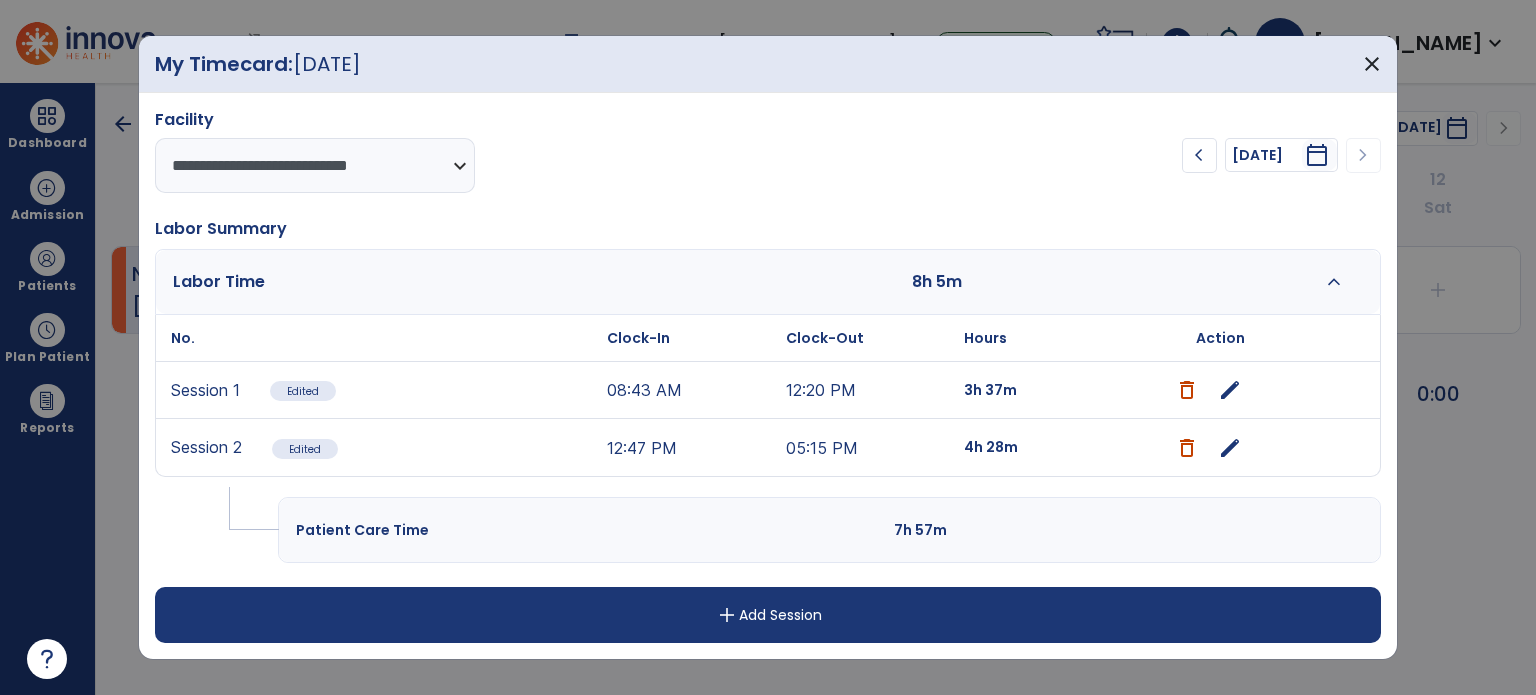 click on "edit" at bounding box center (1230, 448) 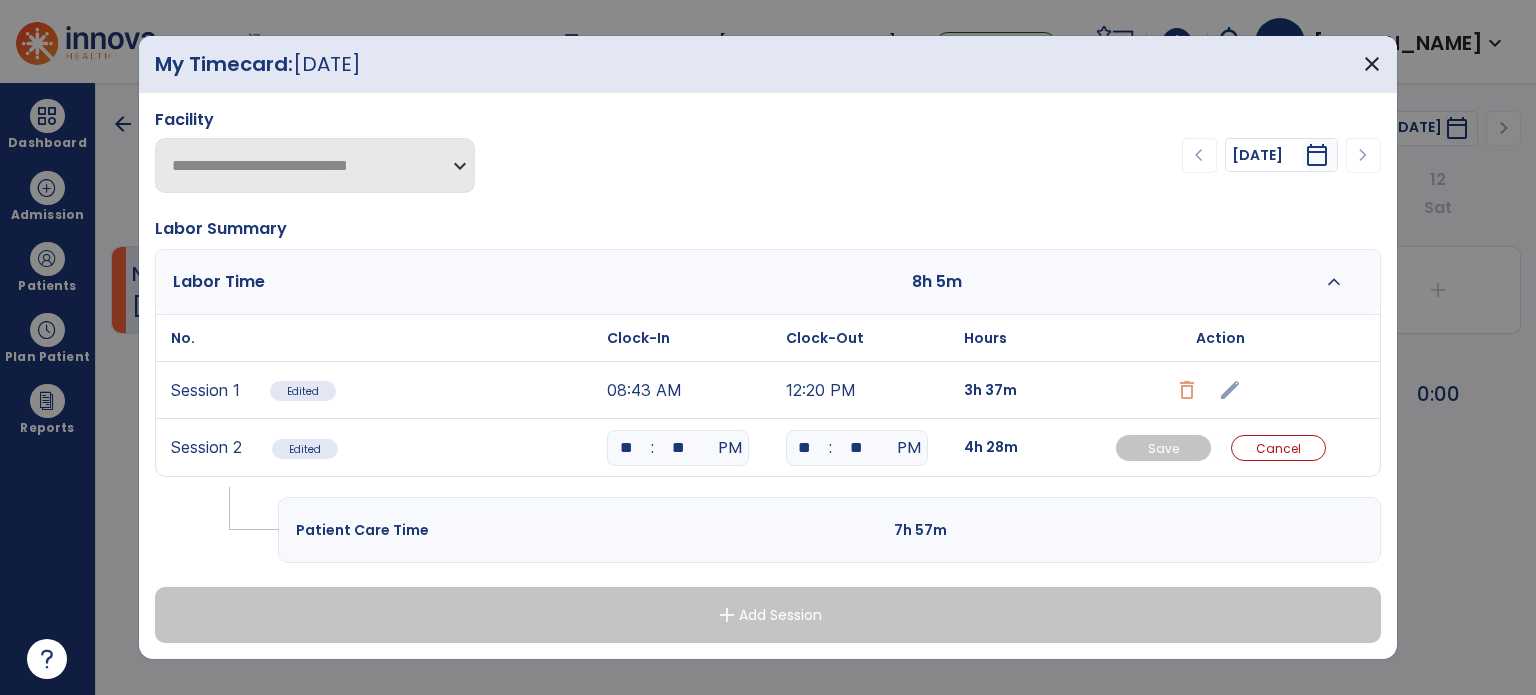 drag, startPoint x: 867, startPoint y: 452, endPoint x: 844, endPoint y: 445, distance: 24.04163 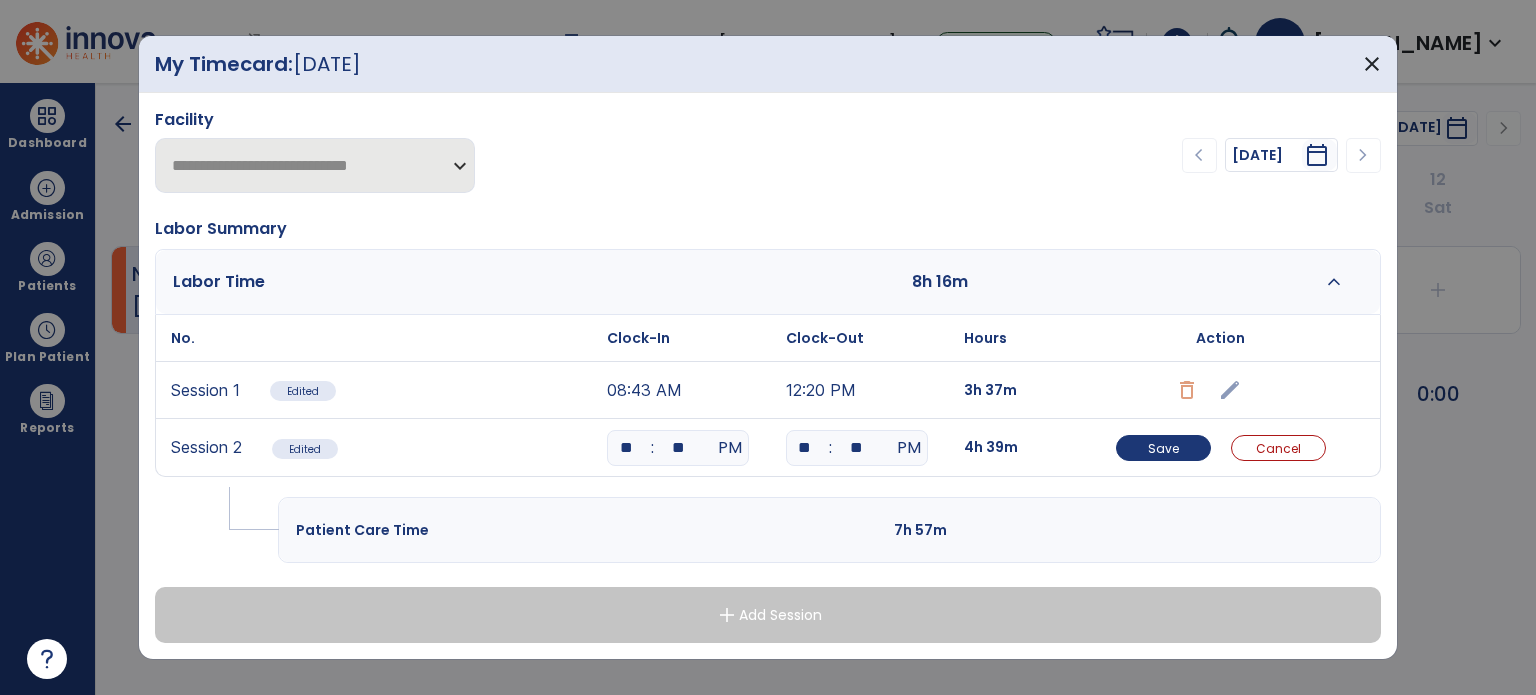 click on "edit" at bounding box center (1220, 390) 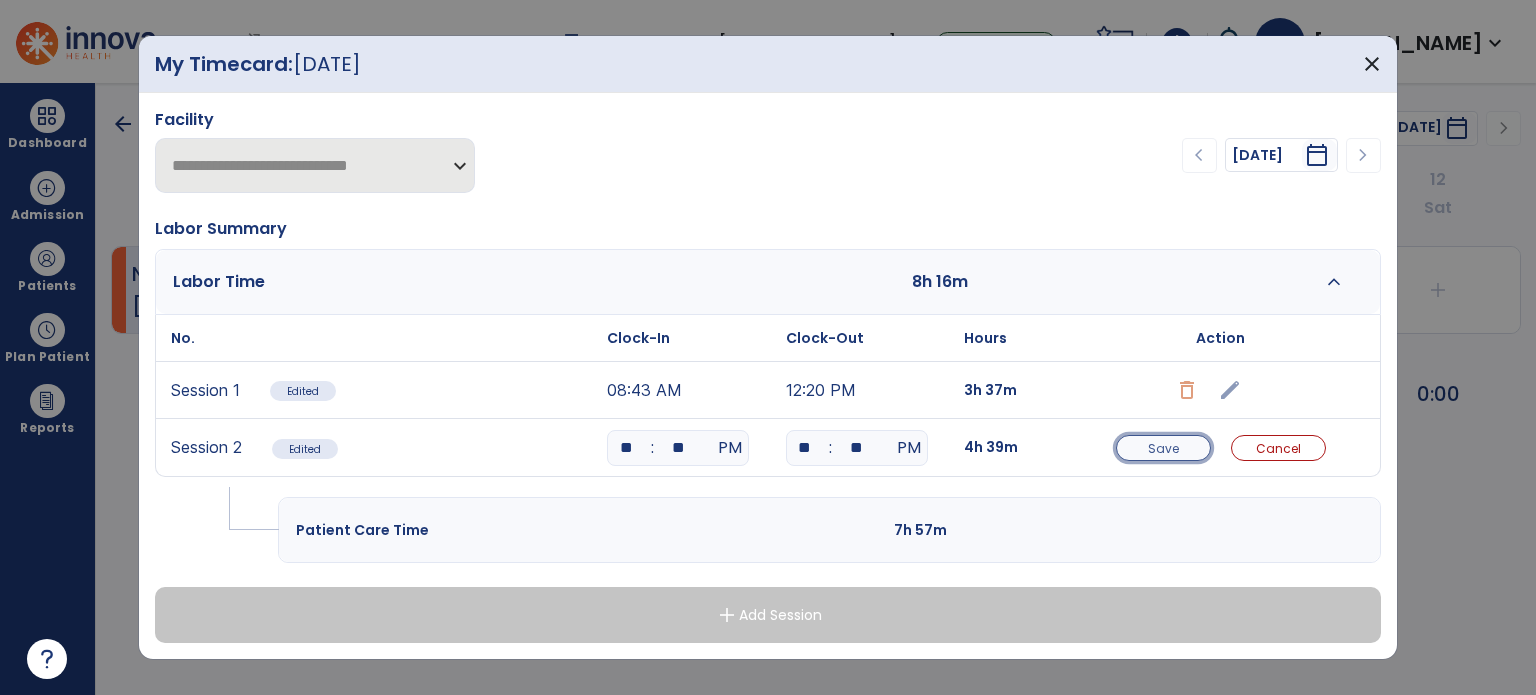 click on "Save" at bounding box center [1163, 448] 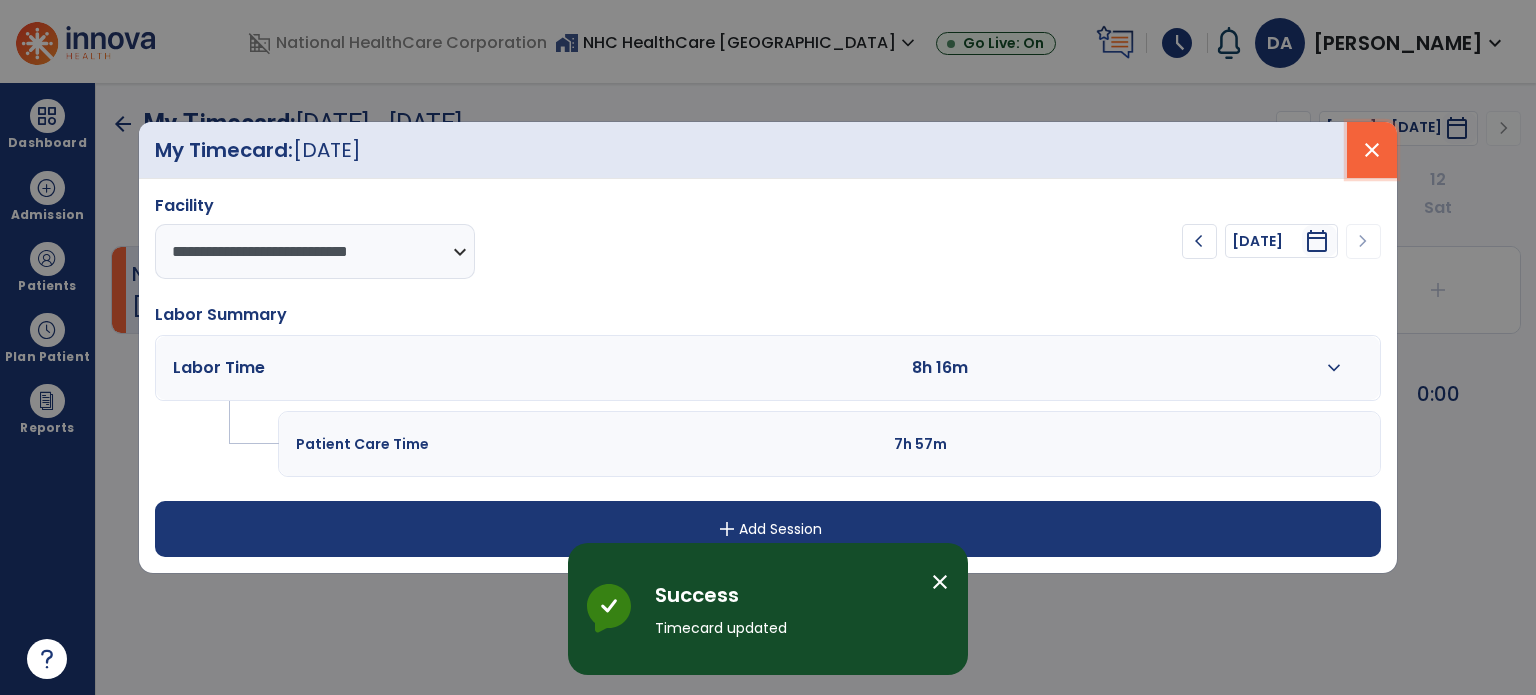 click on "close" at bounding box center [1372, 150] 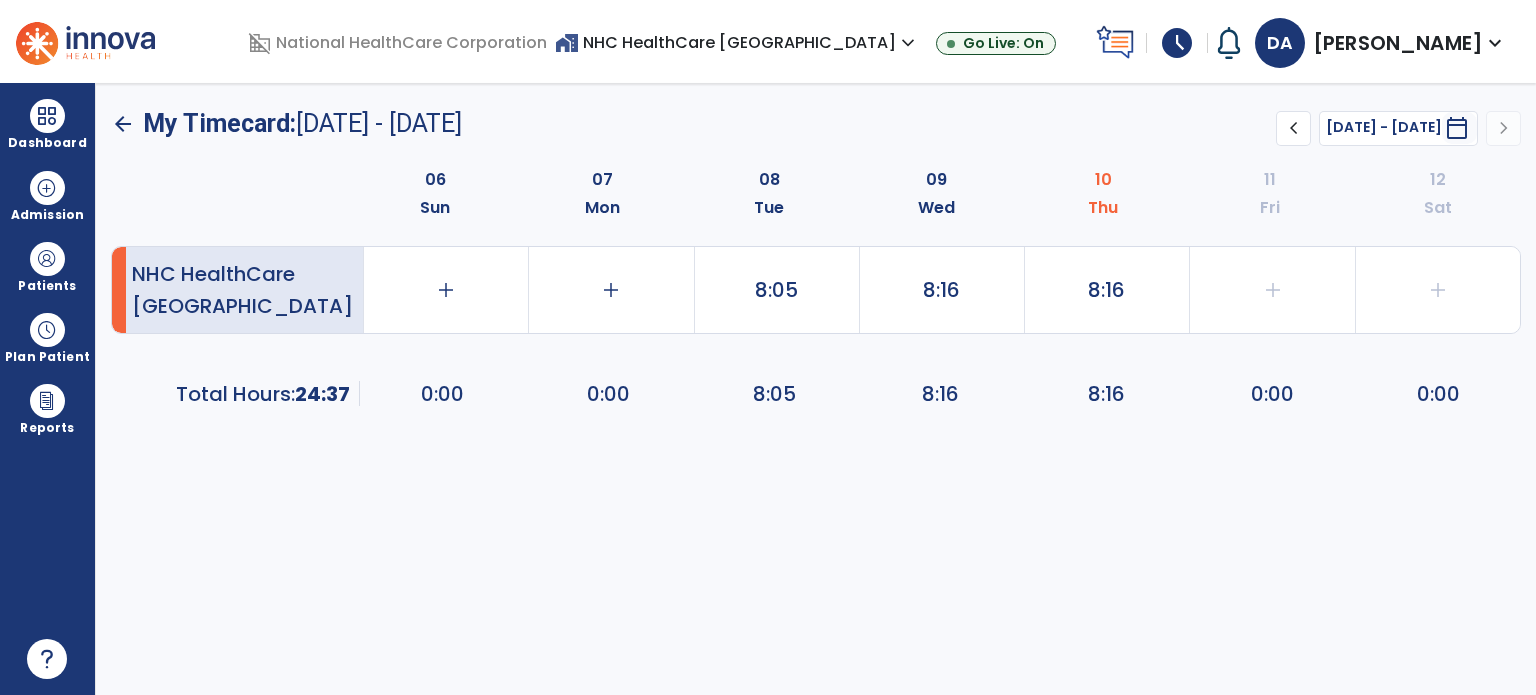 click on "DA" at bounding box center [1280, 43] 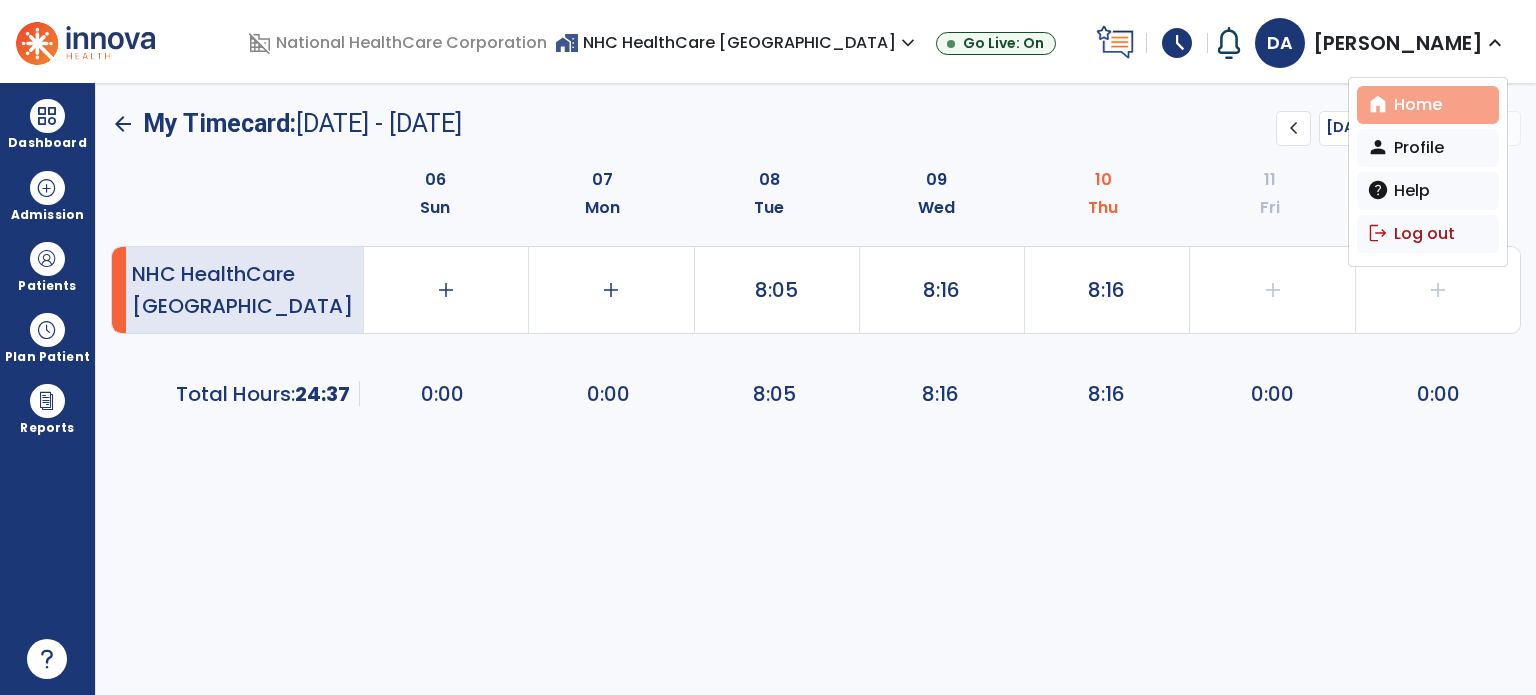 click on "home   Home" at bounding box center (1428, 105) 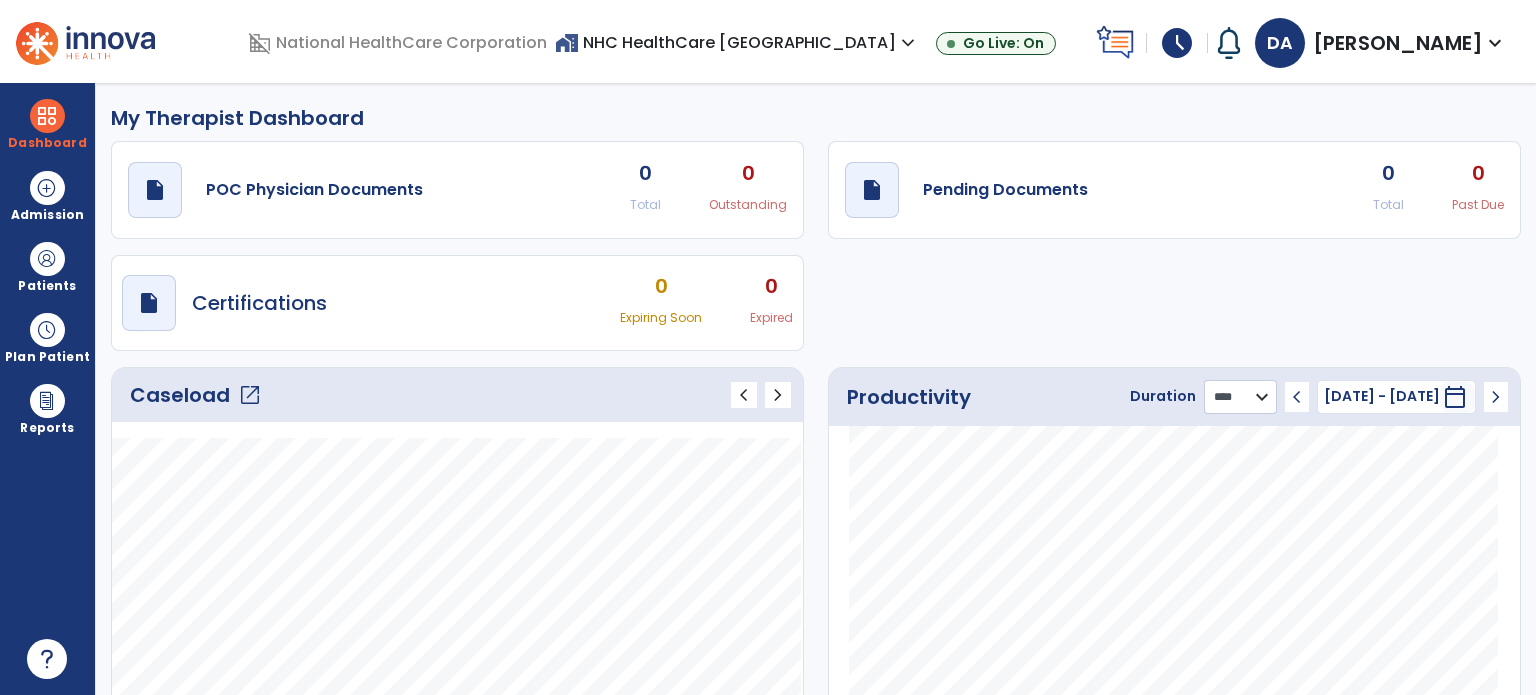 click on "******** **** ***" 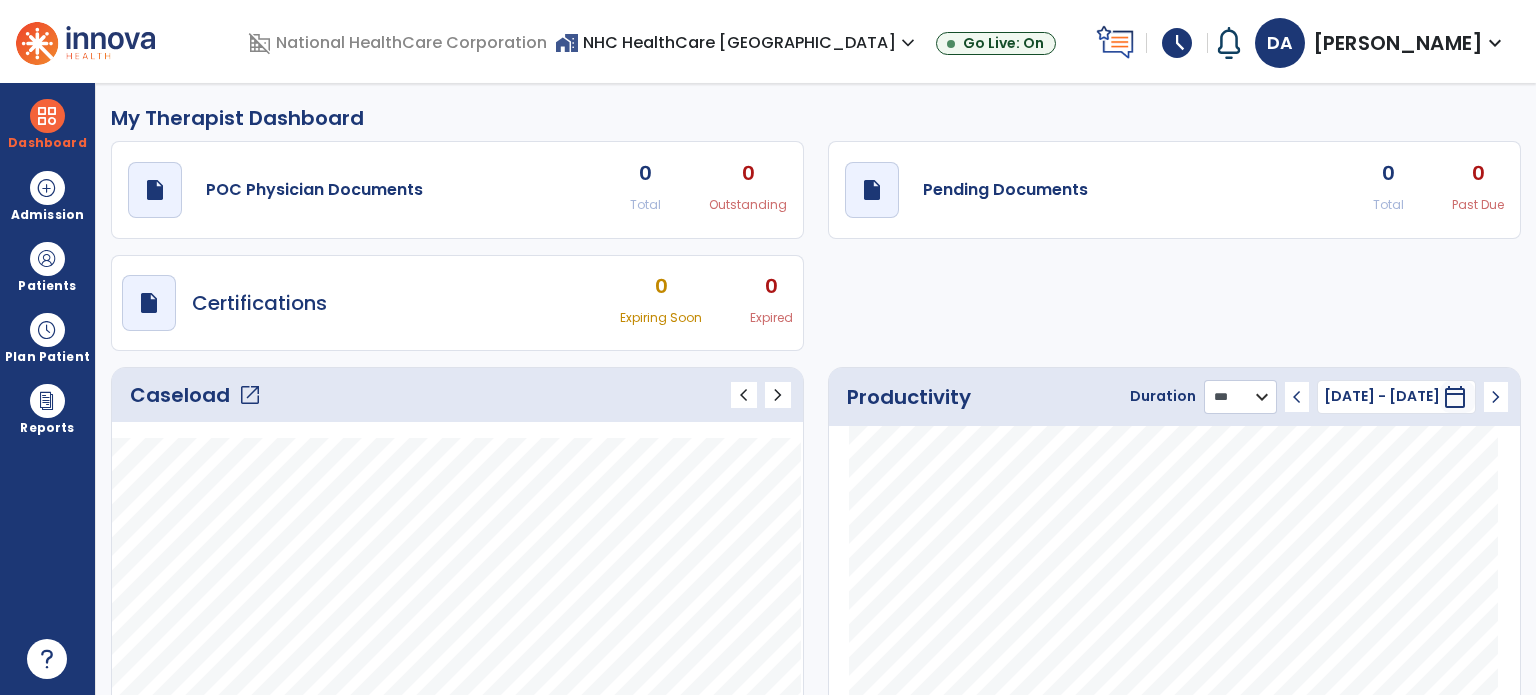 click on "******** **** ***" 